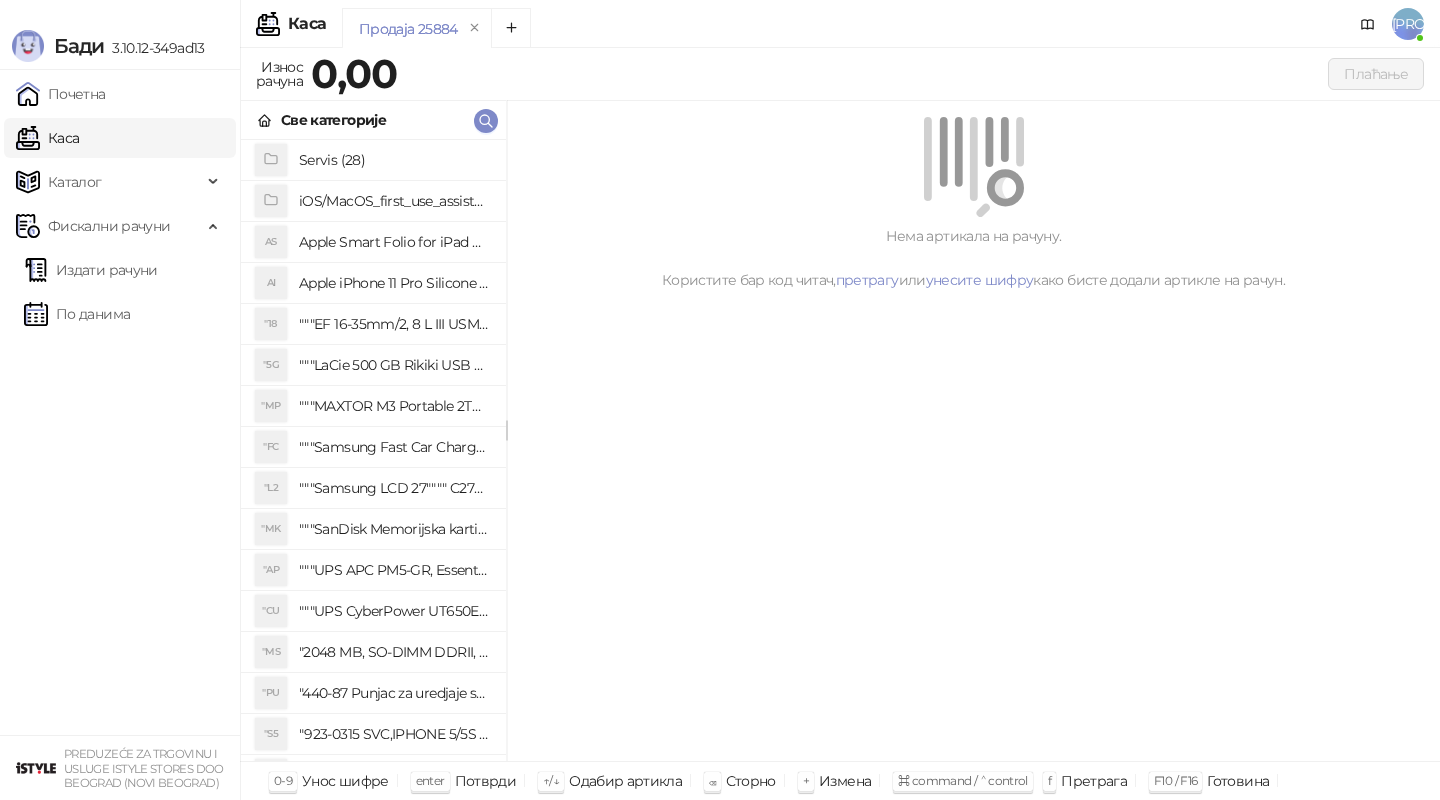 click 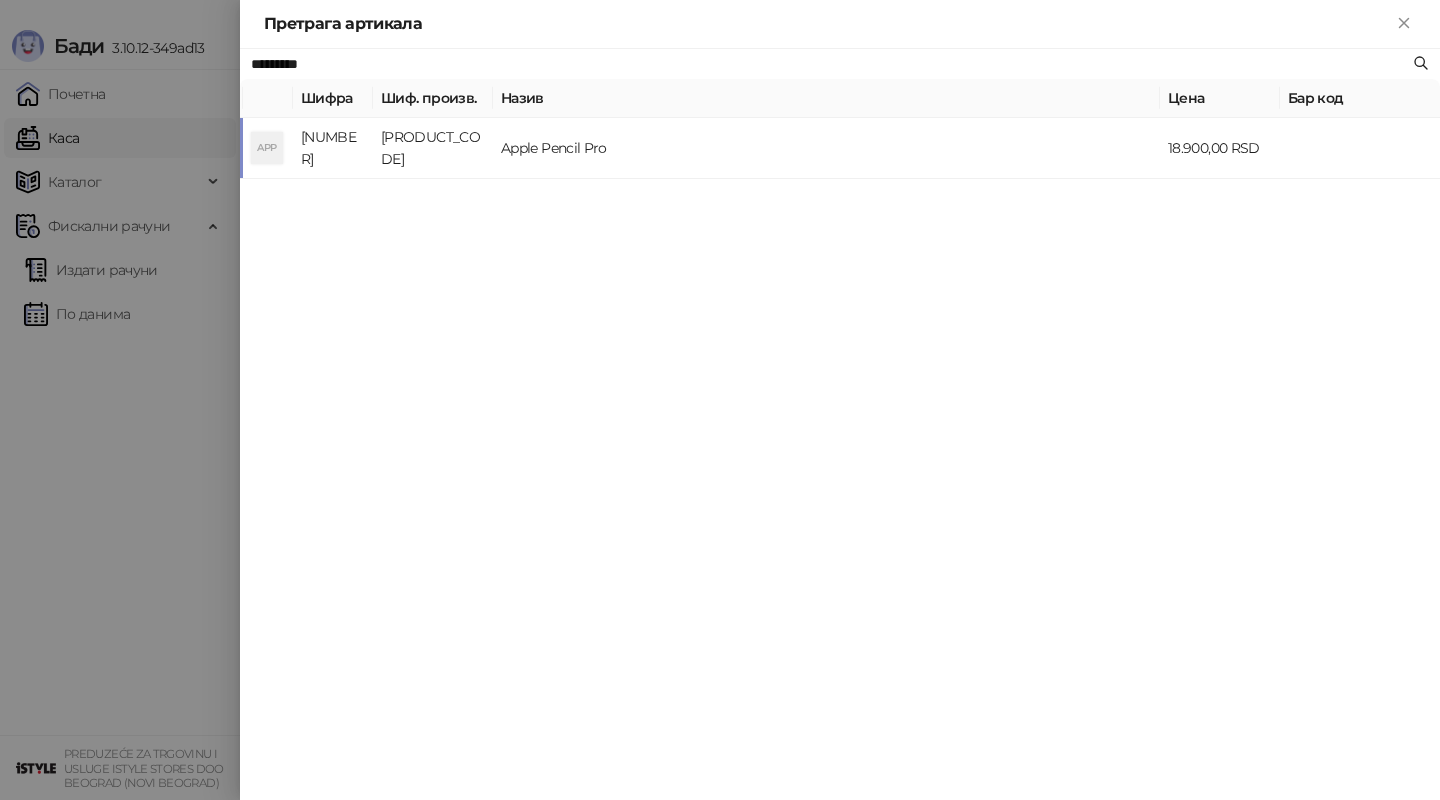 type on "*********" 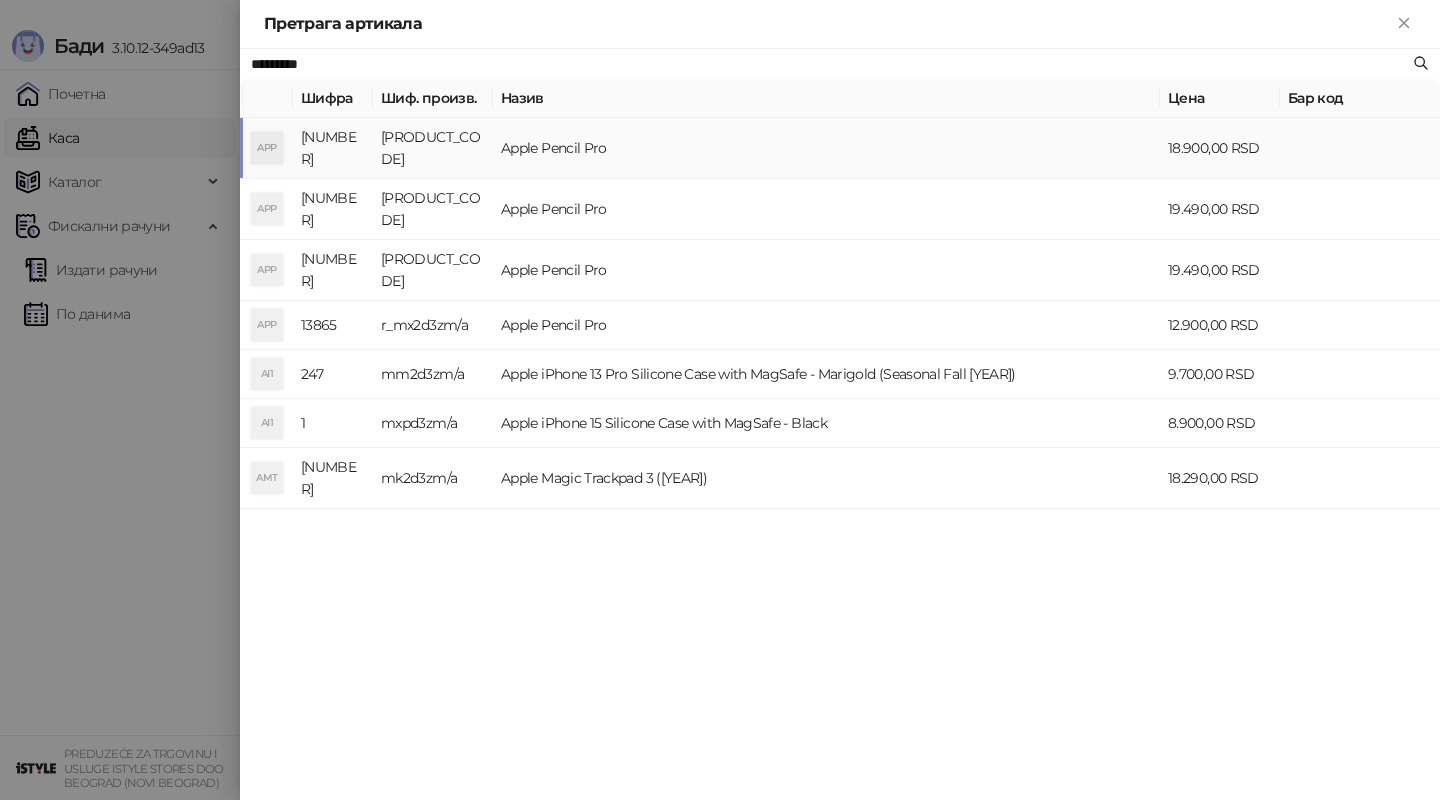 click on "Apple Pencil Pro" at bounding box center [826, 148] 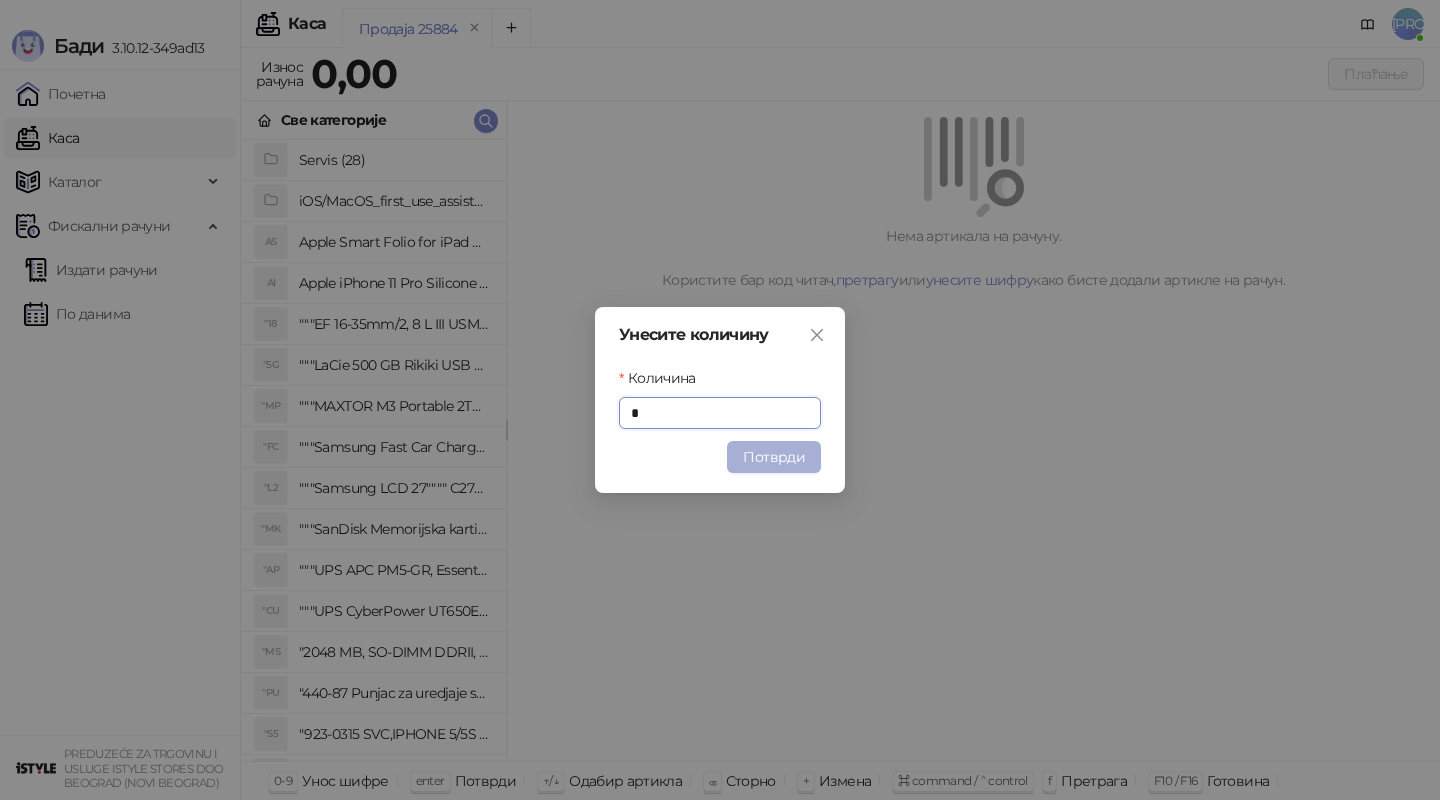 click on "Потврди" at bounding box center (774, 457) 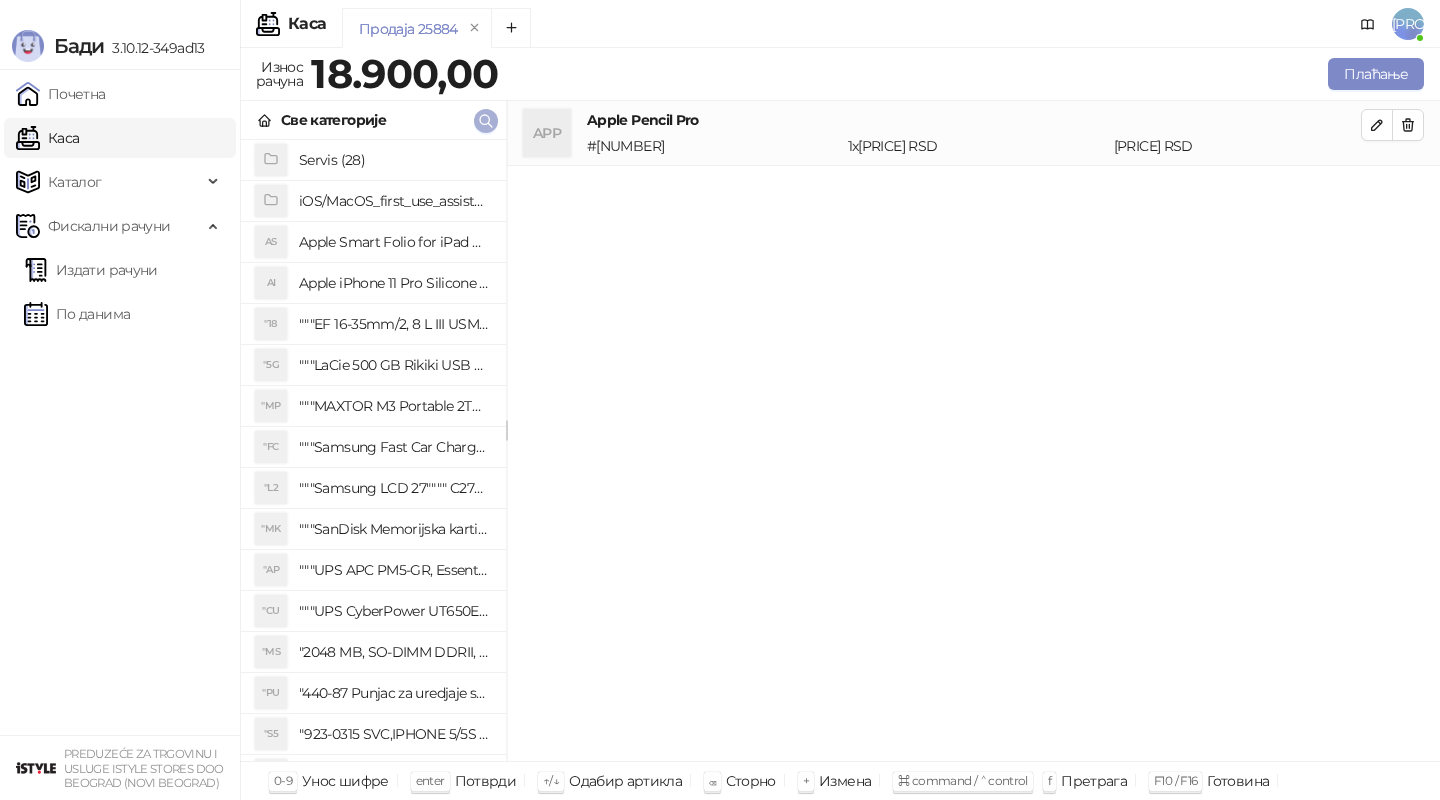 click 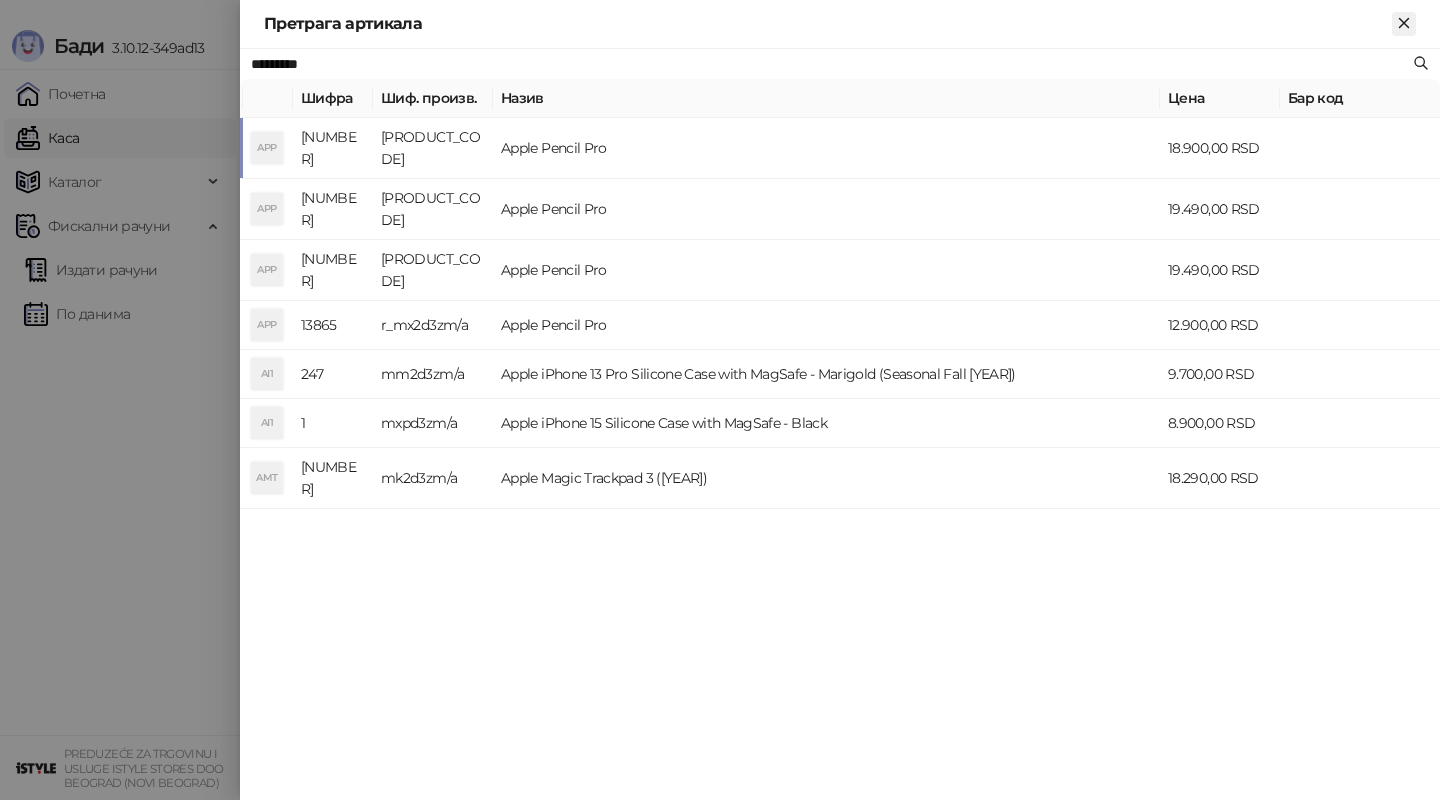 click 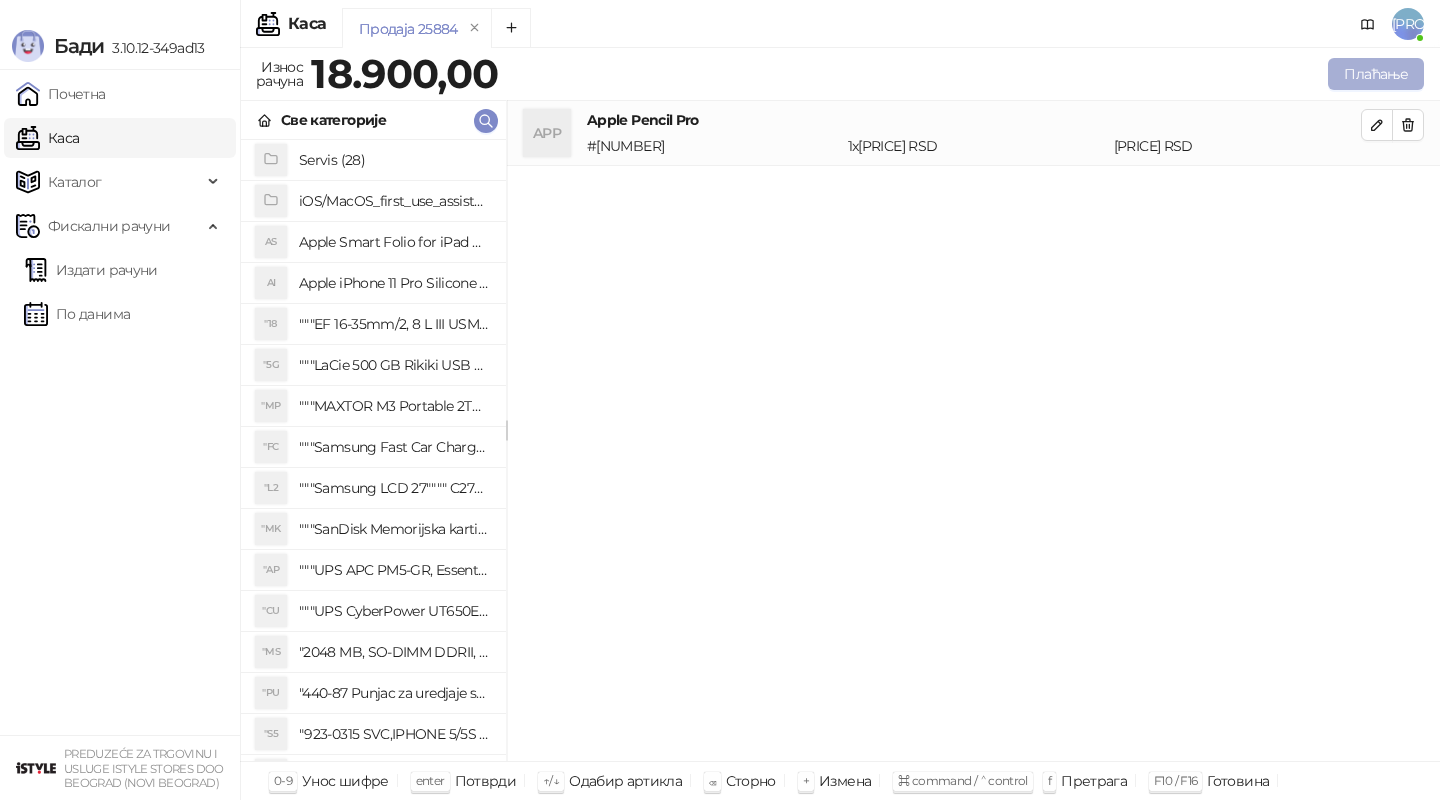 click on "Плаћање" at bounding box center (1376, 74) 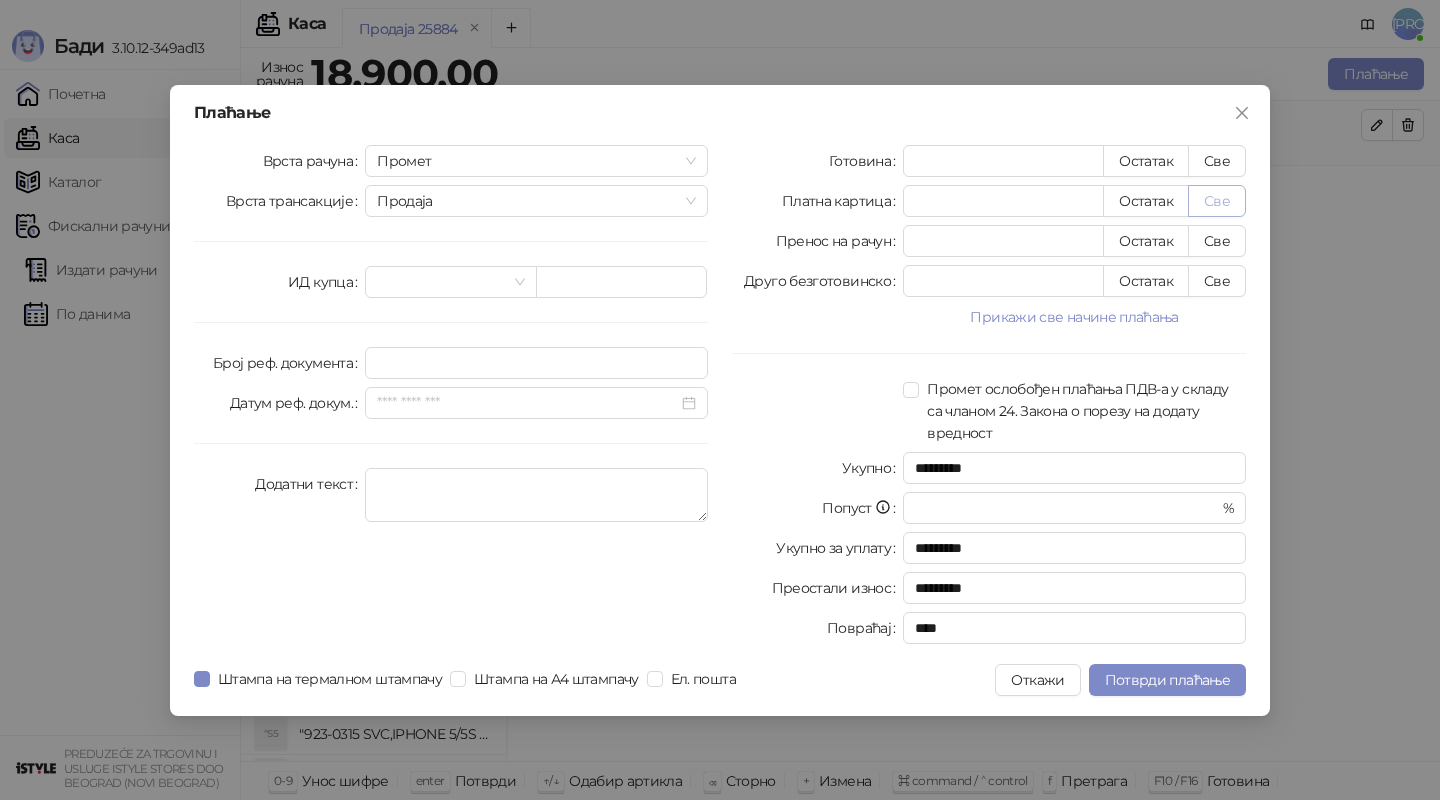 click on "Све" at bounding box center [1217, 201] 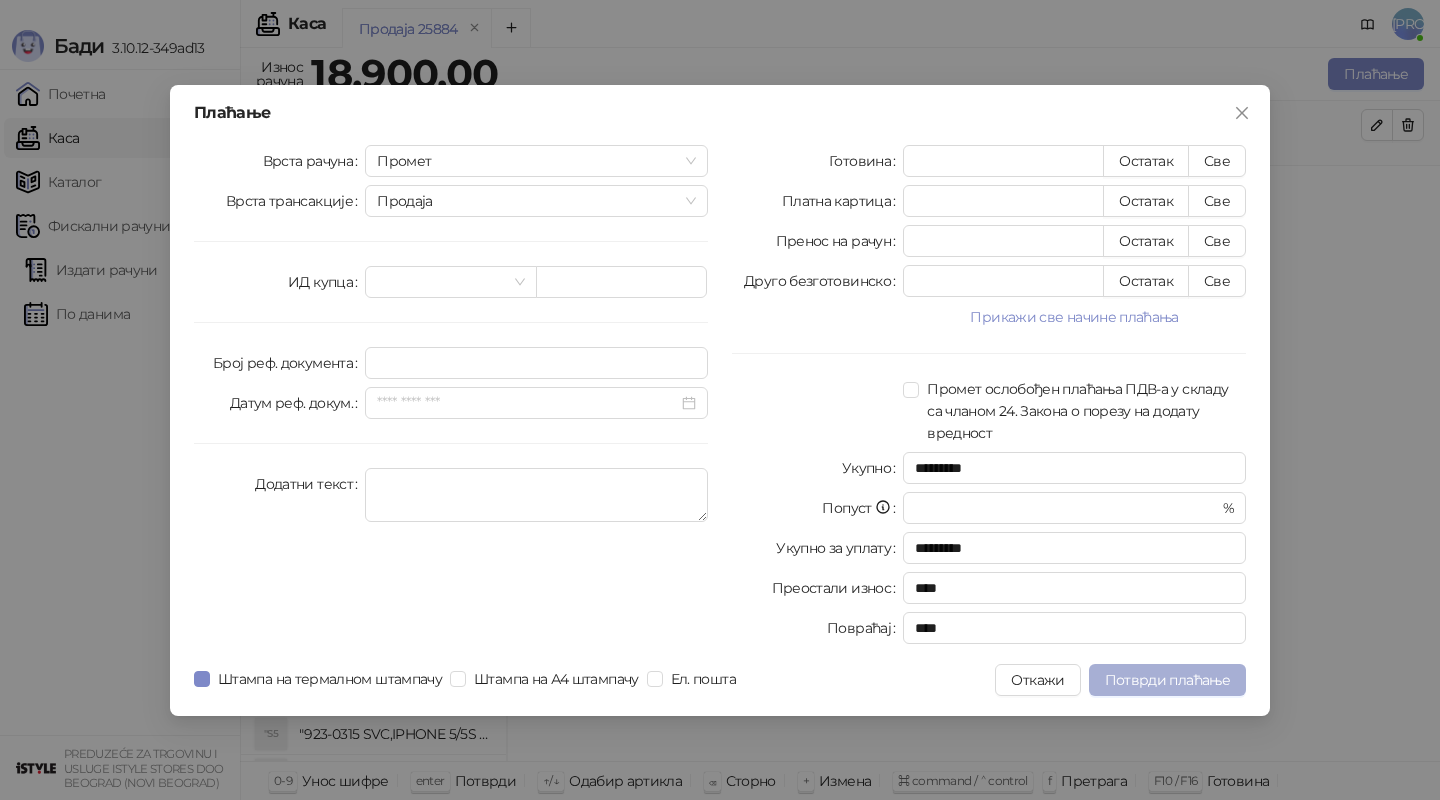 click on "Потврди плаћање" at bounding box center [1167, 680] 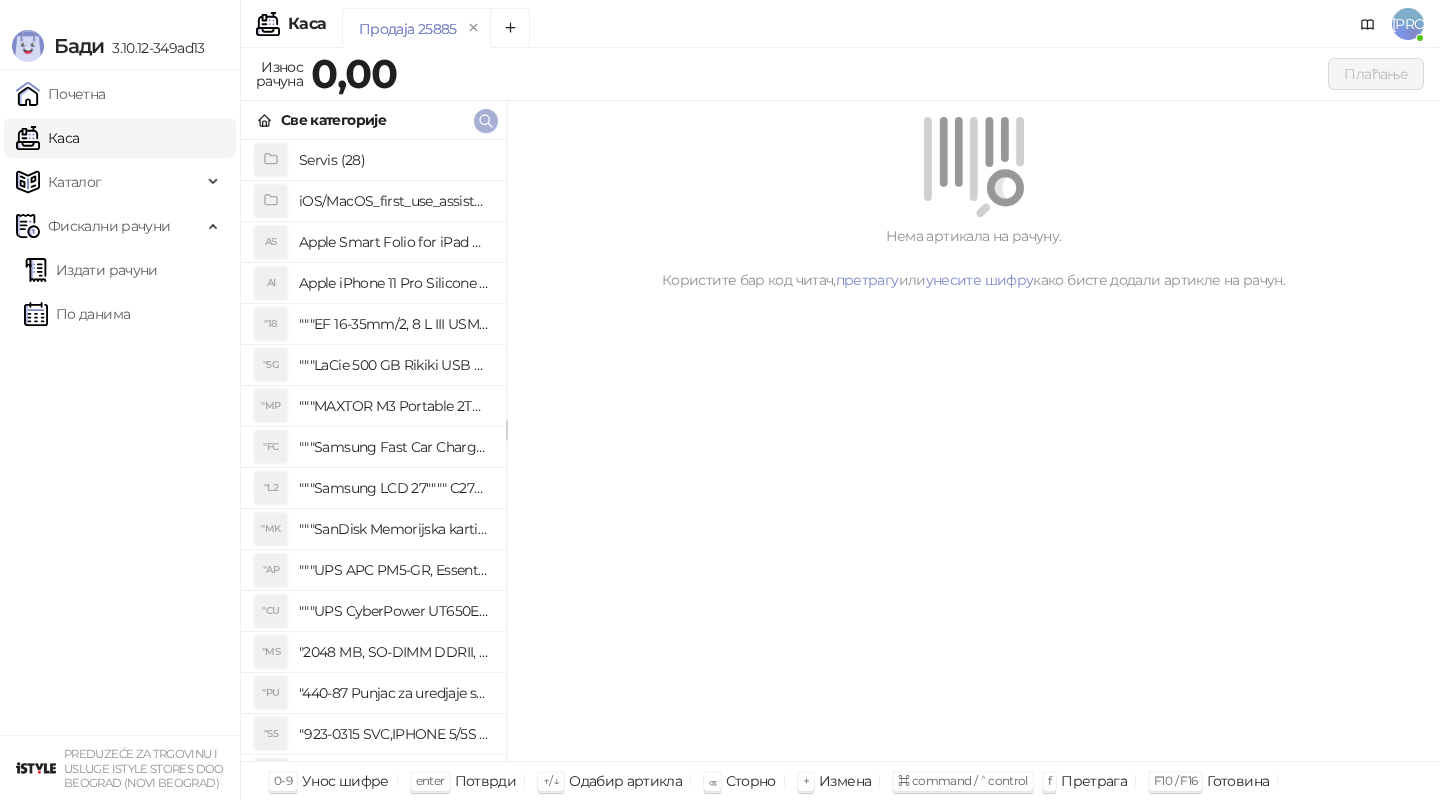 click 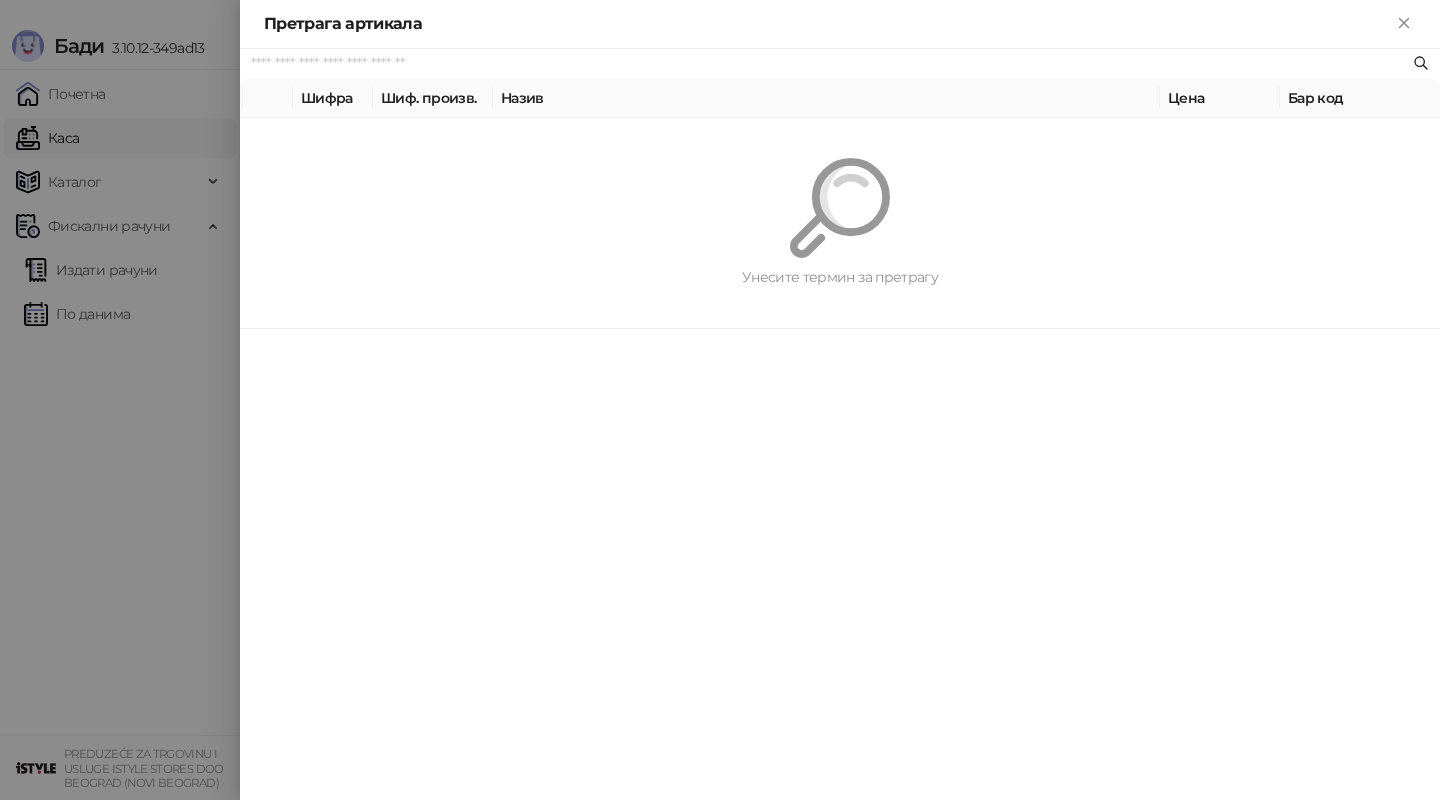 paste on "**********" 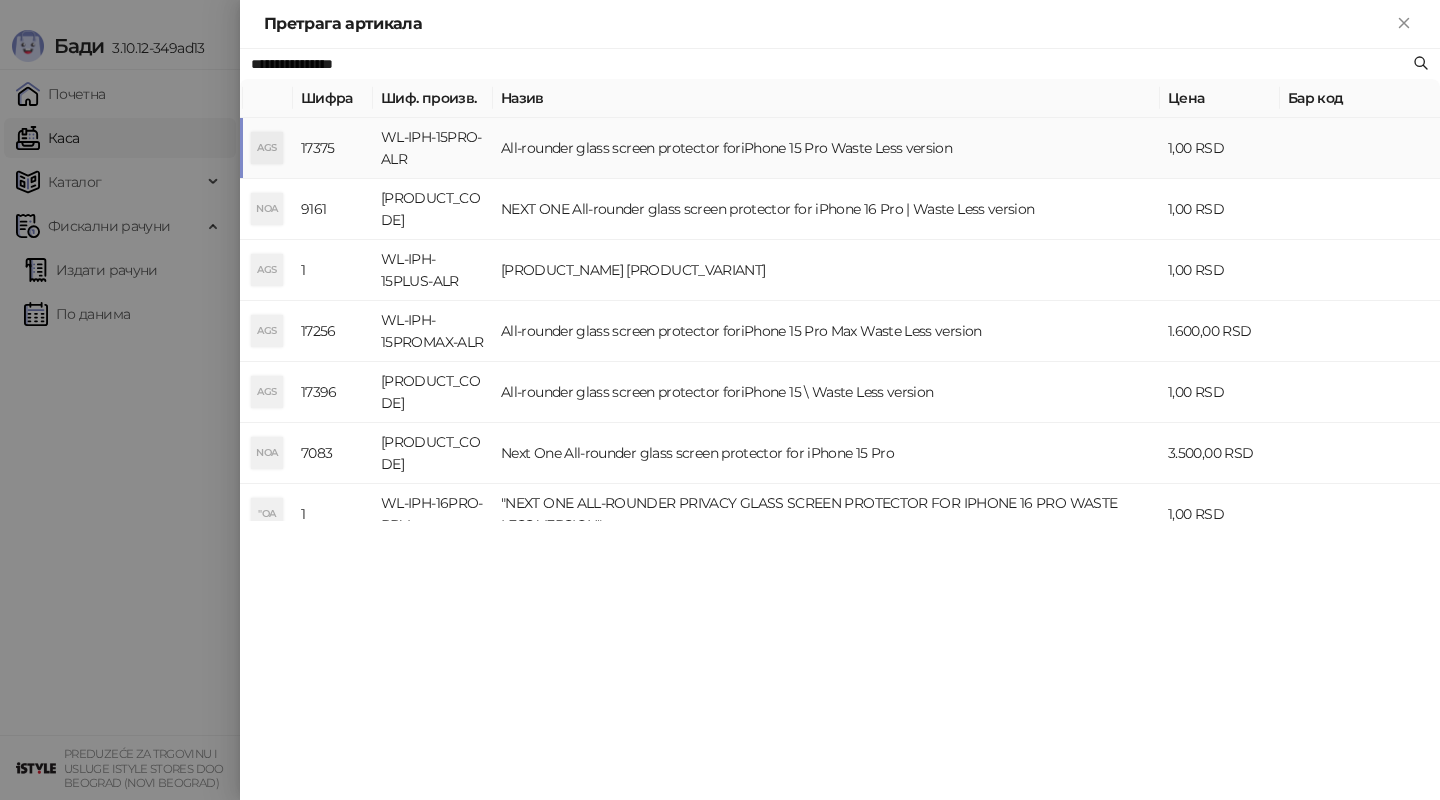 click on "All-rounder glass screen protector foriPhone 15 Pro Waste Less version" at bounding box center [826, 148] 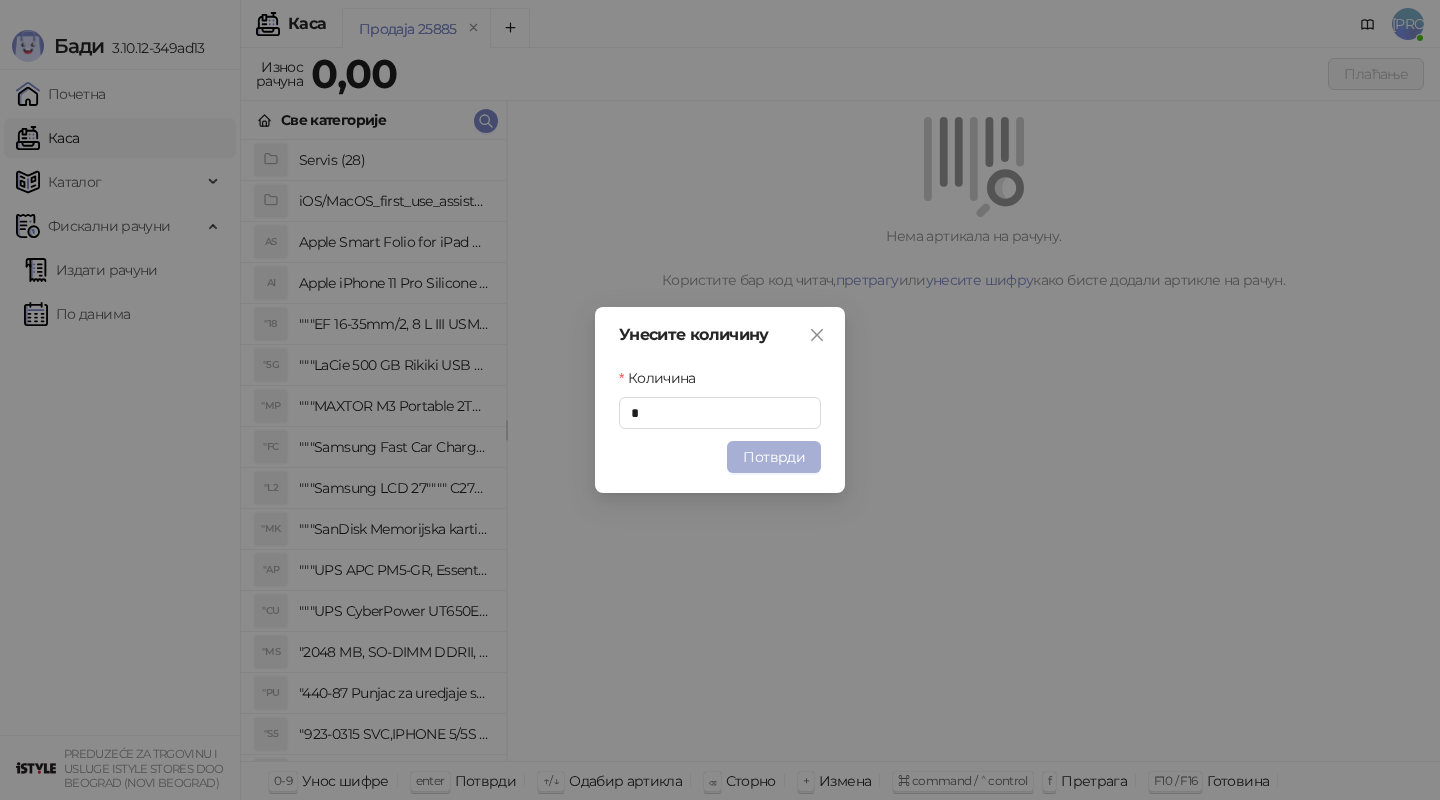 click on "Потврди" at bounding box center (774, 457) 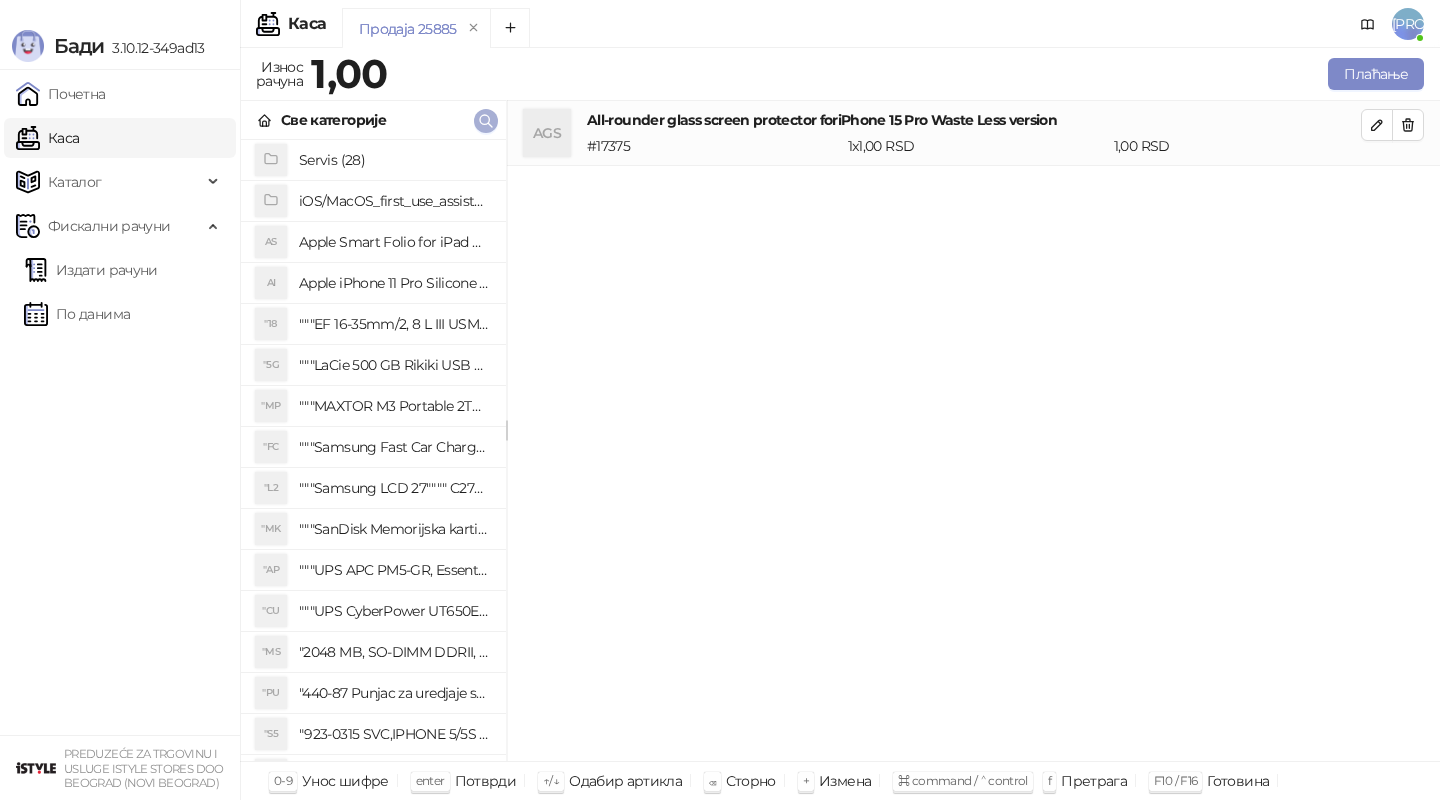 click 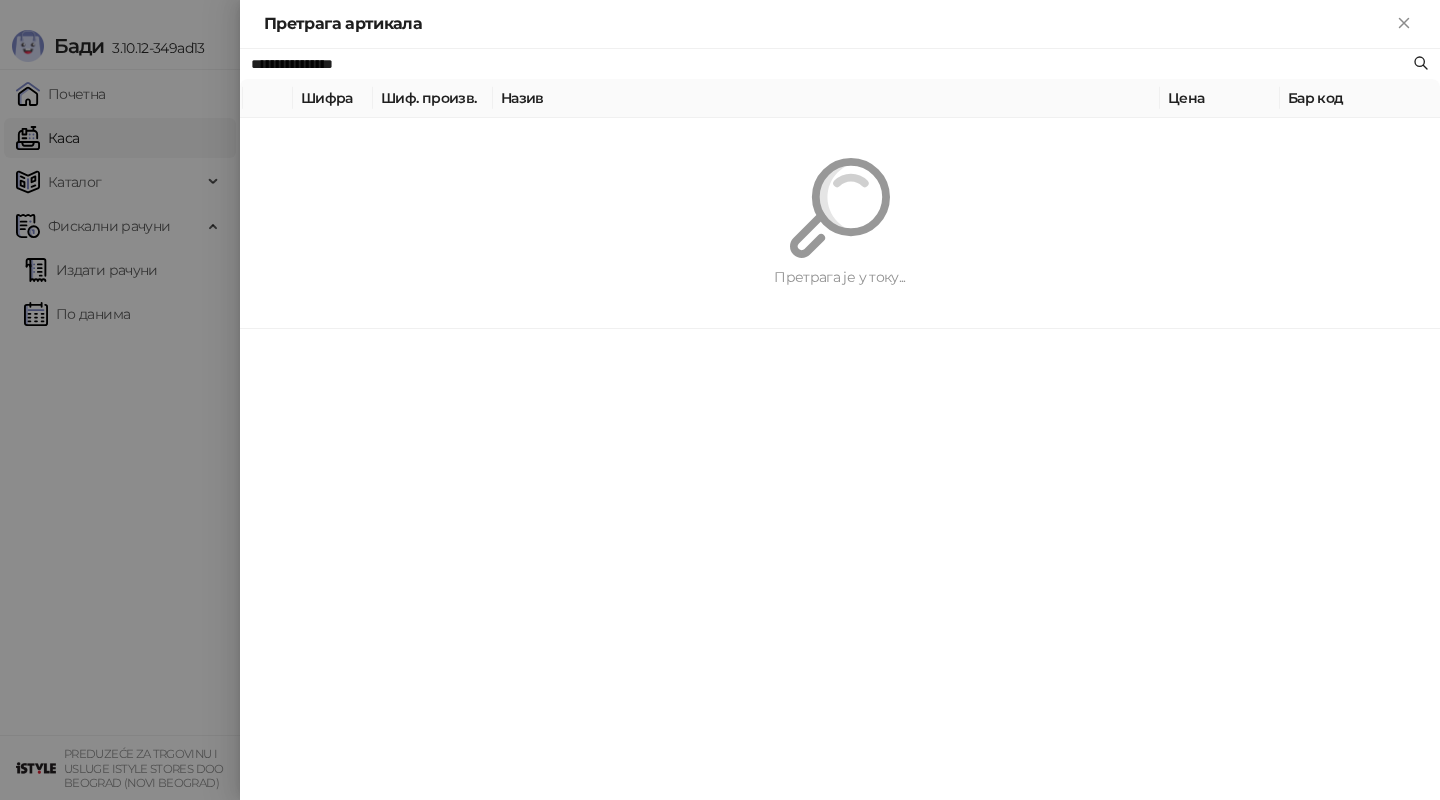 paste on "*********" 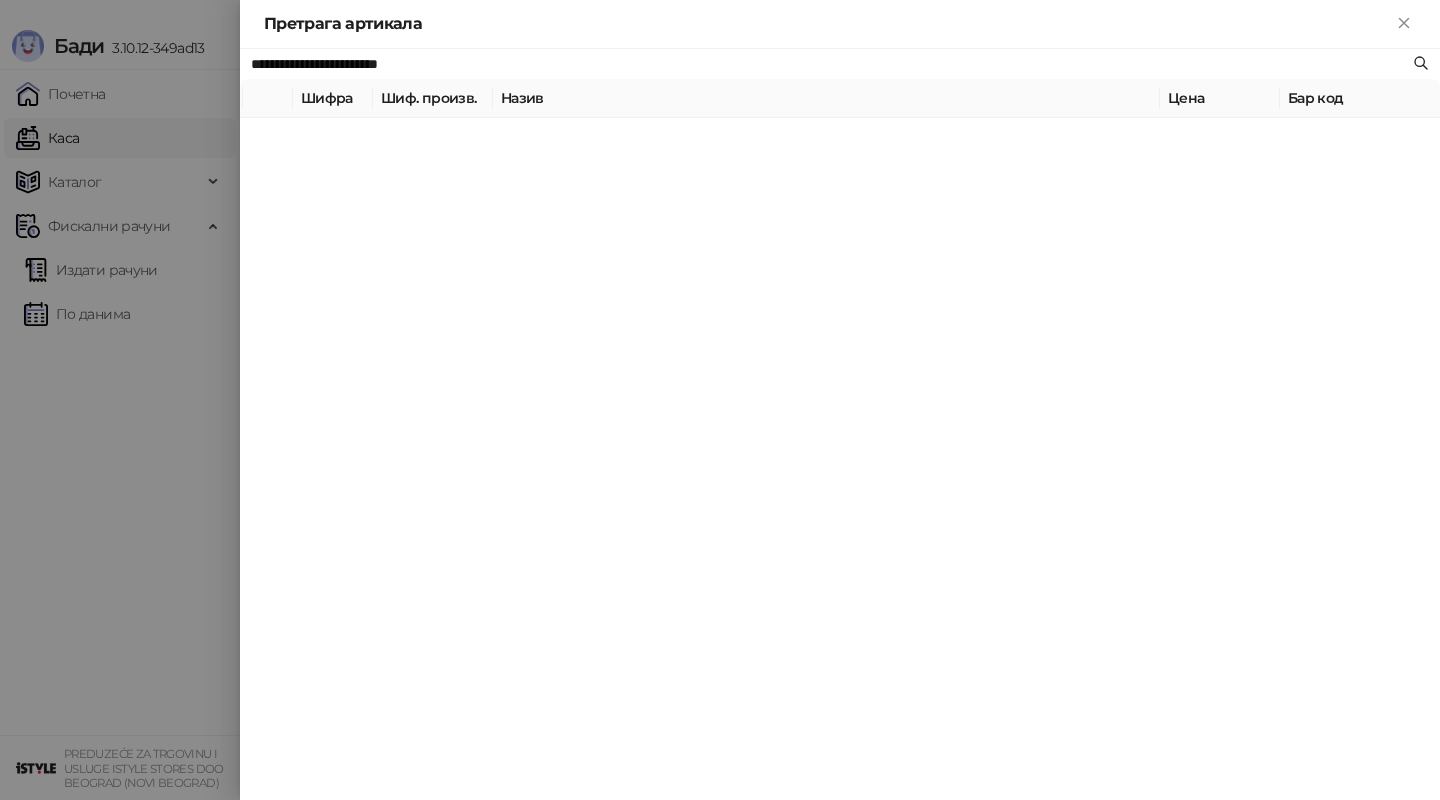 type on "**********" 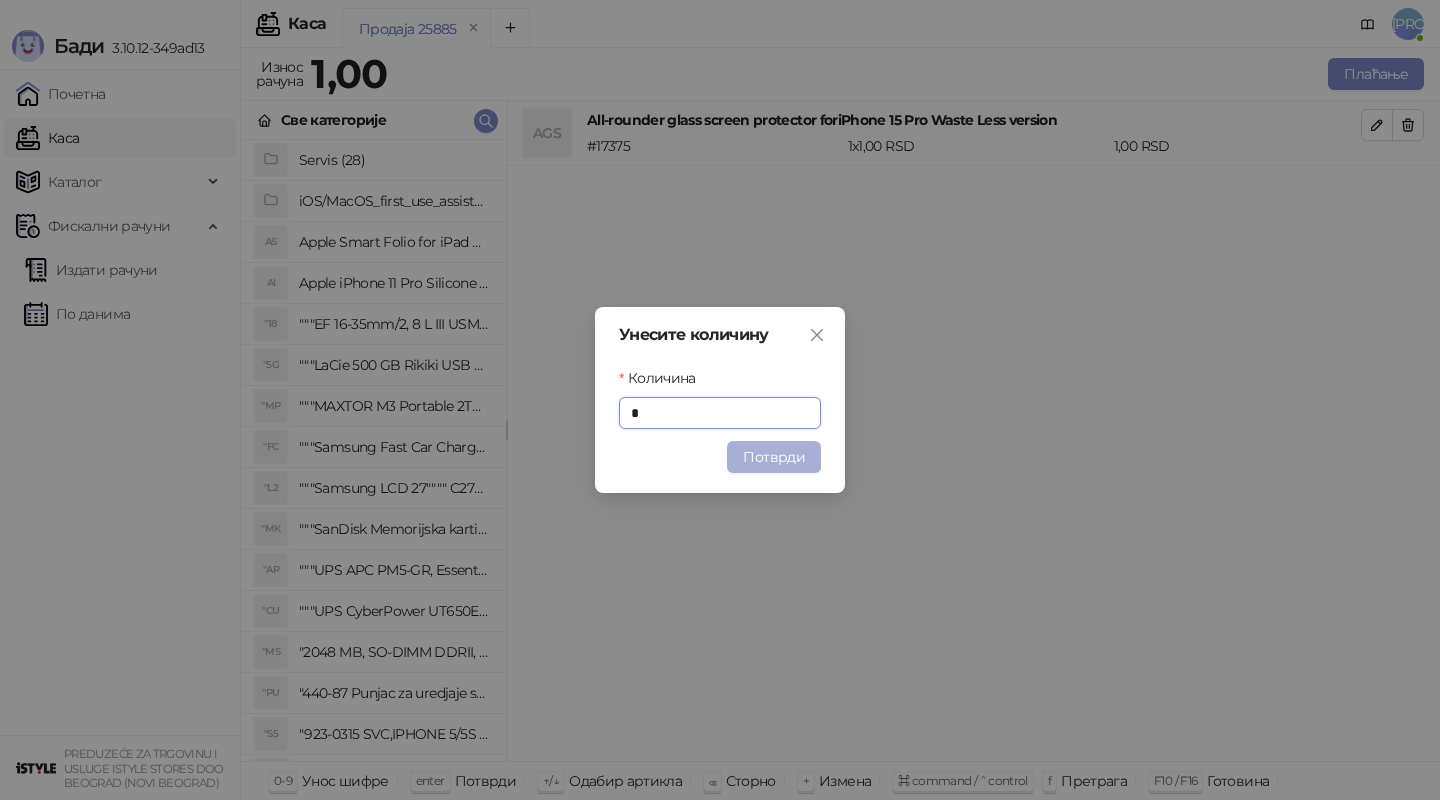 click on "Потврди" at bounding box center (774, 457) 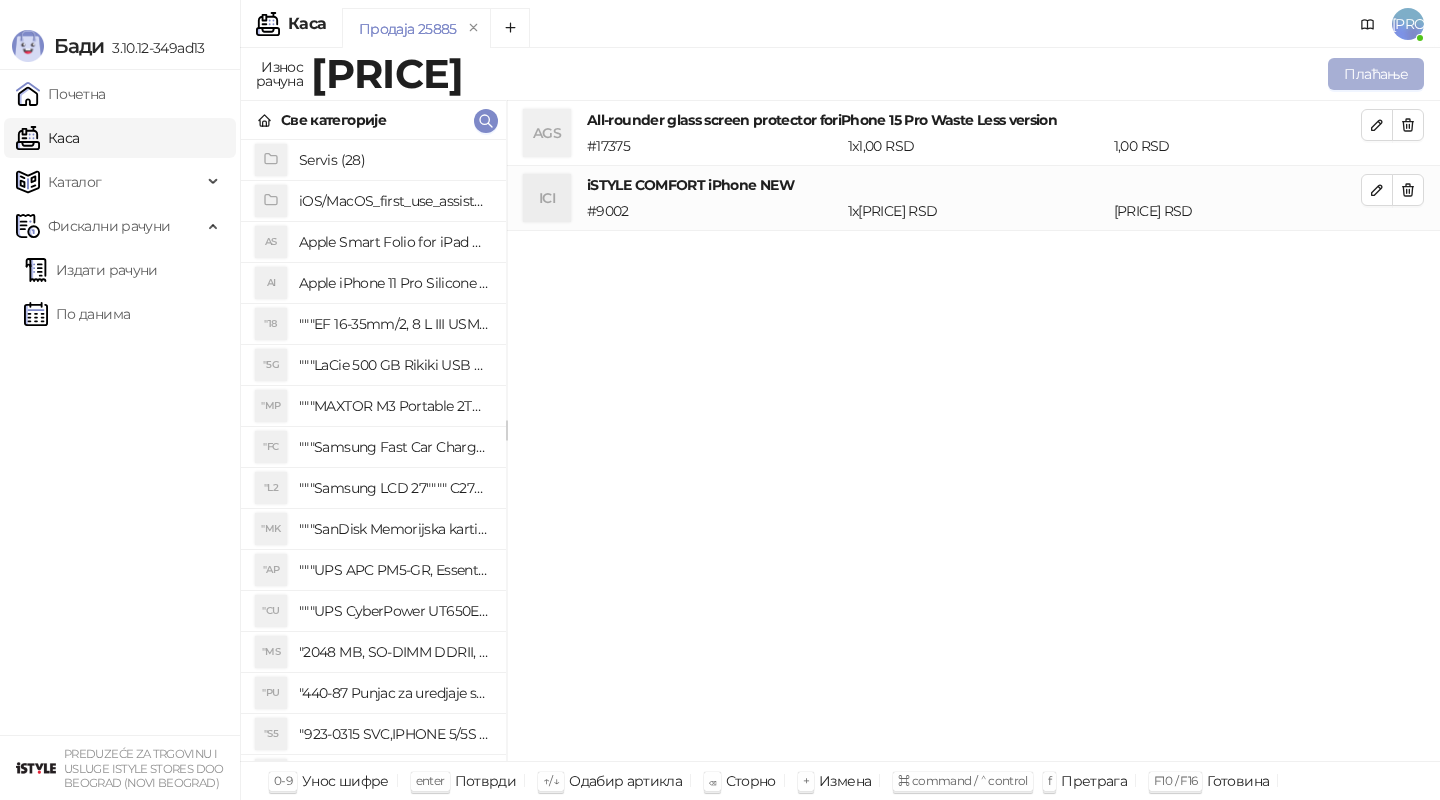 click on "Плаћање" at bounding box center [1376, 74] 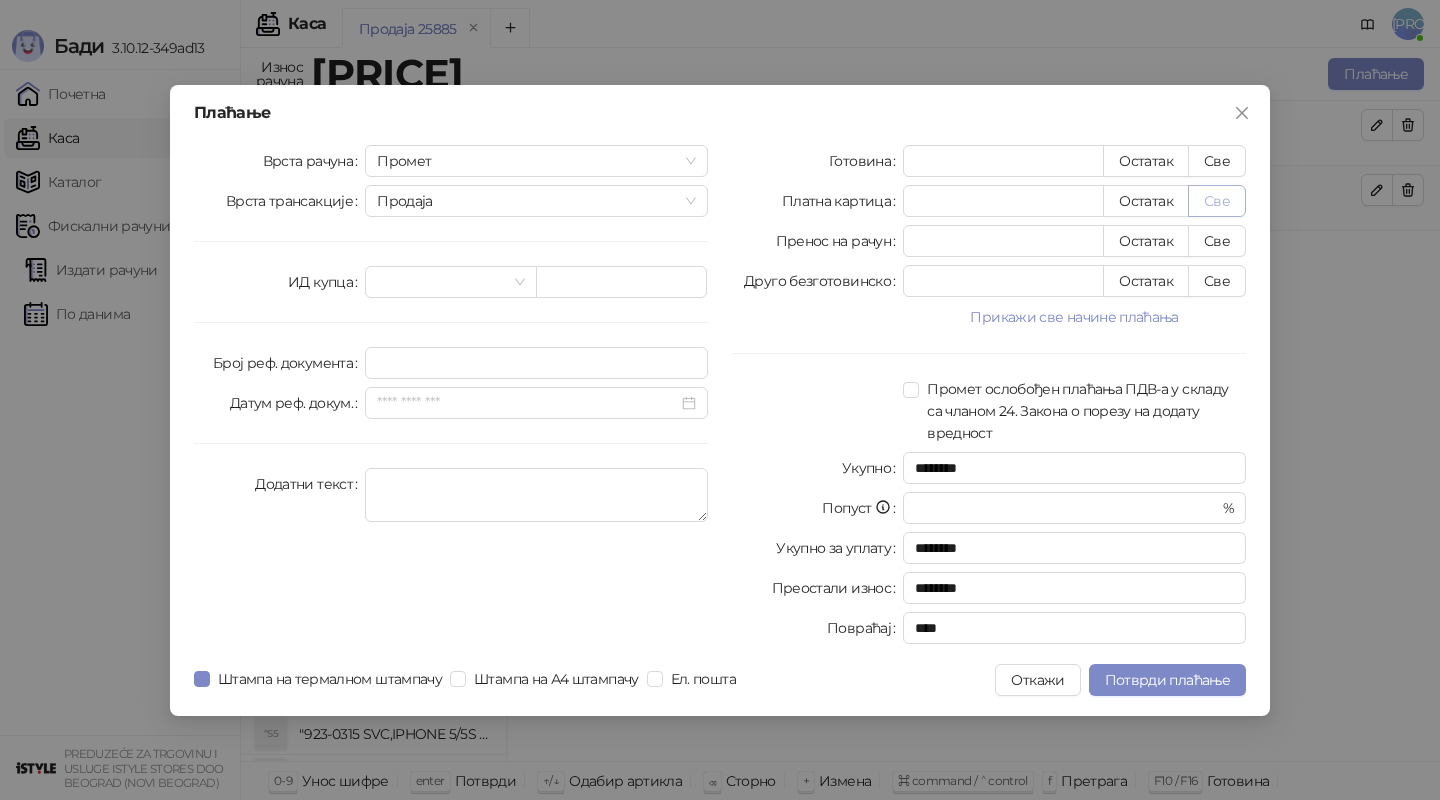 click on "Све" at bounding box center (1217, 201) 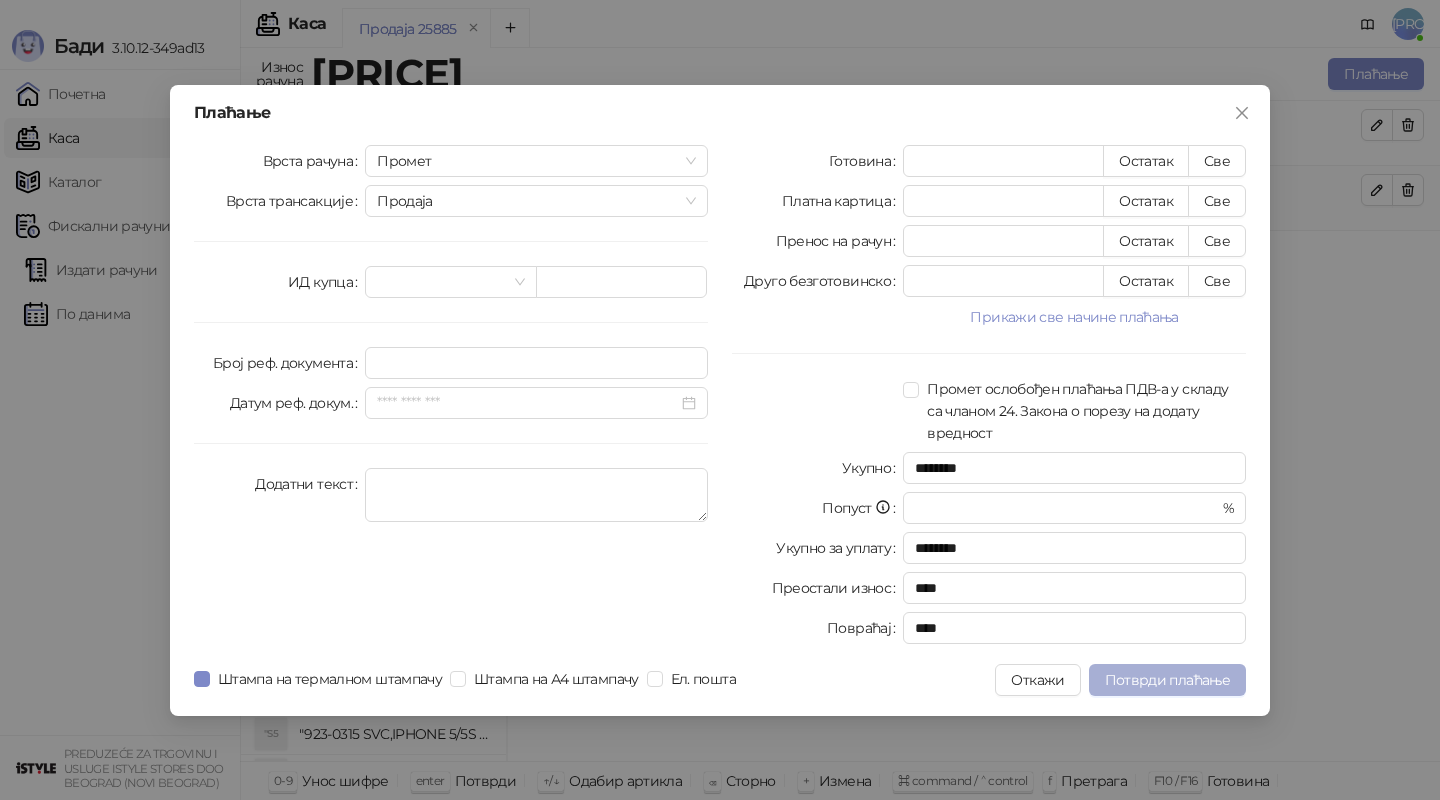 click on "Потврди плаћање" at bounding box center [1167, 680] 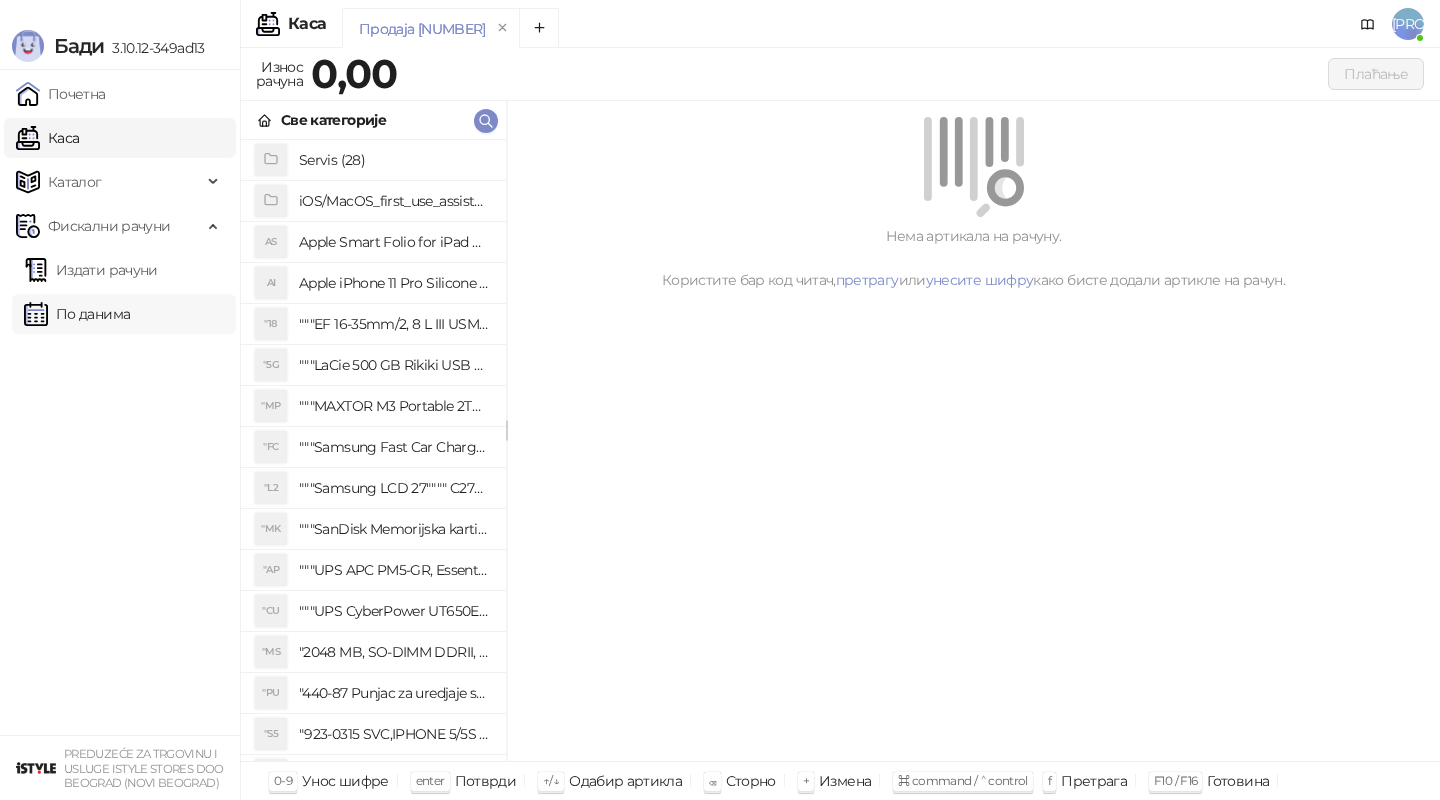 click on "По данима" at bounding box center (77, 314) 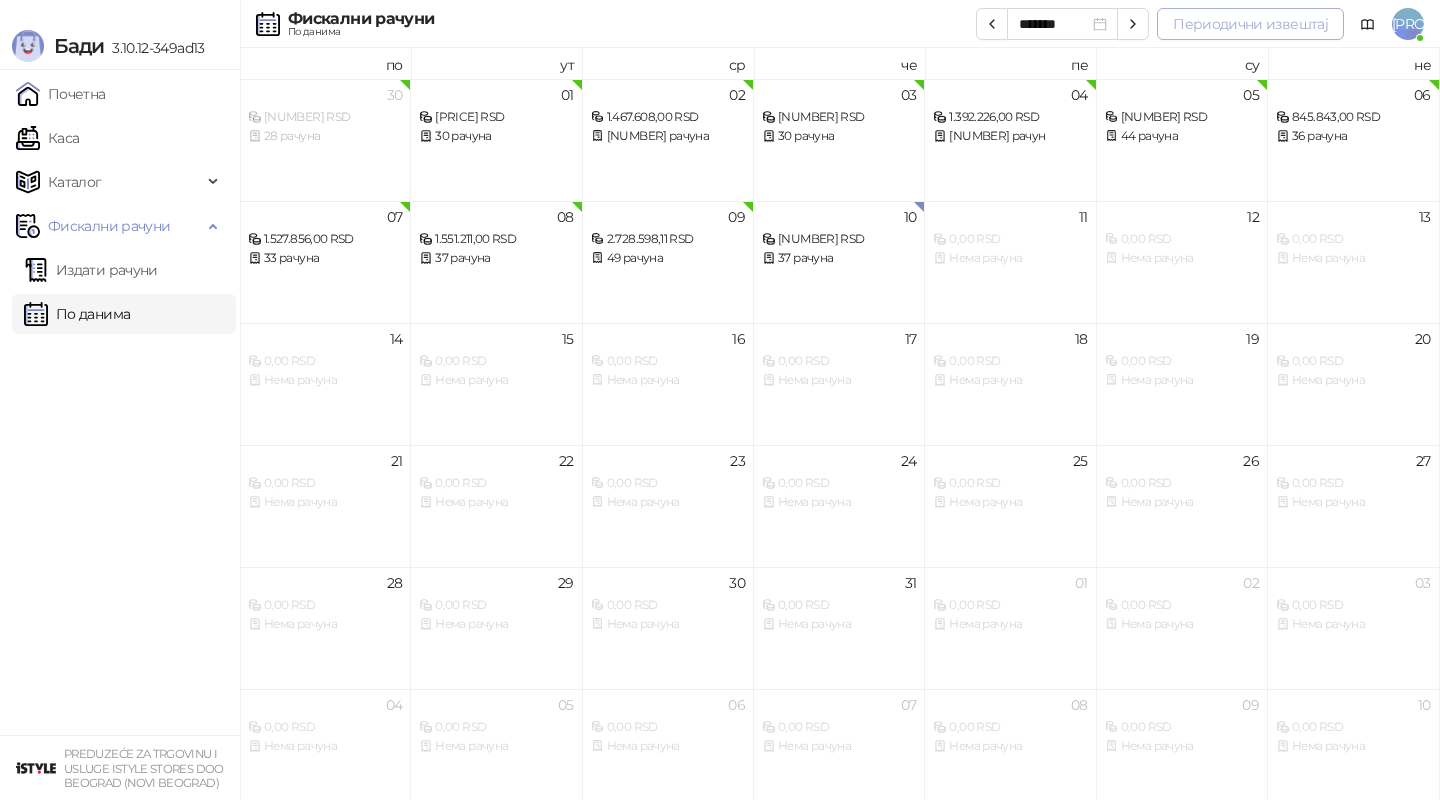 click on "Периодични извештај" at bounding box center (1250, 24) 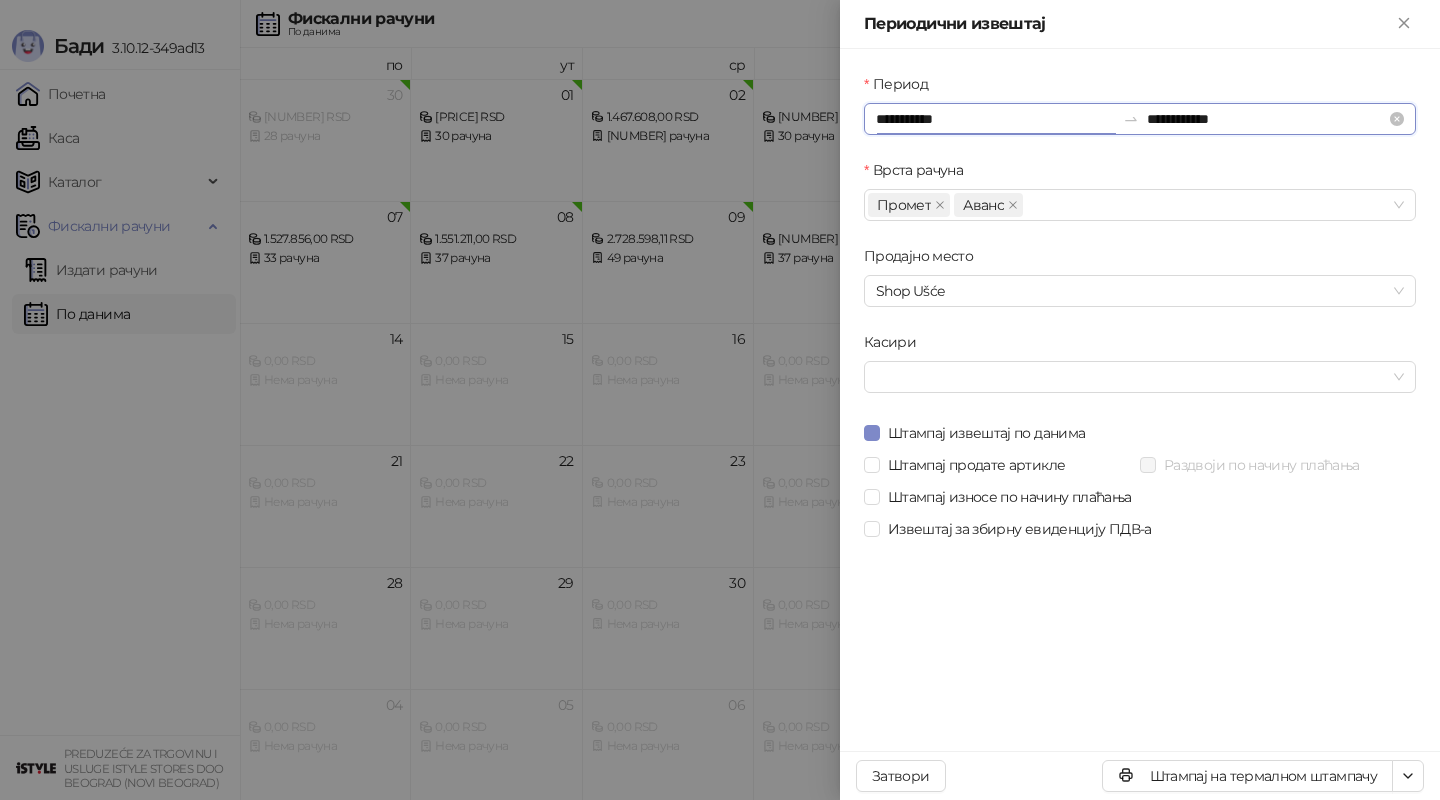 click on "**********" at bounding box center [995, 119] 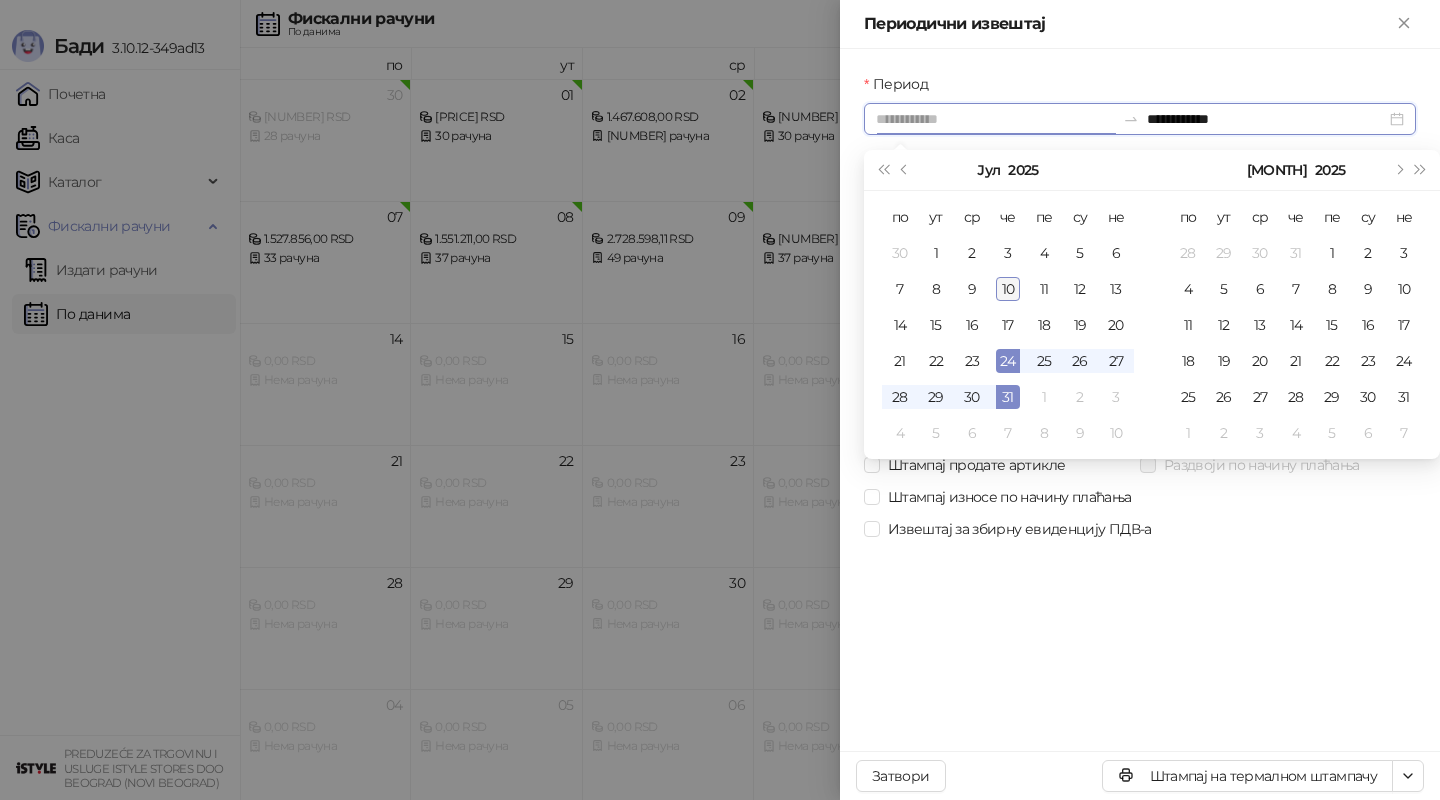 type on "**********" 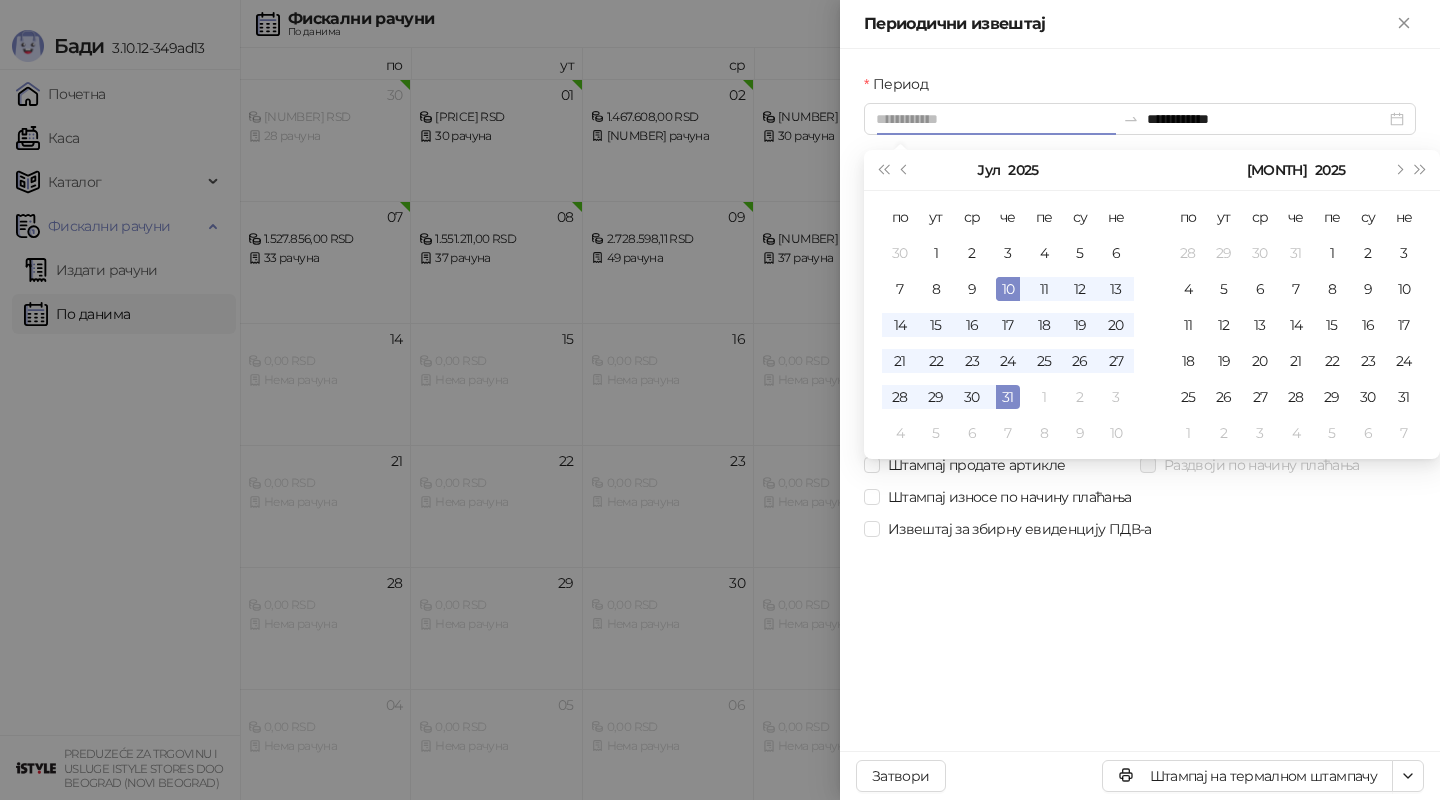 click on "10" at bounding box center (1008, 289) 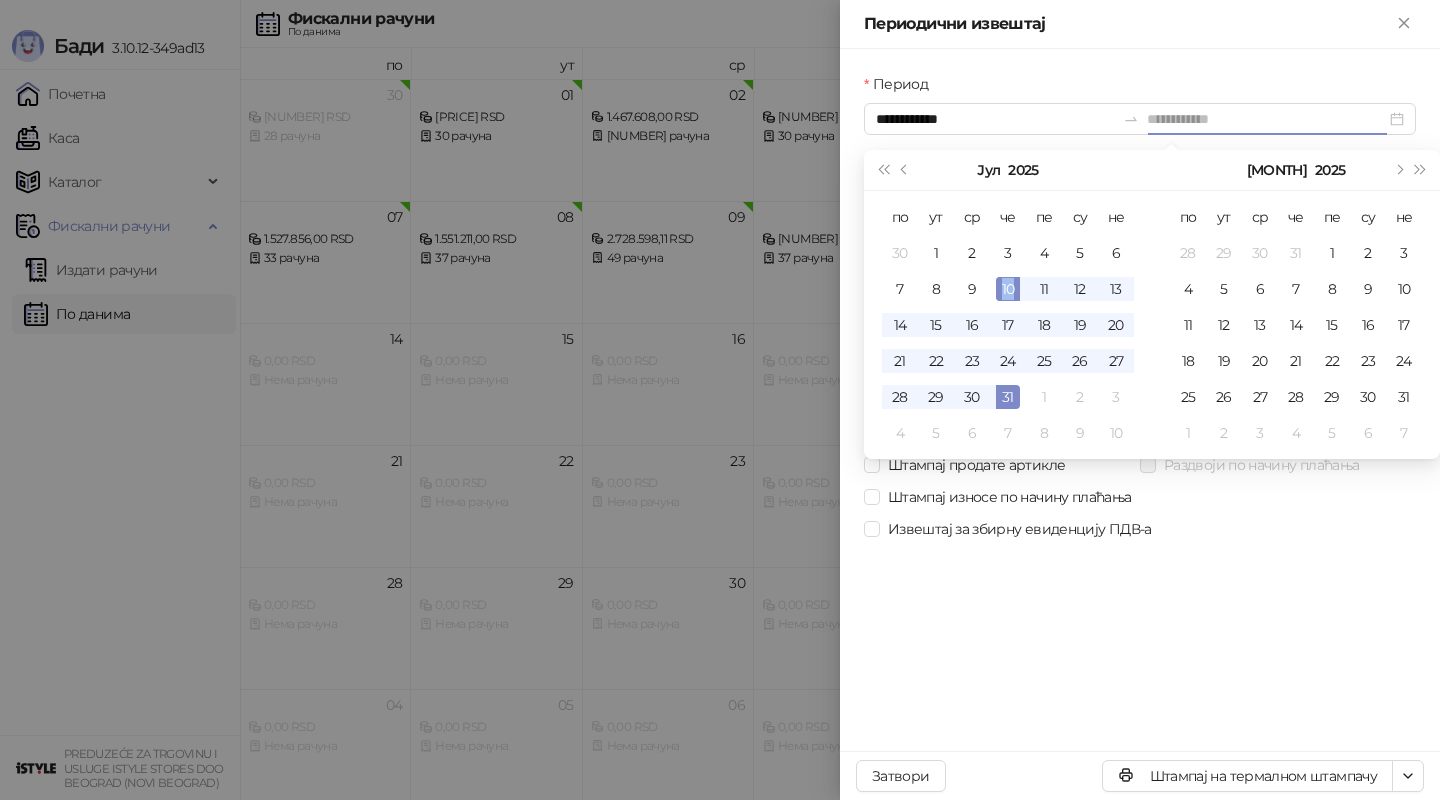 click on "10" at bounding box center [1008, 289] 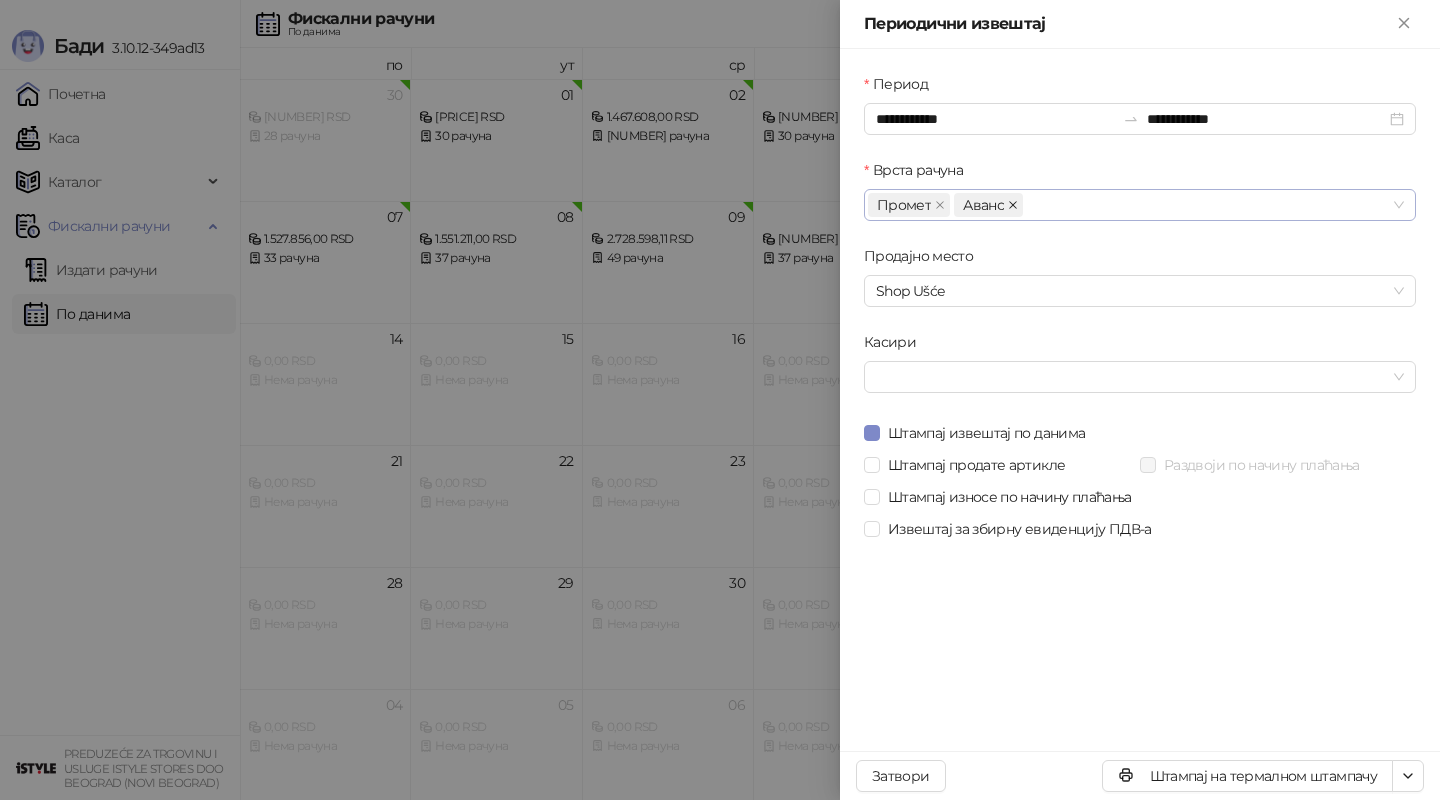 click 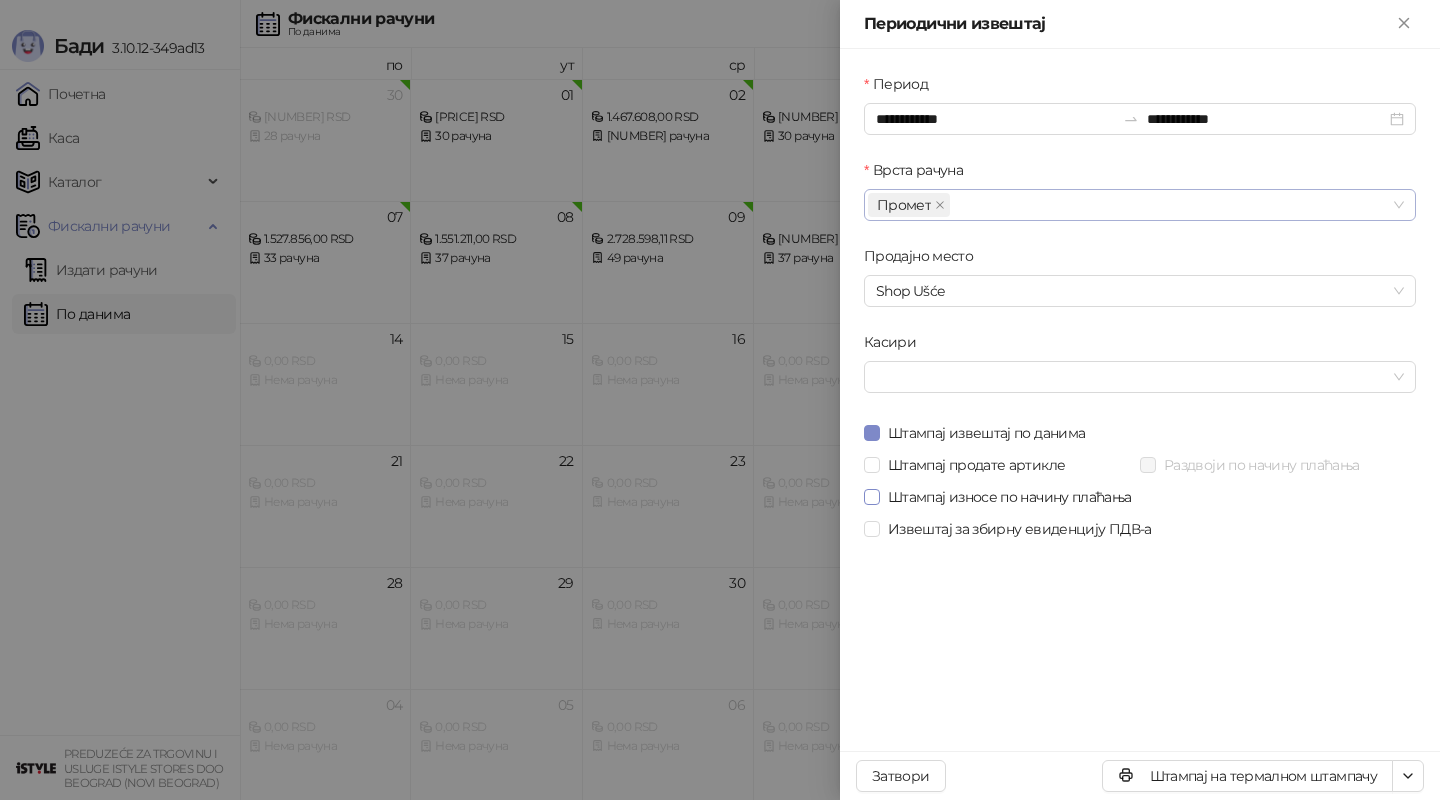 click on "Штампај износе по начину плаћања" at bounding box center [1010, 497] 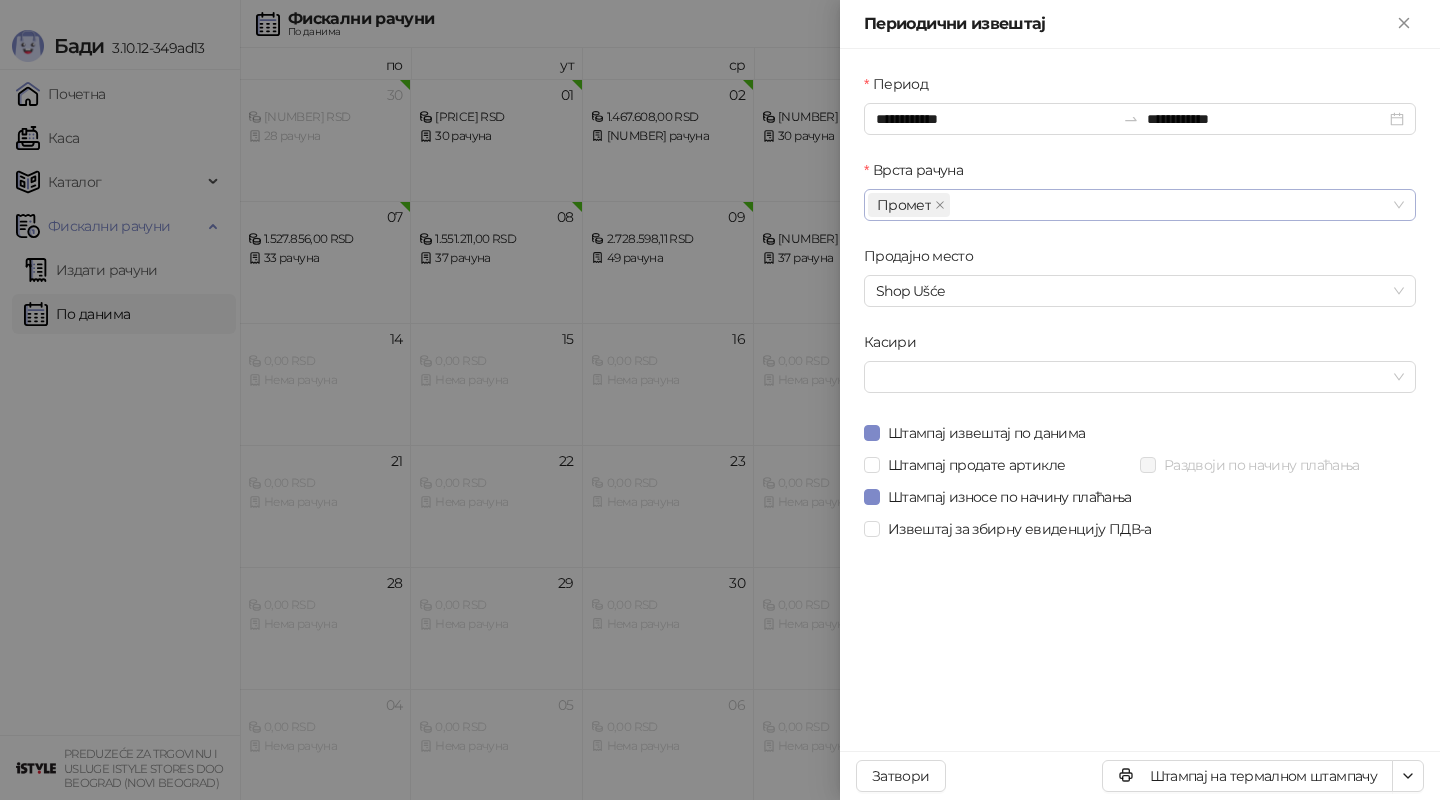click on "**********" at bounding box center [1140, 309] 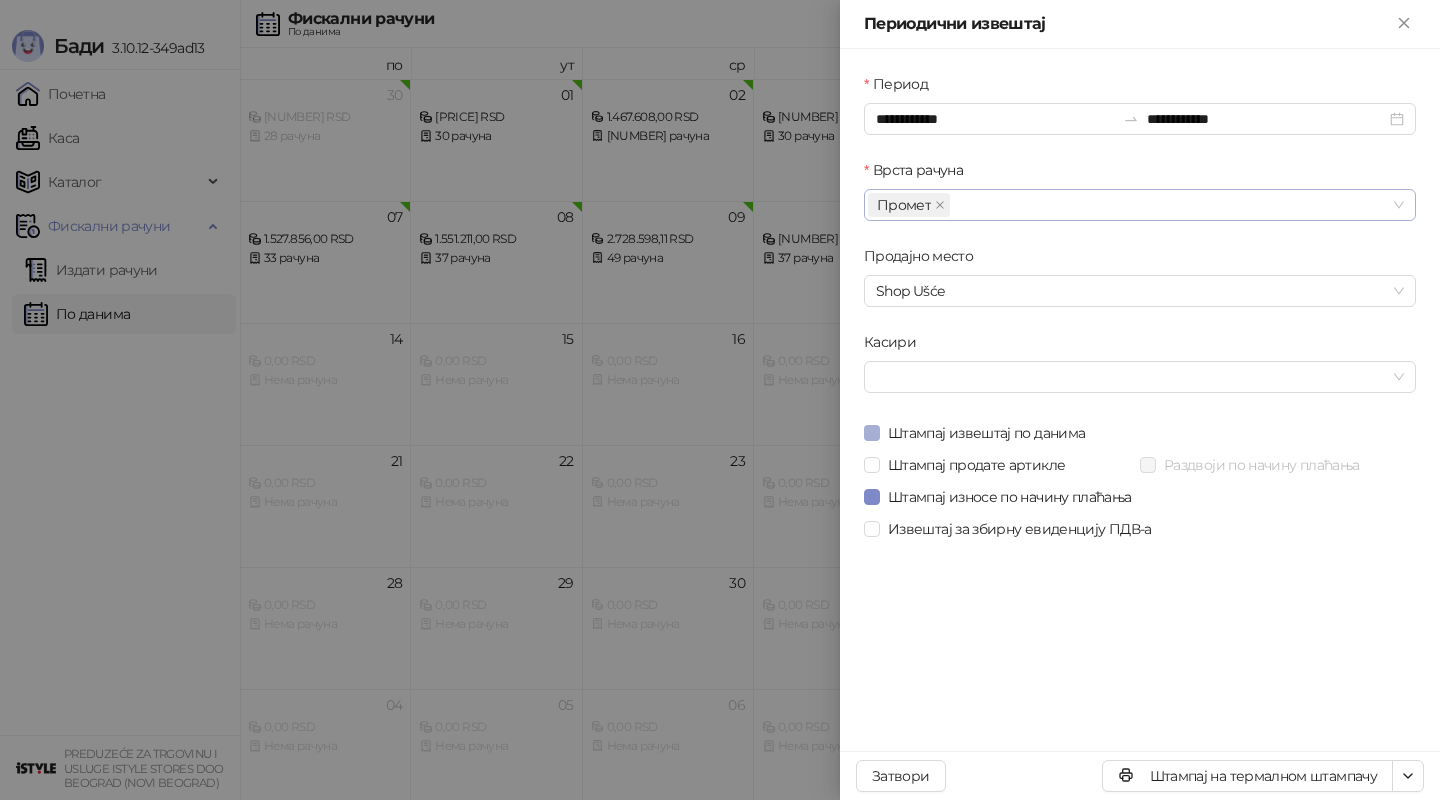 click on "Штампај извештај по данима" at bounding box center (986, 433) 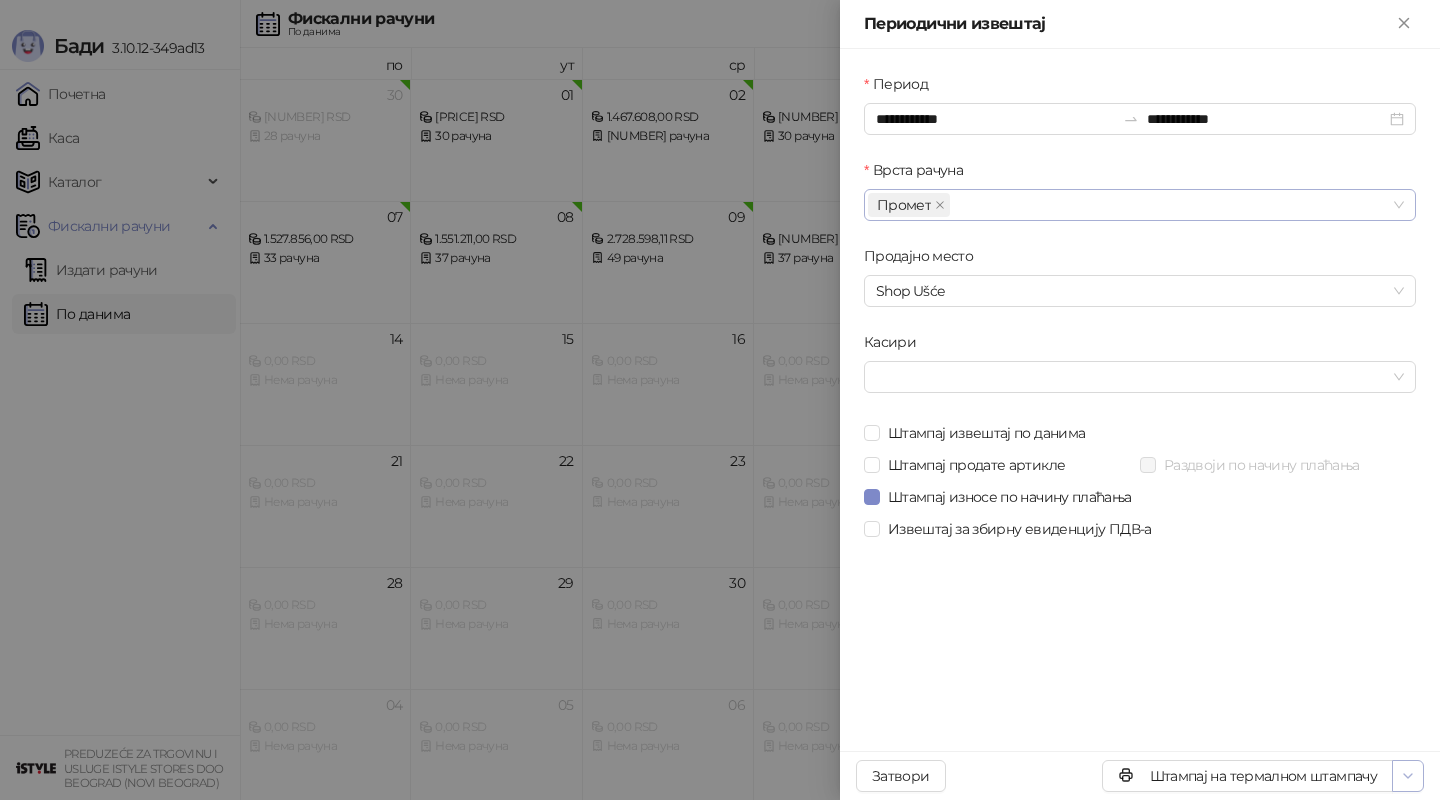 click at bounding box center [1408, 775] 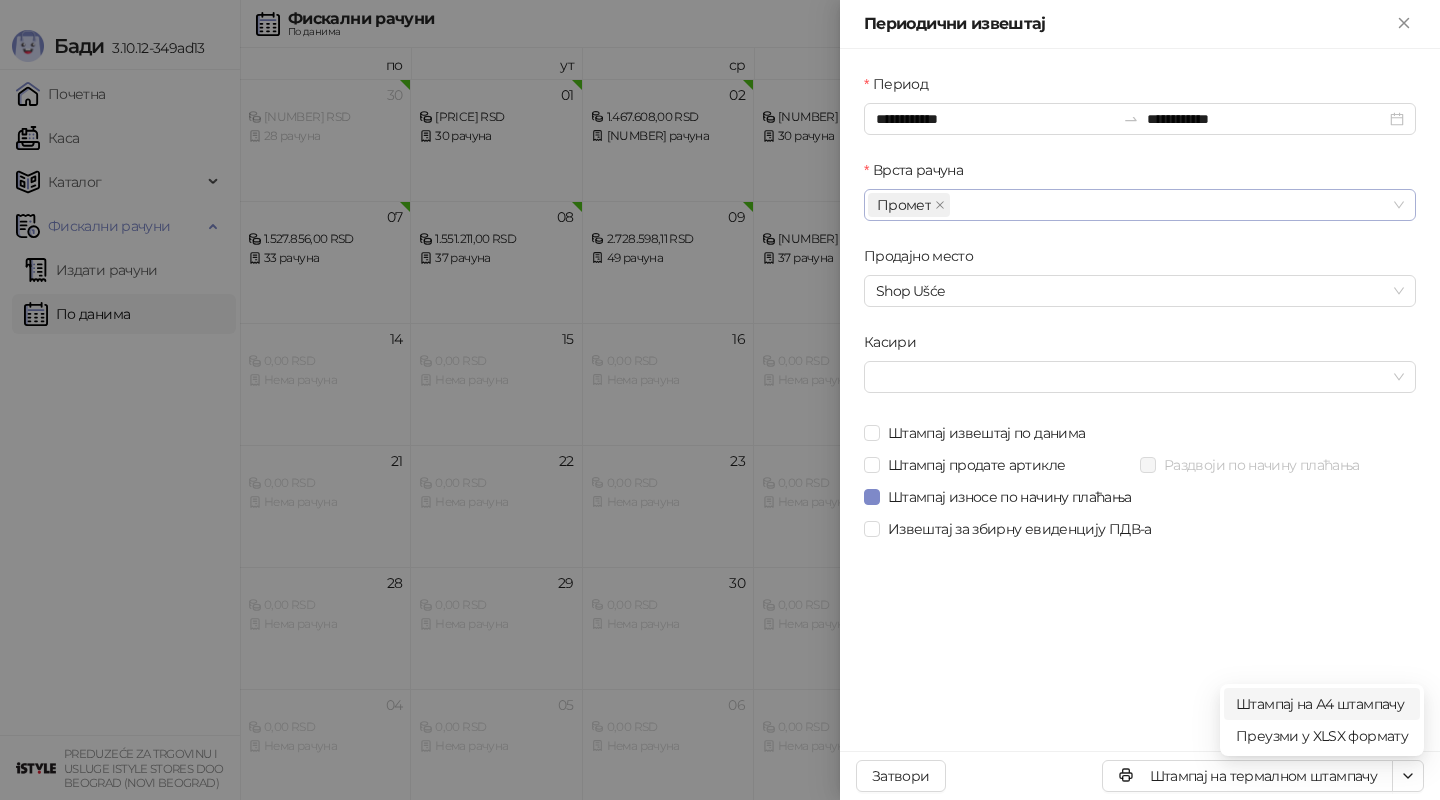 click on "Штампај на А4 штампачу" at bounding box center [1322, 704] 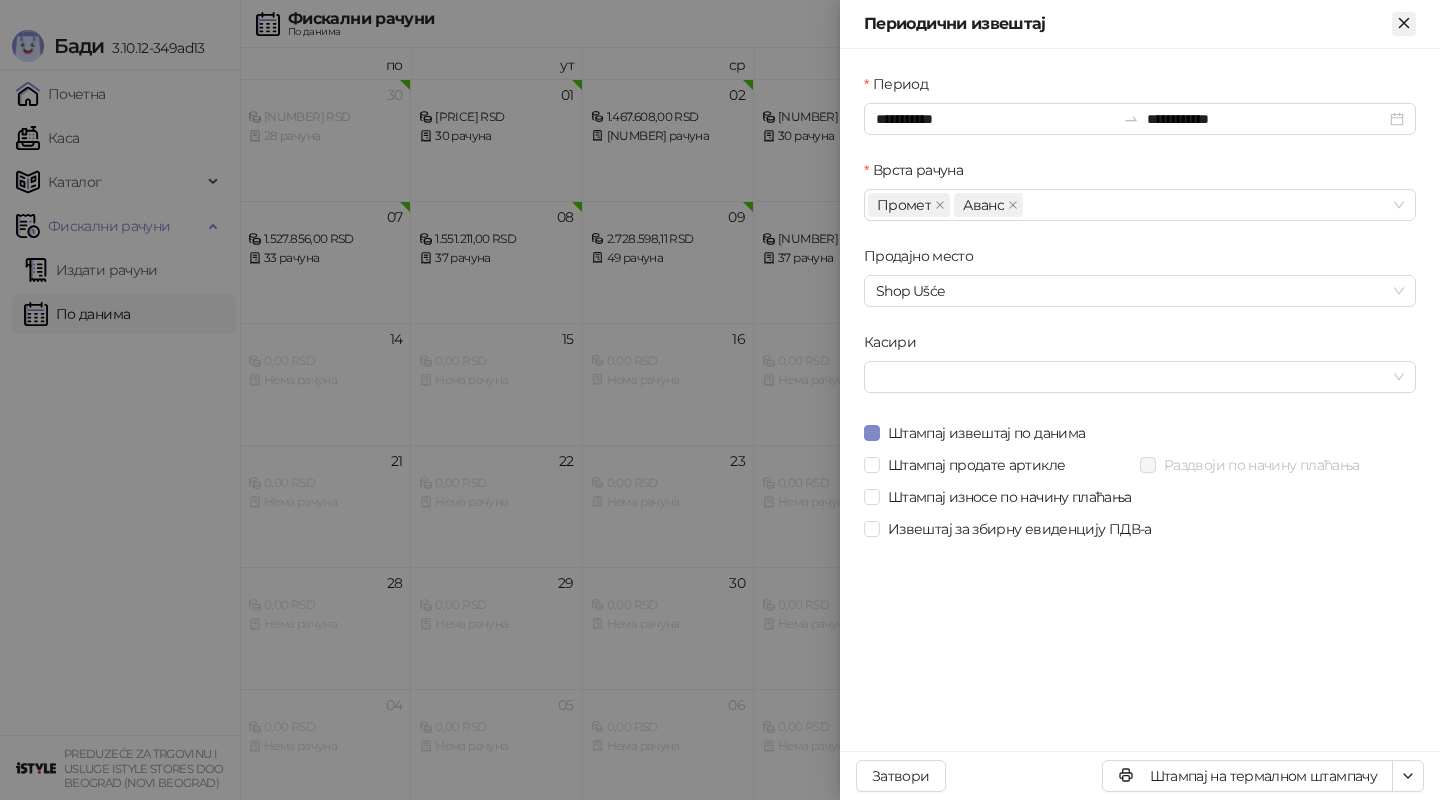 click 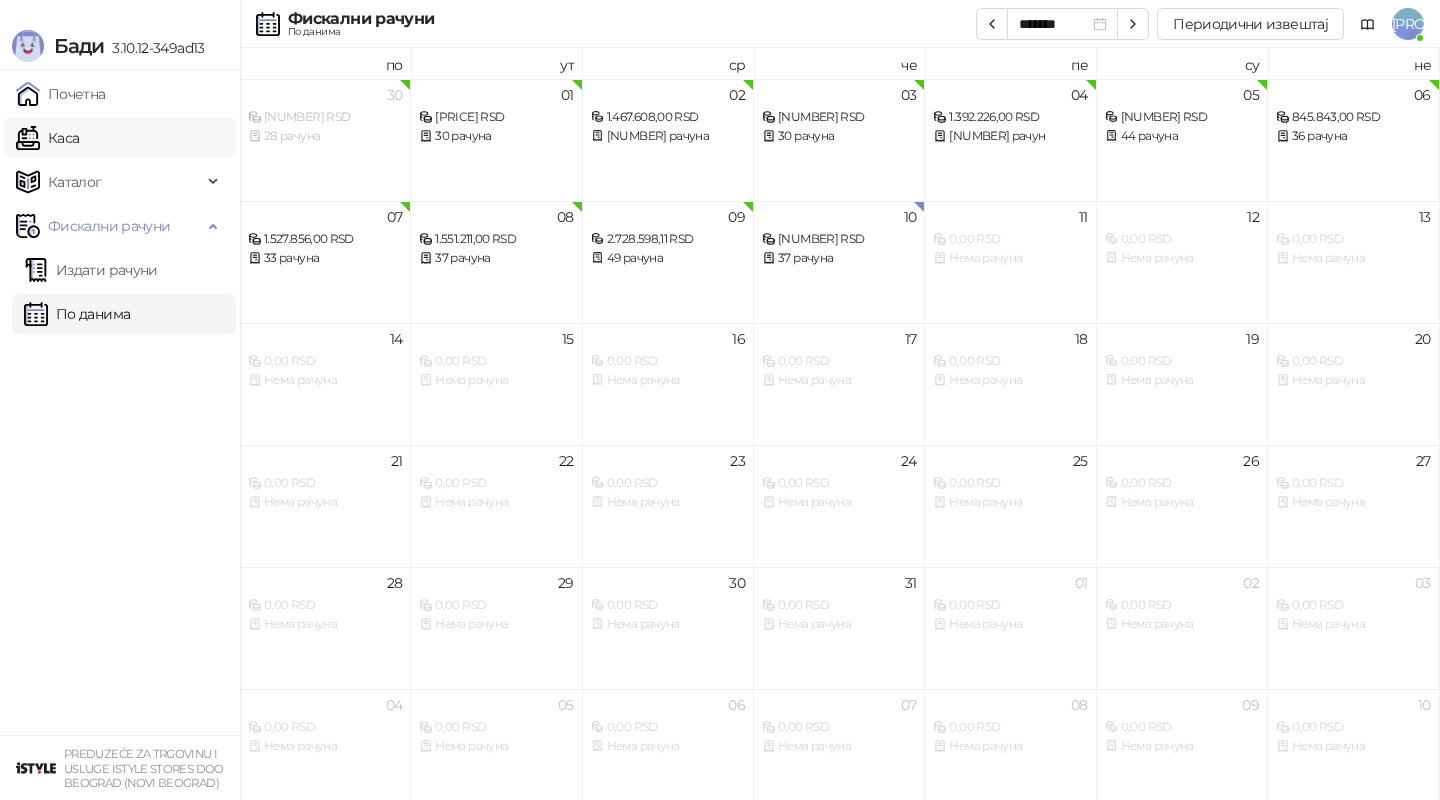 click on "Каса" at bounding box center [47, 138] 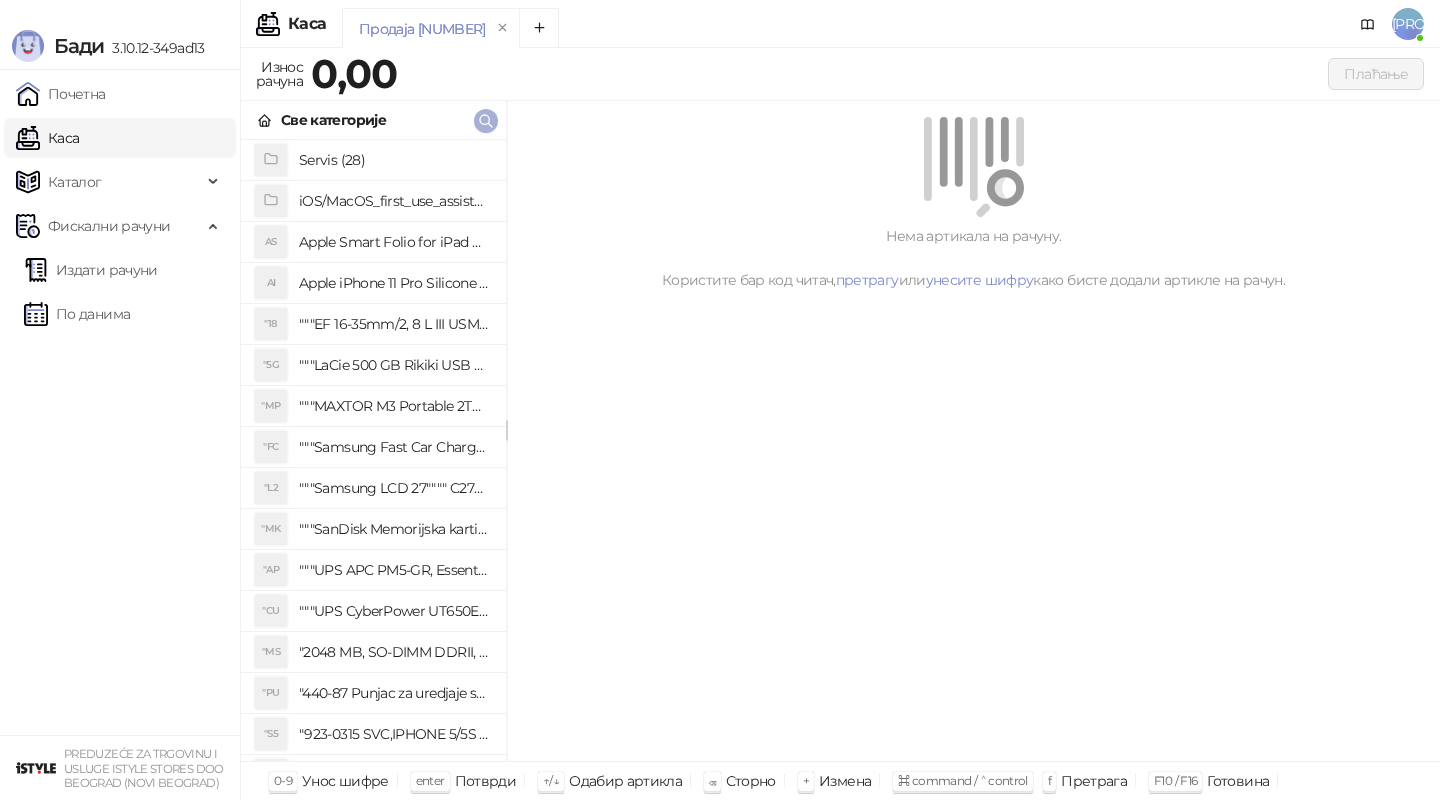 click 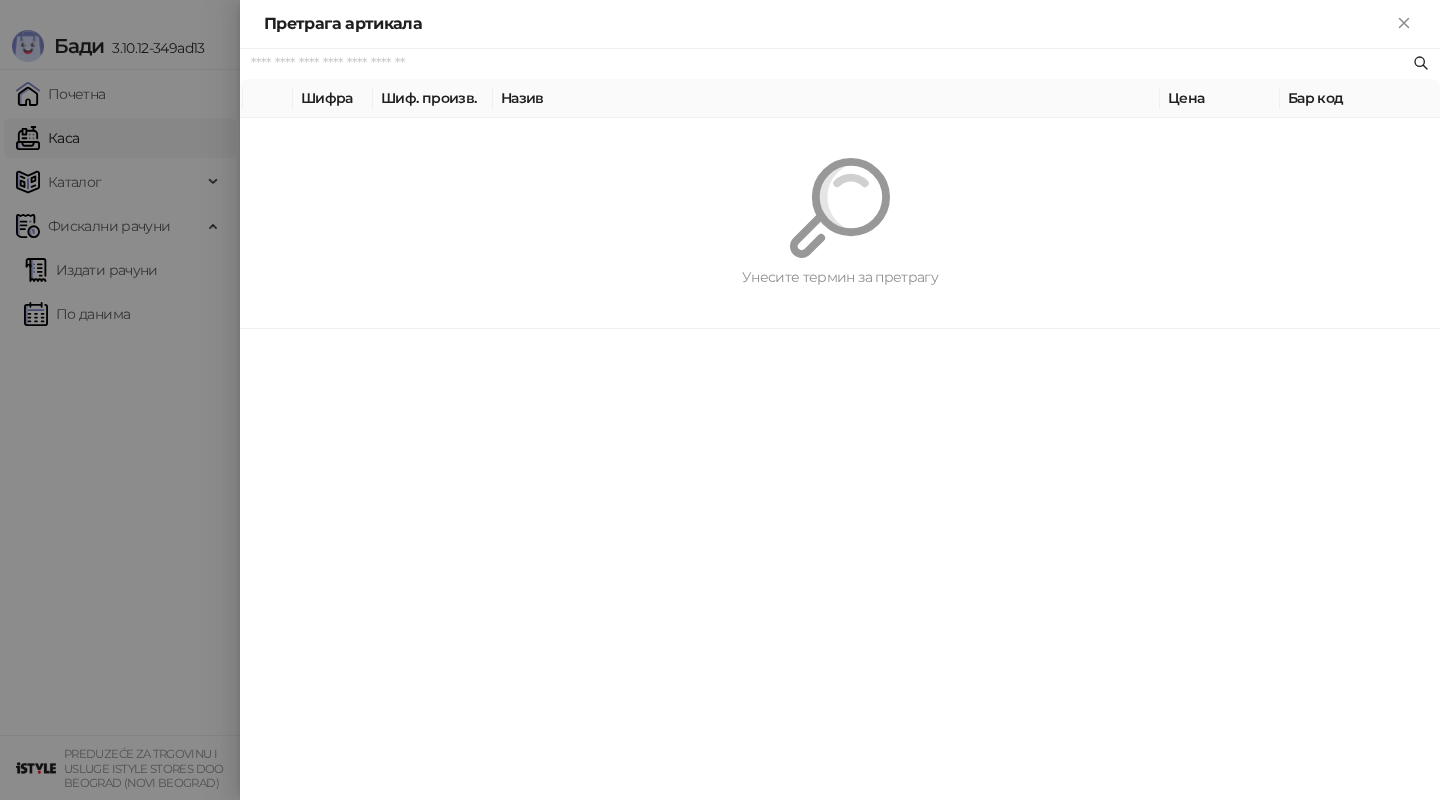 paste on "*********" 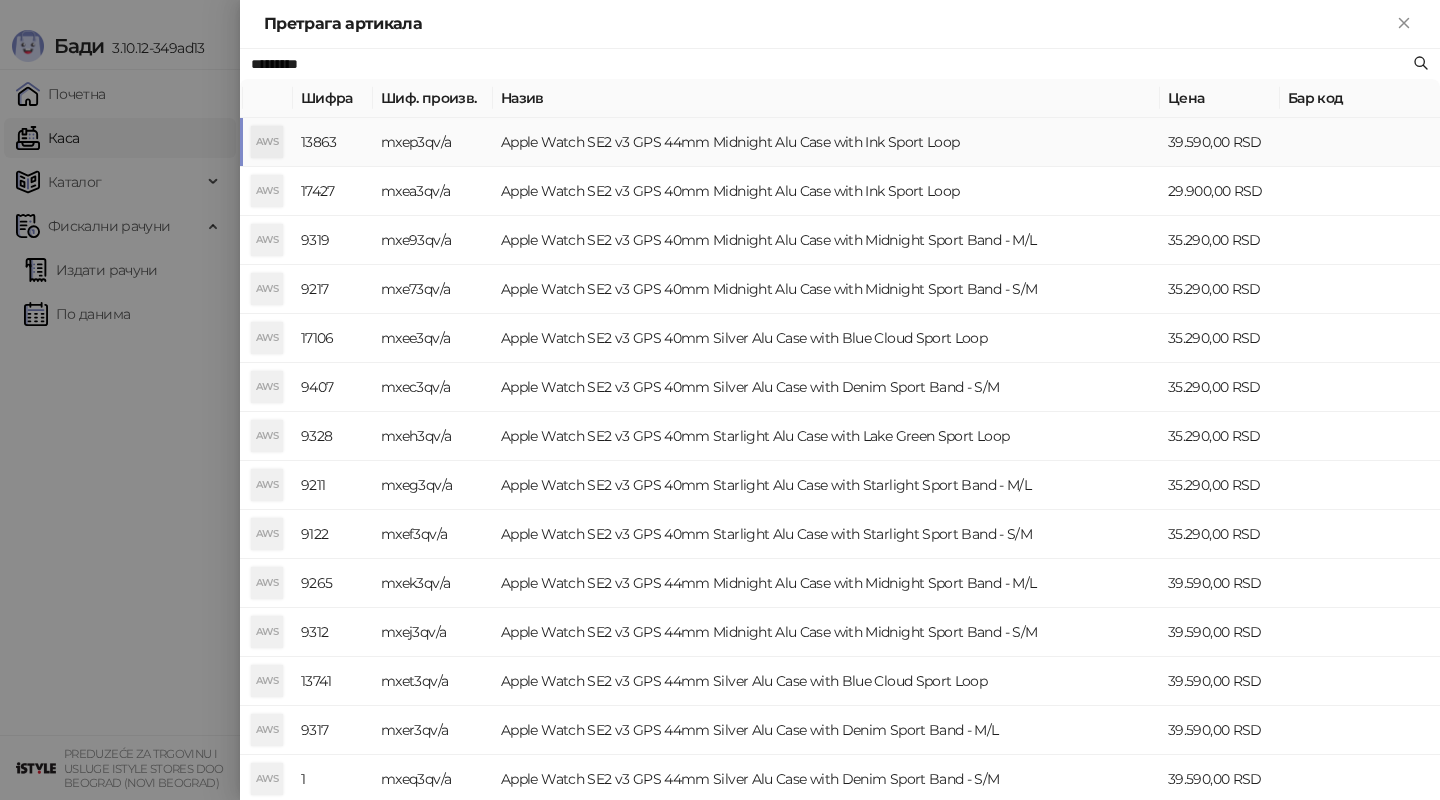type on "*********" 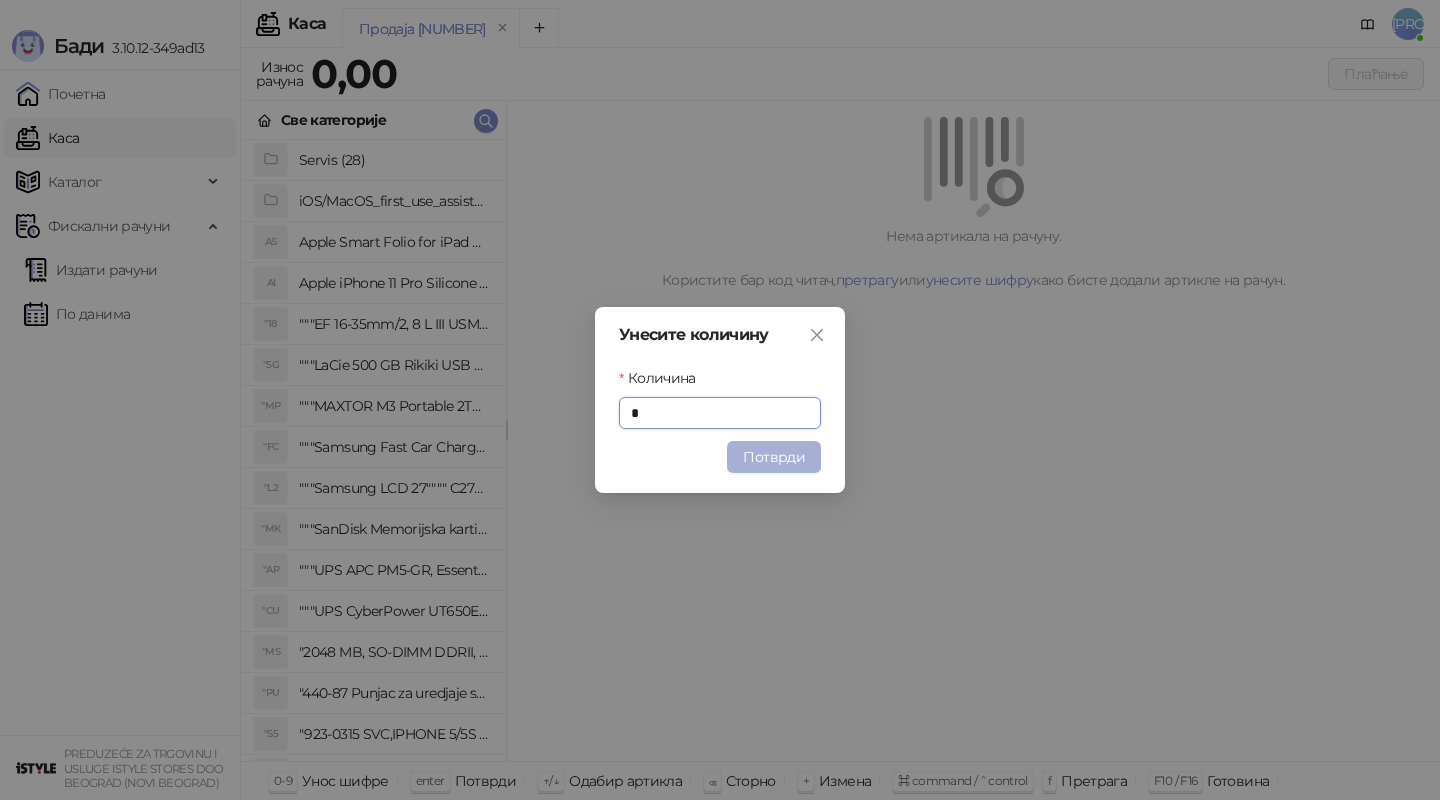 click on "Потврди" at bounding box center (774, 457) 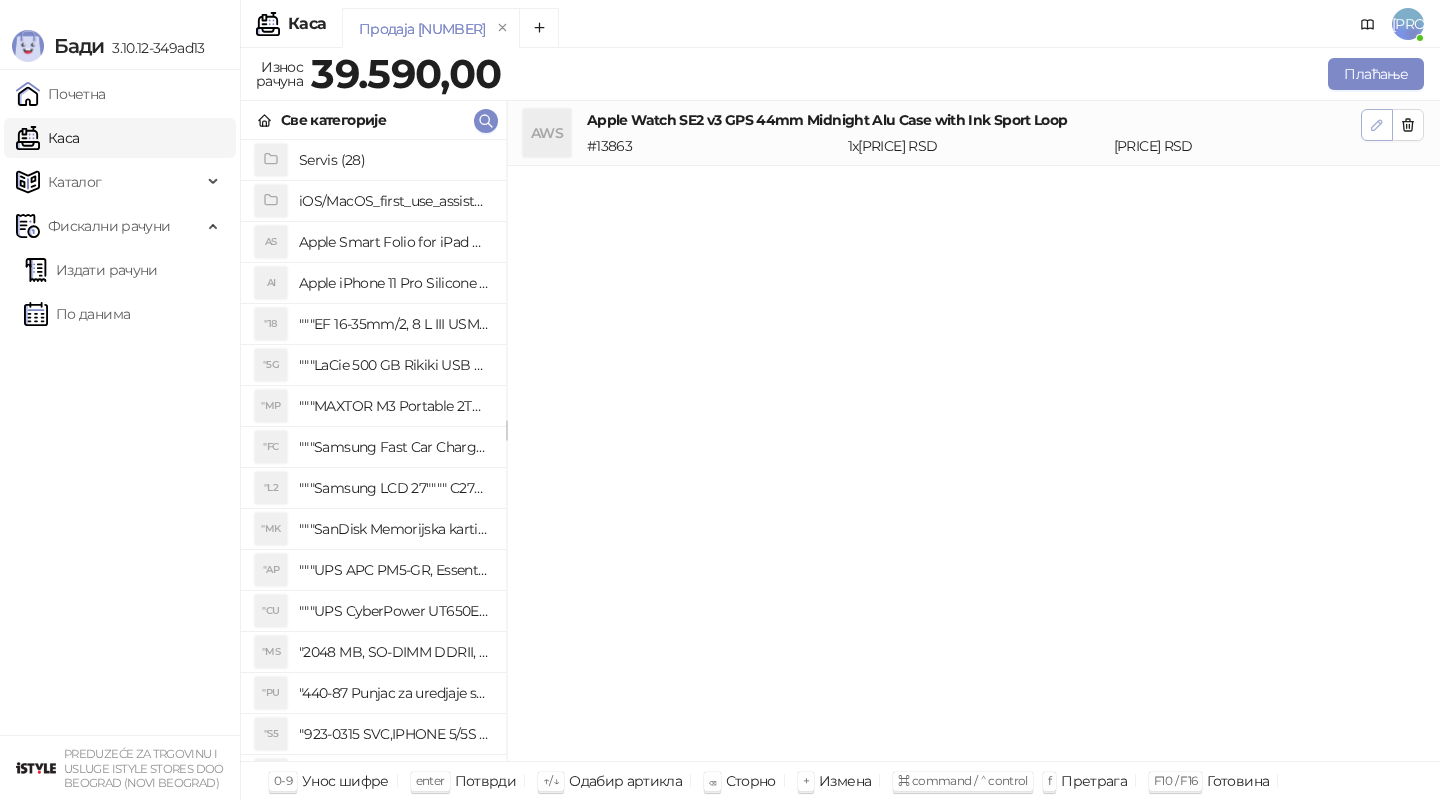 click at bounding box center [1377, 125] 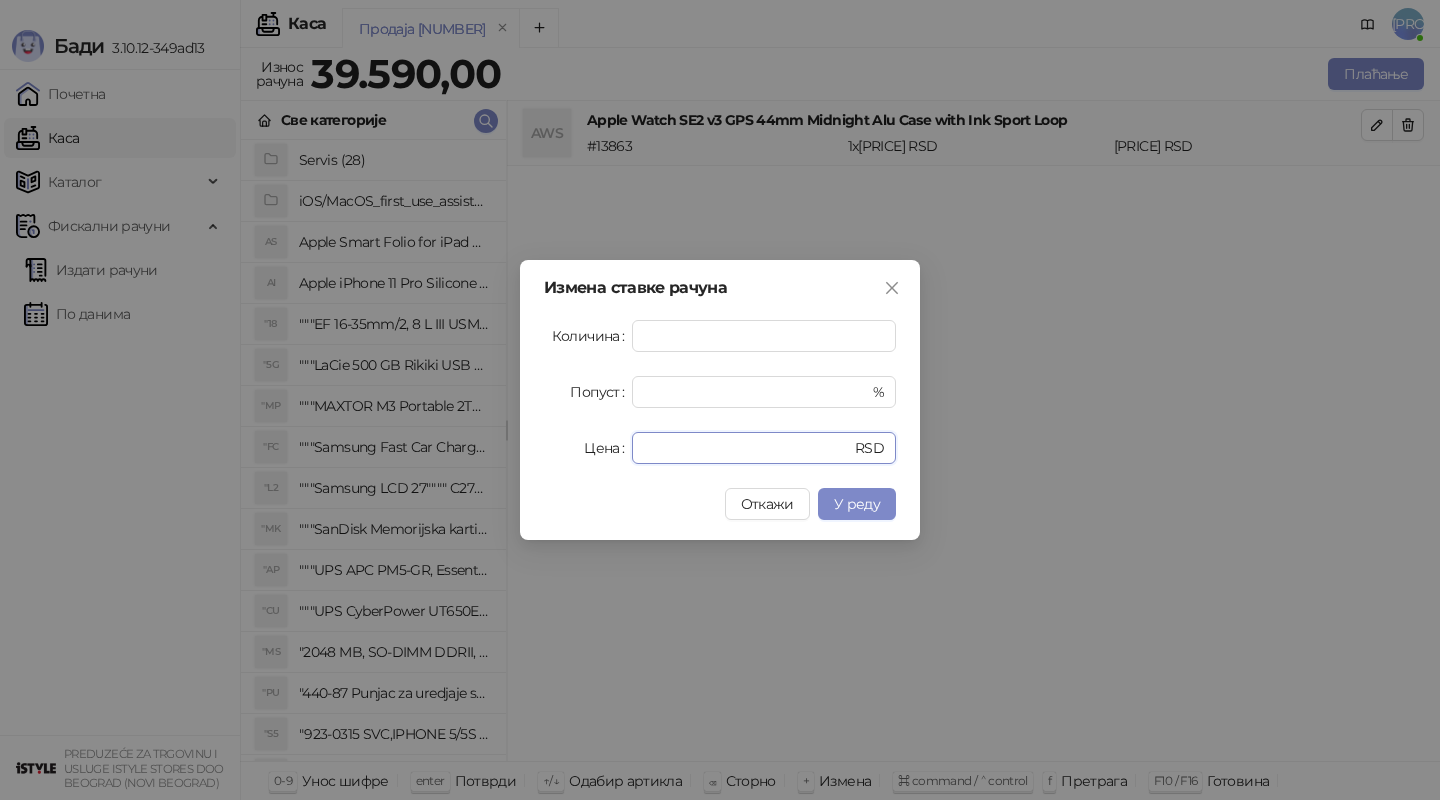 drag, startPoint x: 704, startPoint y: 451, endPoint x: 470, endPoint y: 447, distance: 234.03418 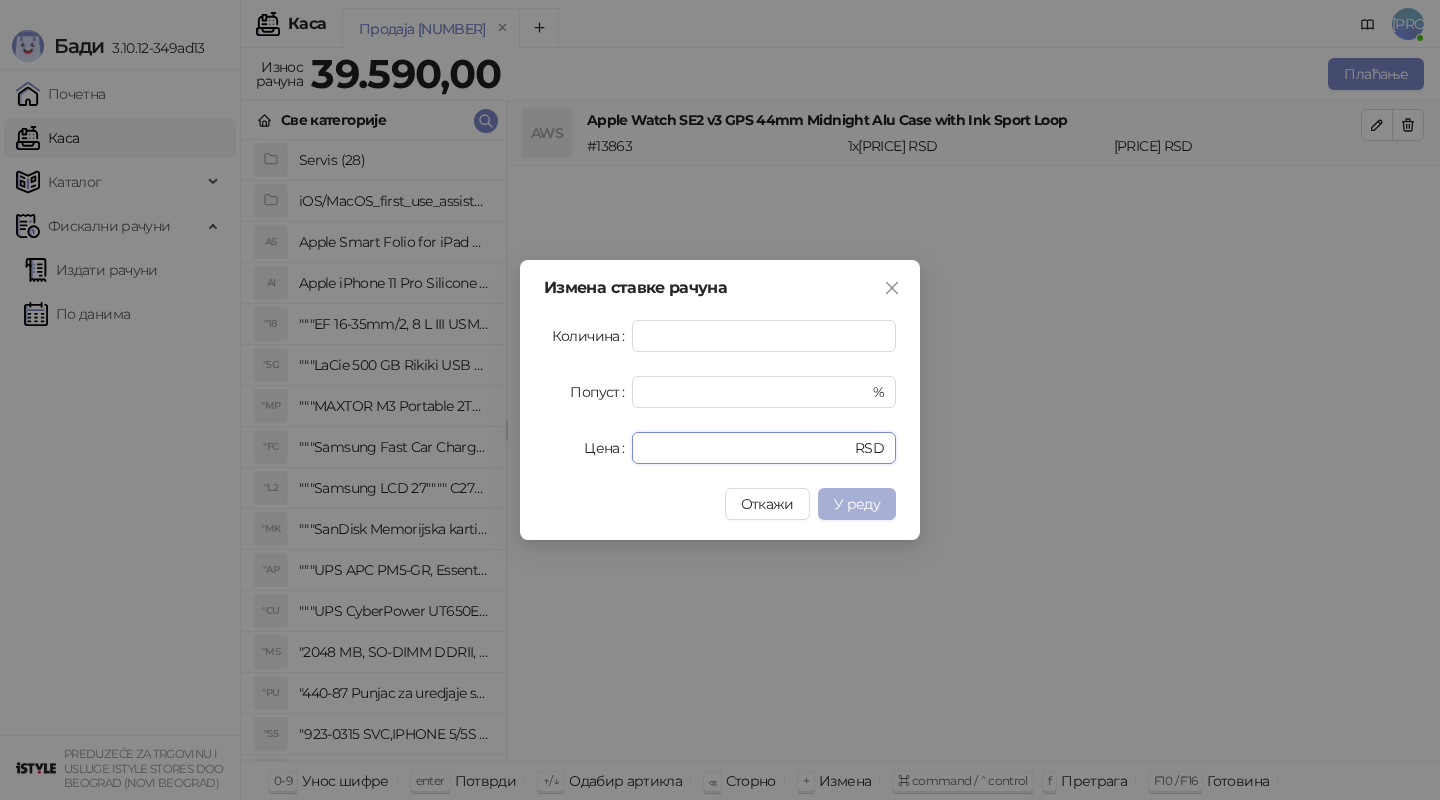type on "*****" 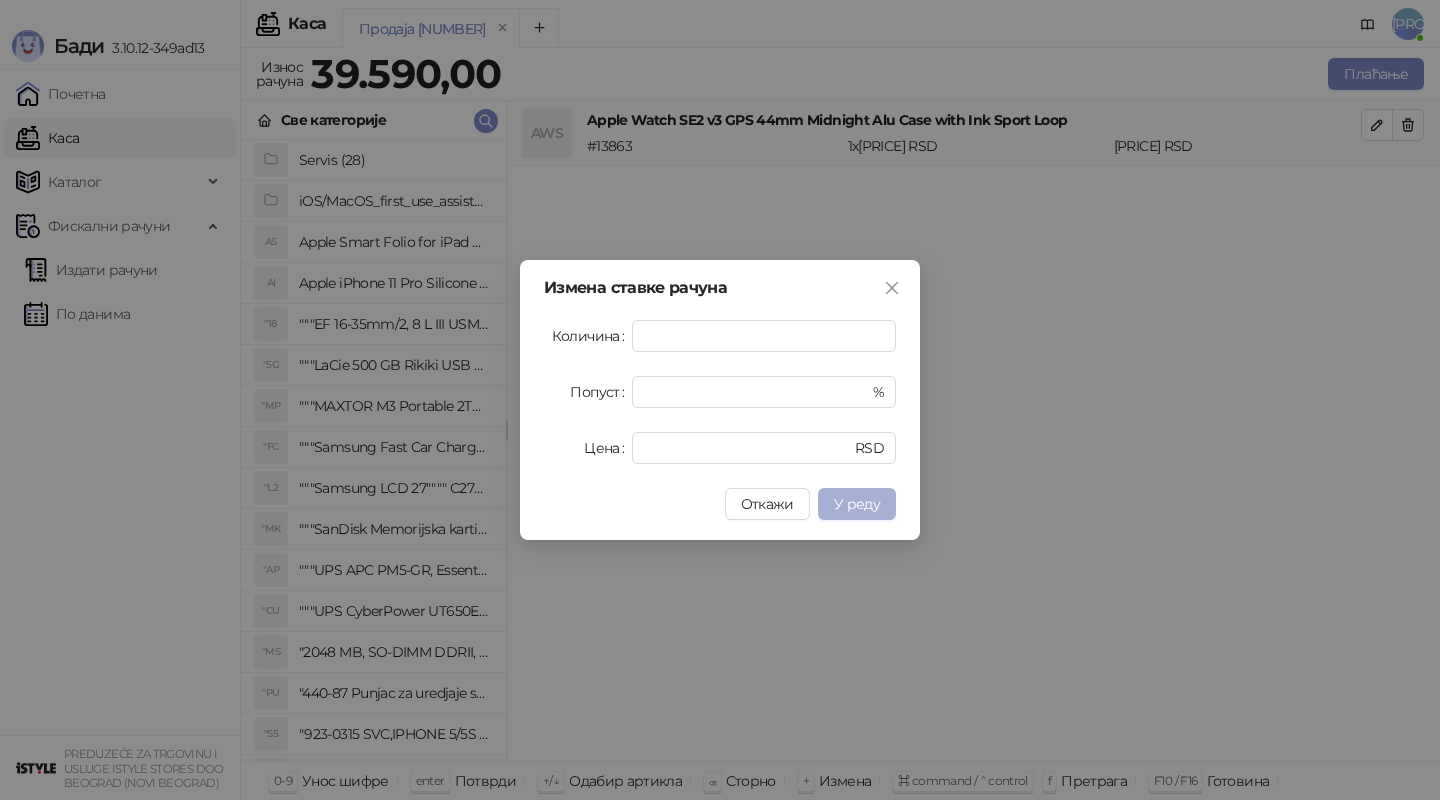 click on "У реду" at bounding box center [857, 504] 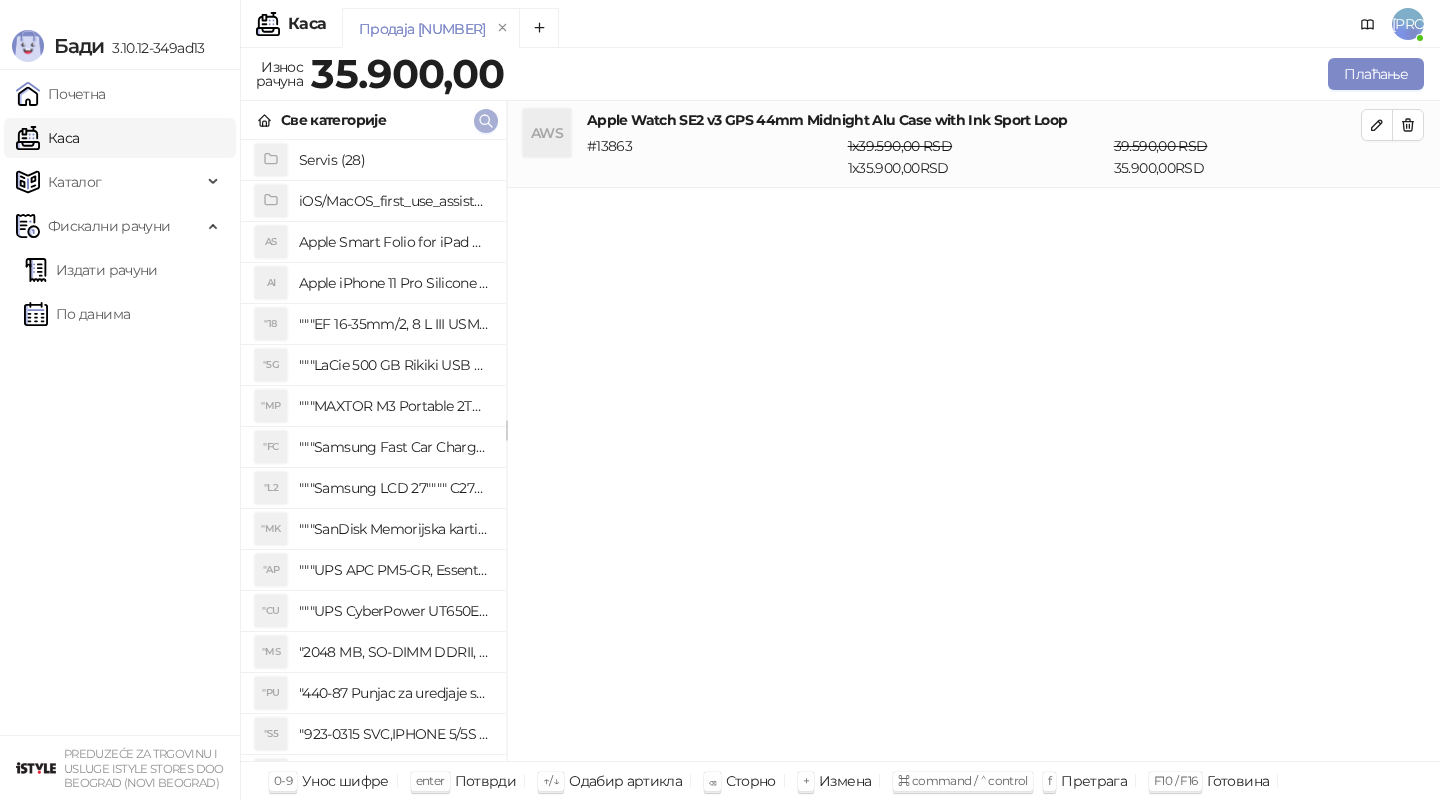 click 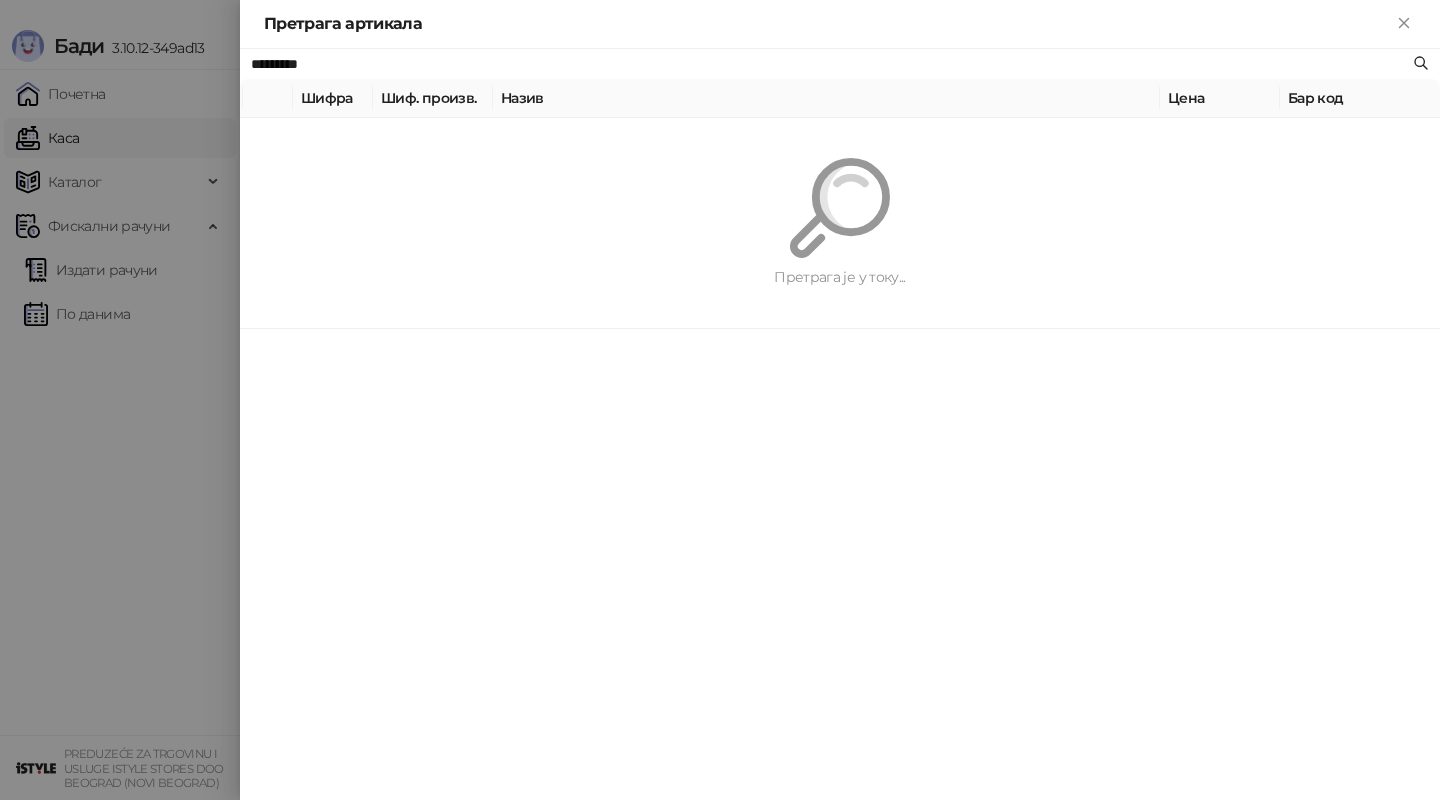 paste on "*******" 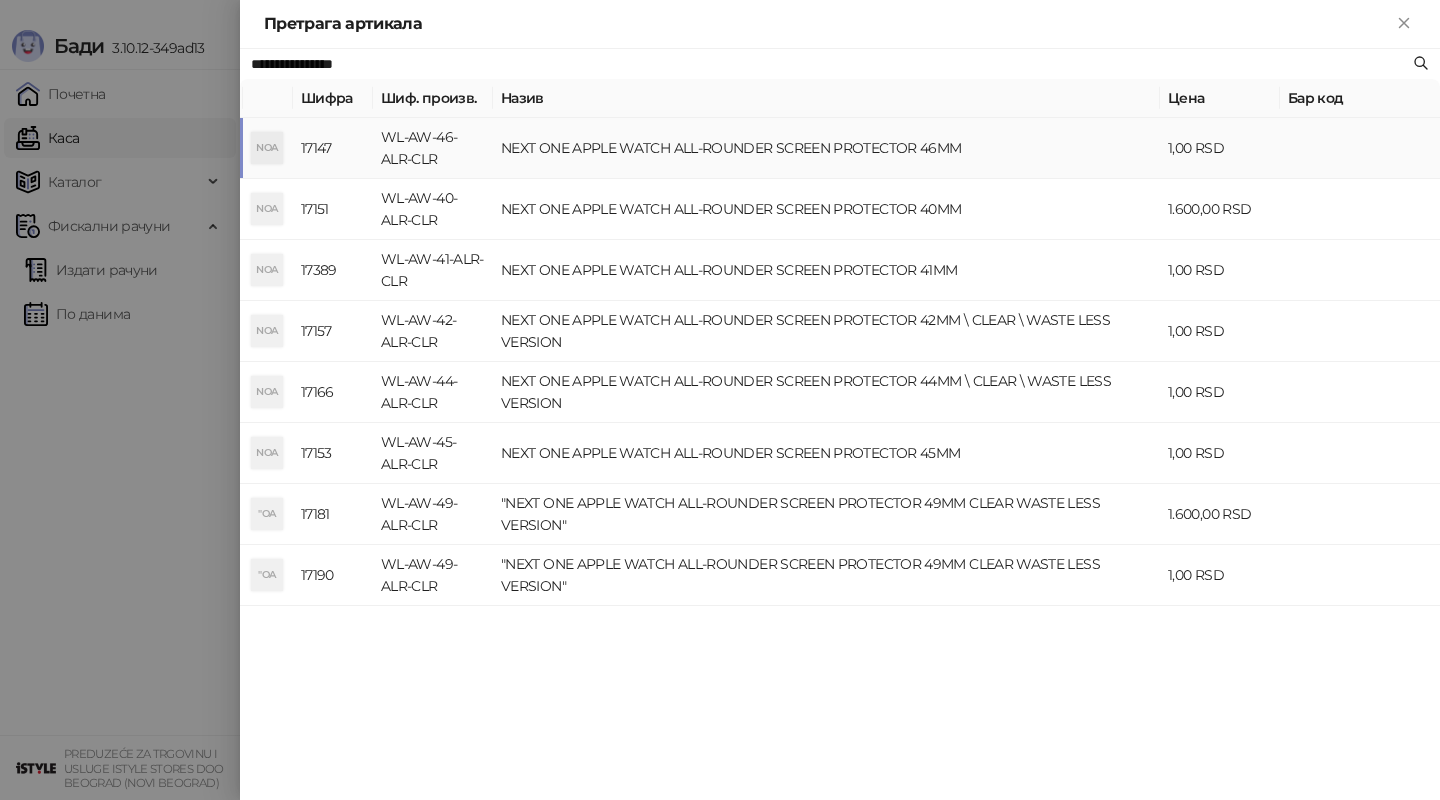 click on "NEXT ONE APPLE WATCH ALL-ROUNDER SCREEN PROTECTOR 46MM" at bounding box center (826, 148) 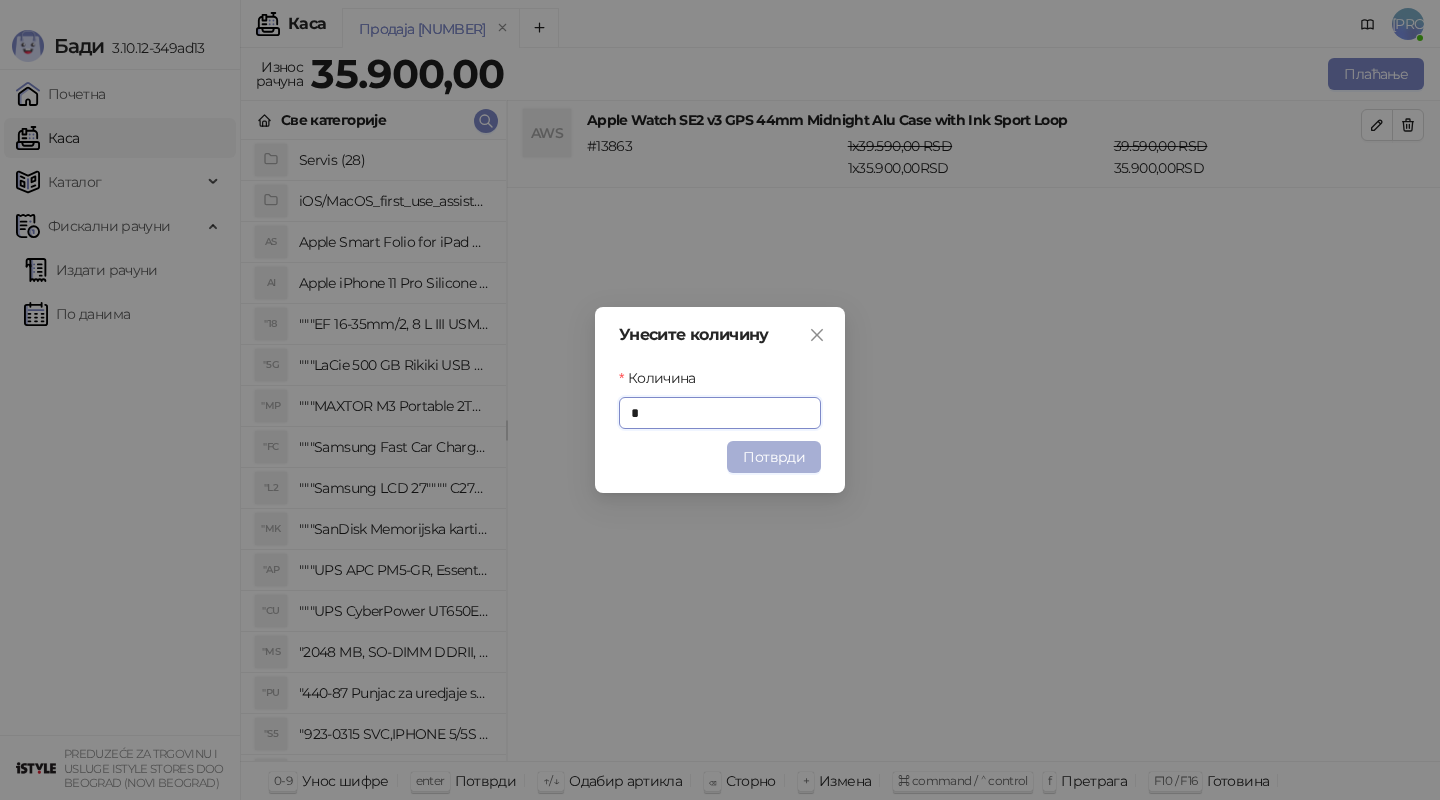 click on "Потврди" at bounding box center [774, 457] 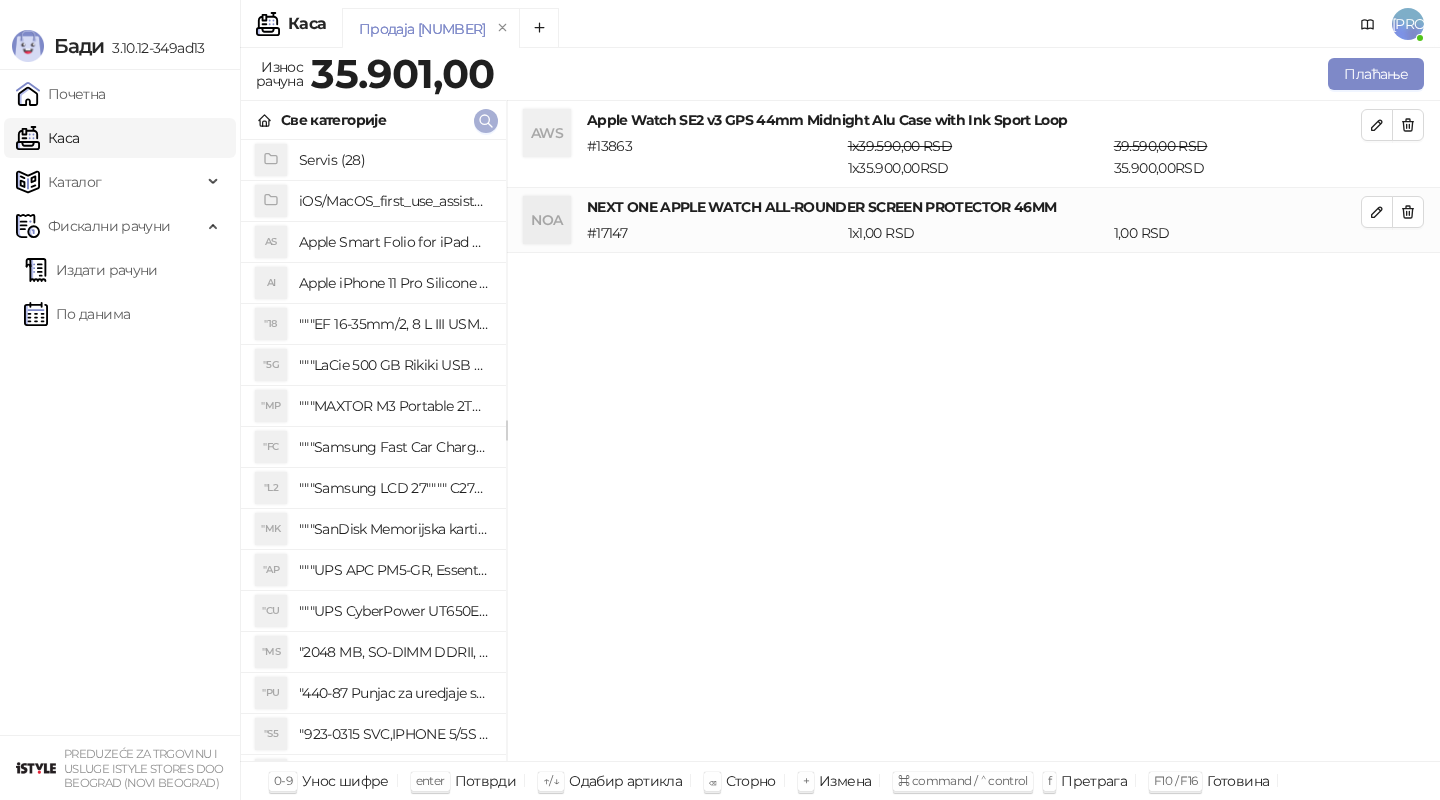 click 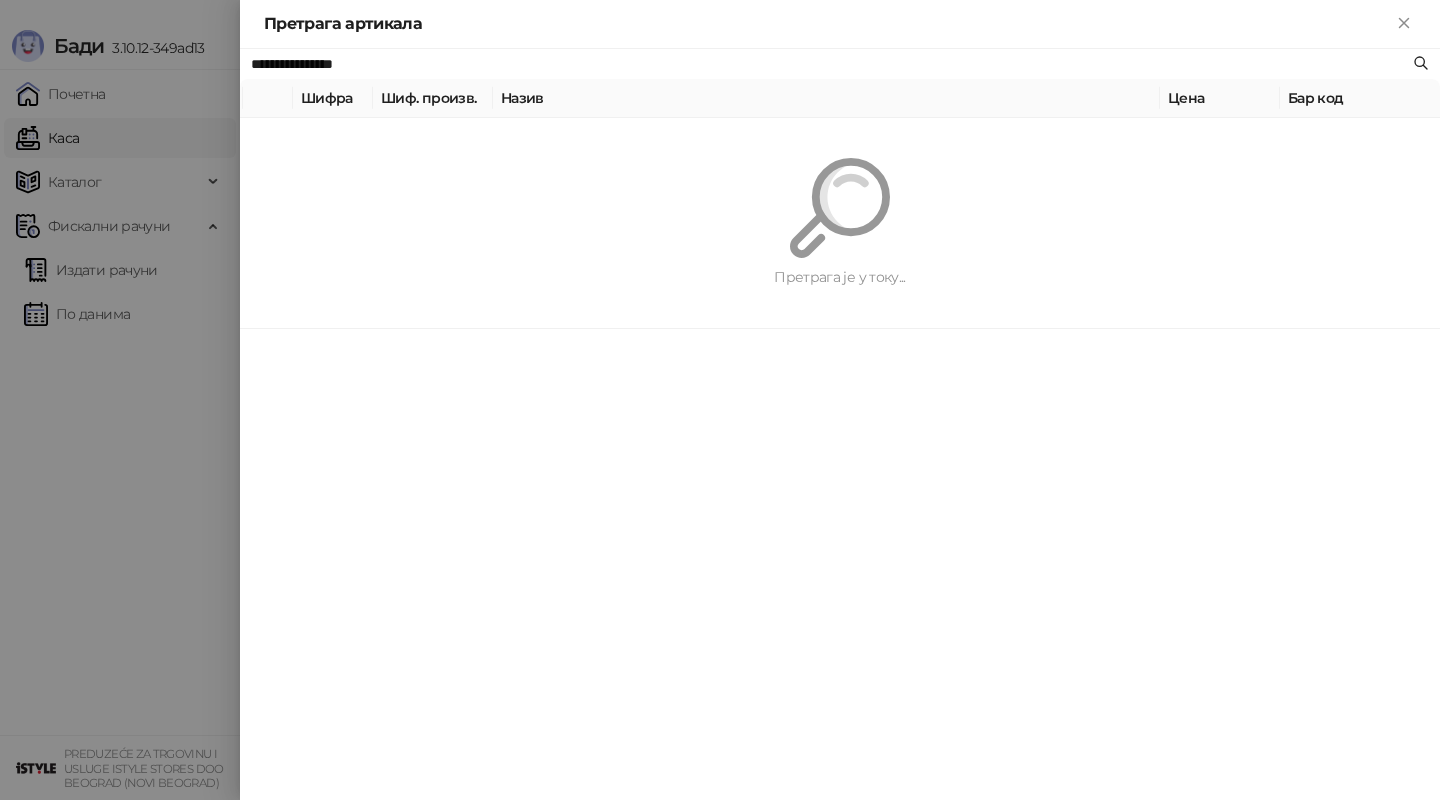 paste on "**********" 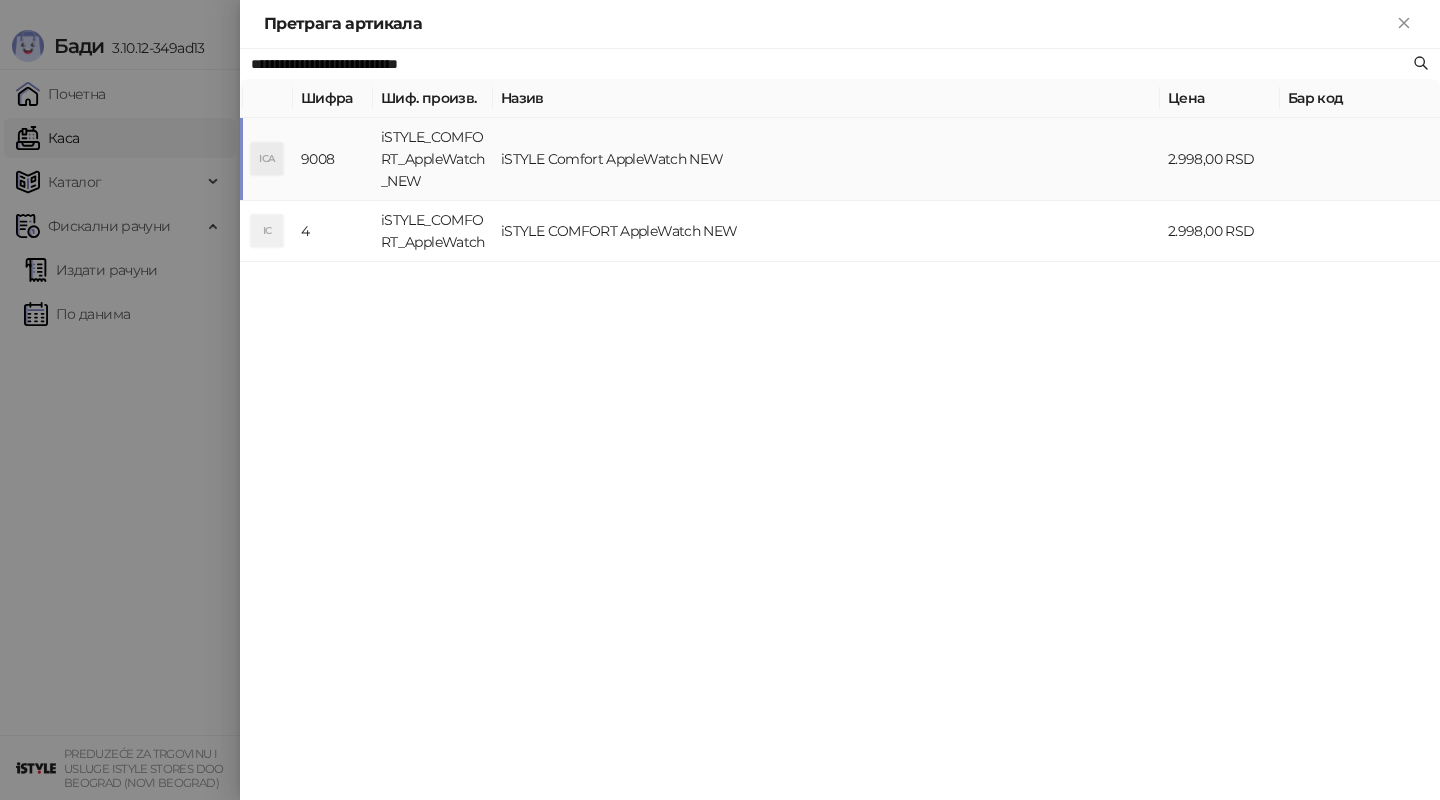 click on "iSTYLE Comfort AppleWatch NEW" at bounding box center [826, 159] 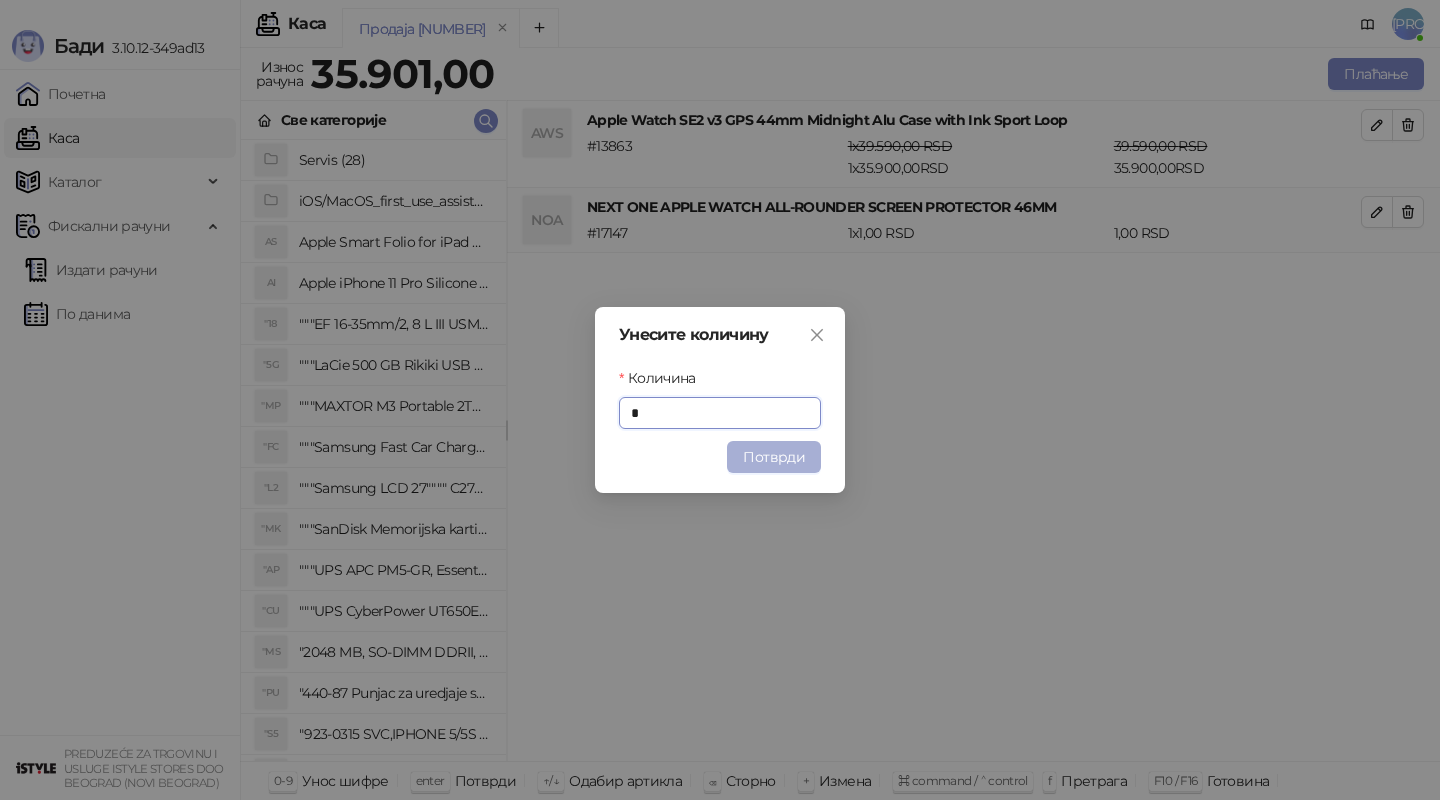 click on "Потврди" at bounding box center (774, 457) 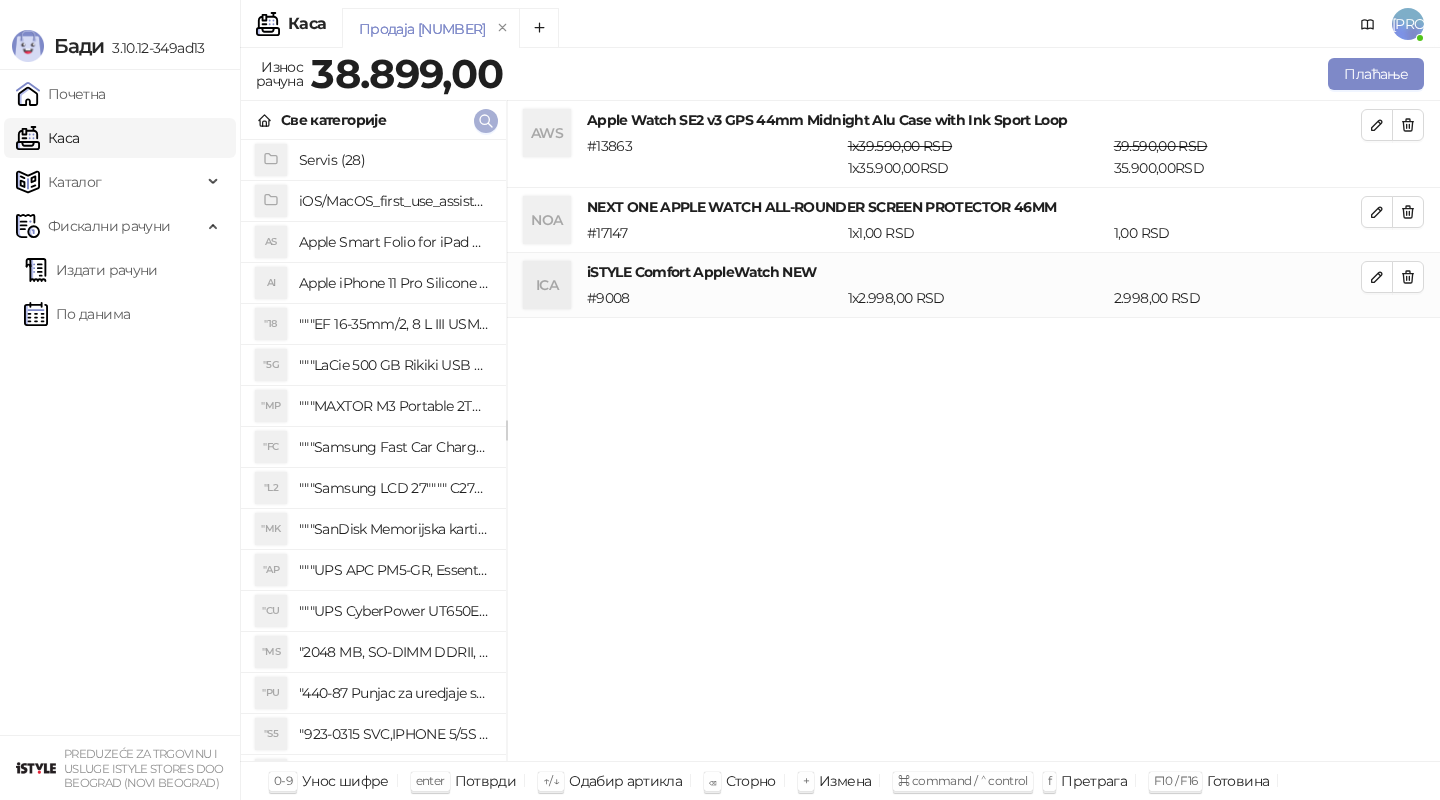 click 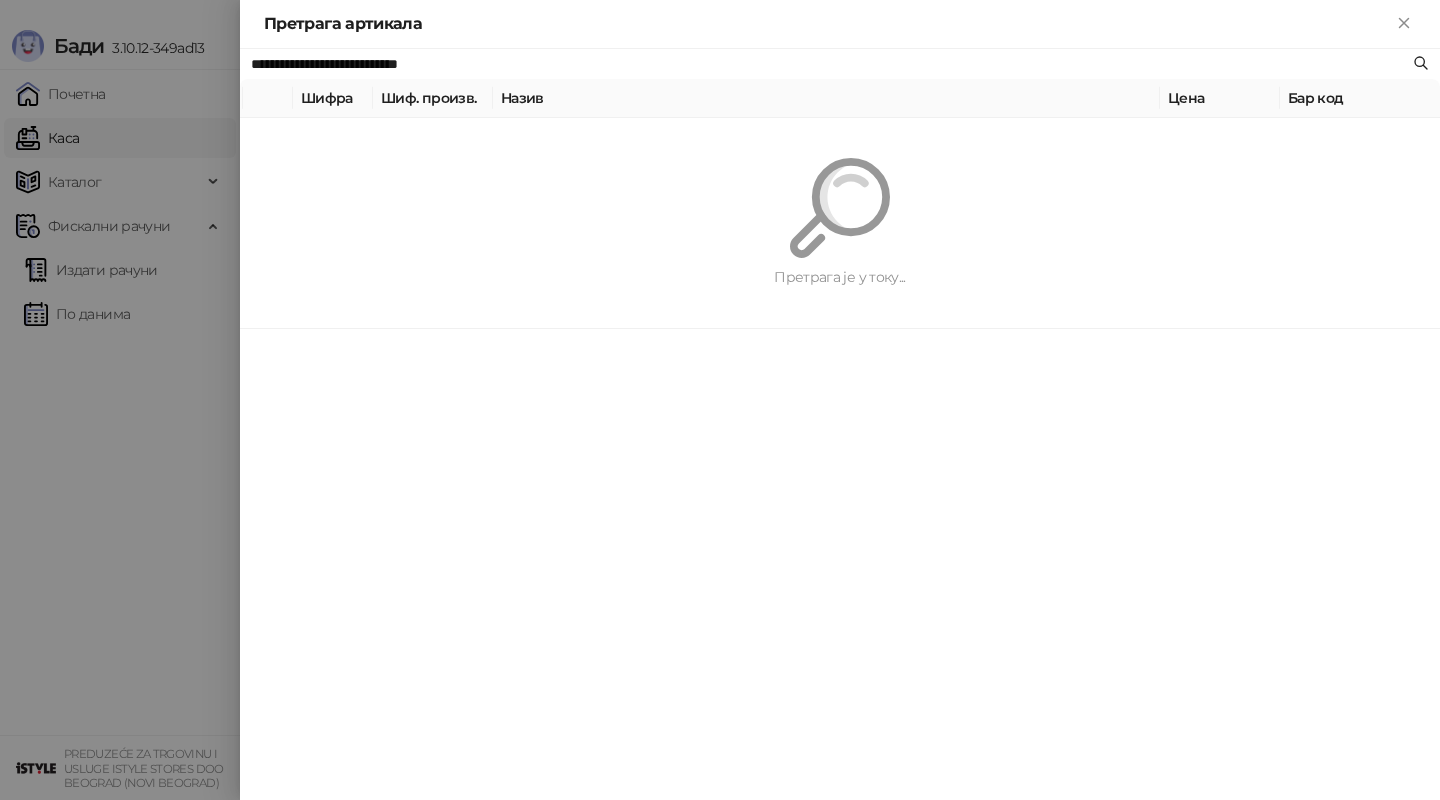 paste 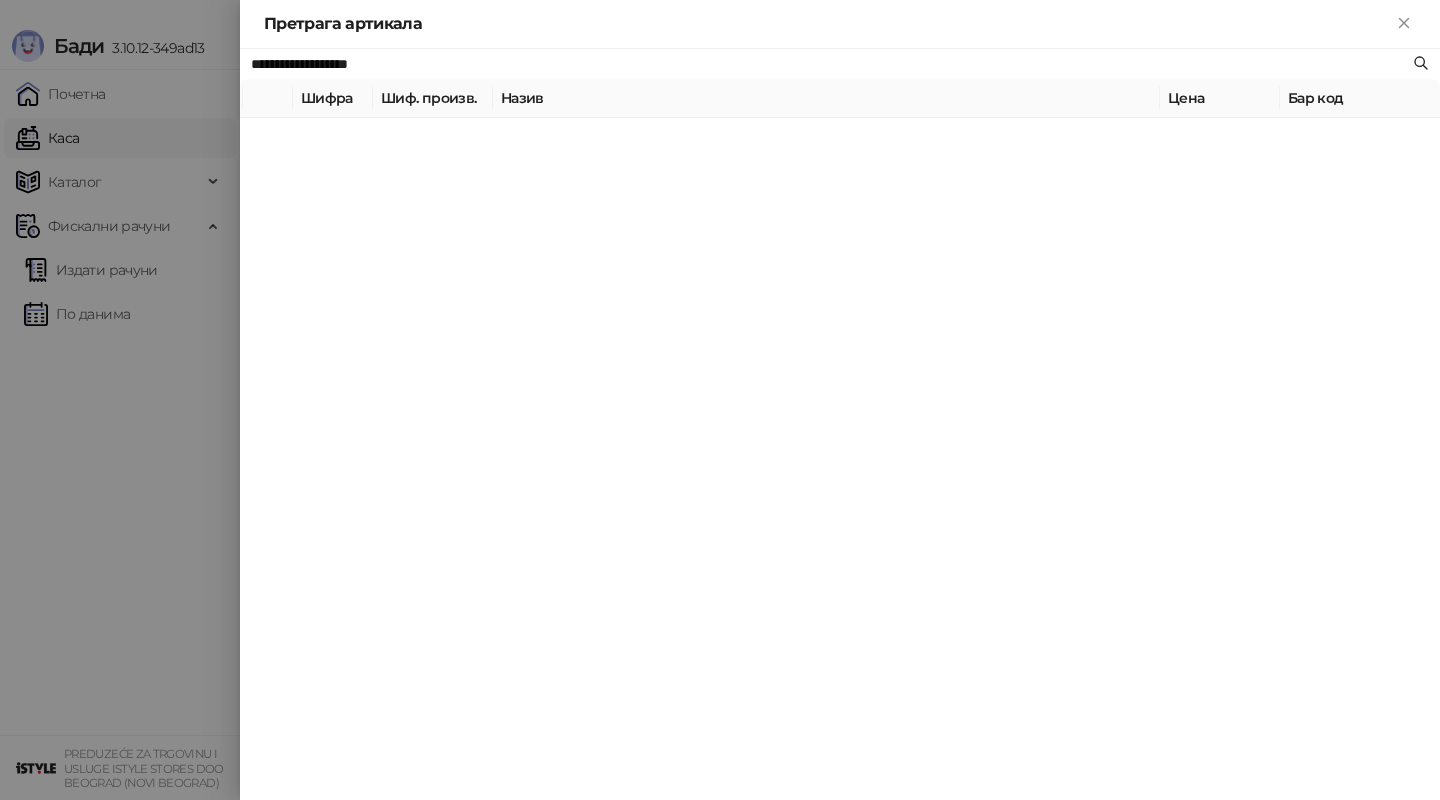 type on "**********" 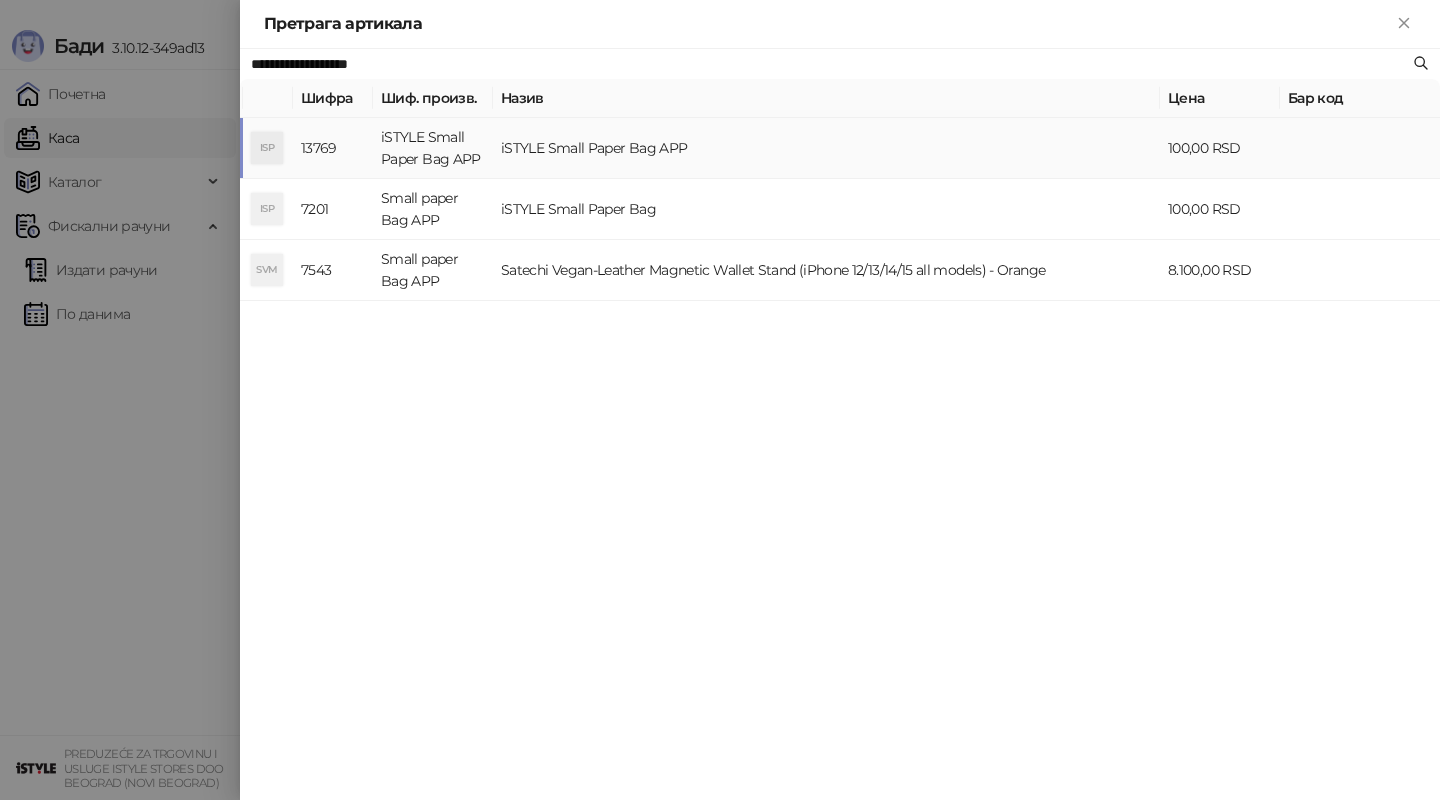 click on "iSTYLE Small Paper Bag APP" at bounding box center (826, 148) 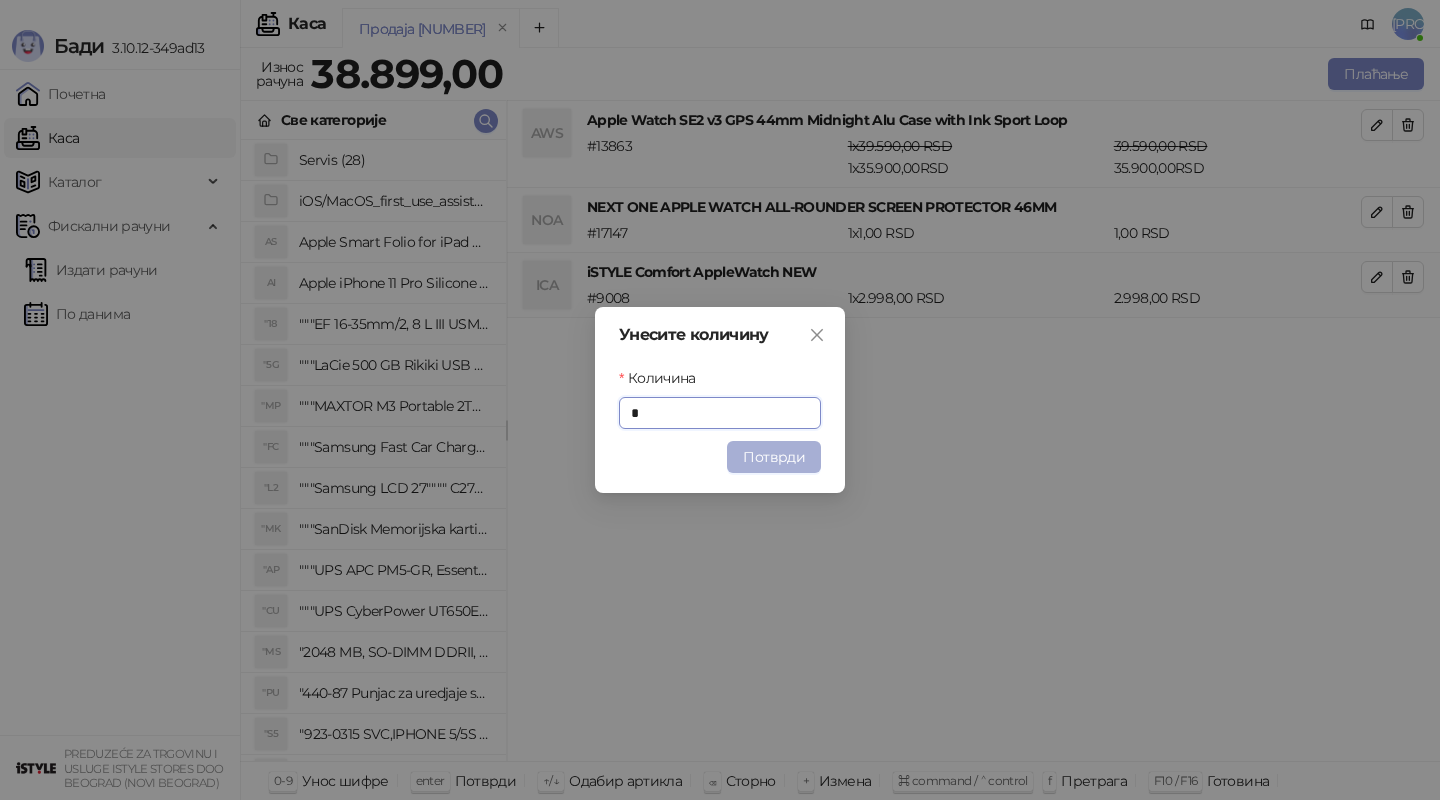 click on "Потврди" at bounding box center [774, 457] 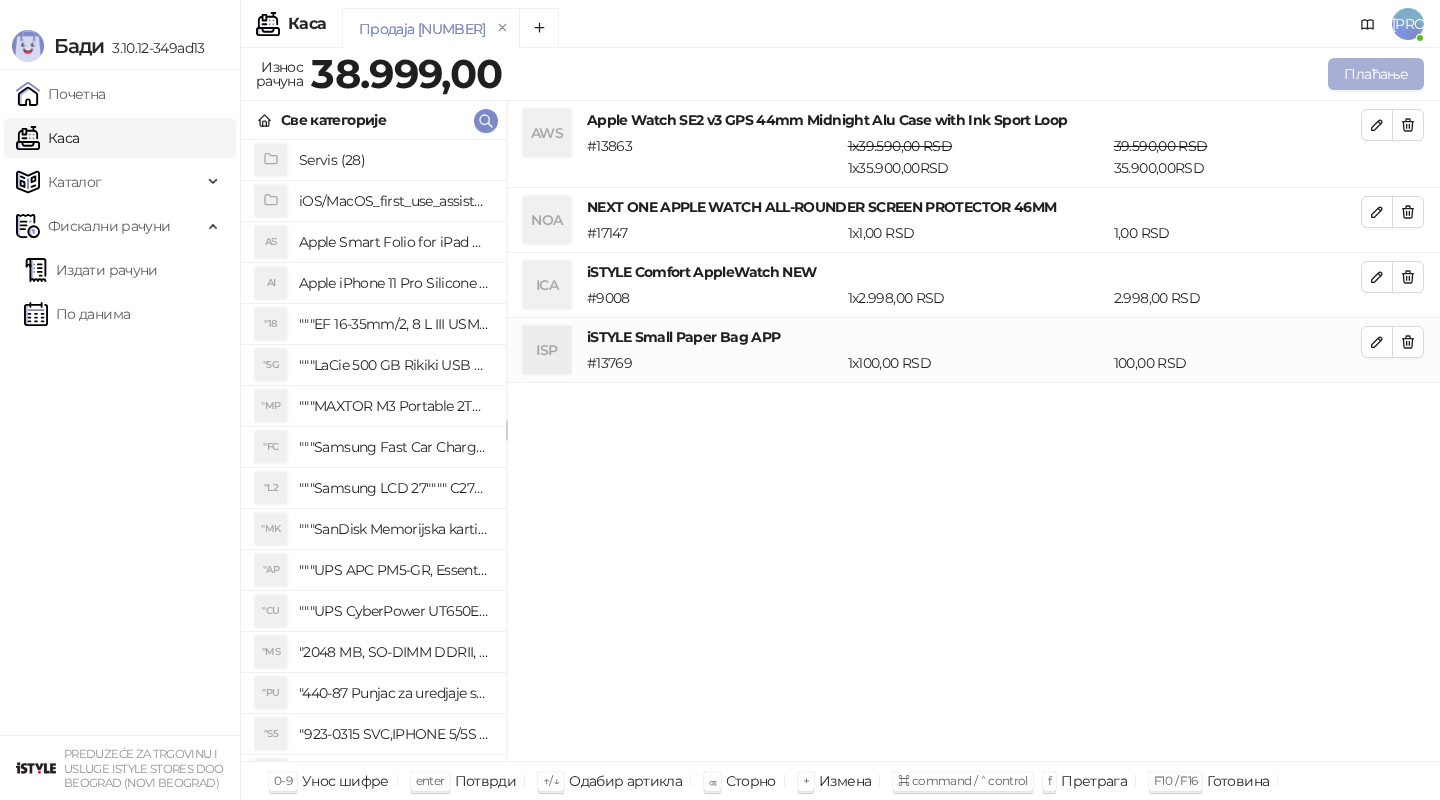 click on "Плаћање" at bounding box center [1376, 74] 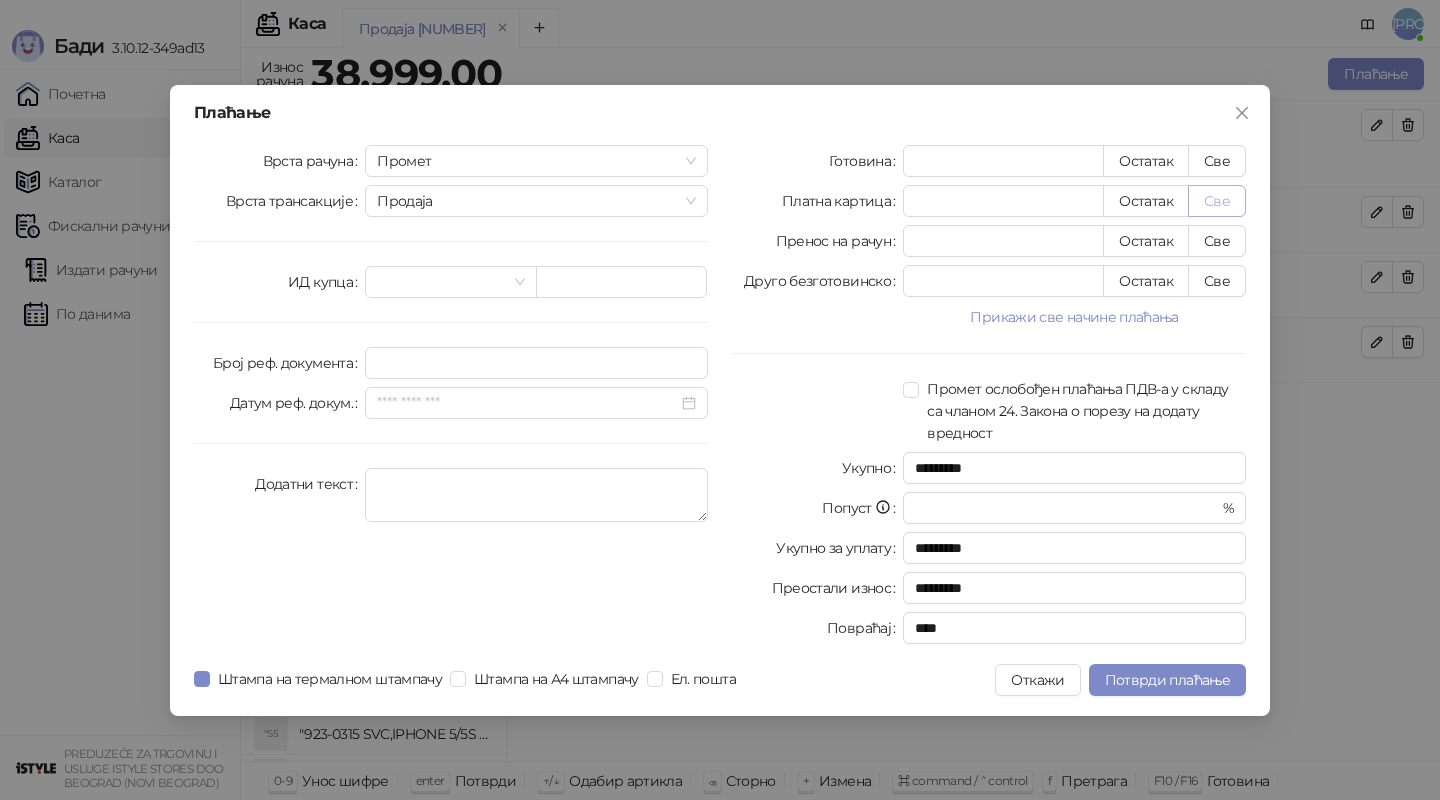 click on "Све" at bounding box center [1217, 201] 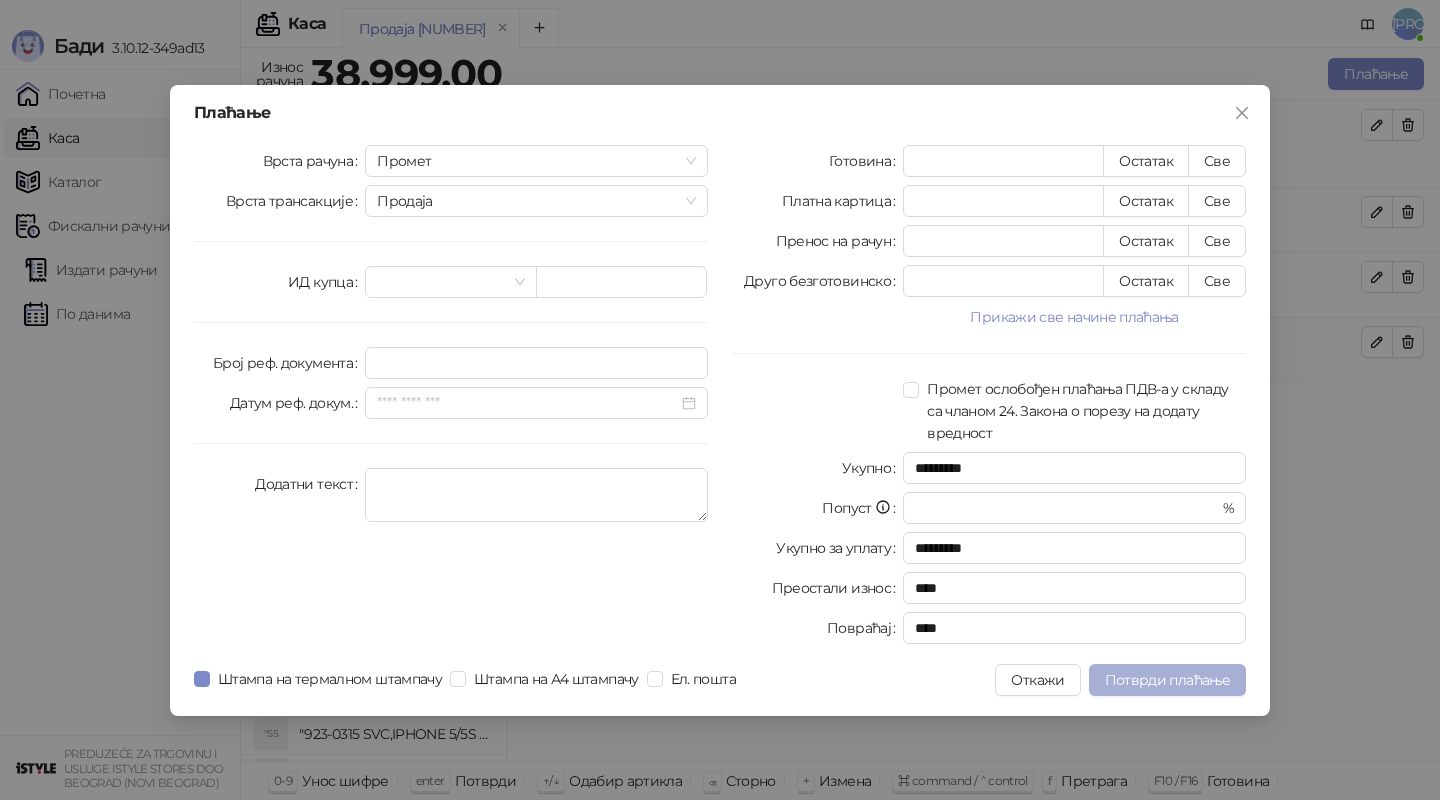 click on "Потврди плаћање" at bounding box center [1167, 680] 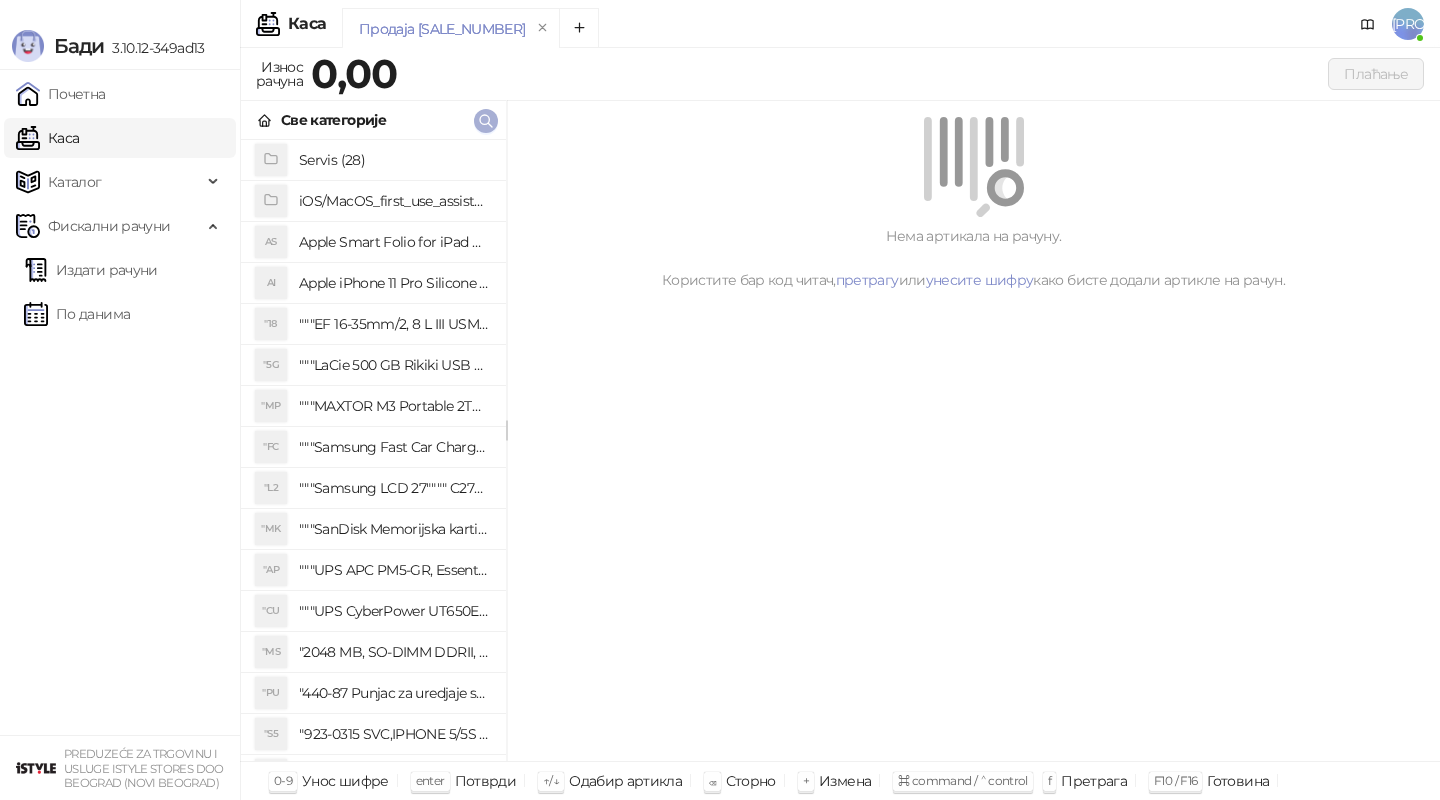 click 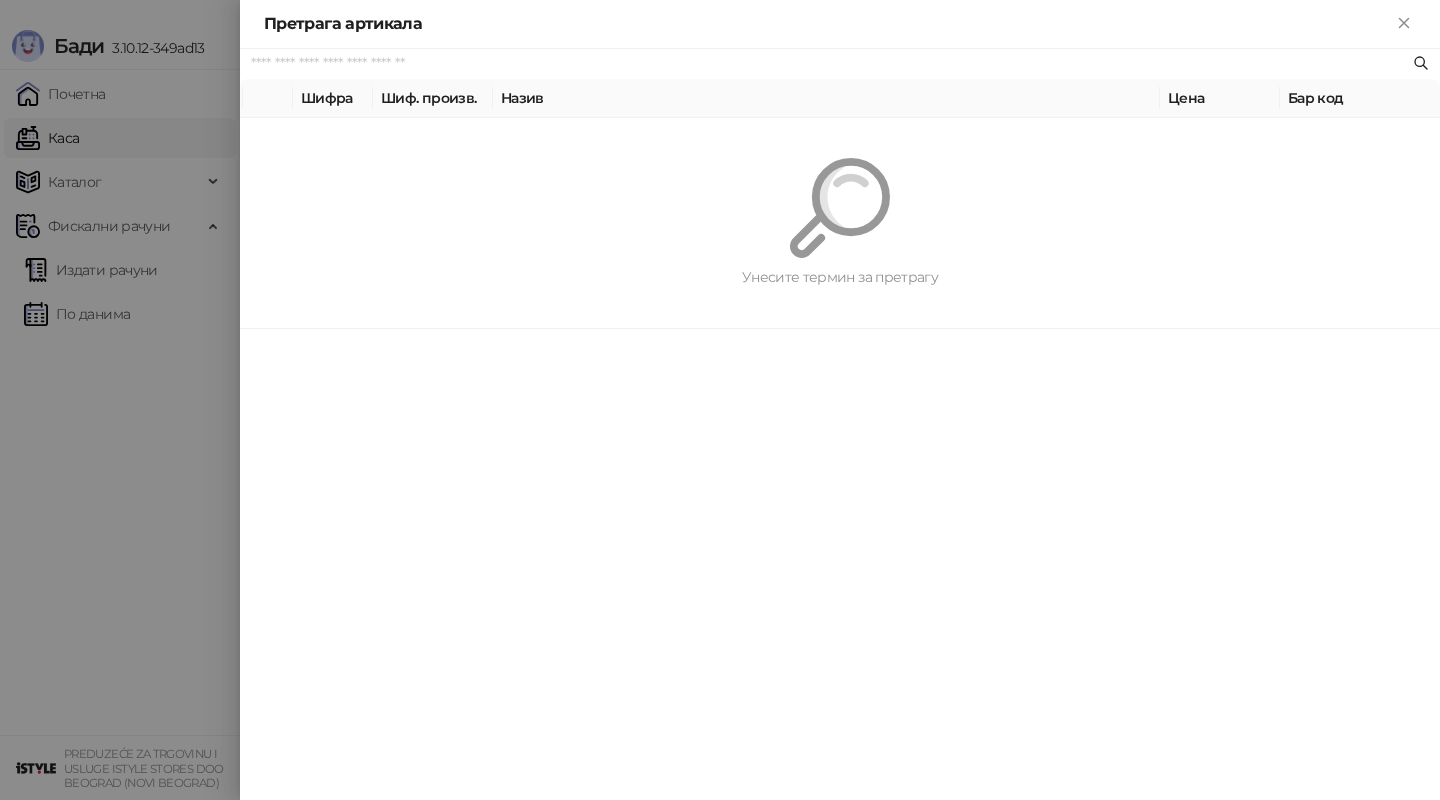 paste on "*********" 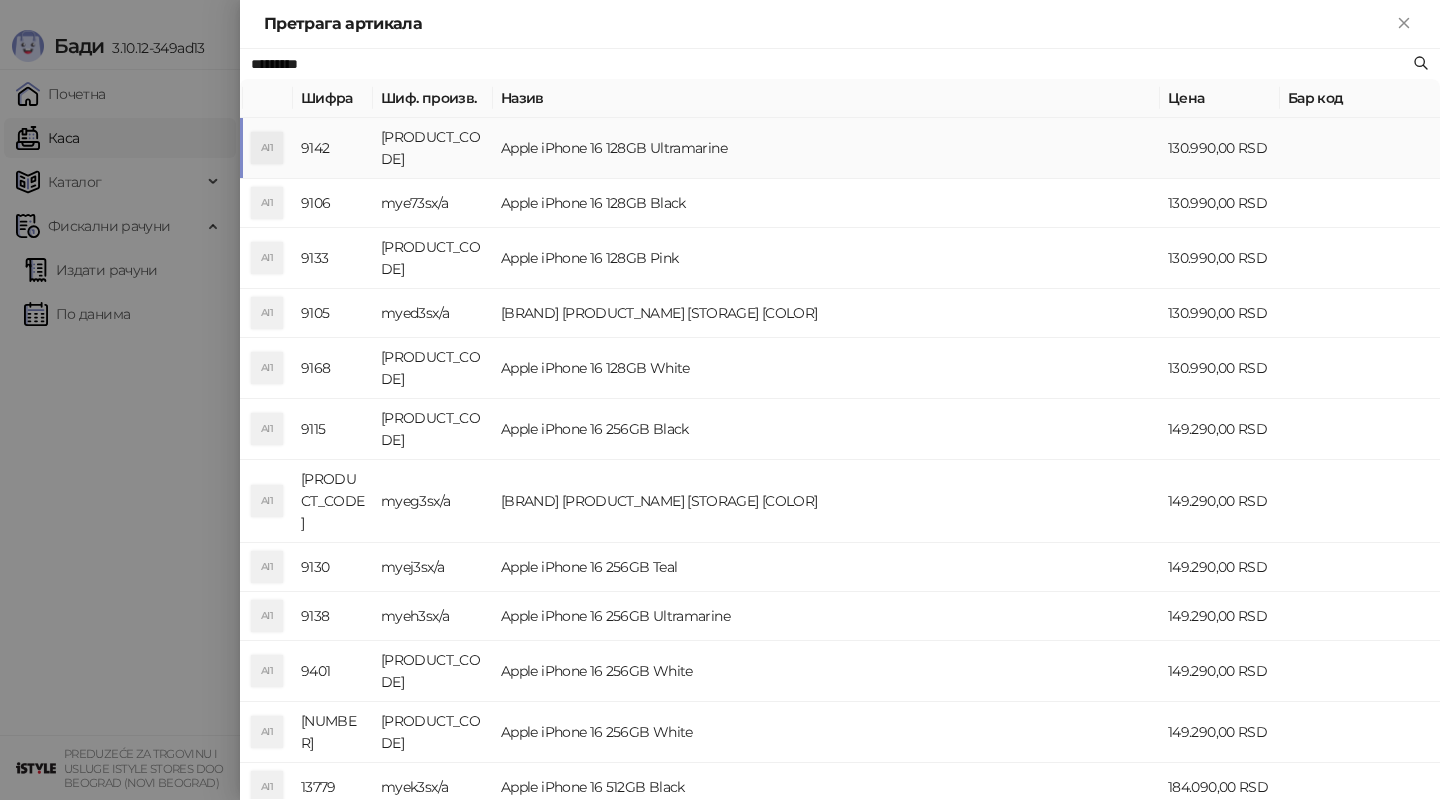 click on "Apple iPhone 16 128GB Ultramarine" at bounding box center (826, 148) 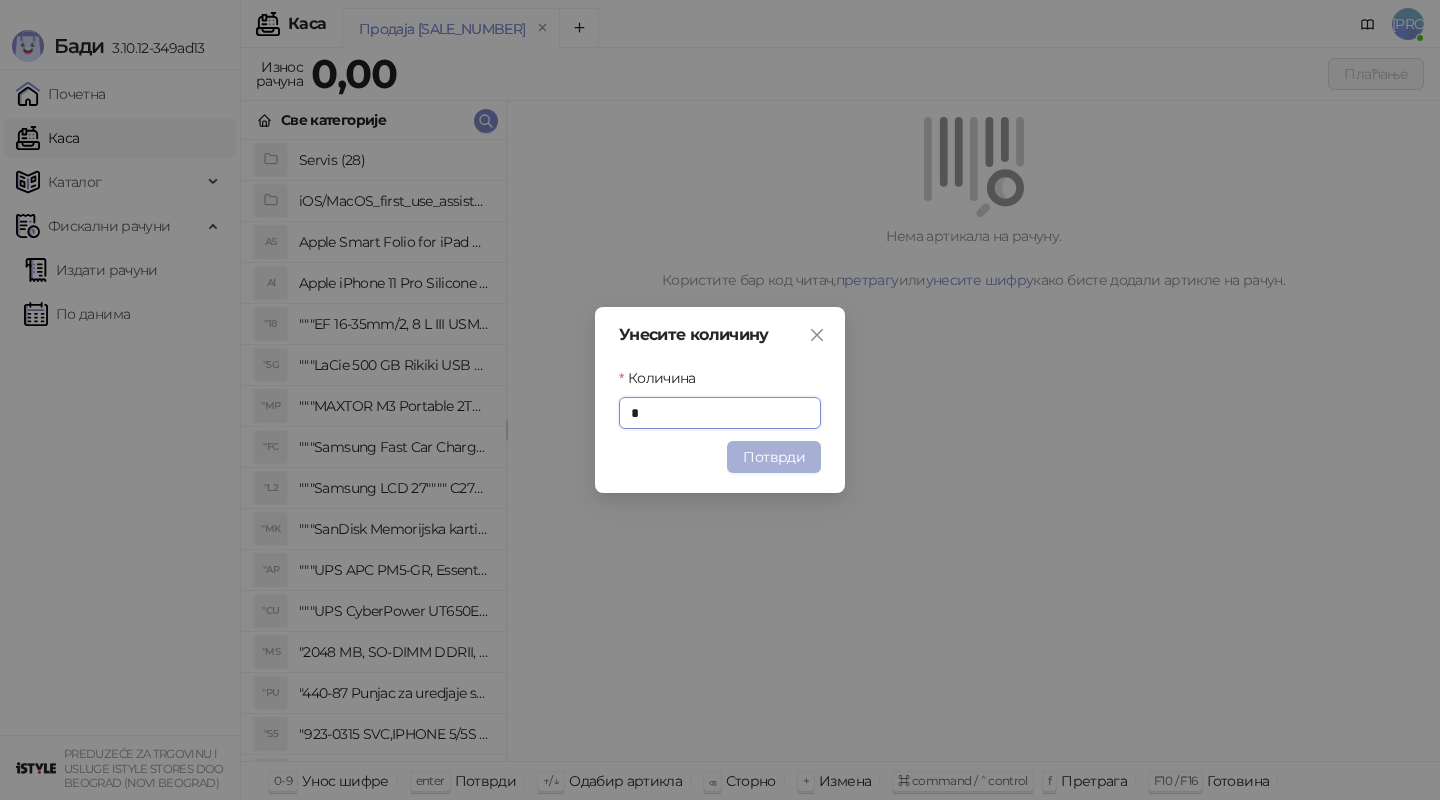 click on "Потврди" at bounding box center (774, 457) 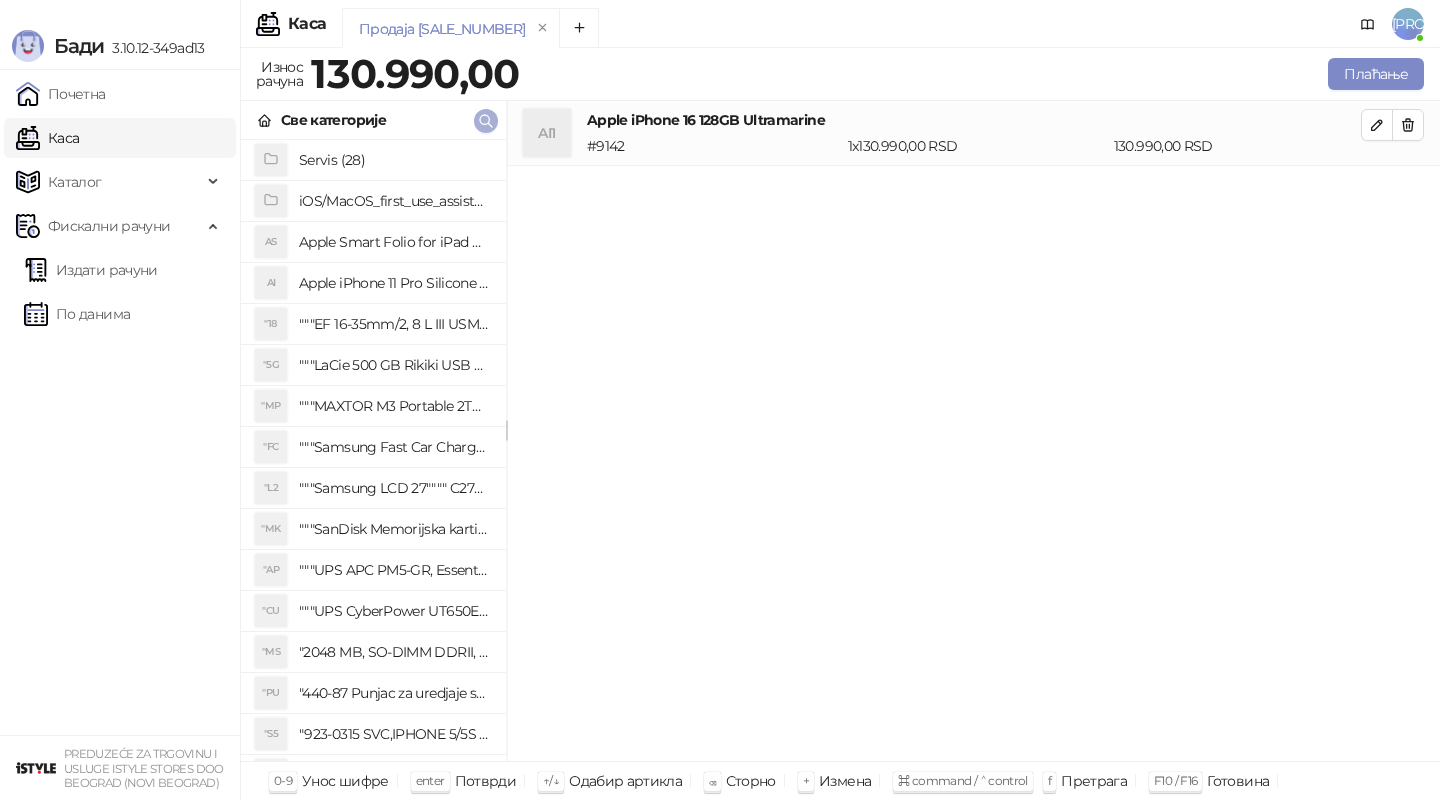click 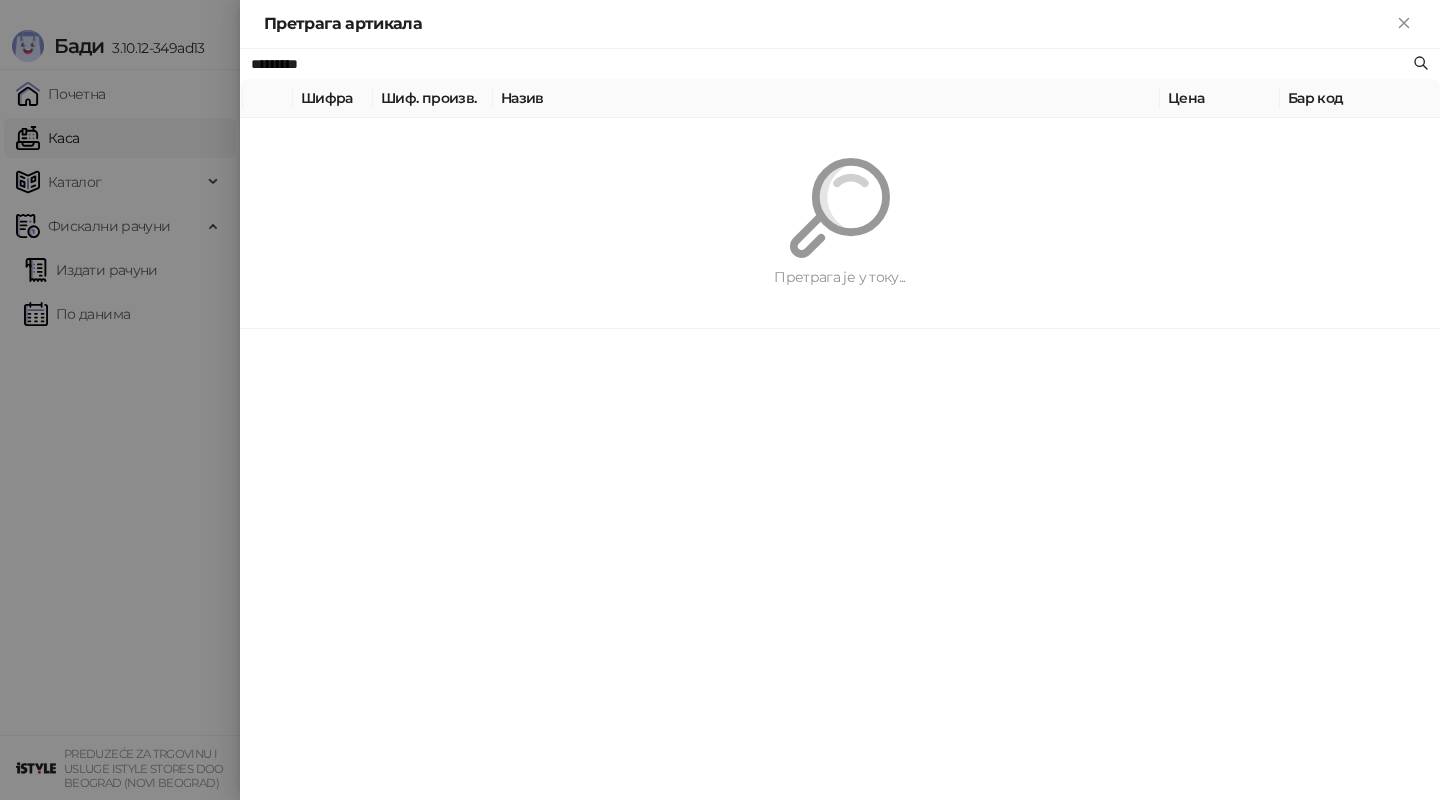 paste 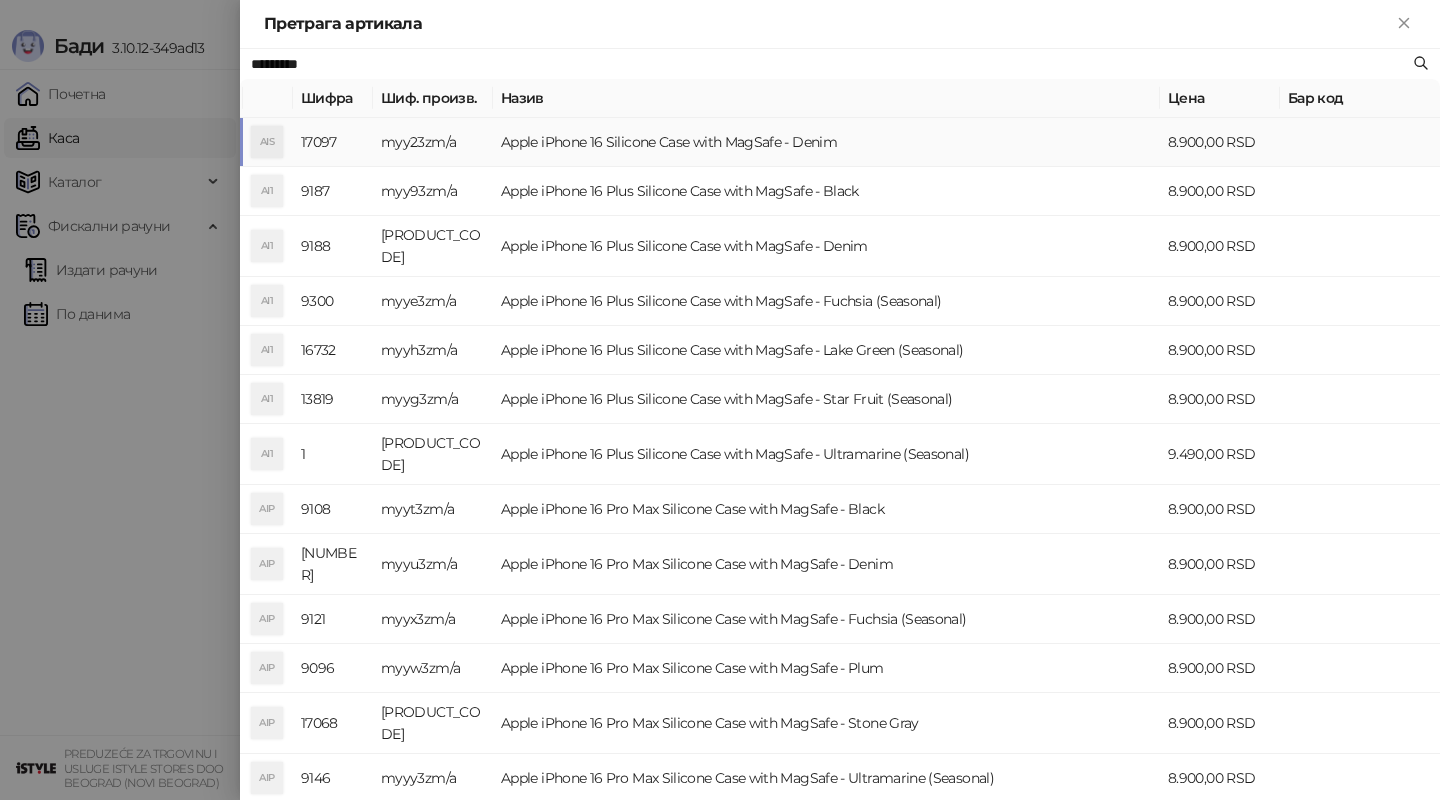 click on "Apple iPhone 16 Silicone Case with MagSafe - Denim" at bounding box center [826, 142] 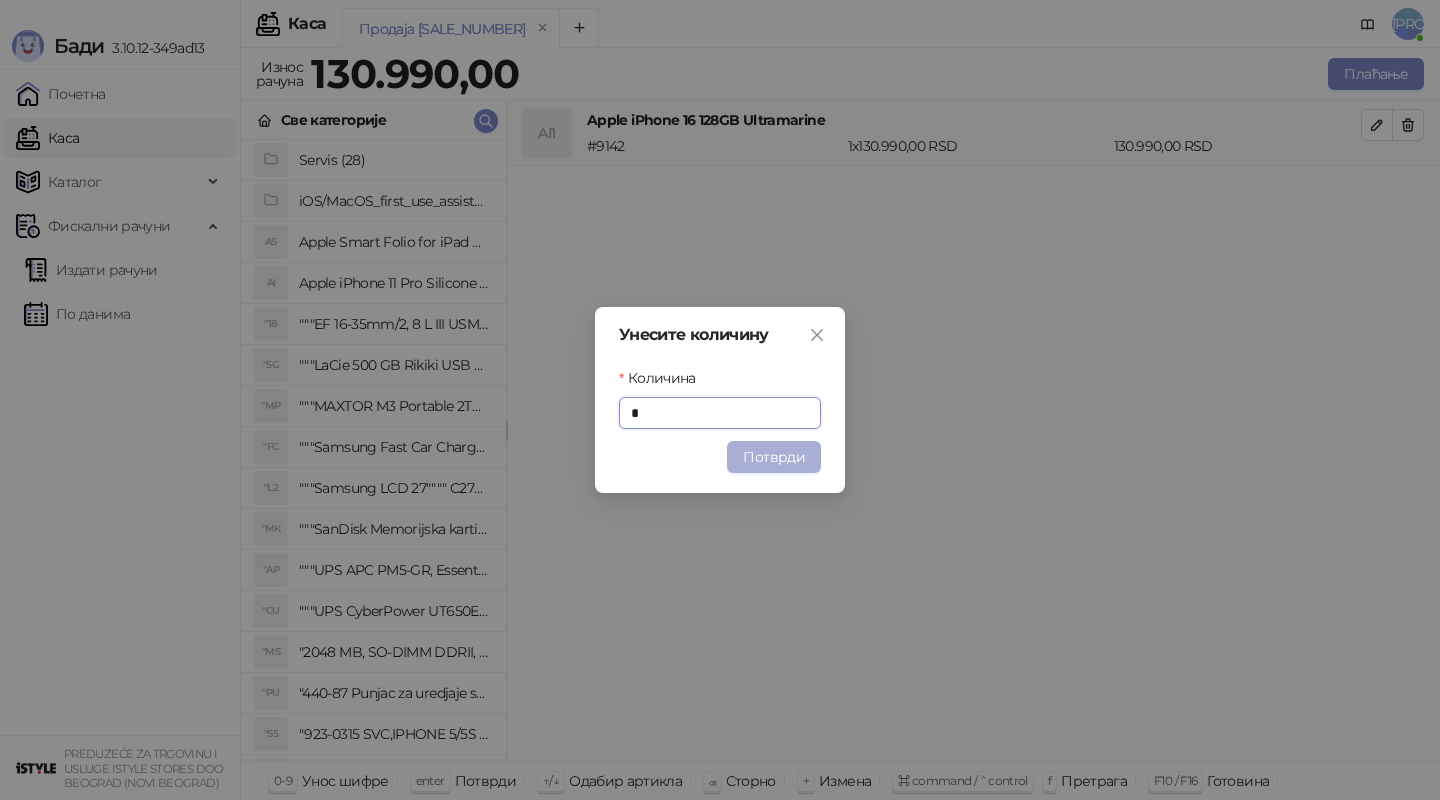 click on "Потврди" at bounding box center (774, 457) 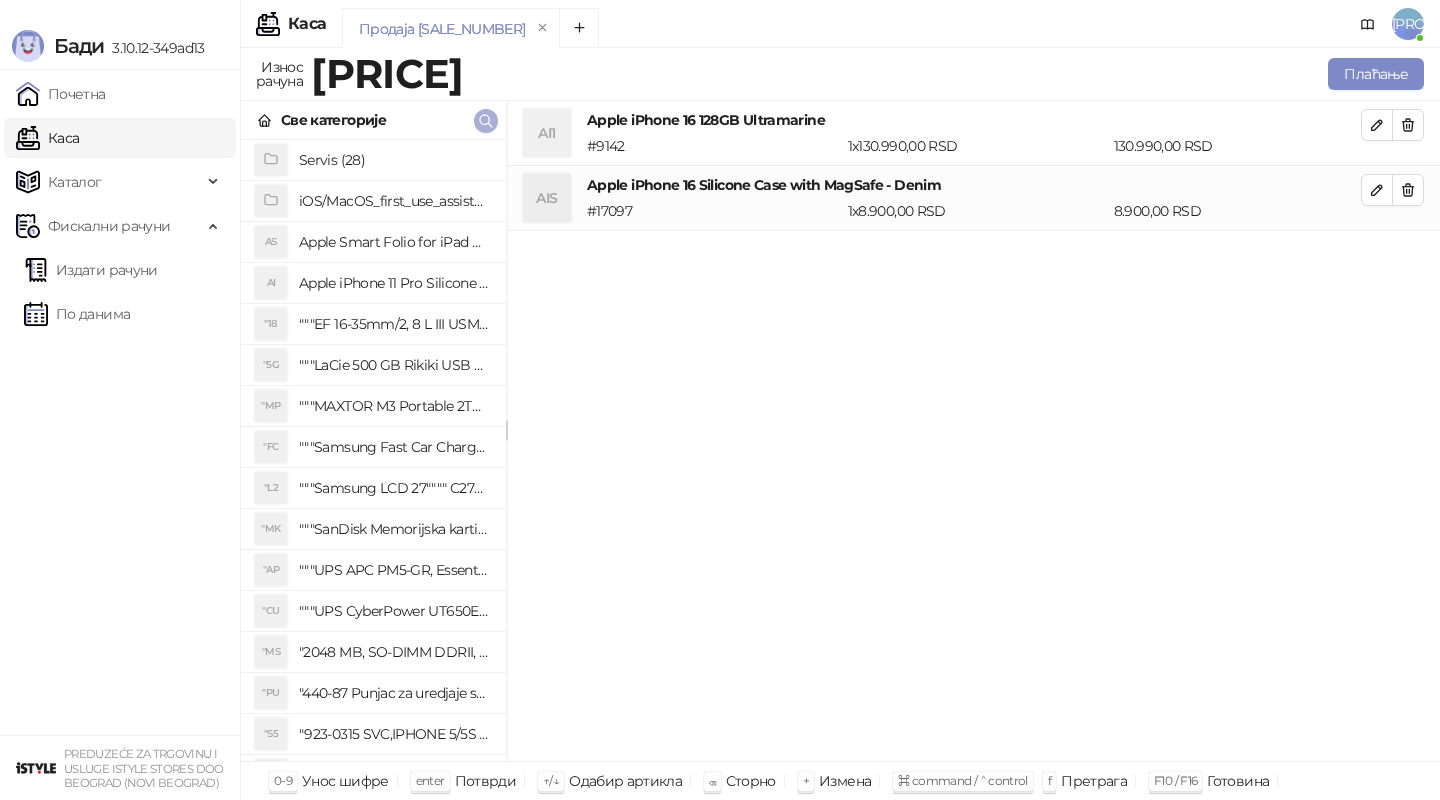 click 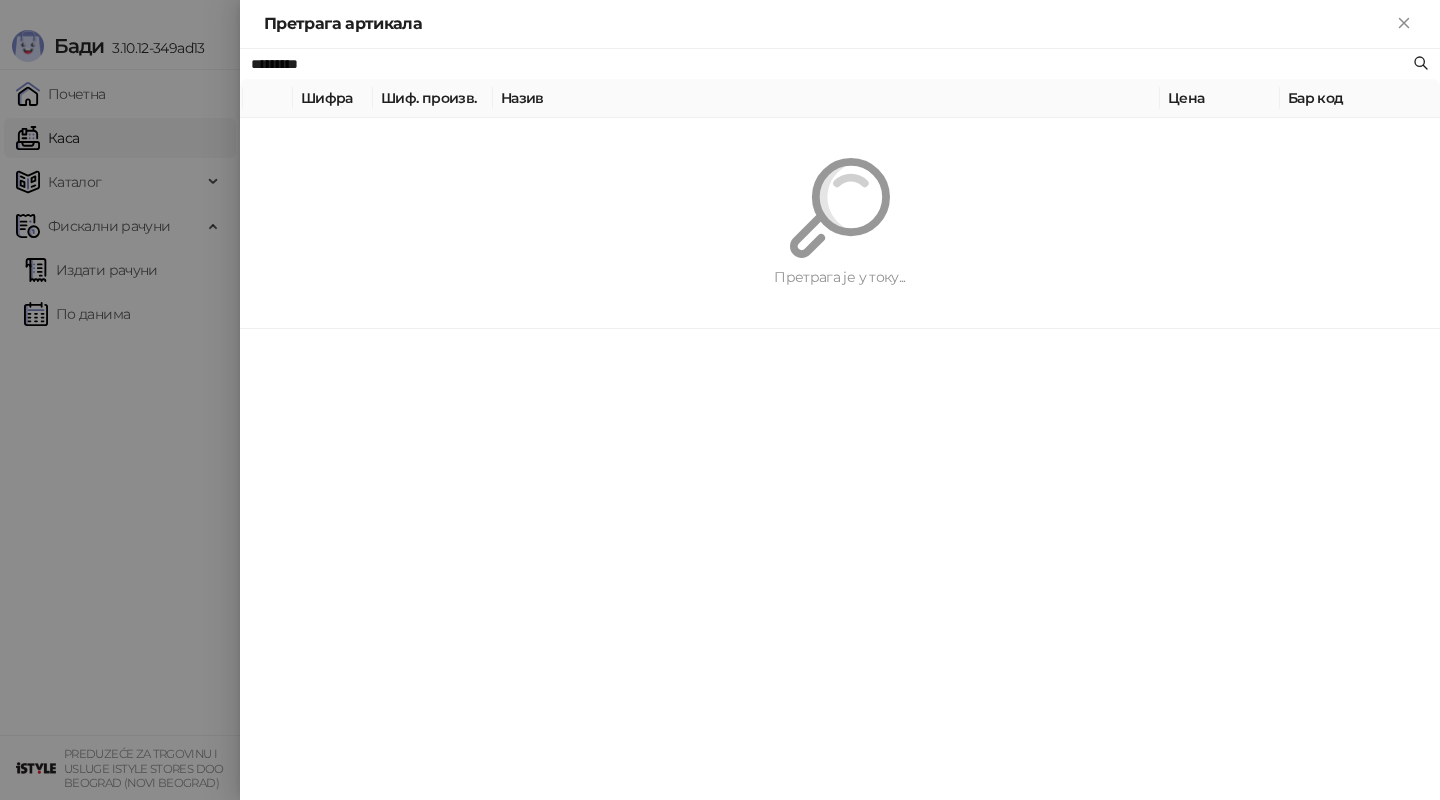 paste on "****" 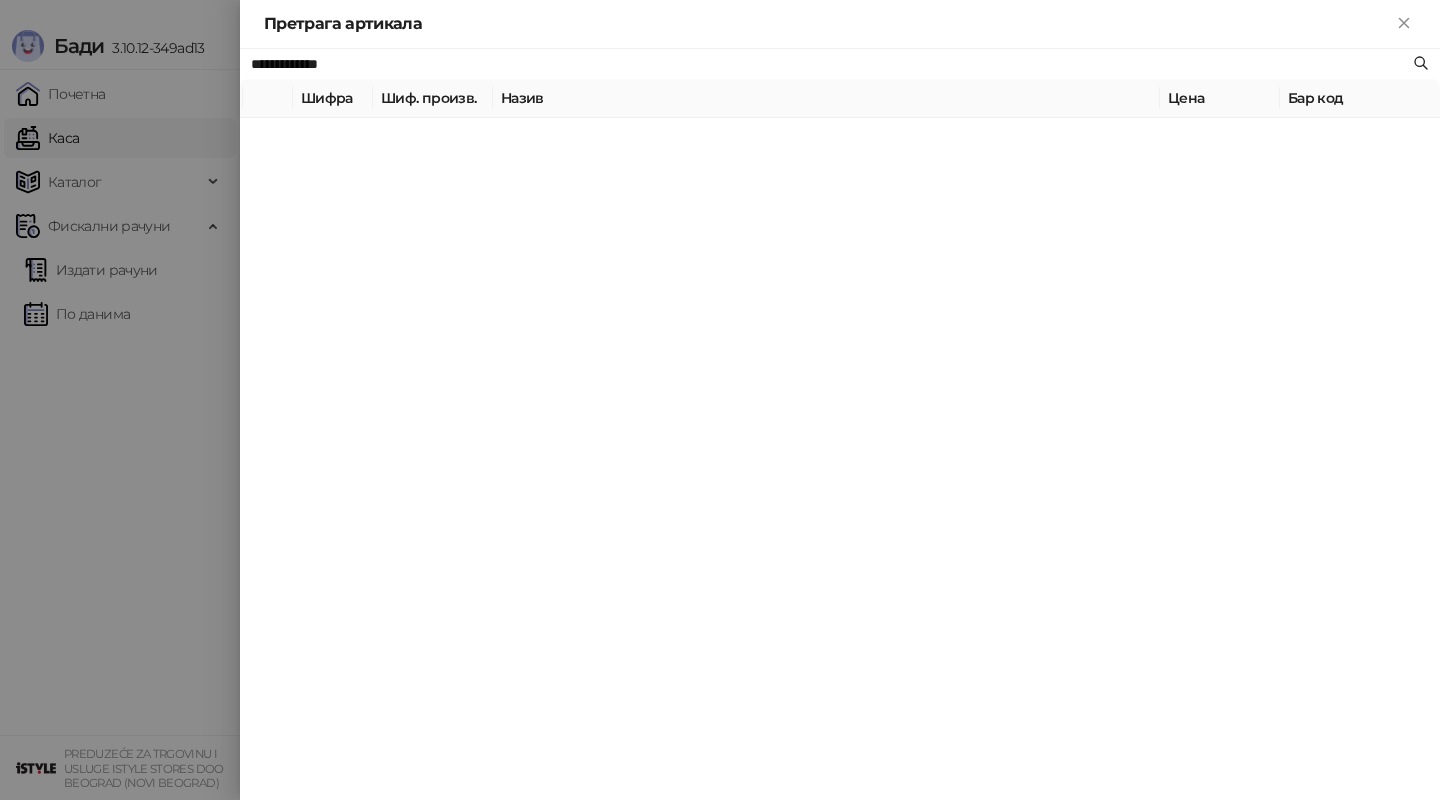 type on "**********" 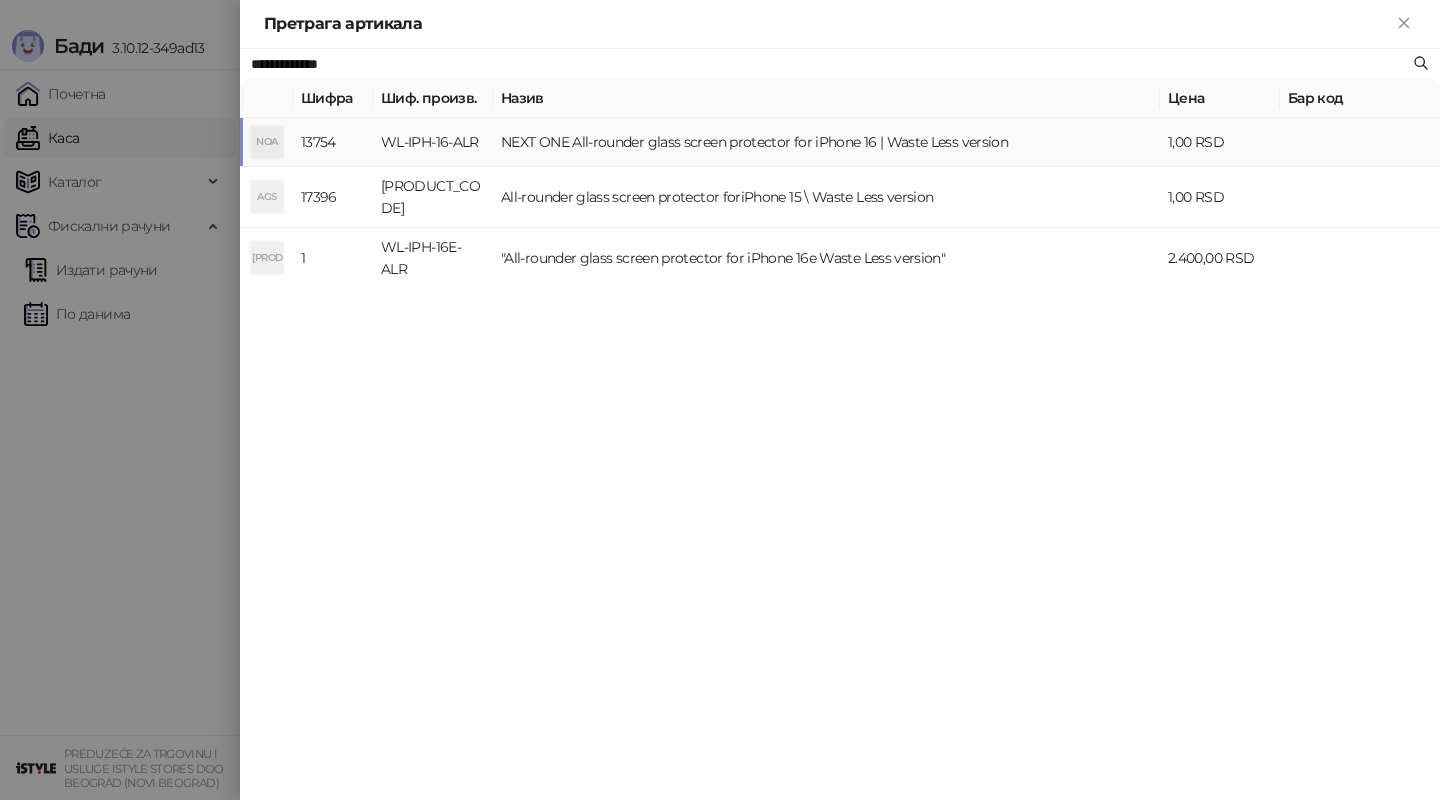 click on "NEXT ONE All-rounder glass screen protector for iPhone 16 | Waste Less version" at bounding box center (826, 142) 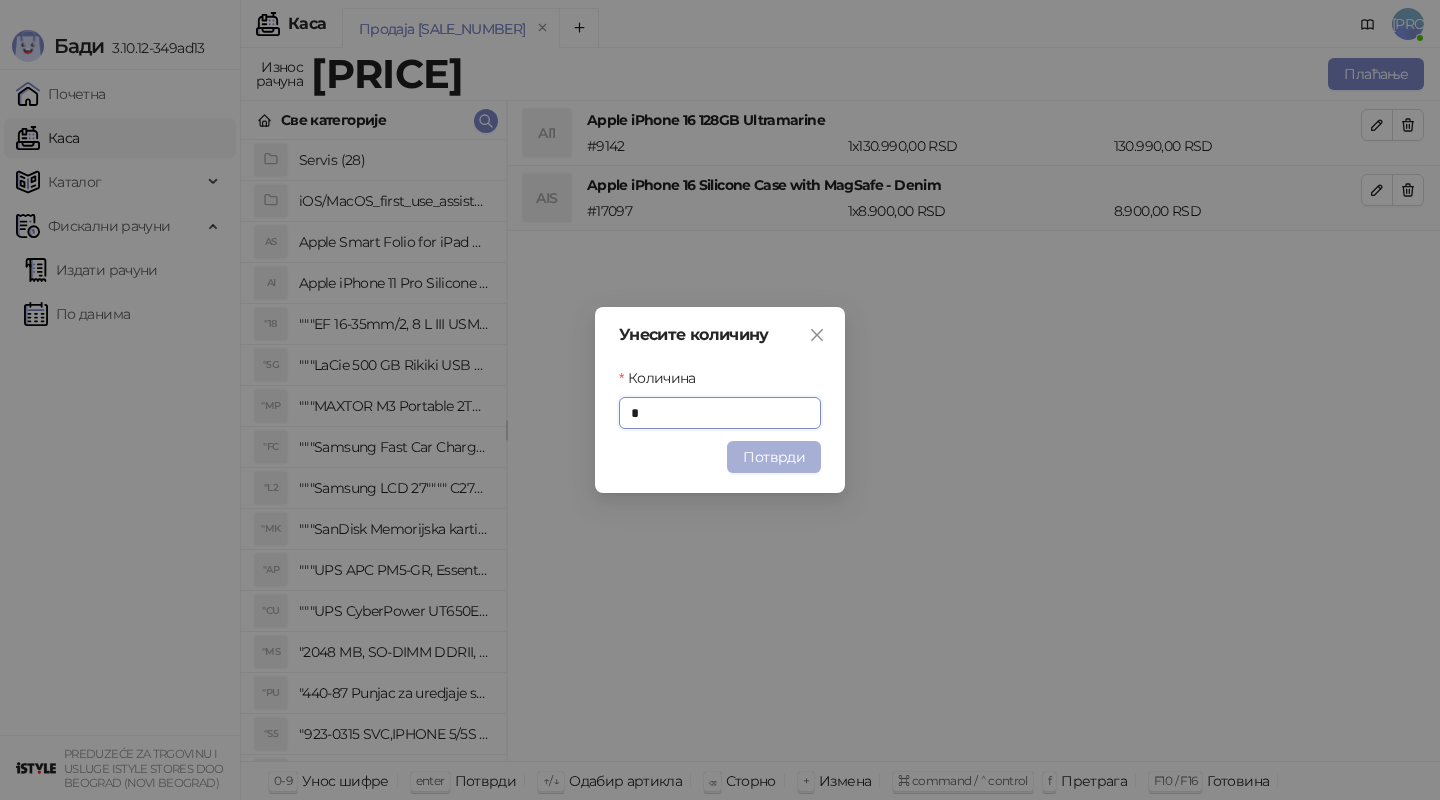 click on "Потврди" at bounding box center [774, 457] 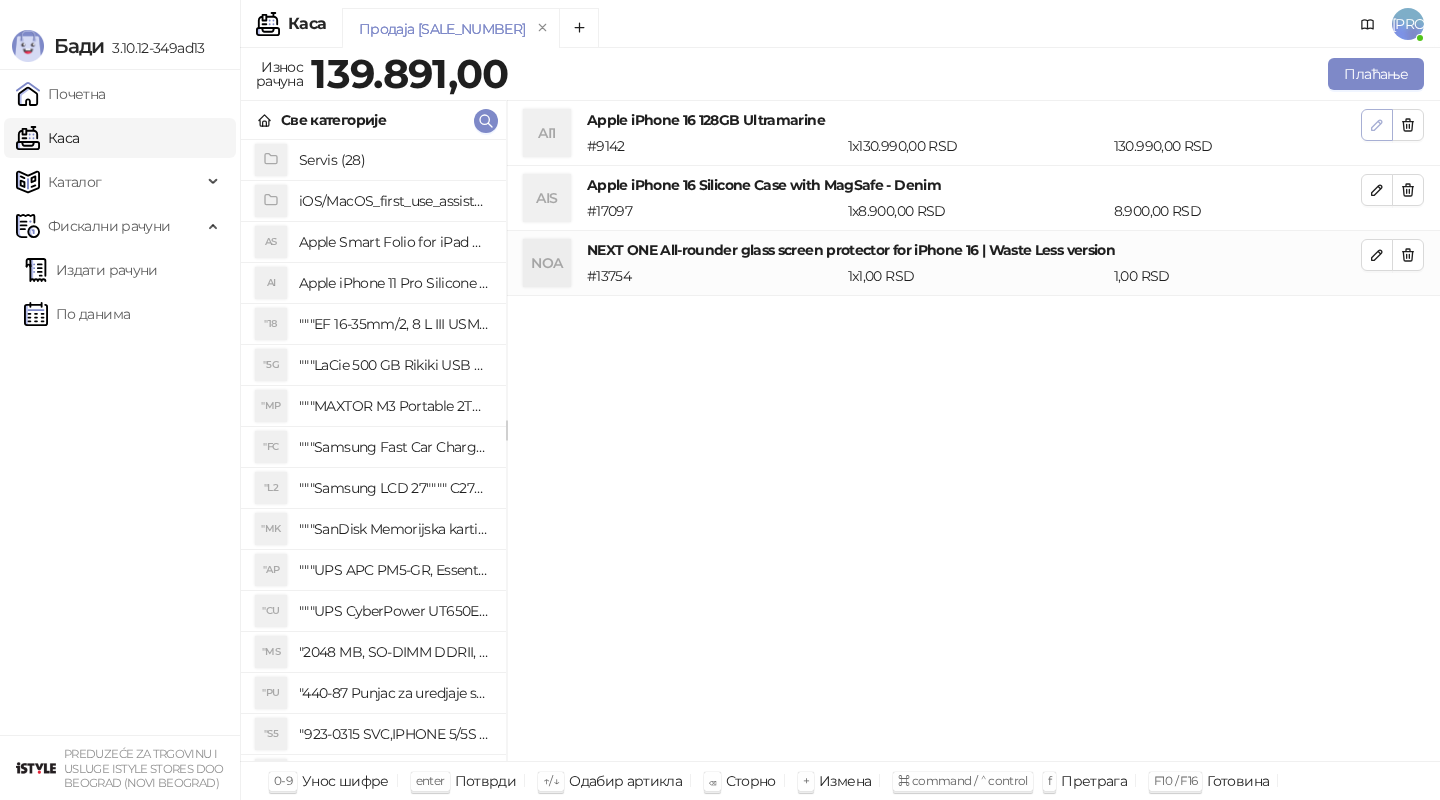 click 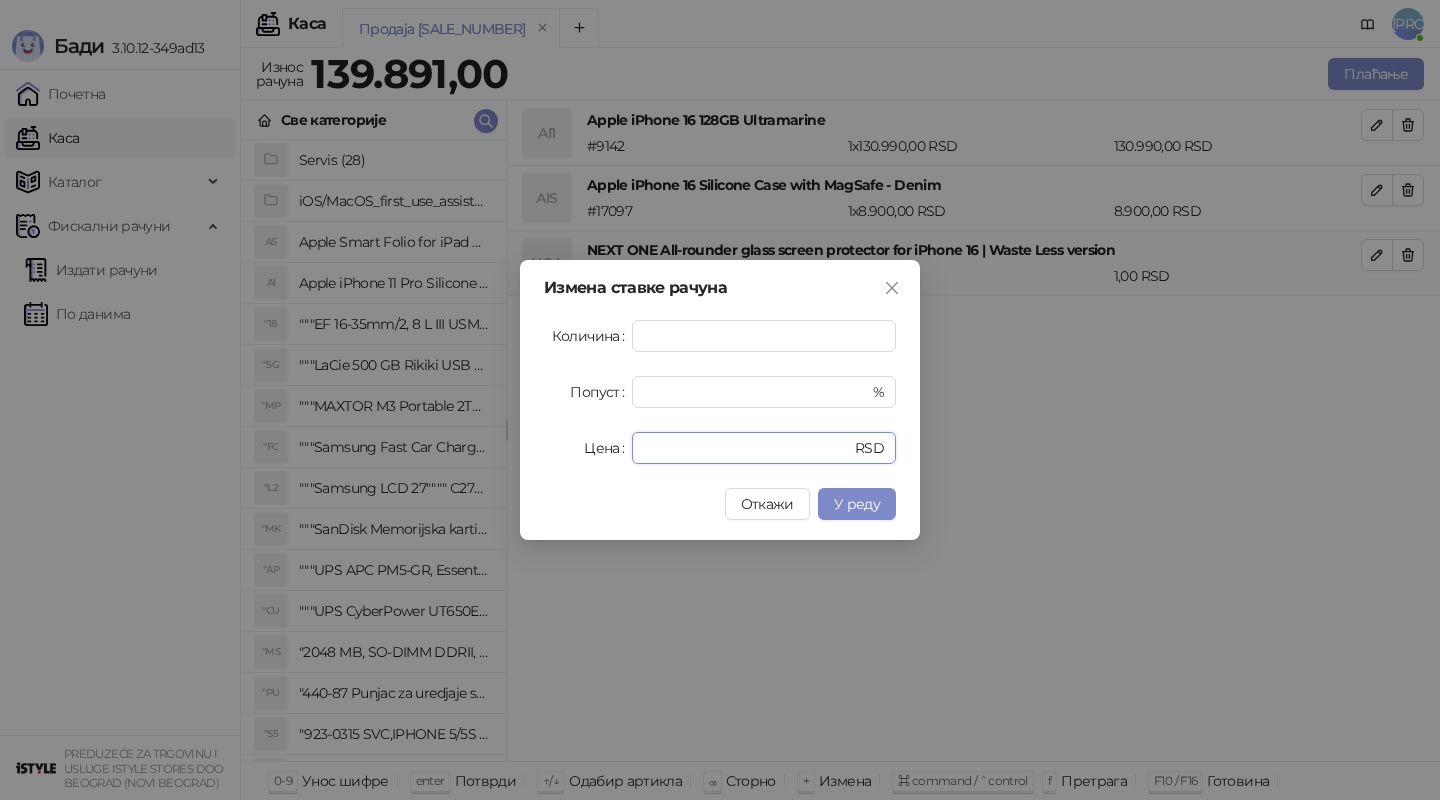drag, startPoint x: 705, startPoint y: 446, endPoint x: 522, endPoint y: 431, distance: 183.61372 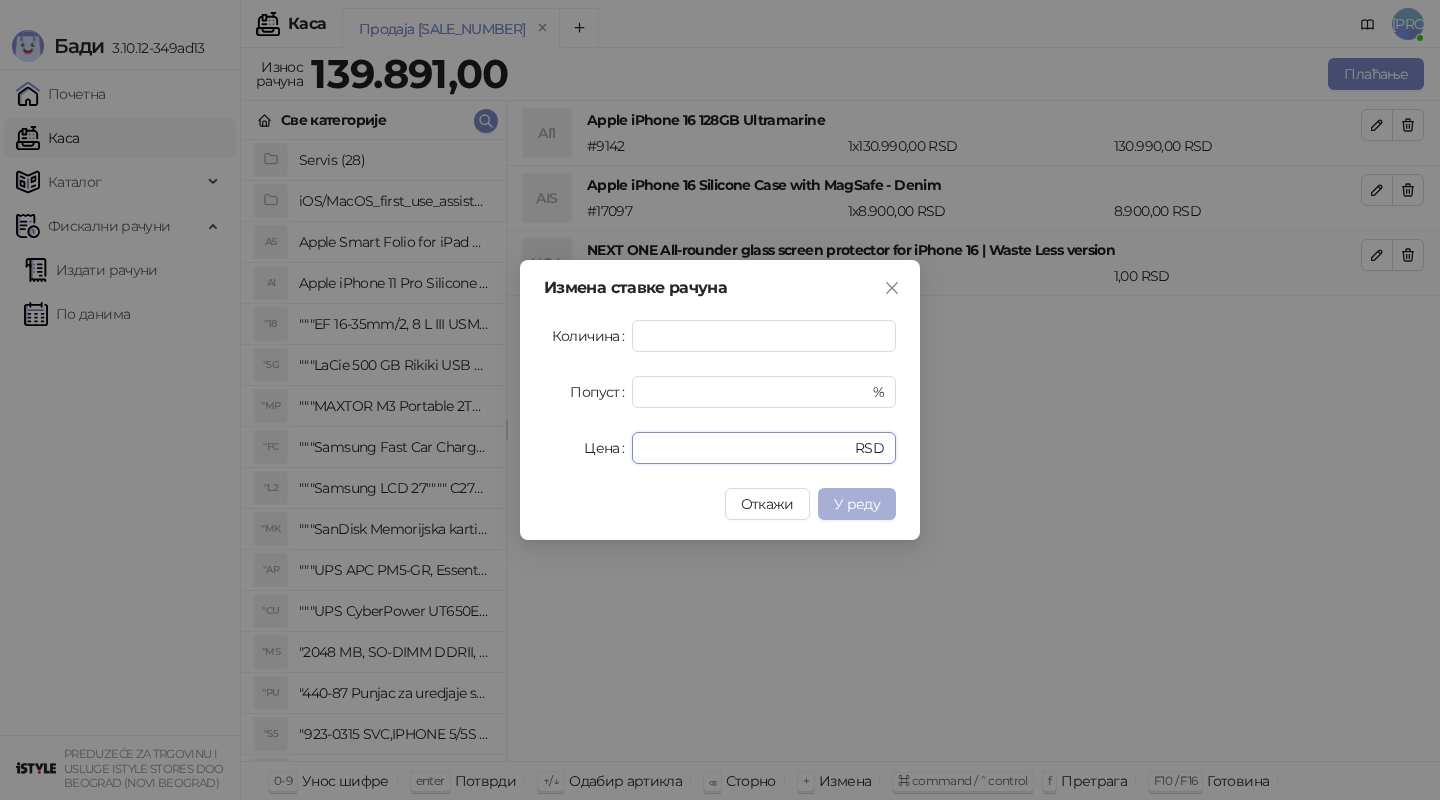 type on "******" 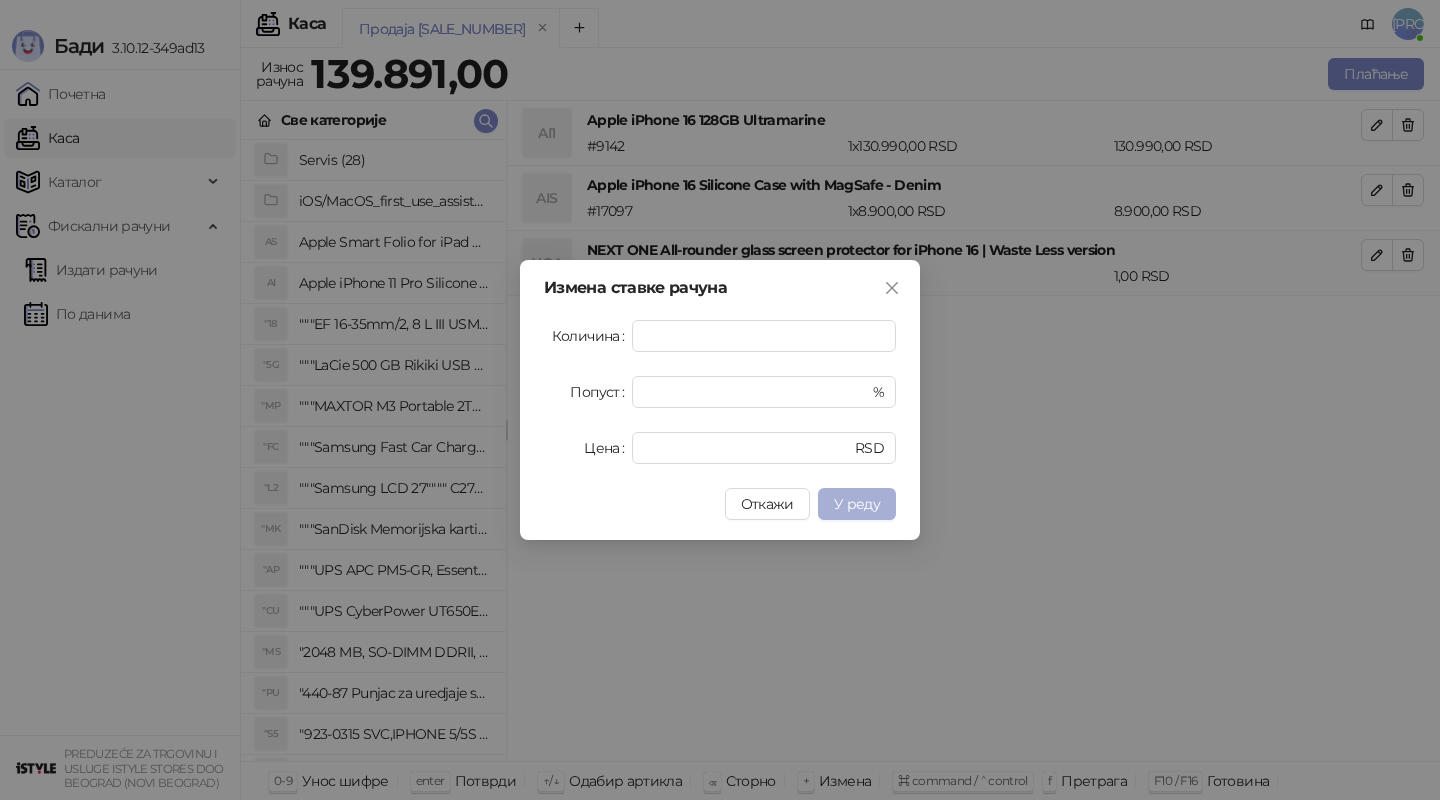 click on "У реду" at bounding box center (857, 504) 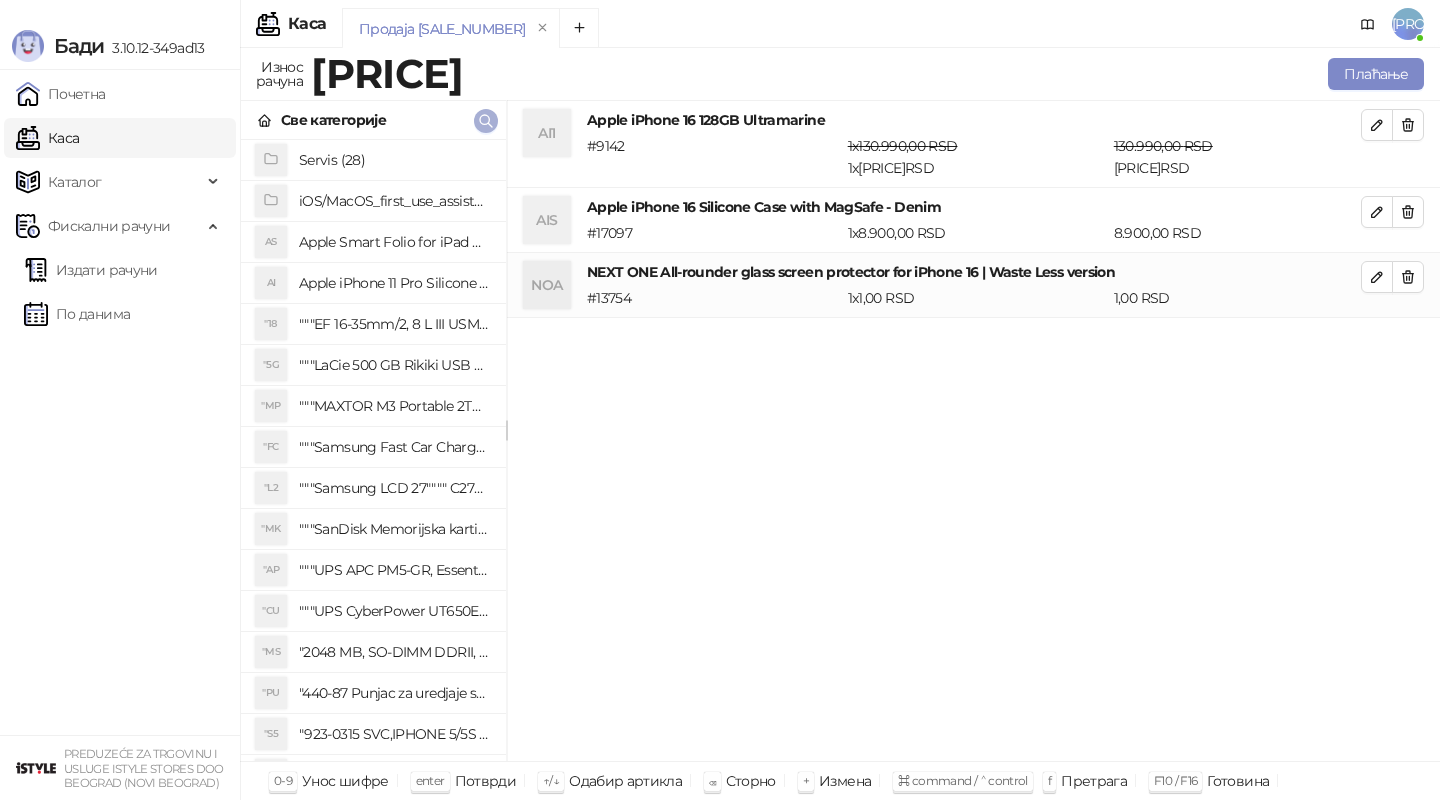 click 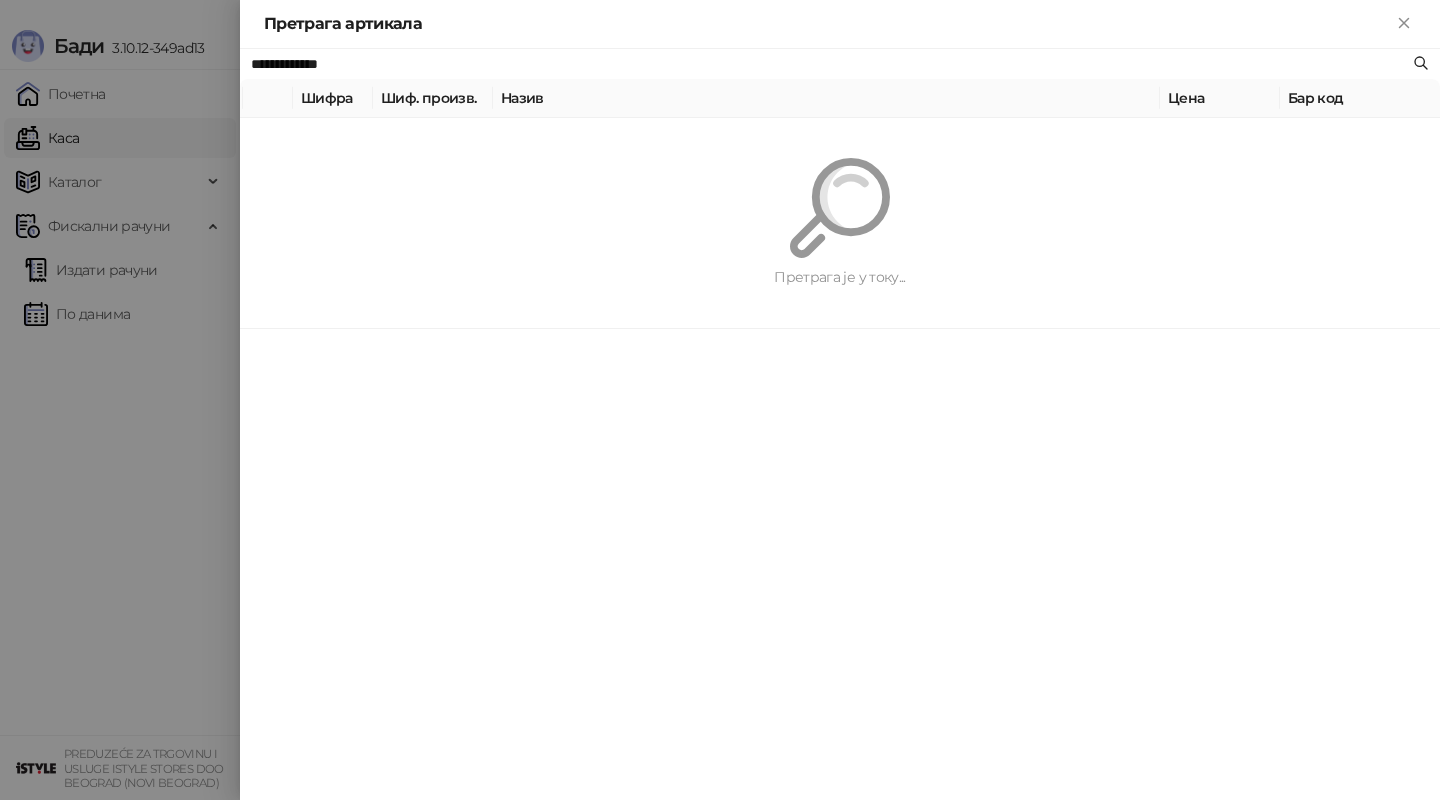 paste on "**********" 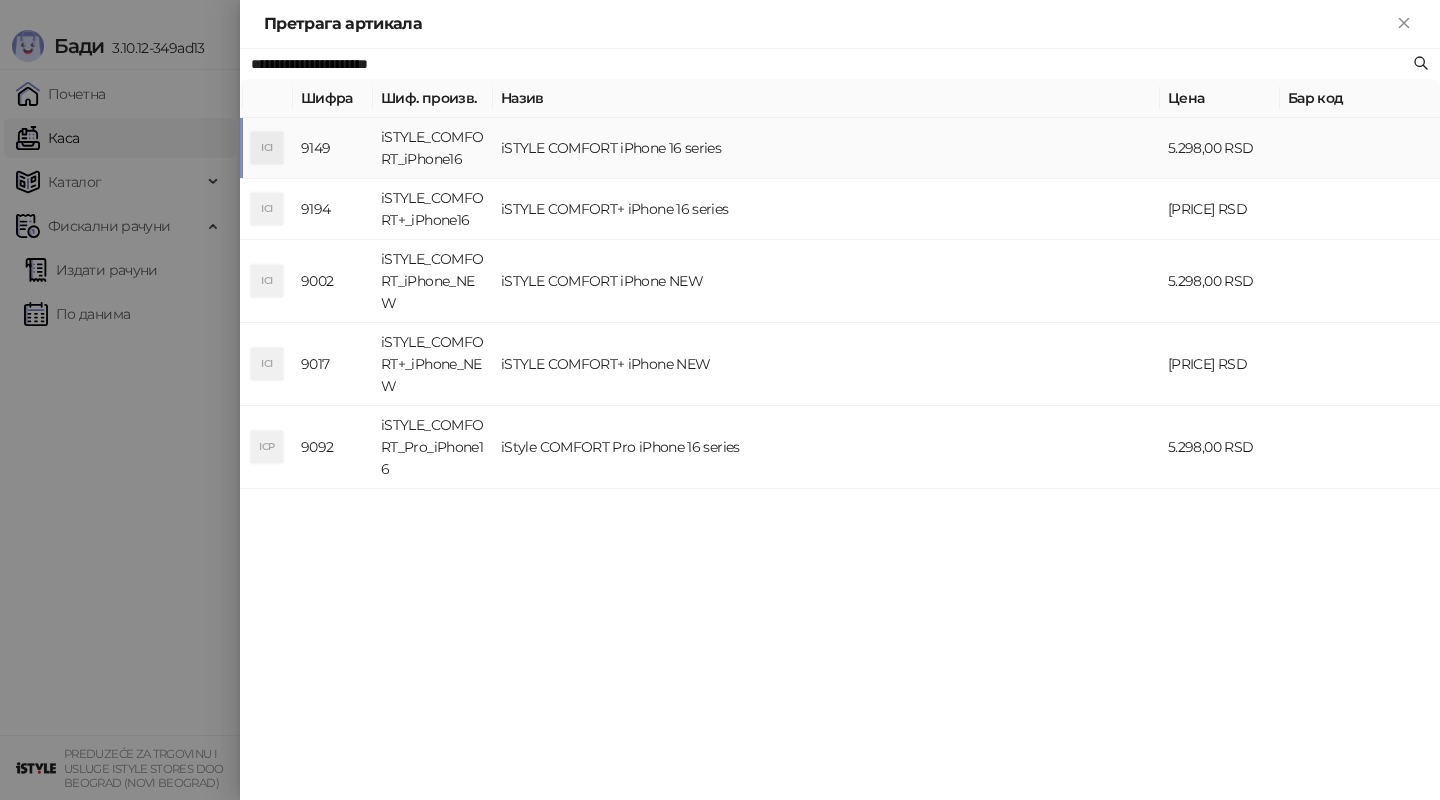 type on "**********" 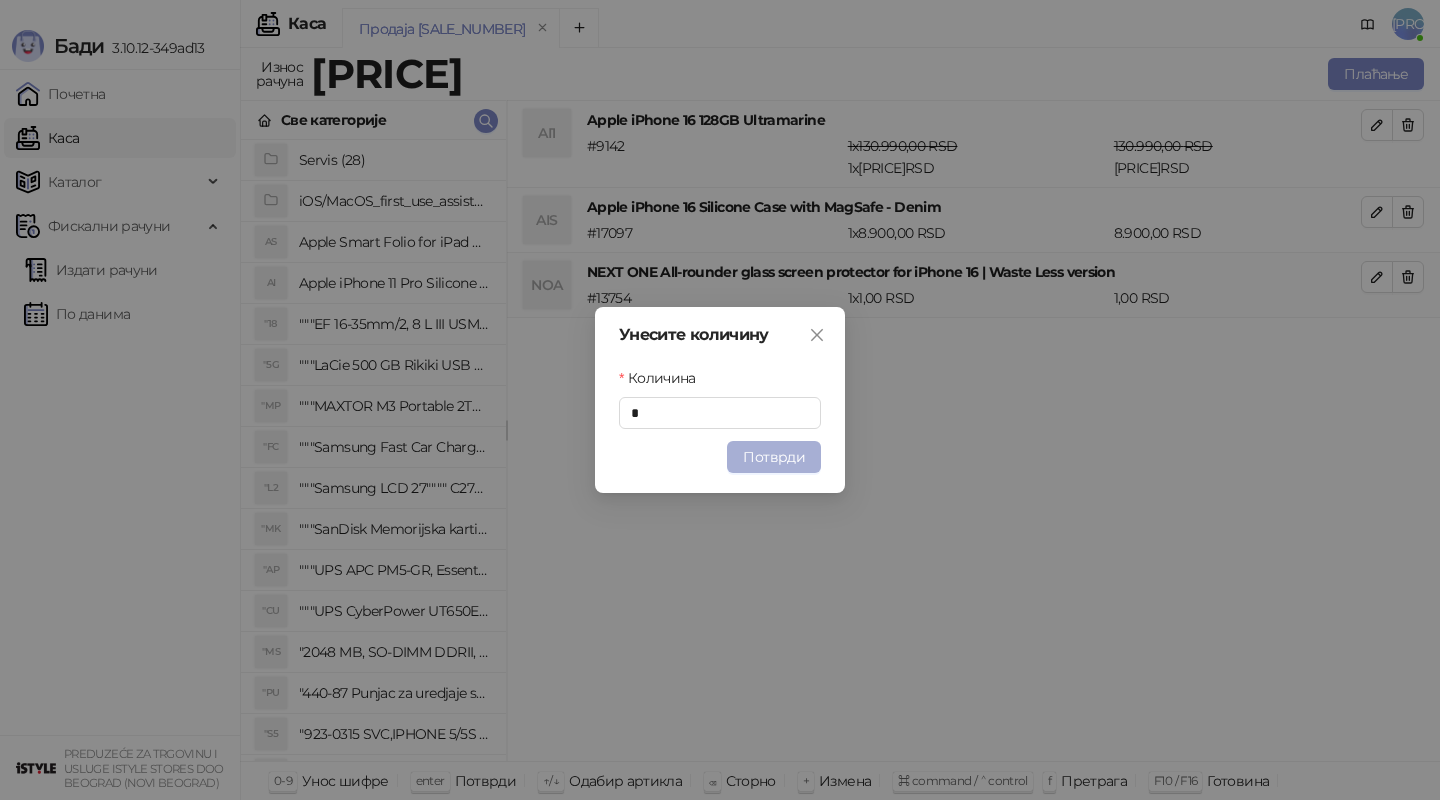 click on "Потврди" at bounding box center [774, 457] 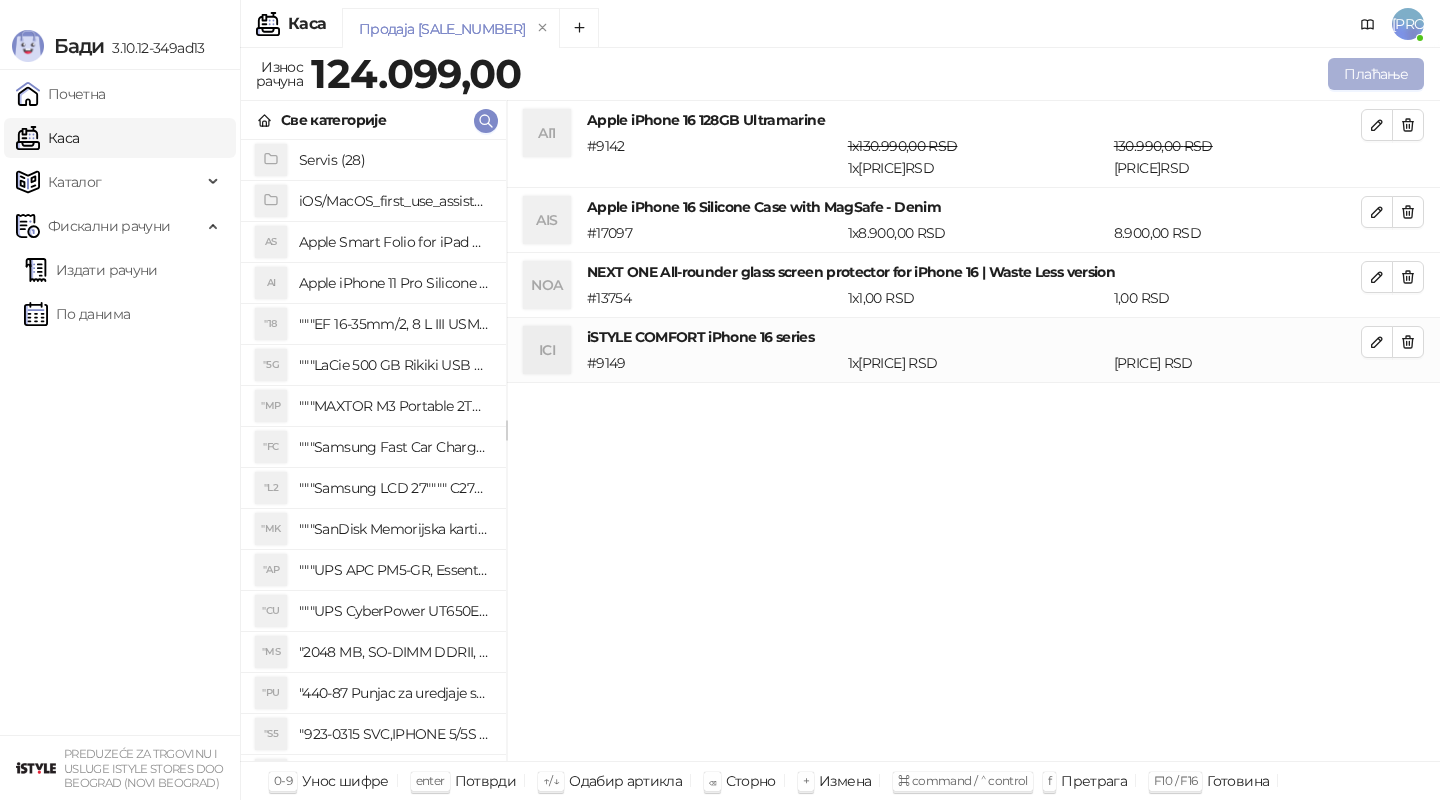 click on "Плаћање" at bounding box center [1376, 74] 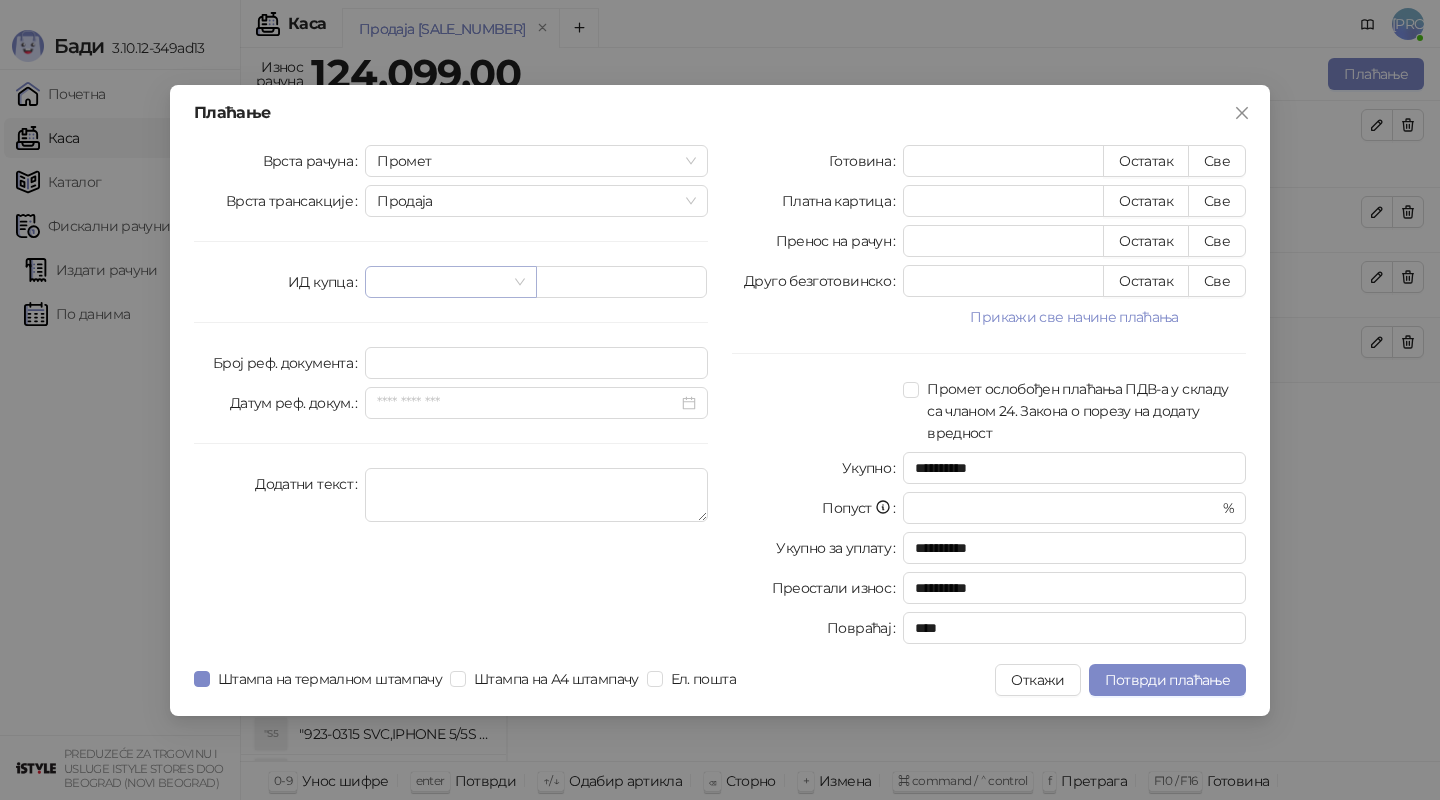 click at bounding box center (441, 282) 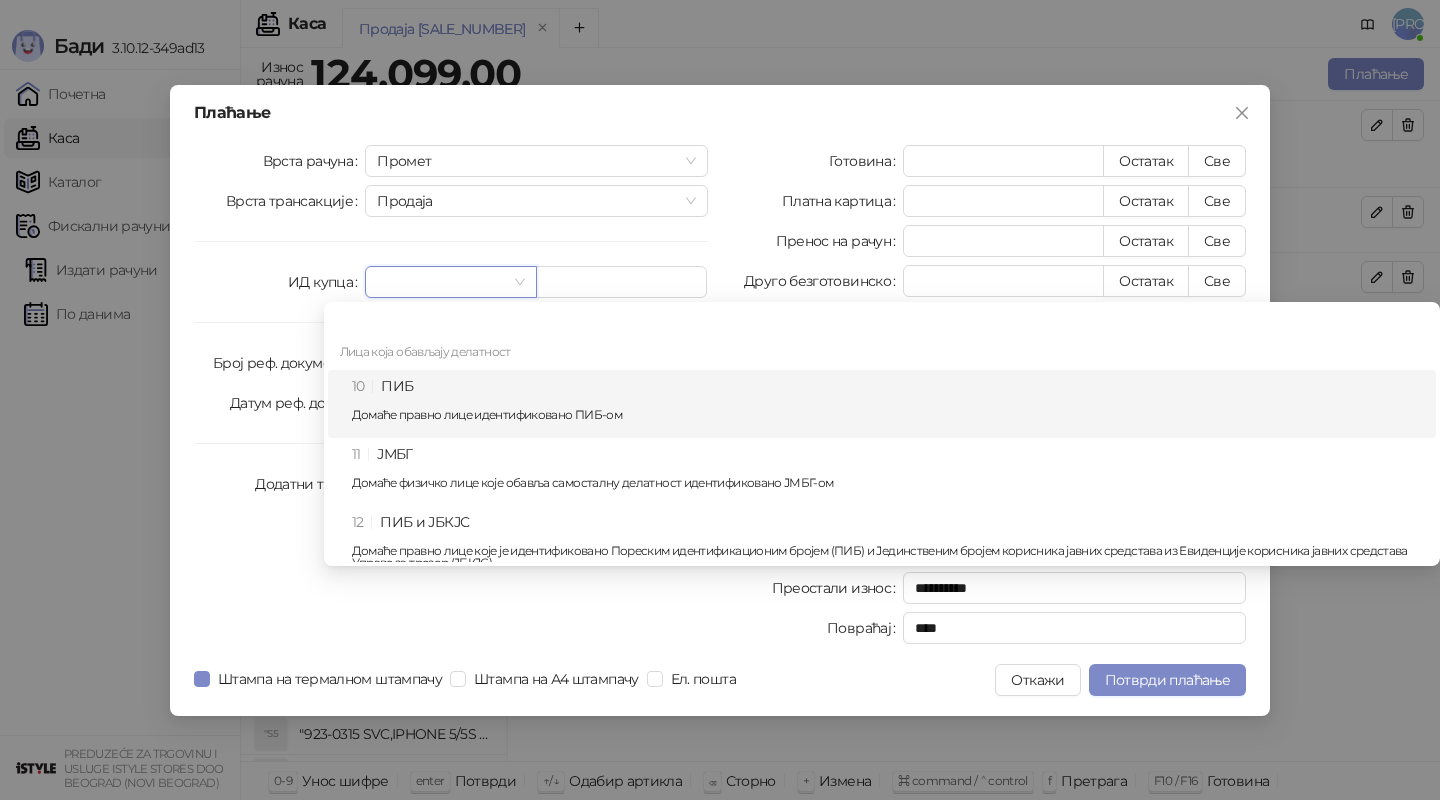 click on "10 ПИБ Домаће правно лице идентификовано ПИБ-ом" at bounding box center (888, 404) 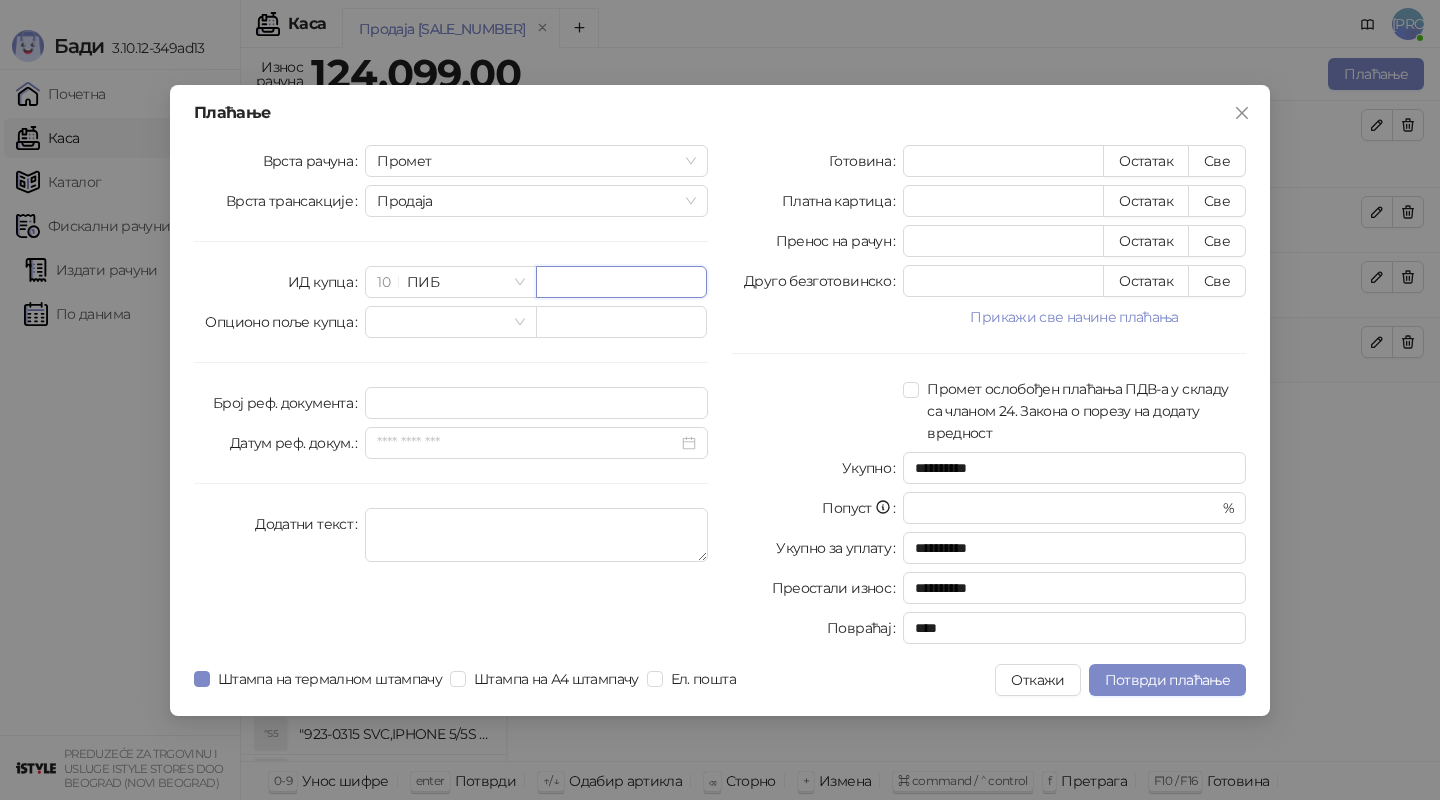 click at bounding box center (621, 282) 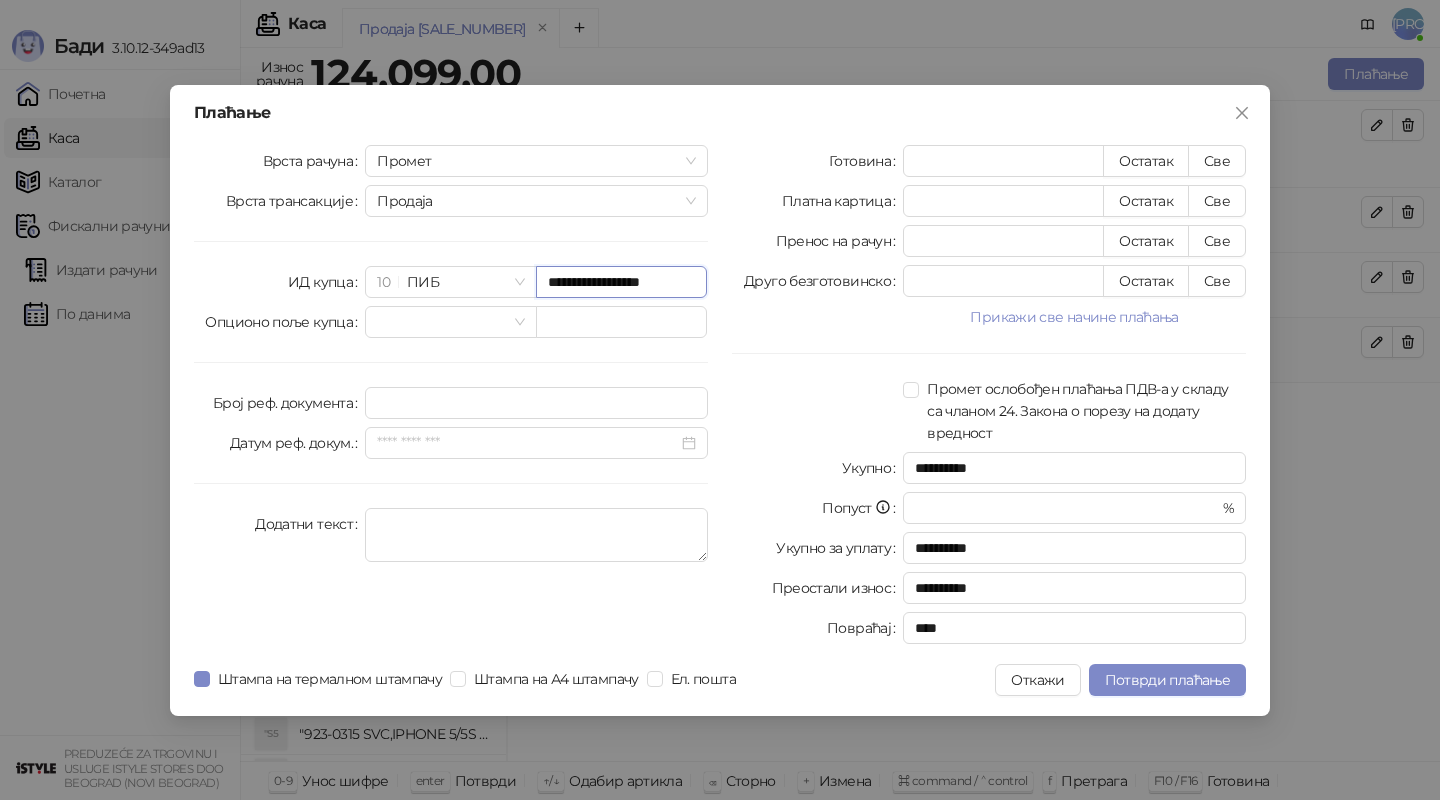 scroll, scrollTop: 0, scrollLeft: 0, axis: both 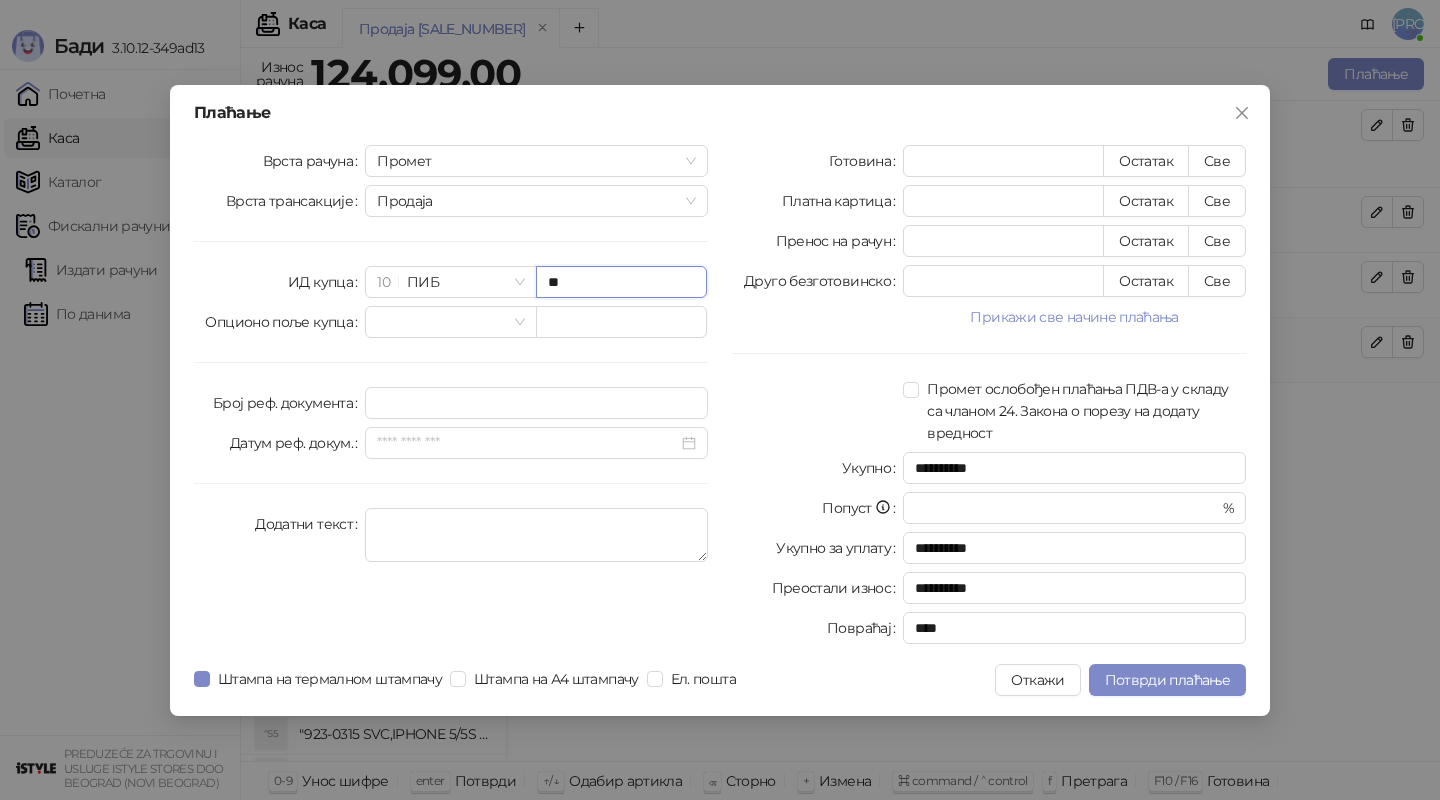 type on "*" 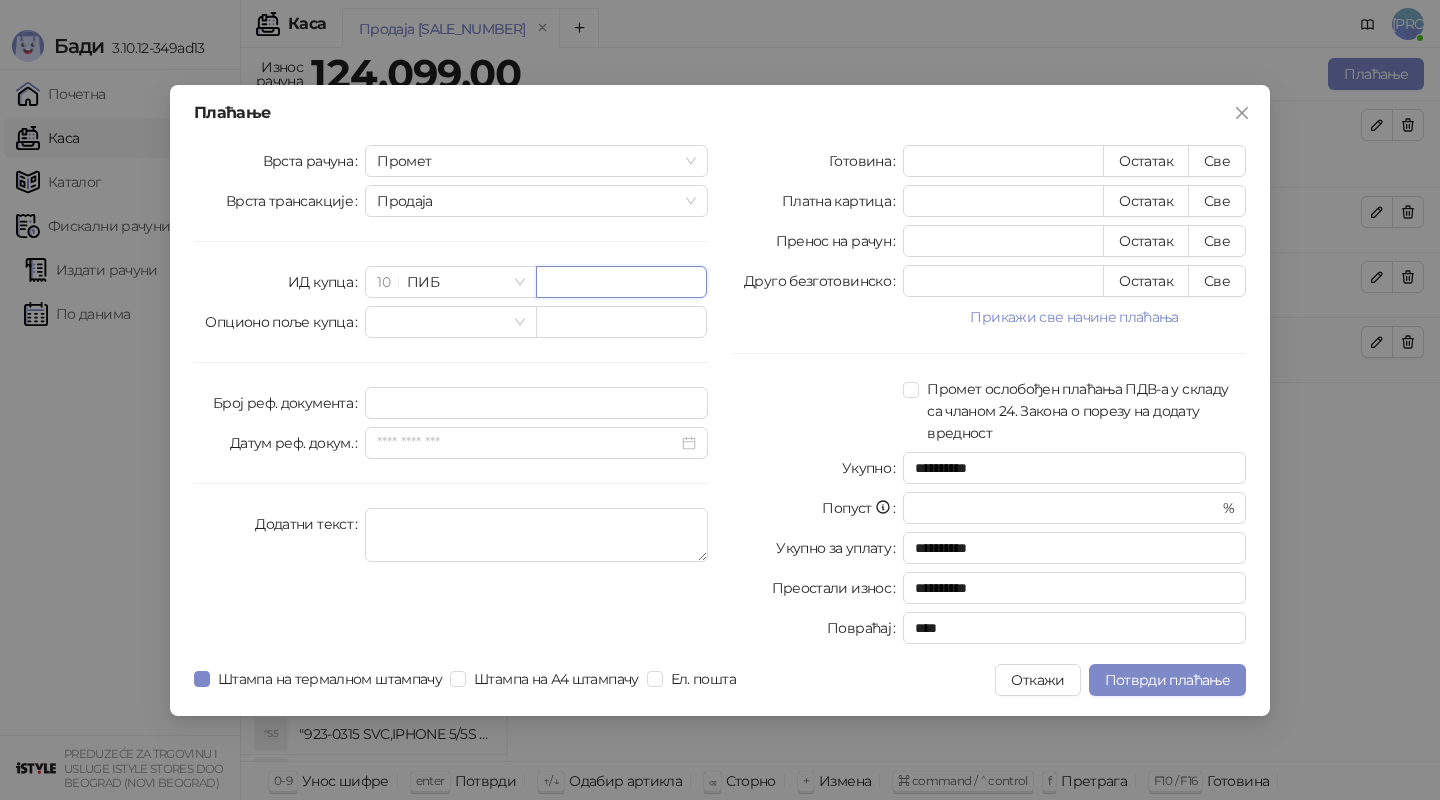 click at bounding box center (621, 282) 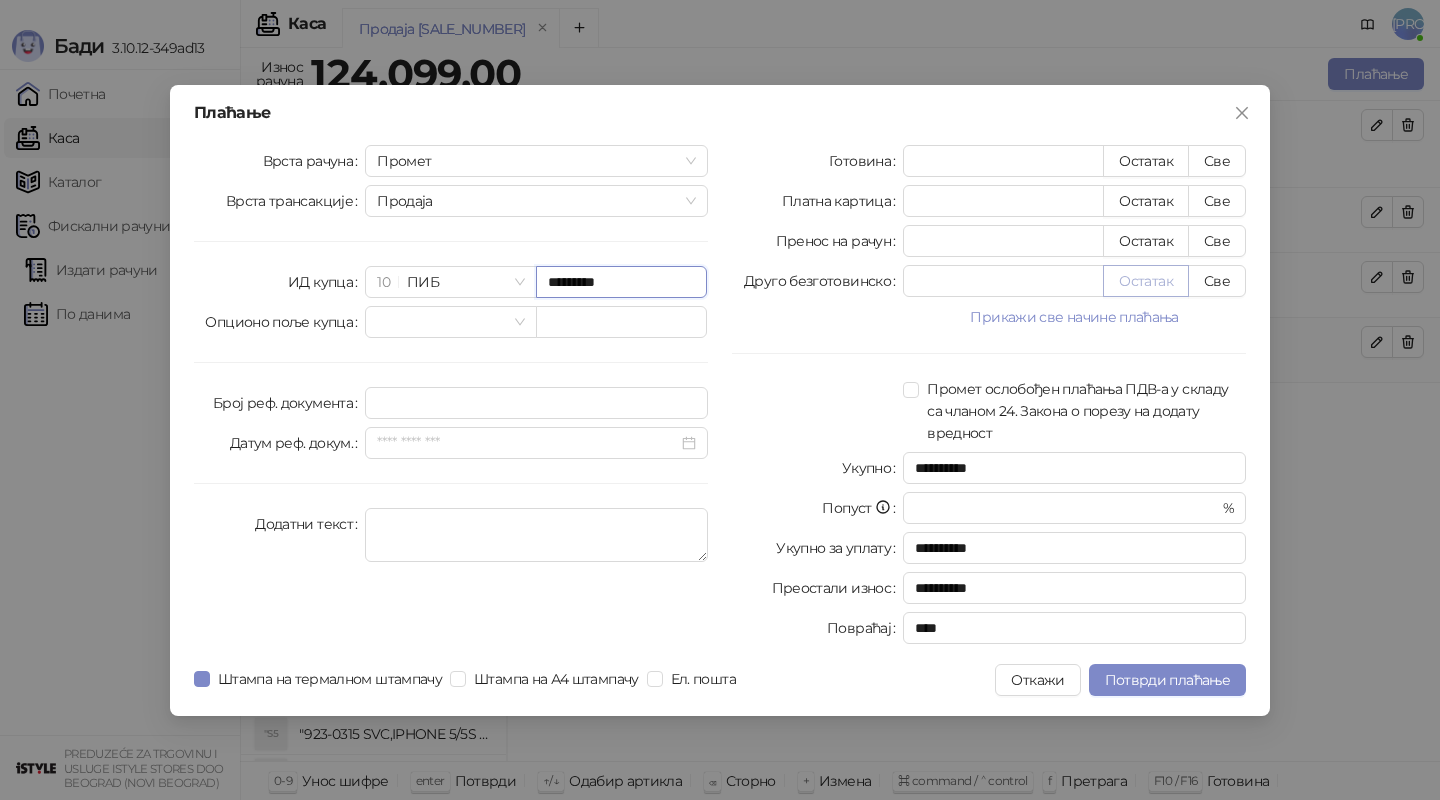 type on "*********" 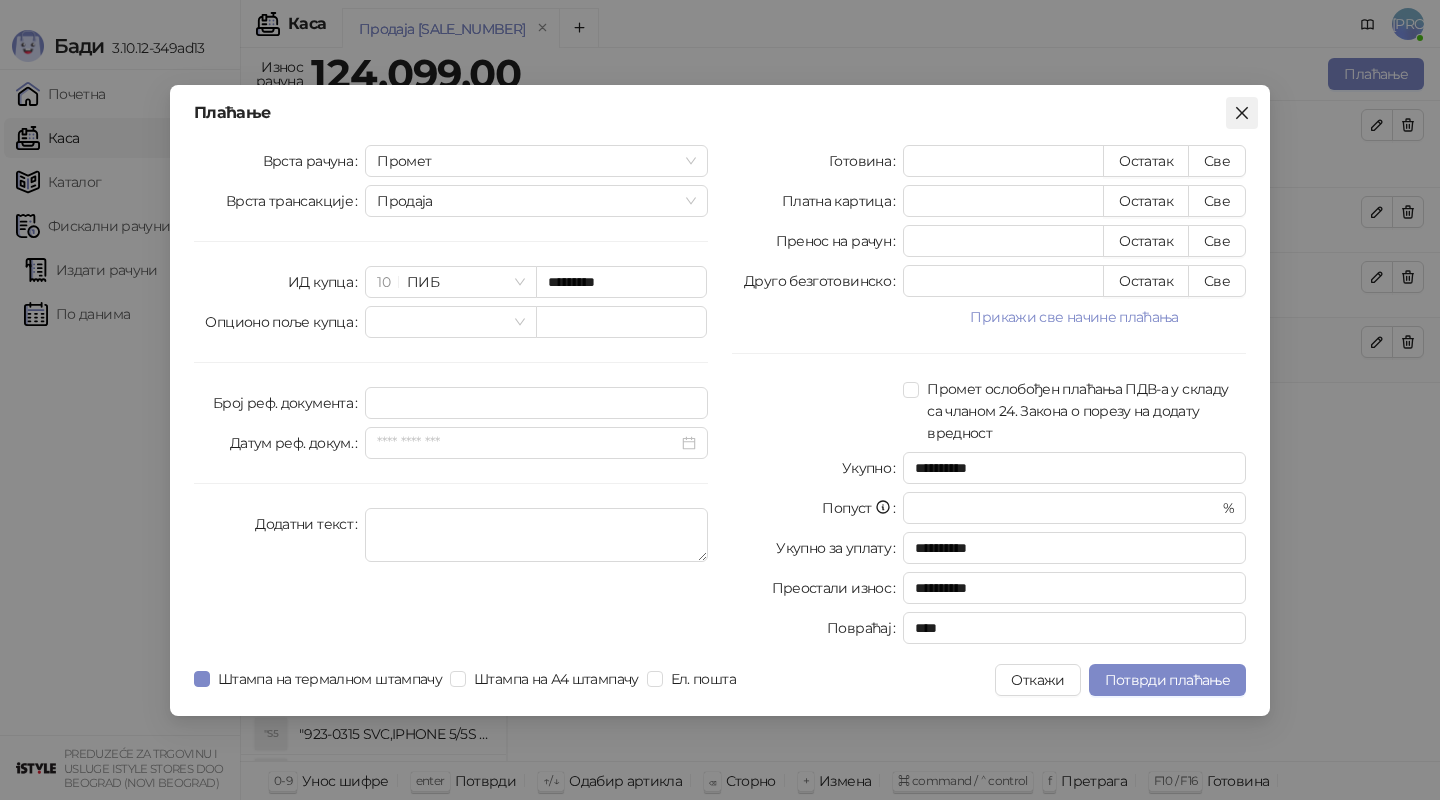 click 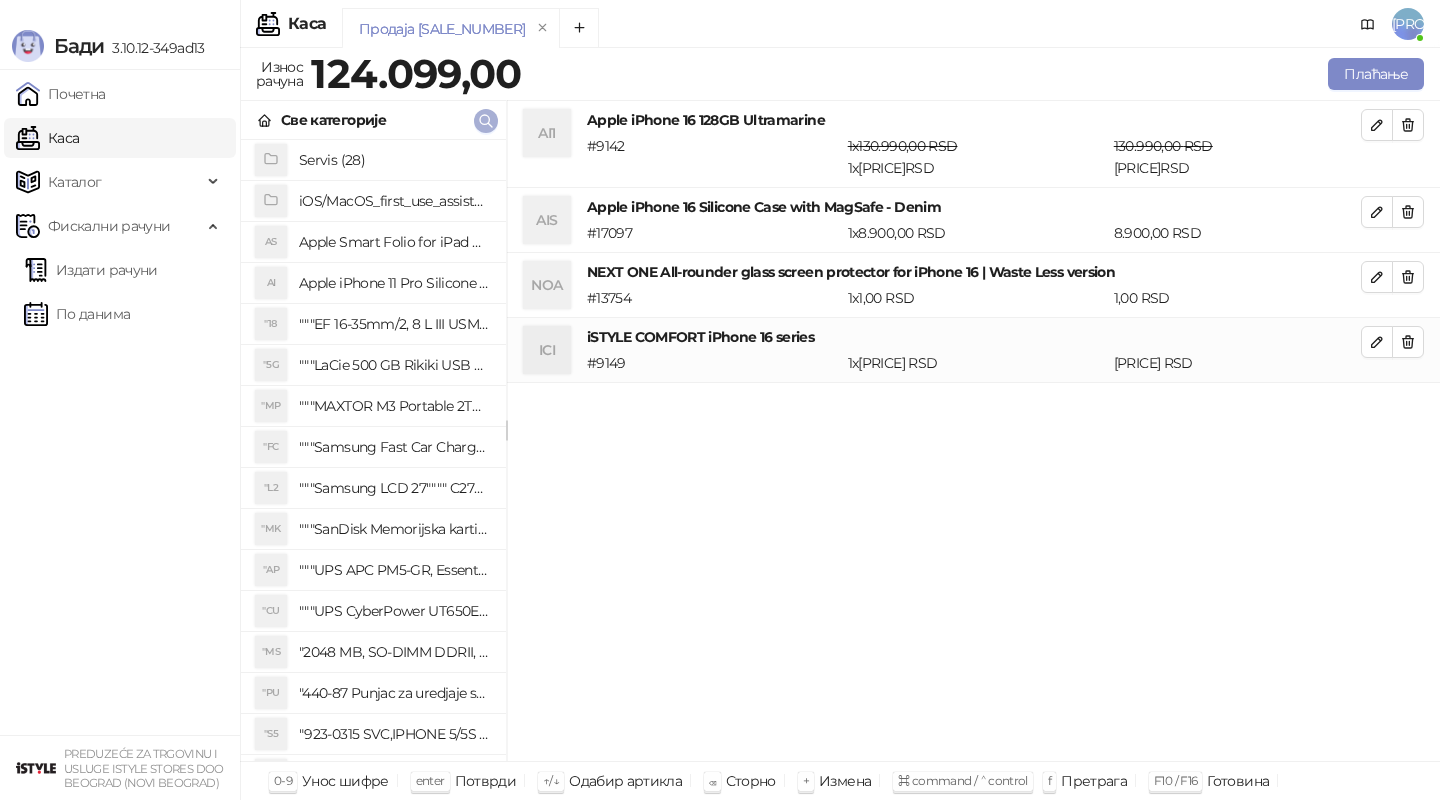 click 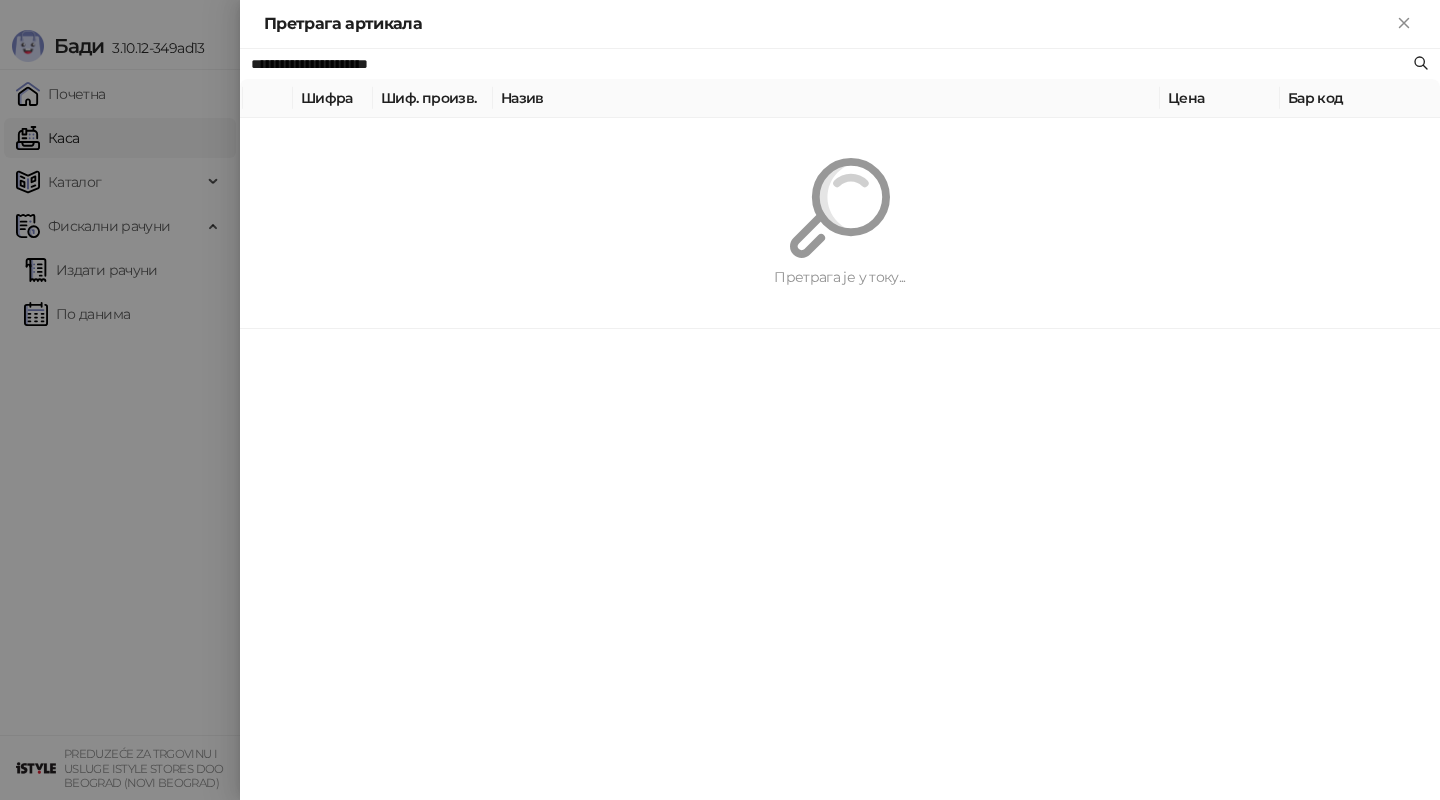 paste 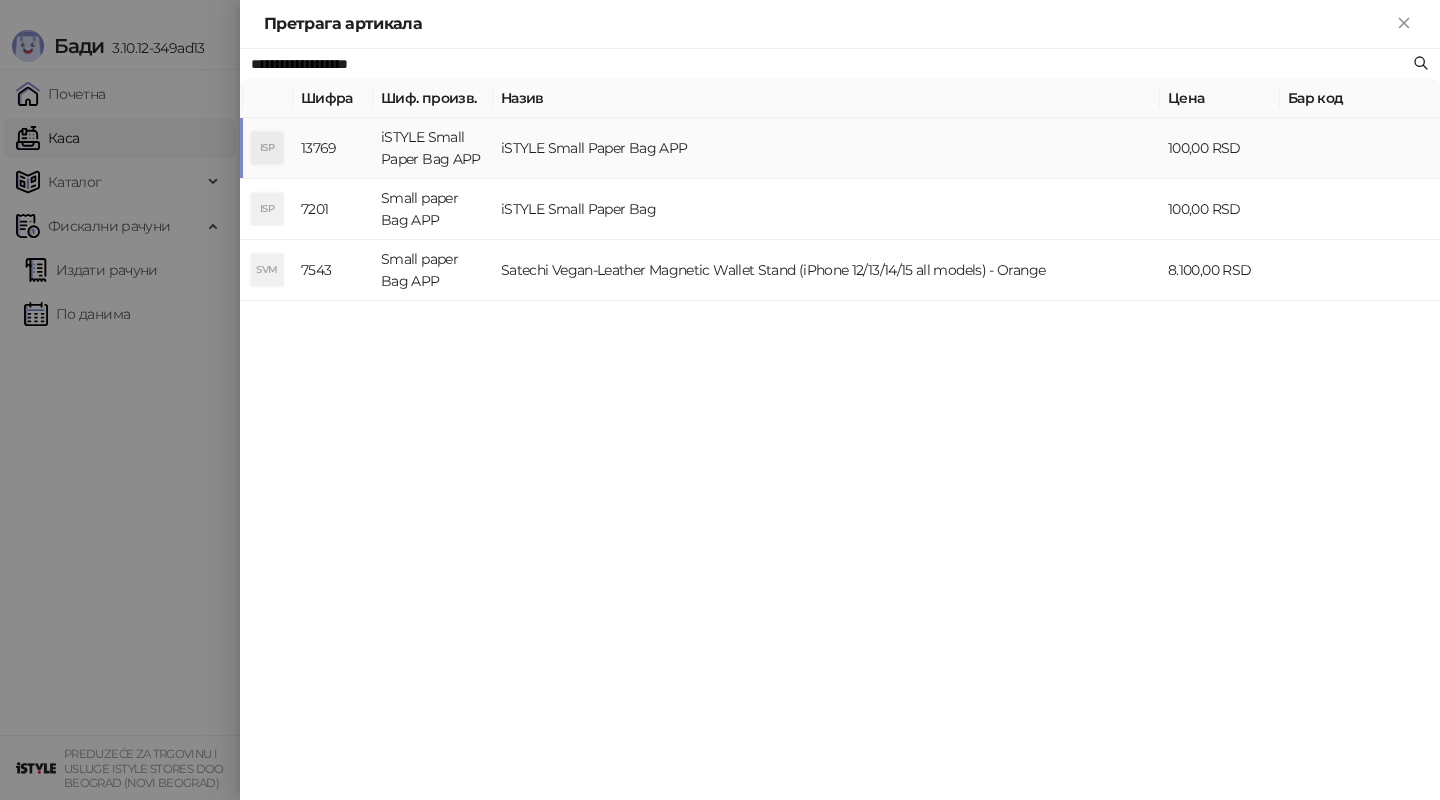 type on "**********" 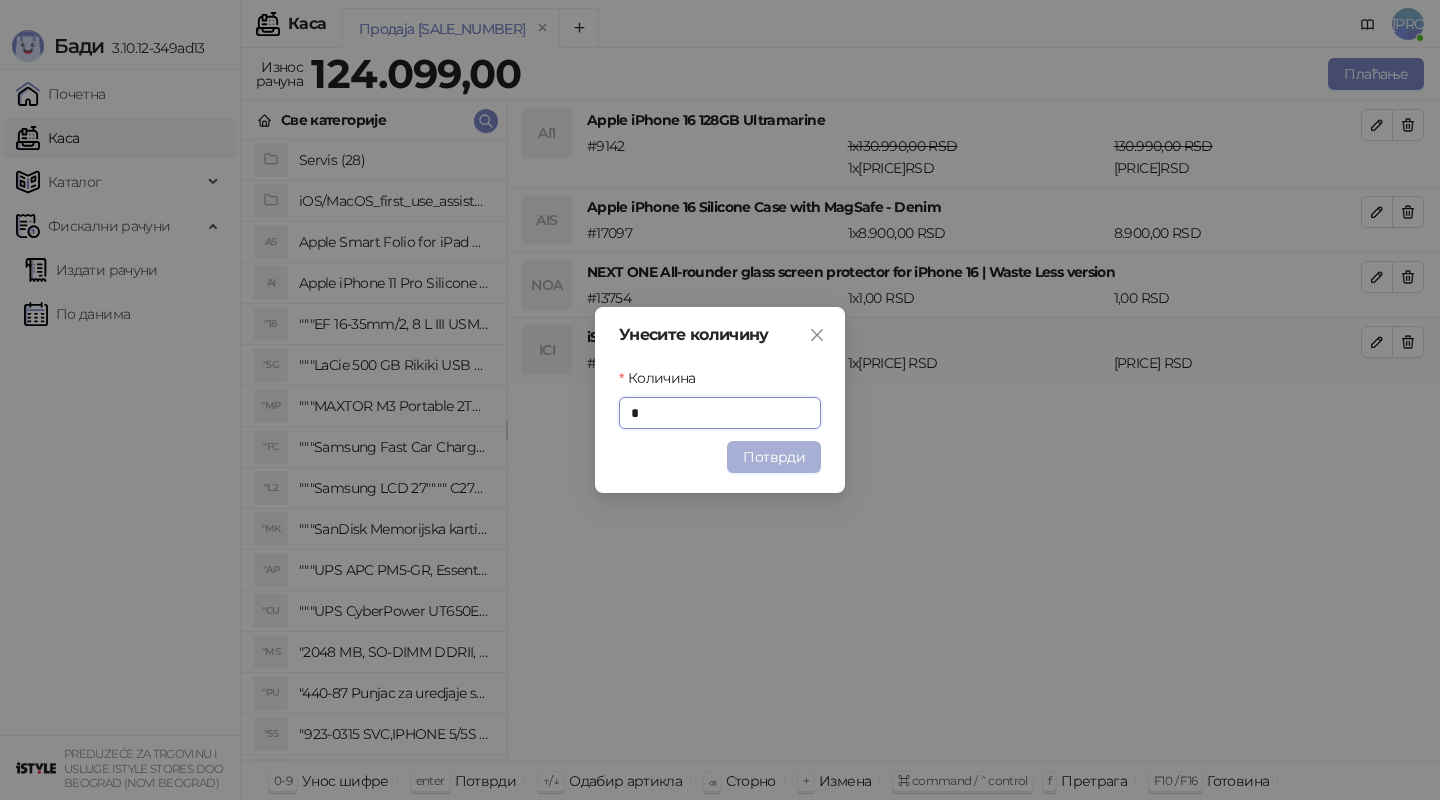 click on "Потврди" at bounding box center (774, 457) 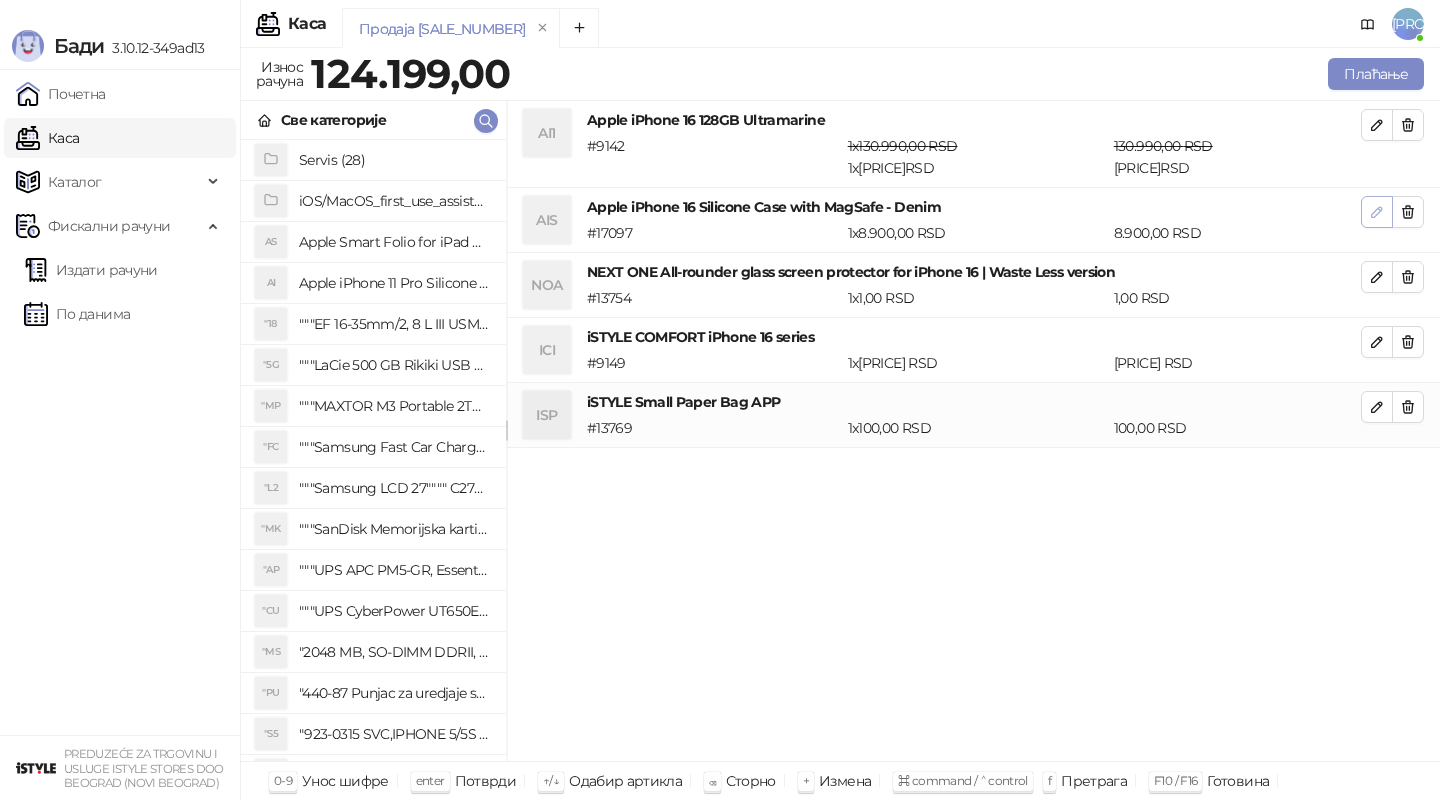 click 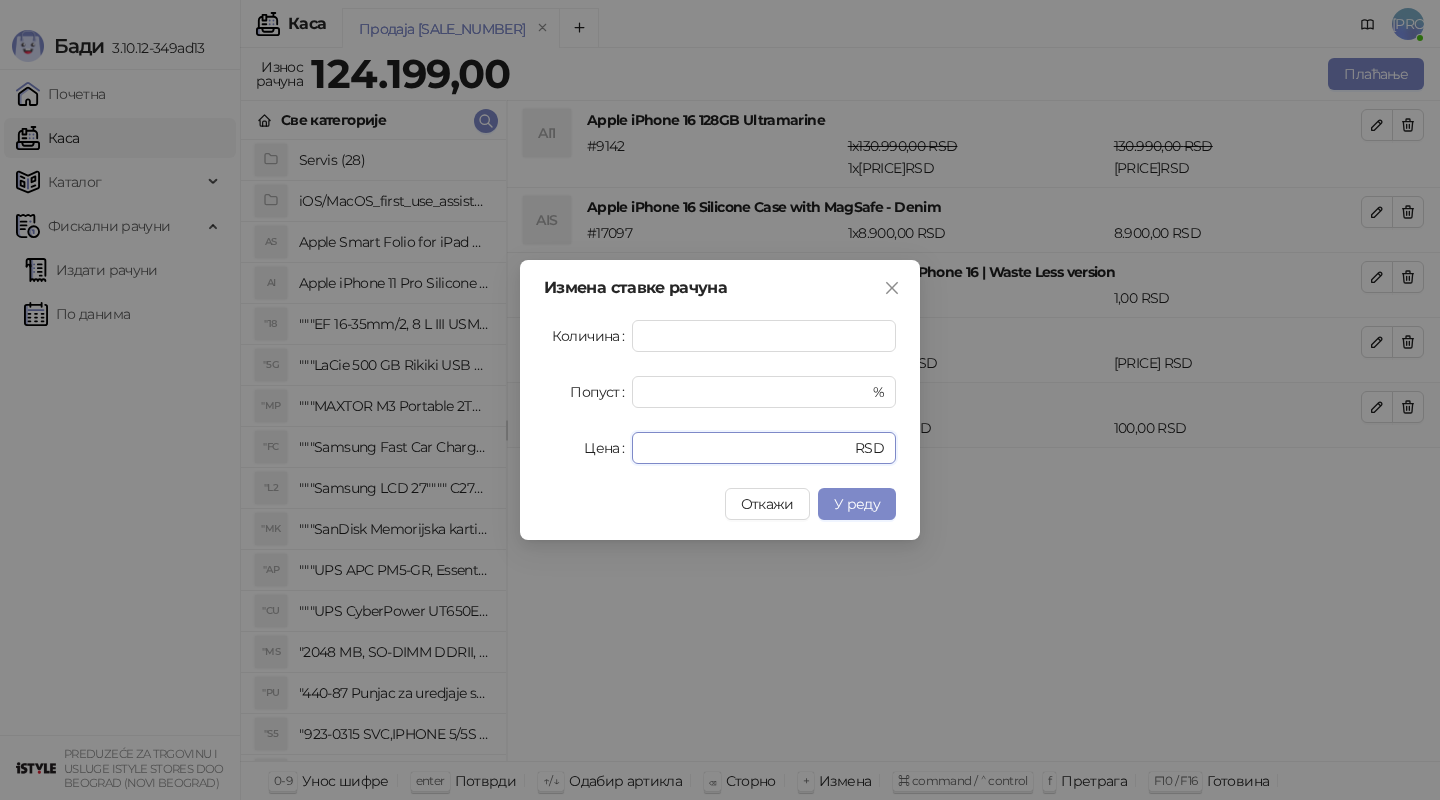 drag, startPoint x: 701, startPoint y: 453, endPoint x: 503, endPoint y: 439, distance: 198.49434 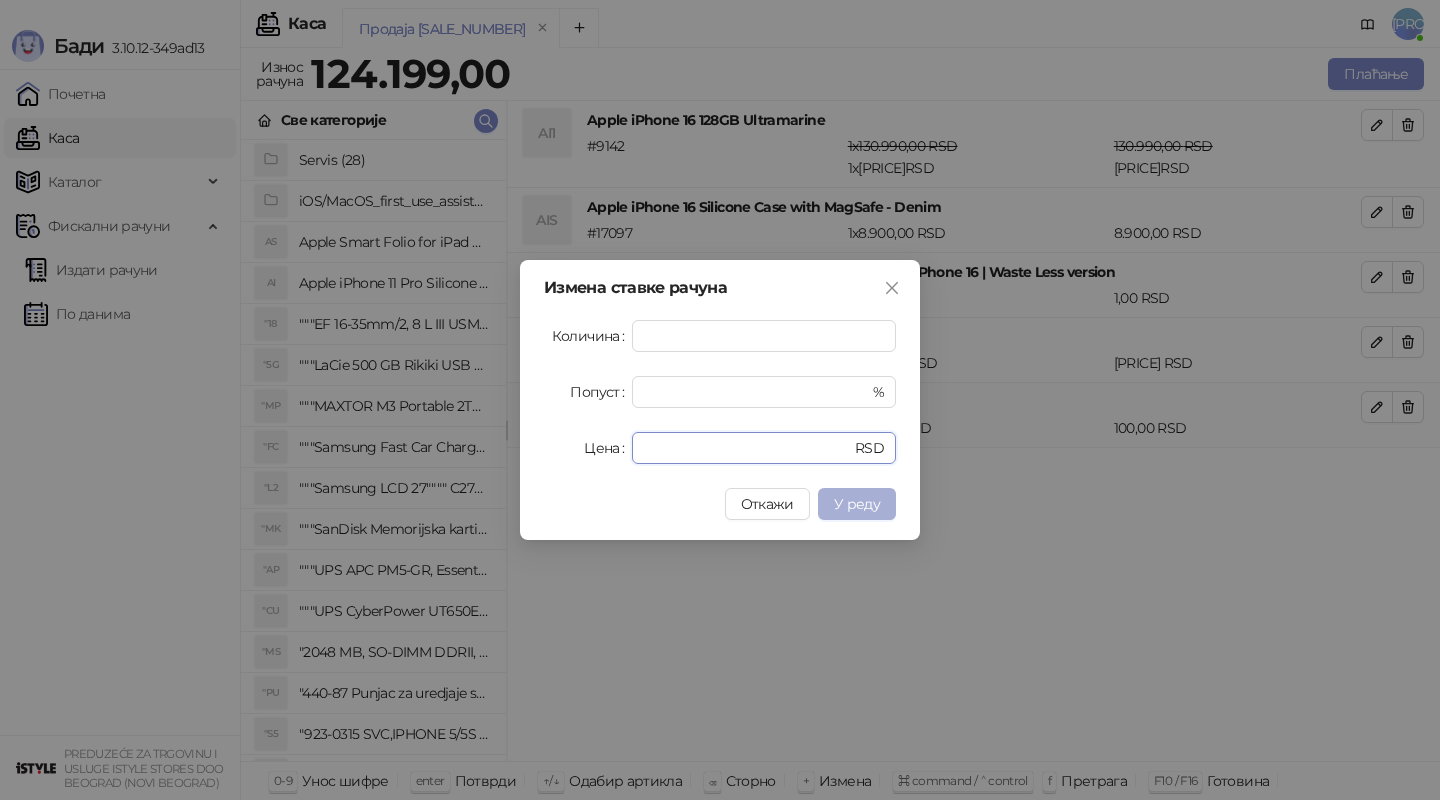 type on "****" 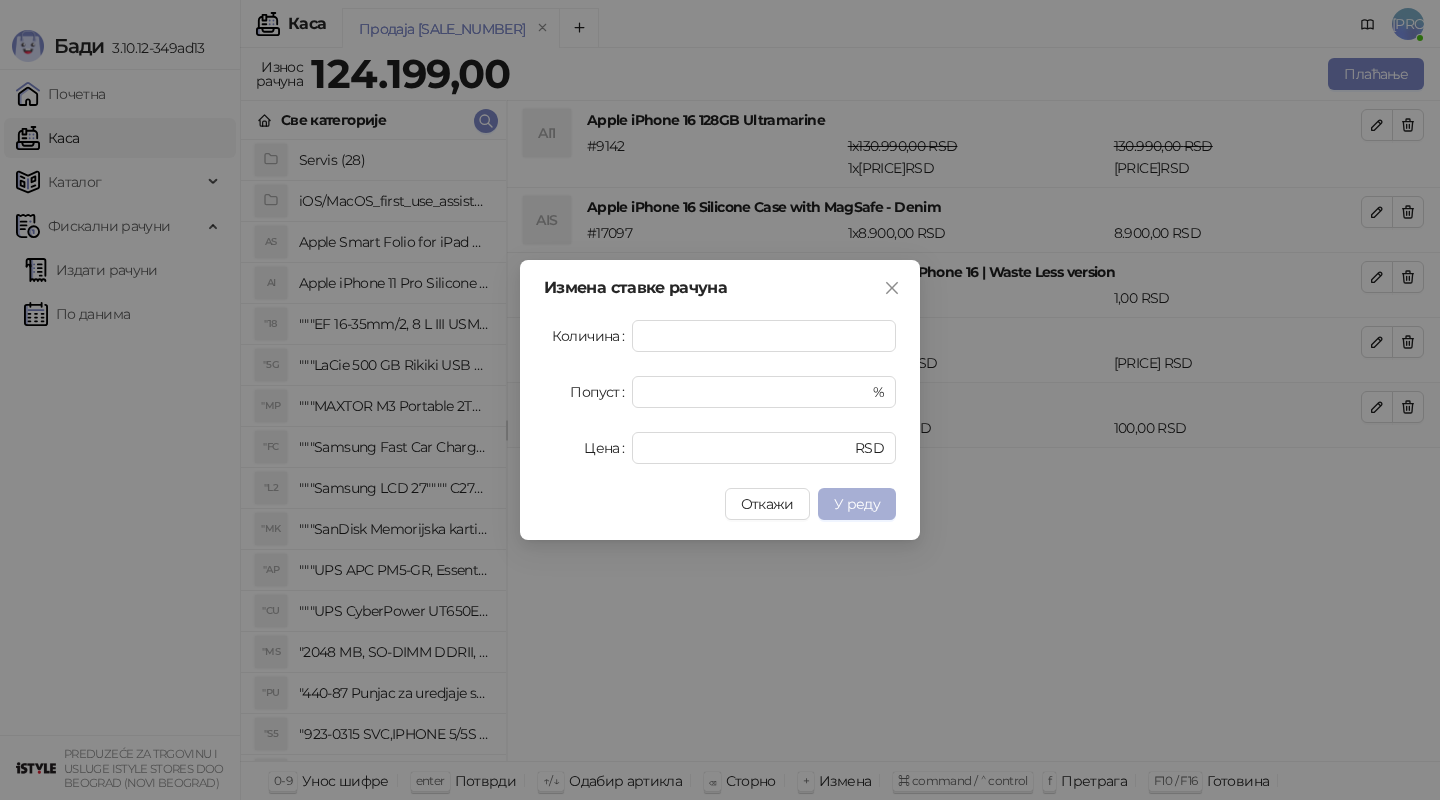 click on "У реду" at bounding box center [857, 504] 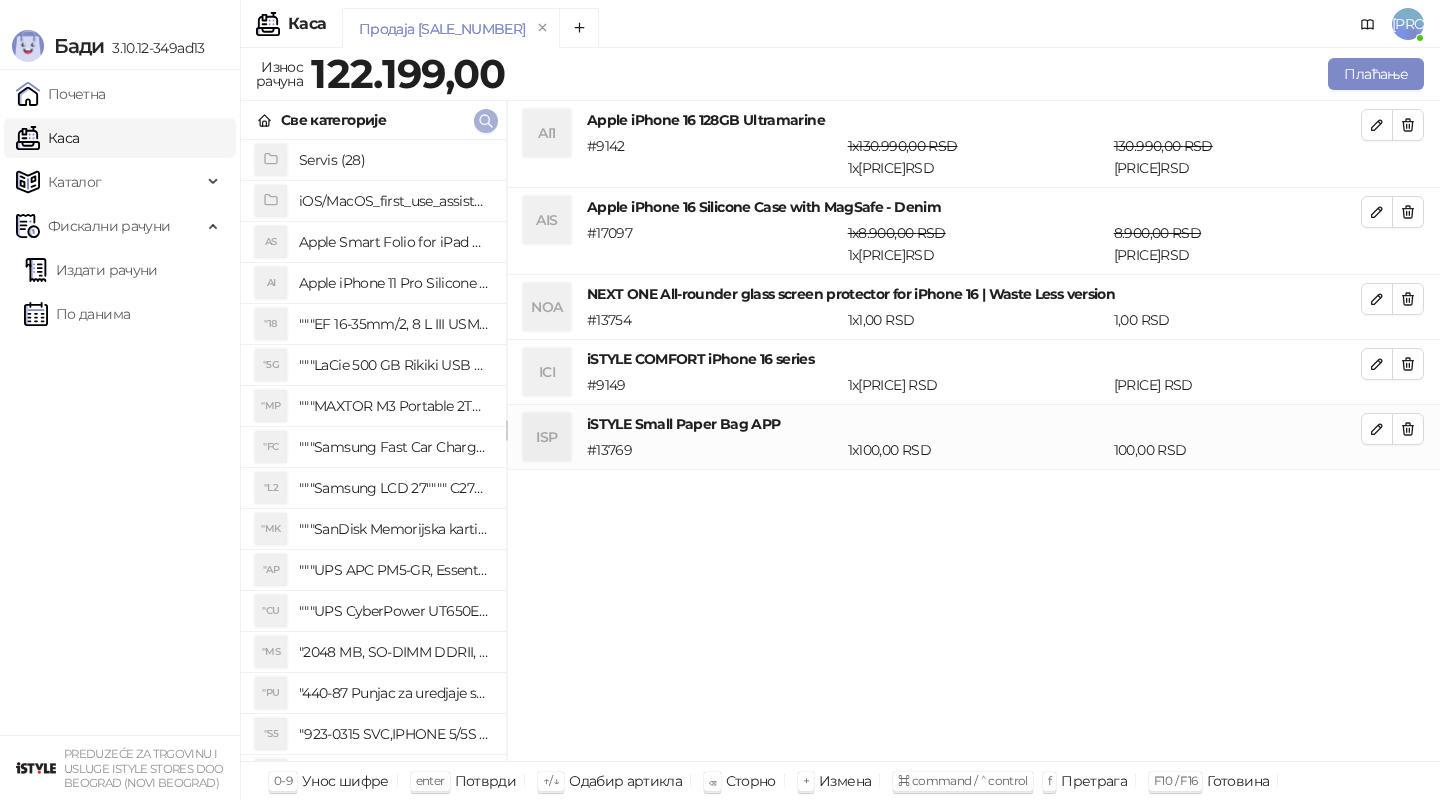 click 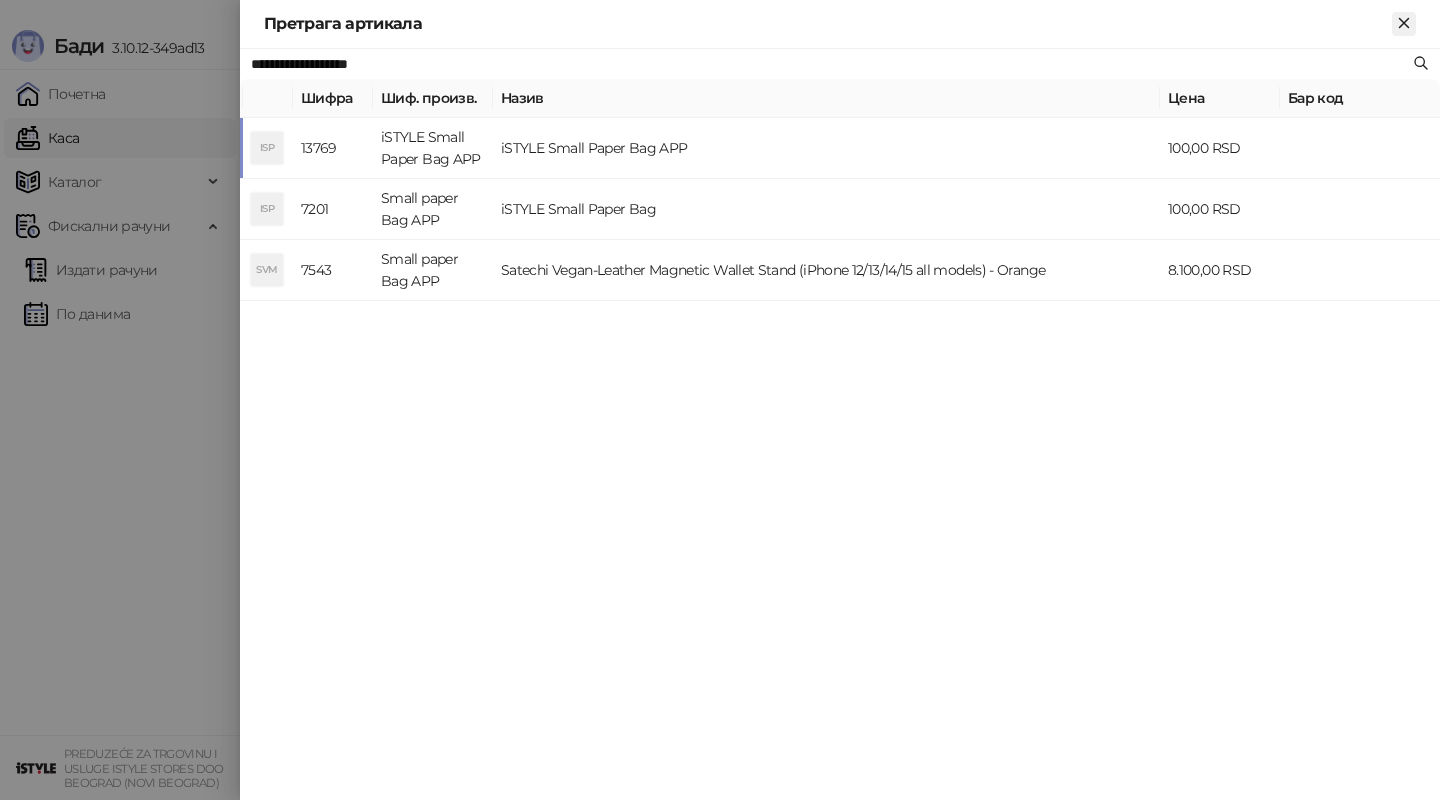 click 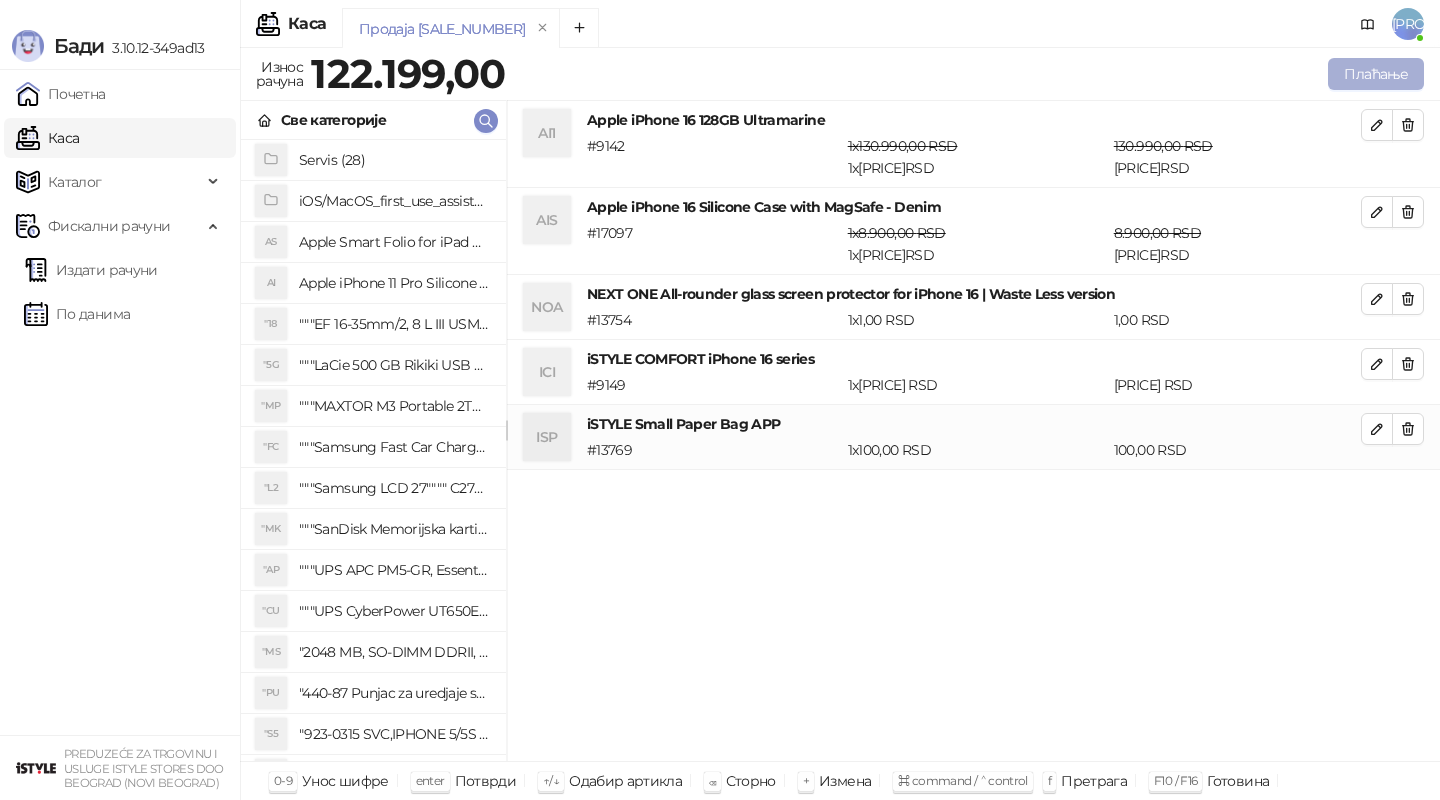 click on "Плаћање" at bounding box center [1376, 74] 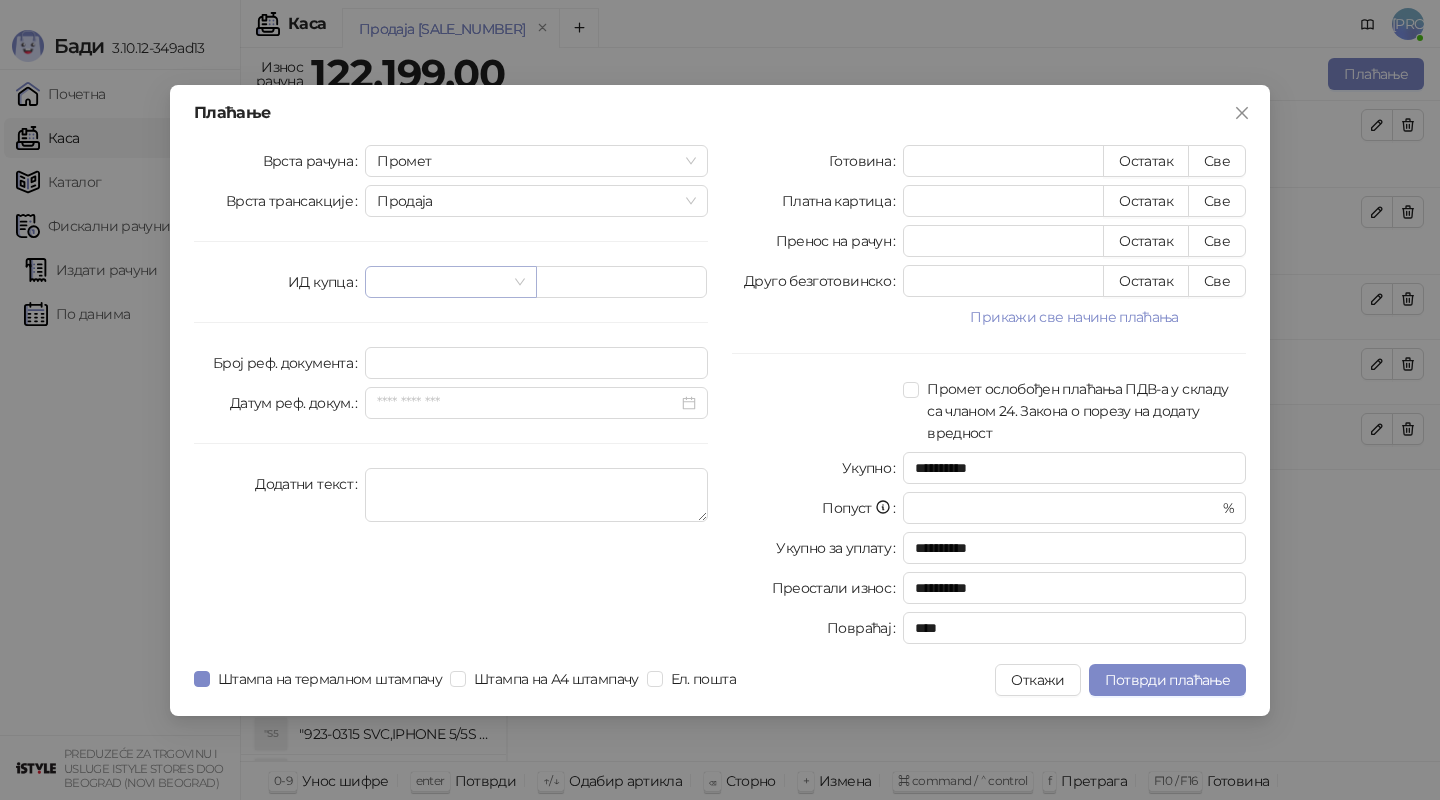 click at bounding box center (450, 282) 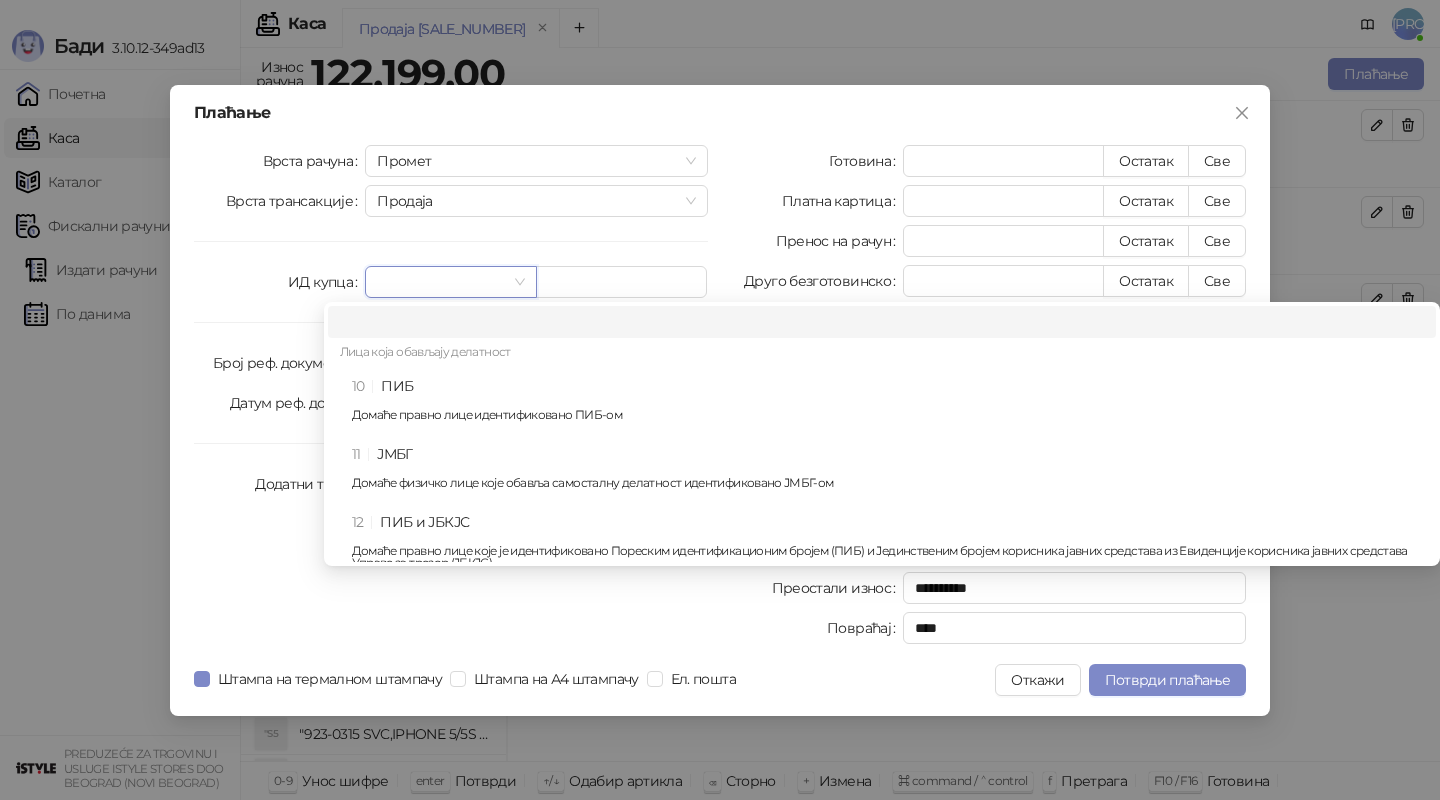 click on "Лица која обављају делатност" at bounding box center [882, 354] 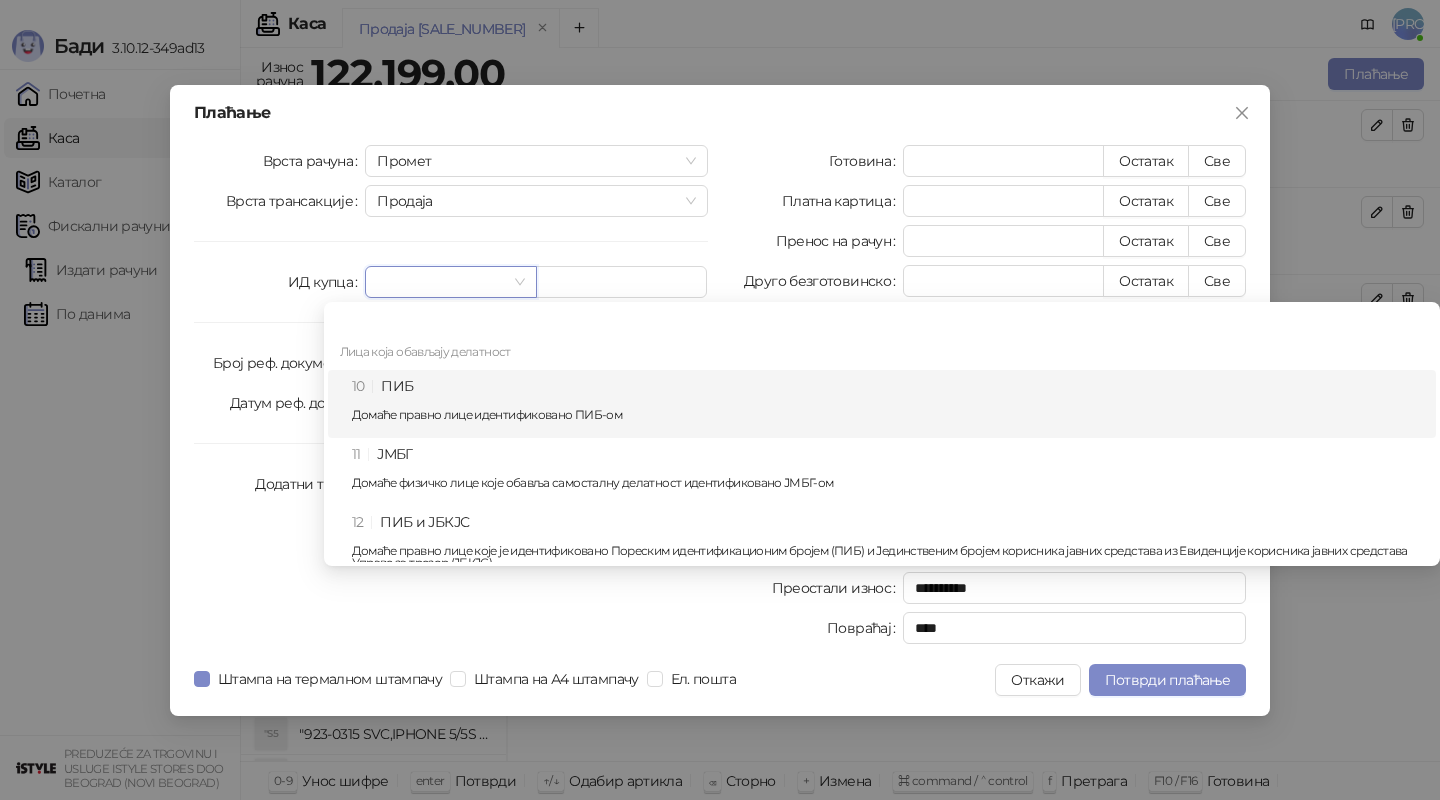 click on "10 ПИБ Домаће правно лице идентификовано ПИБ-ом" at bounding box center [888, 404] 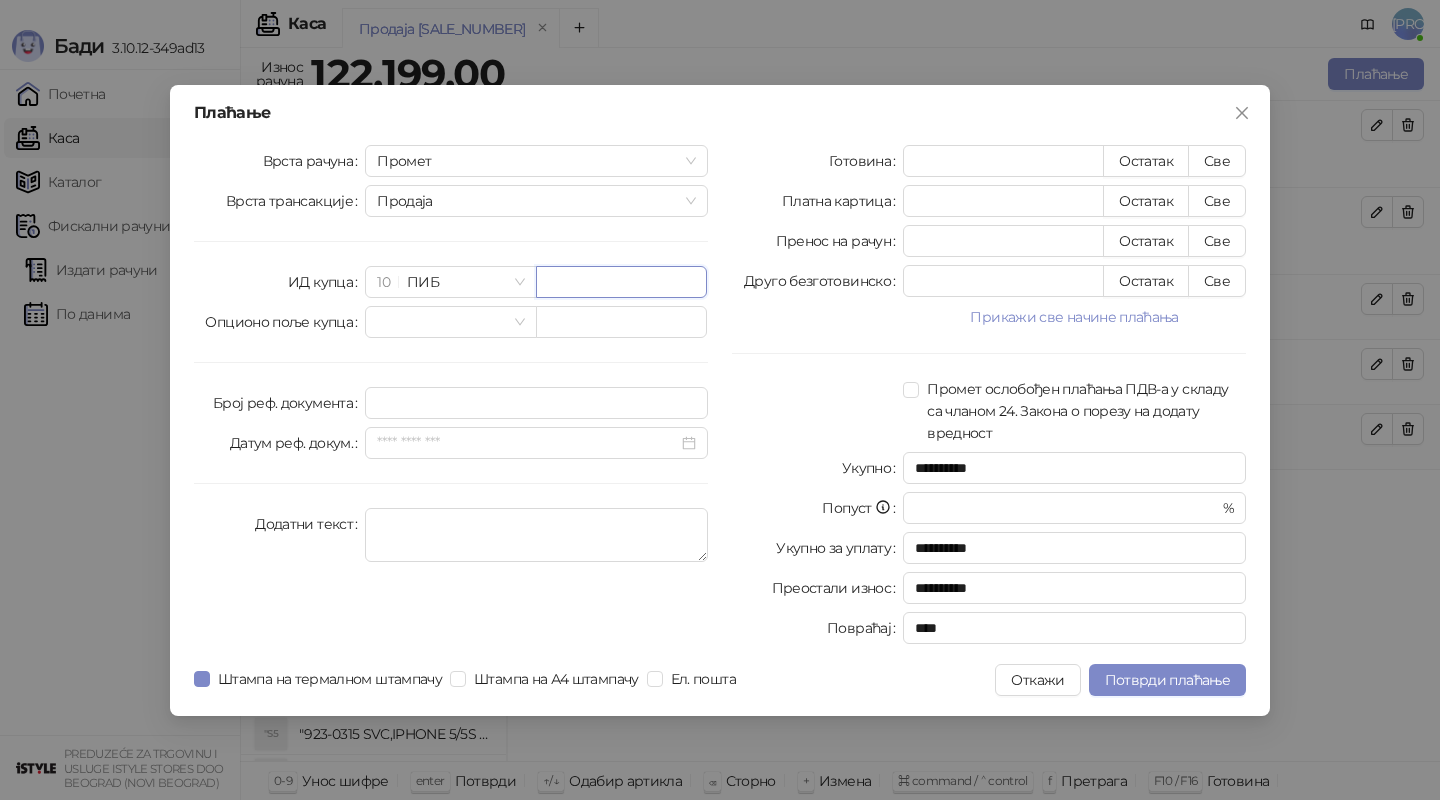 click at bounding box center (621, 282) 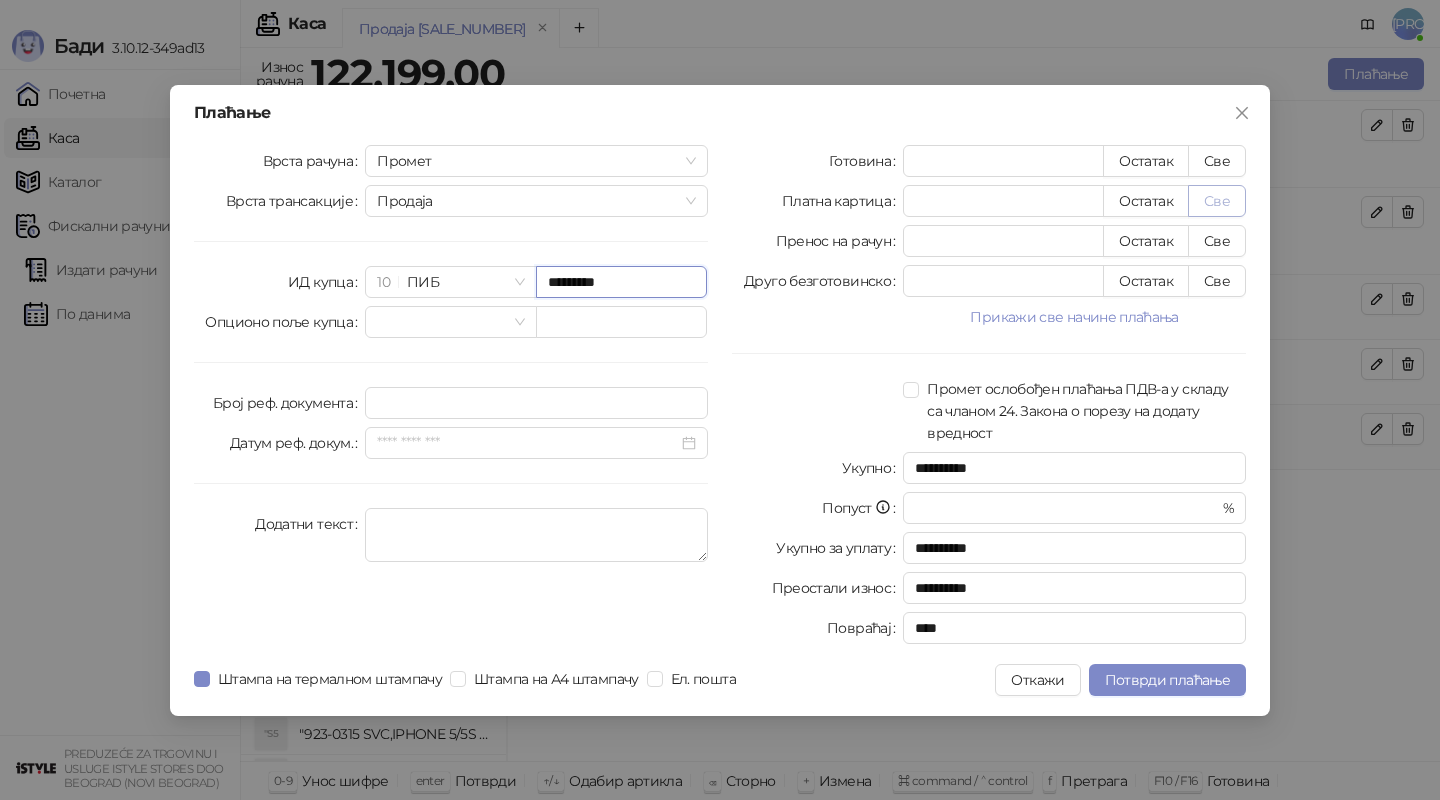type on "*********" 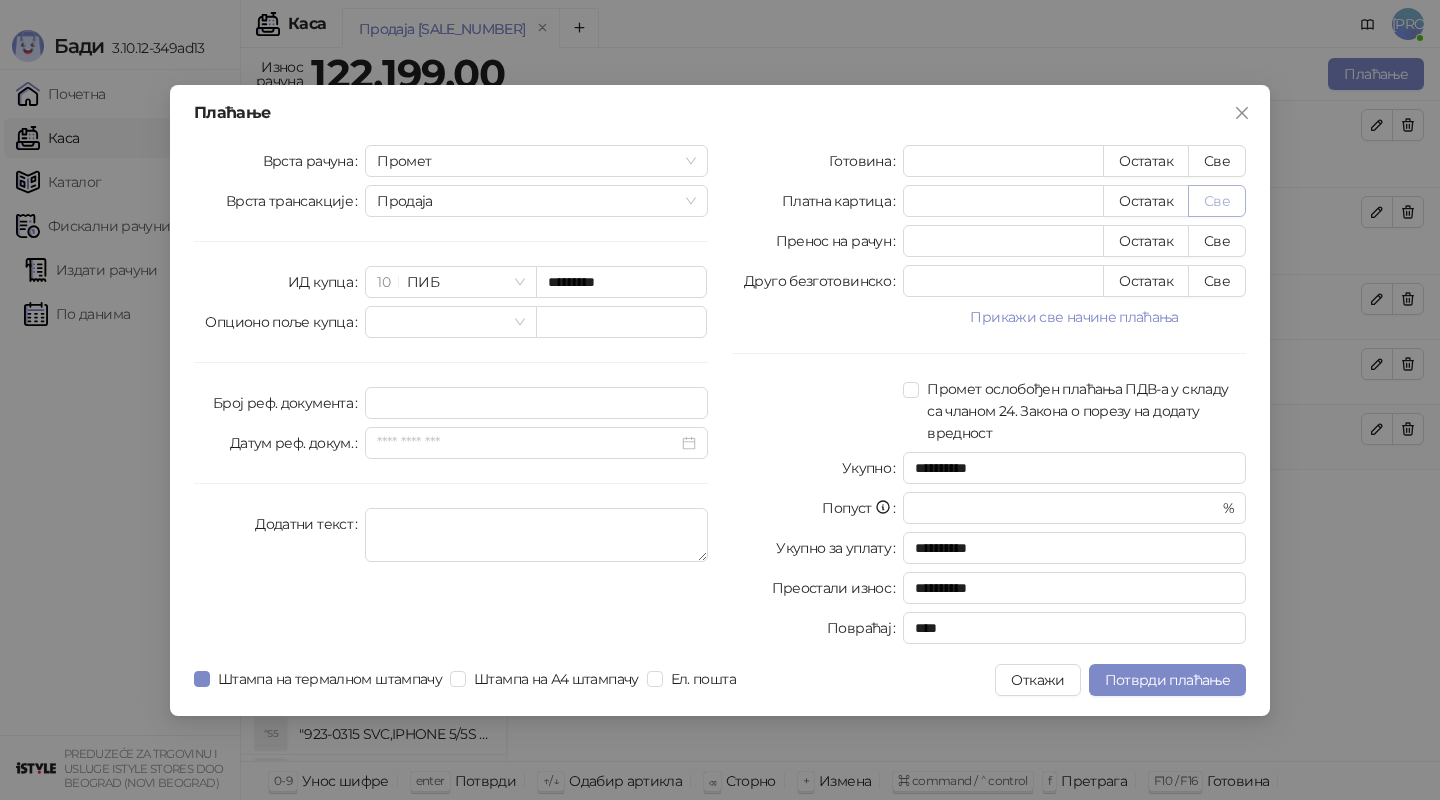 click on "Све" at bounding box center [1217, 201] 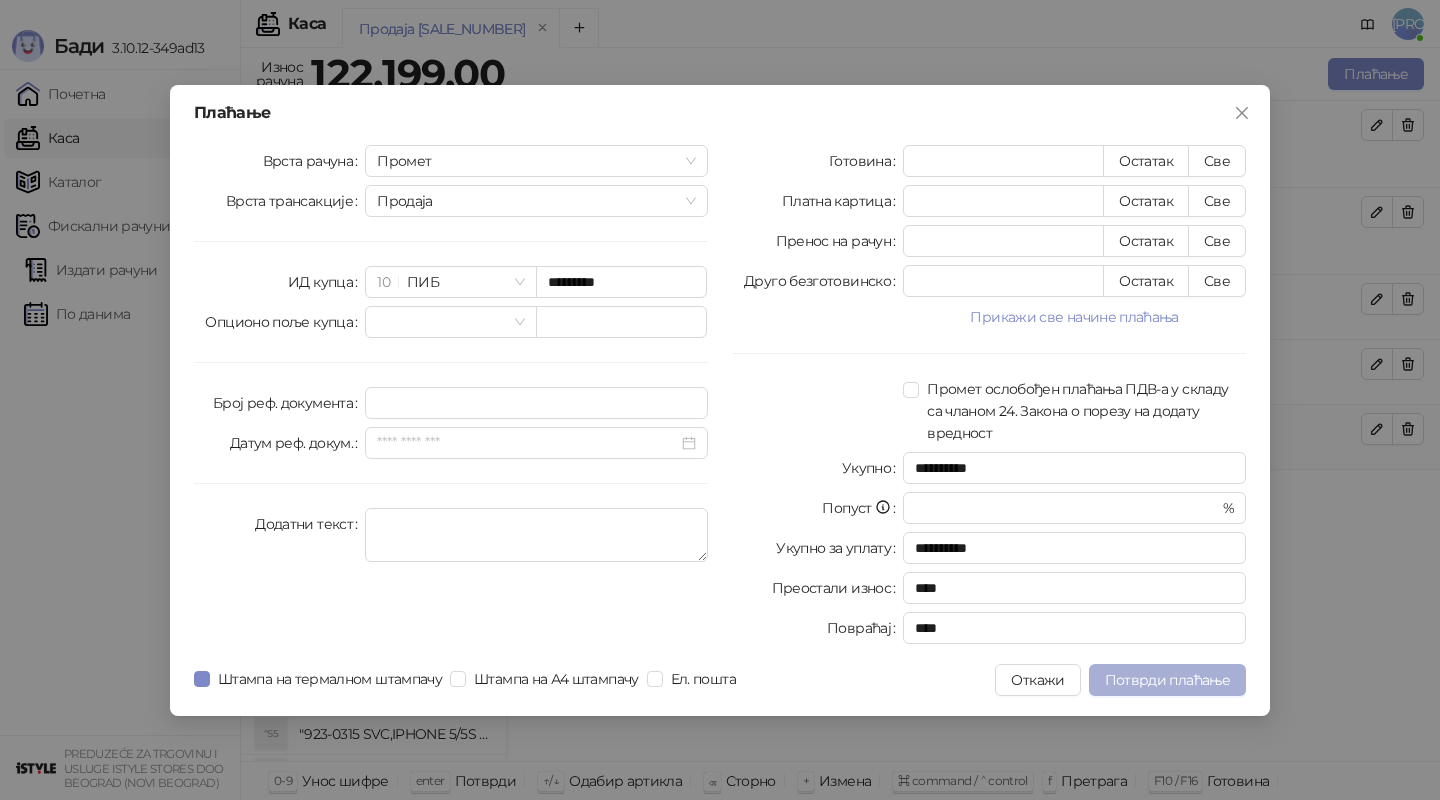click on "Потврди плаћање" at bounding box center [1167, 680] 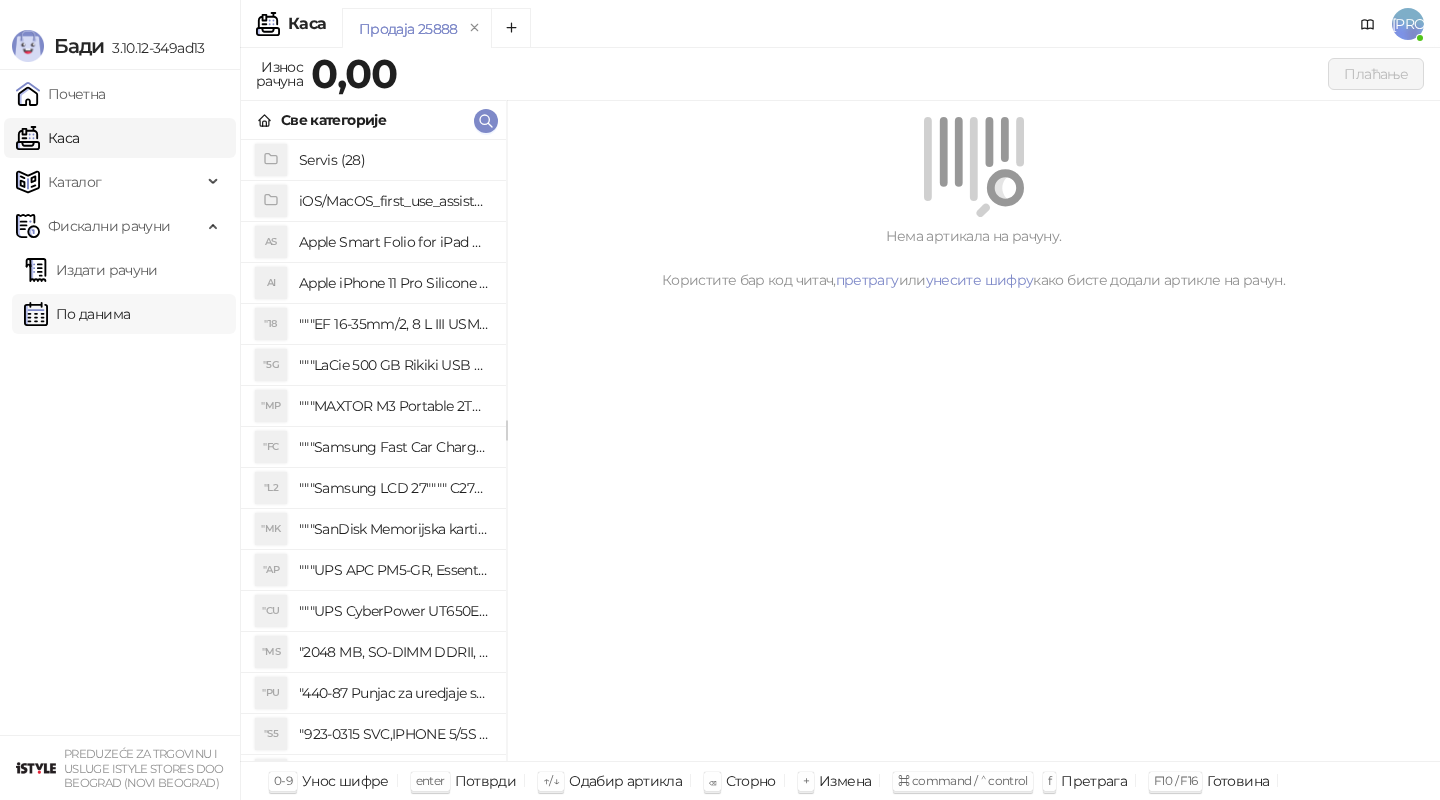 click on "По данима" at bounding box center (77, 314) 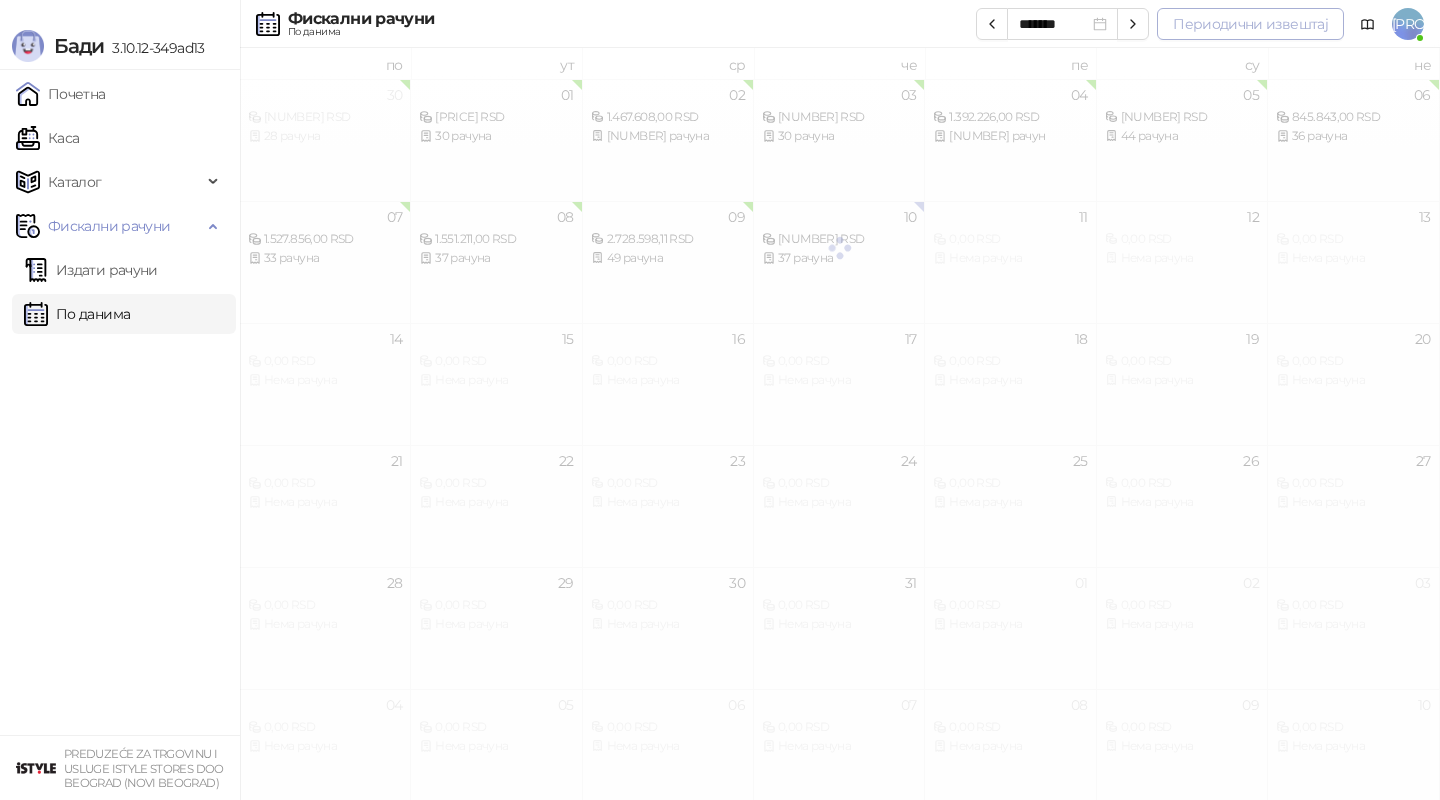 click on "Периодични извештај" at bounding box center [1250, 24] 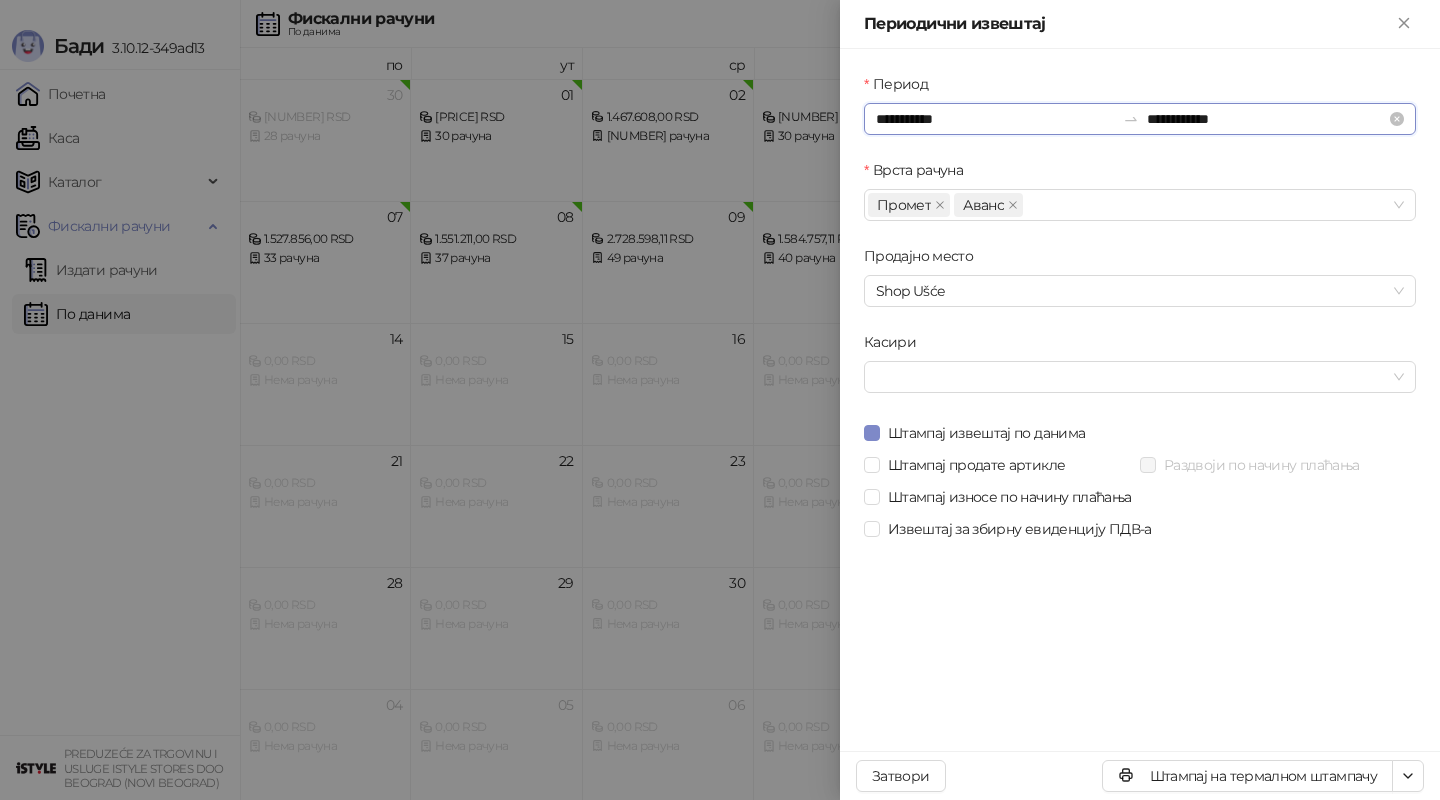 click on "**********" at bounding box center (995, 119) 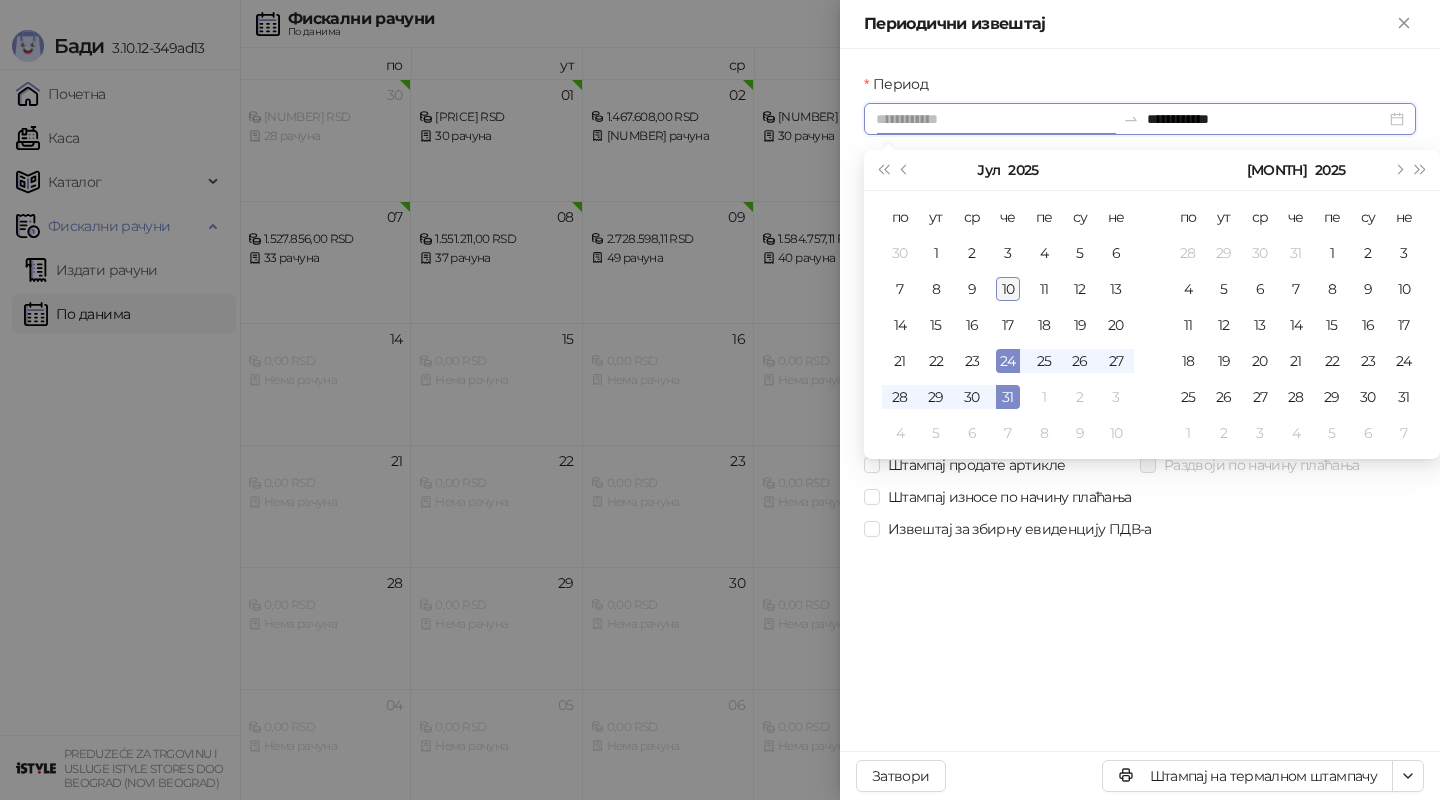 type on "**********" 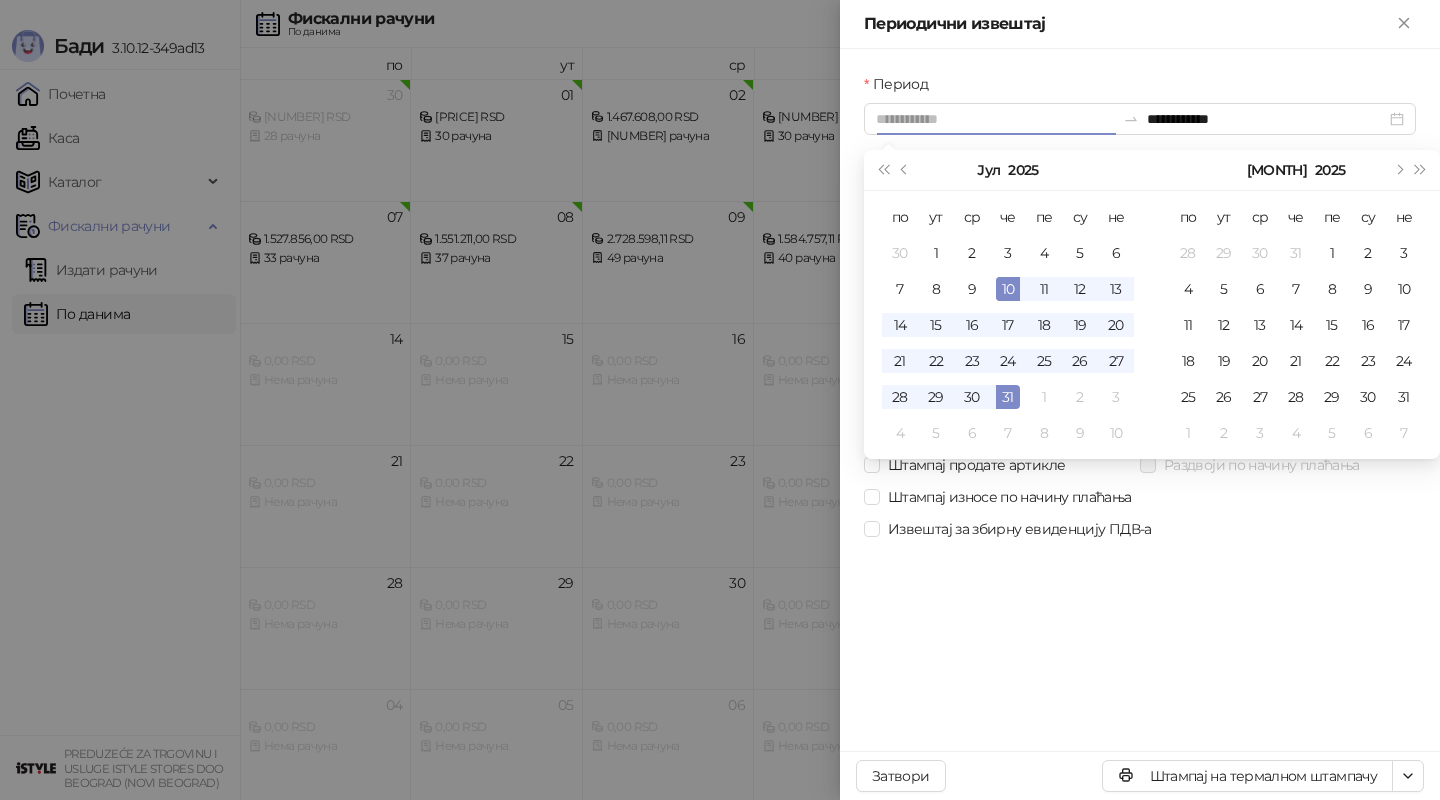 click on "10" at bounding box center (1008, 289) 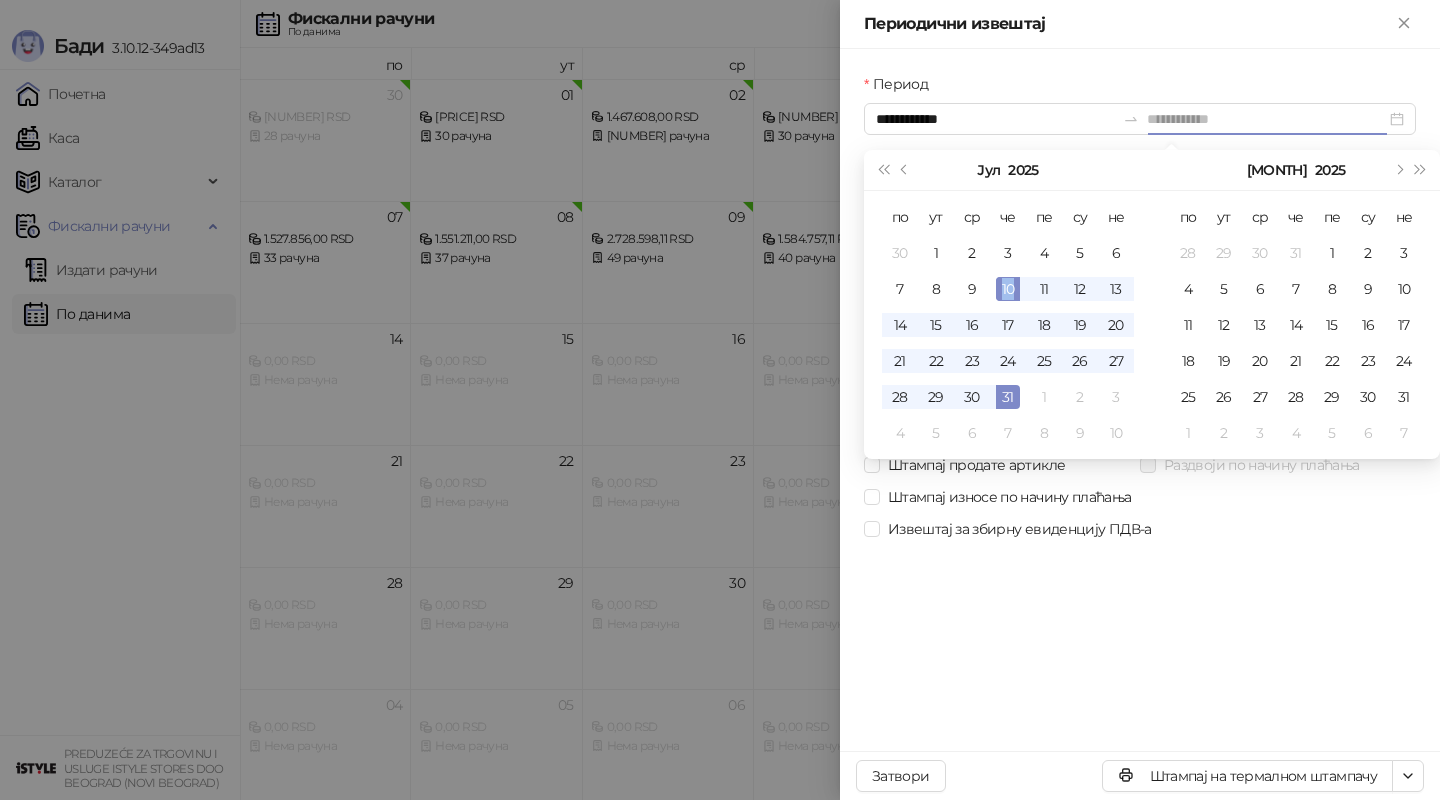 click on "10" at bounding box center (1008, 289) 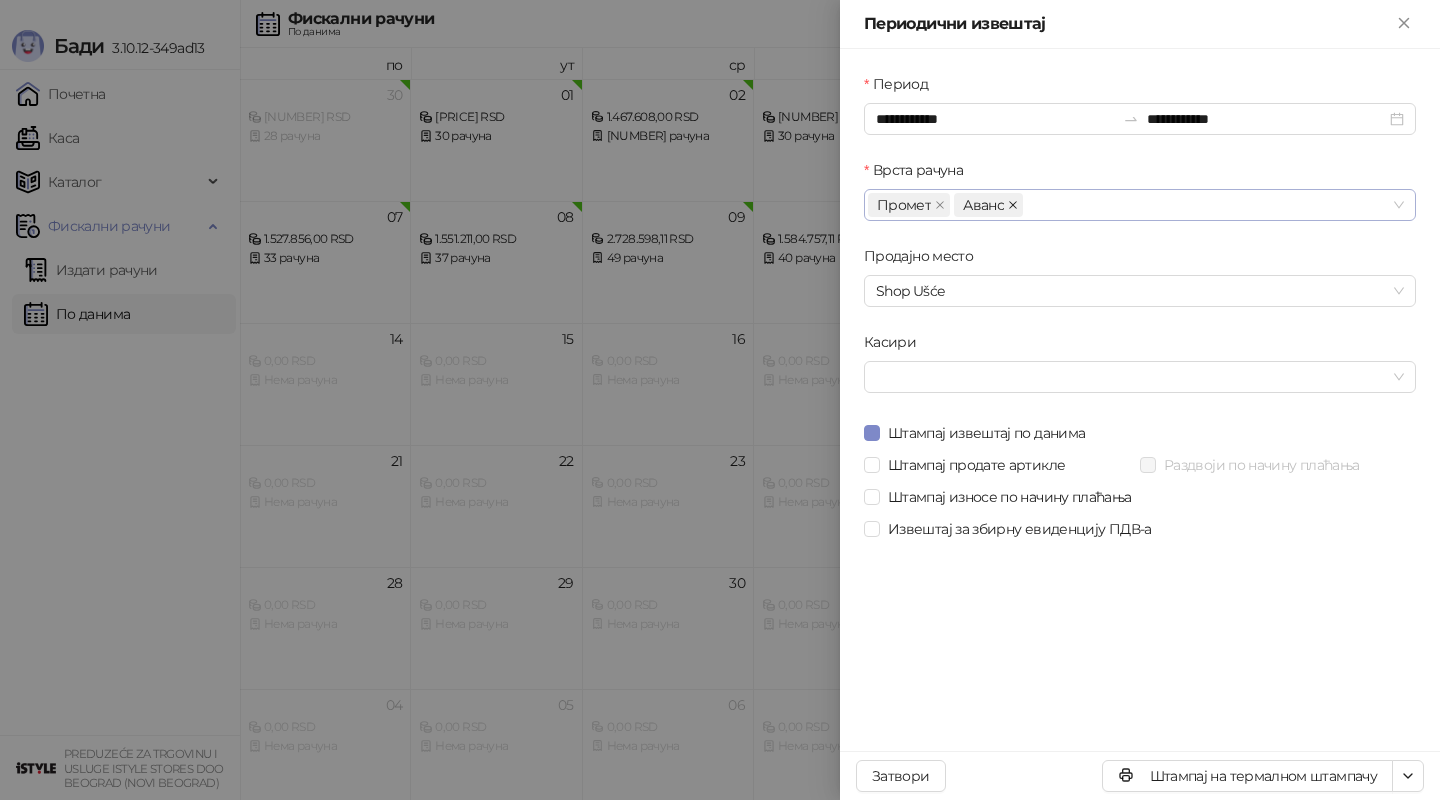 click 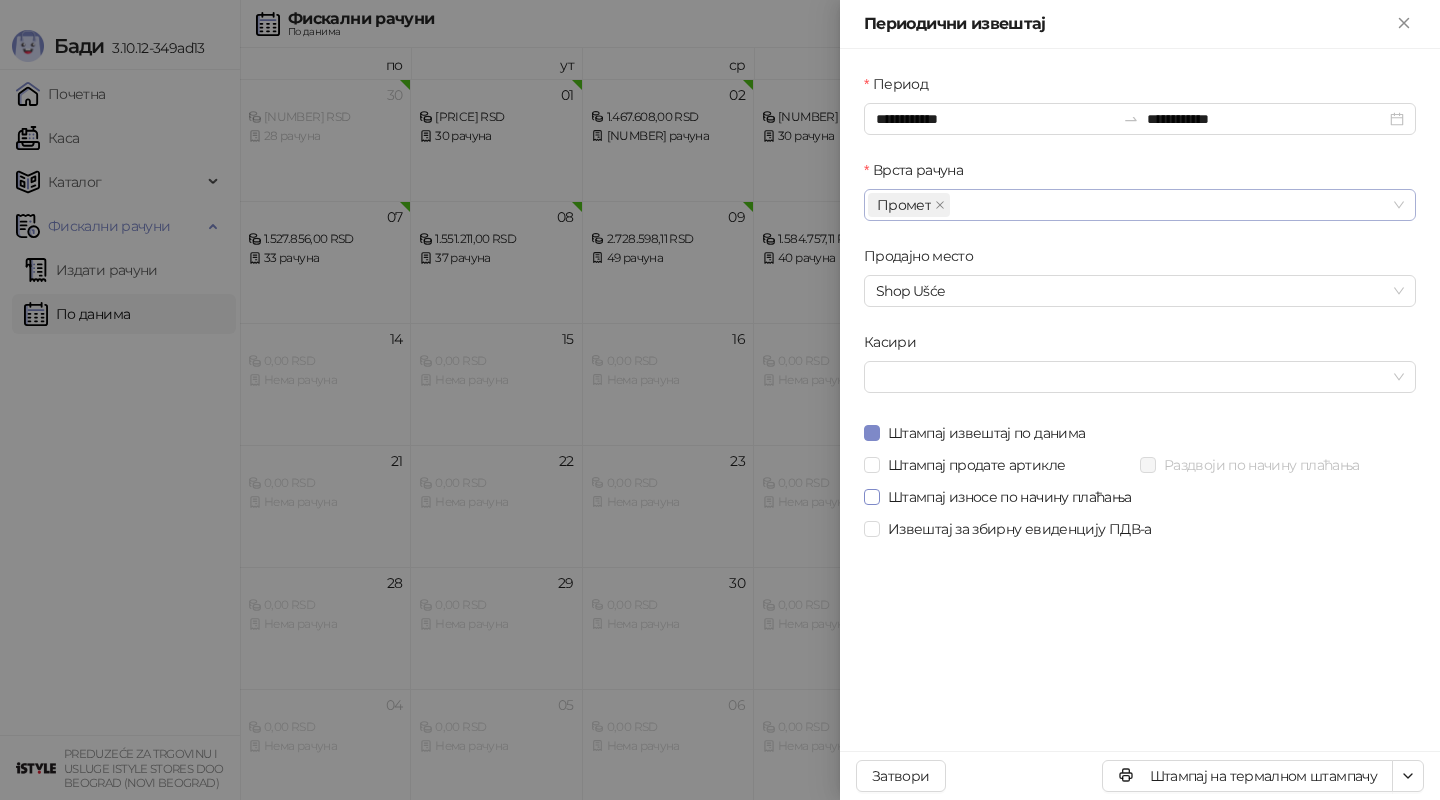 click on "Штампај износе по начину плаћања" at bounding box center [1010, 497] 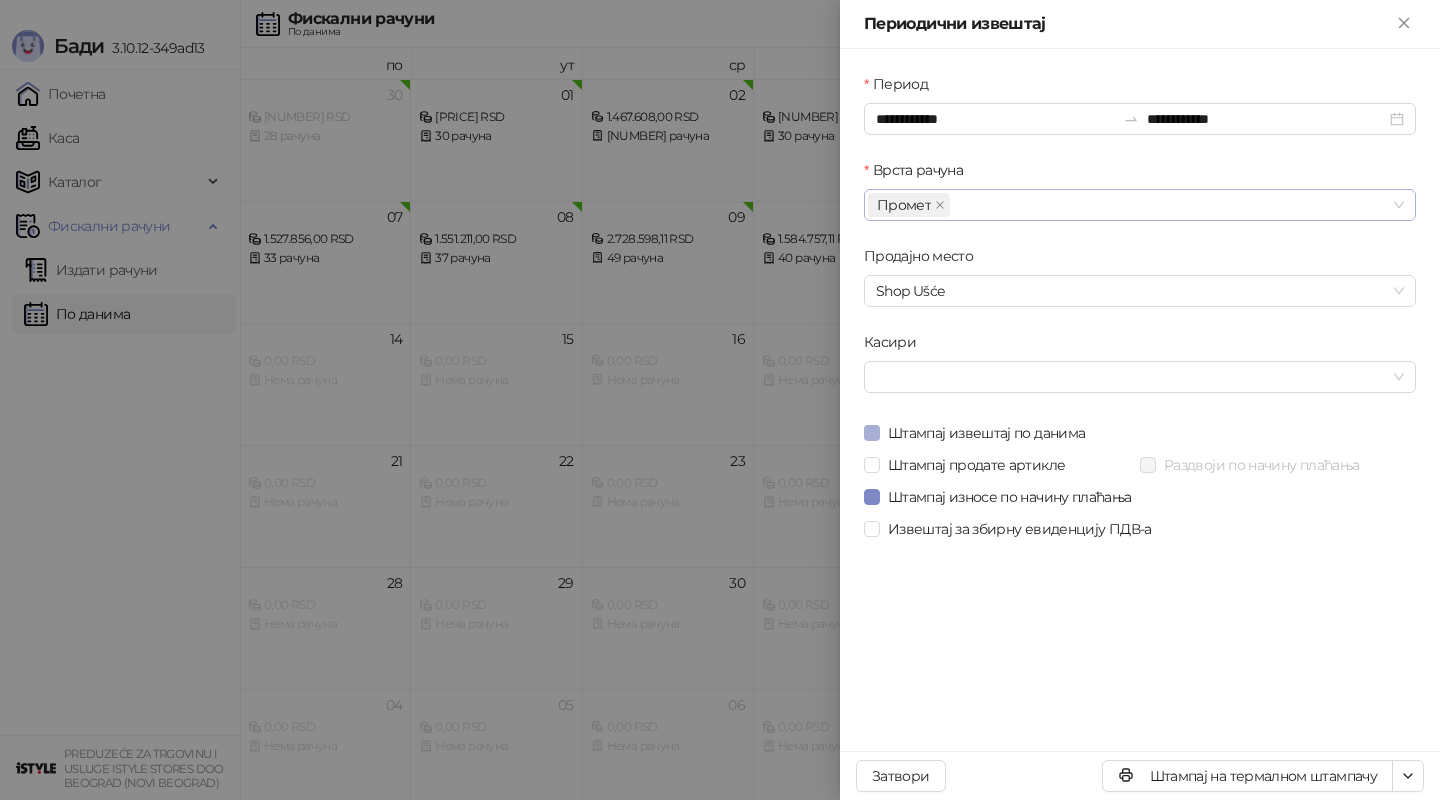 click on "Штампај извештај по данима" at bounding box center [986, 433] 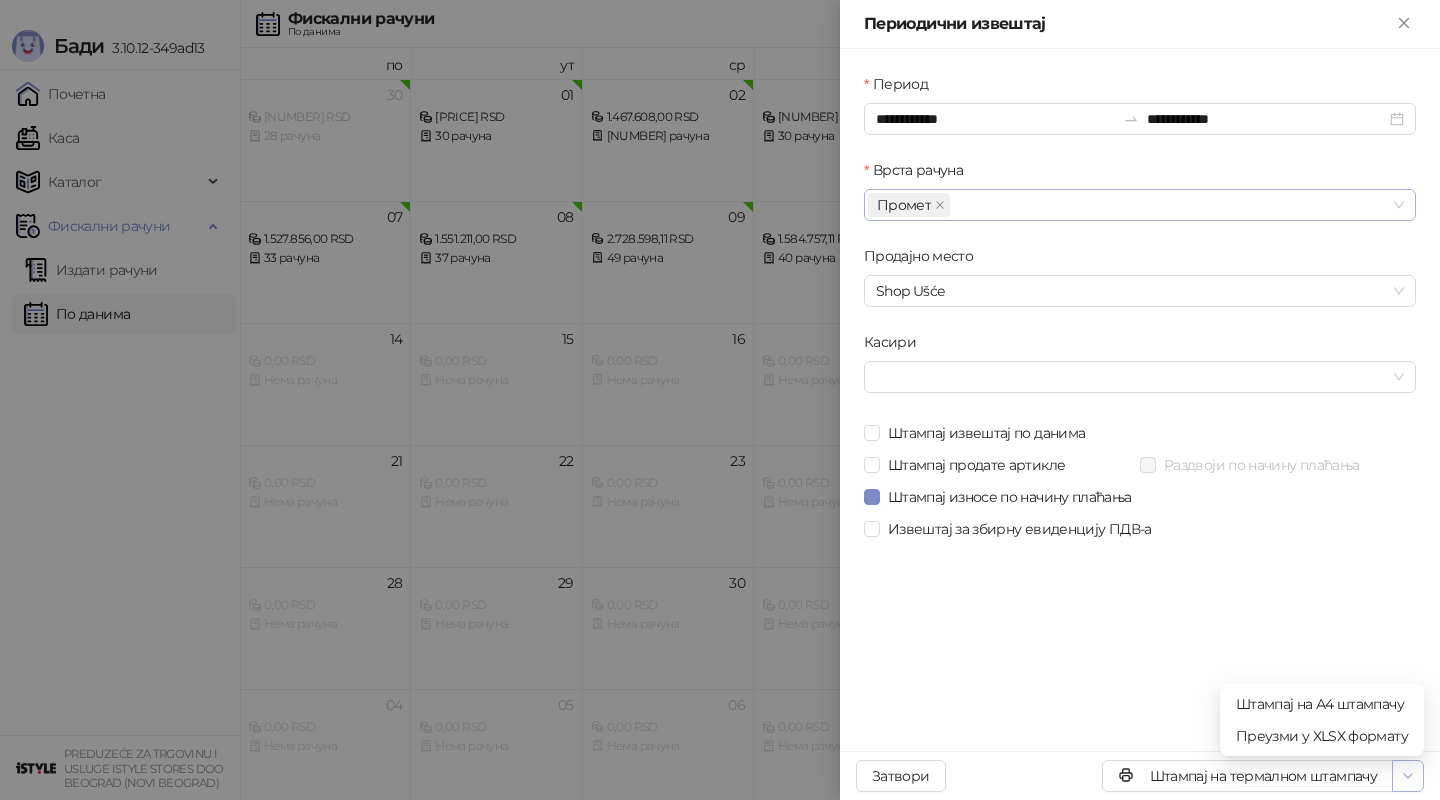click 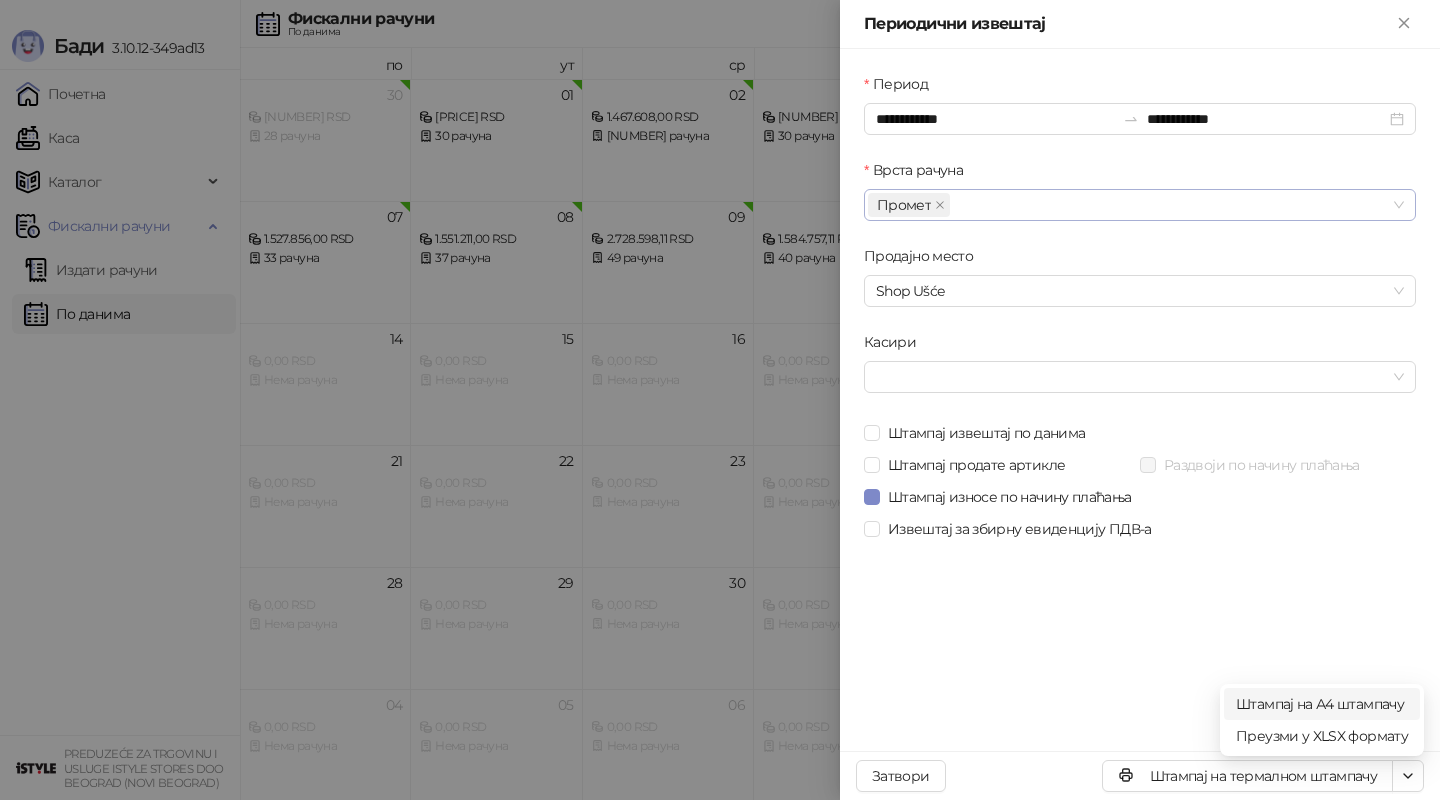 click on "Штампај на А4 штампачу" at bounding box center [1322, 704] 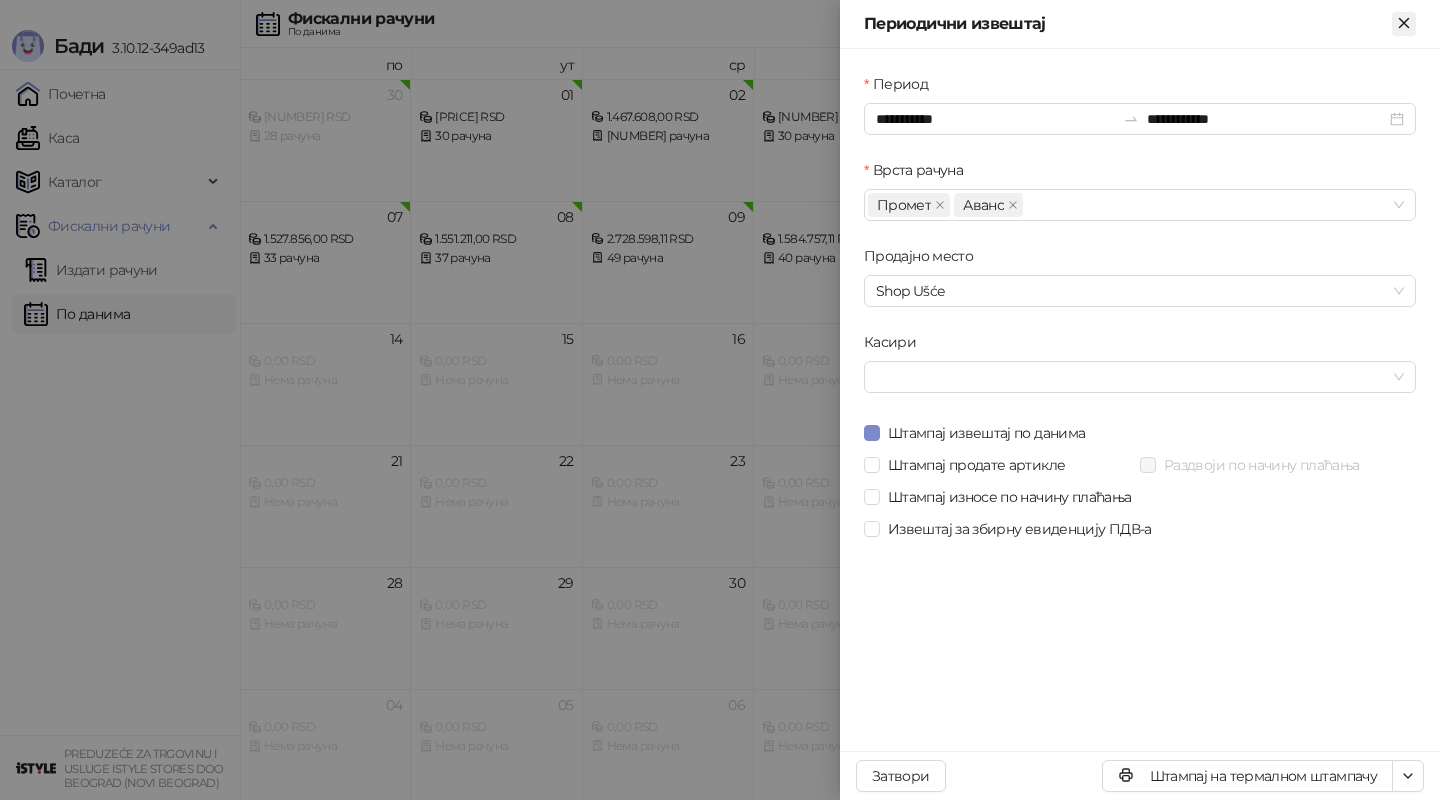 click 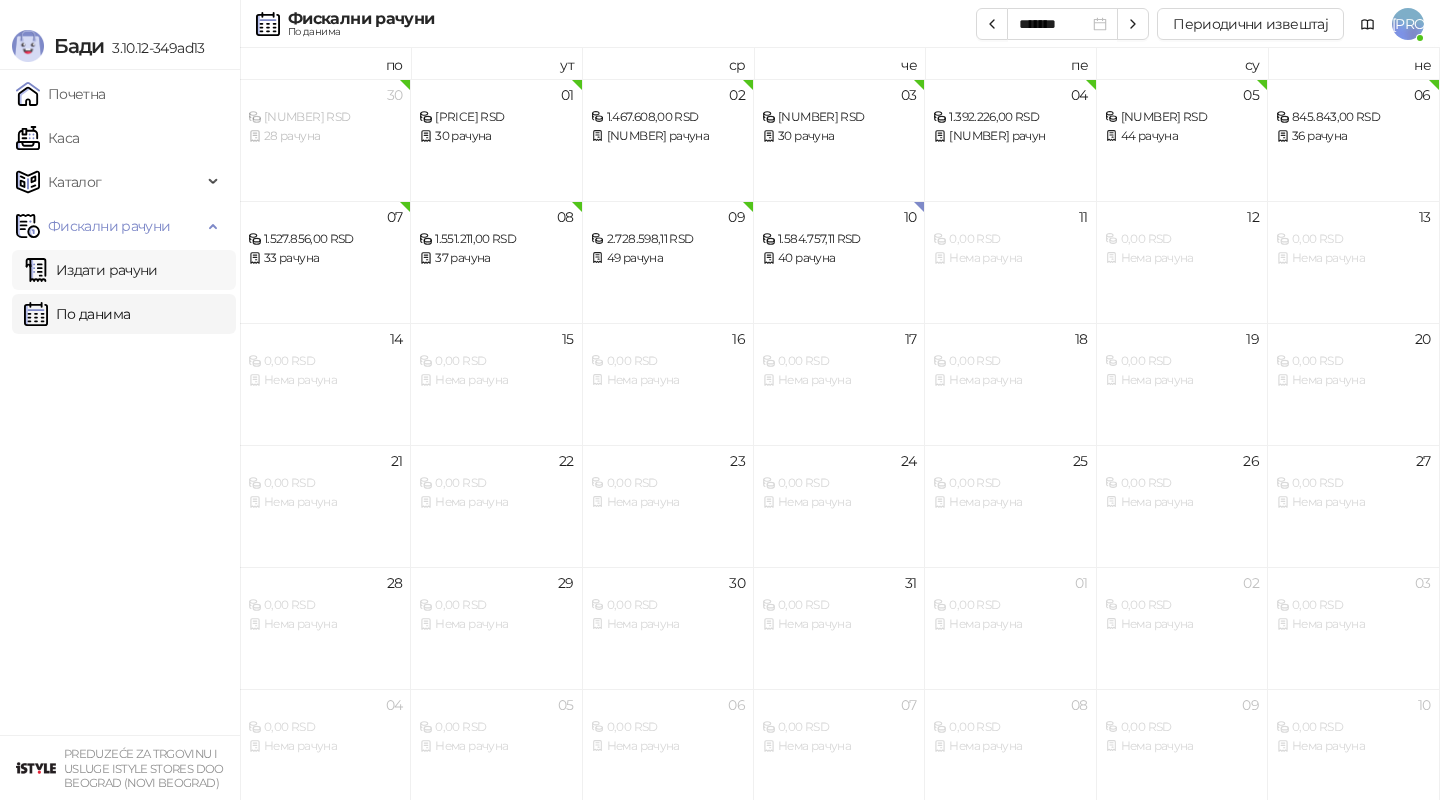 click on "Издати рачуни" at bounding box center (91, 270) 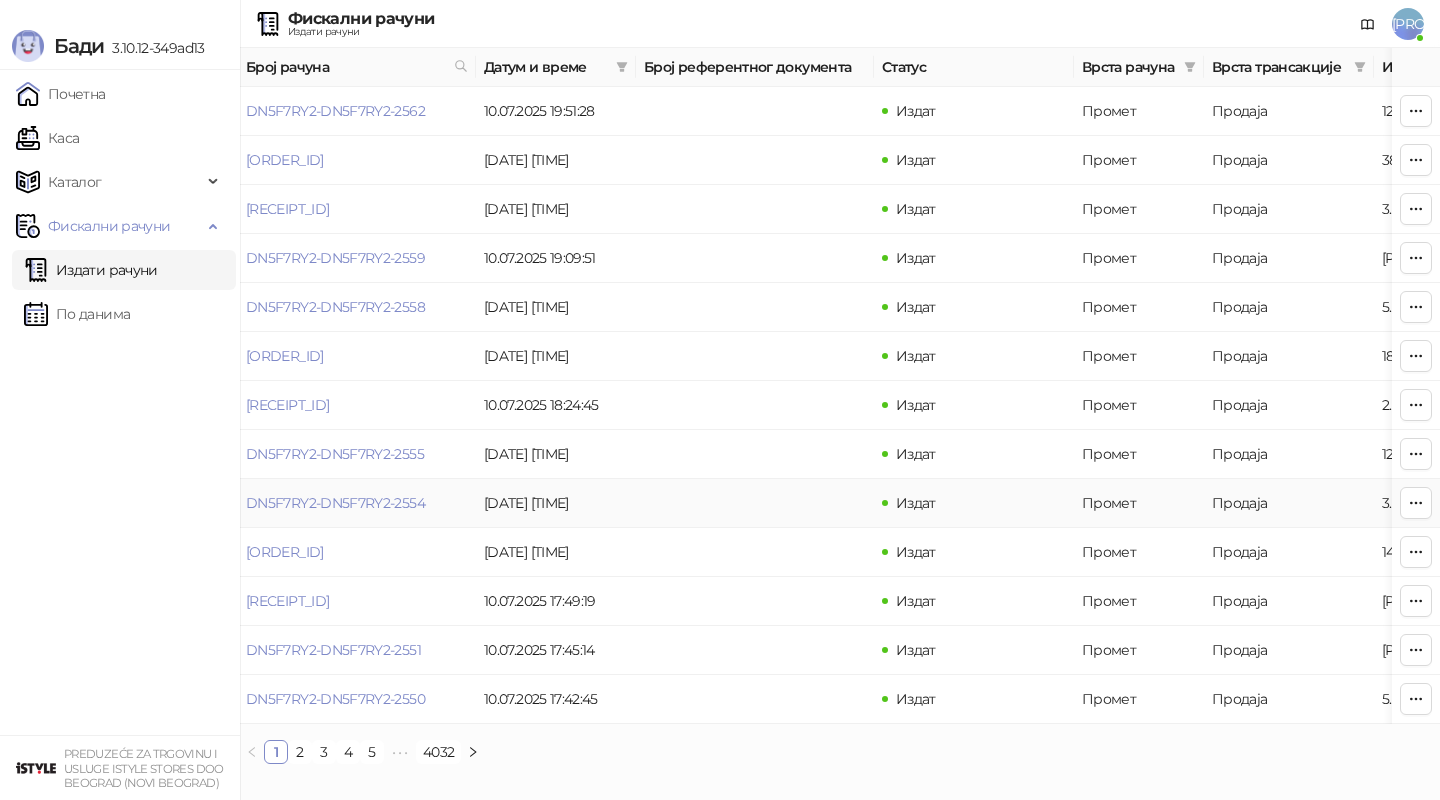 scroll, scrollTop: 0, scrollLeft: 0, axis: both 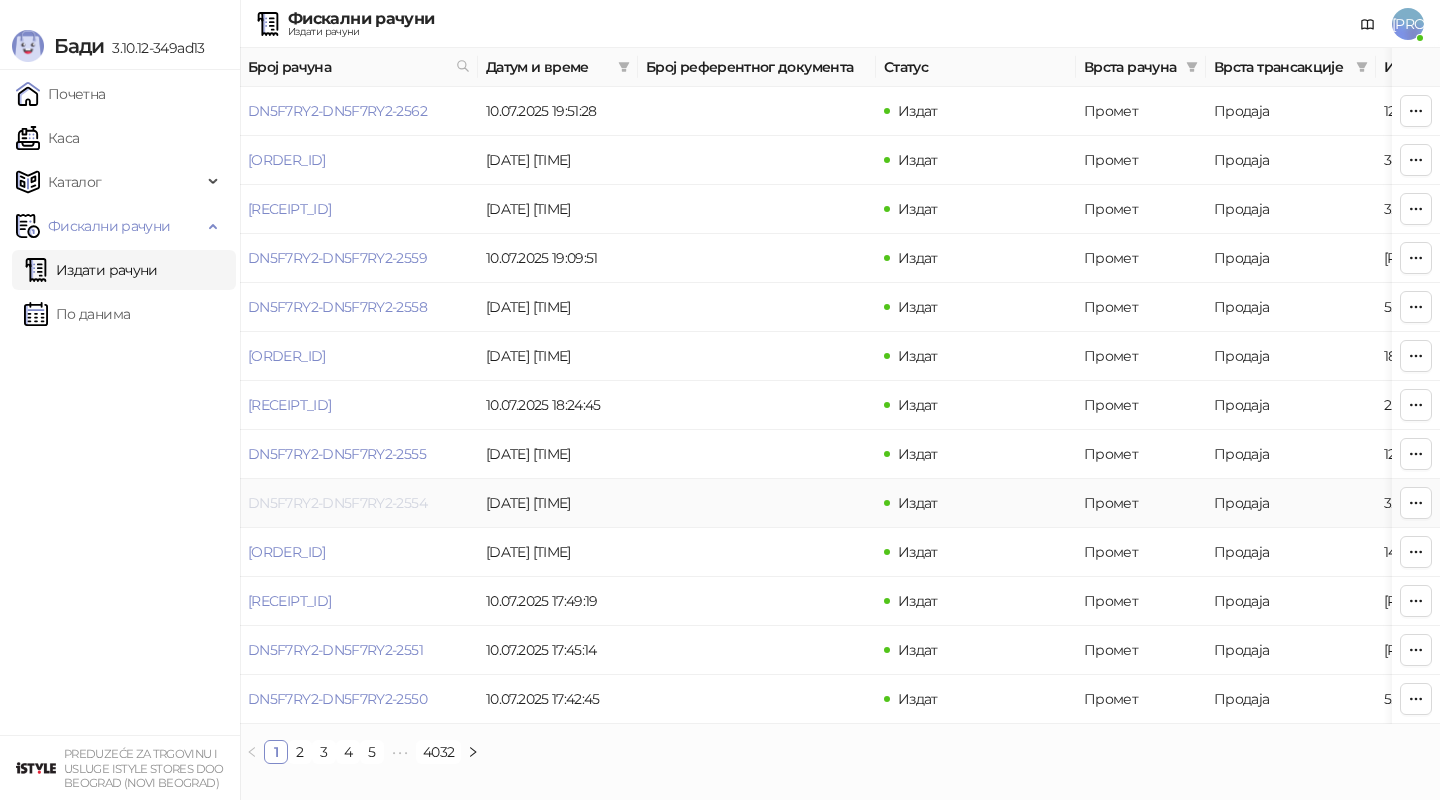 click on "DN5F7RY2-DN5F7RY2-2554" at bounding box center (337, 503) 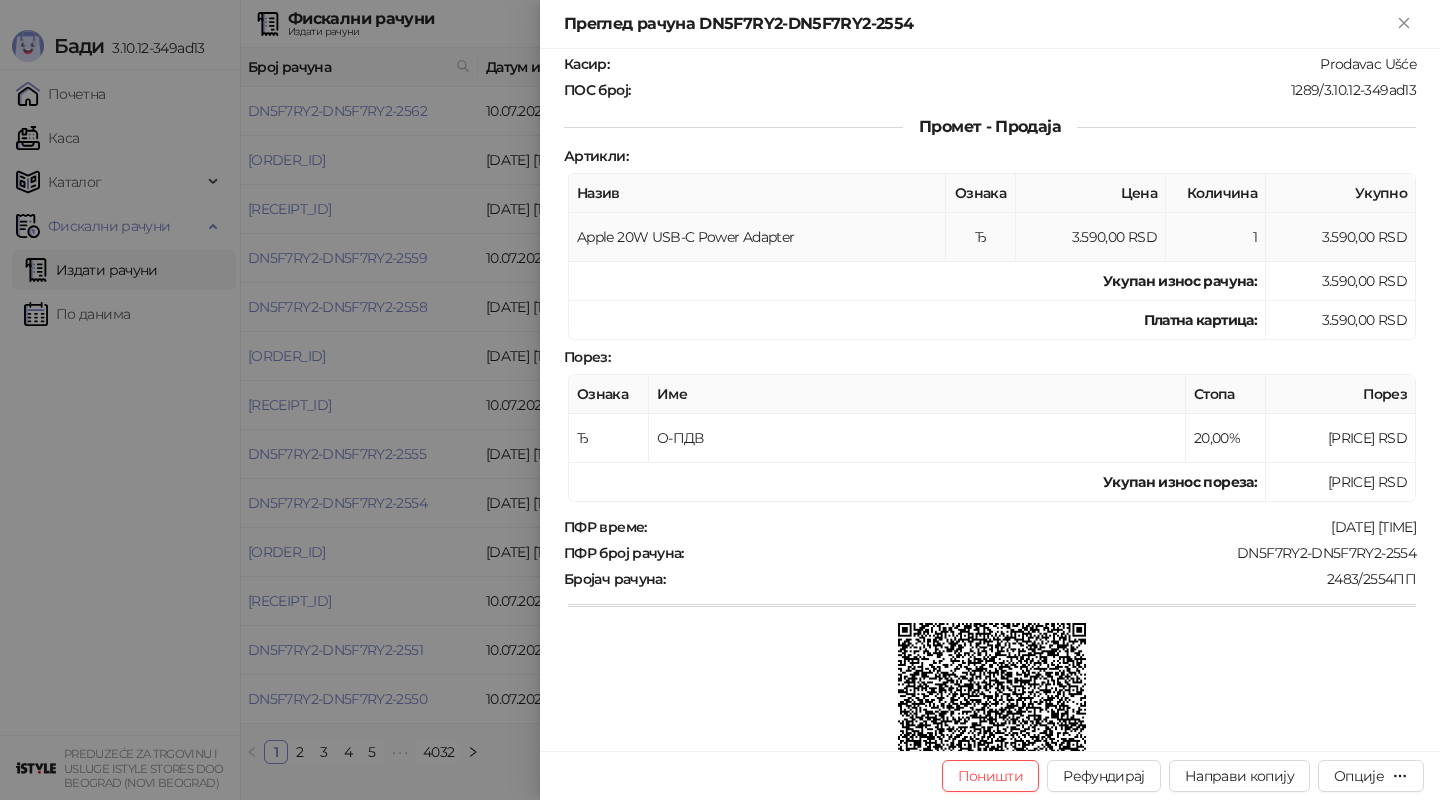 scroll, scrollTop: 182, scrollLeft: 0, axis: vertical 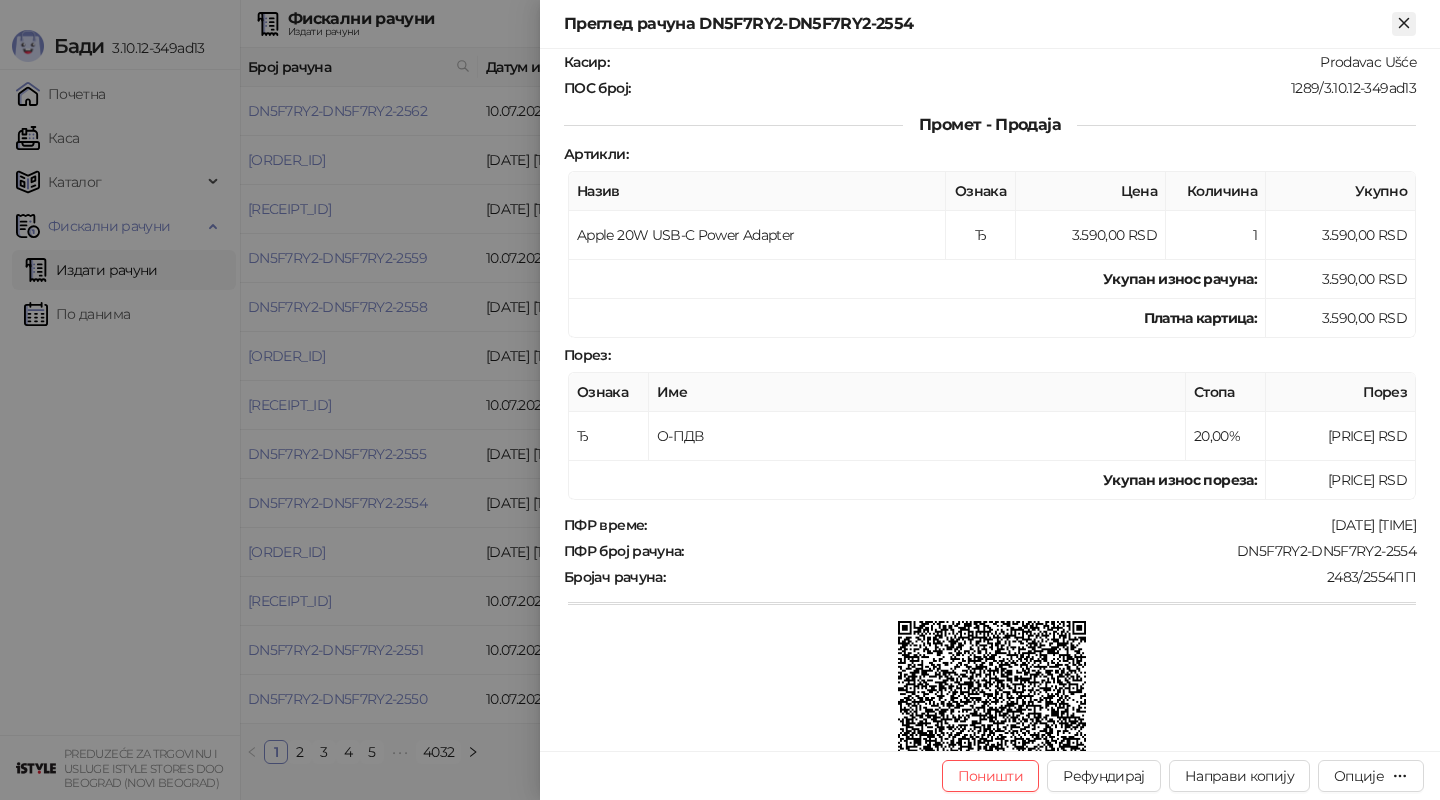 click at bounding box center [1404, 24] 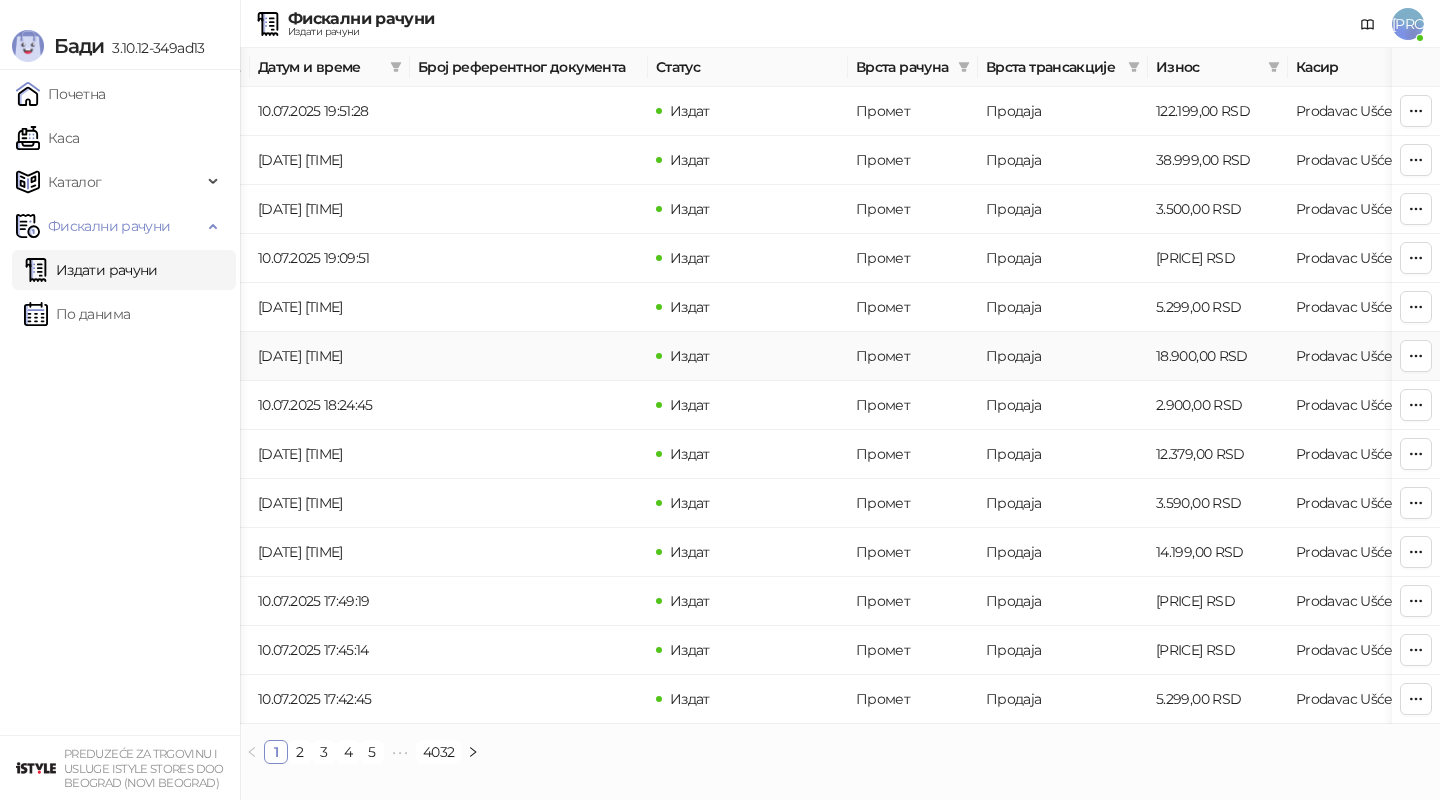 scroll, scrollTop: 0, scrollLeft: 263, axis: horizontal 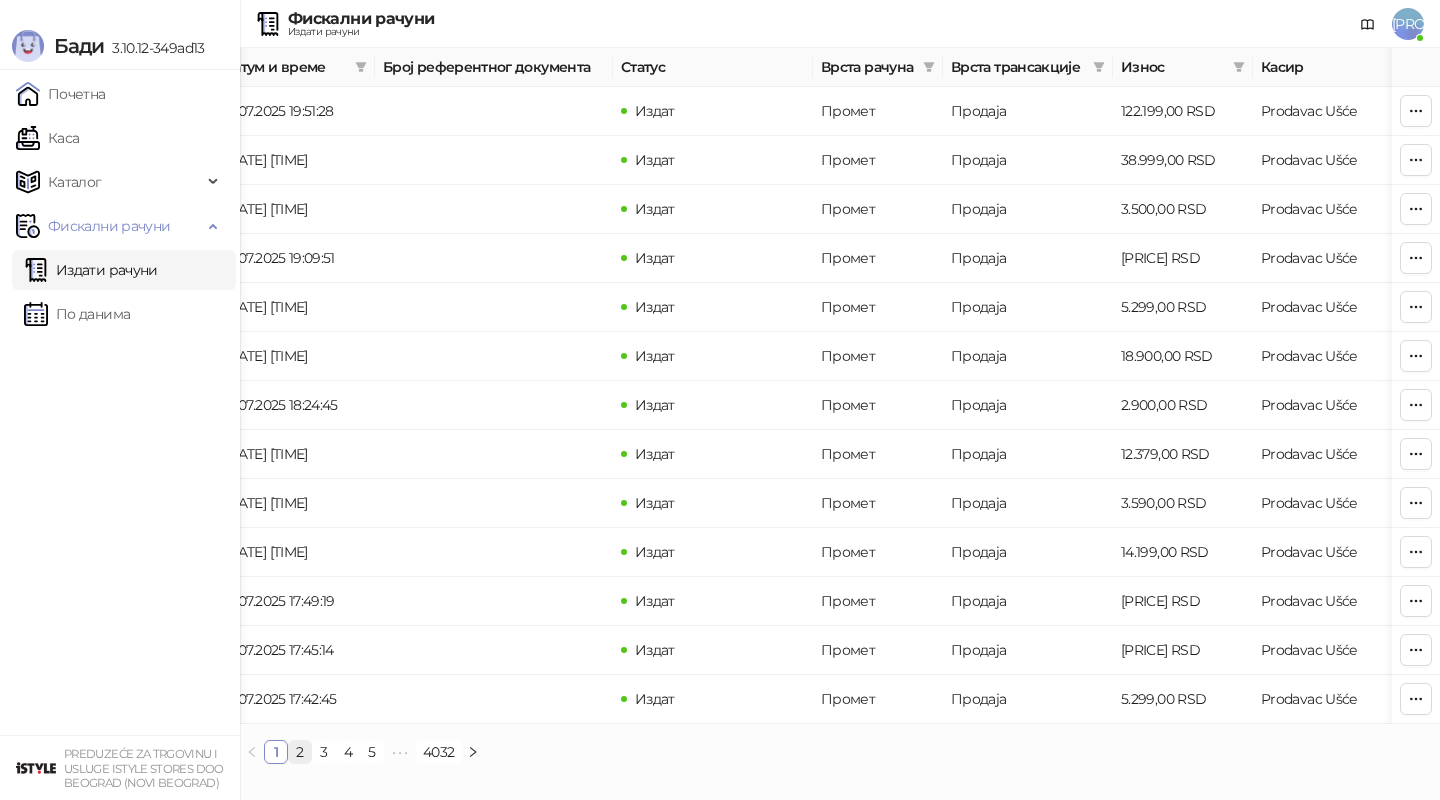 click on "2" at bounding box center [300, 752] 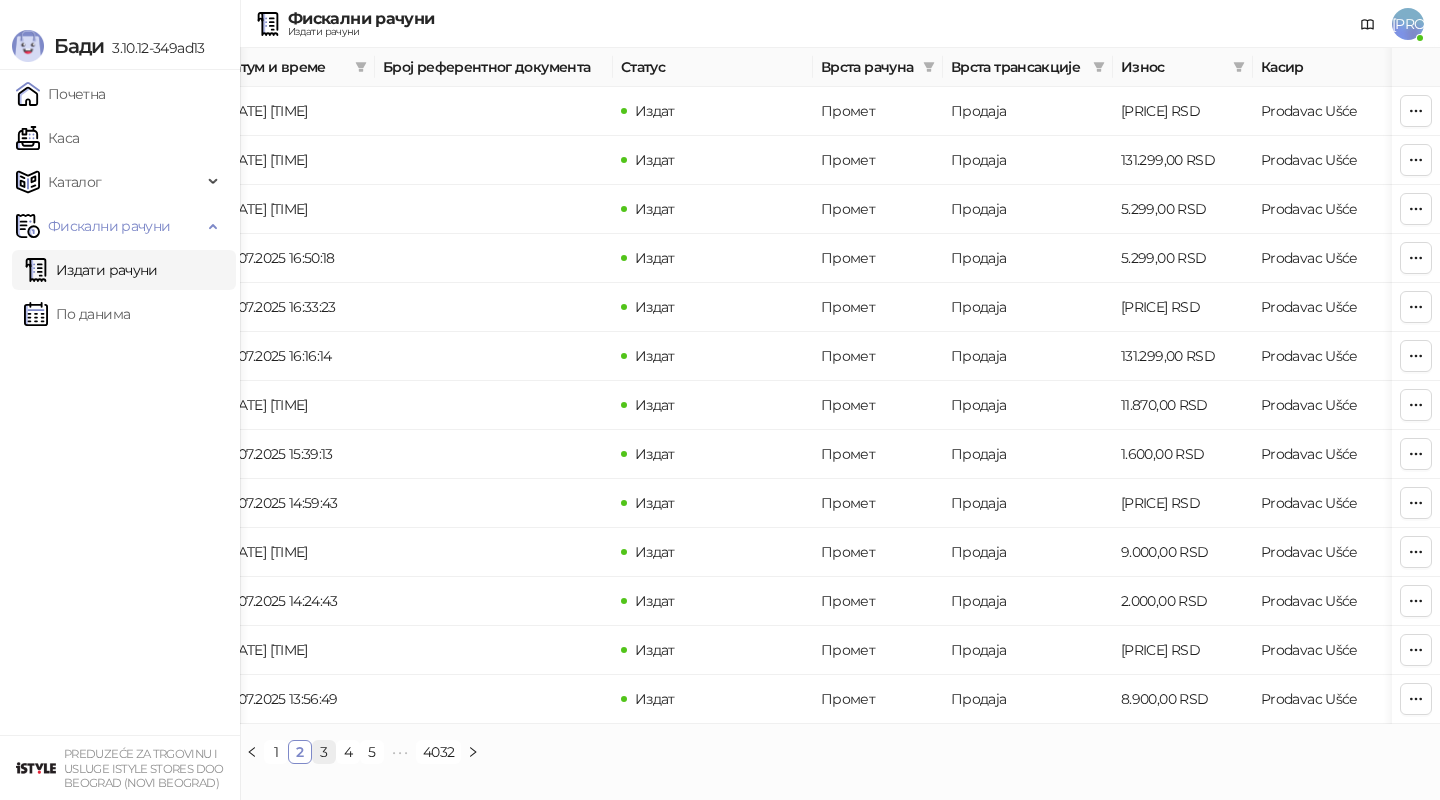 click on "3" at bounding box center (324, 752) 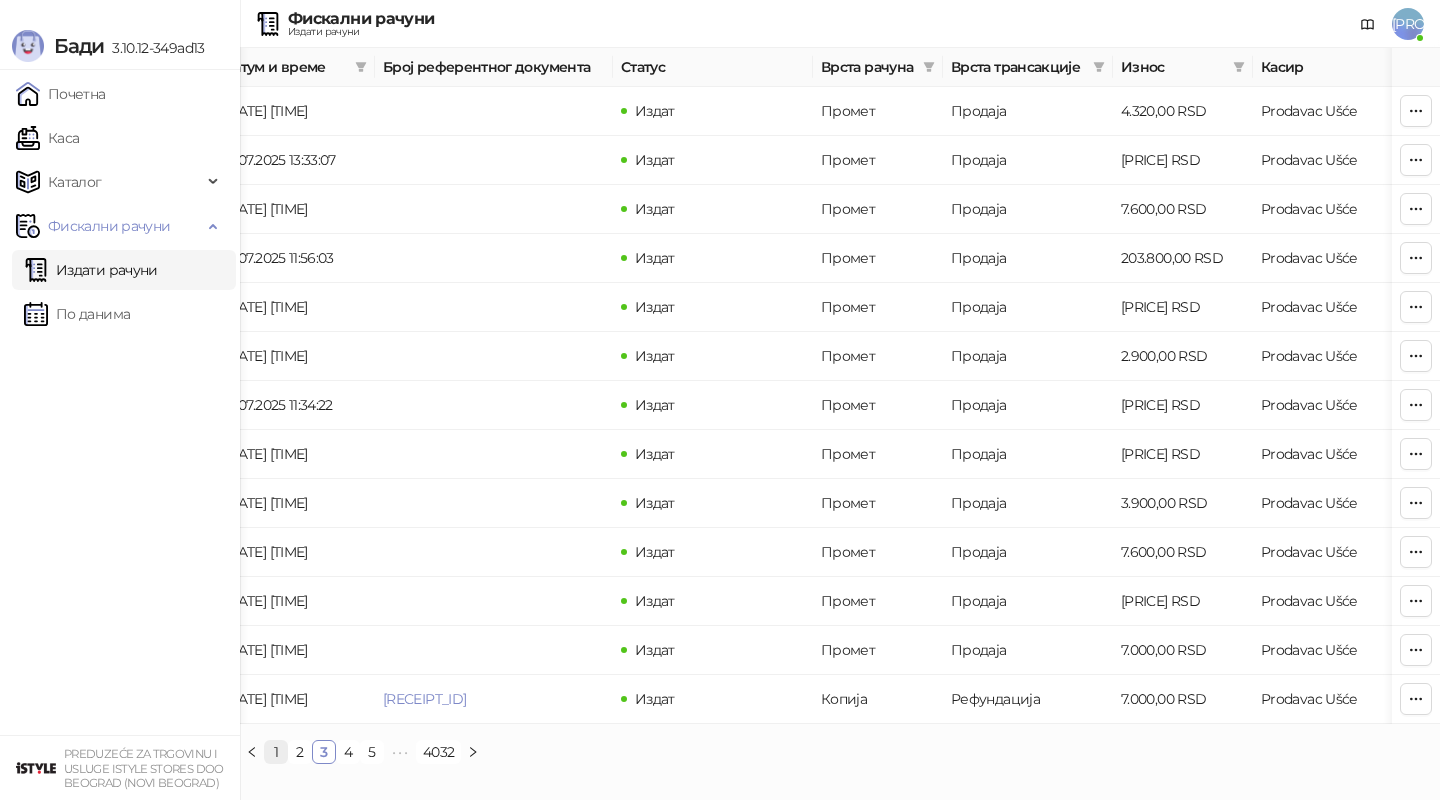click on "1" at bounding box center [276, 752] 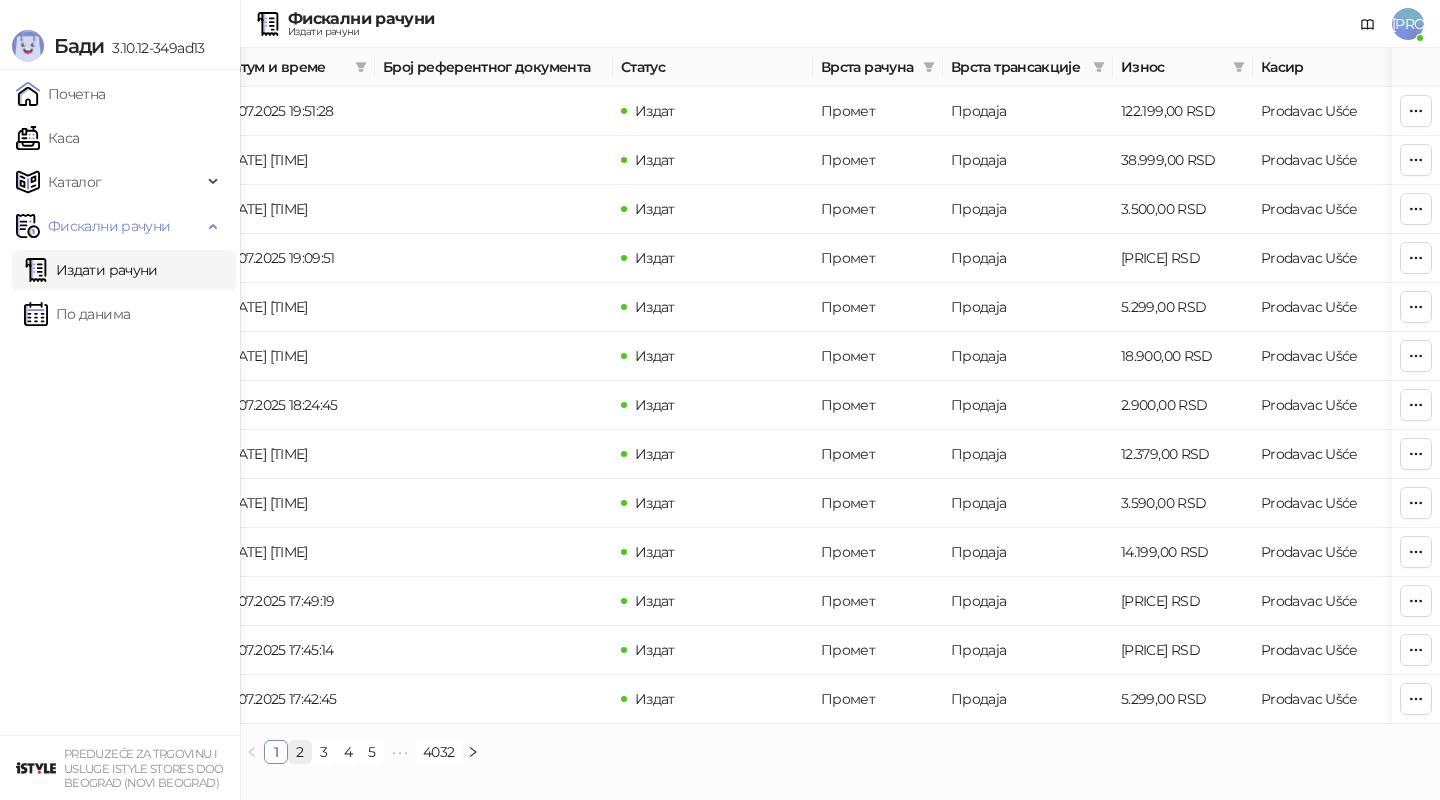 click on "2" at bounding box center (300, 752) 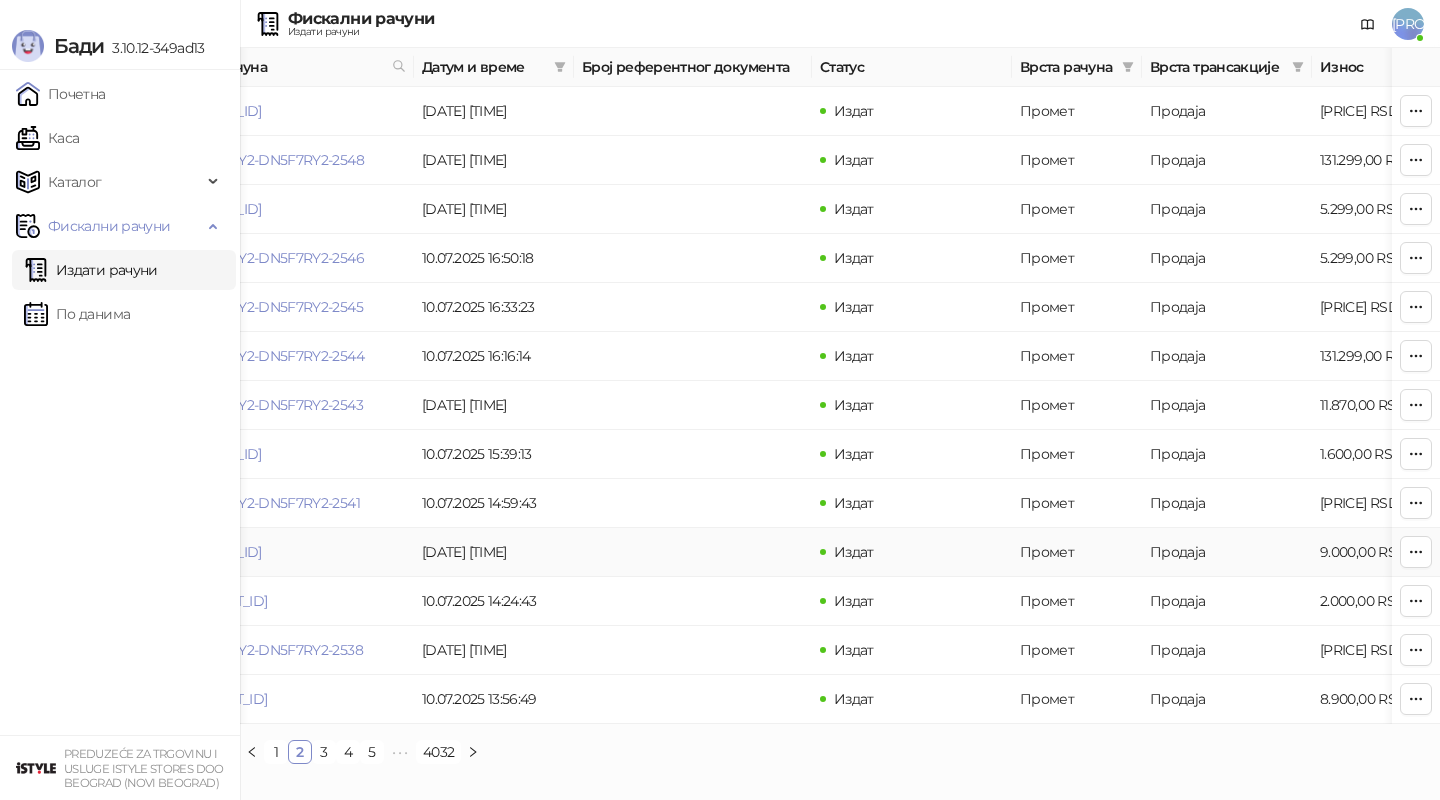 scroll, scrollTop: 0, scrollLeft: 0, axis: both 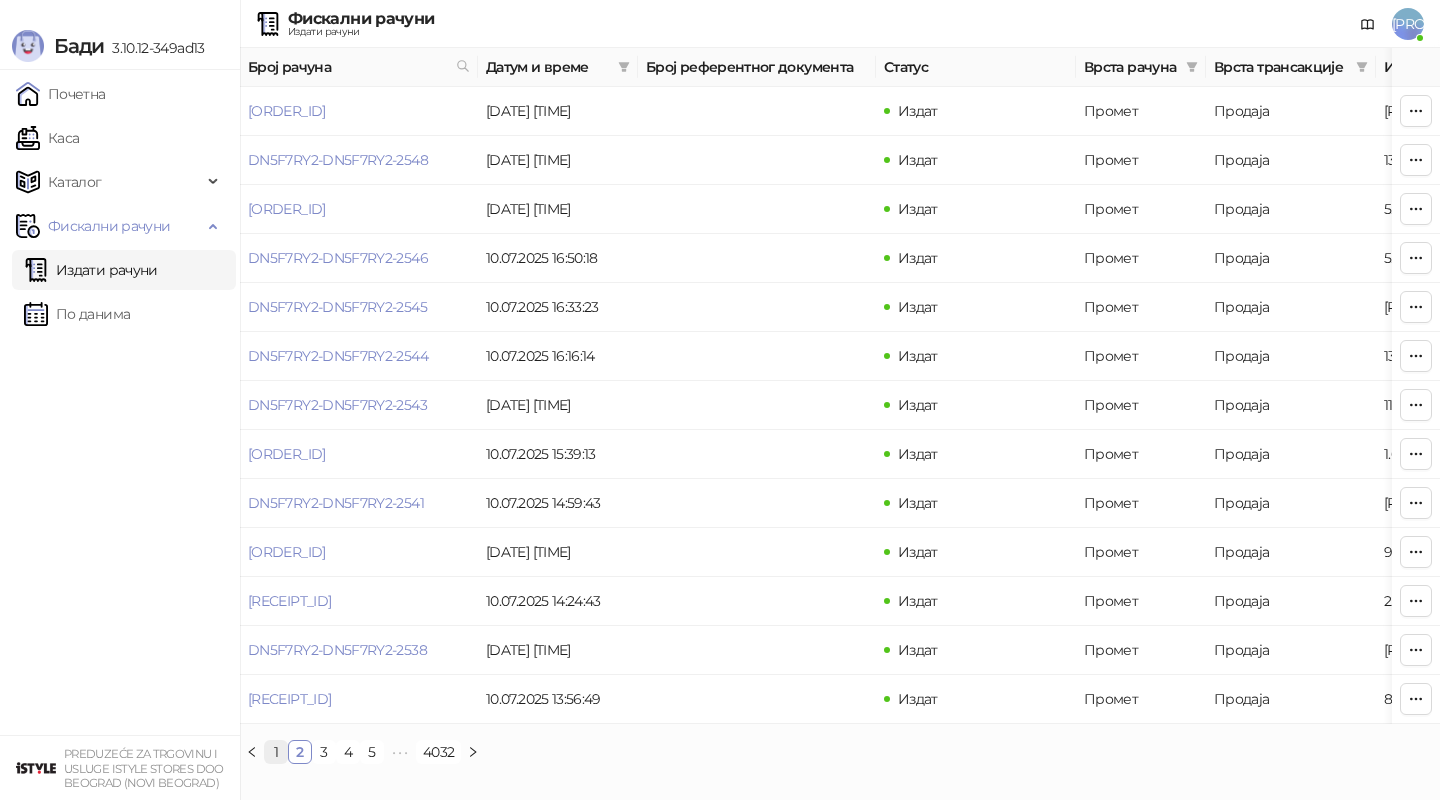 click on "1" at bounding box center (276, 752) 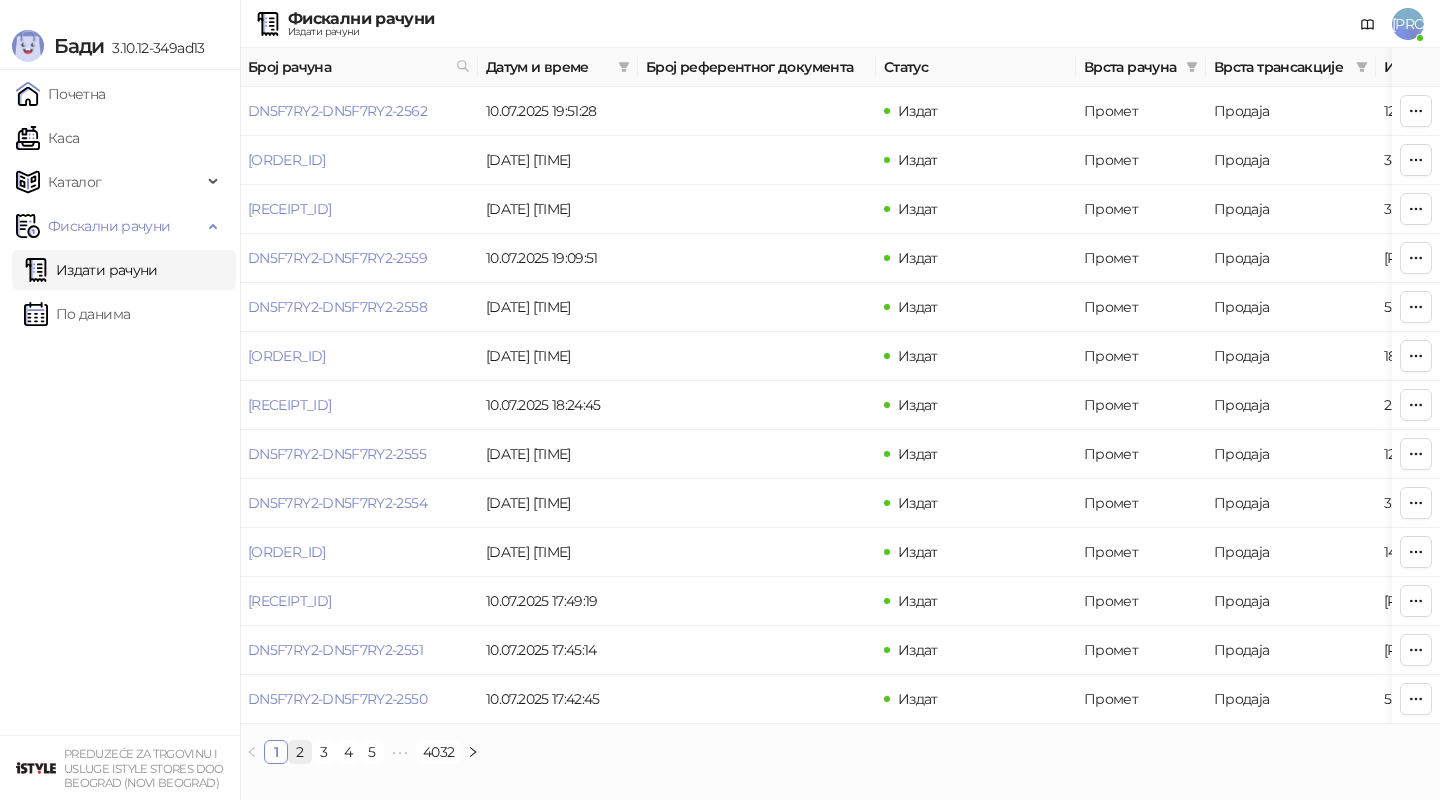 click on "2" at bounding box center (300, 752) 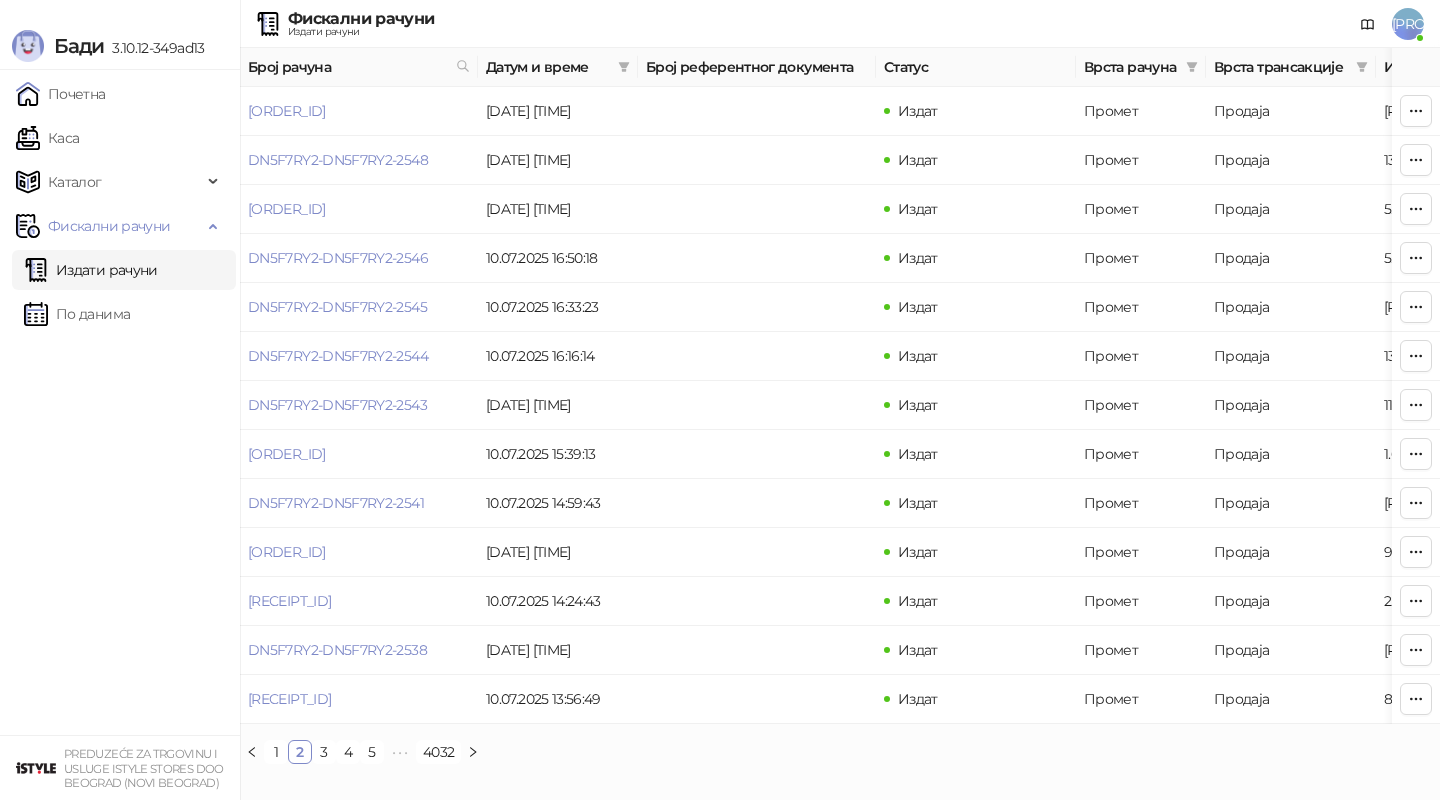 click on "3" at bounding box center (324, 752) 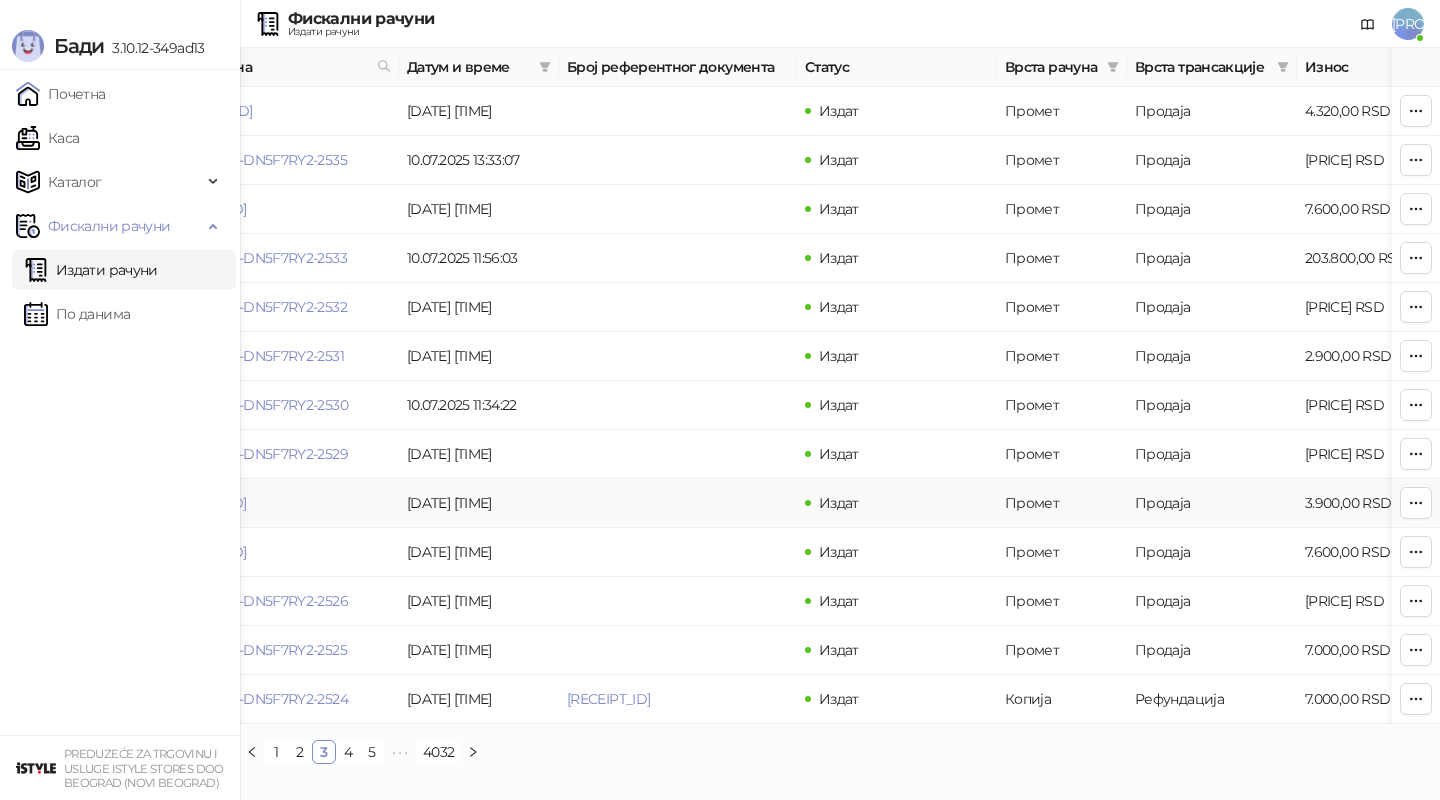 scroll, scrollTop: 0, scrollLeft: 0, axis: both 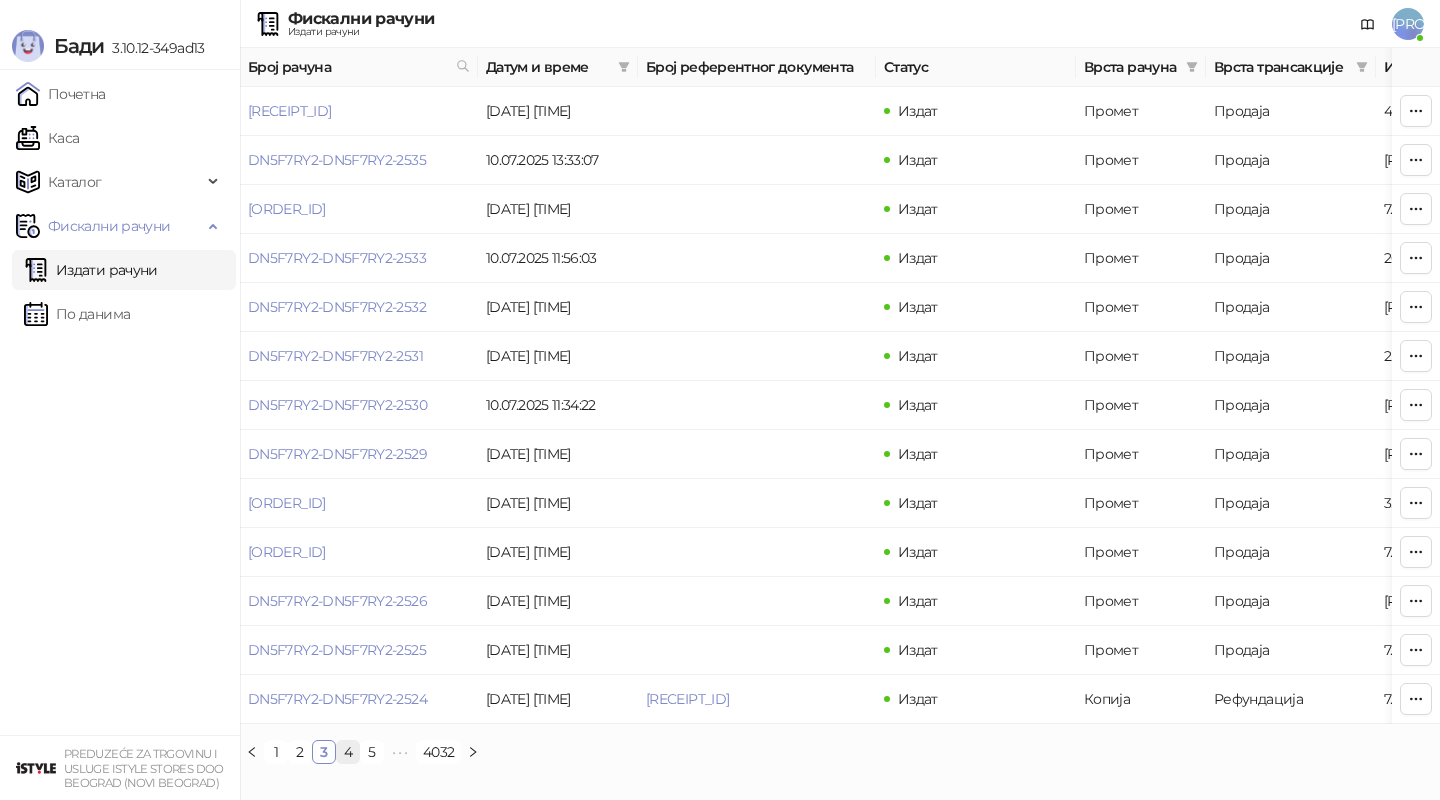 click on "4" at bounding box center [348, 752] 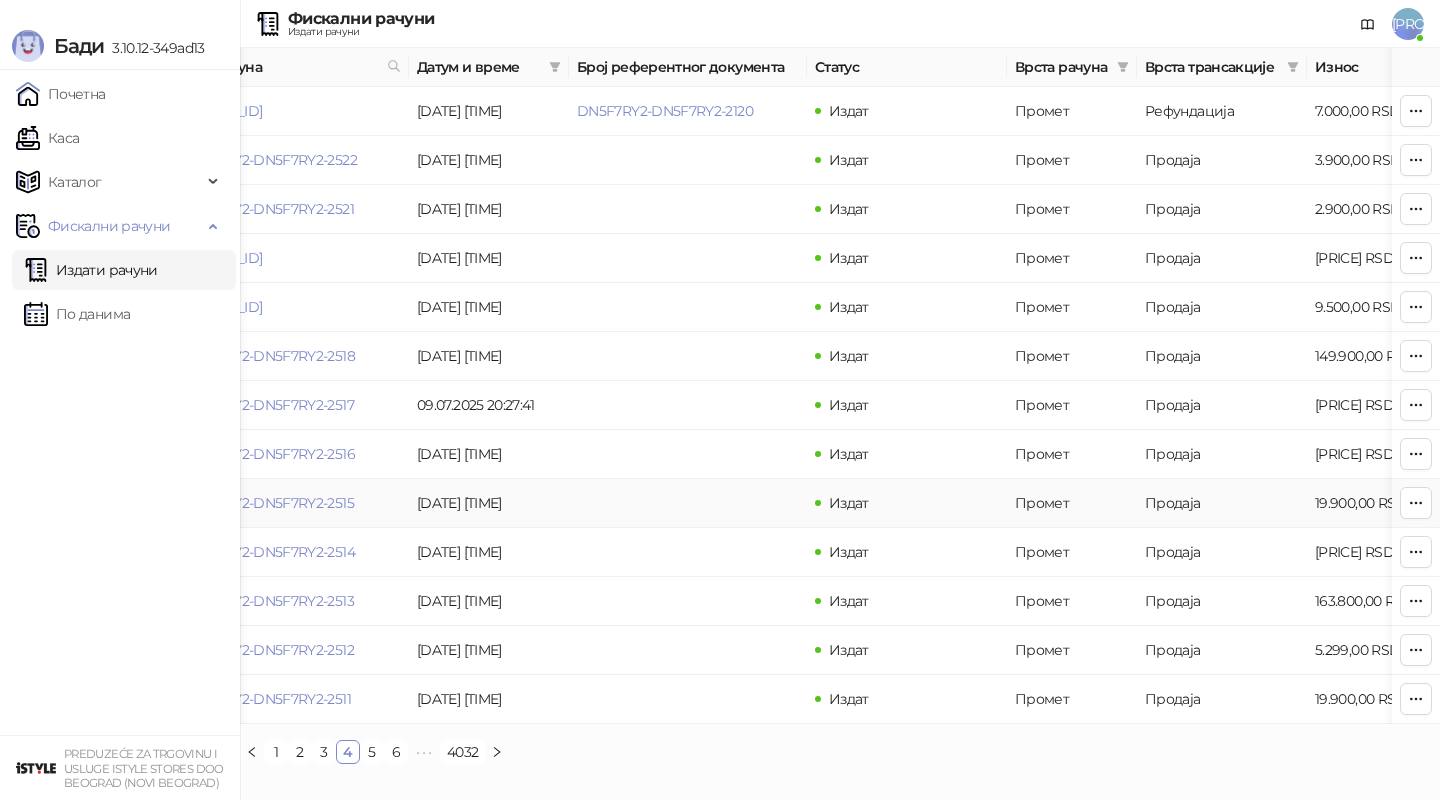 scroll, scrollTop: 0, scrollLeft: 0, axis: both 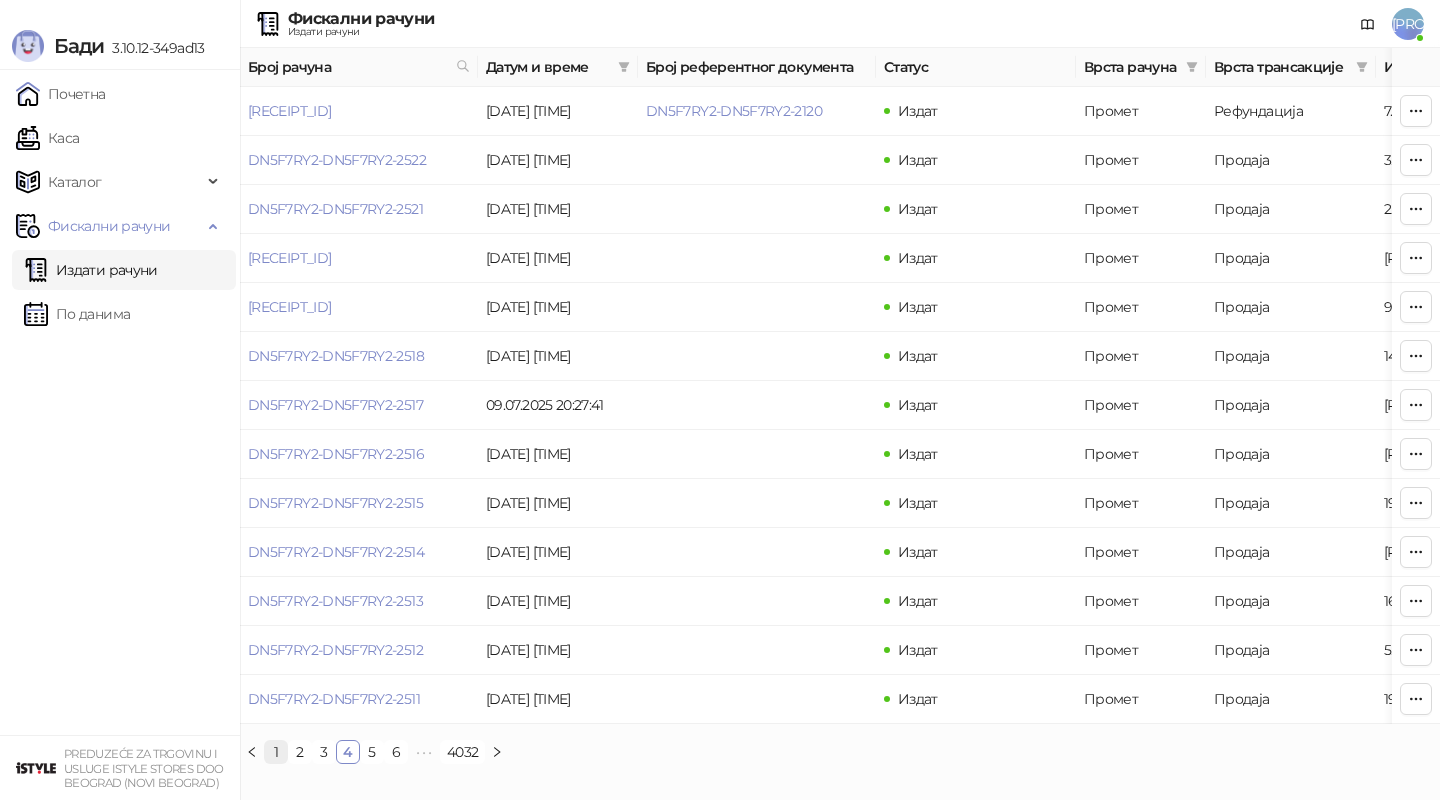 click on "1" at bounding box center [276, 752] 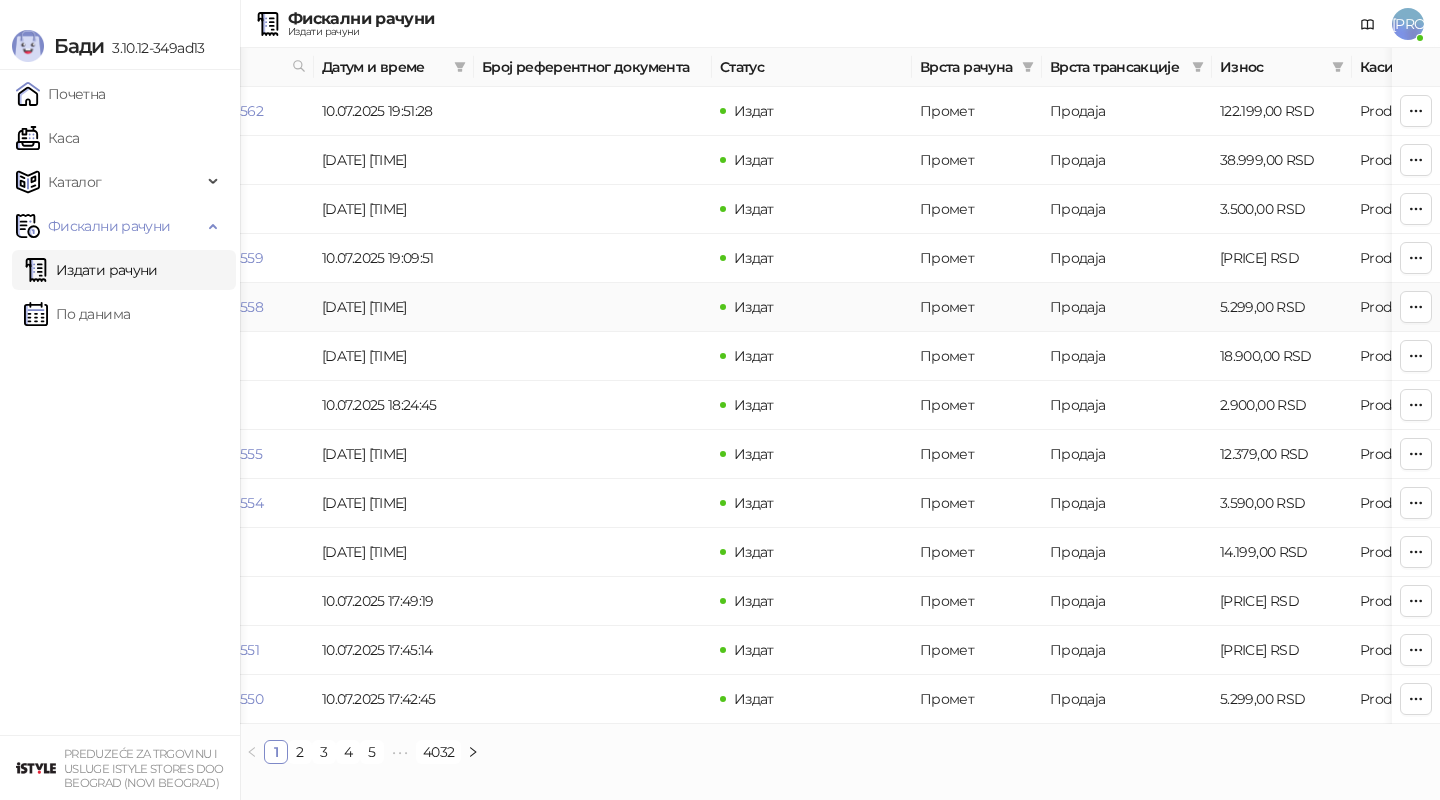 scroll, scrollTop: 0, scrollLeft: 0, axis: both 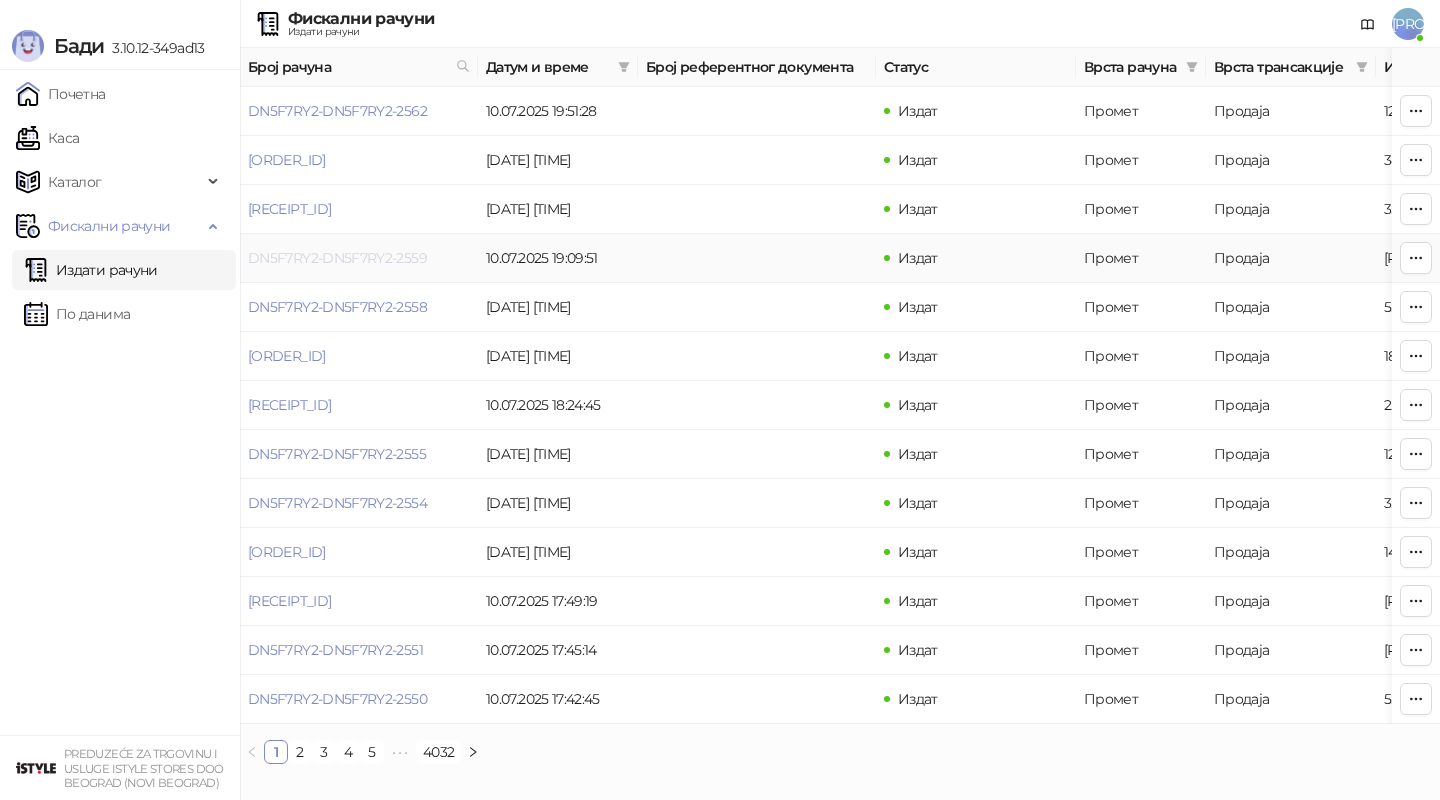 click on "DN5F7RY2-DN5F7RY2-2559" at bounding box center (337, 258) 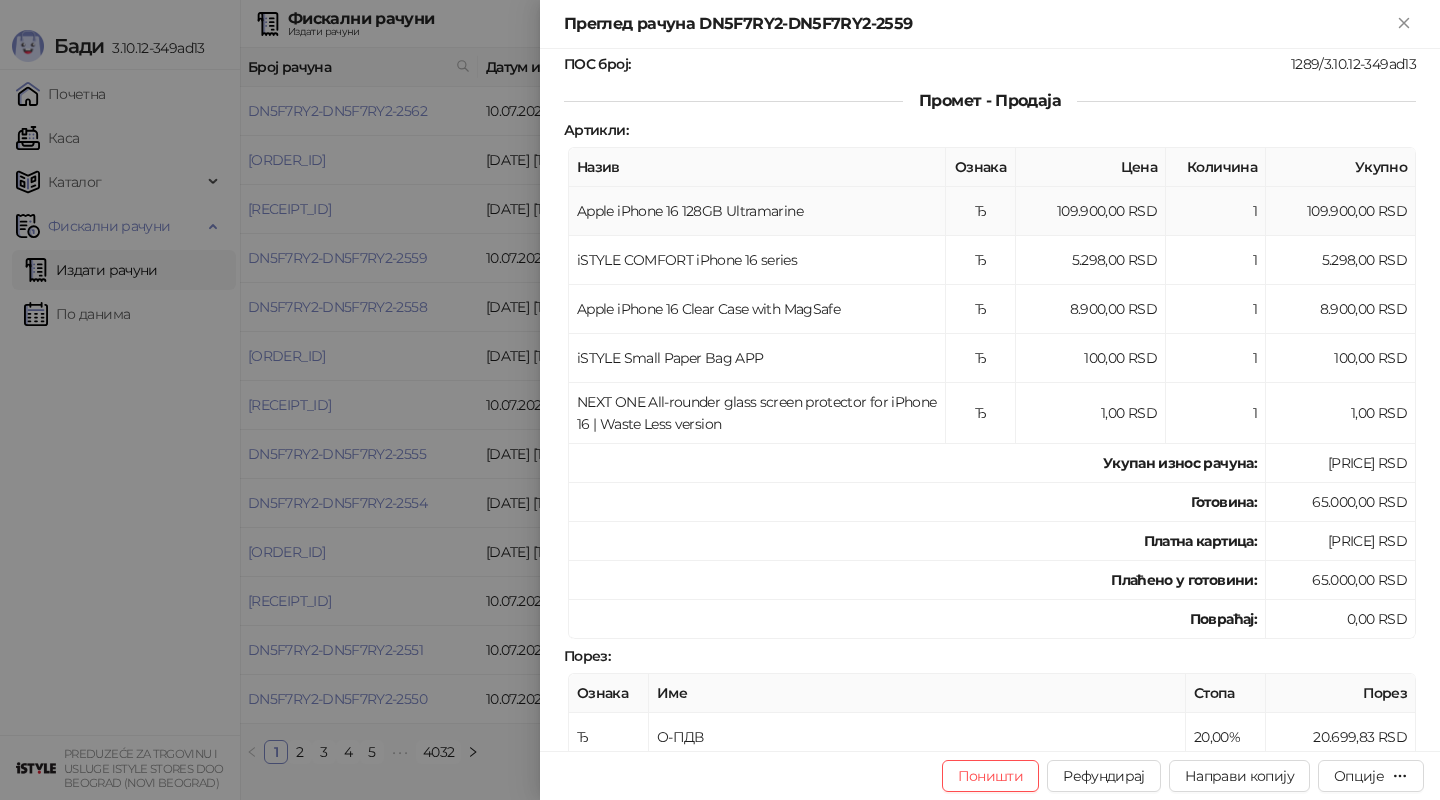 scroll, scrollTop: 208, scrollLeft: 0, axis: vertical 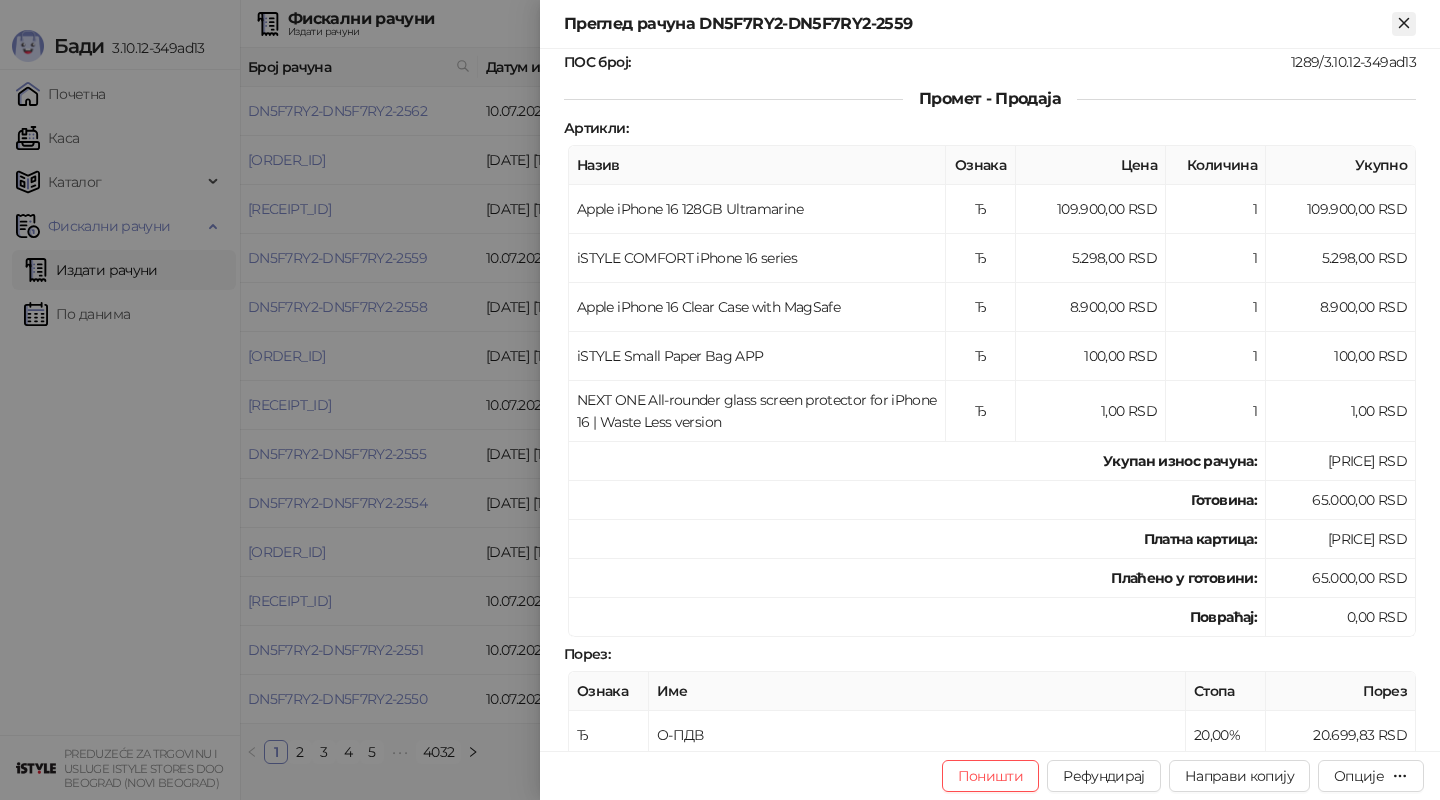 click 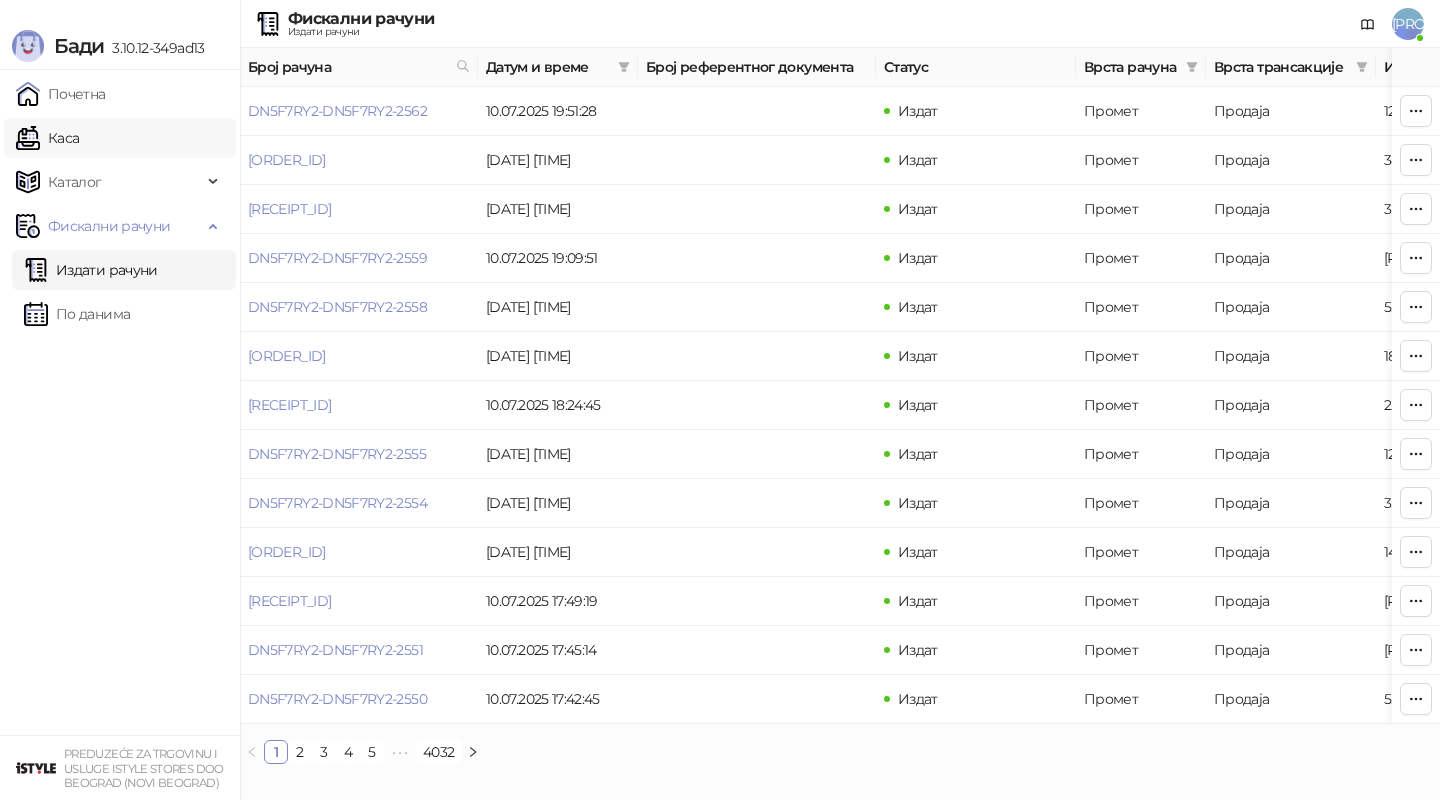 click on "Каса" at bounding box center [47, 138] 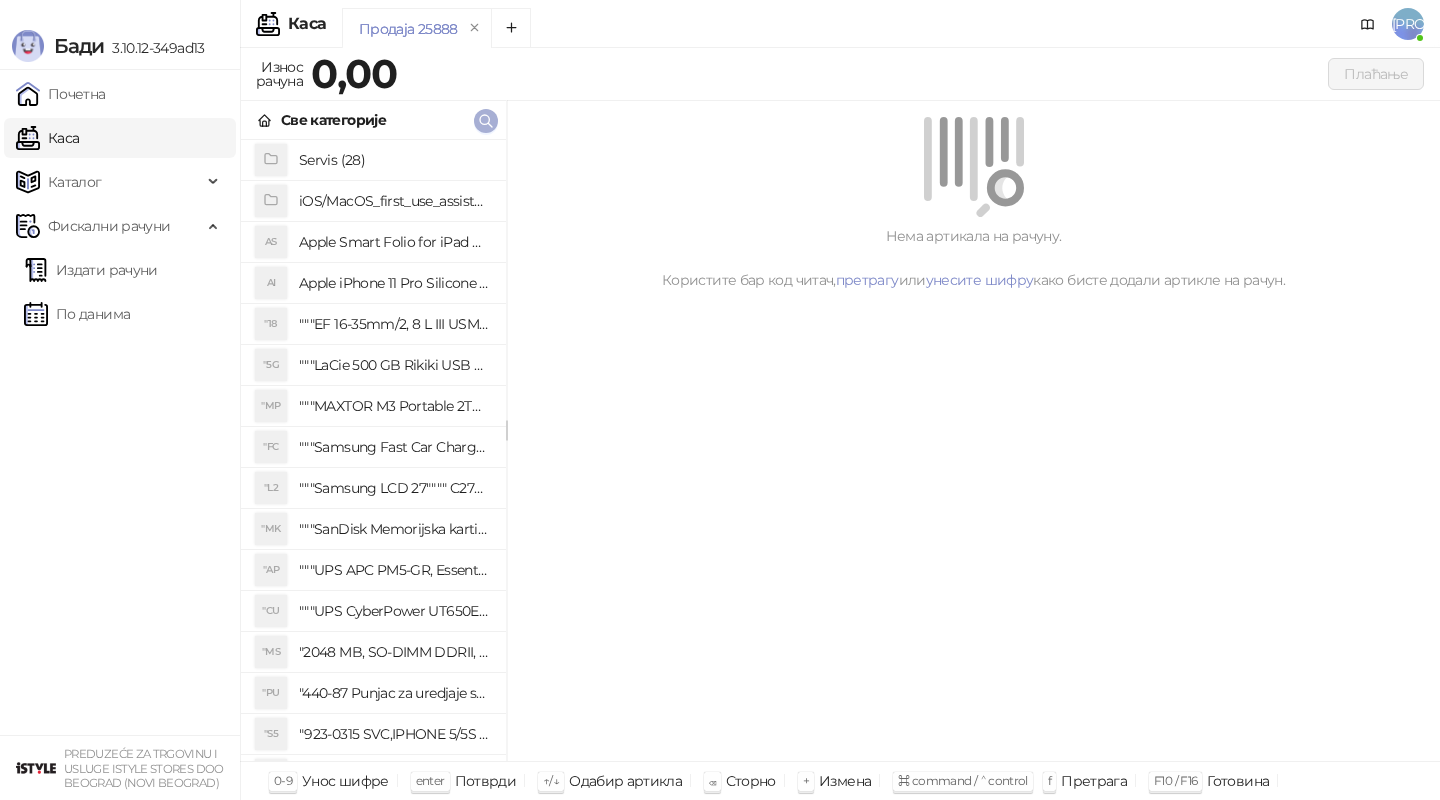 click 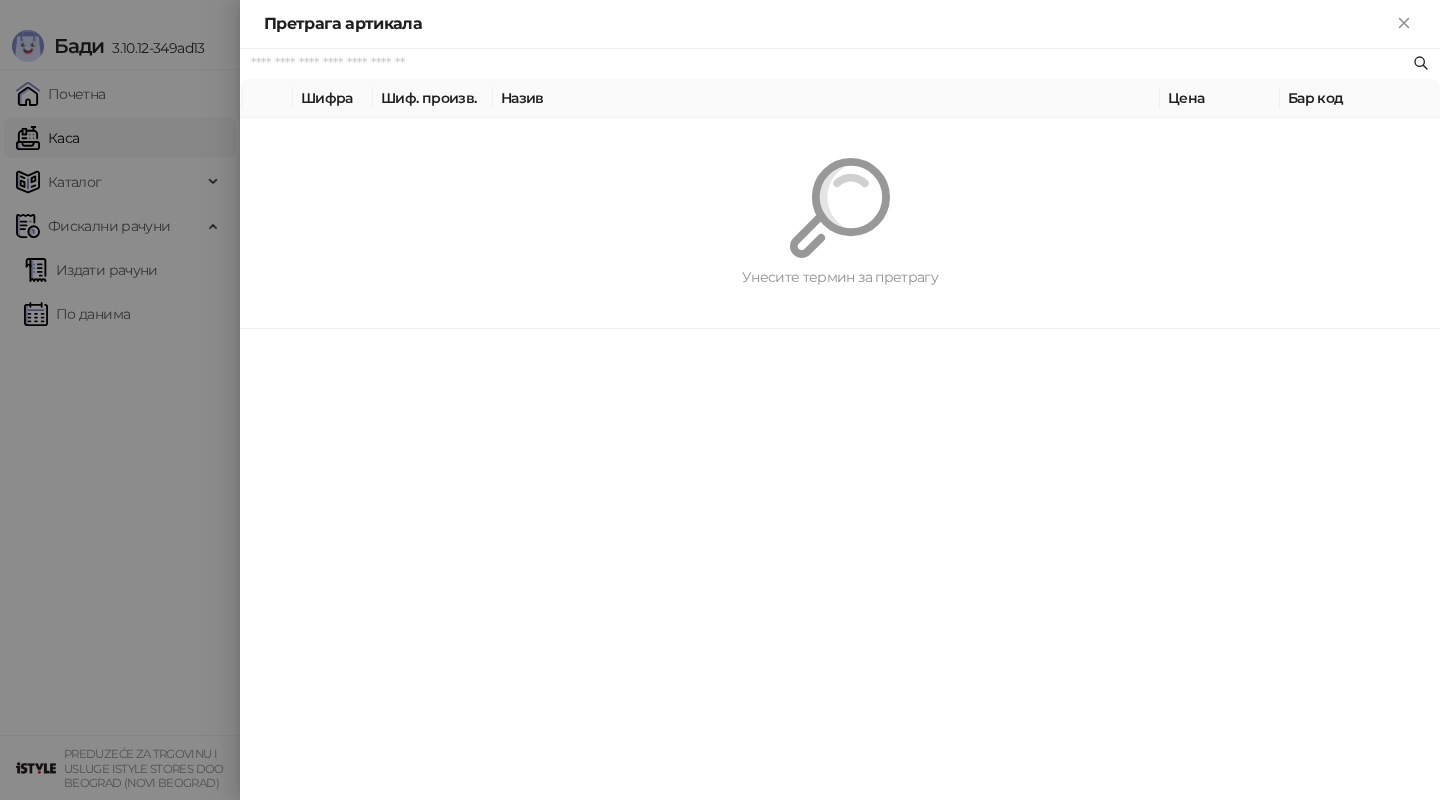 paste on "*********" 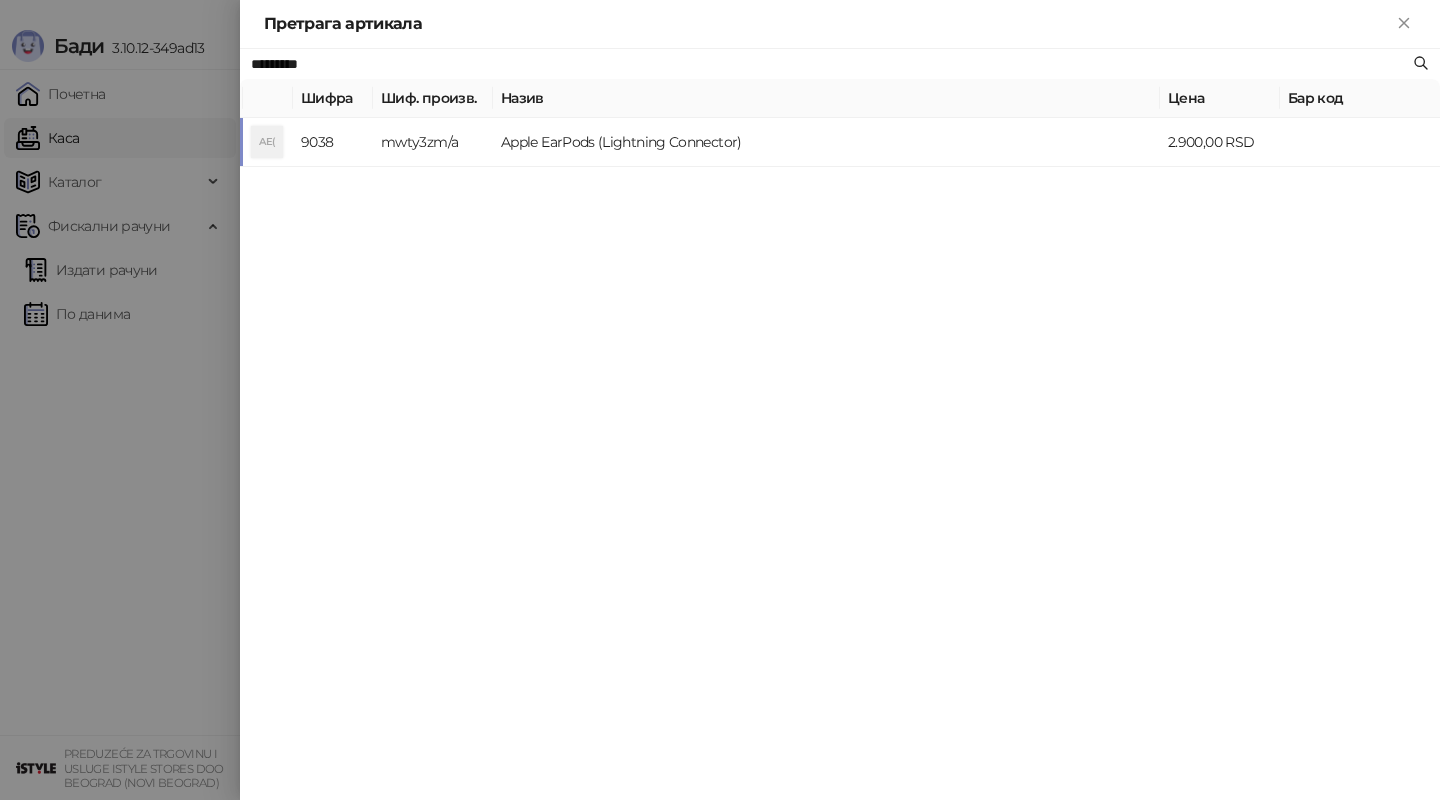 type on "*********" 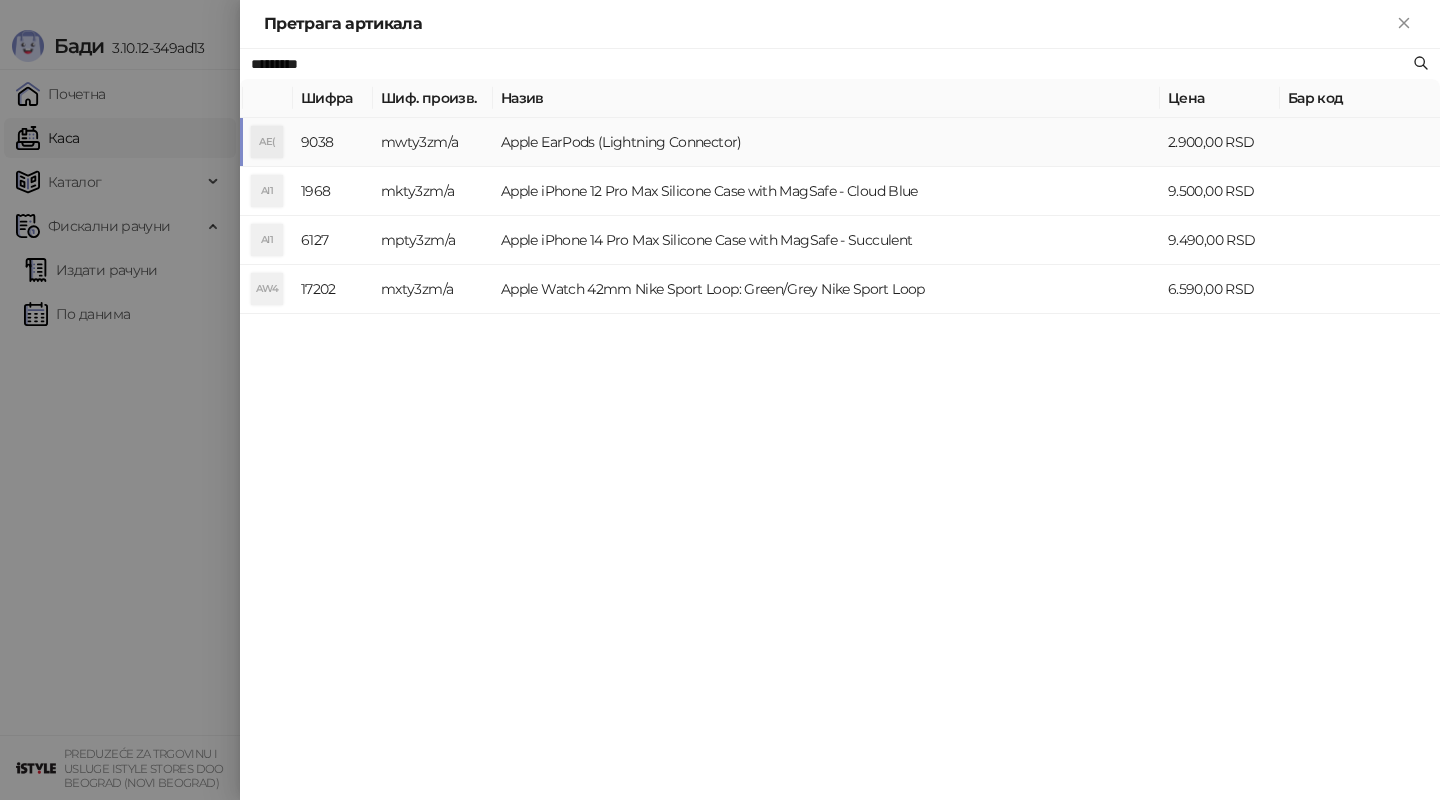 click on "Apple EarPods (Lightning Connector)" at bounding box center (826, 142) 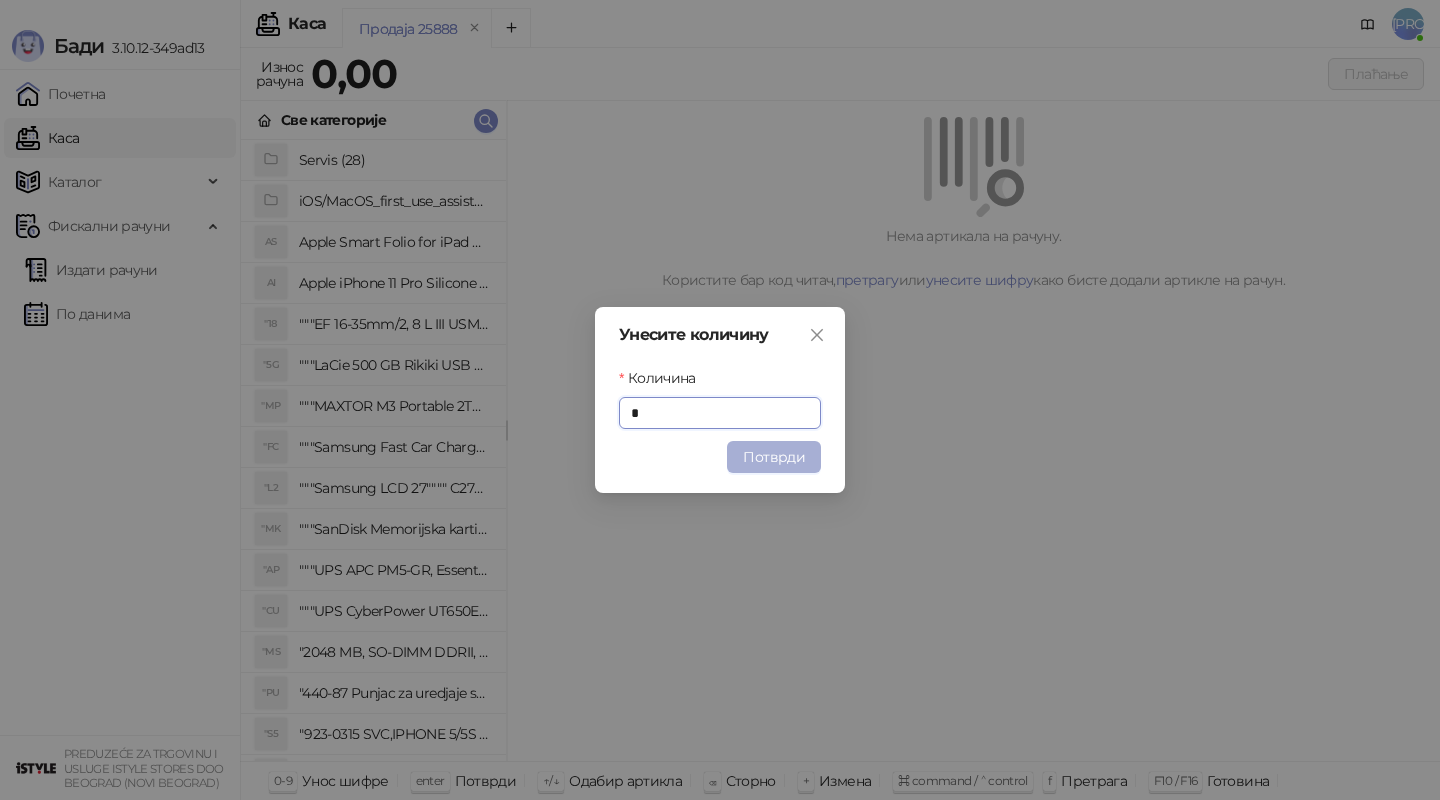 click on "Потврди" at bounding box center [774, 457] 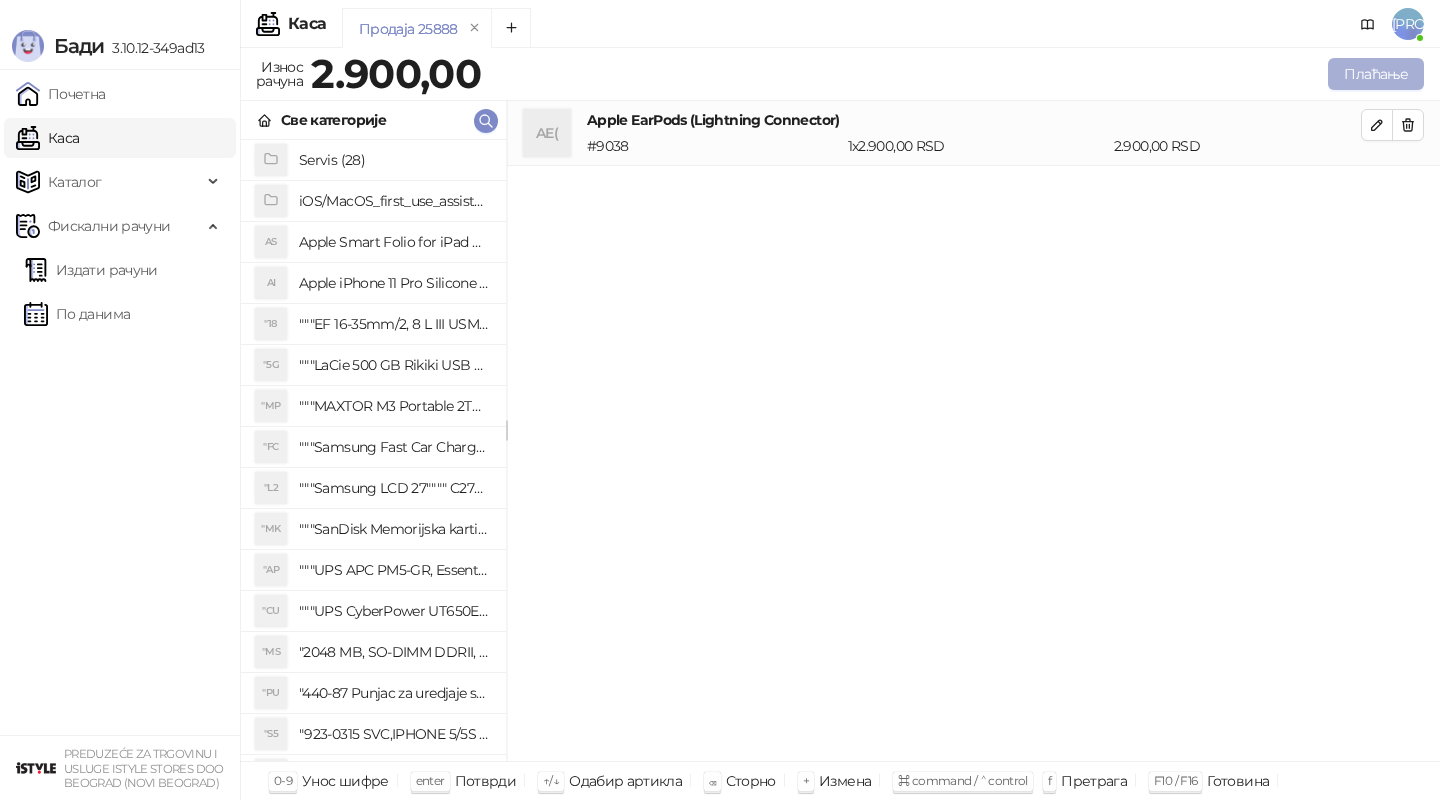 click on "Плаћање" at bounding box center [1376, 74] 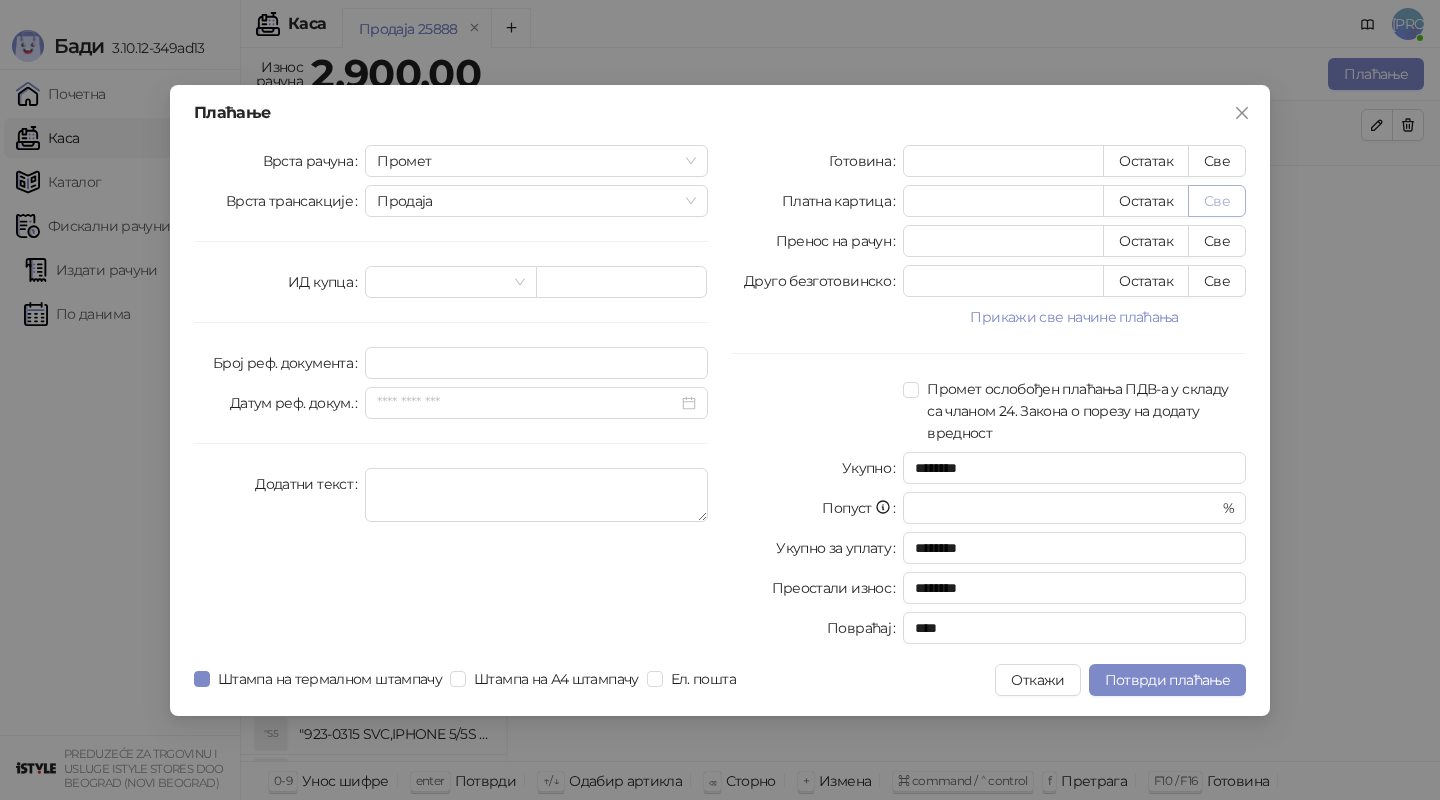 click on "Све" at bounding box center (1217, 201) 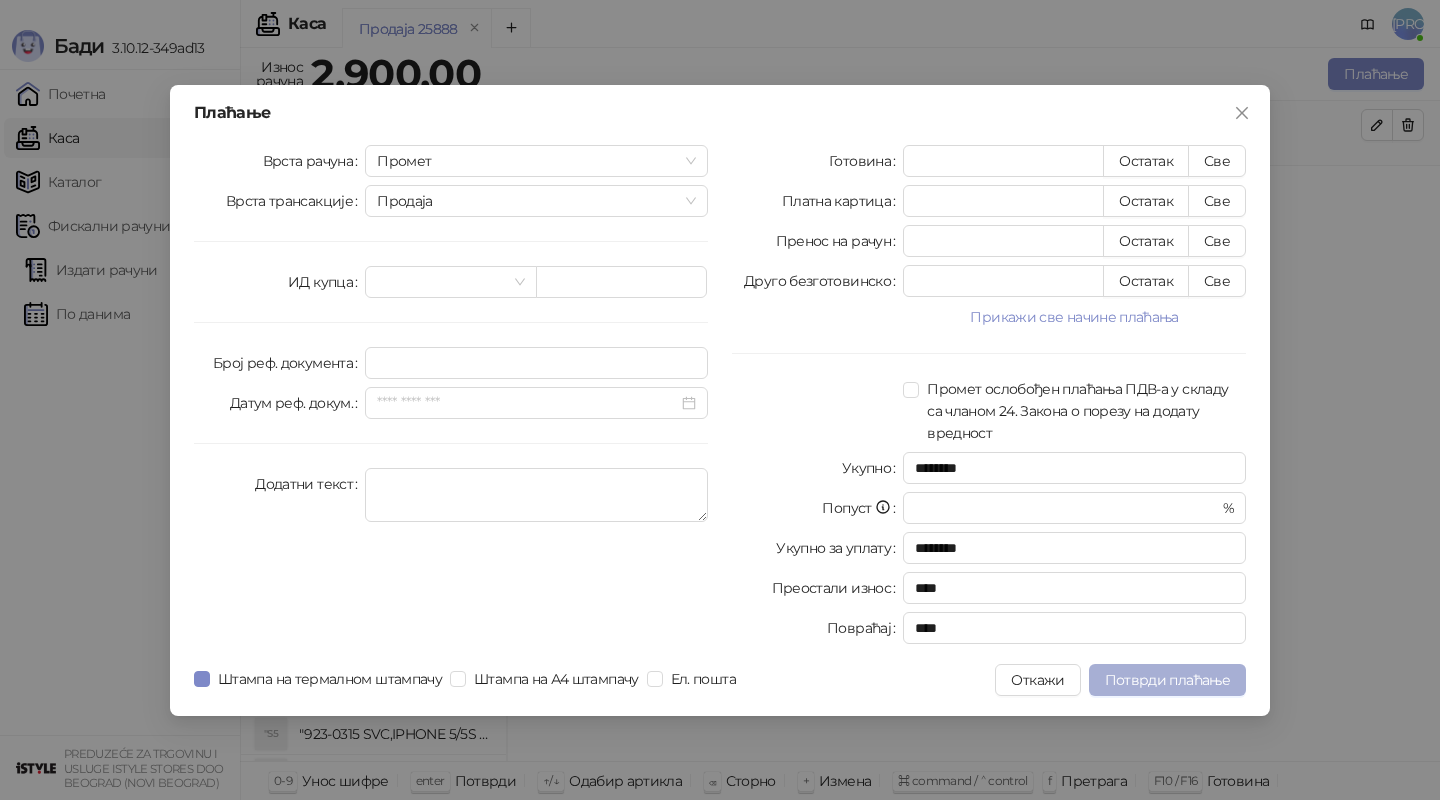 click on "Потврди плаћање" at bounding box center [1167, 680] 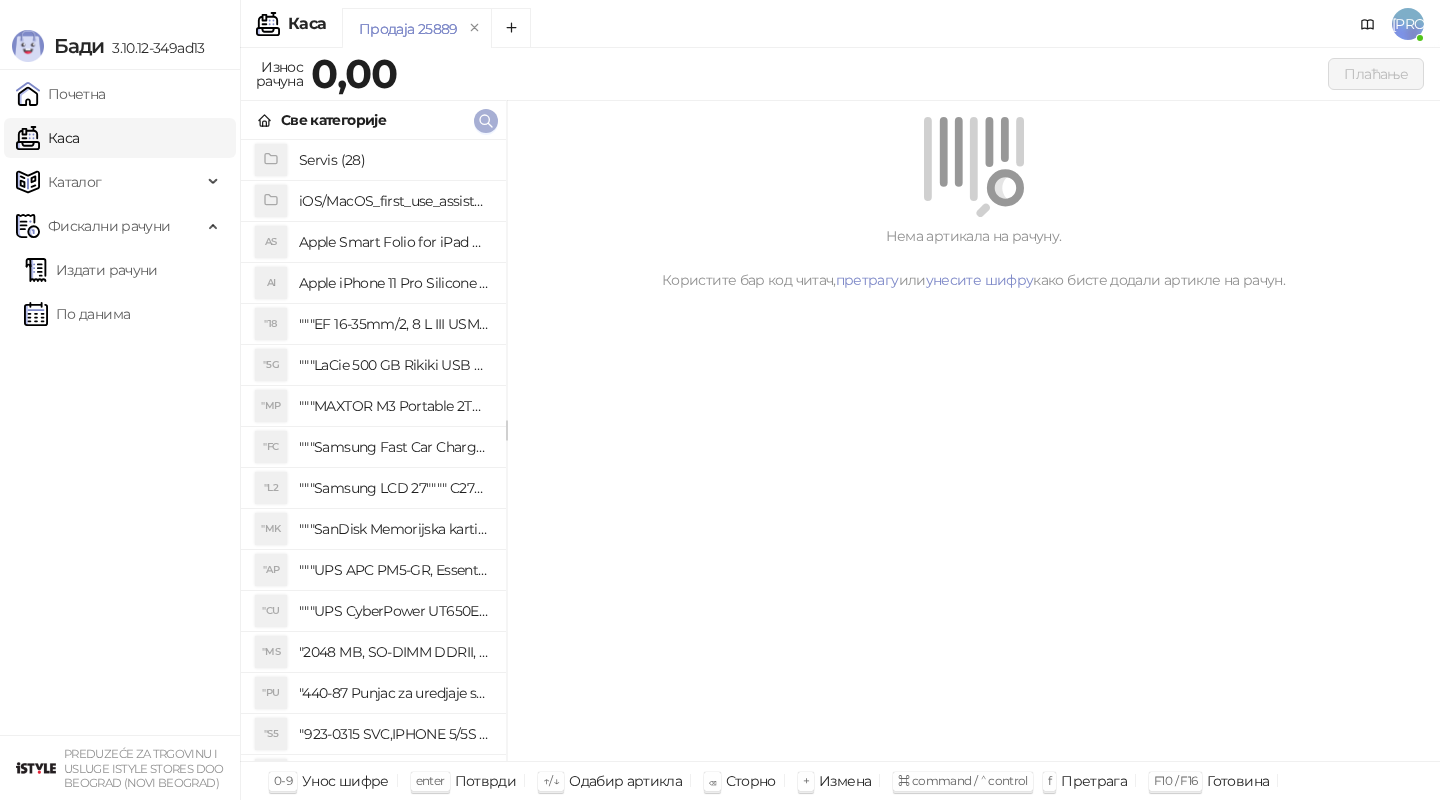 click 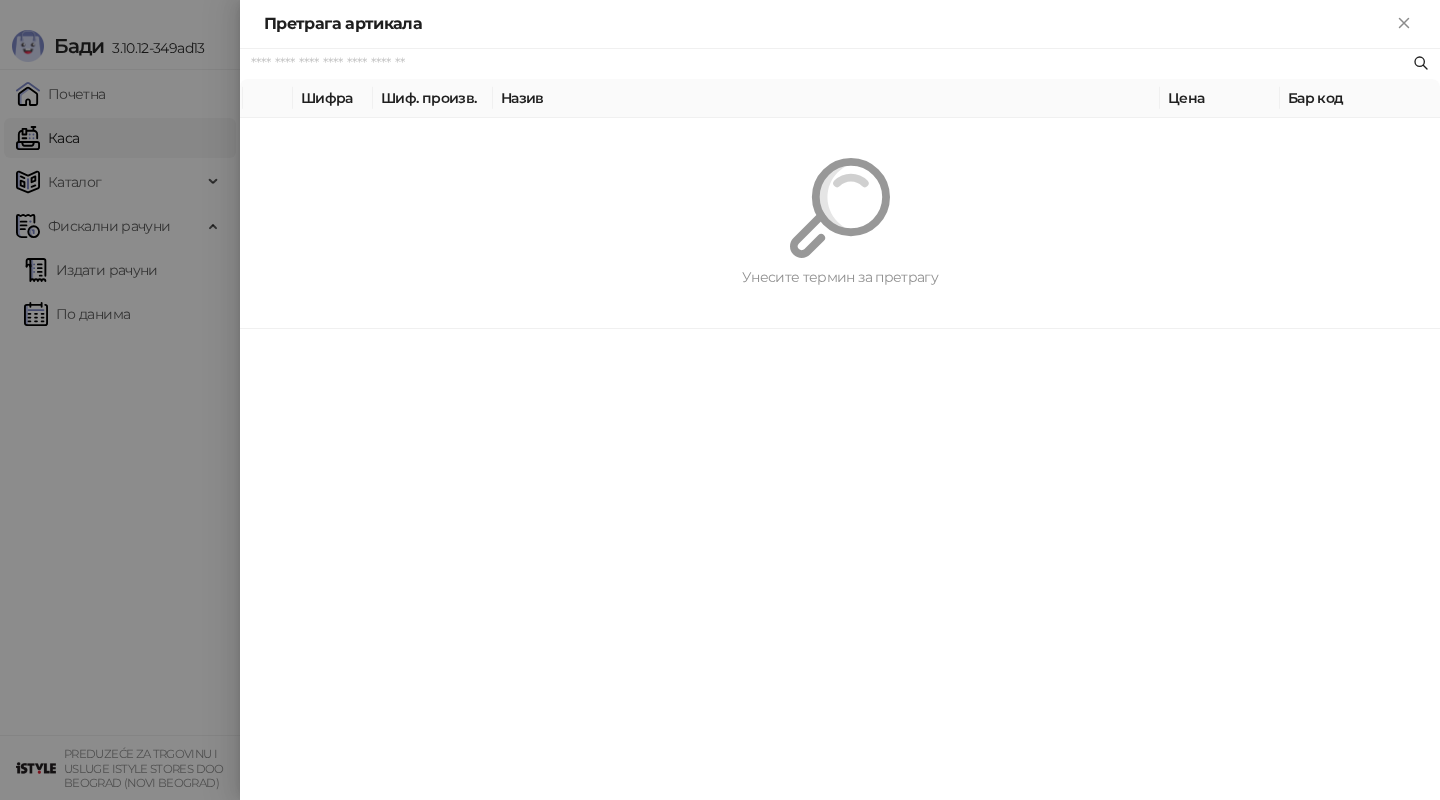paste on "**********" 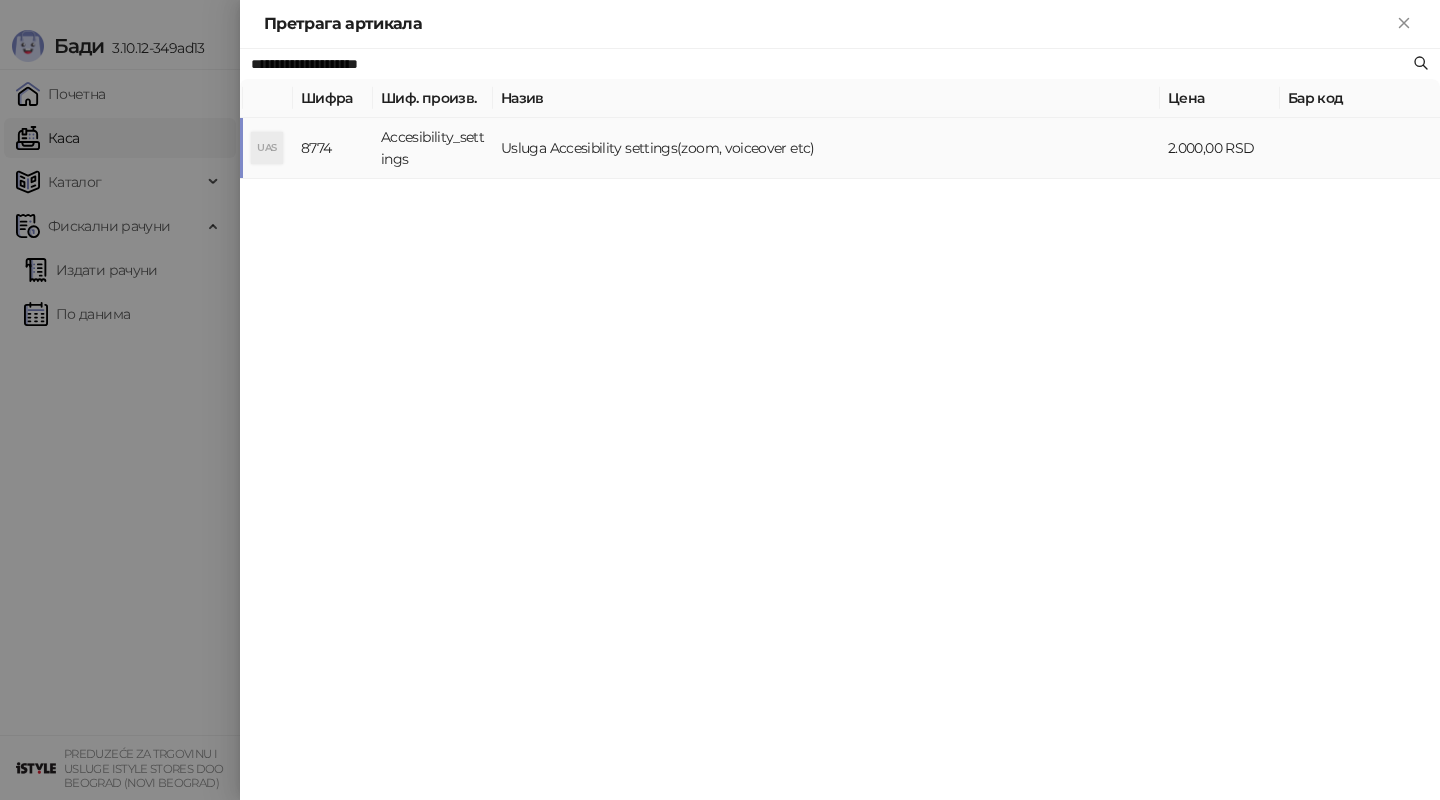 type on "**********" 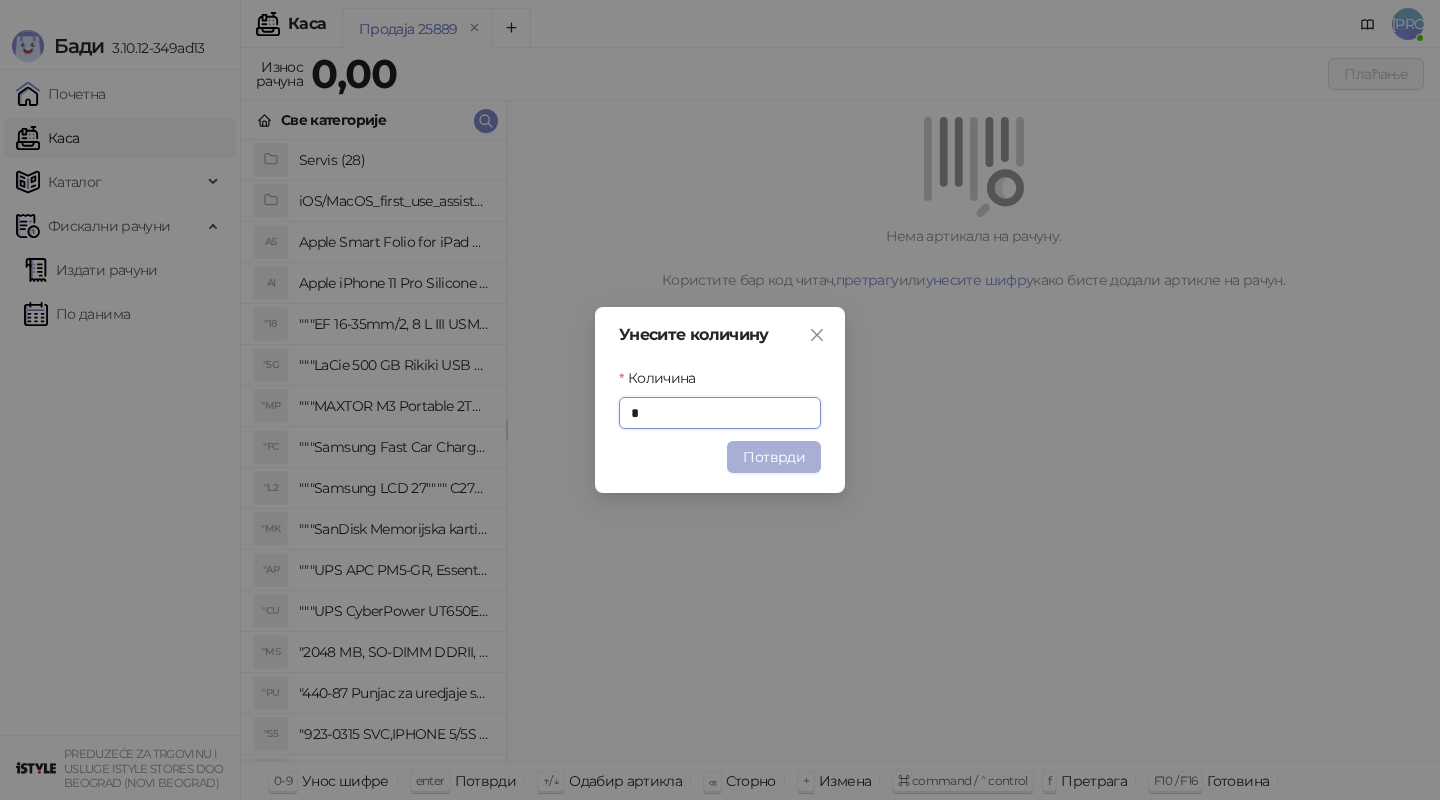 click on "Потврди" at bounding box center [774, 457] 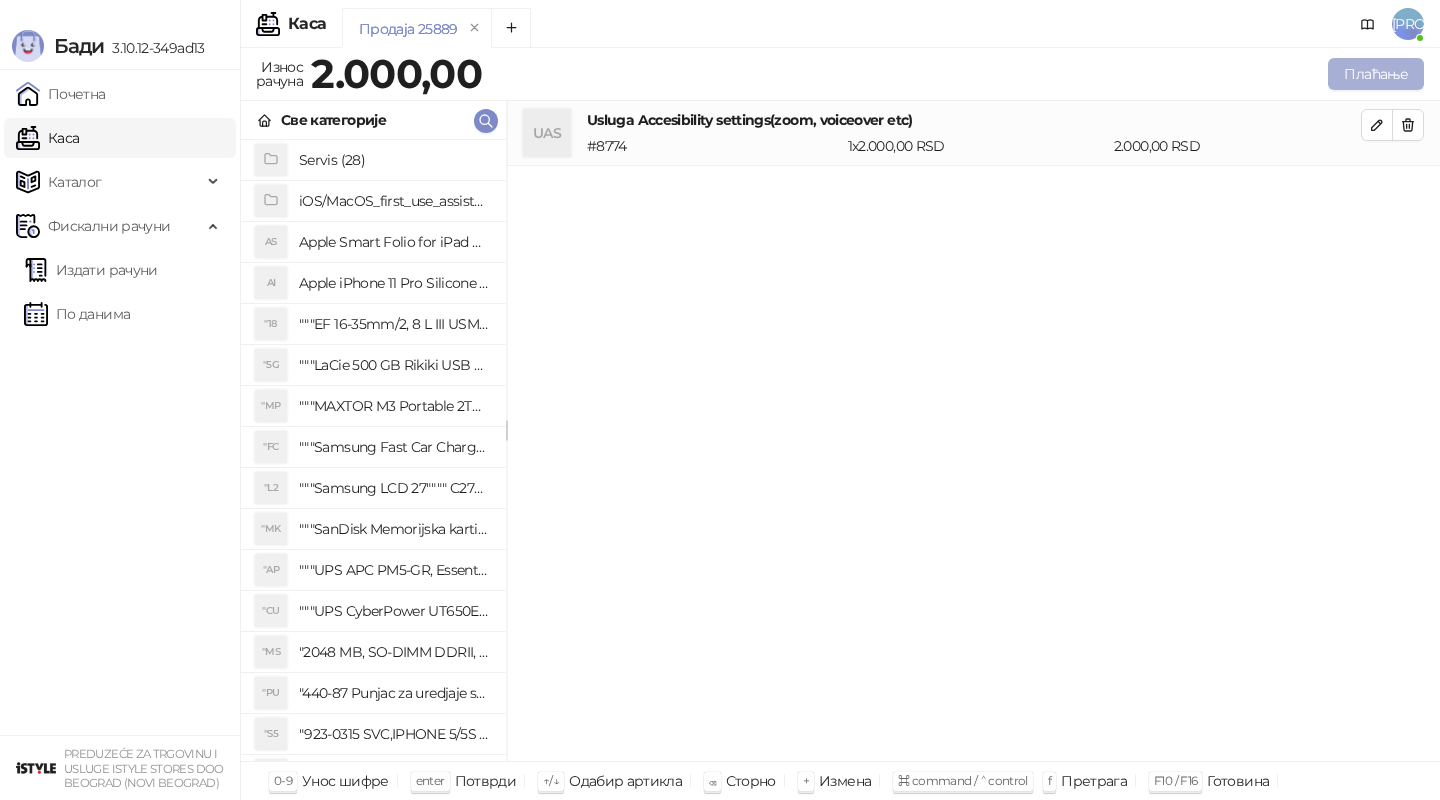 click on "Плаћање" at bounding box center (1376, 74) 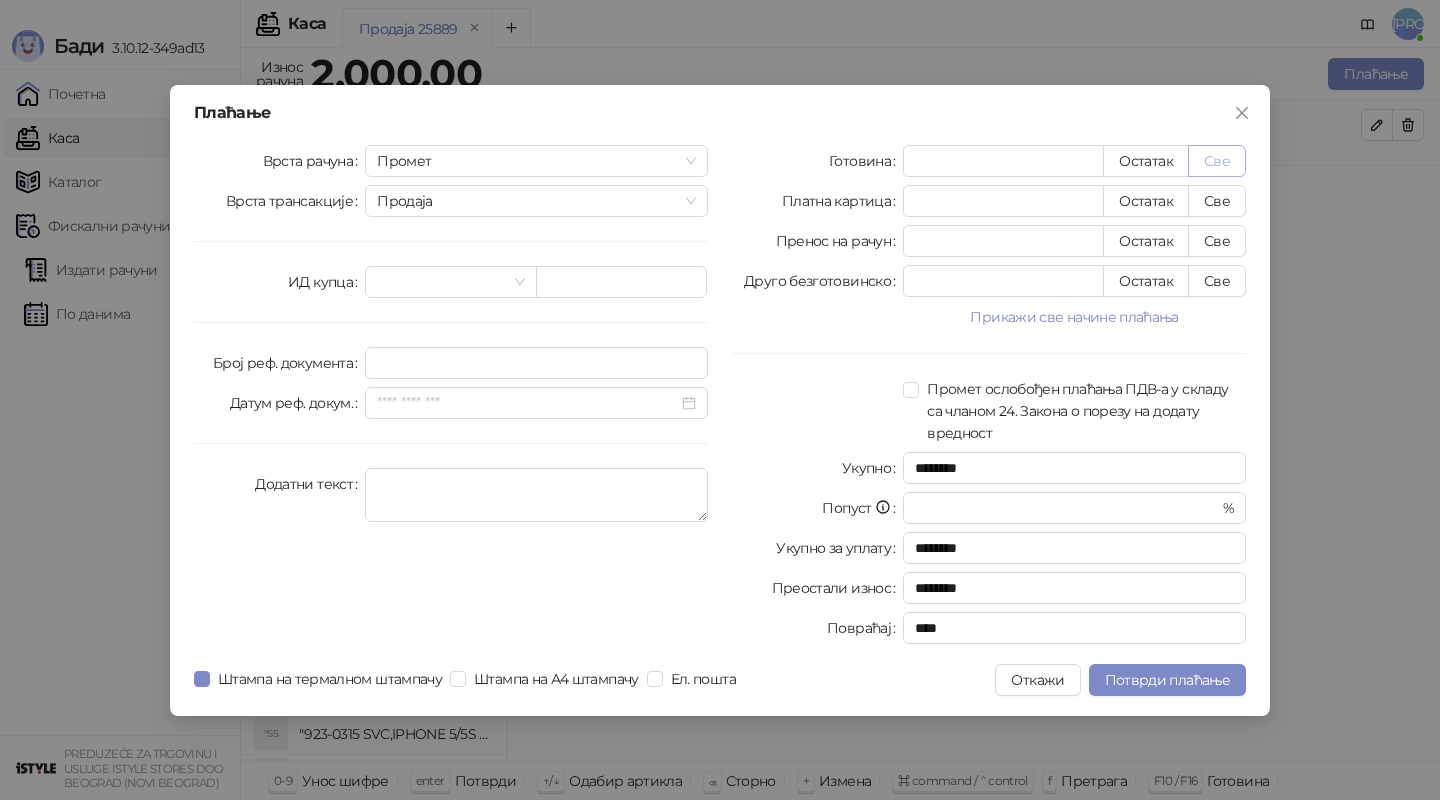 click on "Све" at bounding box center [1217, 161] 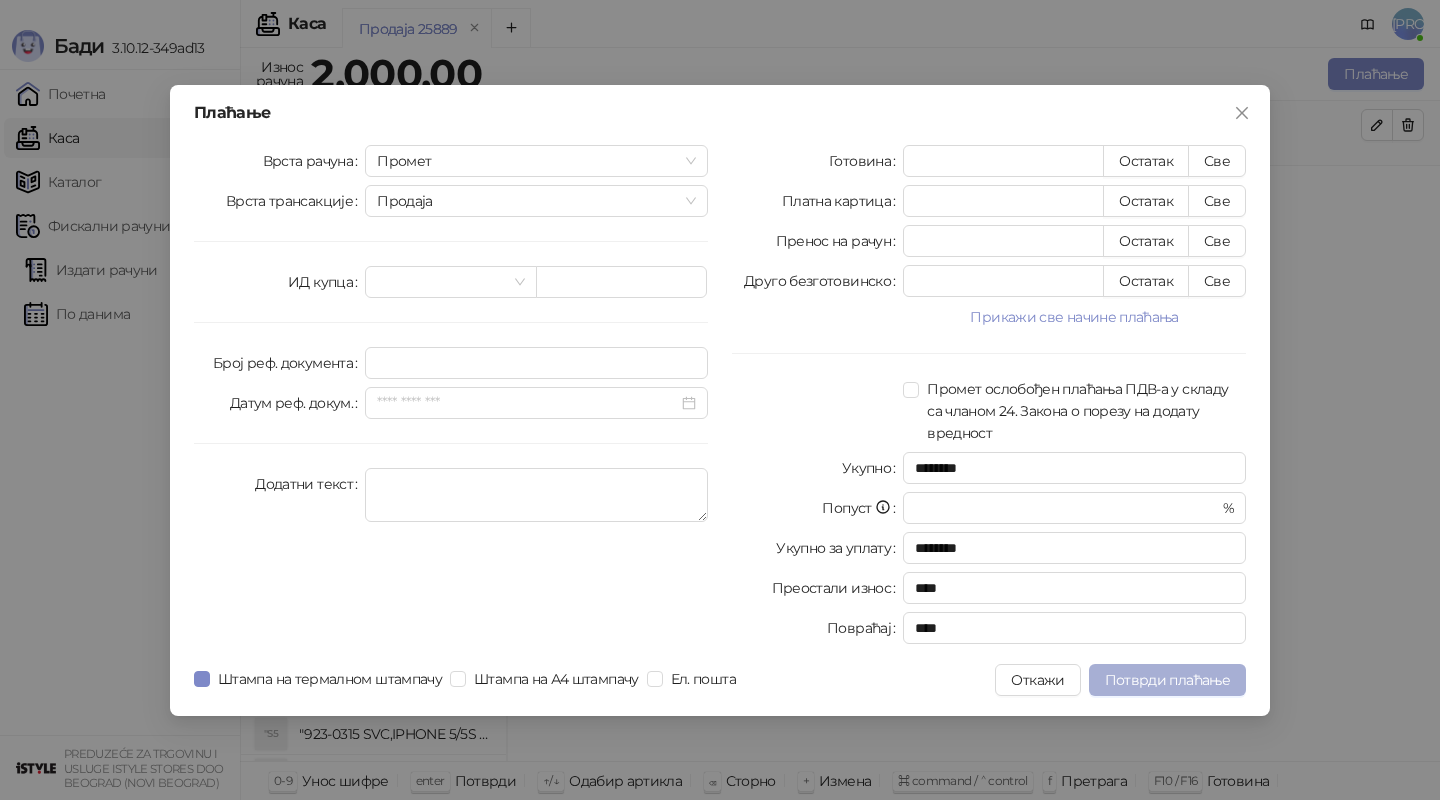 click on "Потврди плаћање" at bounding box center [1167, 680] 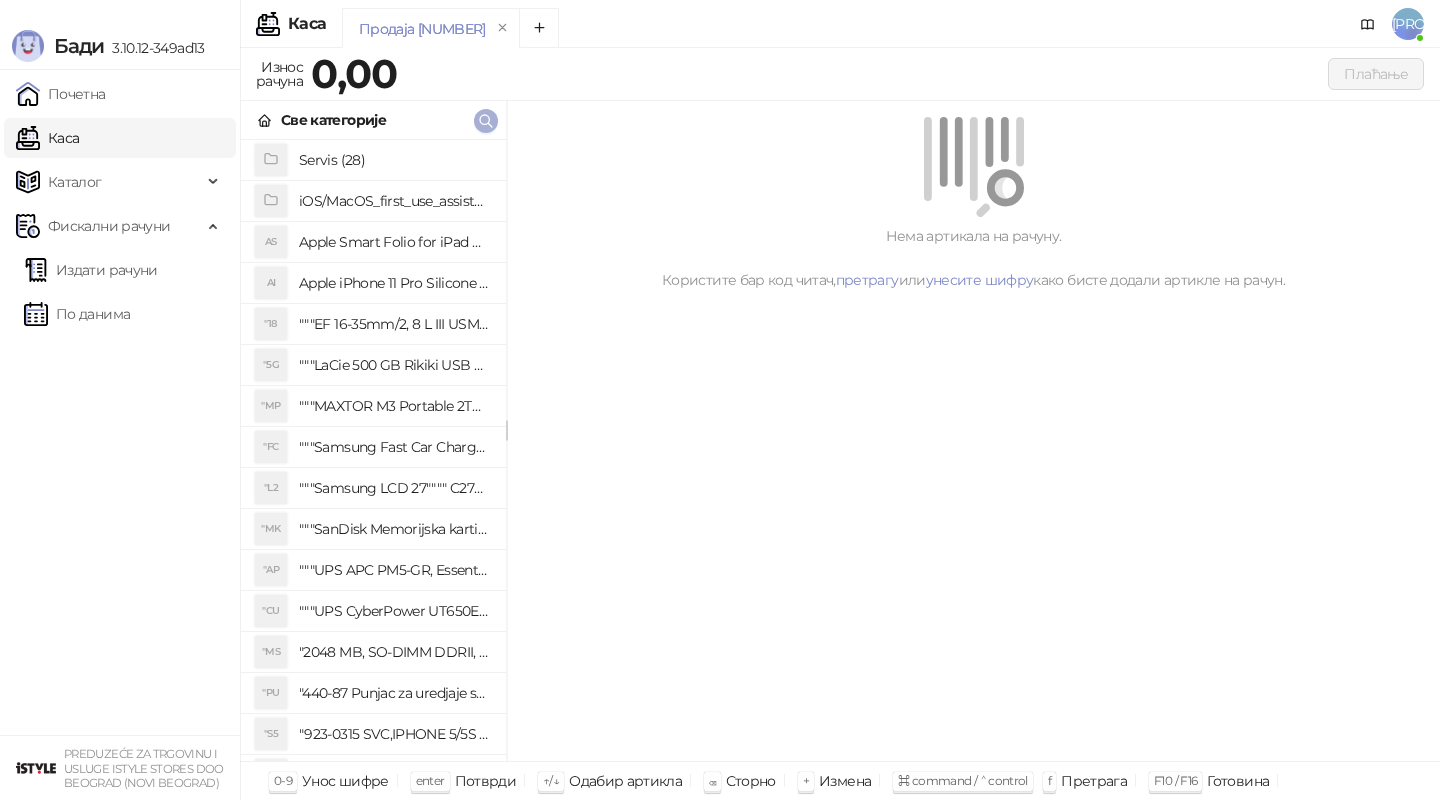 click 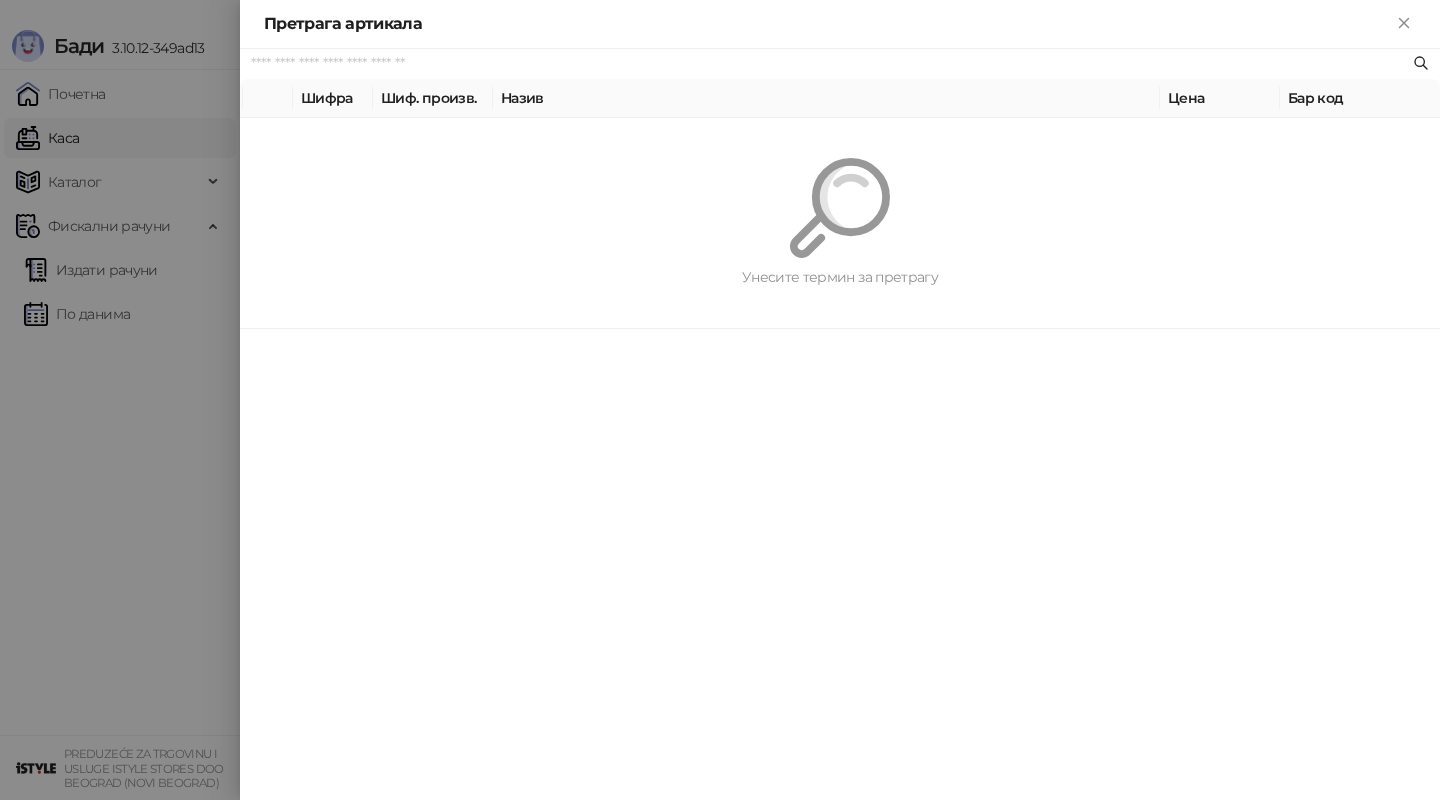 paste on "**********" 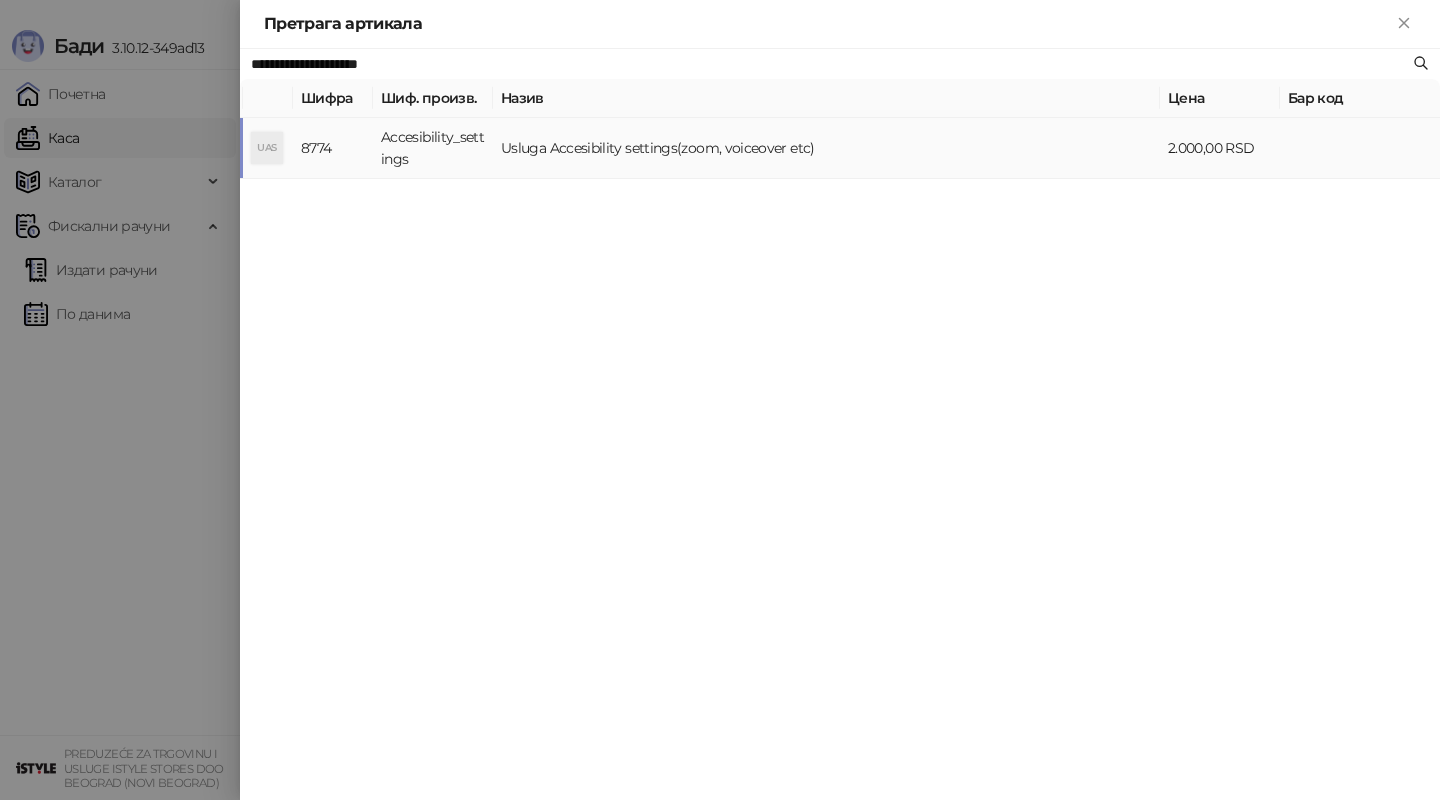 type on "**********" 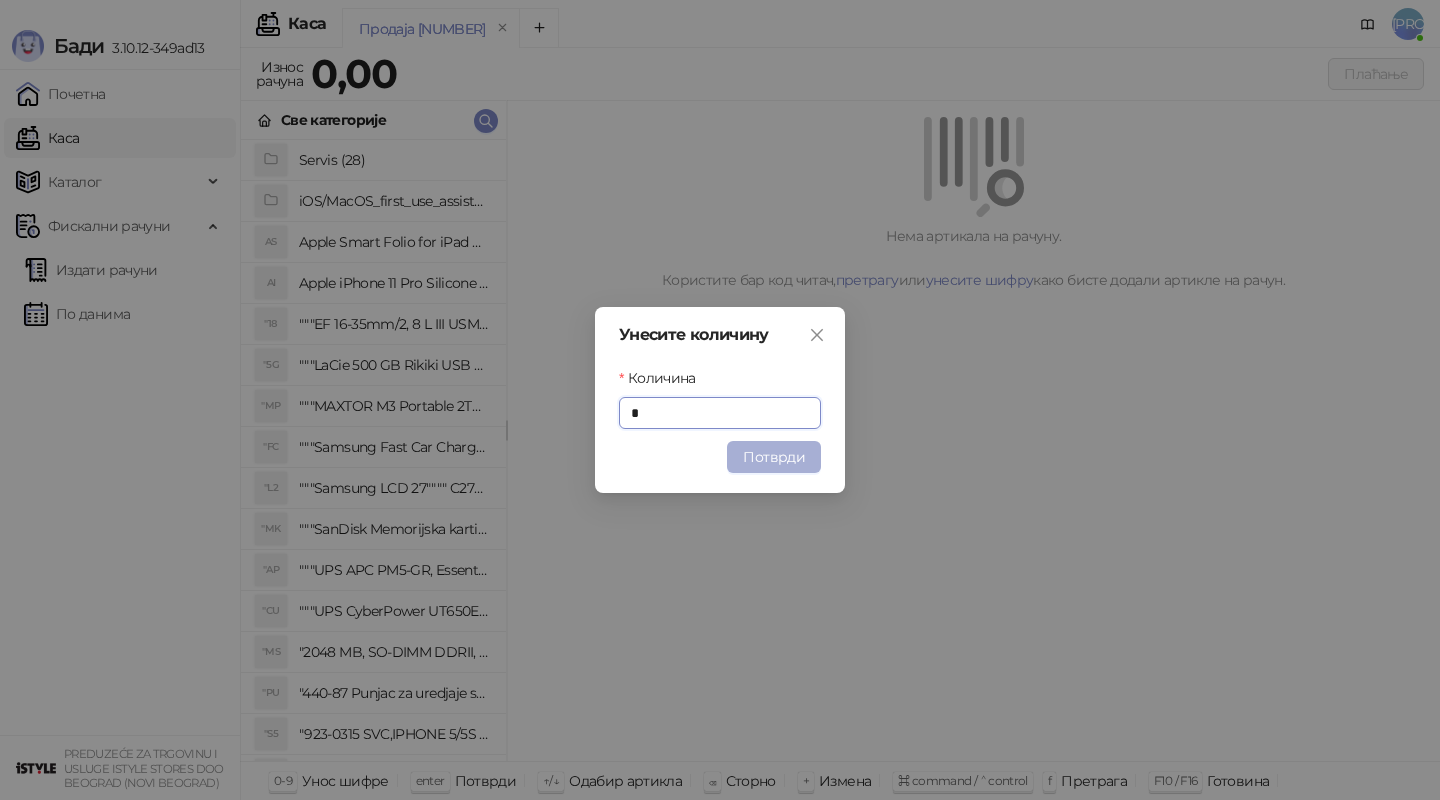 click on "Потврди" at bounding box center [774, 457] 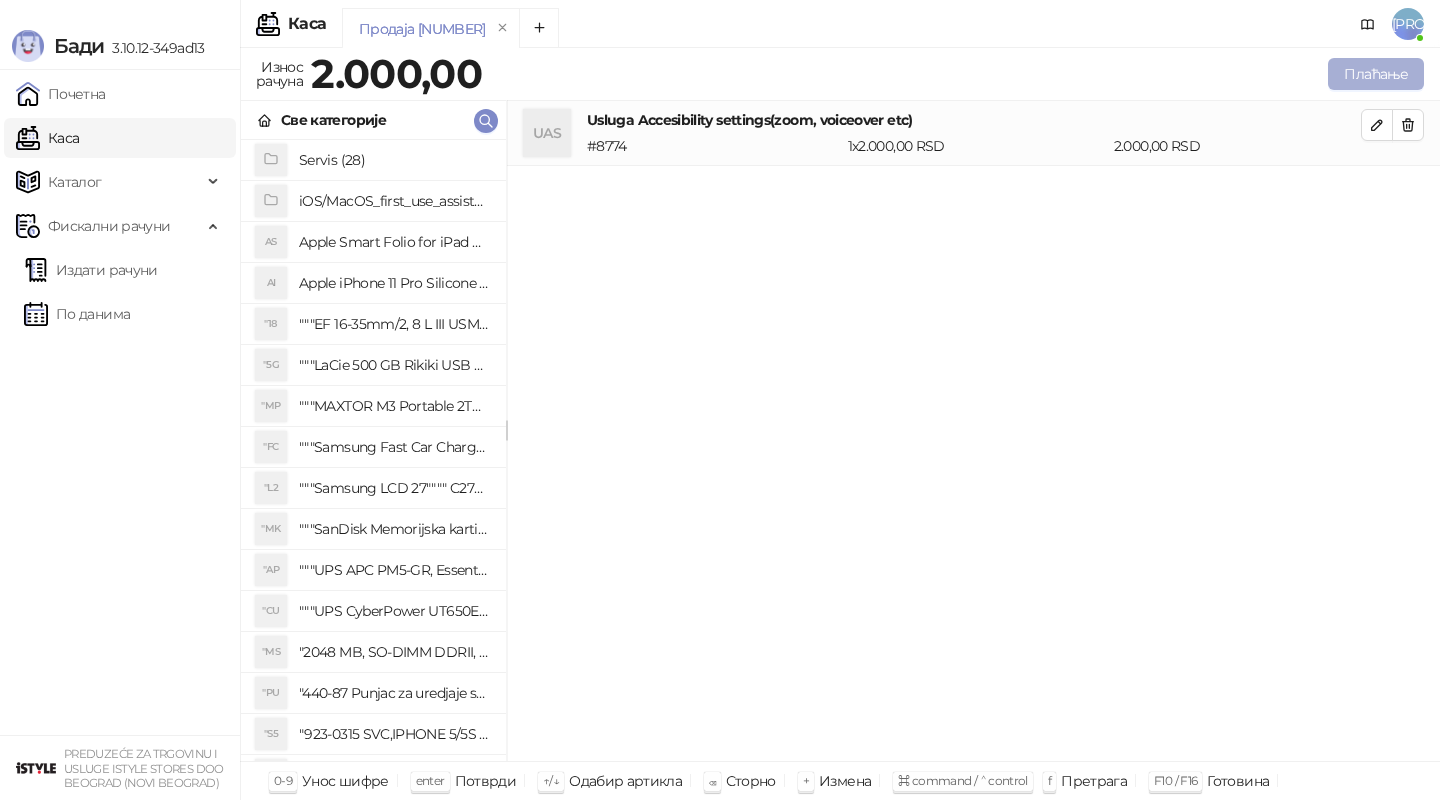 click on "Плаћање" at bounding box center [1376, 74] 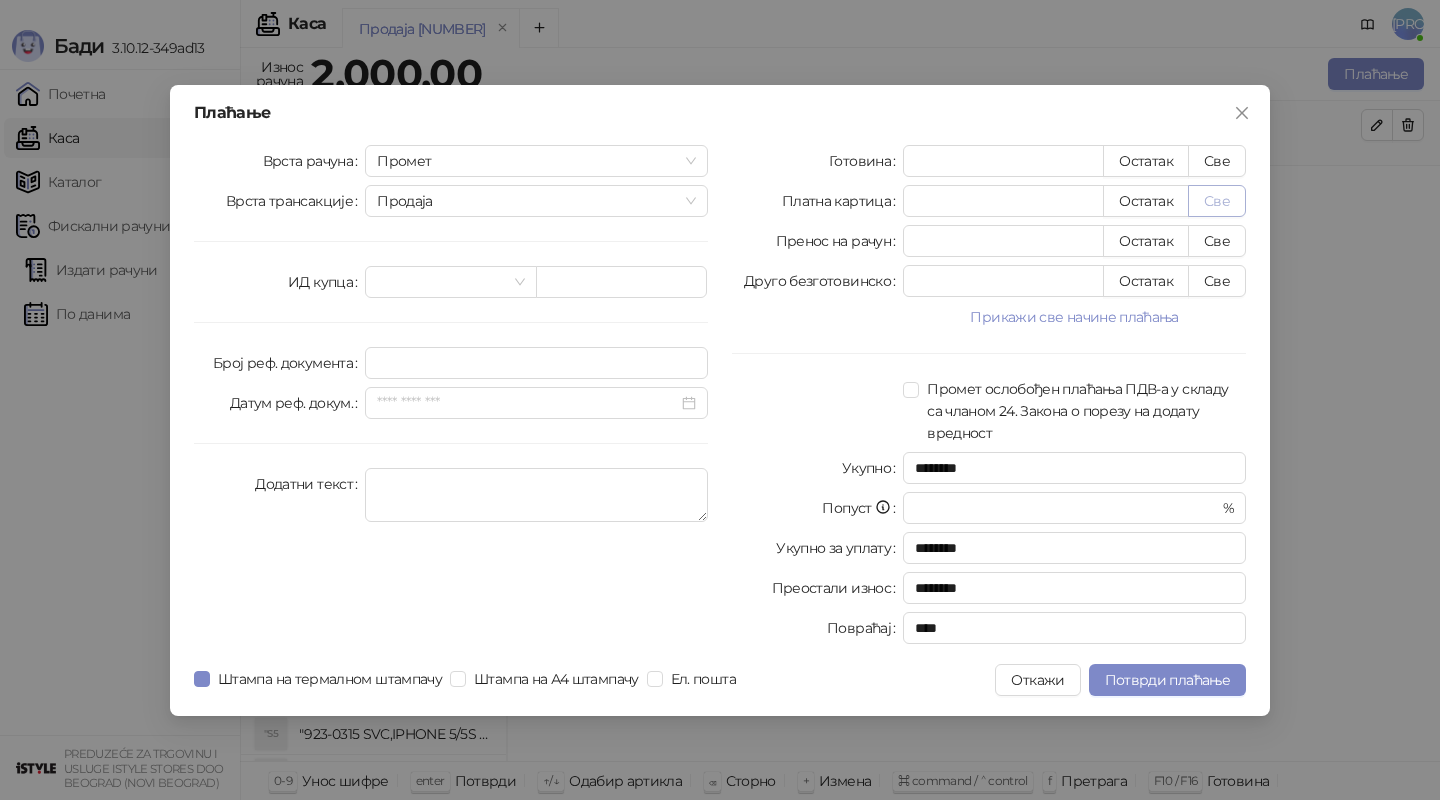 click on "Све" at bounding box center [1217, 201] 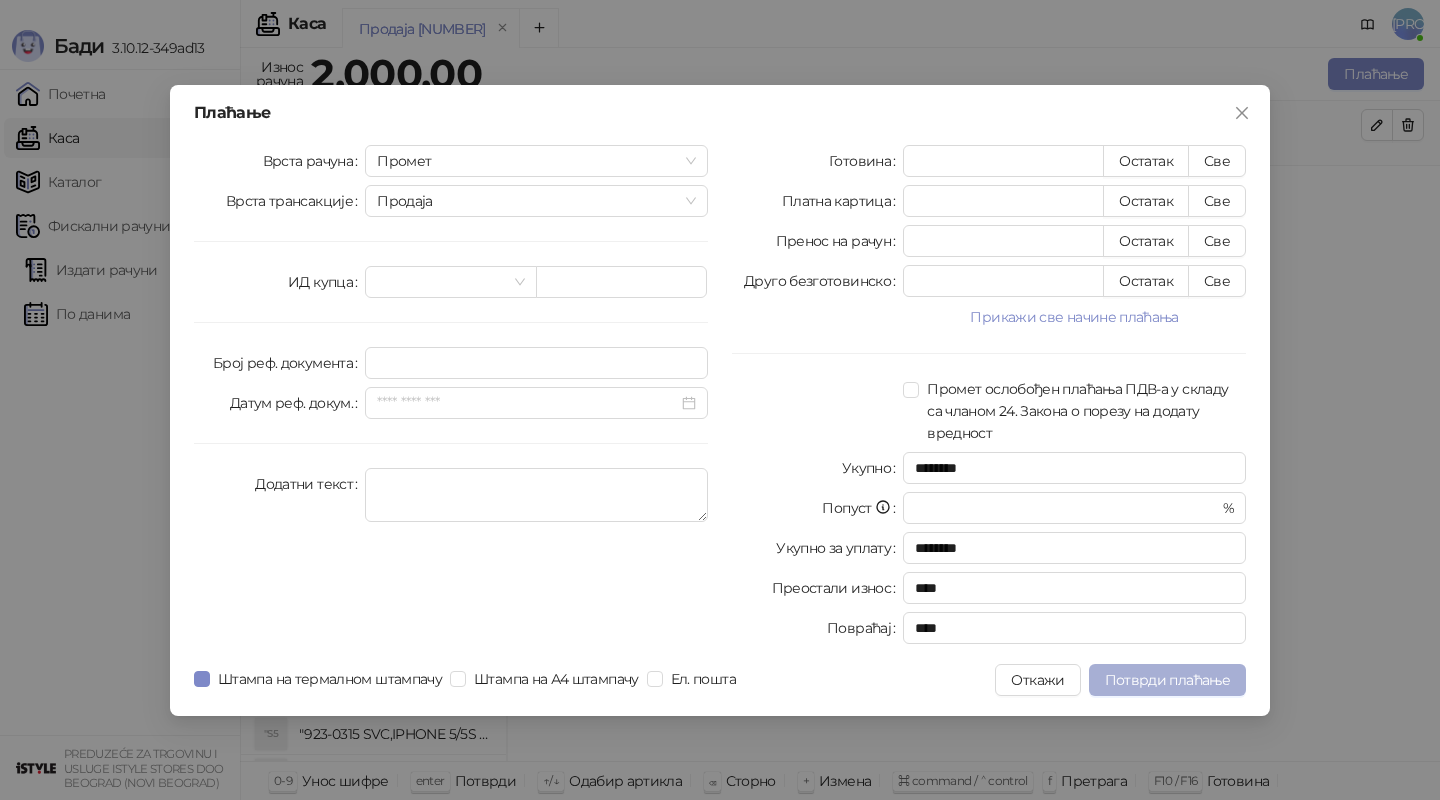 click on "Потврди плаћање" at bounding box center [1167, 680] 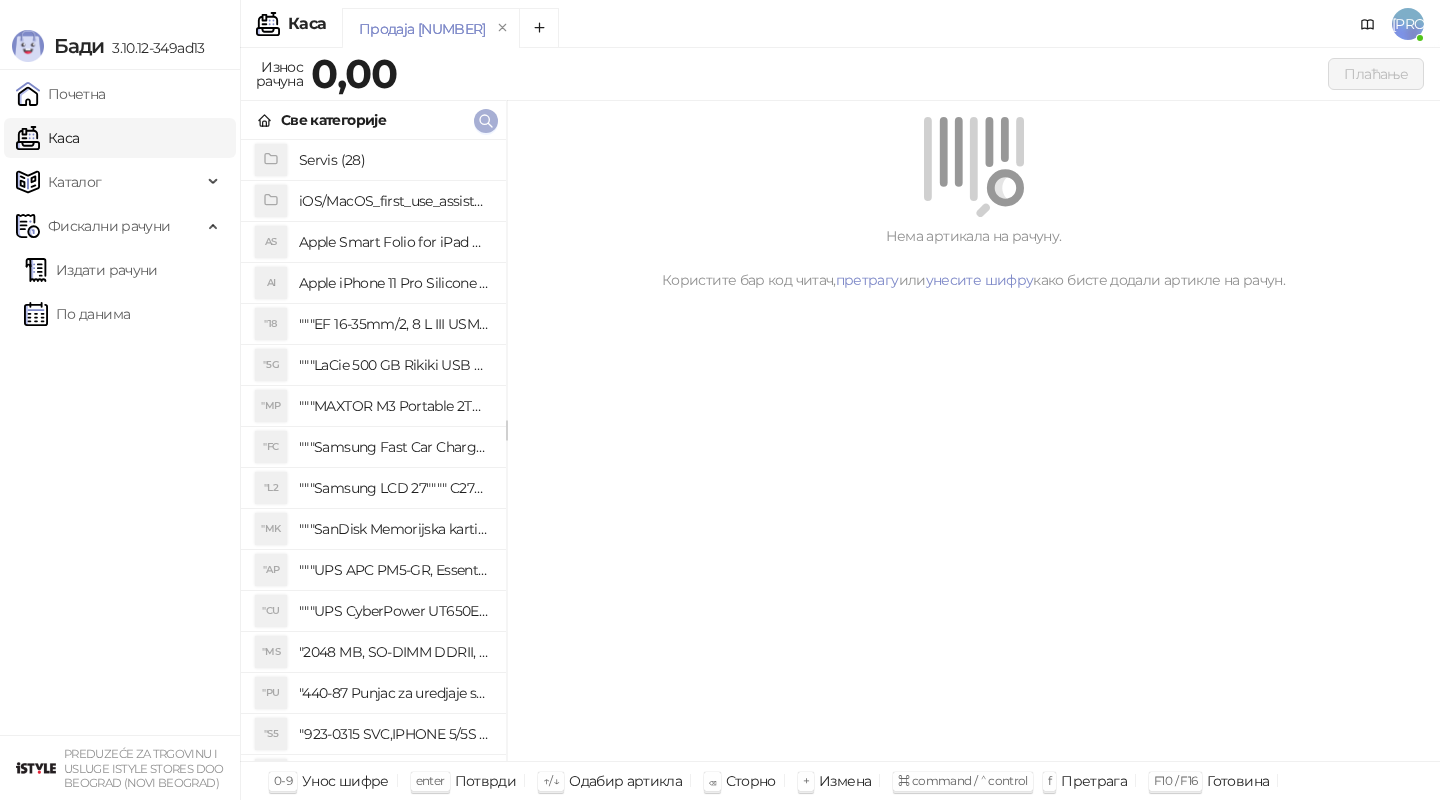 click 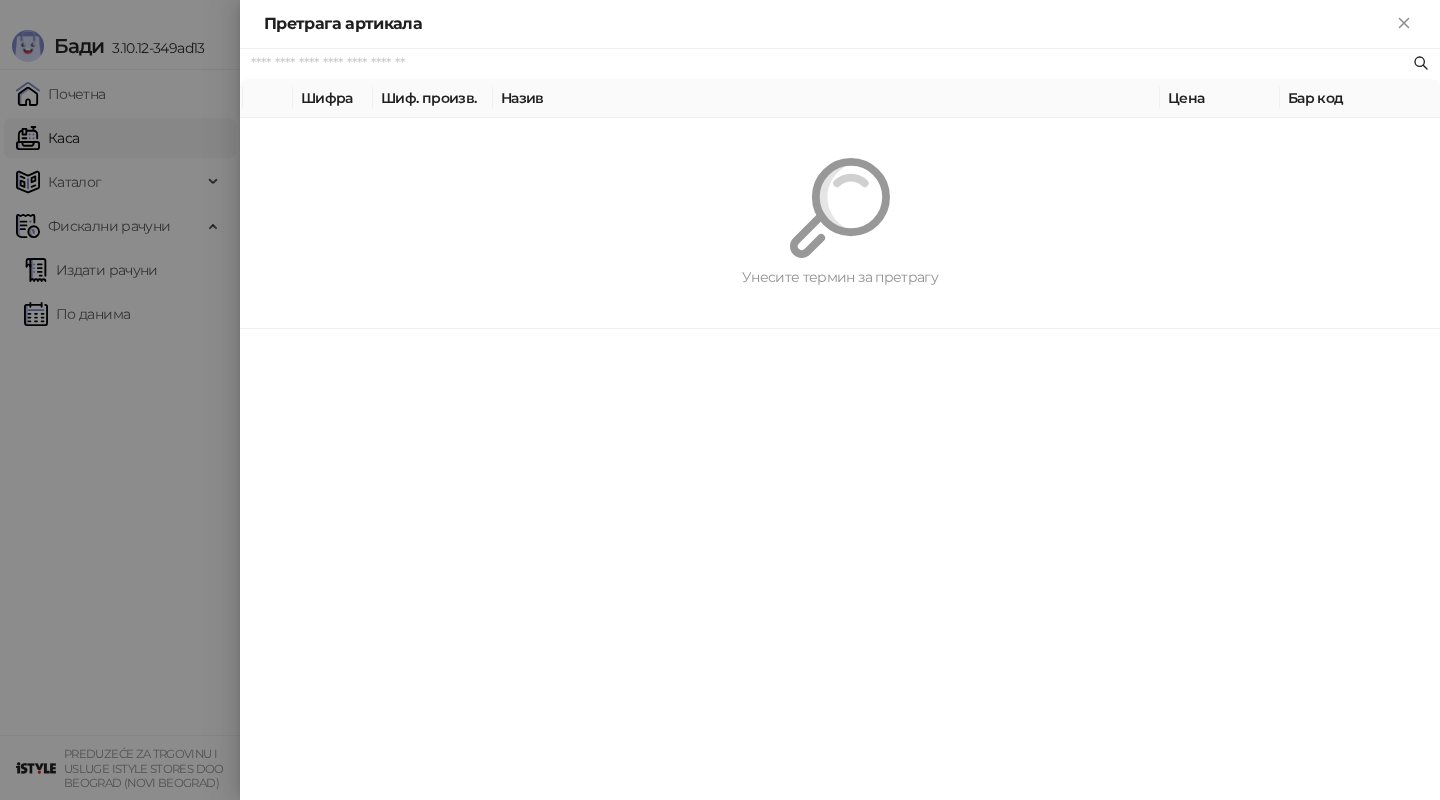 paste on "*********" 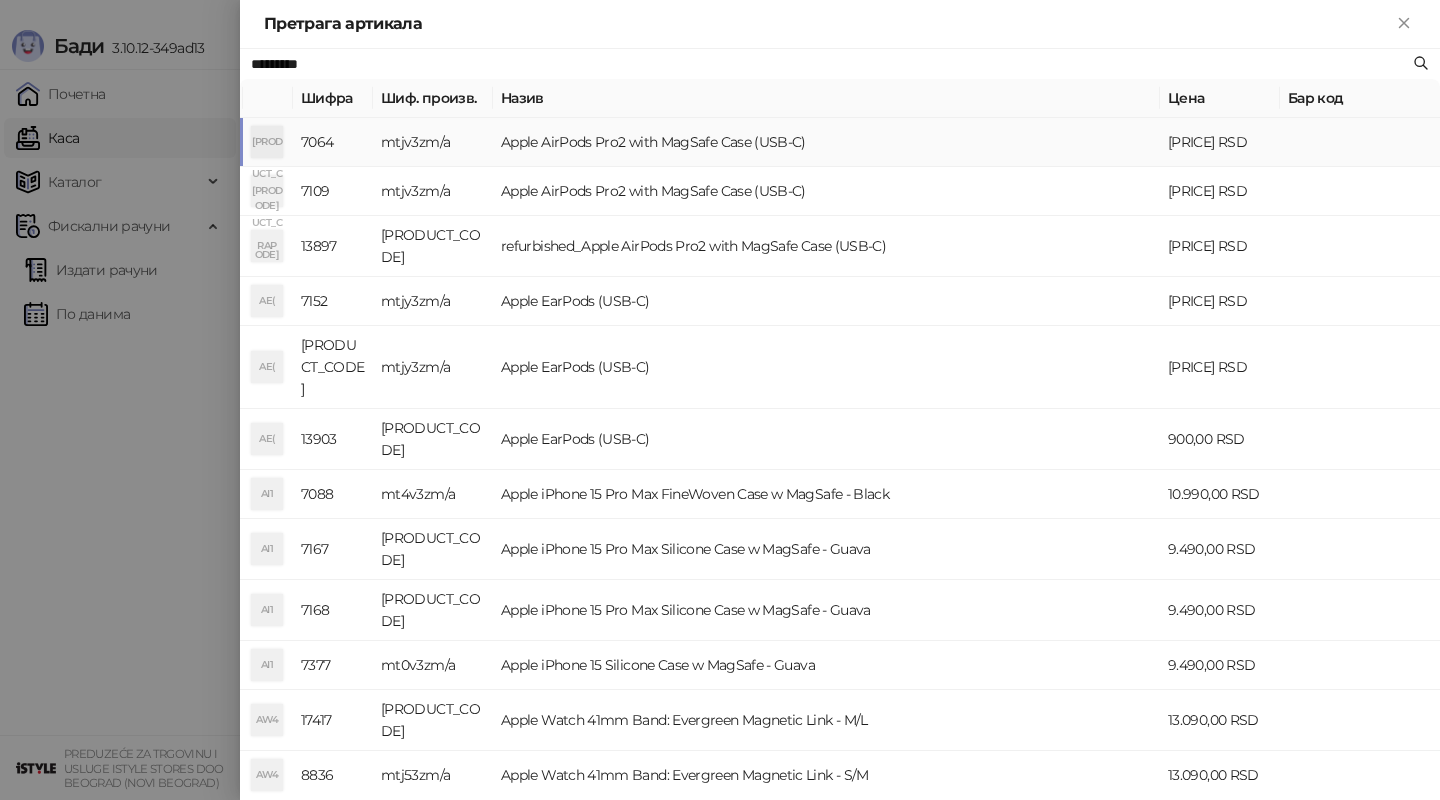 click on "Apple AirPods Pro2 with MagSafe Case (USB-C)" at bounding box center [826, 142] 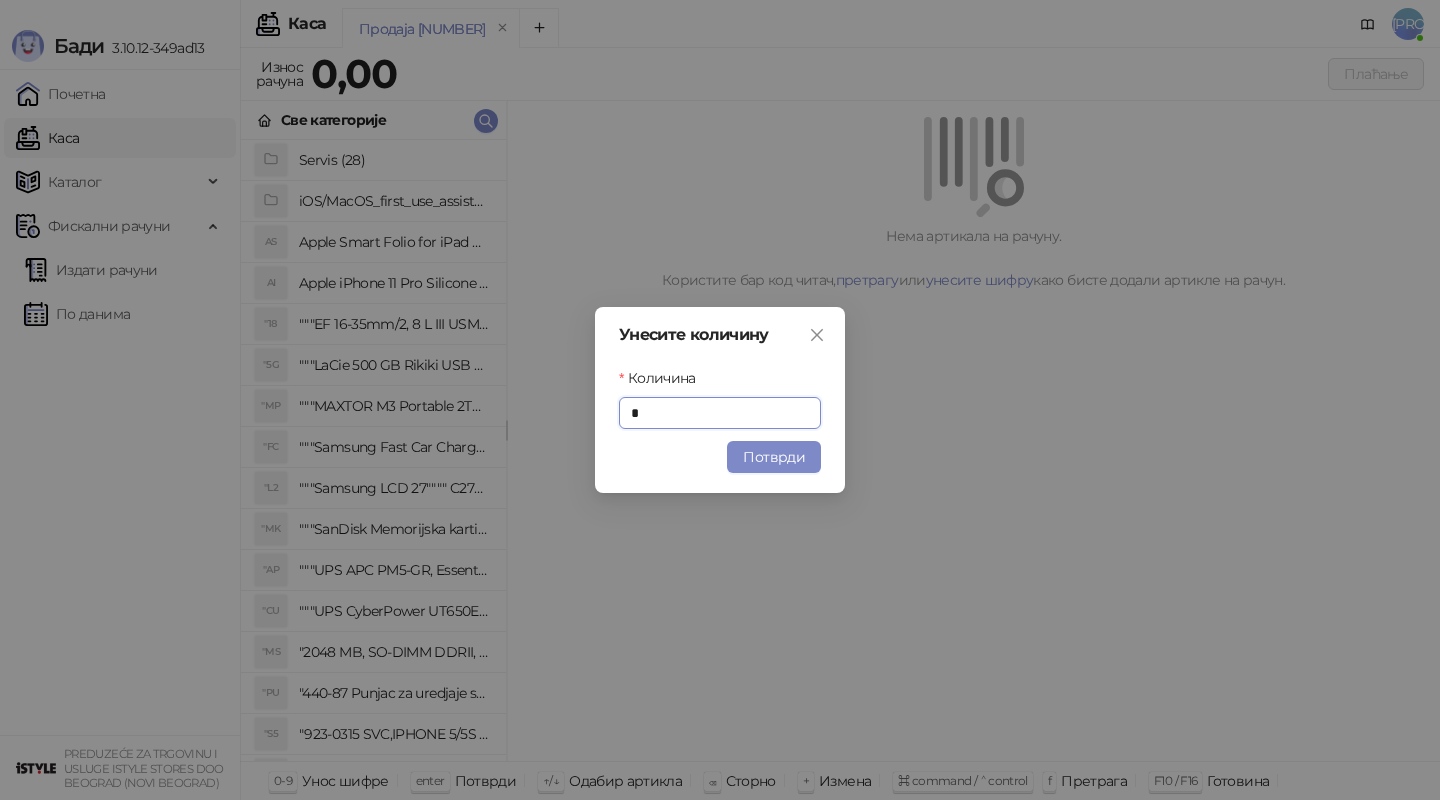 click on "Унесите количину Количина * Потврди" at bounding box center (720, 400) 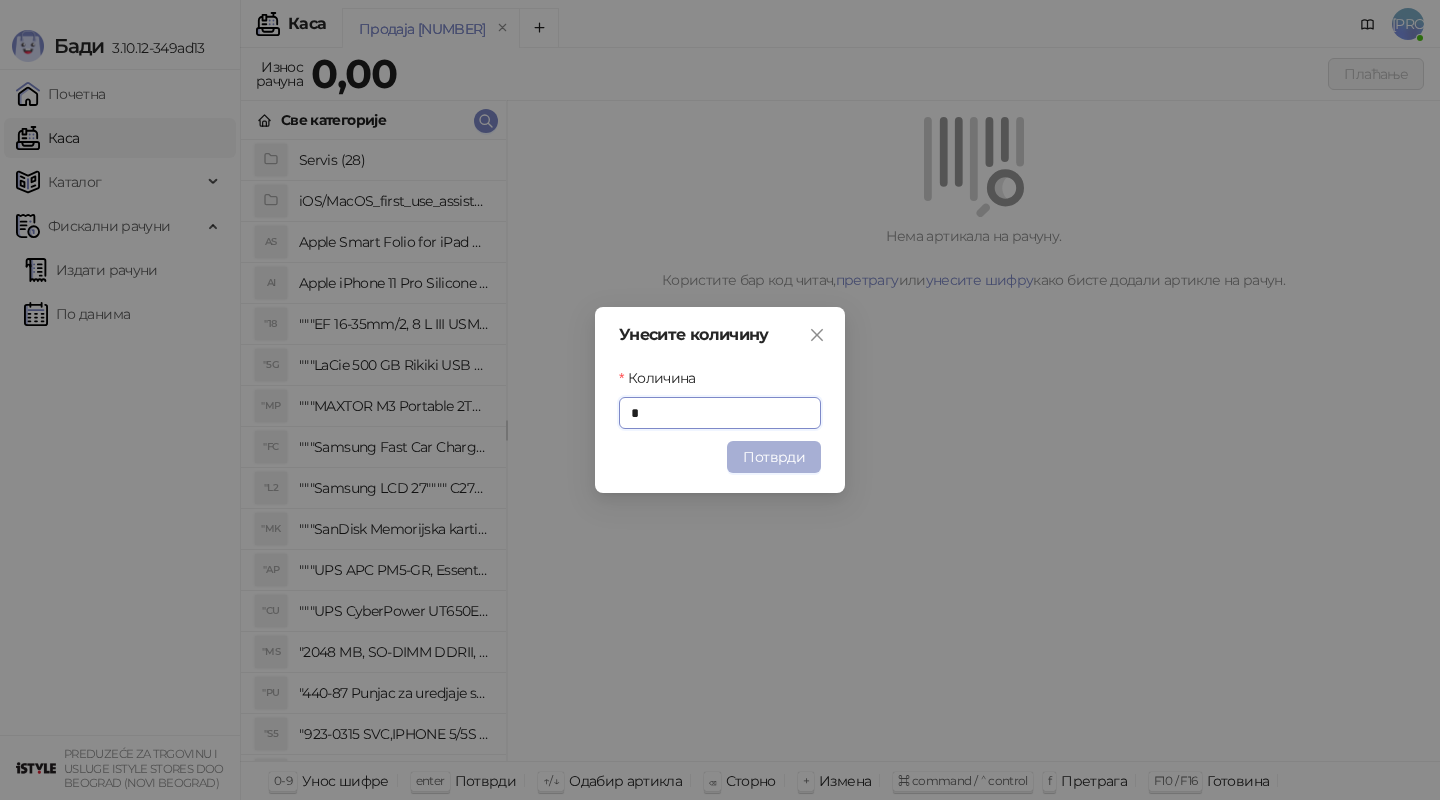 click on "Потврди" at bounding box center [774, 457] 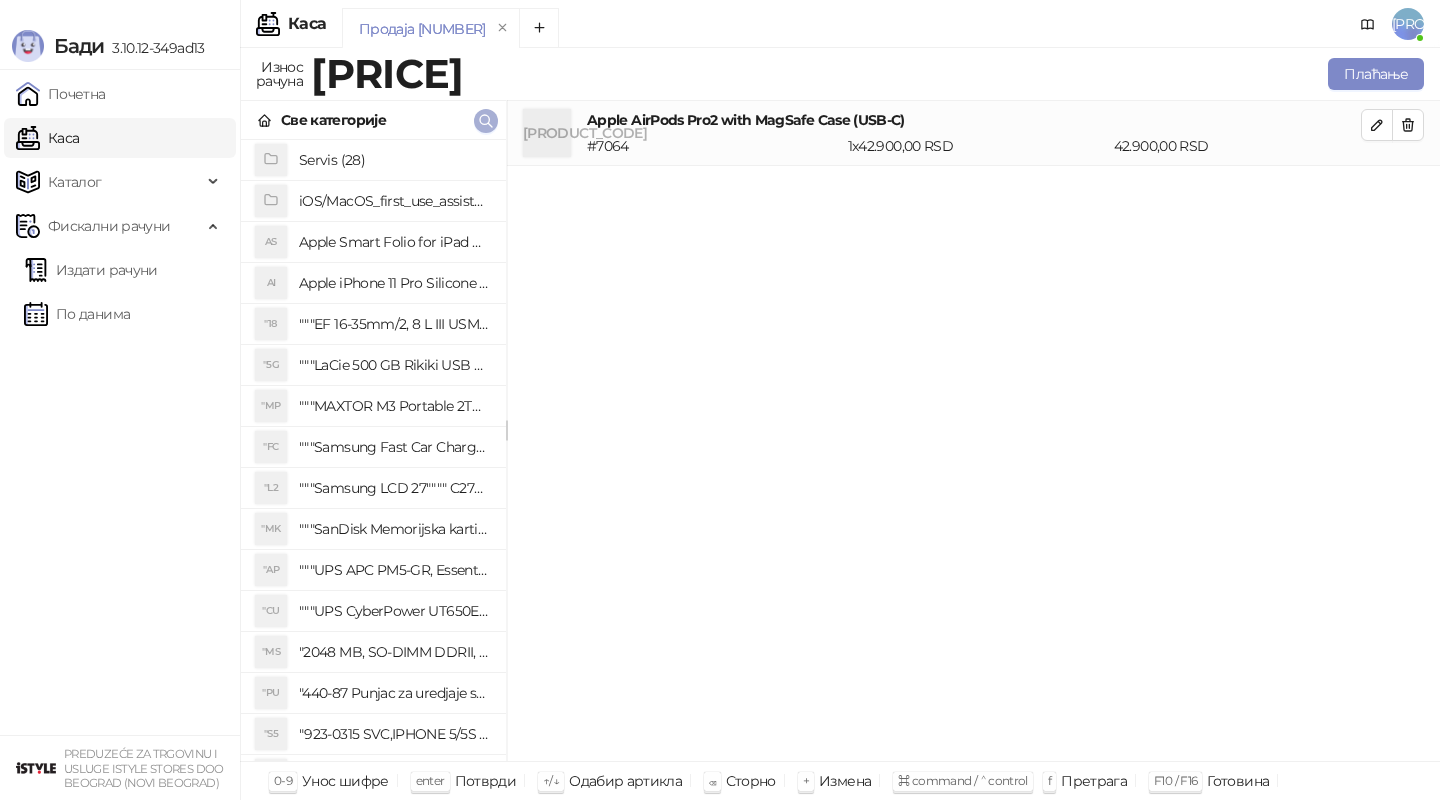 click 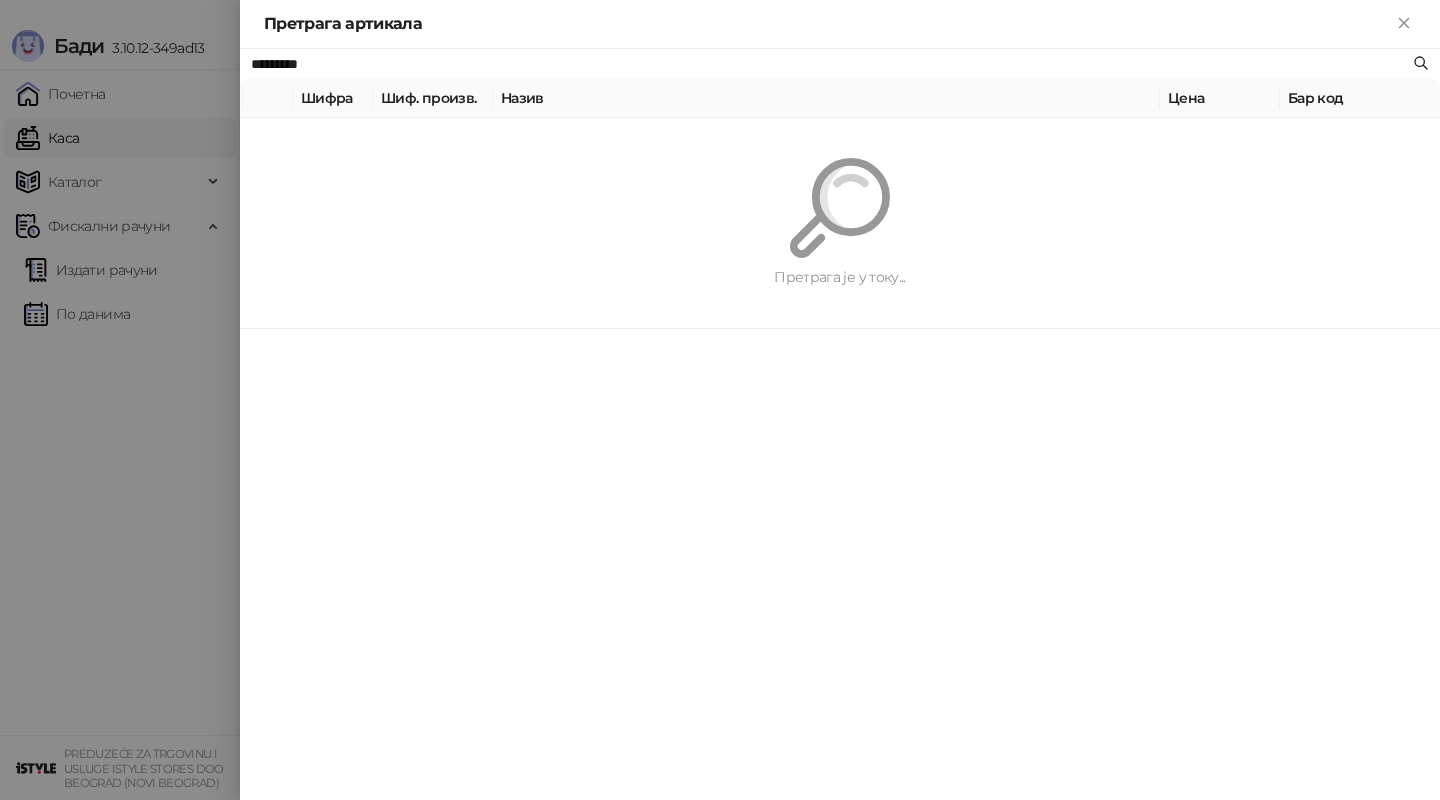 paste on "****" 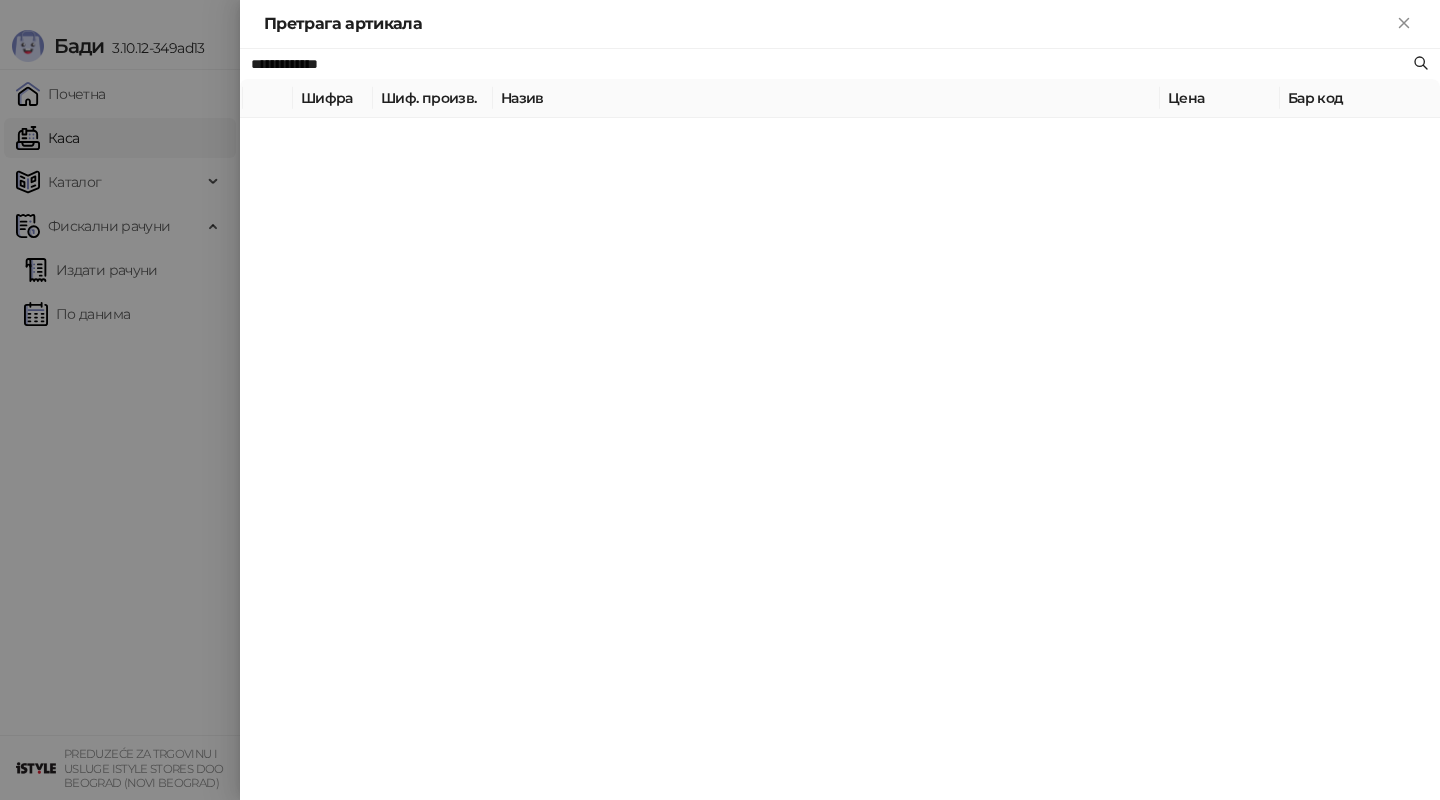 type on "**********" 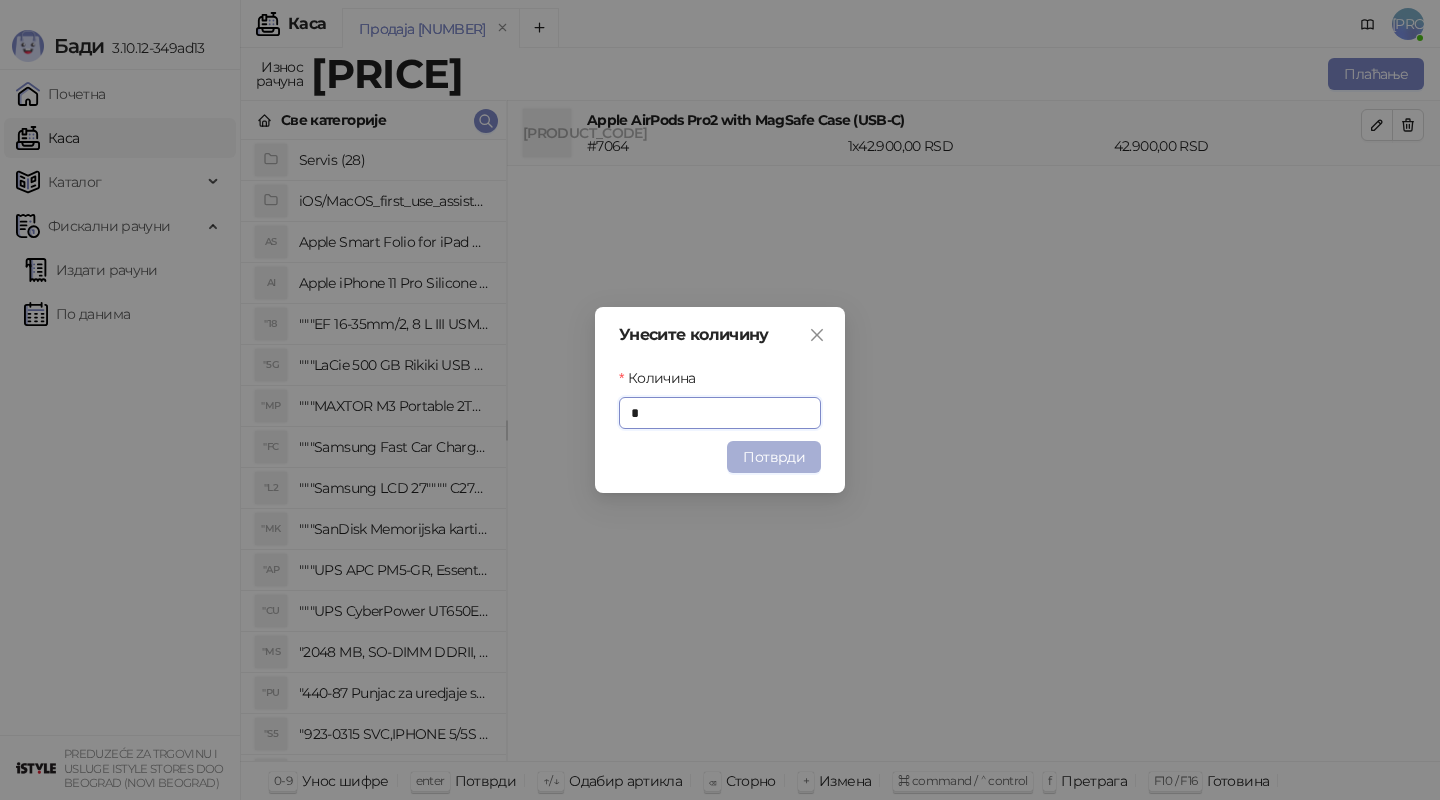 click on "Потврди" at bounding box center [774, 457] 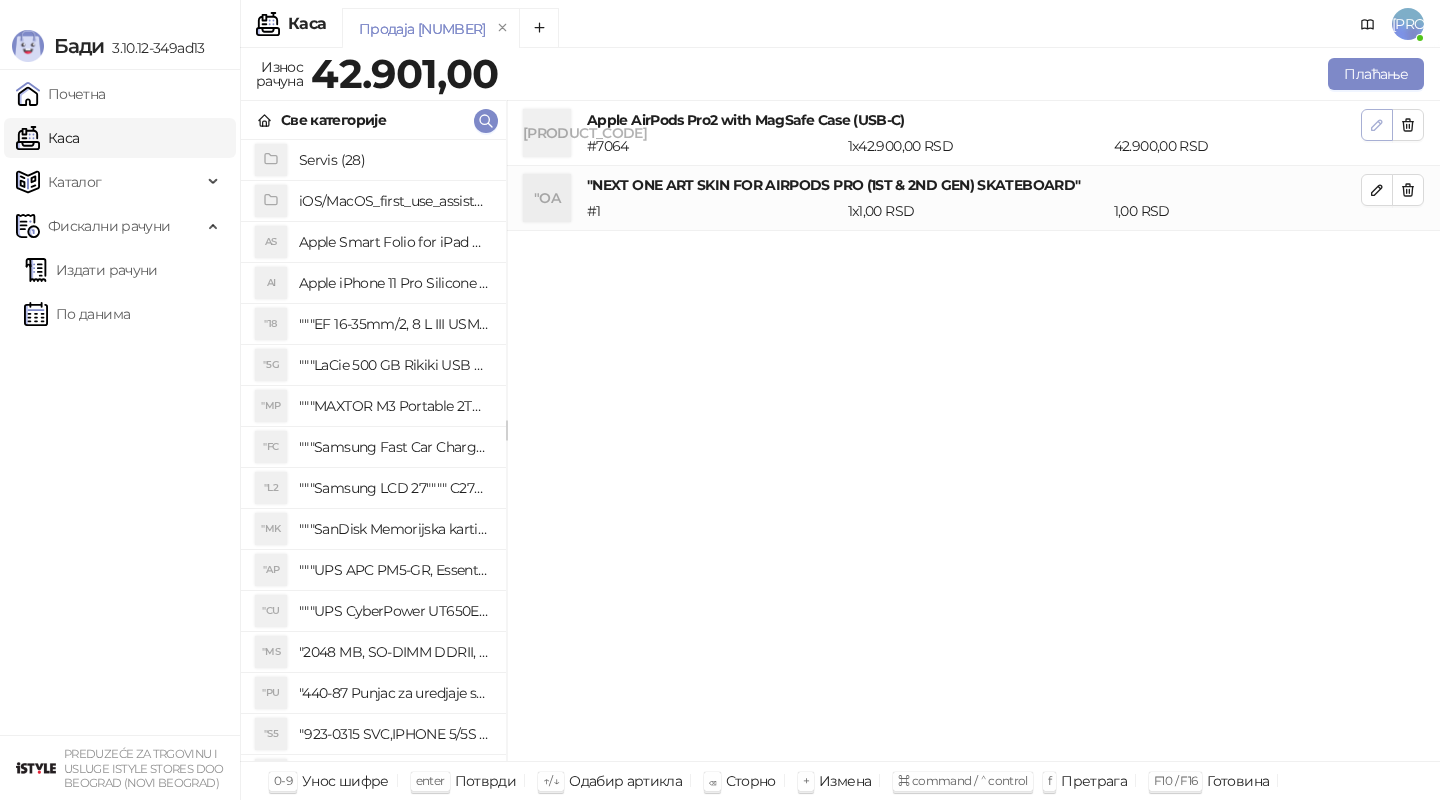 click 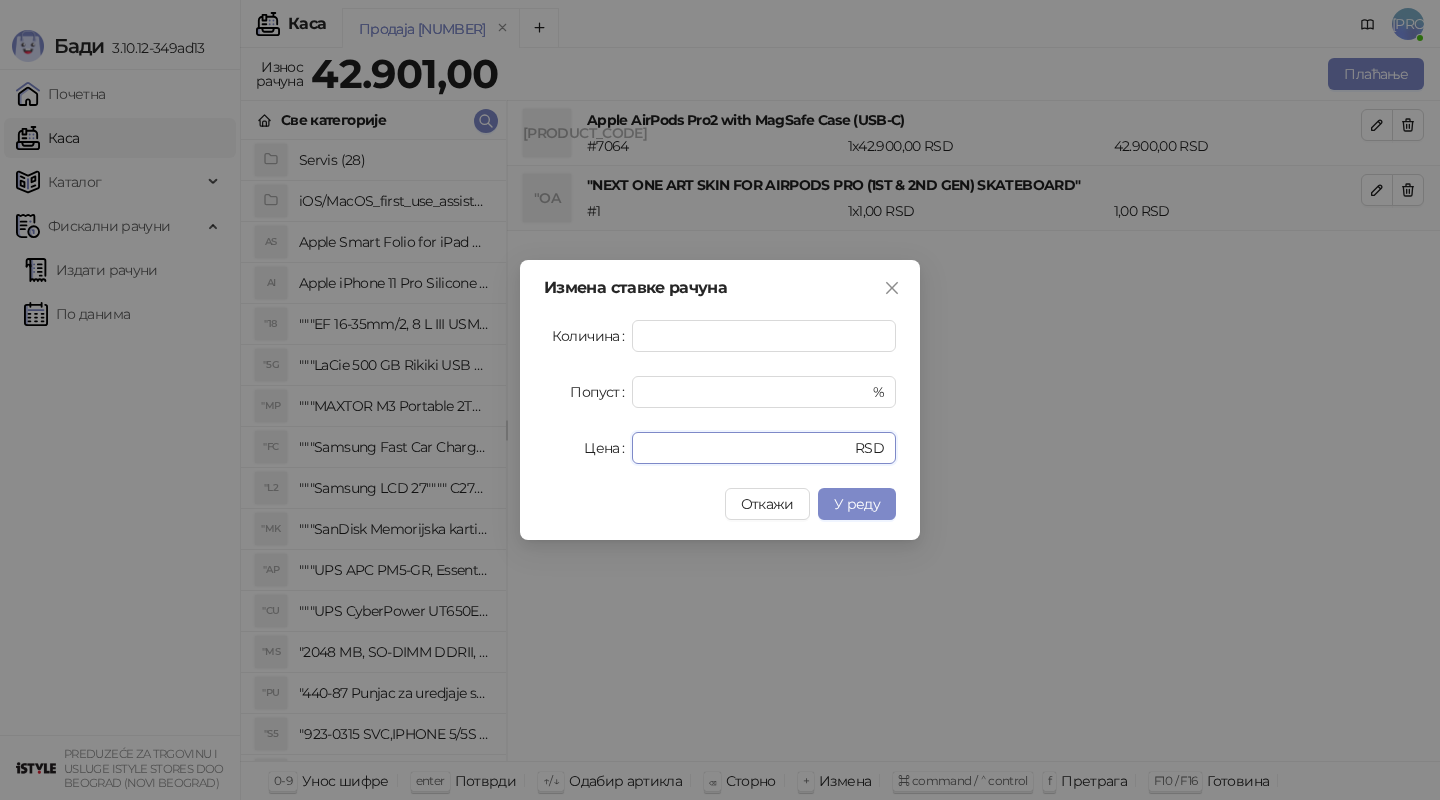 drag, startPoint x: 708, startPoint y: 444, endPoint x: 401, endPoint y: 436, distance: 307.10422 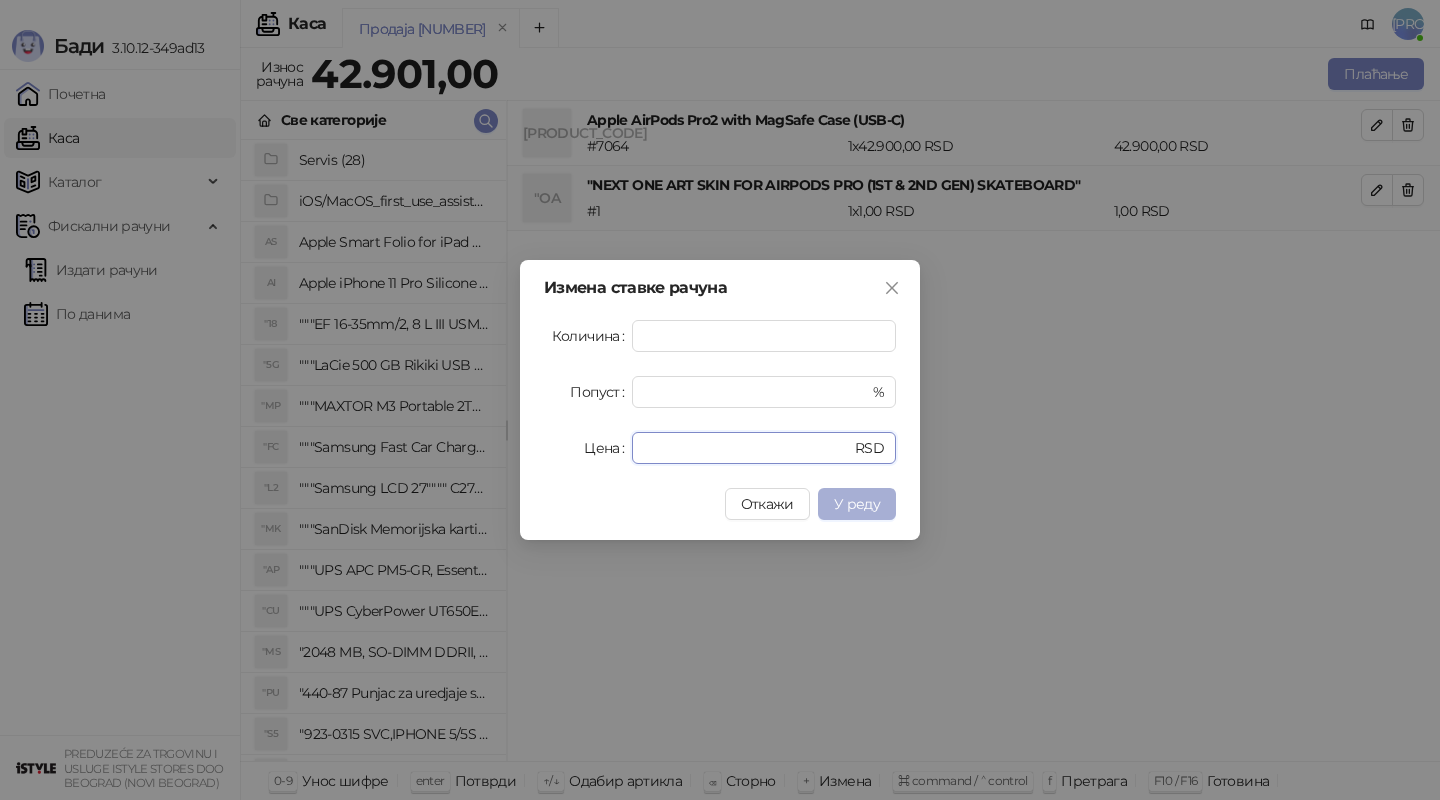 type on "*****" 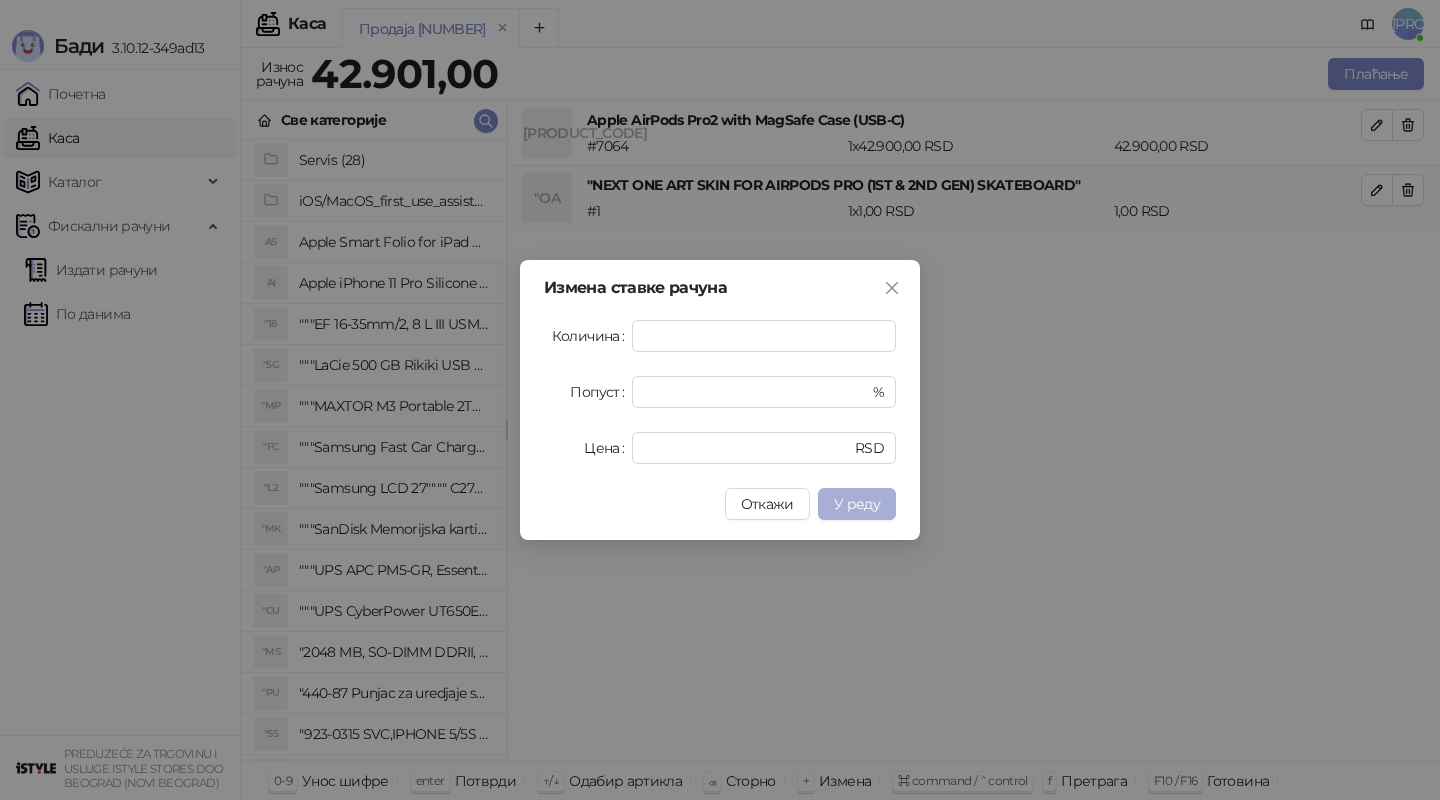 click on "У реду" at bounding box center [857, 504] 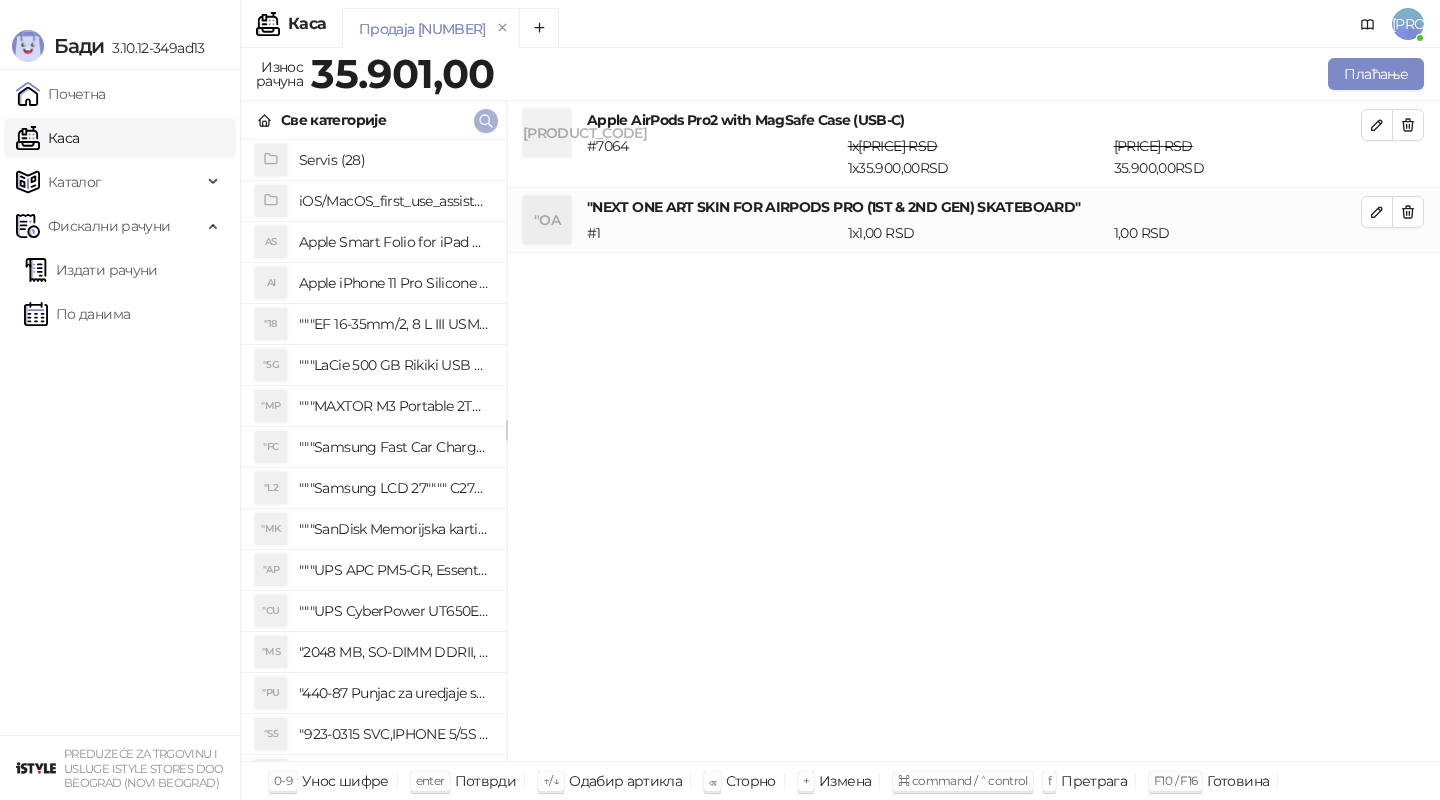 click 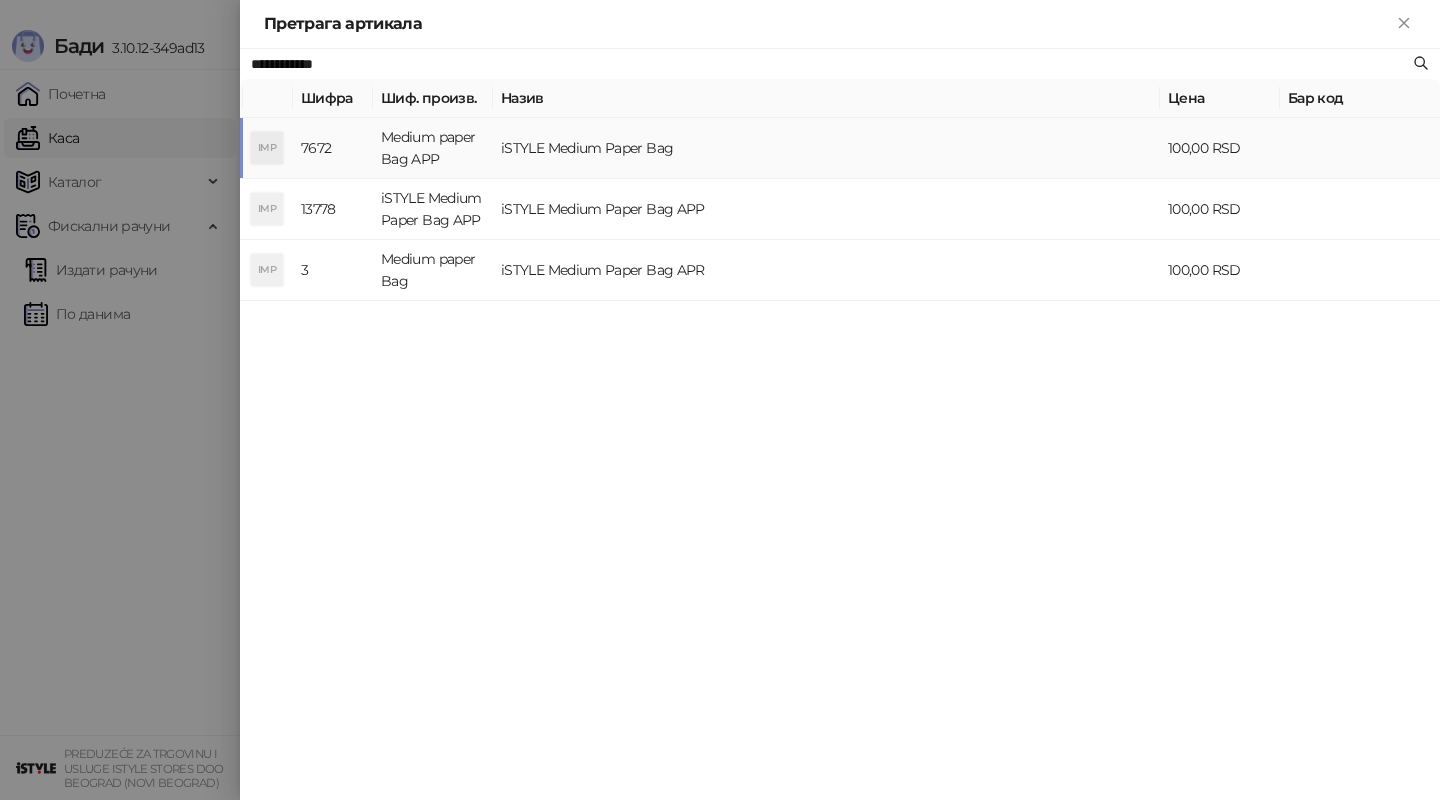 type on "**********" 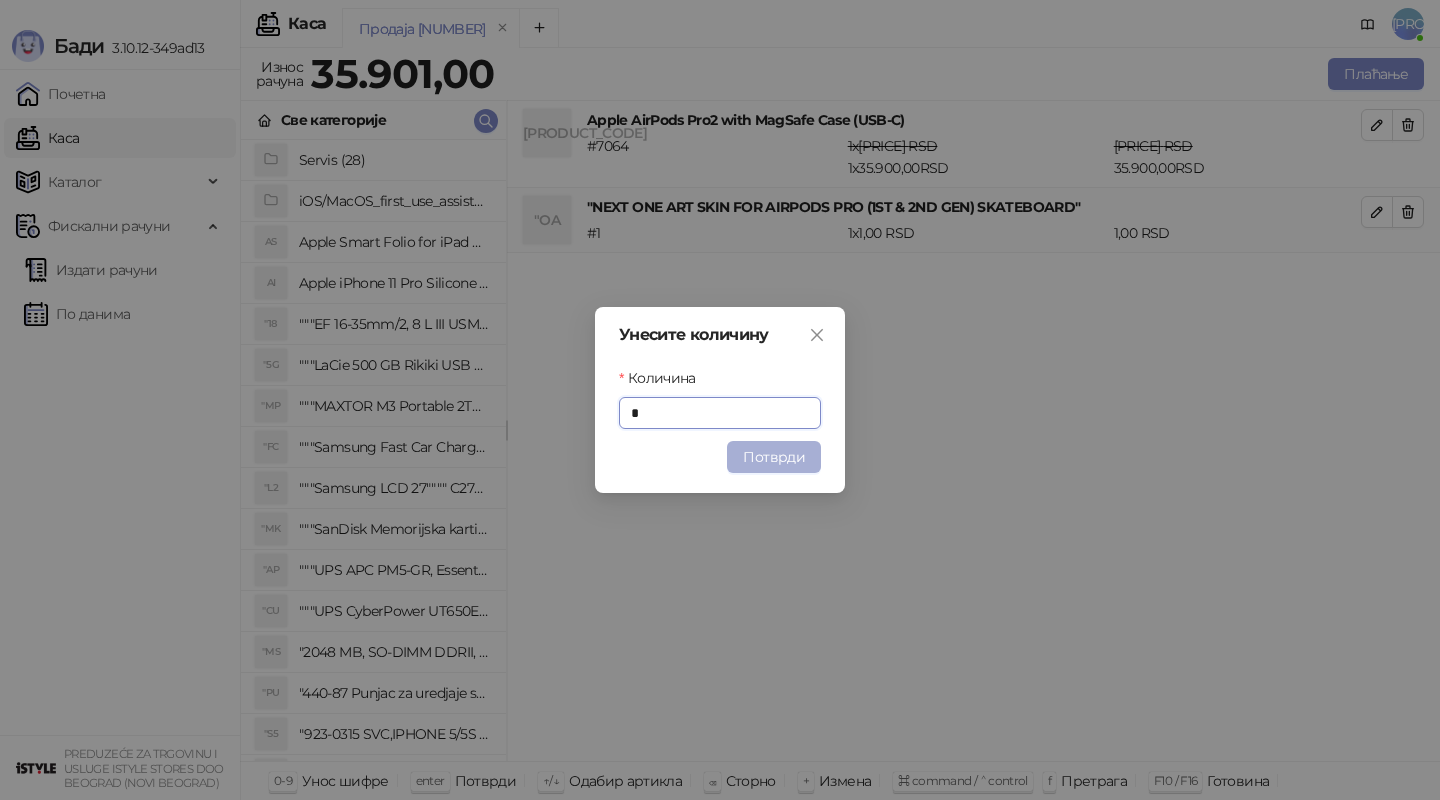 click on "Потврди" at bounding box center [774, 457] 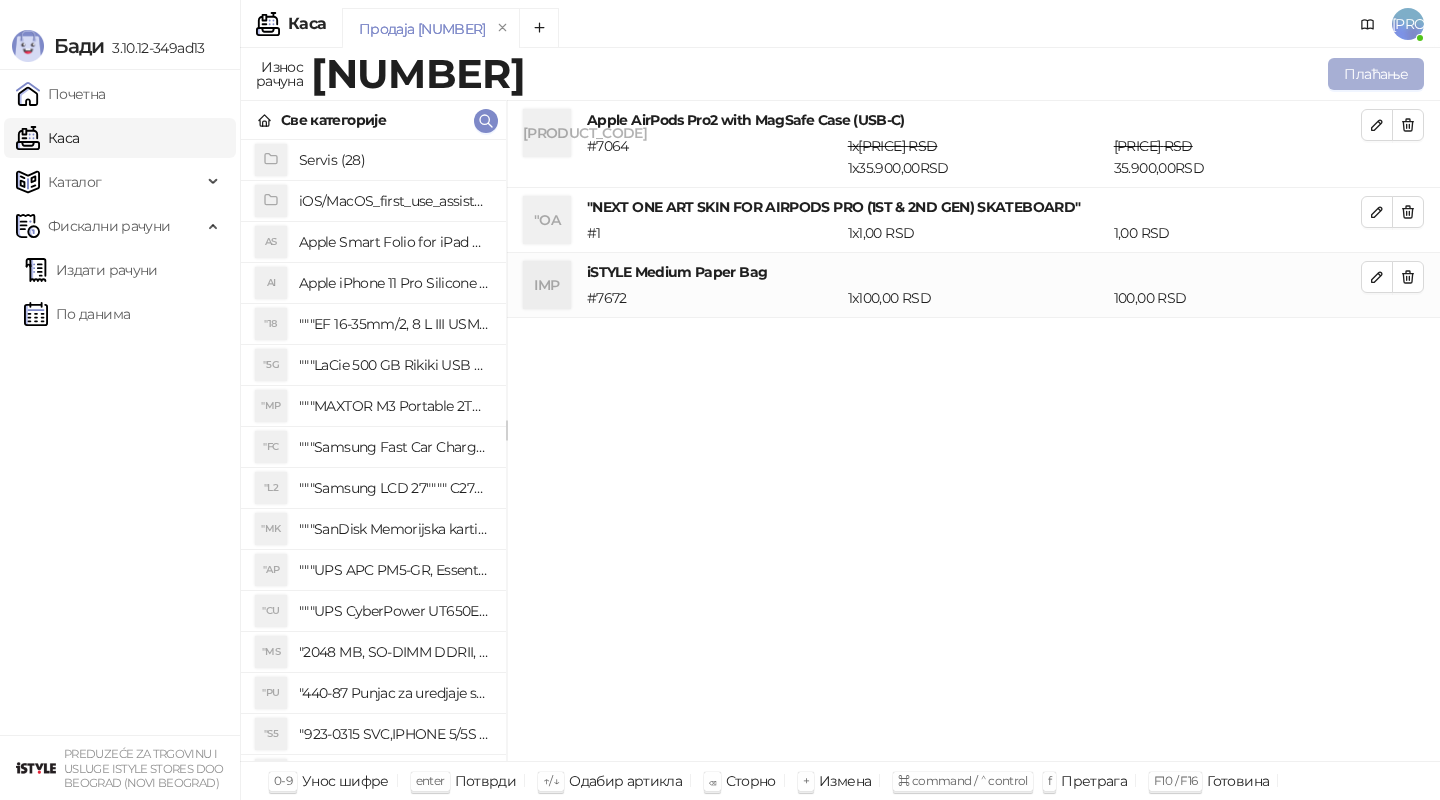 click on "Плаћање" at bounding box center (1376, 74) 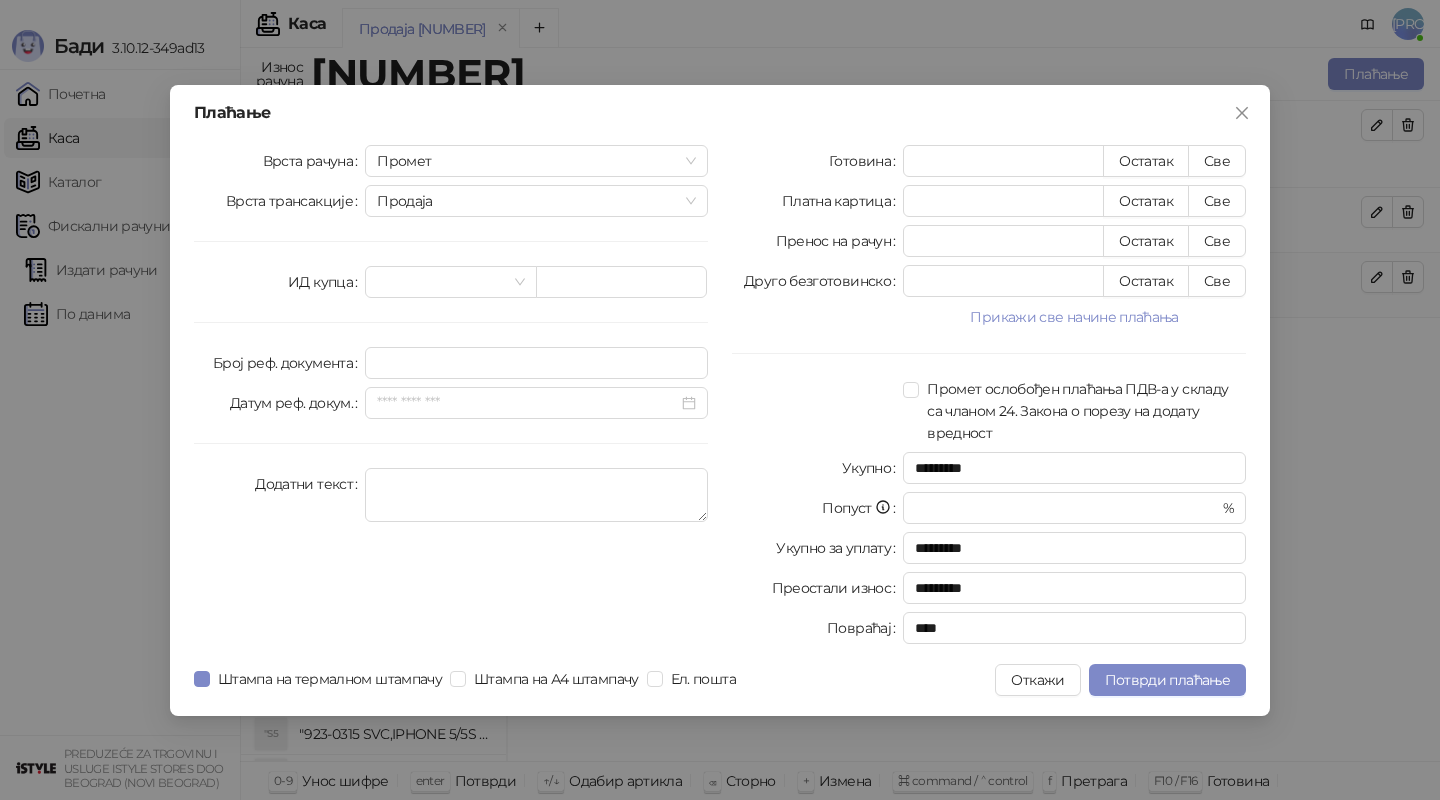 type on "*" 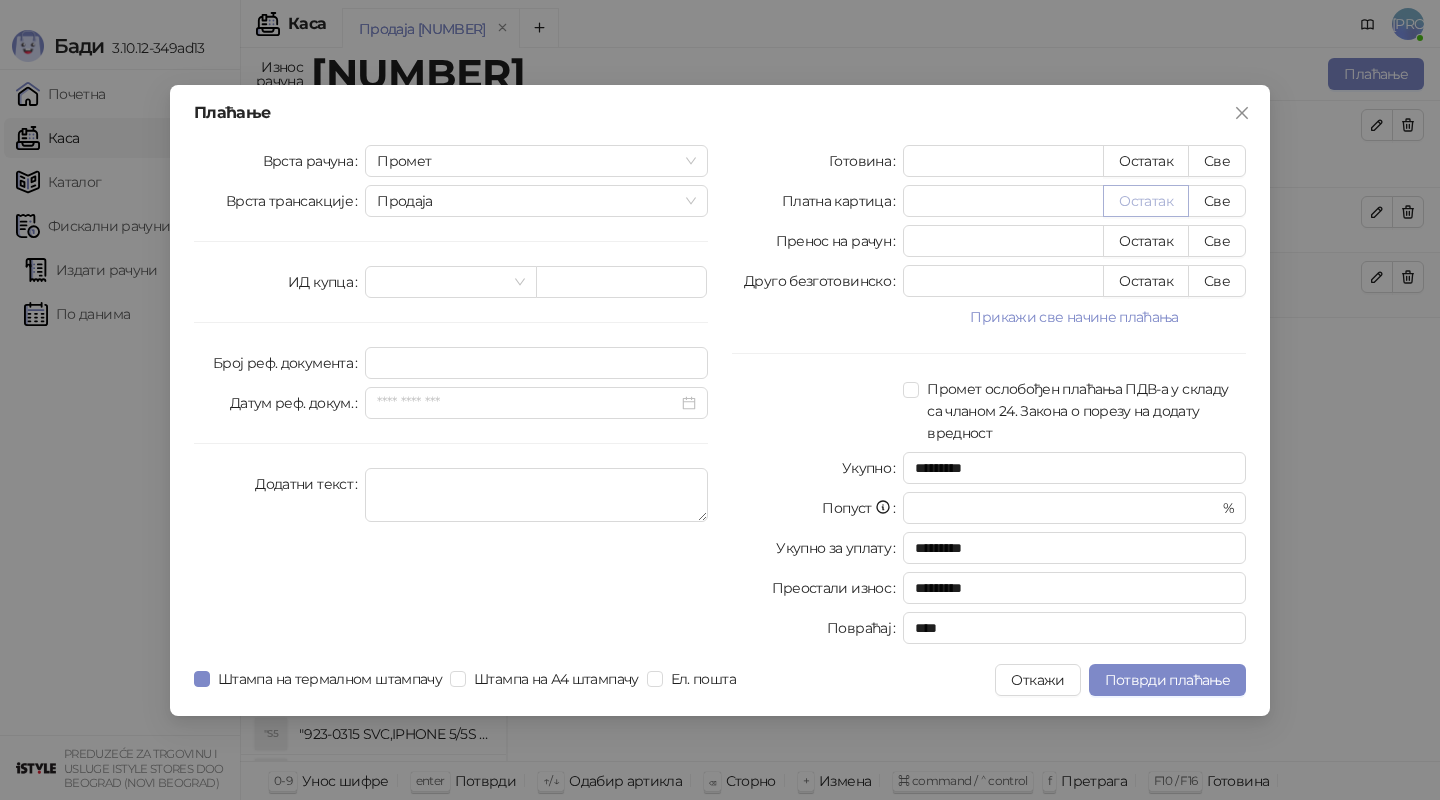 type on "*" 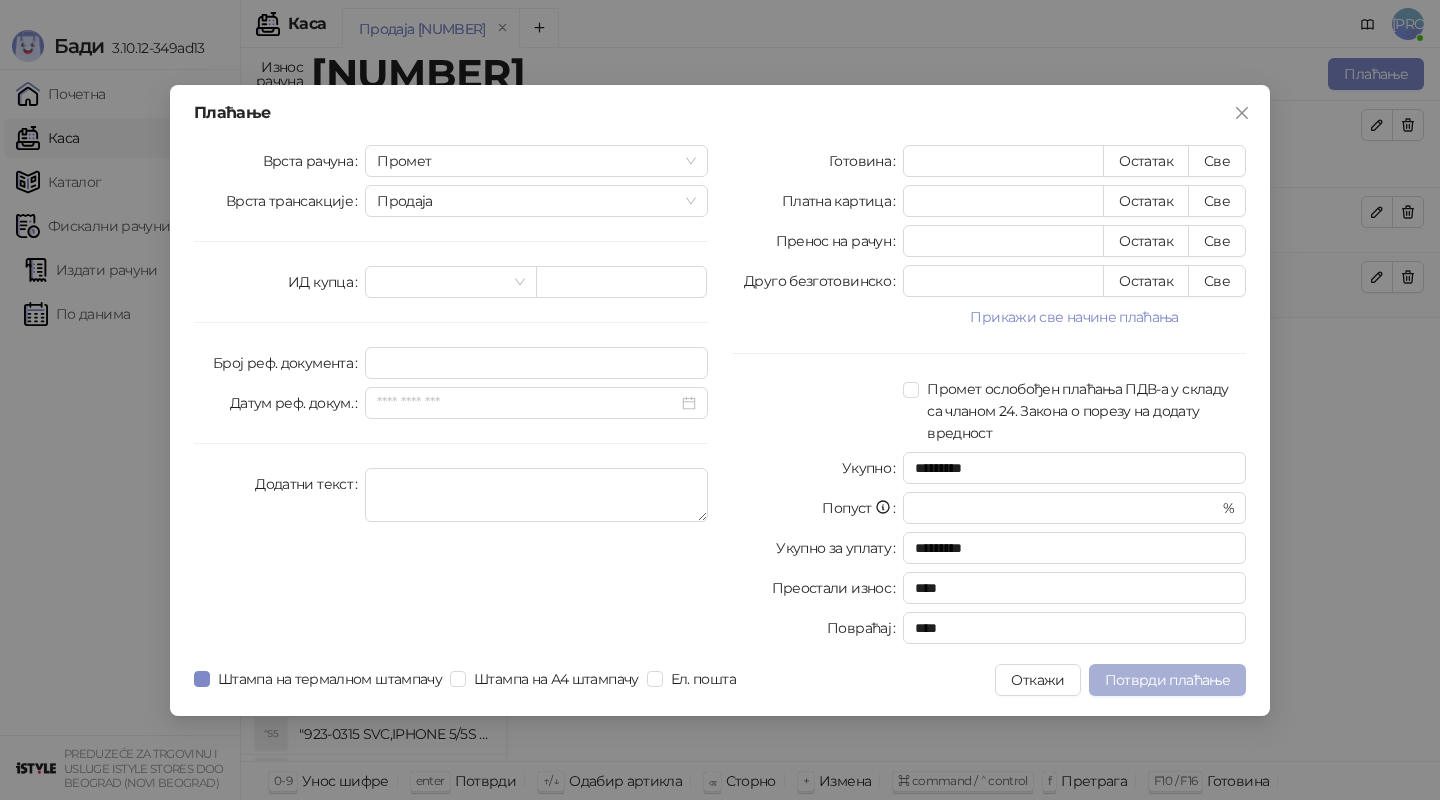 click on "Потврди плаћање" at bounding box center (1167, 680) 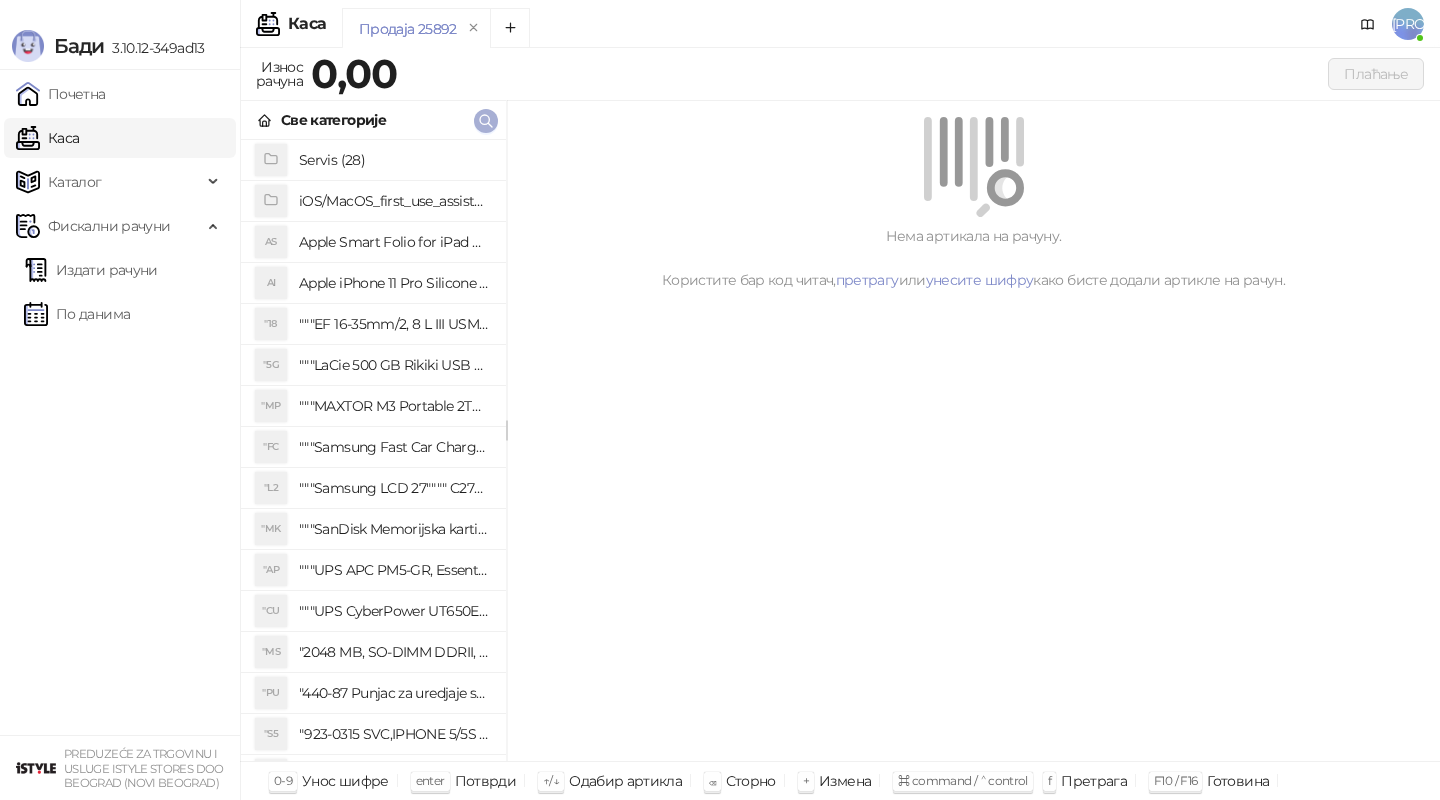 click 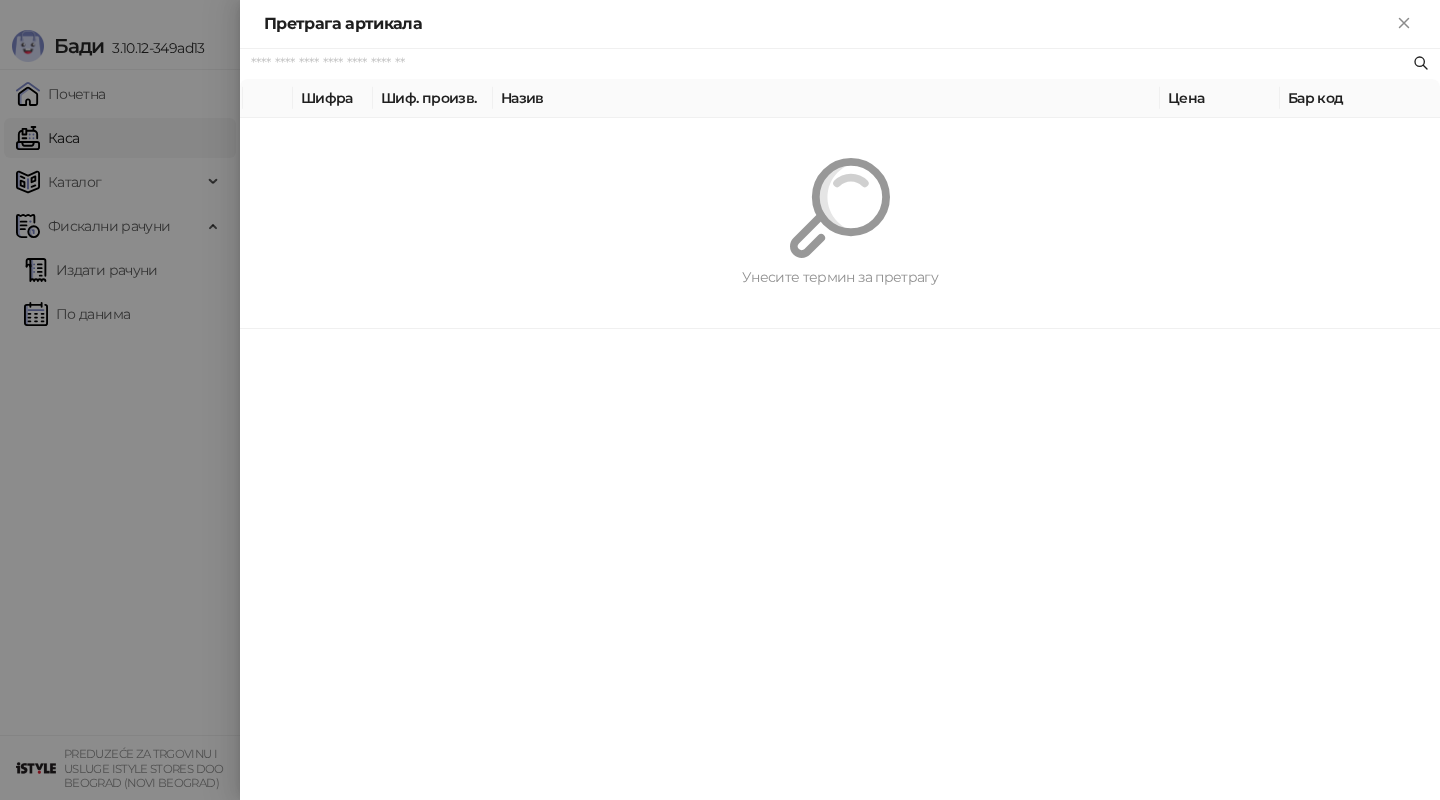 paste on "*********" 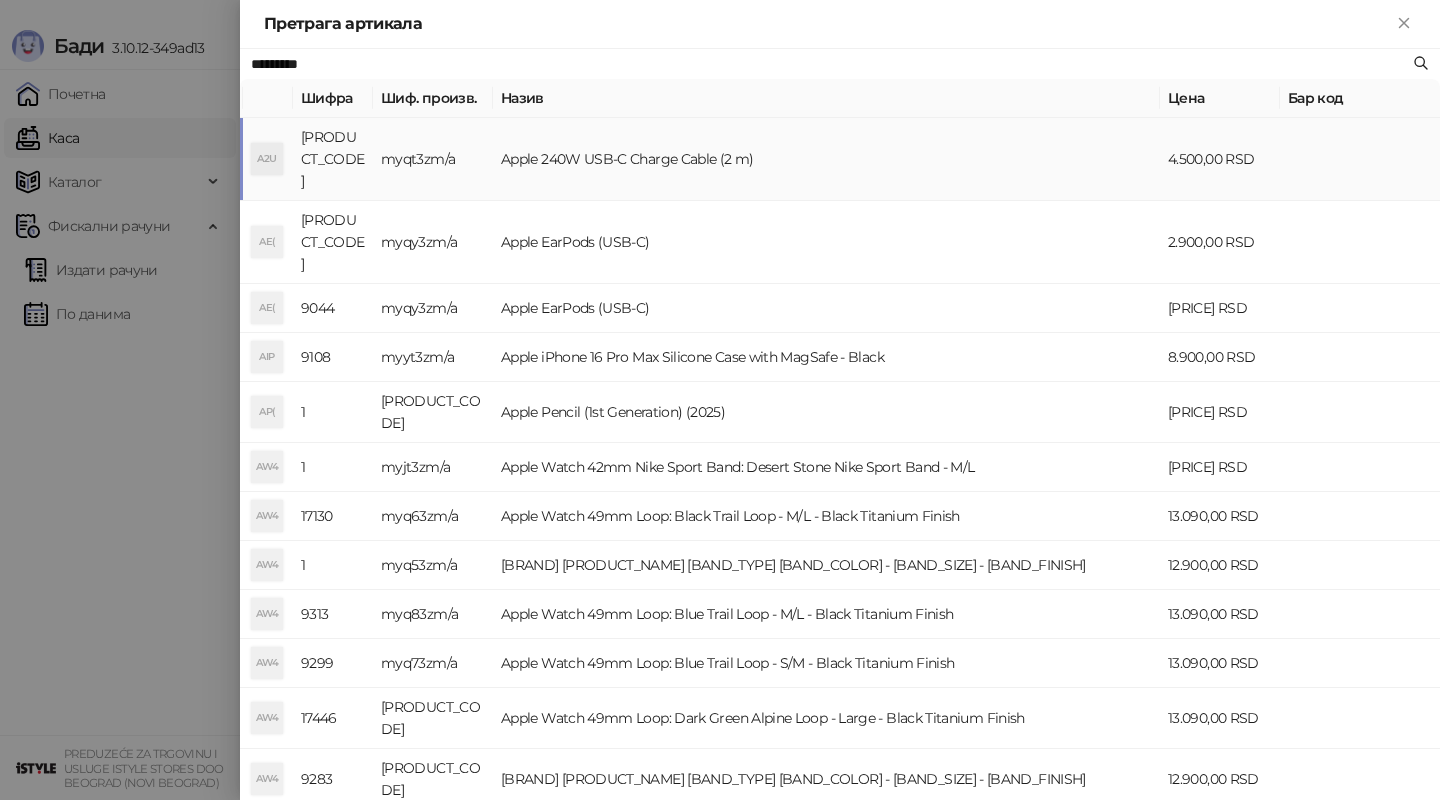 type on "*********" 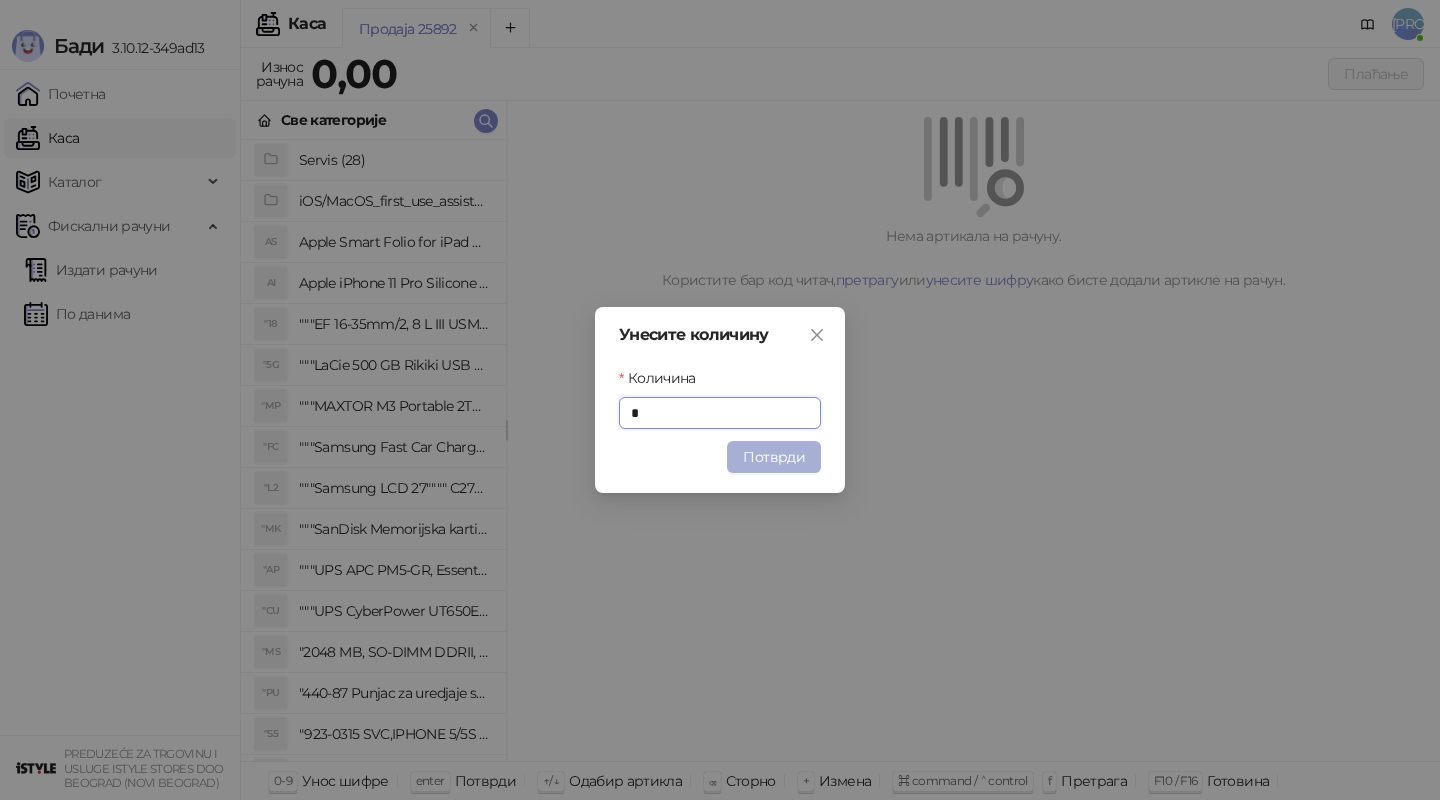 click on "Потврди" at bounding box center (774, 457) 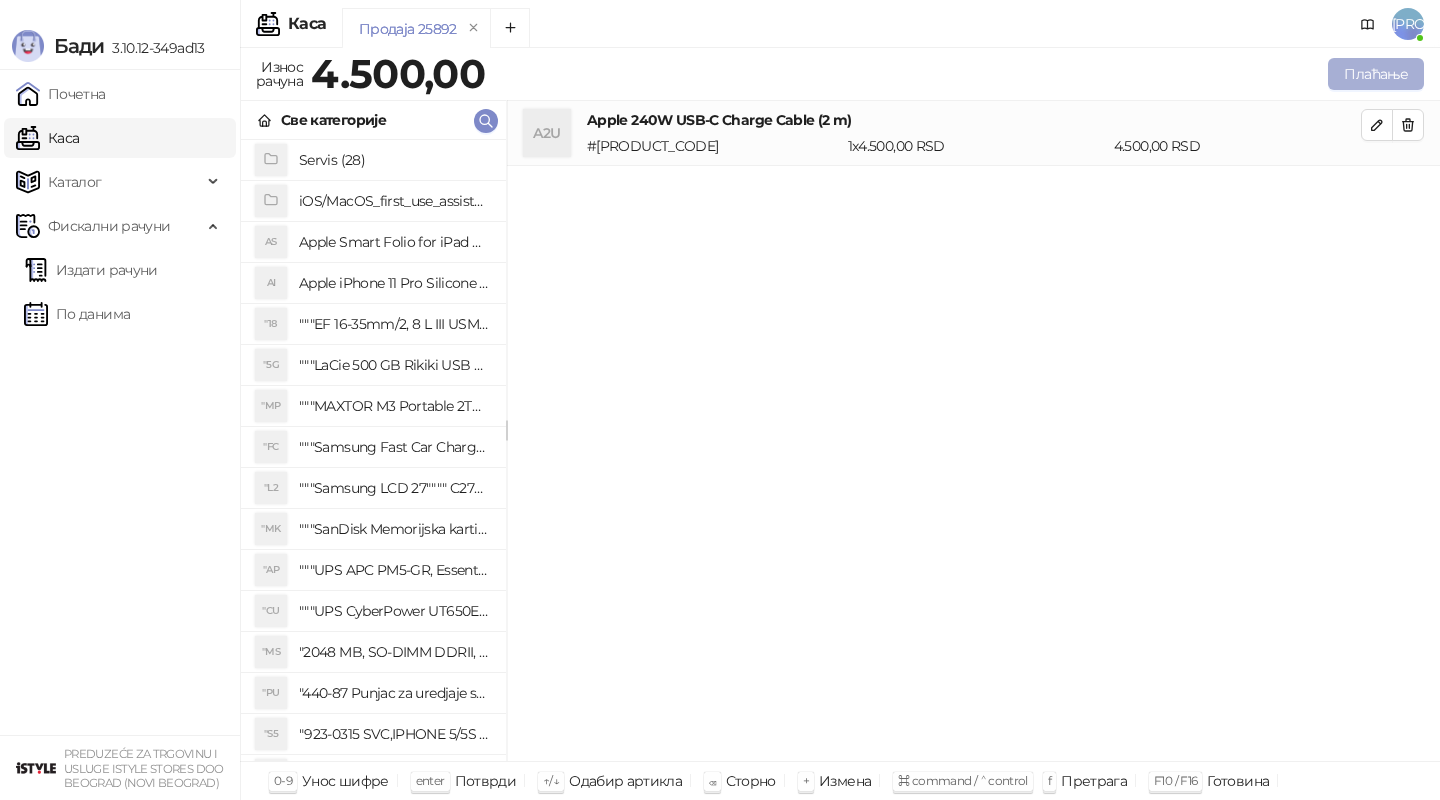 click on "Плаћање" at bounding box center [1376, 74] 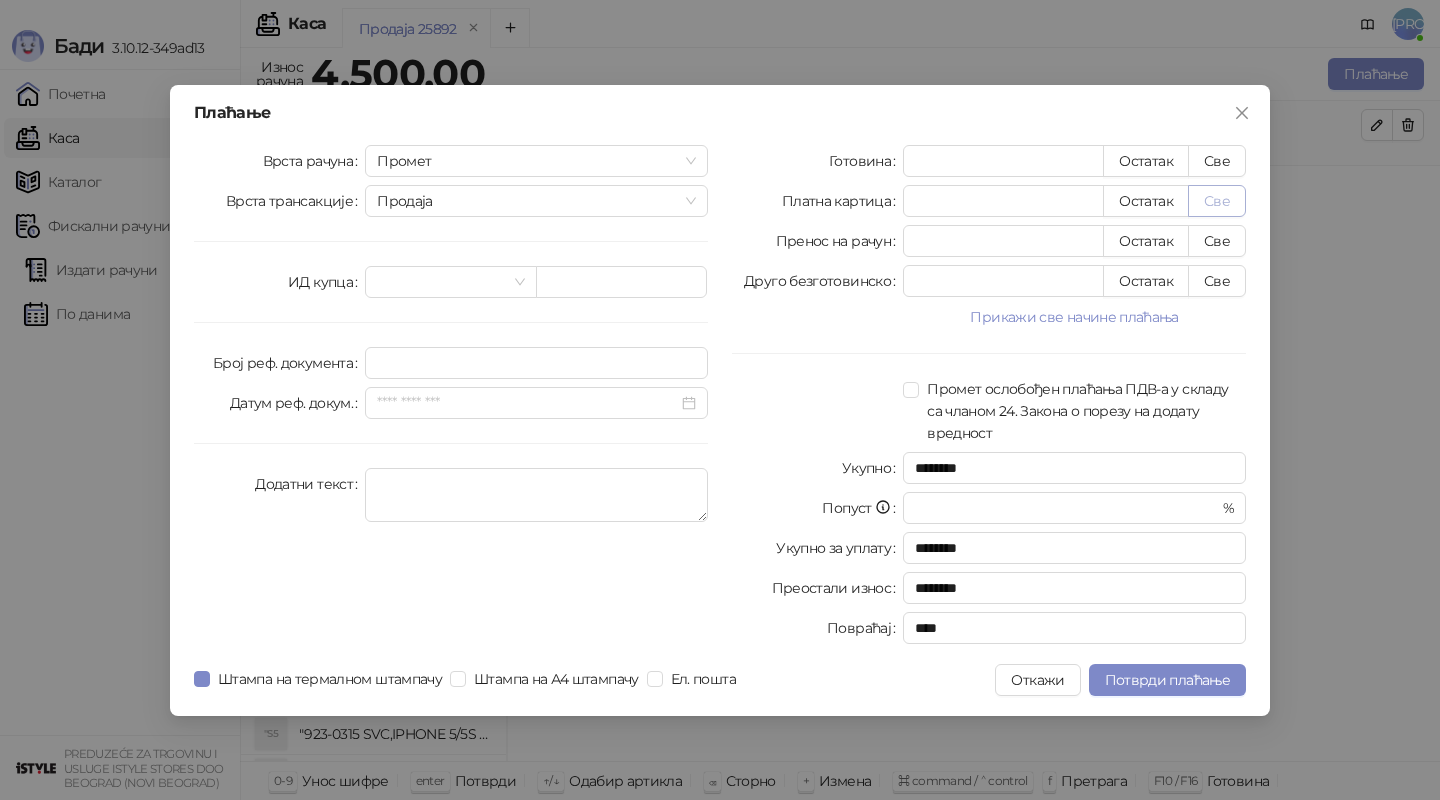 click on "Све" at bounding box center (1217, 201) 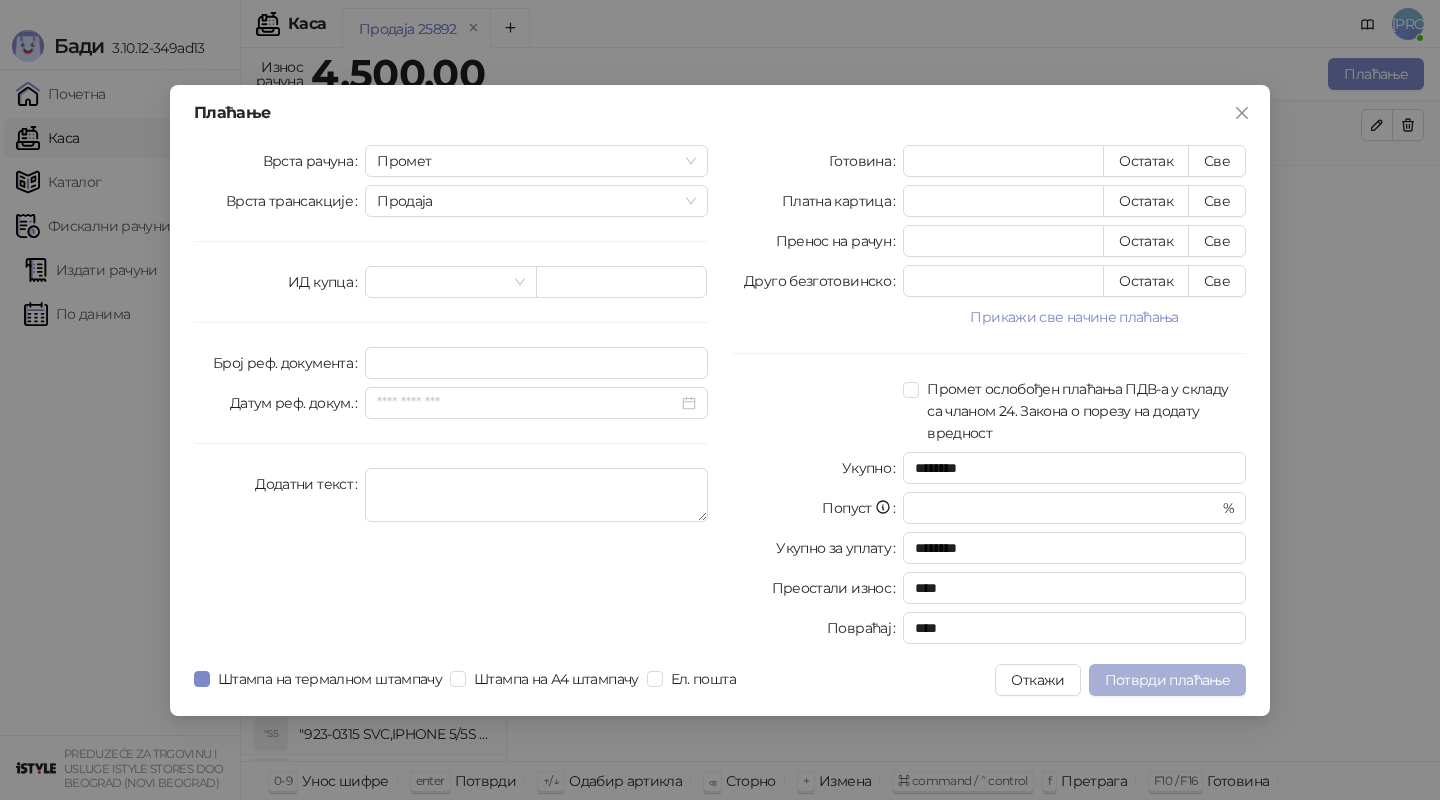 click on "Потврди плаћање" at bounding box center (1167, 680) 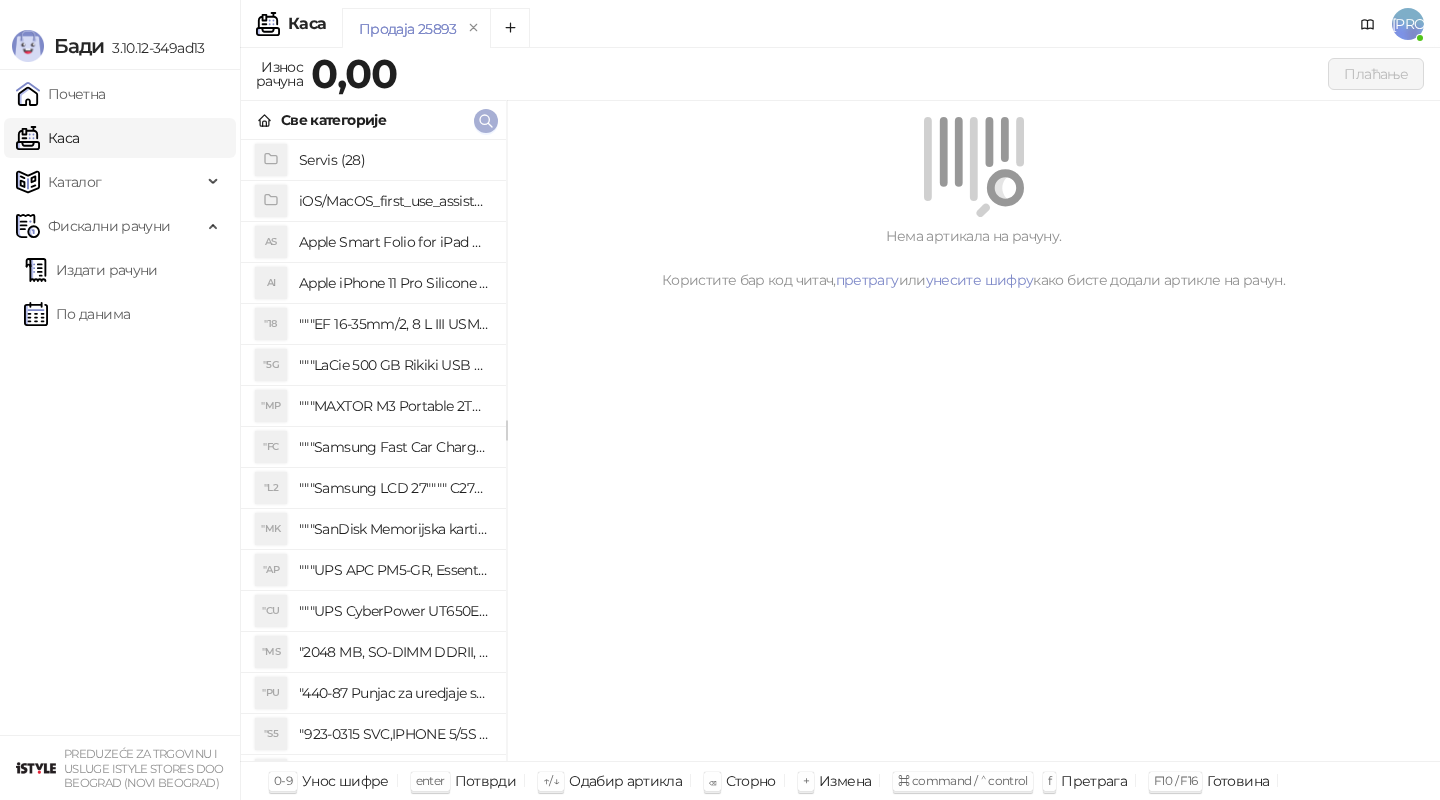 click 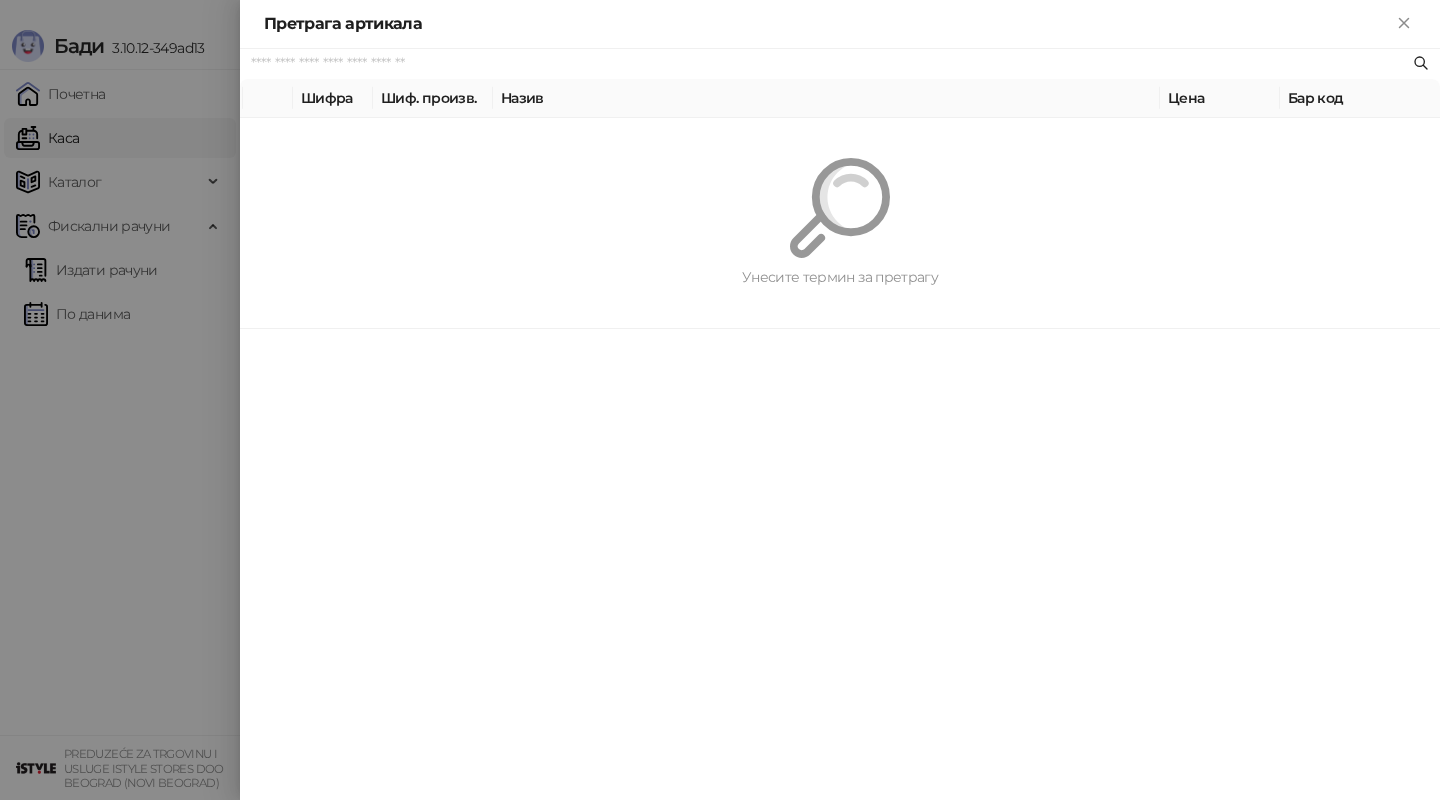 paste on "*********" 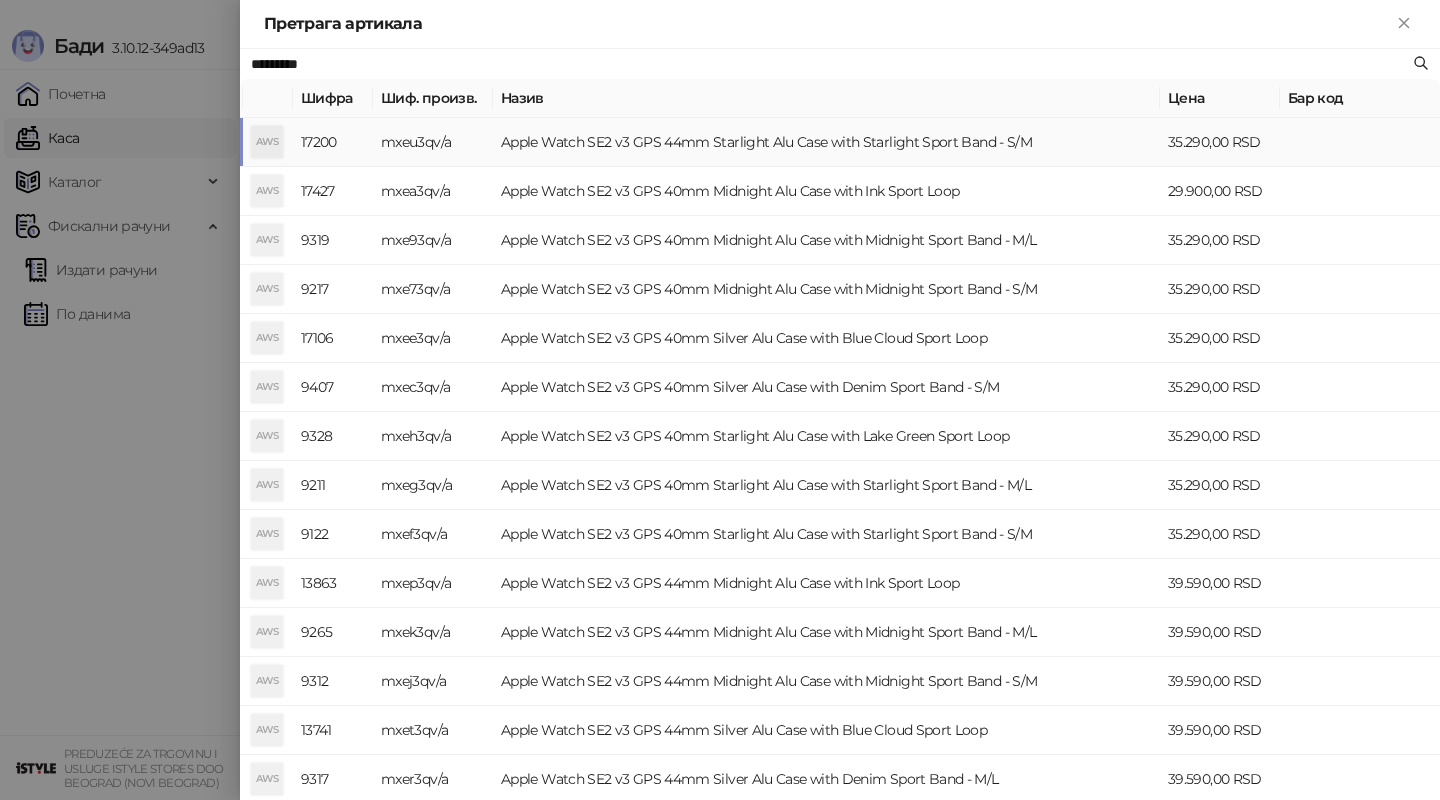 type on "*********" 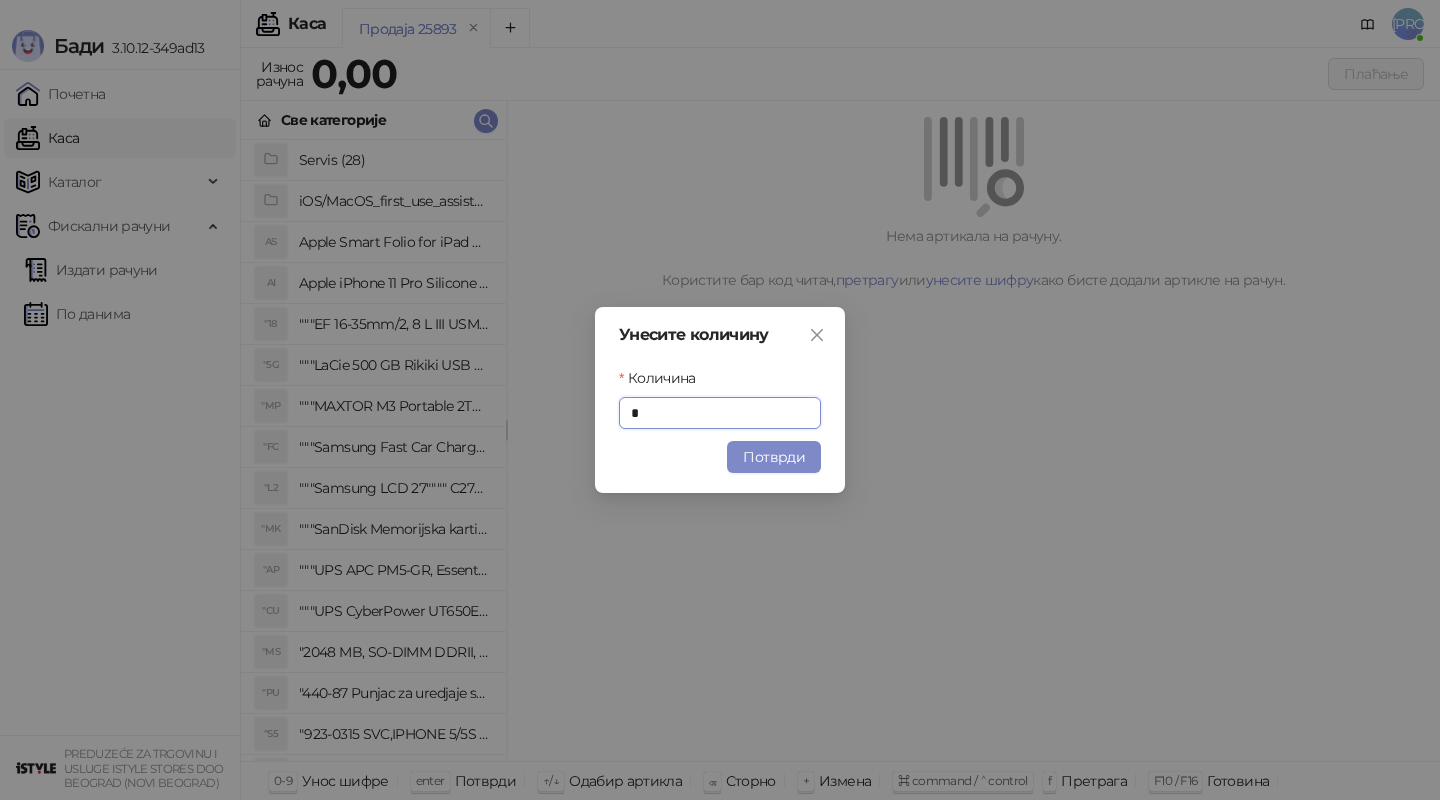 click on "Унесите количину Количина * Потврди" at bounding box center (720, 400) 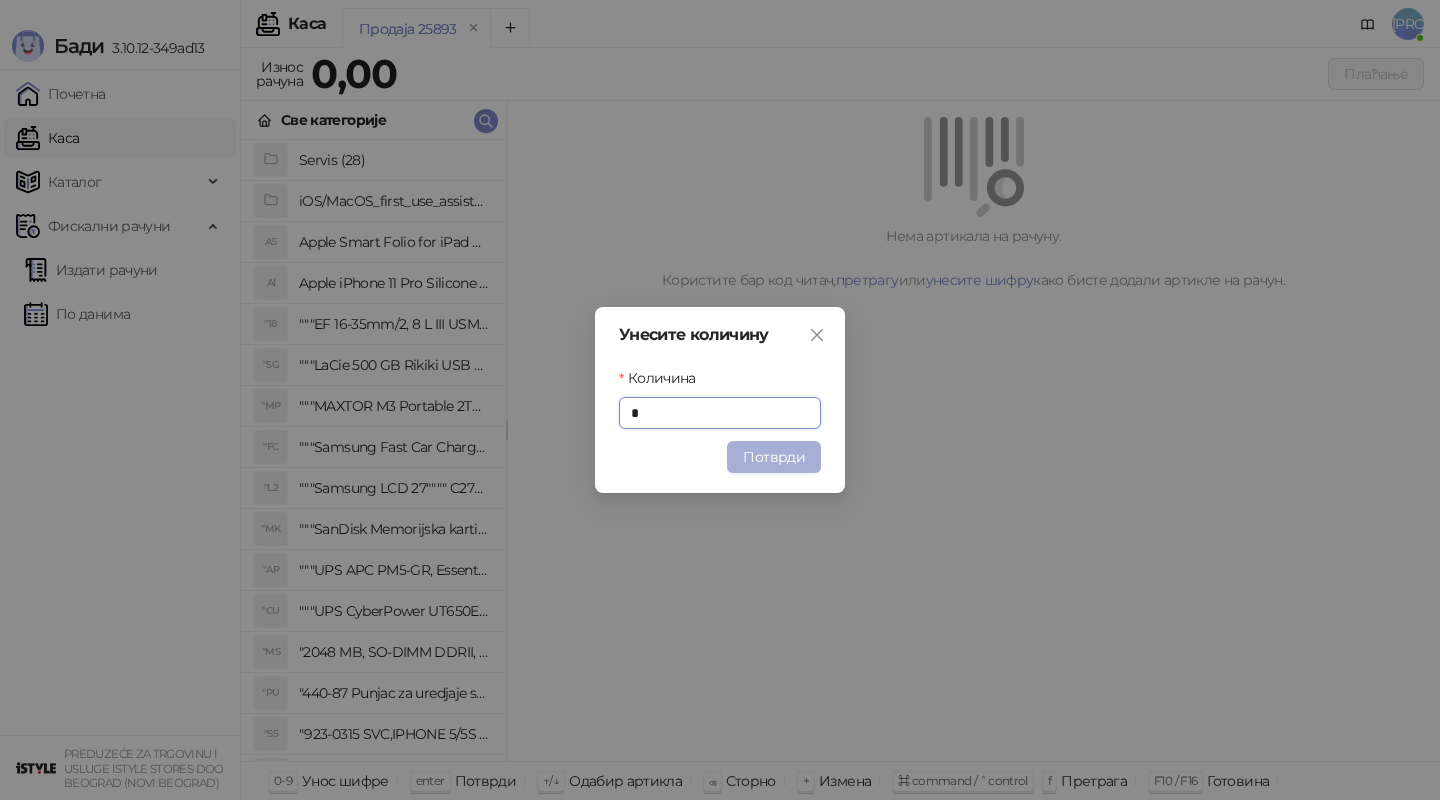 click on "Потврди" at bounding box center (774, 457) 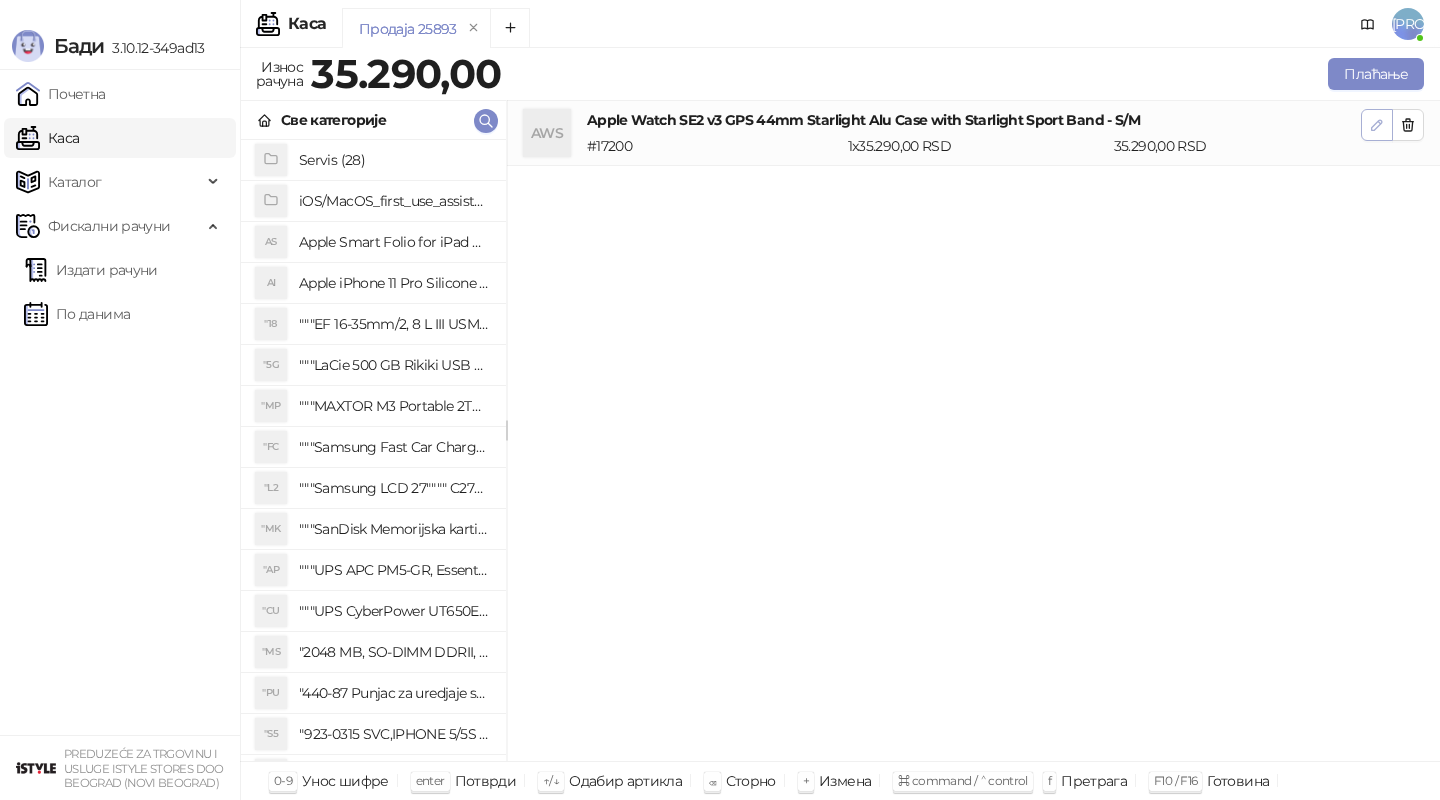 click 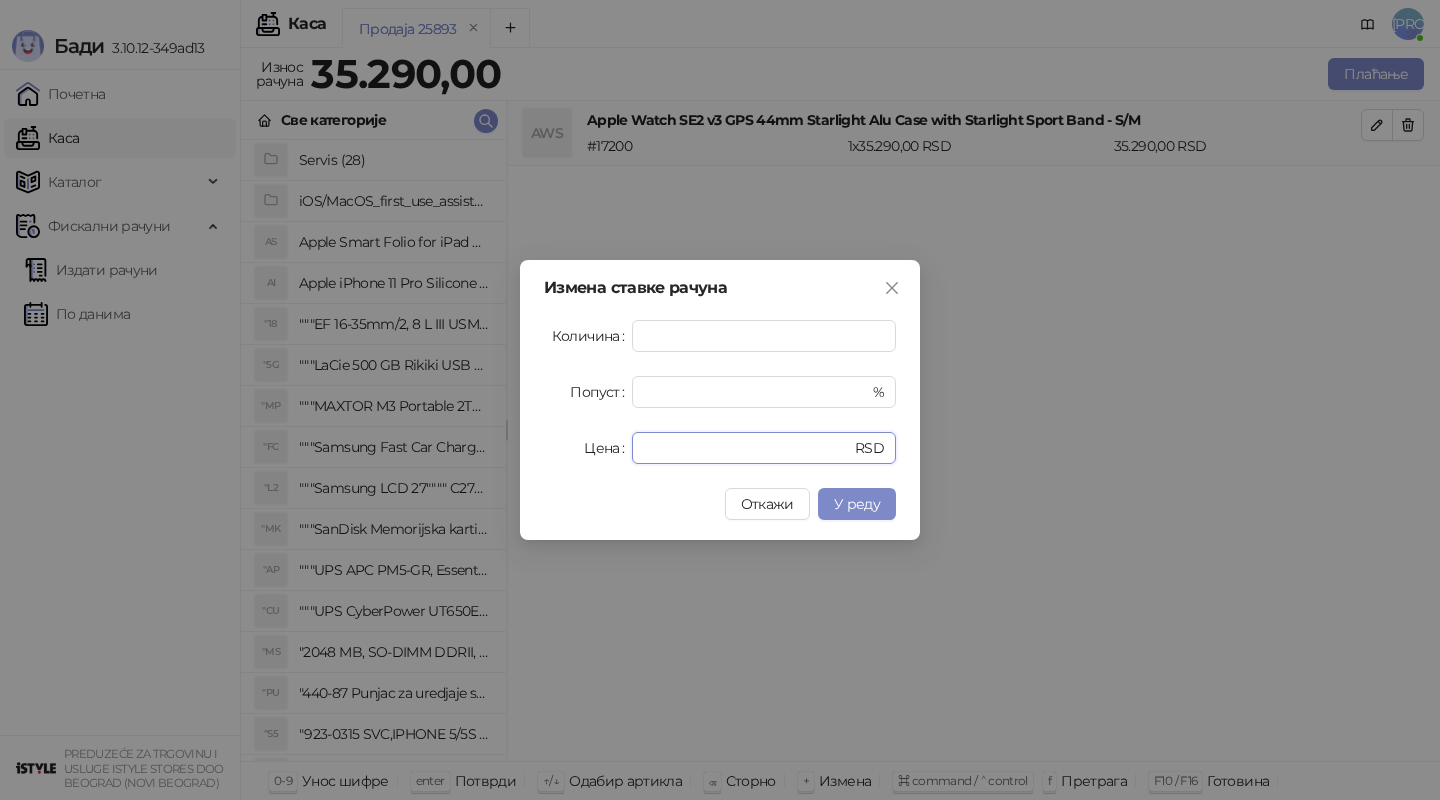 drag, startPoint x: 714, startPoint y: 447, endPoint x: 518, endPoint y: 445, distance: 196.01021 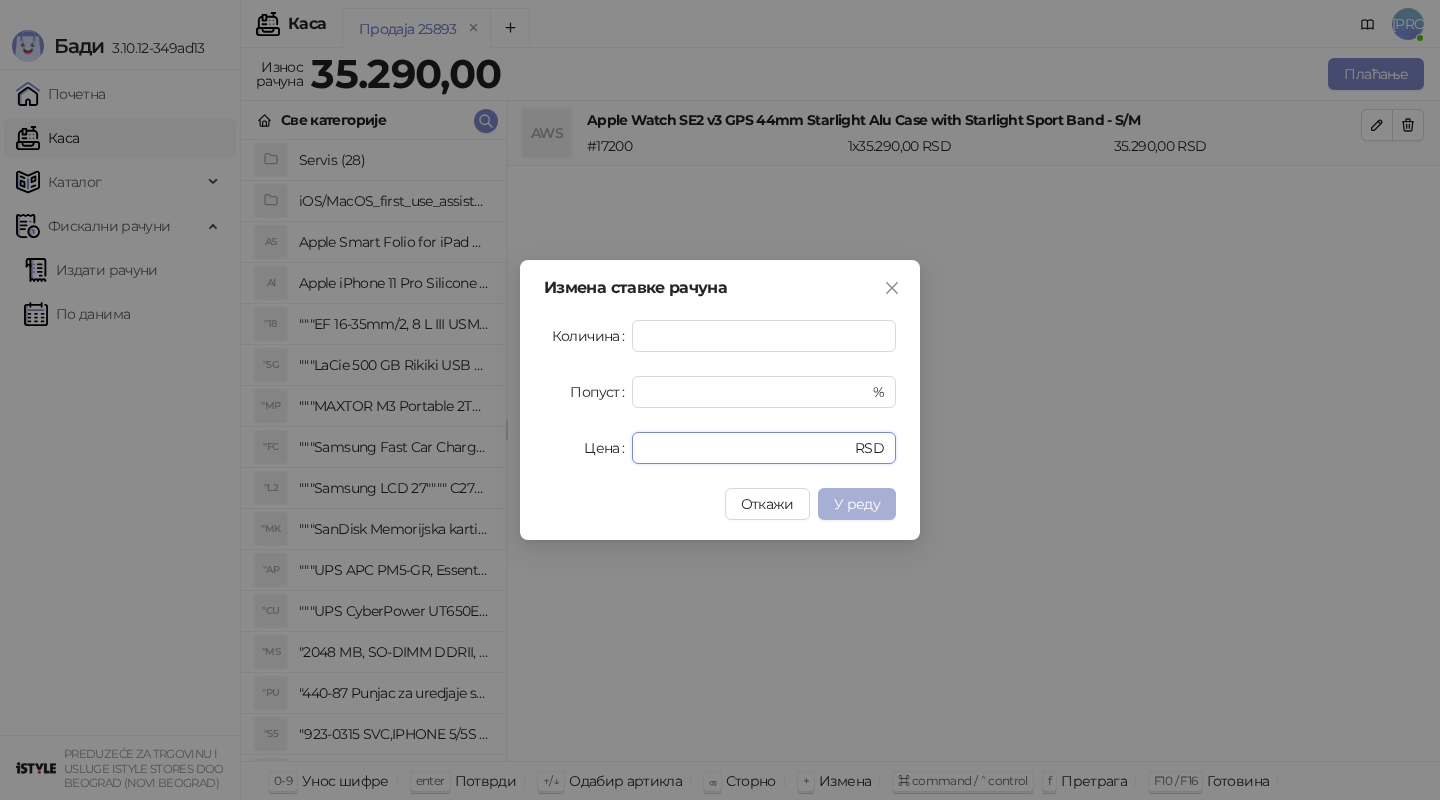 type on "*****" 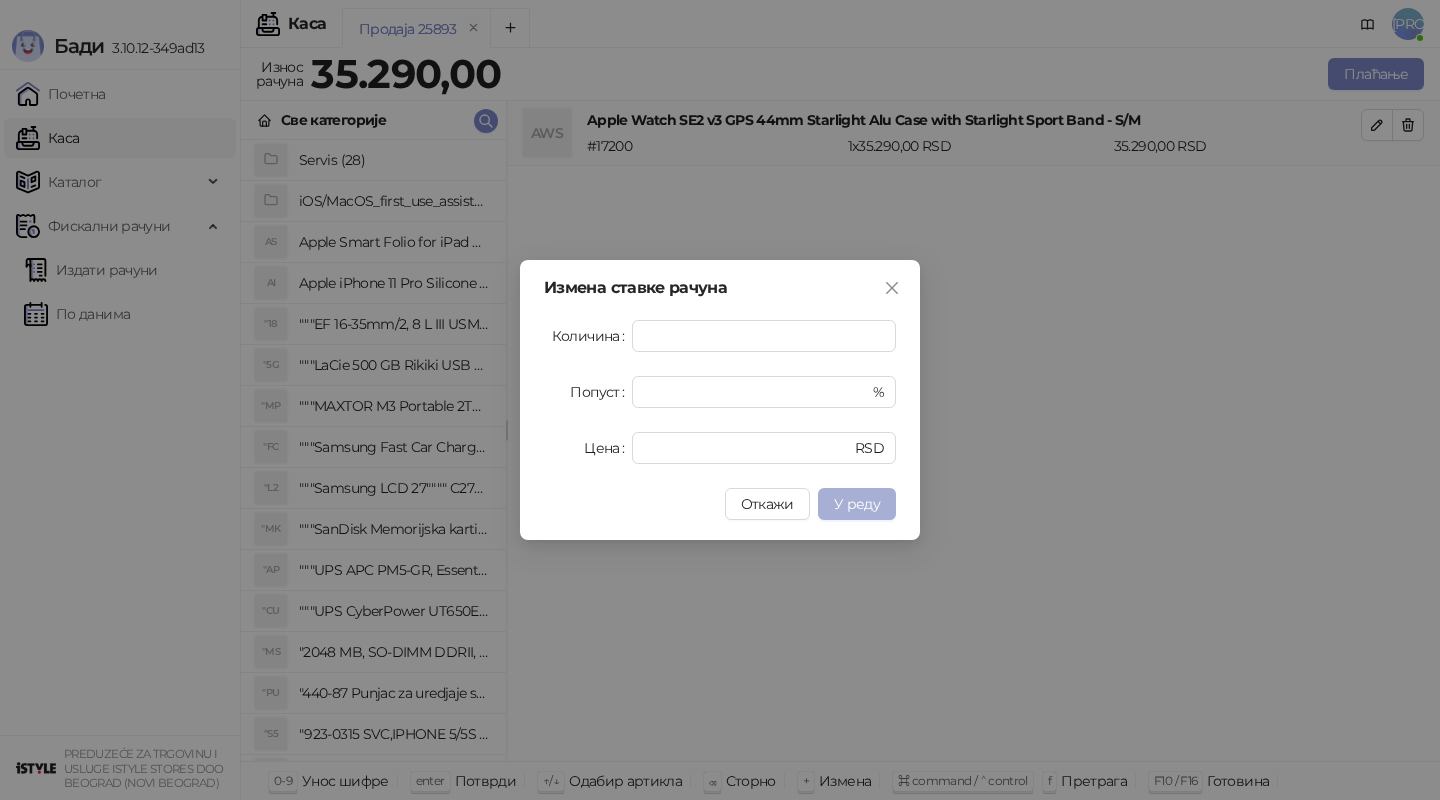 click on "У реду" at bounding box center (857, 504) 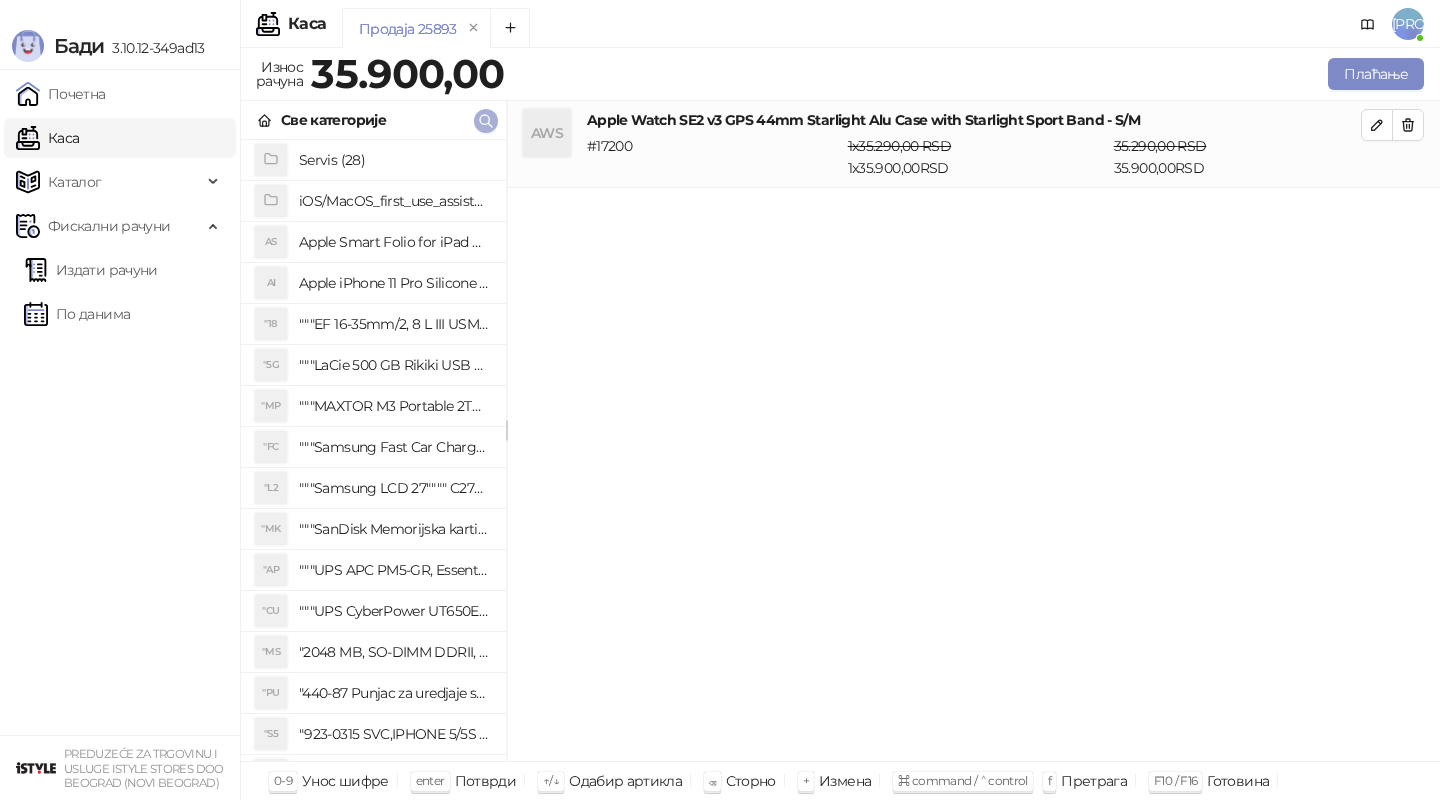 click 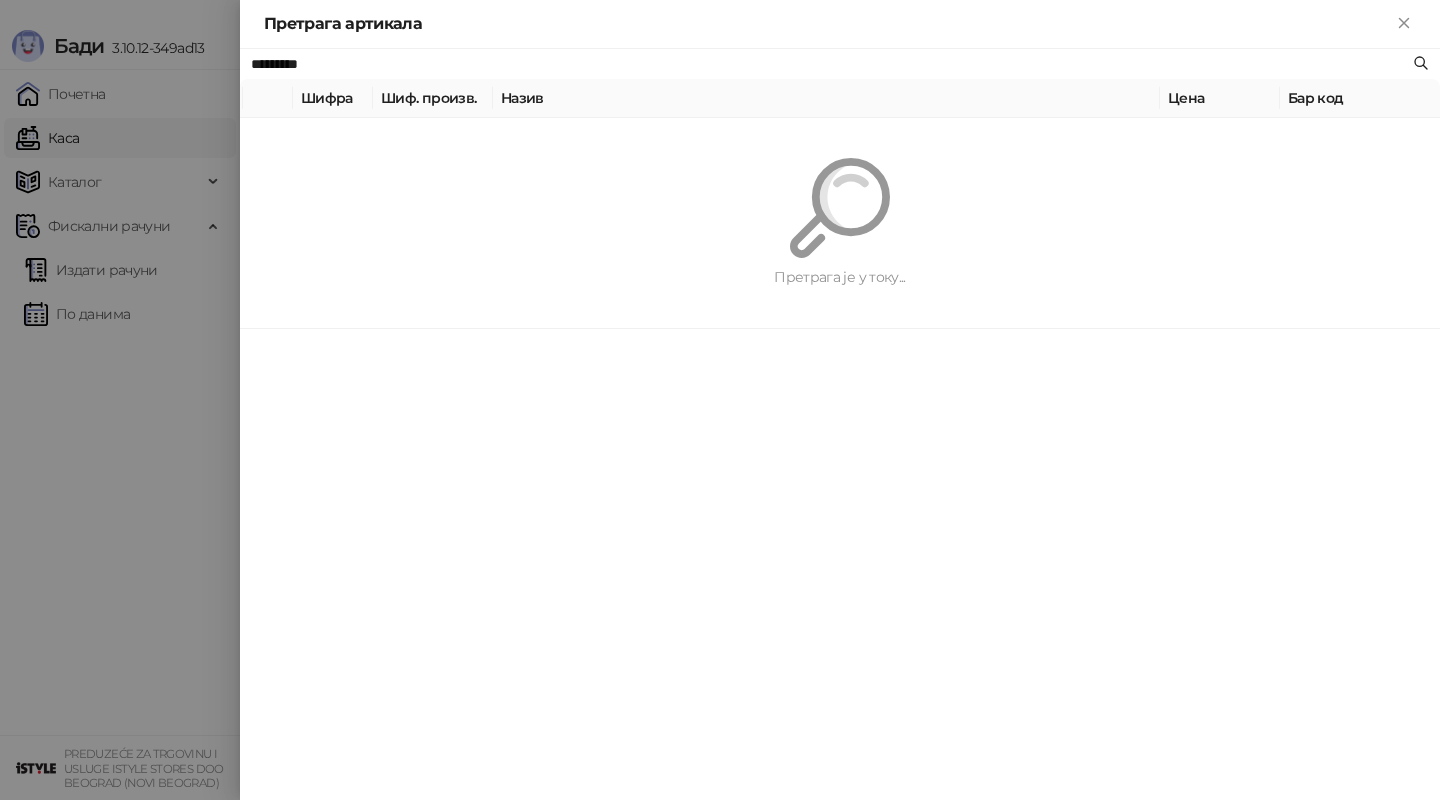 type on "*" 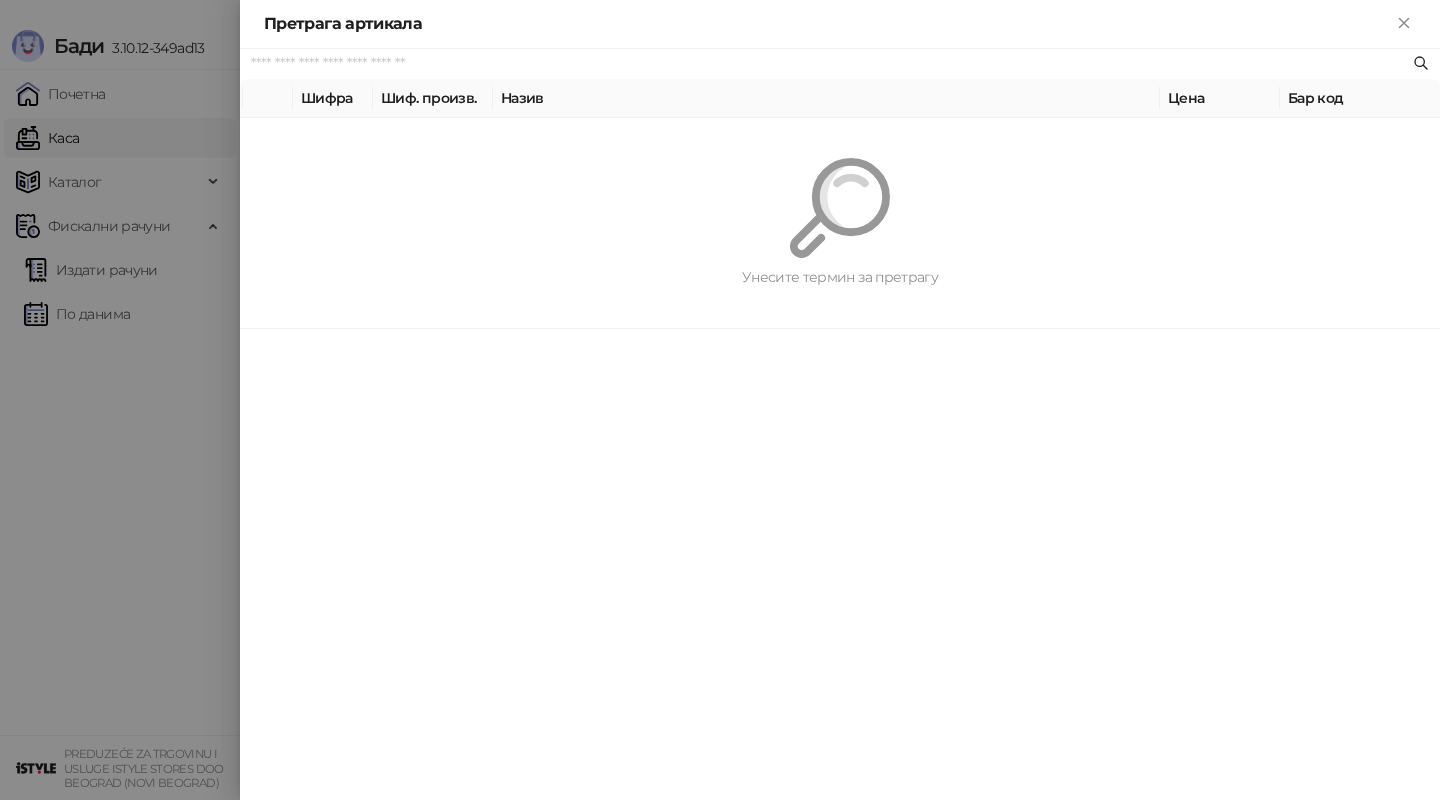 paste on "*********" 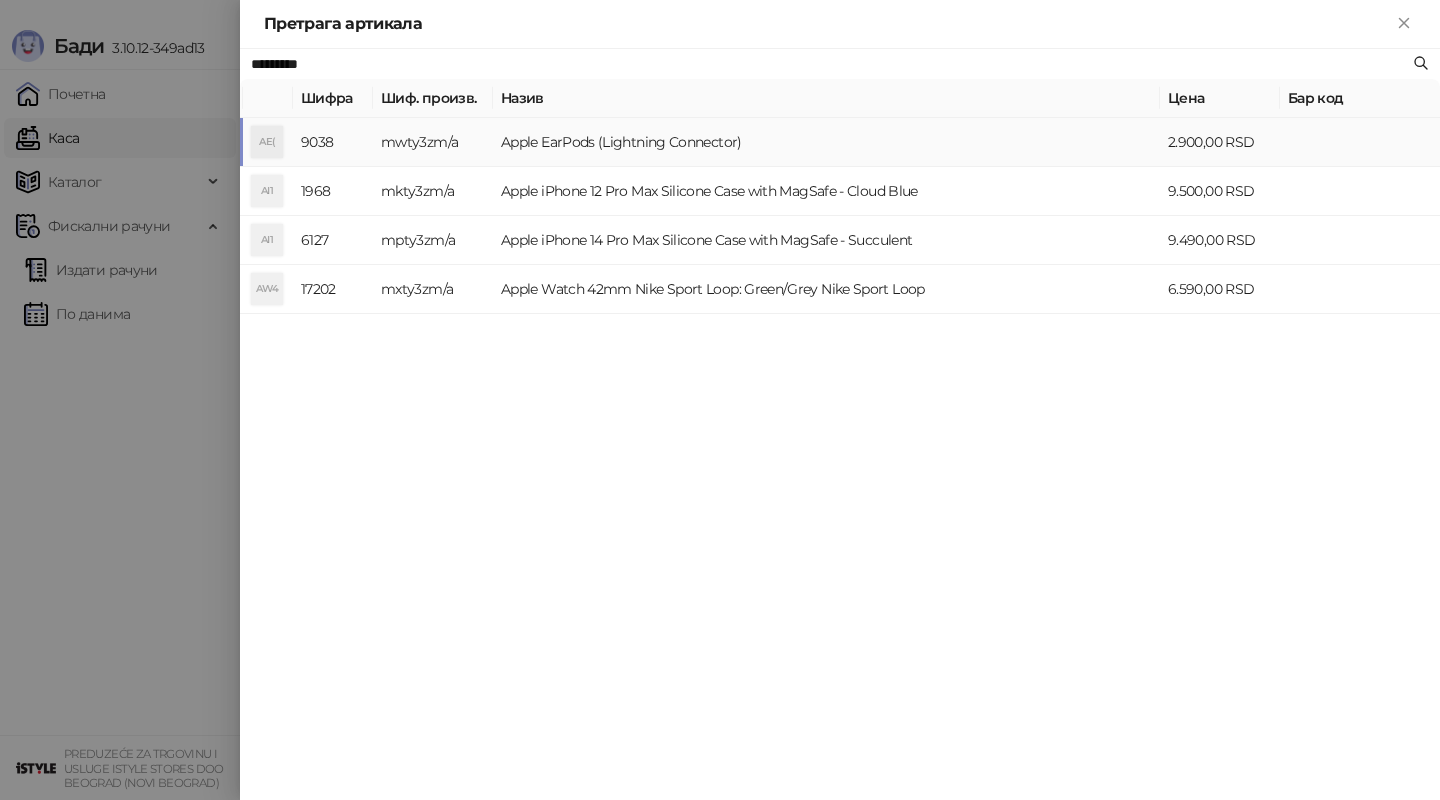 click on "Apple EarPods (Lightning Connector)" at bounding box center (826, 142) 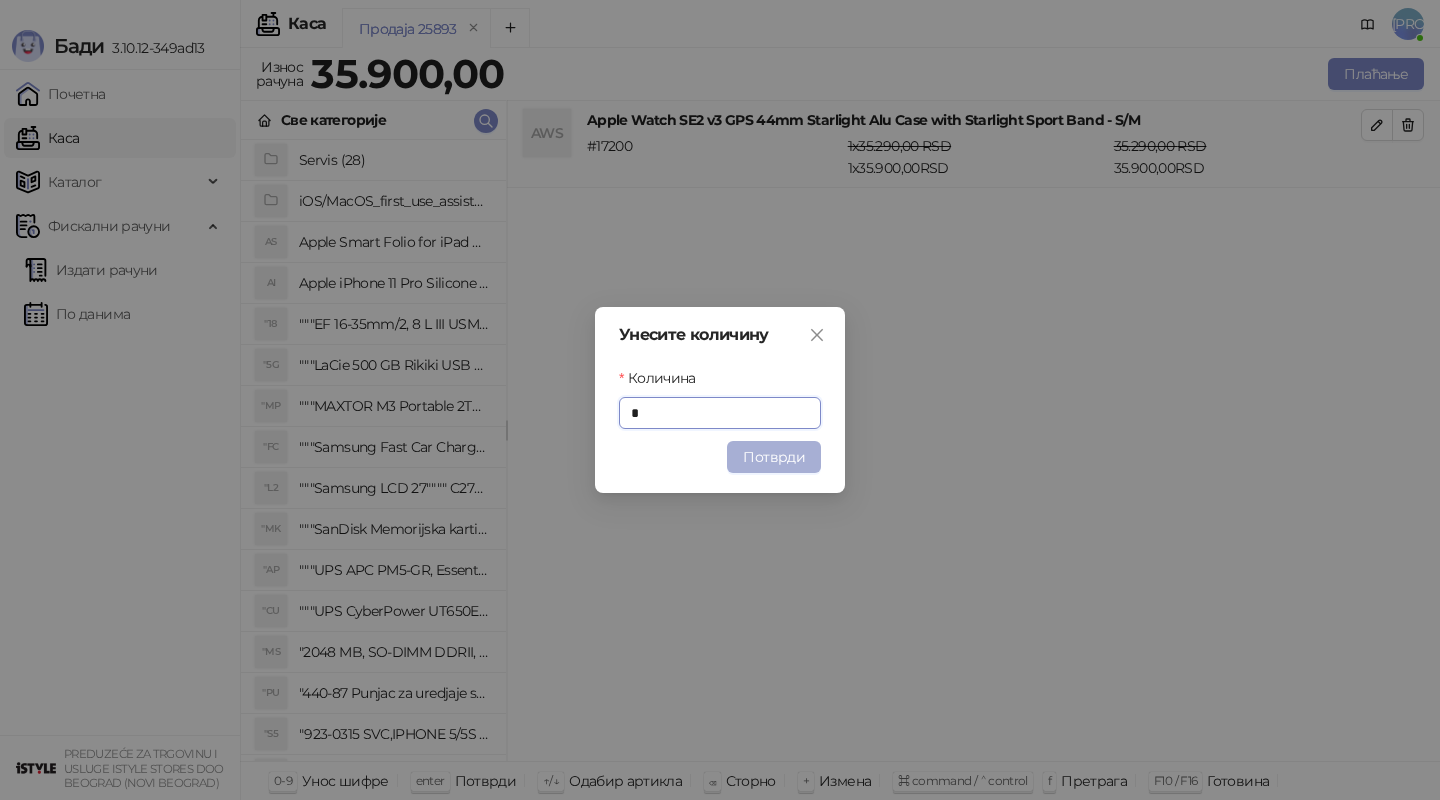 click on "Потврди" at bounding box center [774, 457] 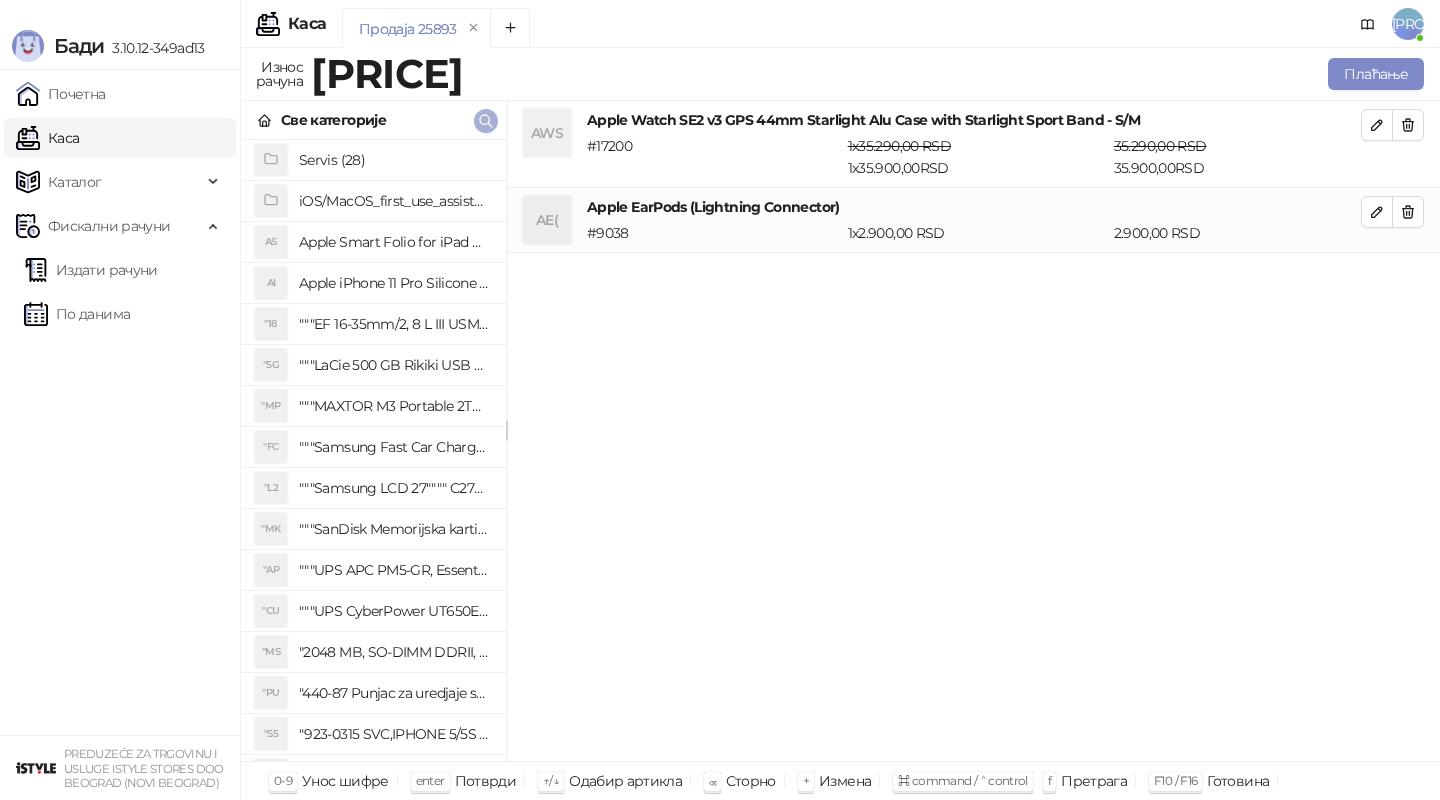 click 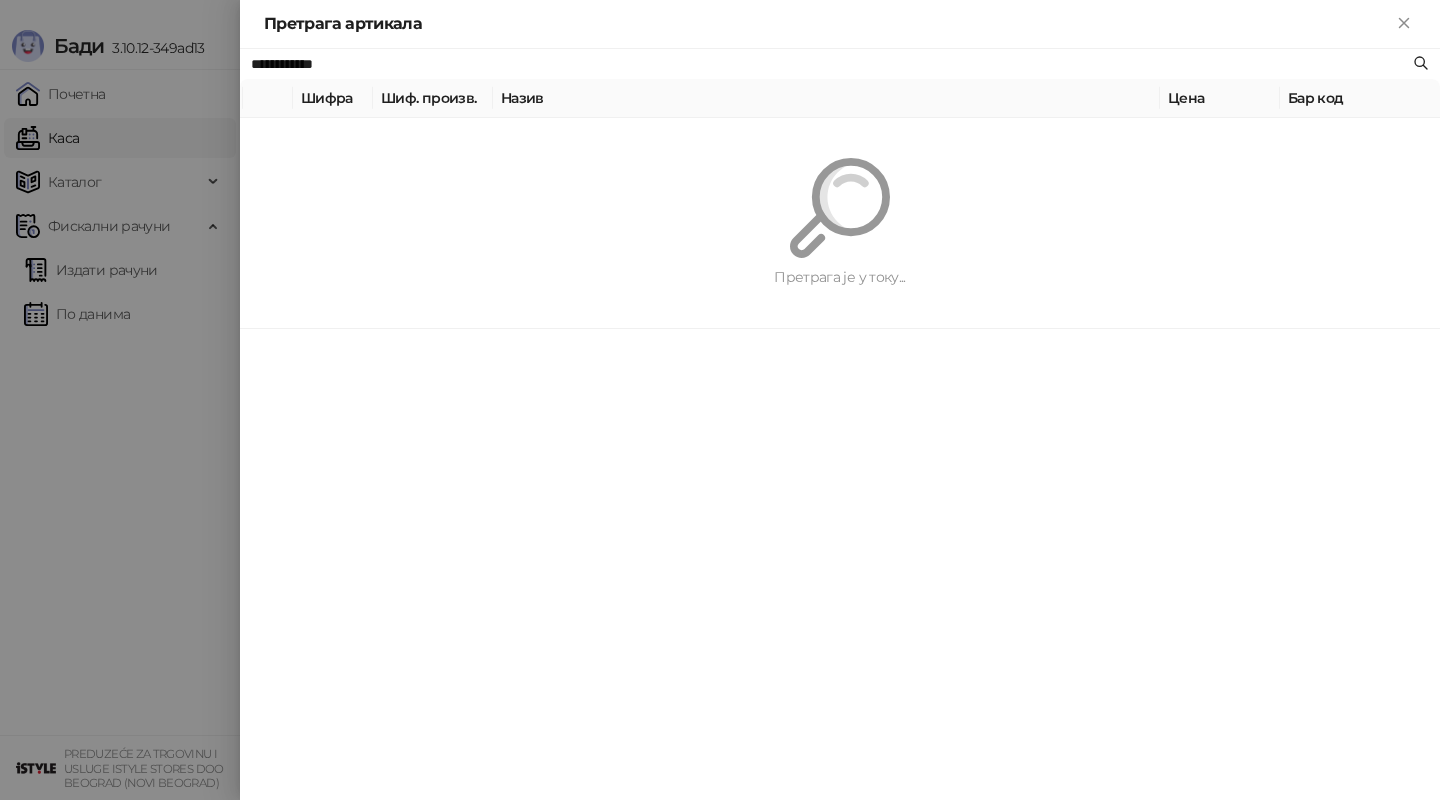 type on "**********" 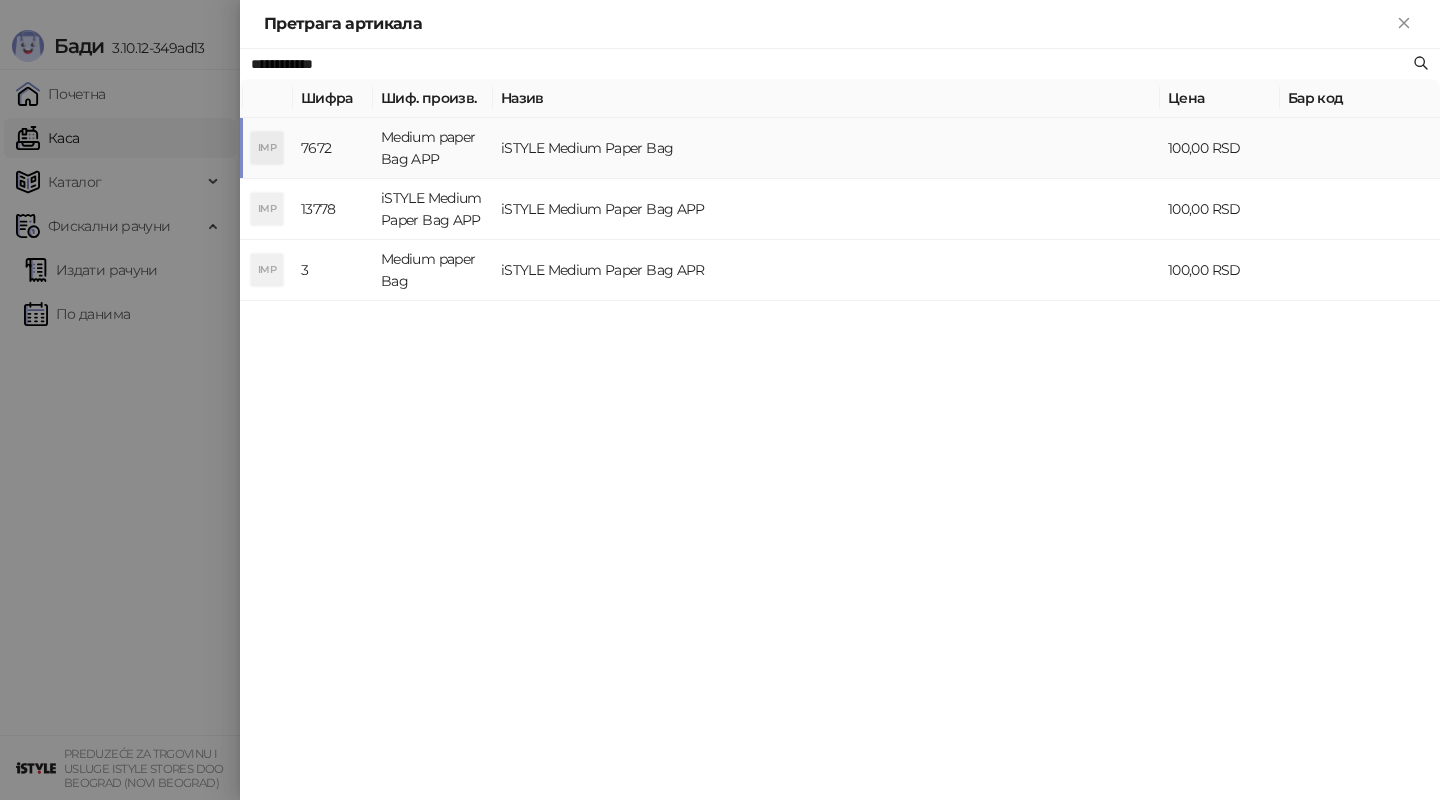 click on "iSTYLE Medium Paper Bag" at bounding box center [826, 148] 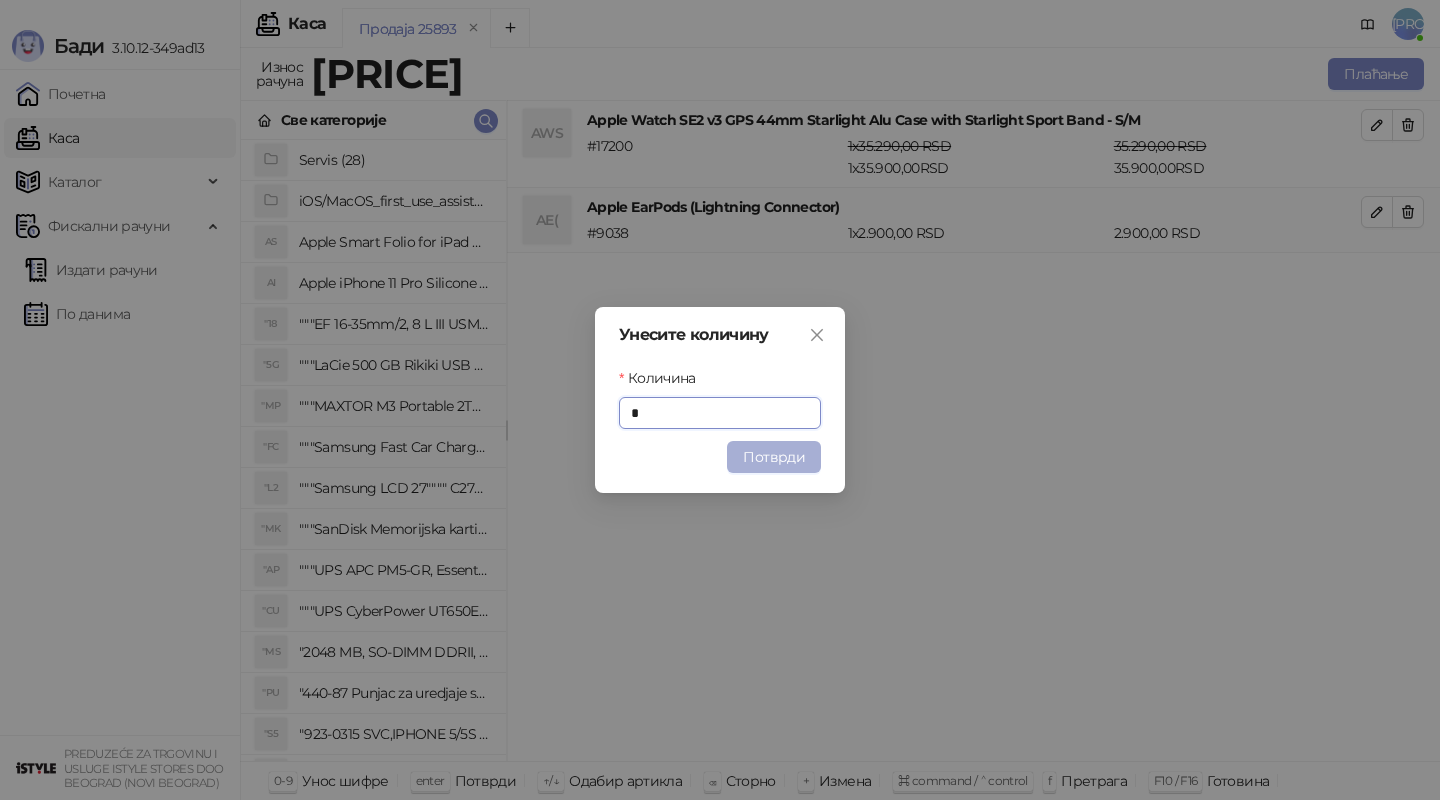 click on "Потврди" at bounding box center (774, 457) 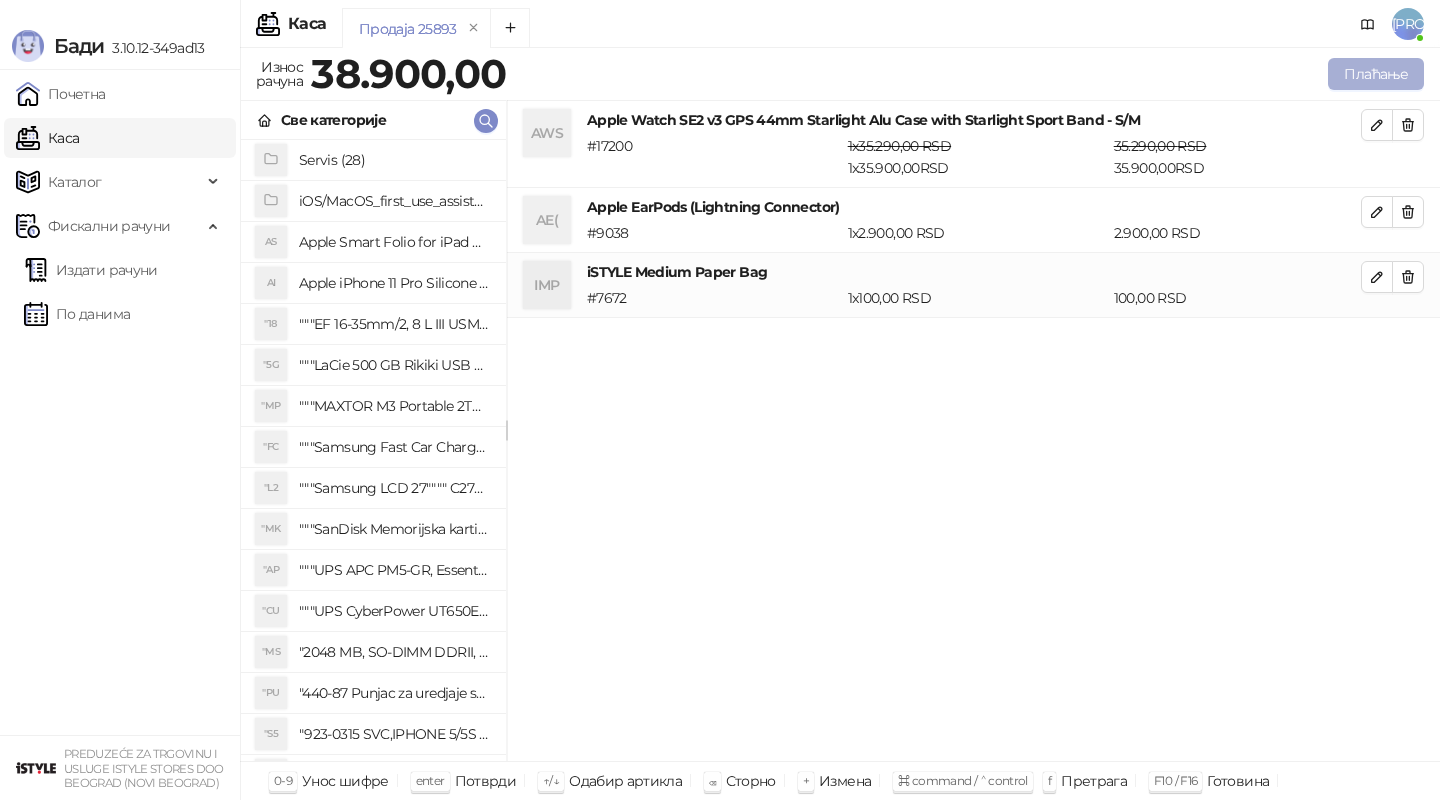 click on "Плаћање" at bounding box center (1376, 74) 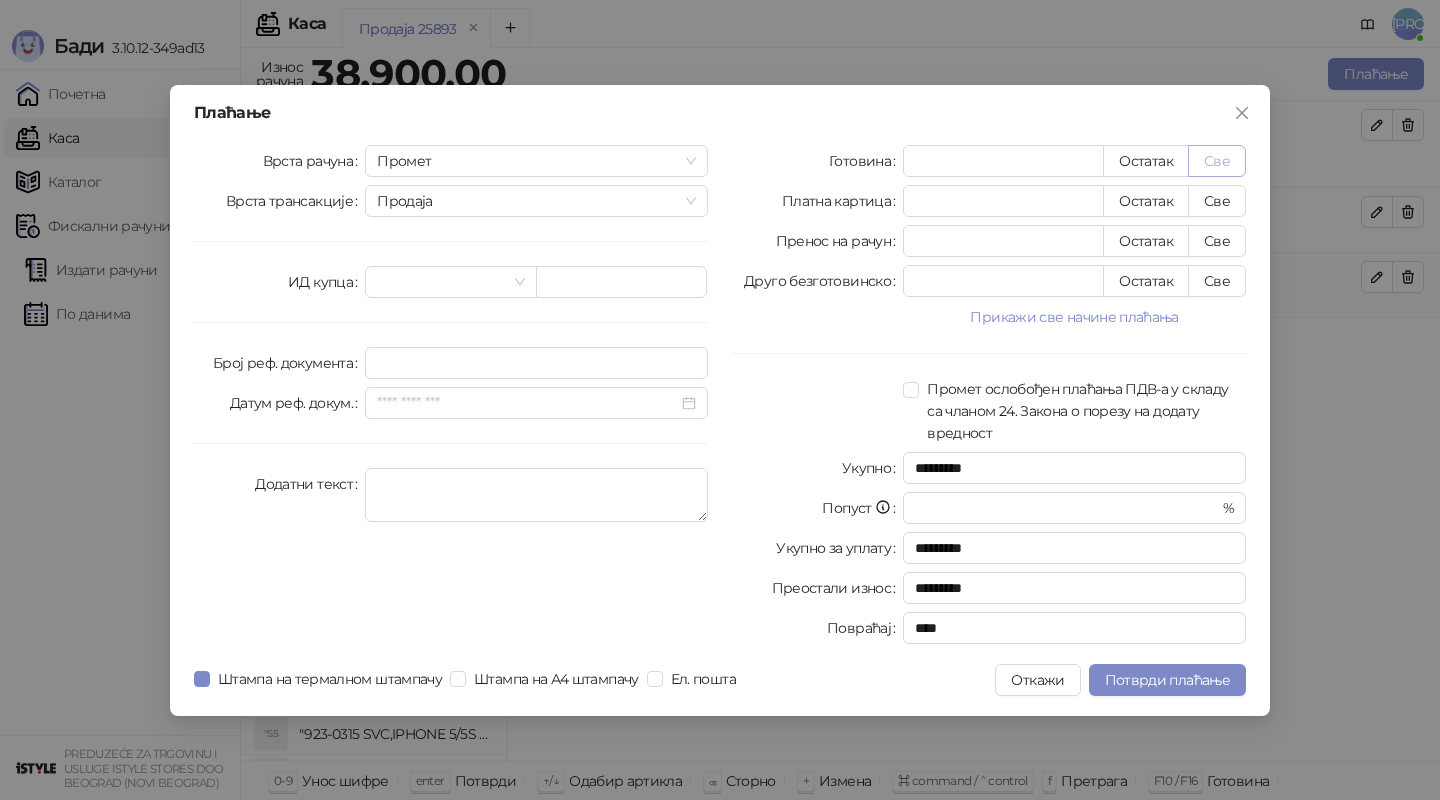 click on "Све" at bounding box center (1217, 161) 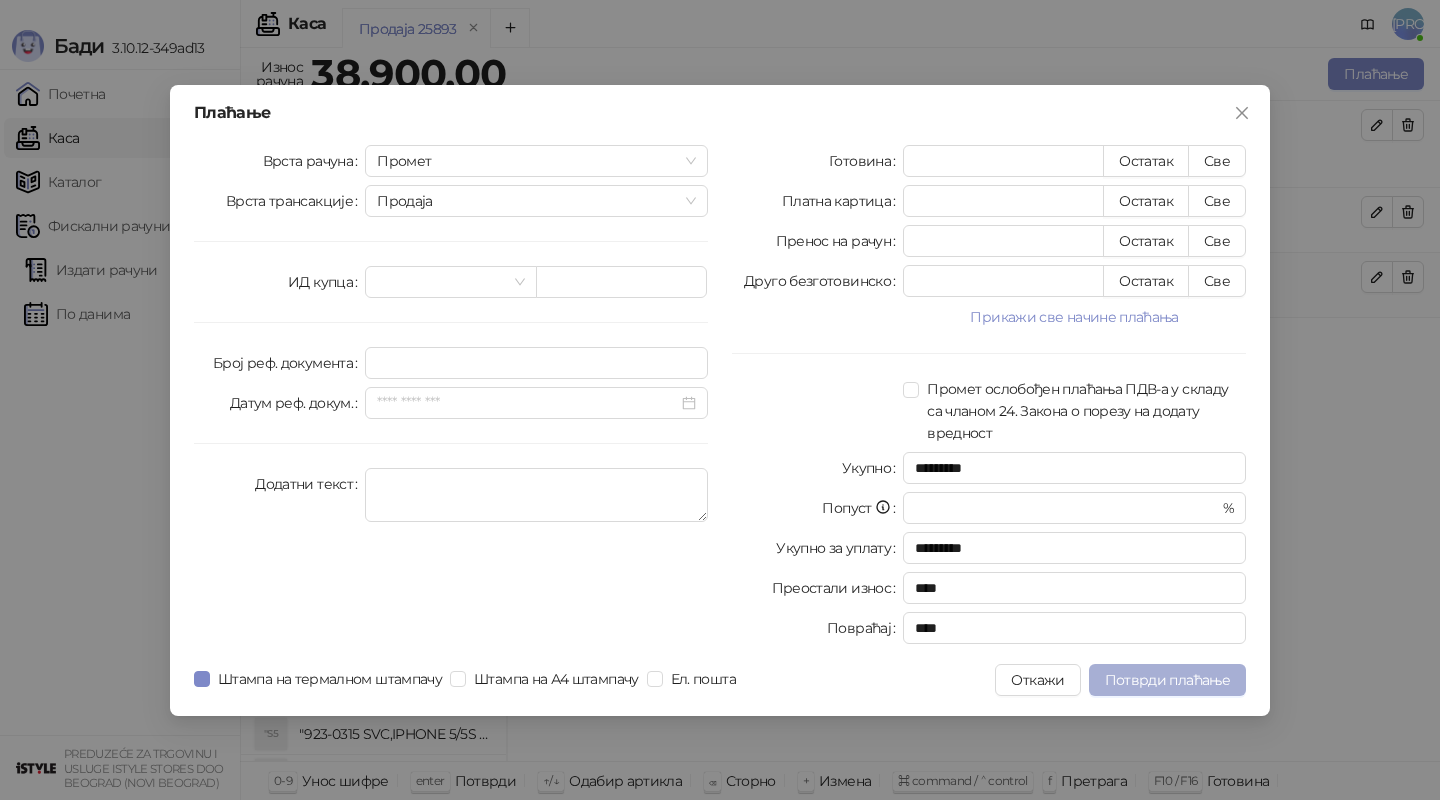 click on "Потврди плаћање" at bounding box center (1167, 680) 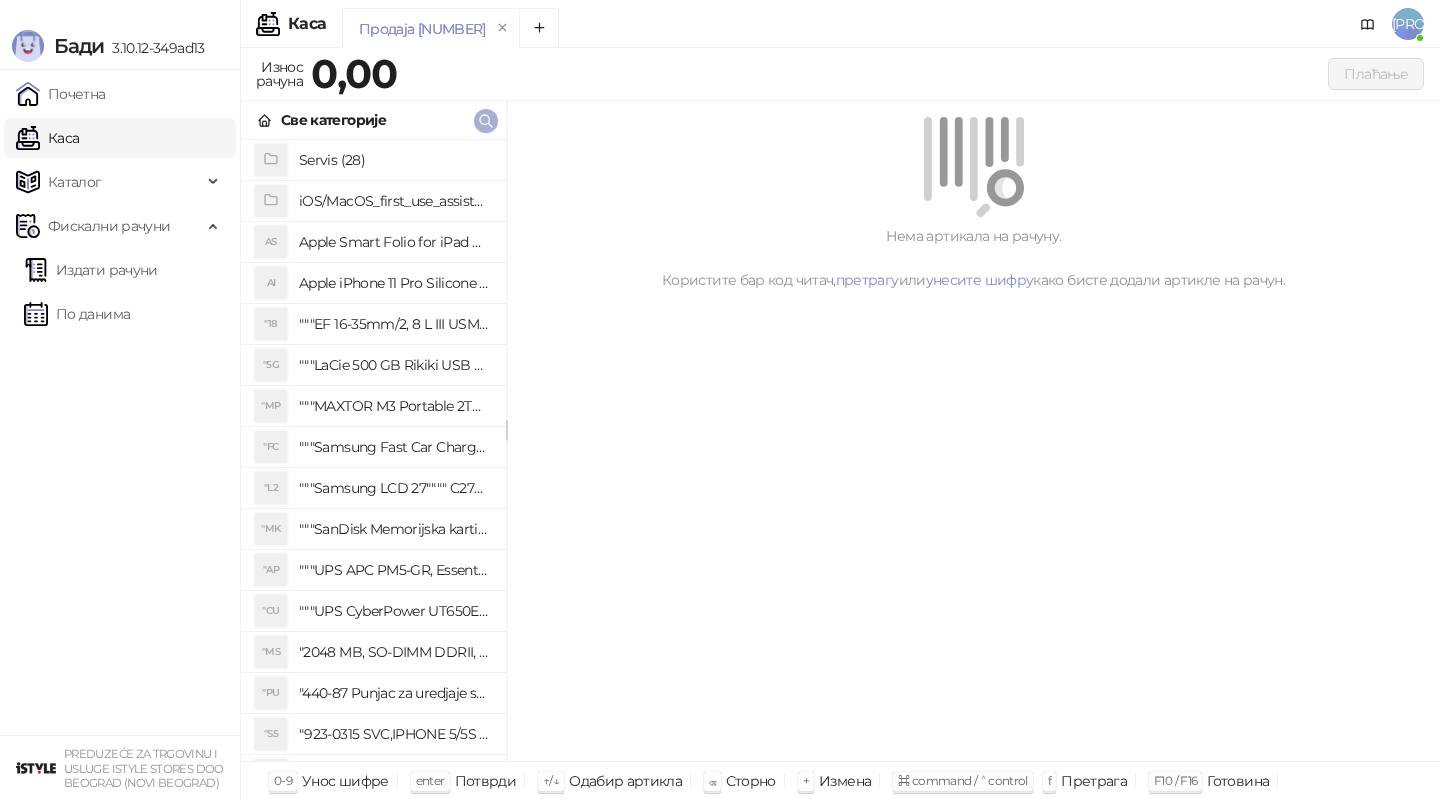 click 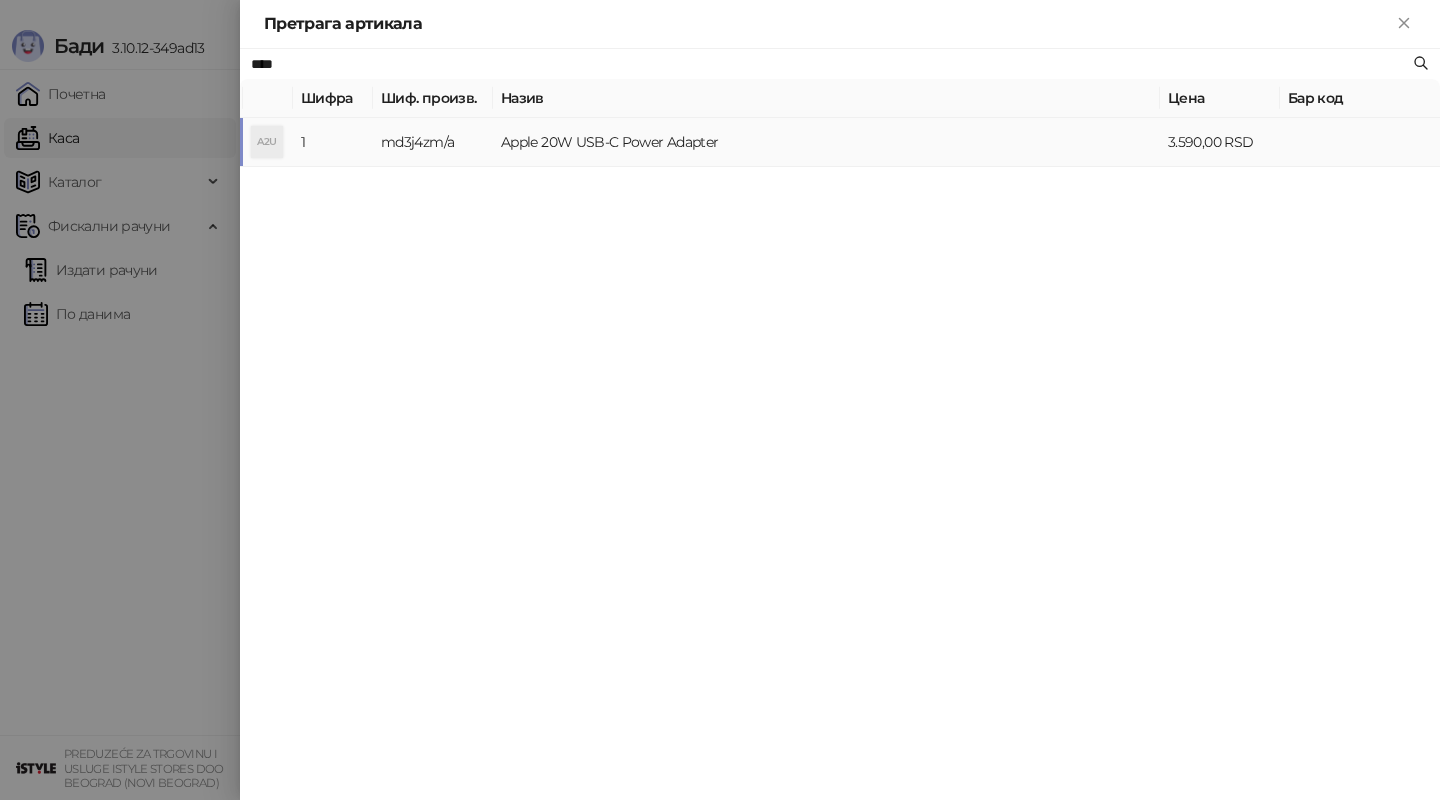 type on "****" 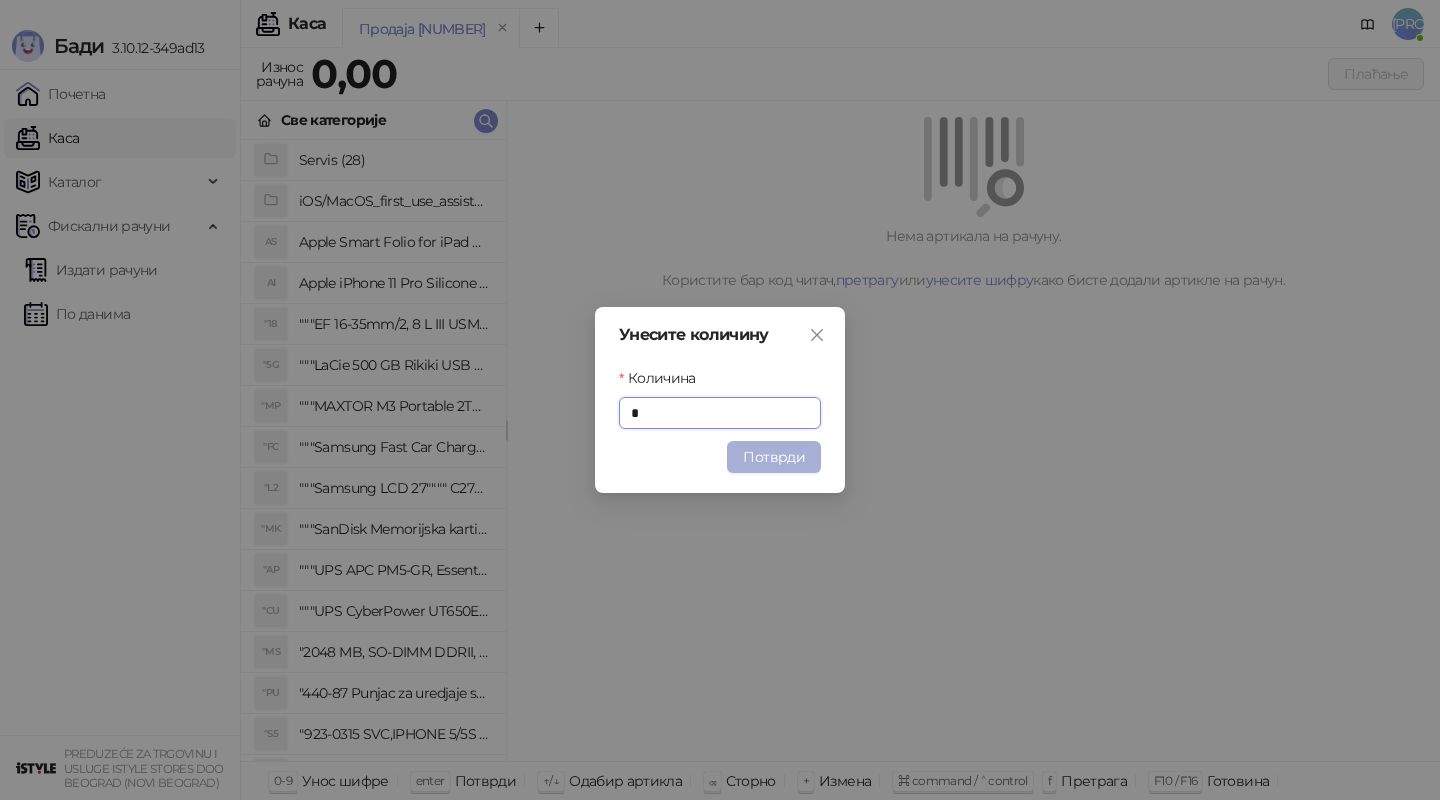 click on "Потврди" at bounding box center (774, 457) 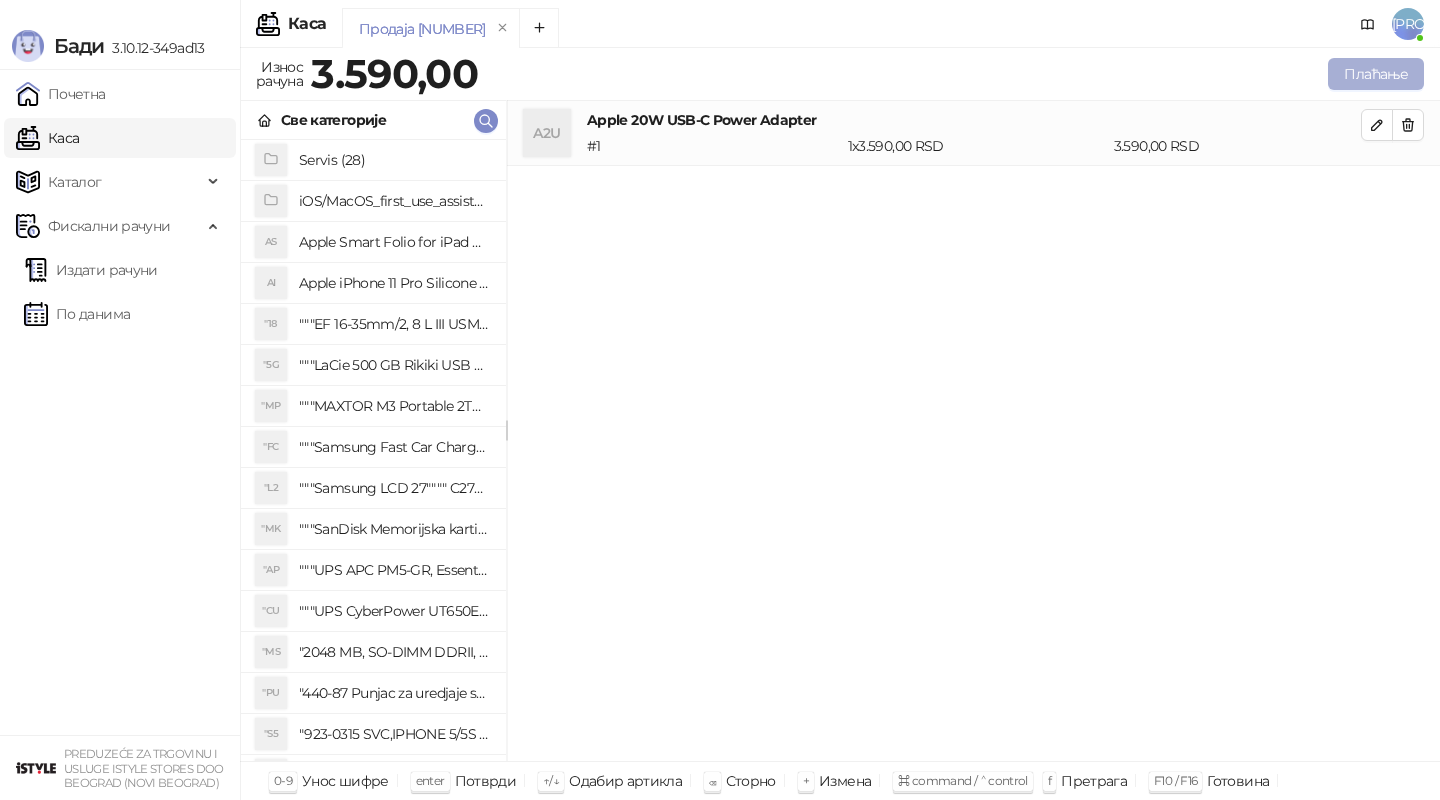 click on "Плаћање" at bounding box center (1376, 74) 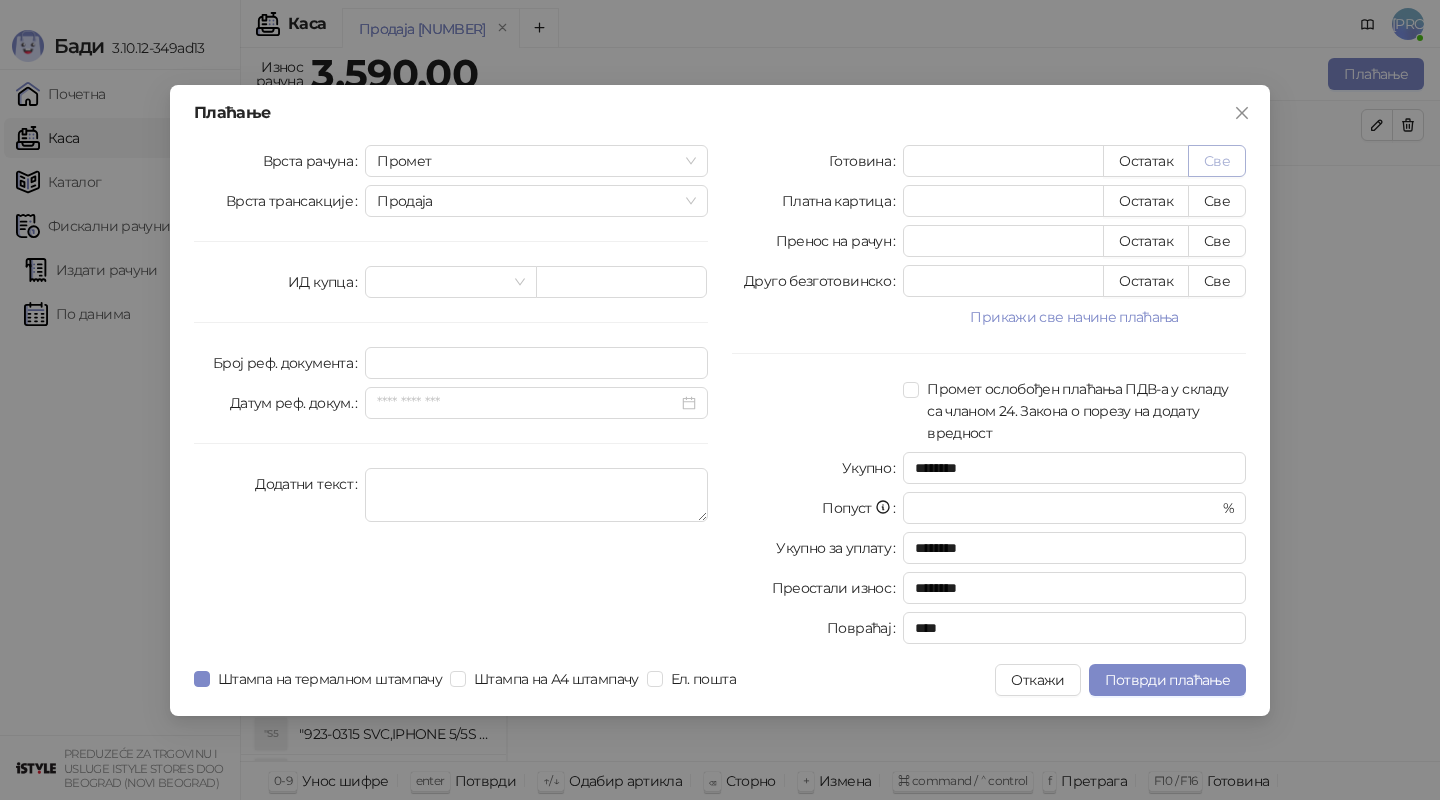 click on "Све" at bounding box center (1217, 161) 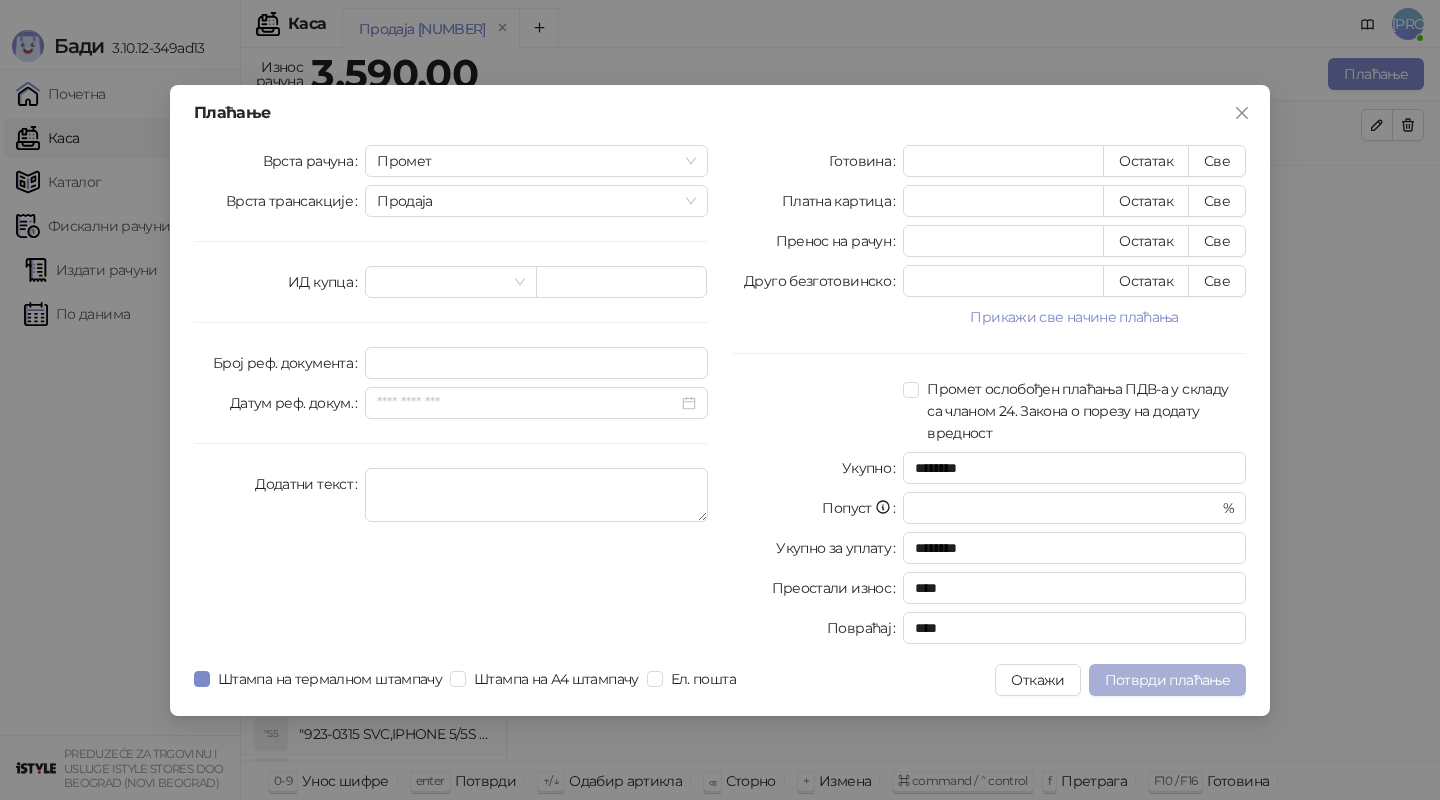 click on "Потврди плаћање" at bounding box center [1167, 680] 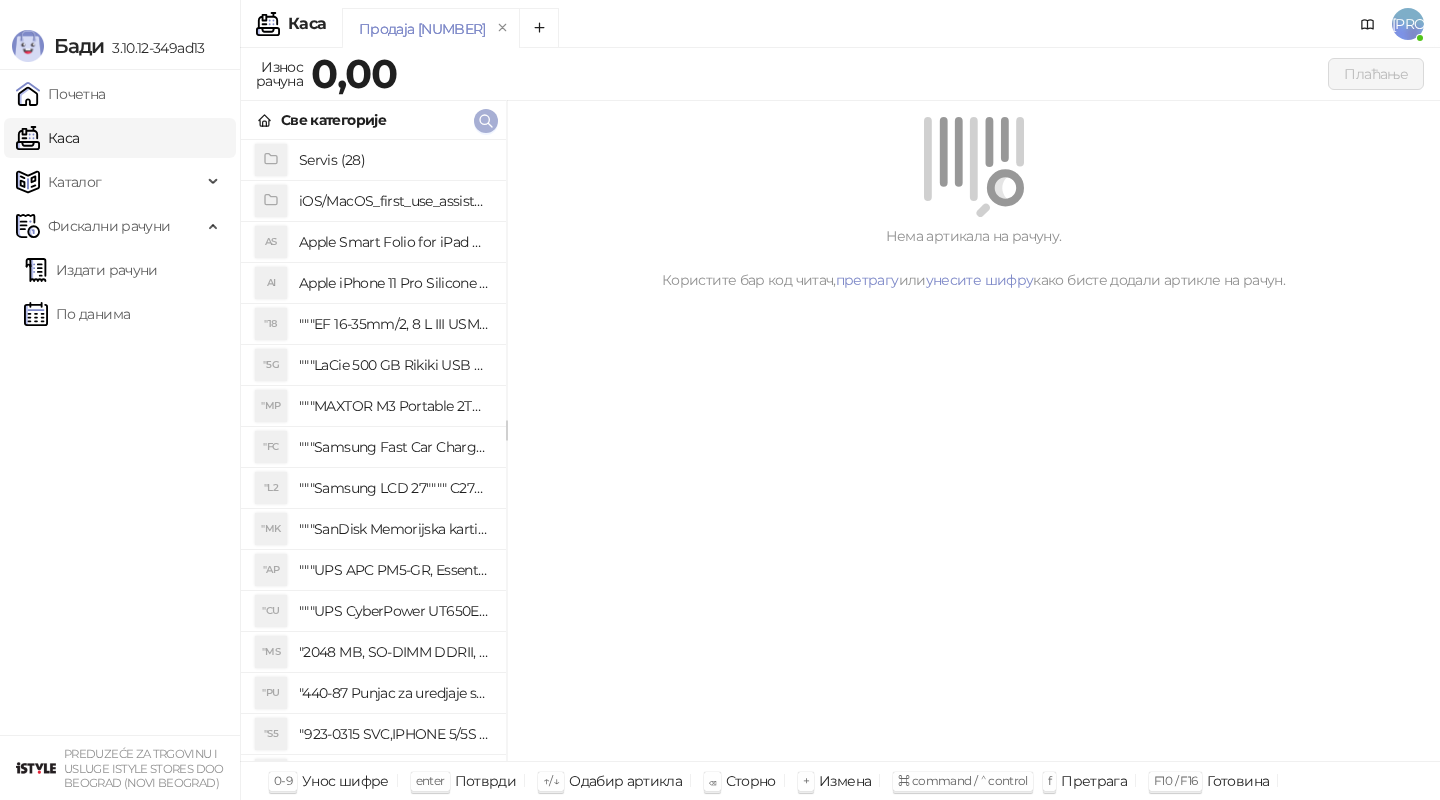 click 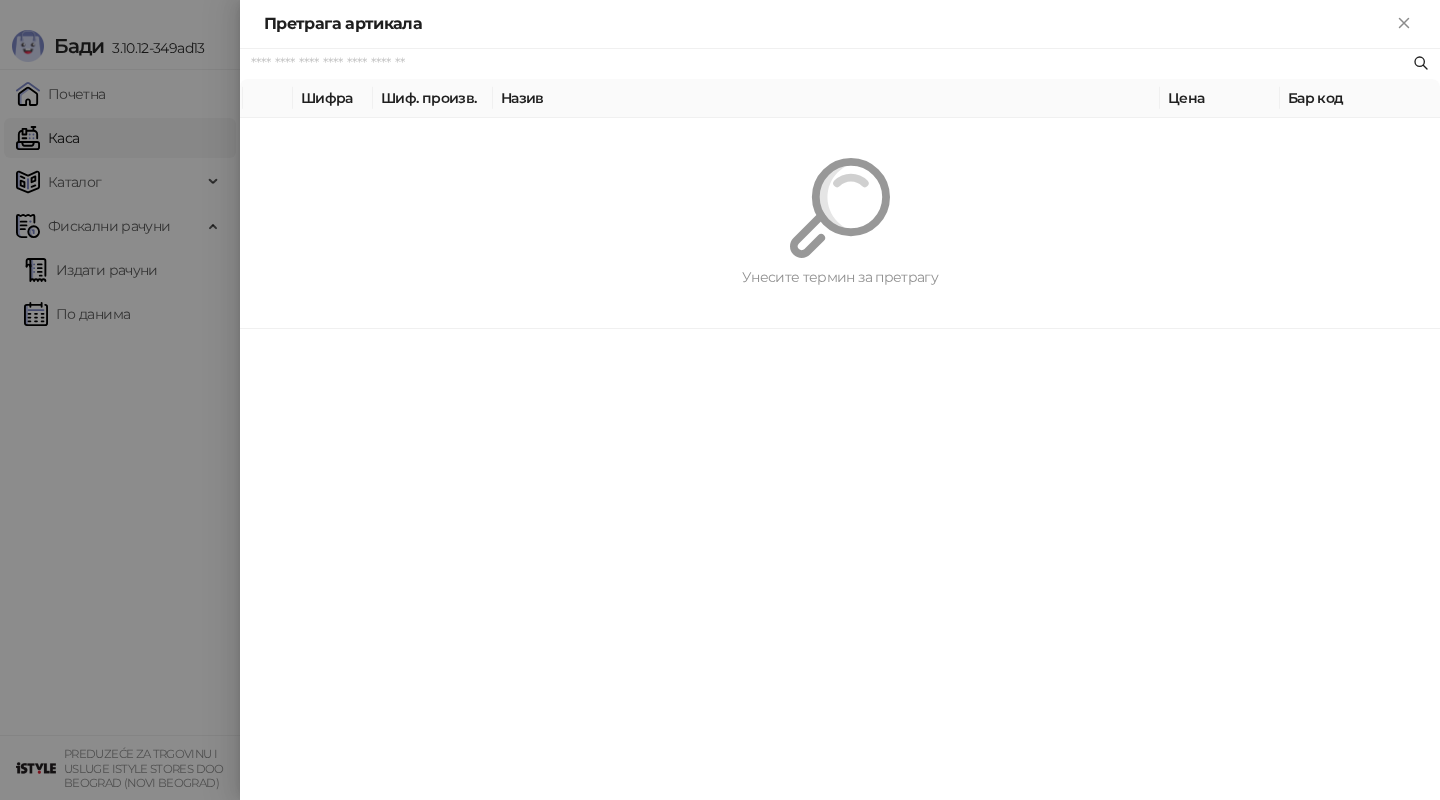 paste on "*********" 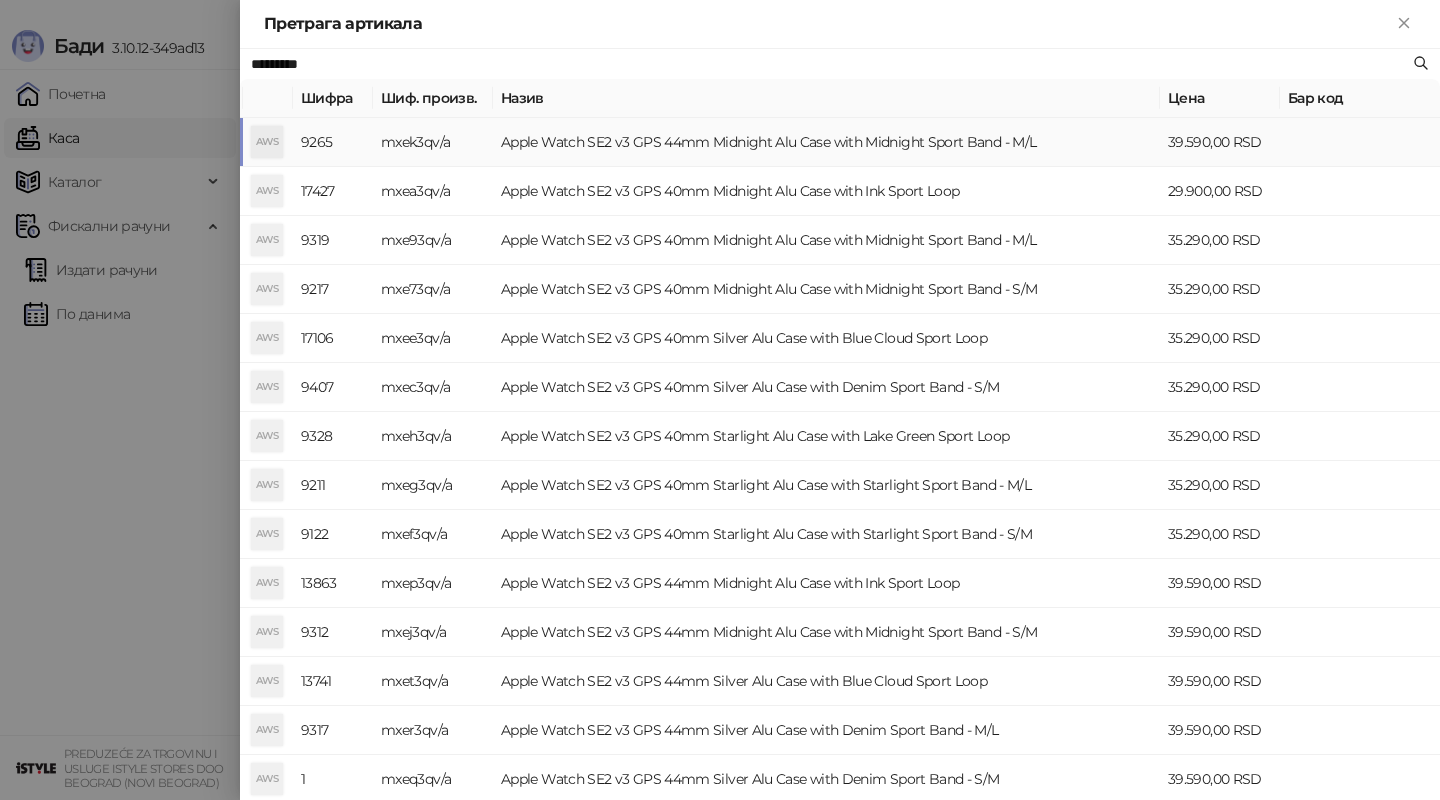 type on "*********" 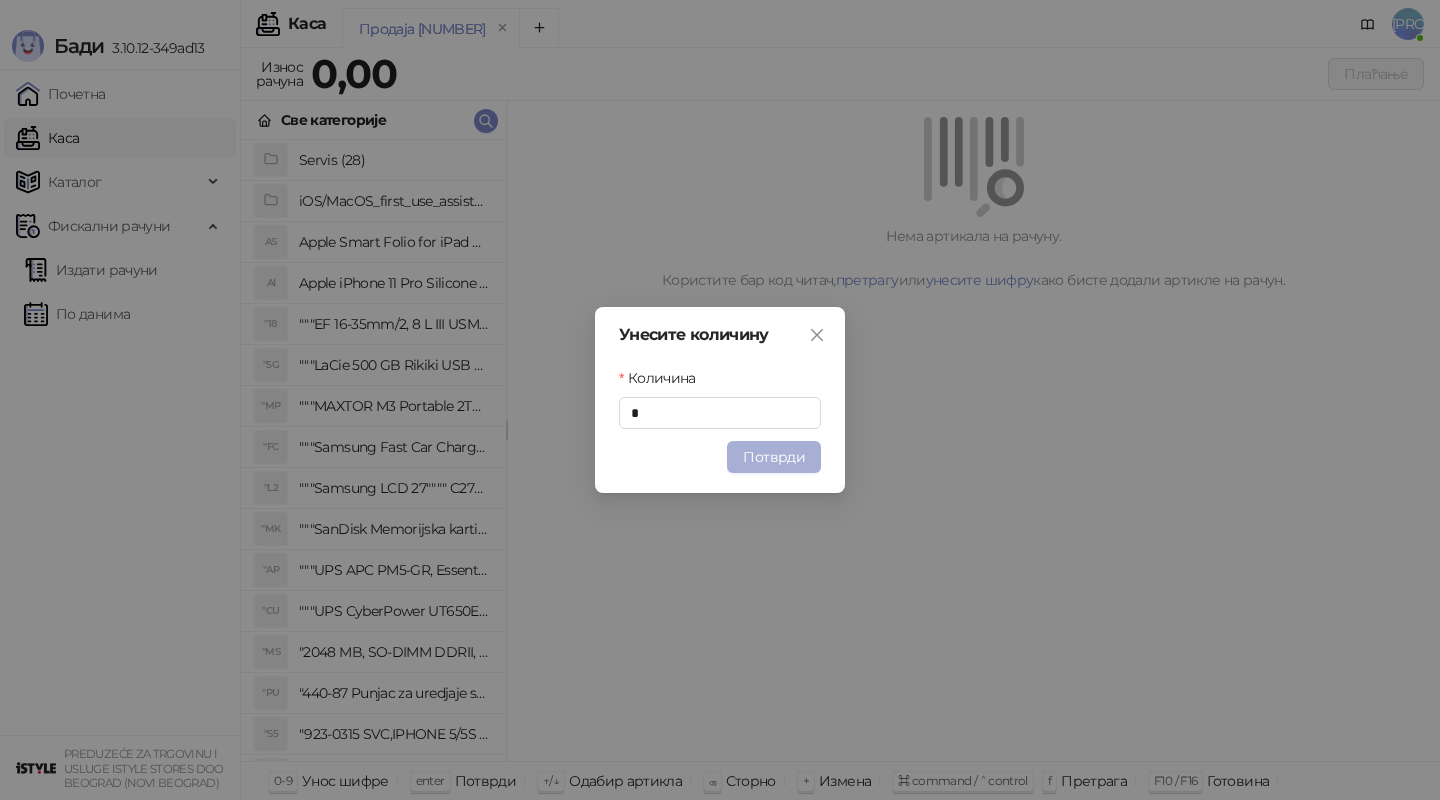 click on "Потврди" at bounding box center [774, 457] 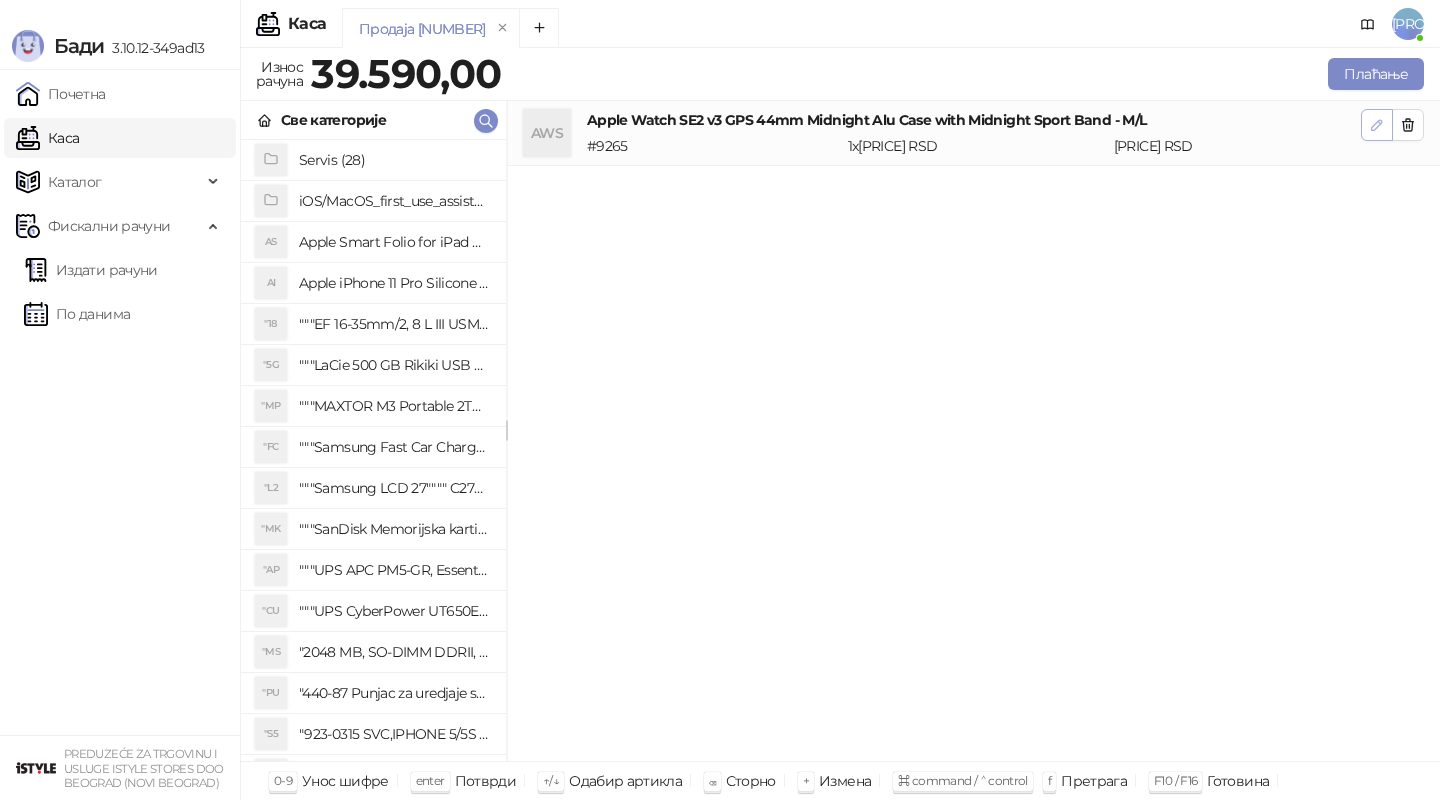 click 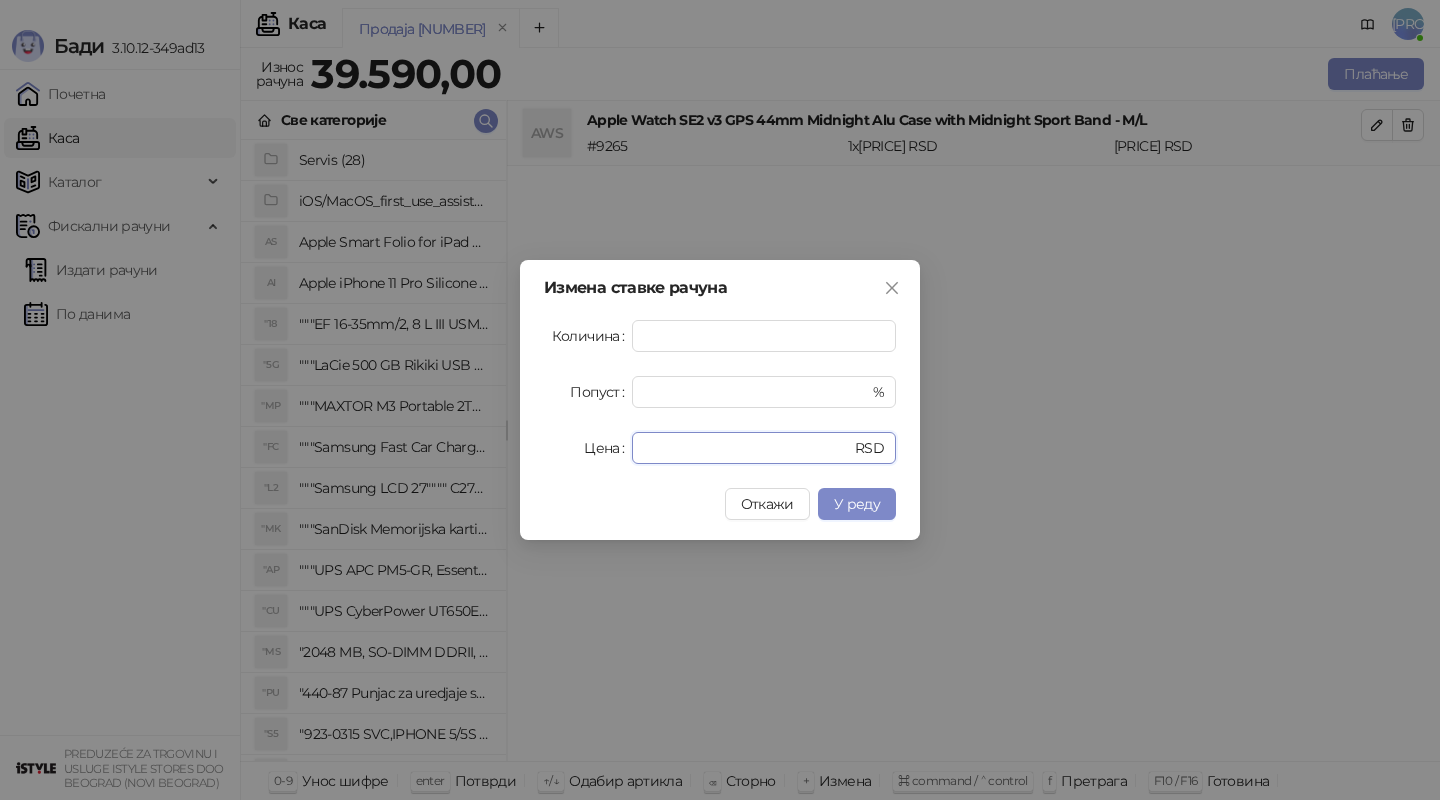 drag, startPoint x: 798, startPoint y: 457, endPoint x: 561, endPoint y: 448, distance: 237.17082 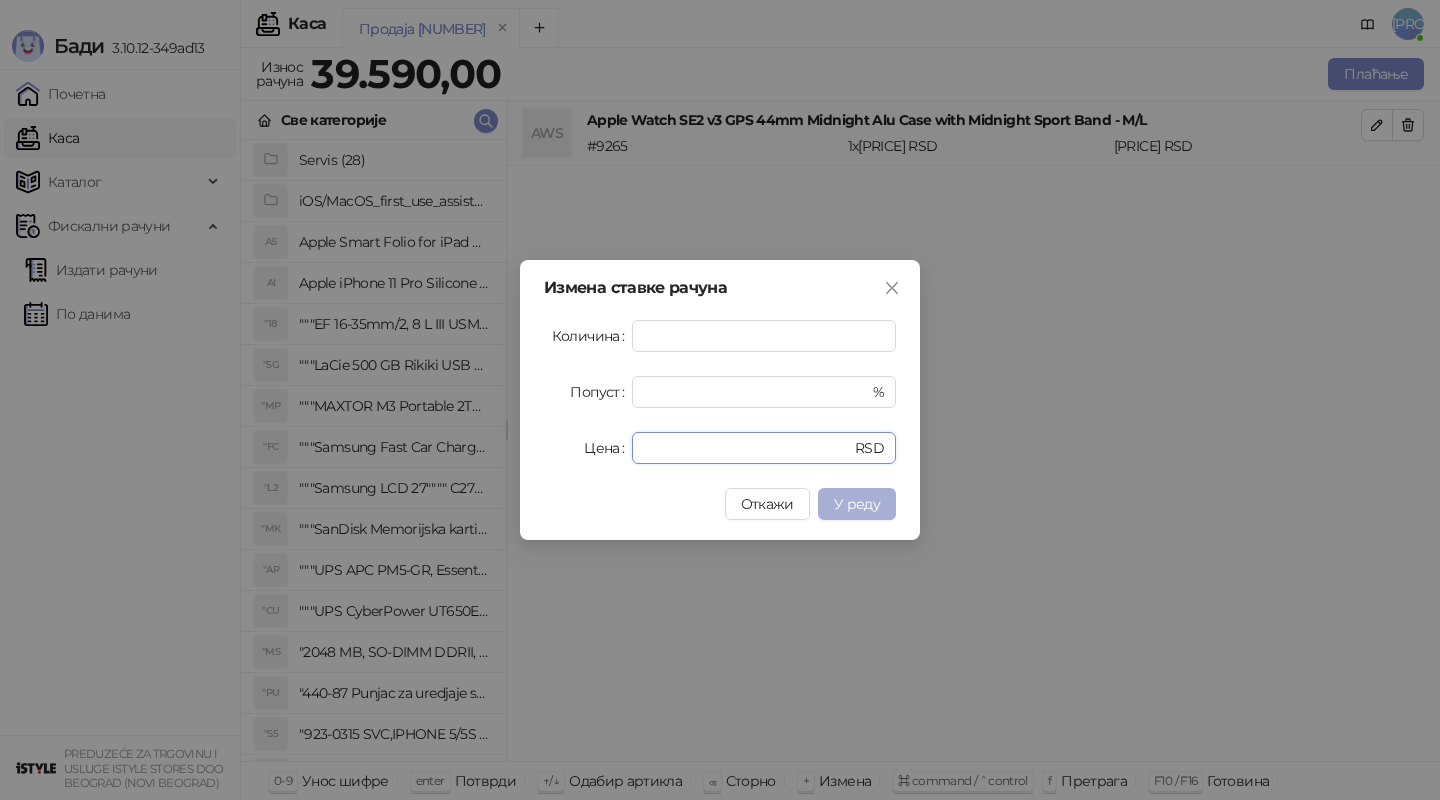 type on "*****" 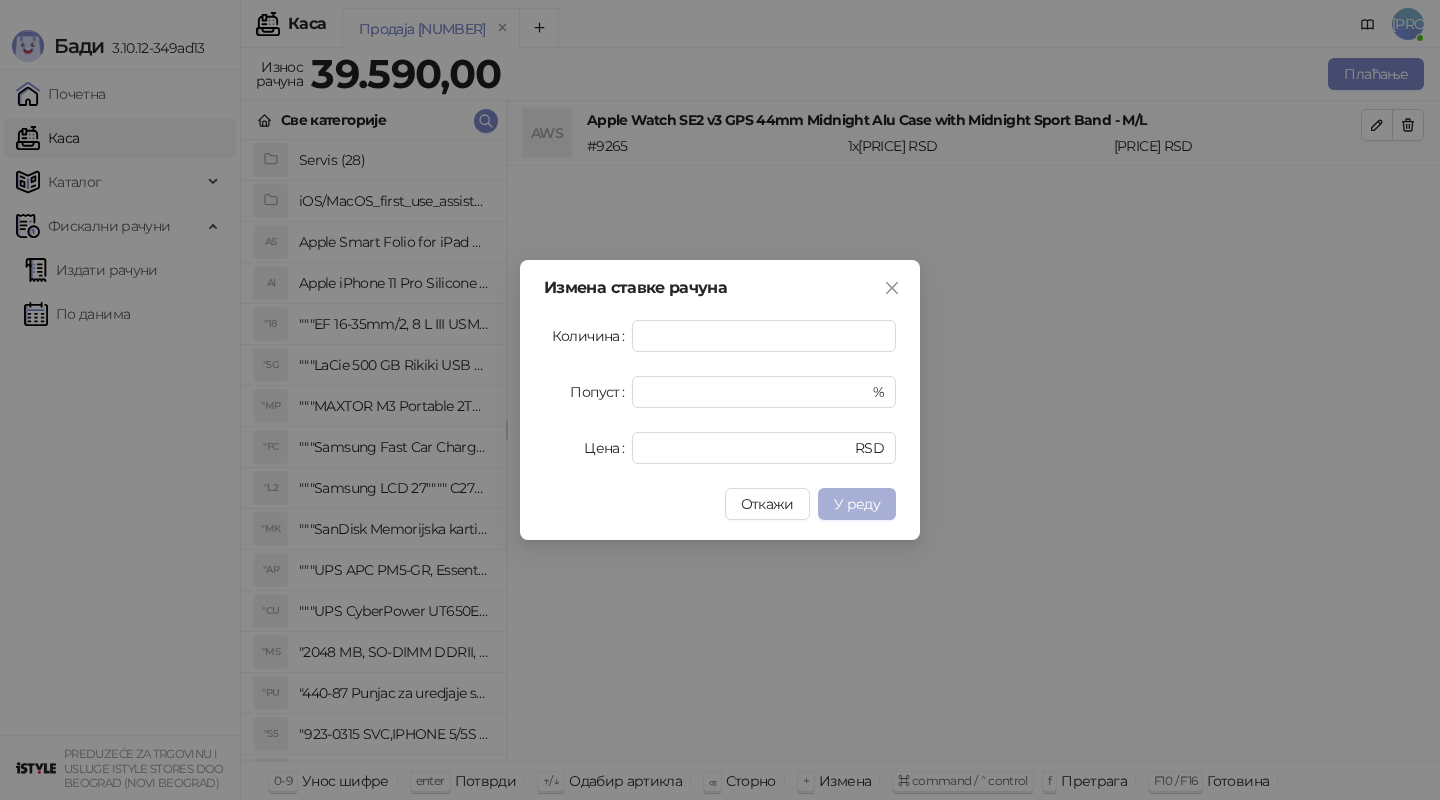 click on "У реду" at bounding box center (857, 504) 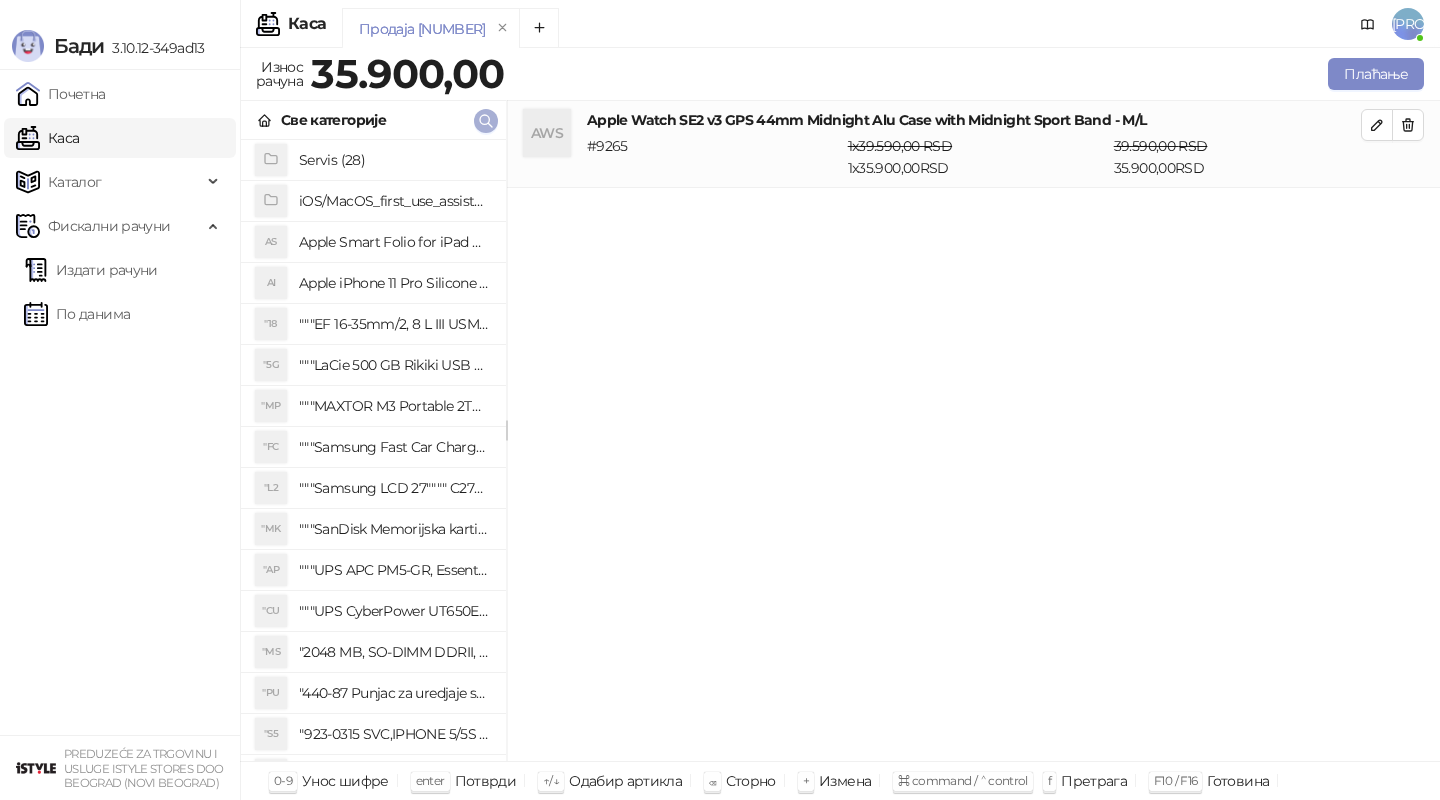 click 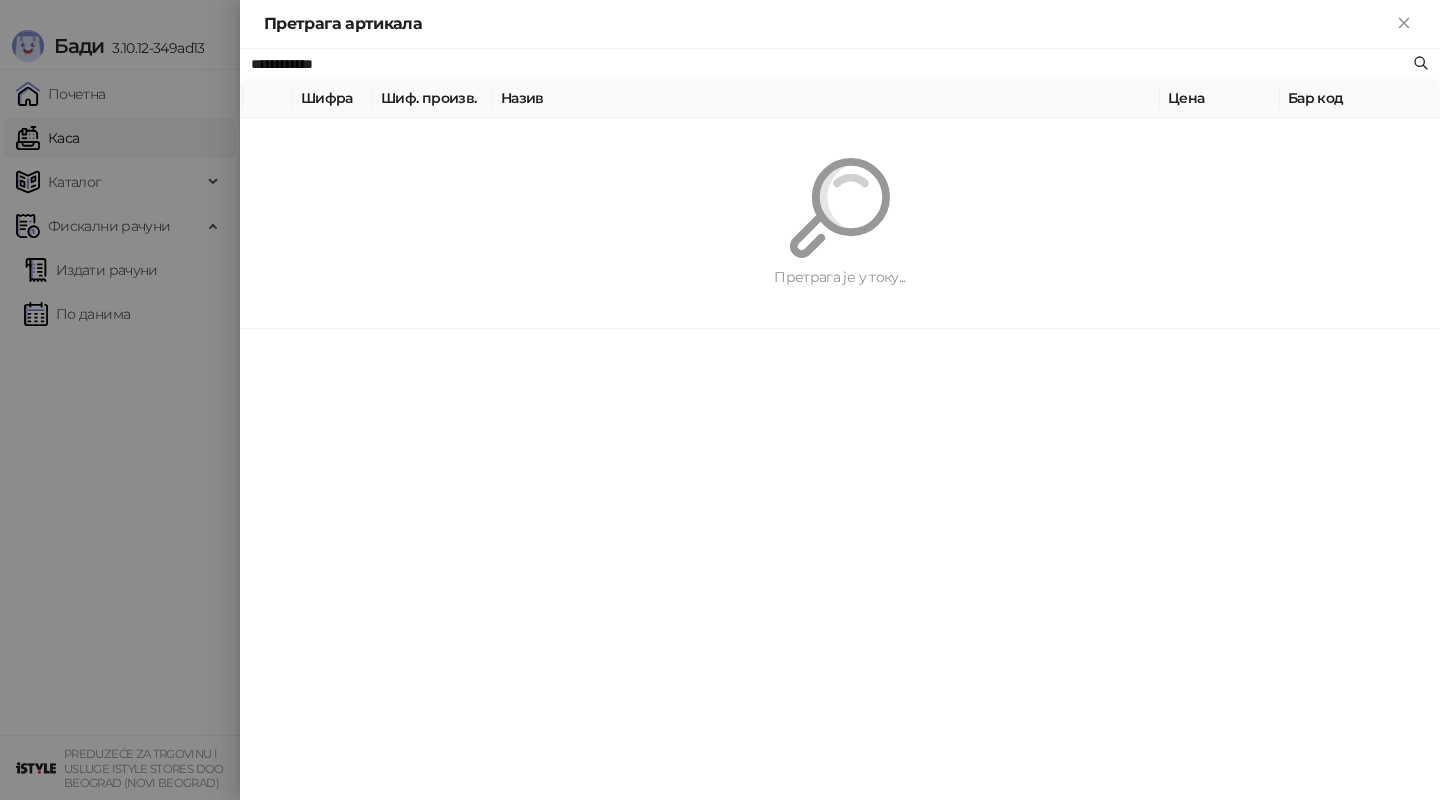 type on "**********" 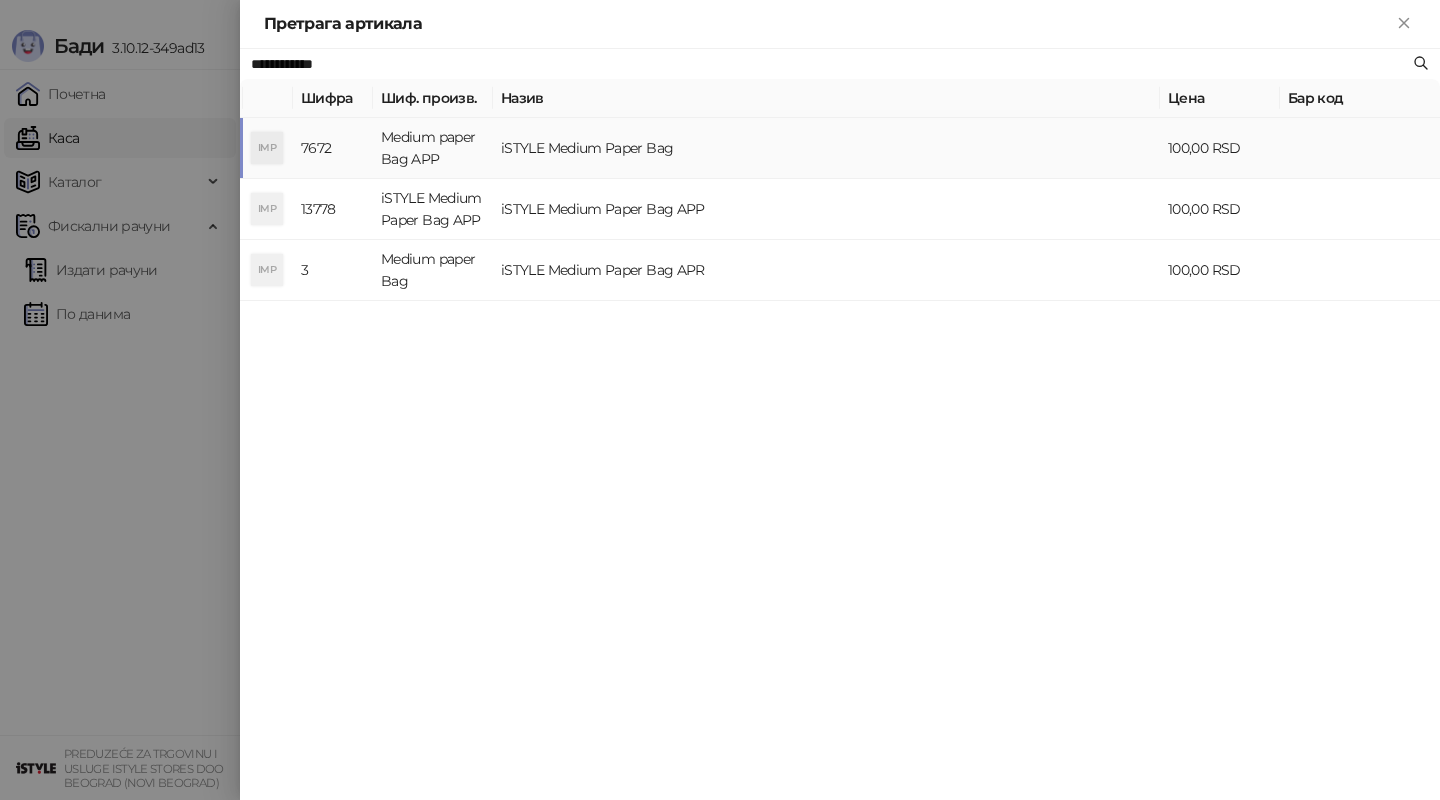click on "iSTYLE Medium Paper Bag" at bounding box center [826, 148] 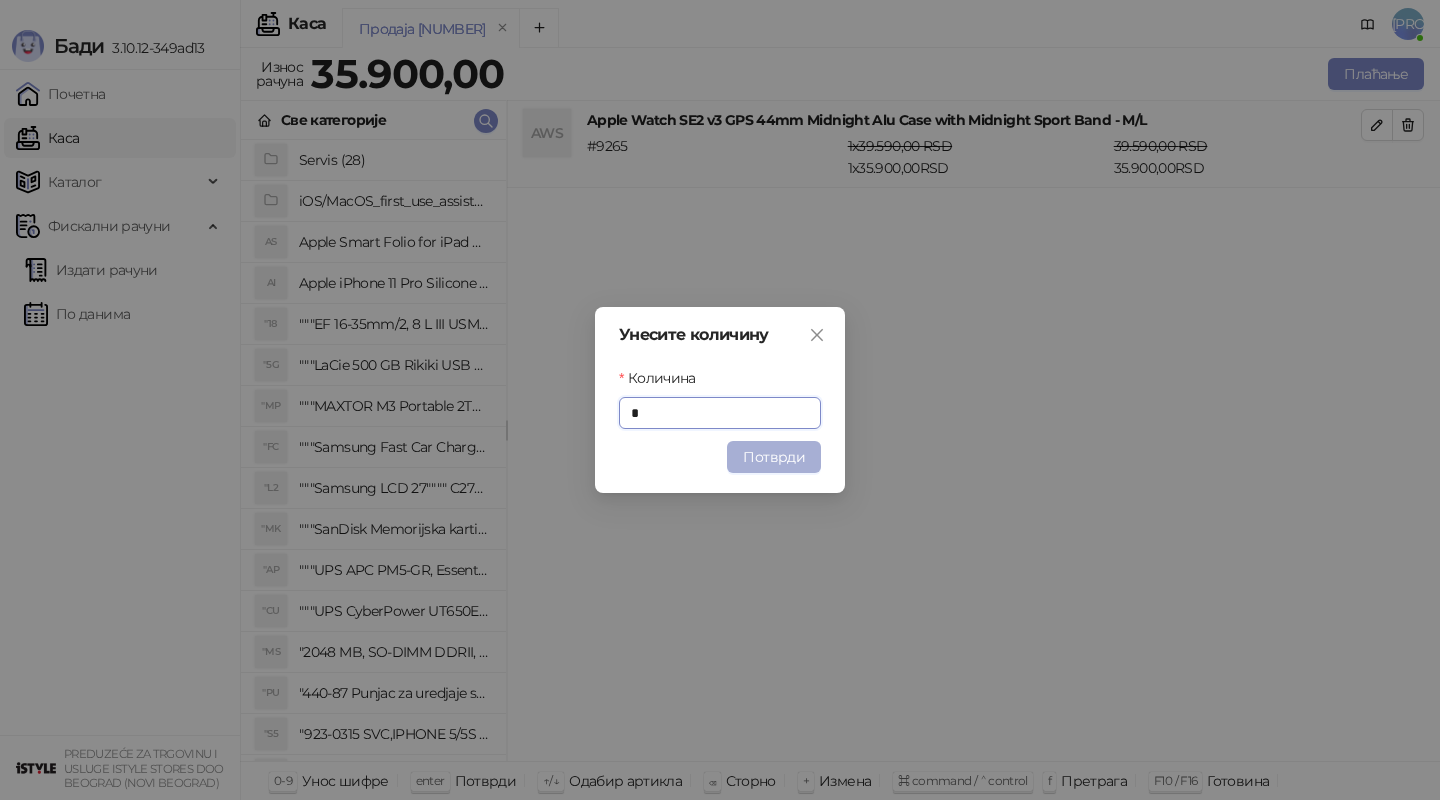 click on "Потврди" at bounding box center [774, 457] 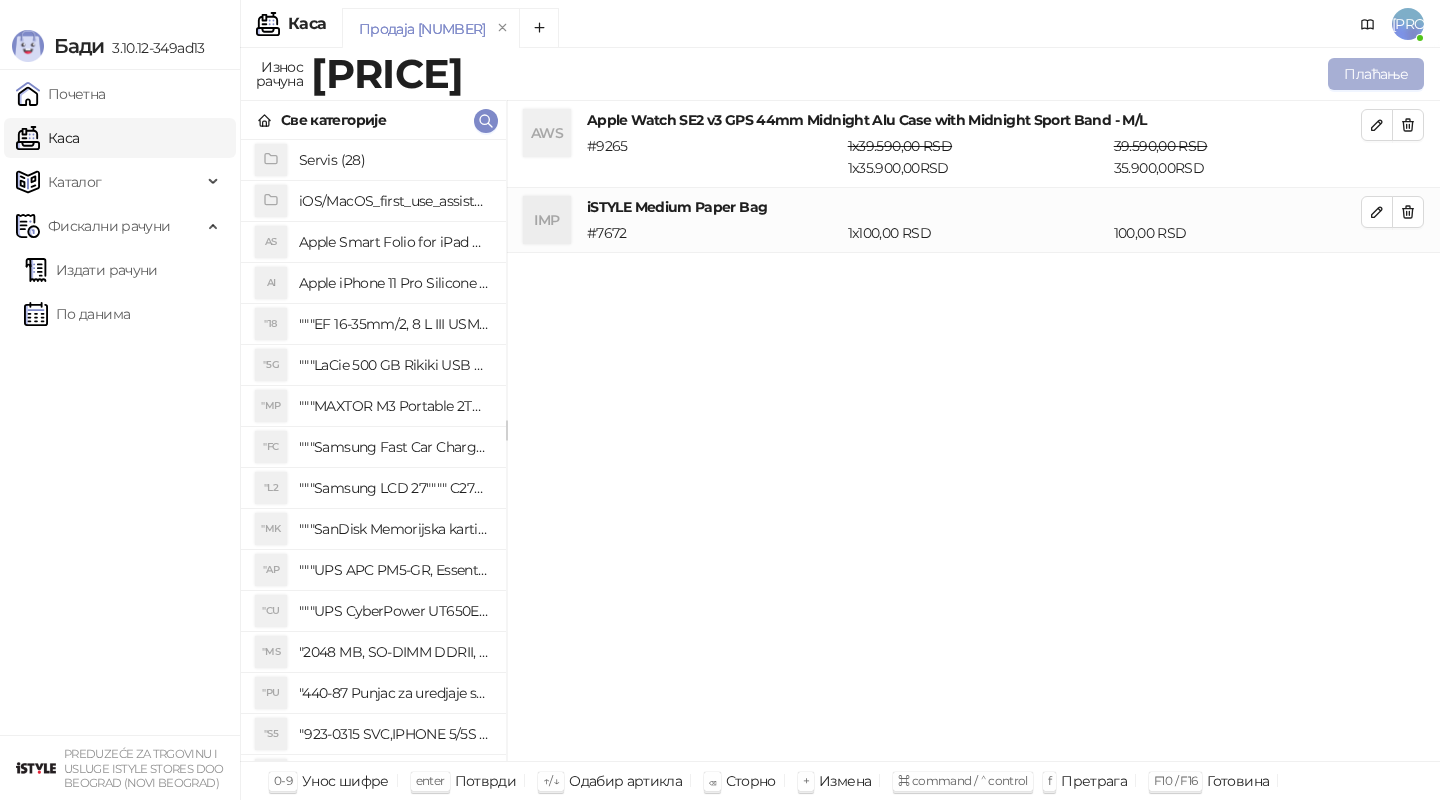 click on "Плаћање" at bounding box center [1376, 74] 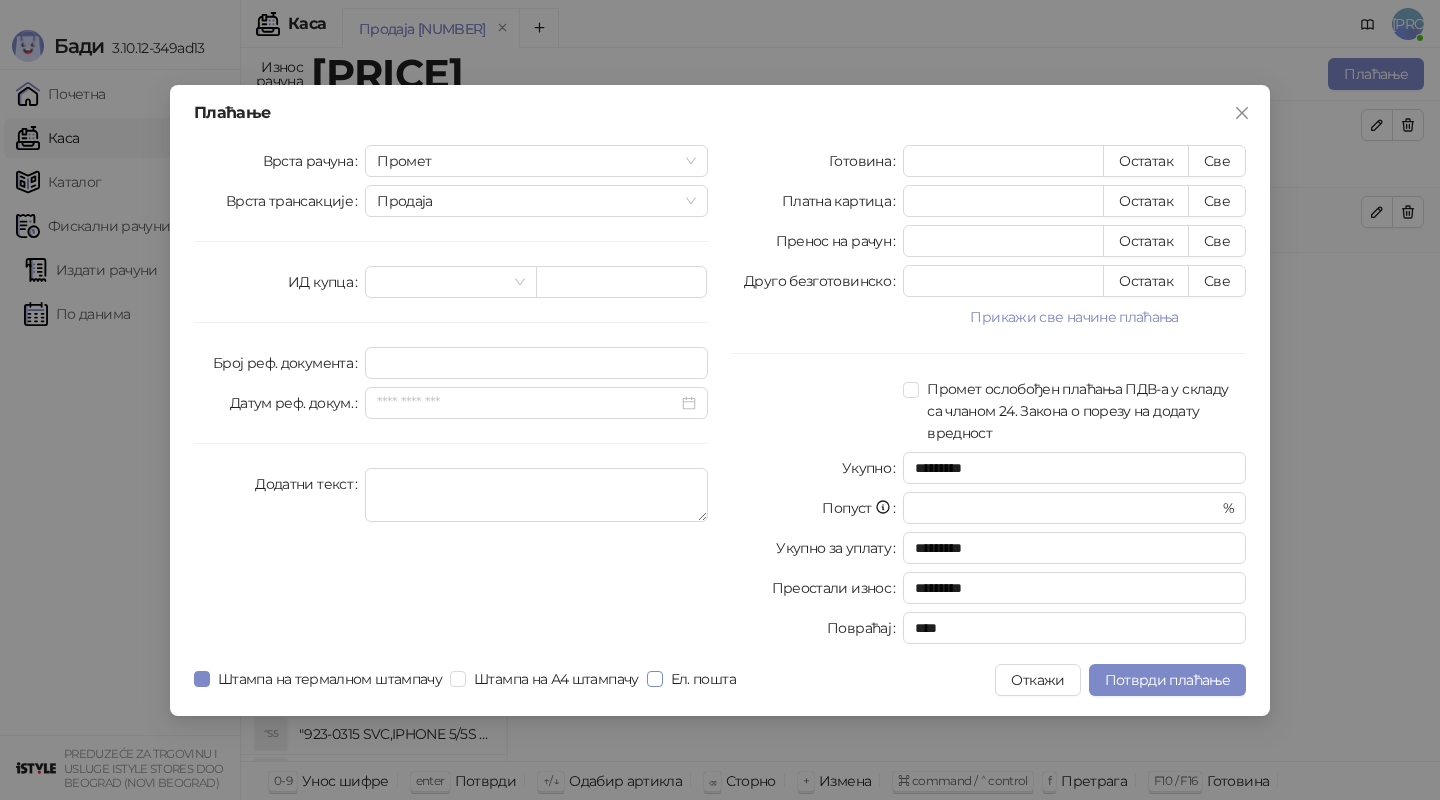 click on "Ел. пошта" at bounding box center [703, 679] 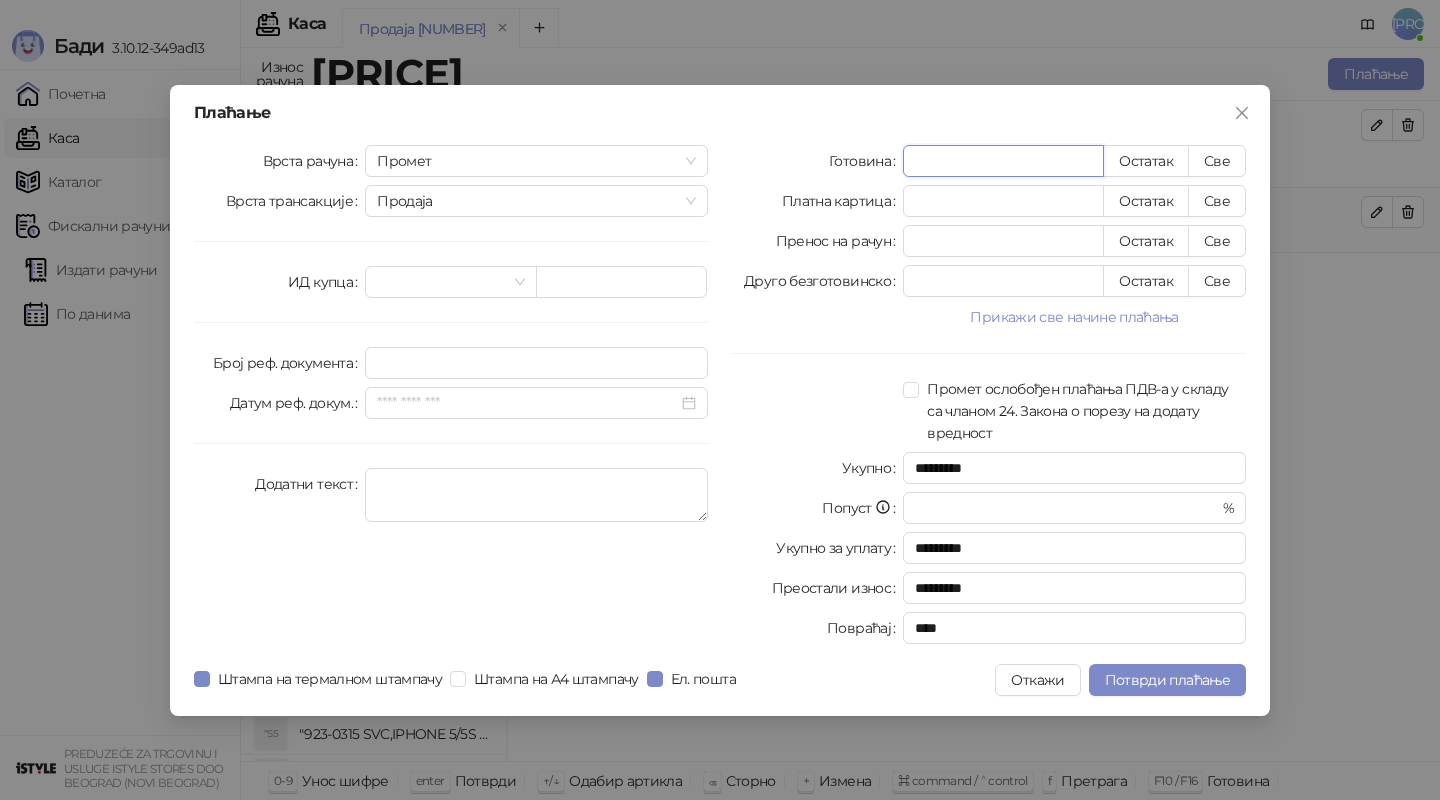 click on "*" at bounding box center [1003, 161] 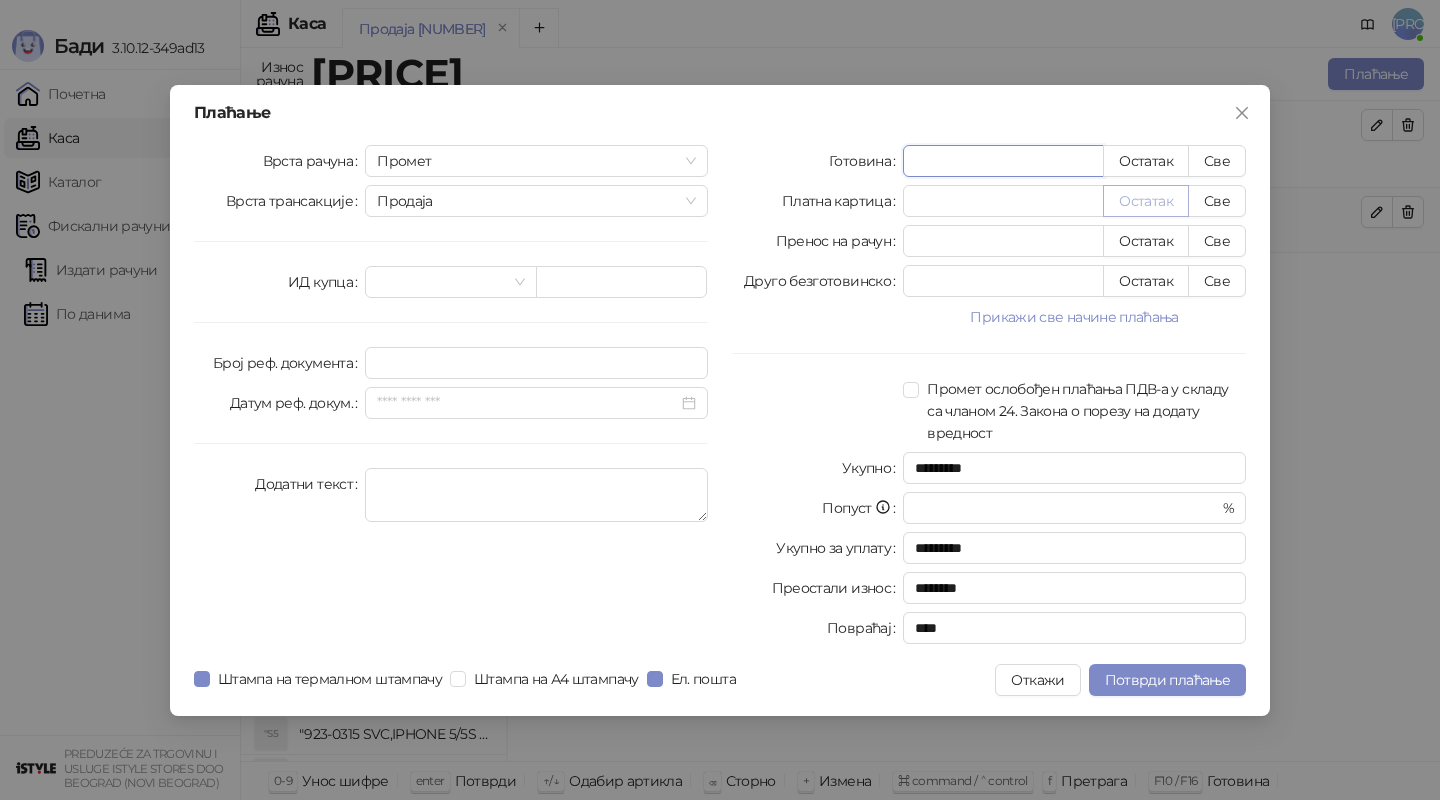 type on "*****" 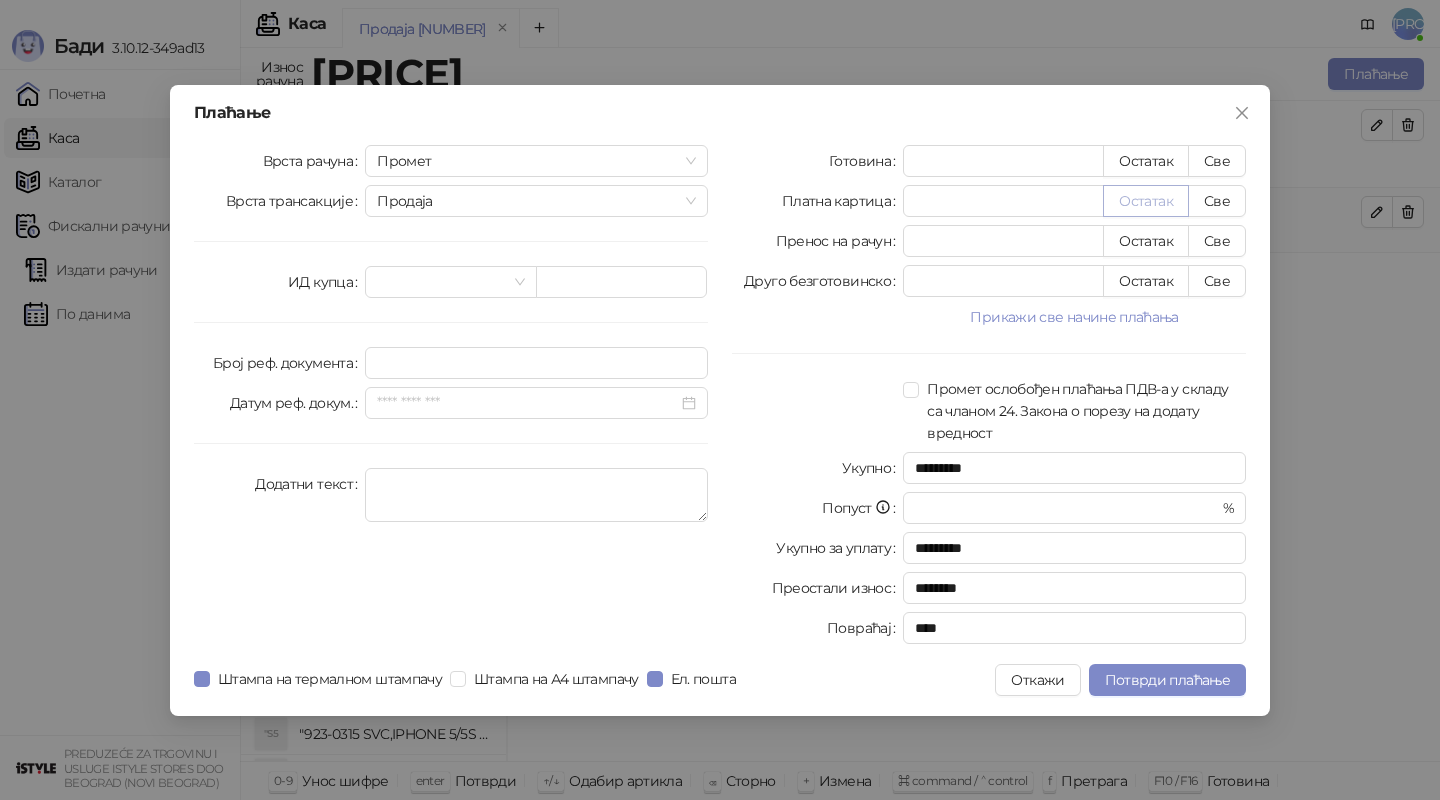 click on "Остатак" at bounding box center [1146, 201] 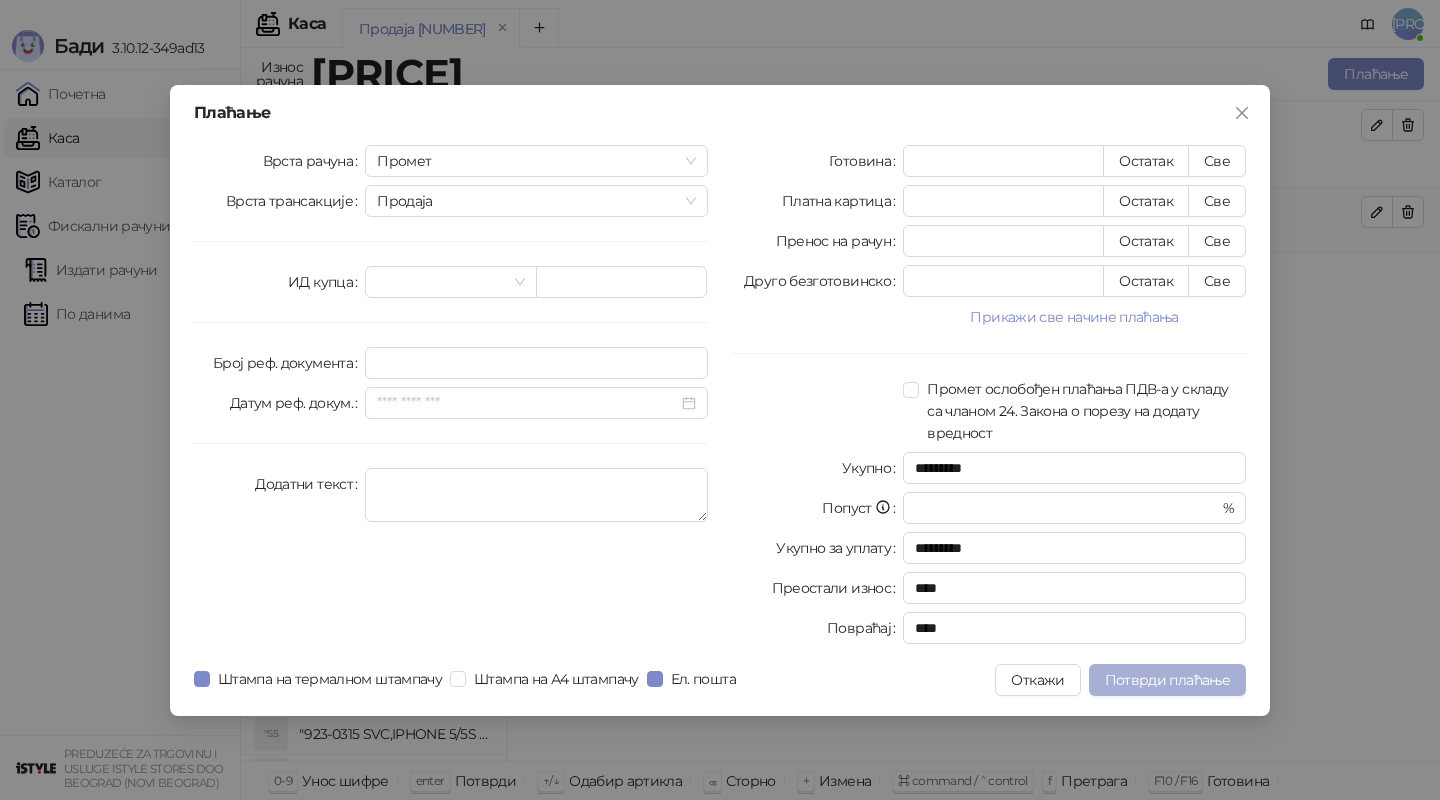 click on "Потврди плаћање" at bounding box center (1167, 680) 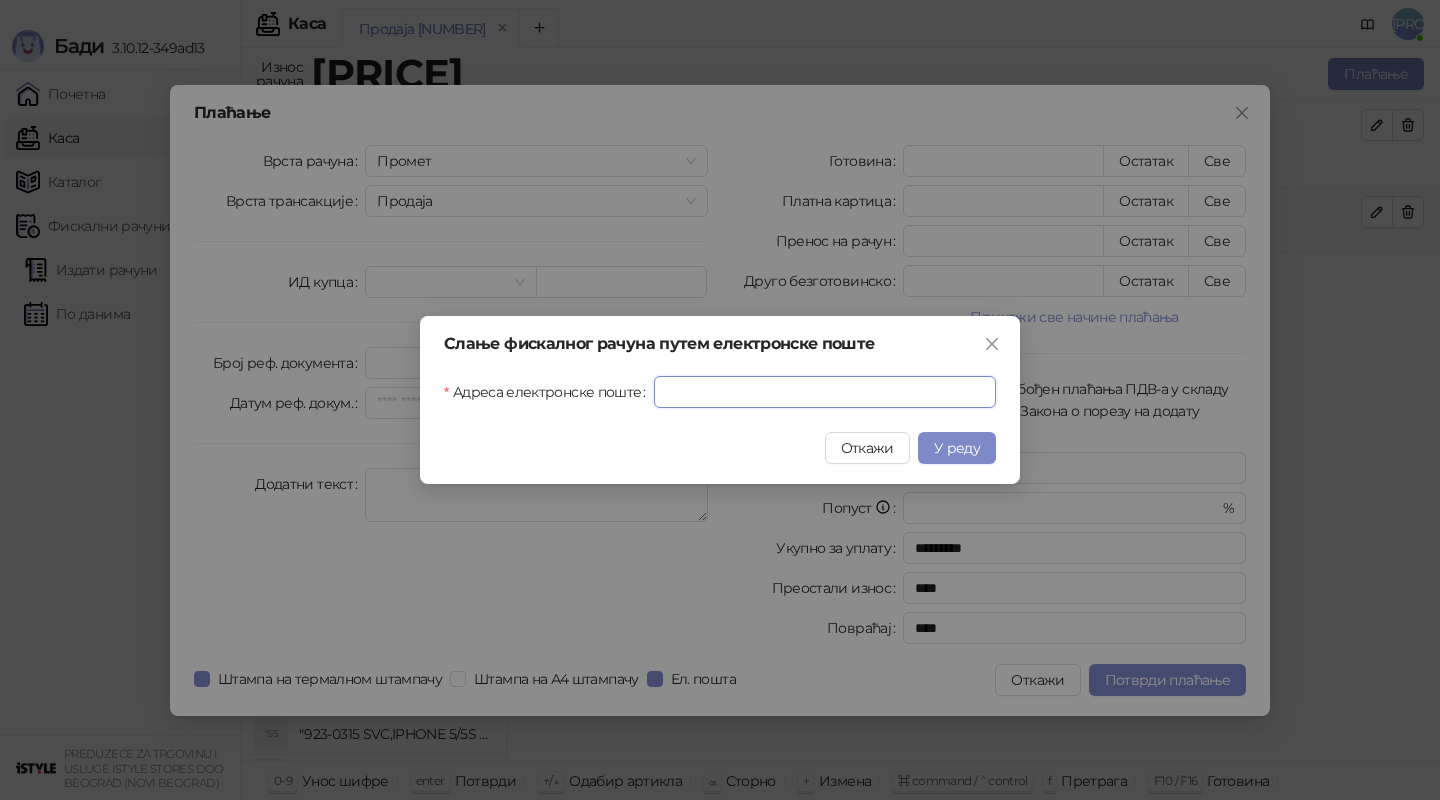 click on "Адреса електронске поште" at bounding box center [825, 392] 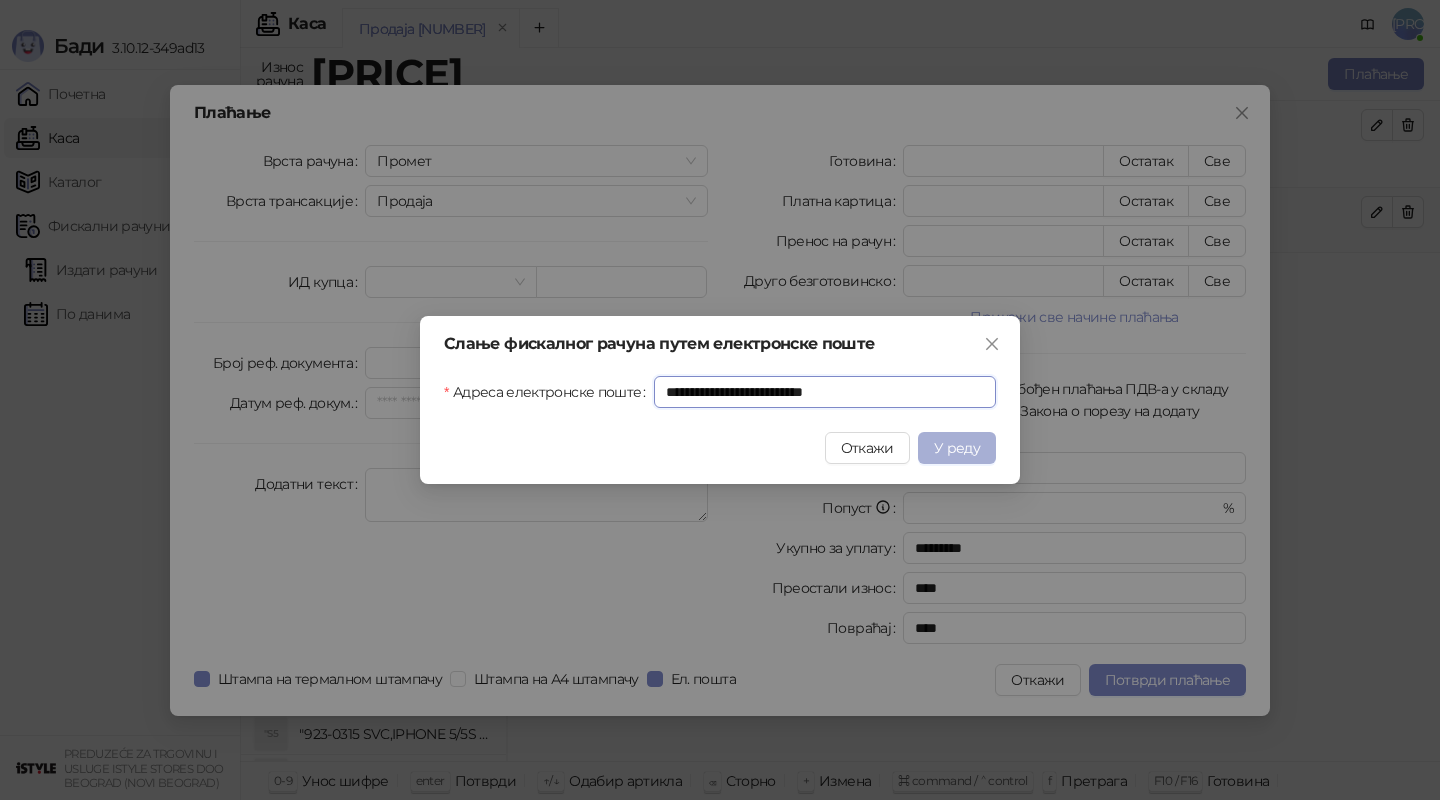 type on "**********" 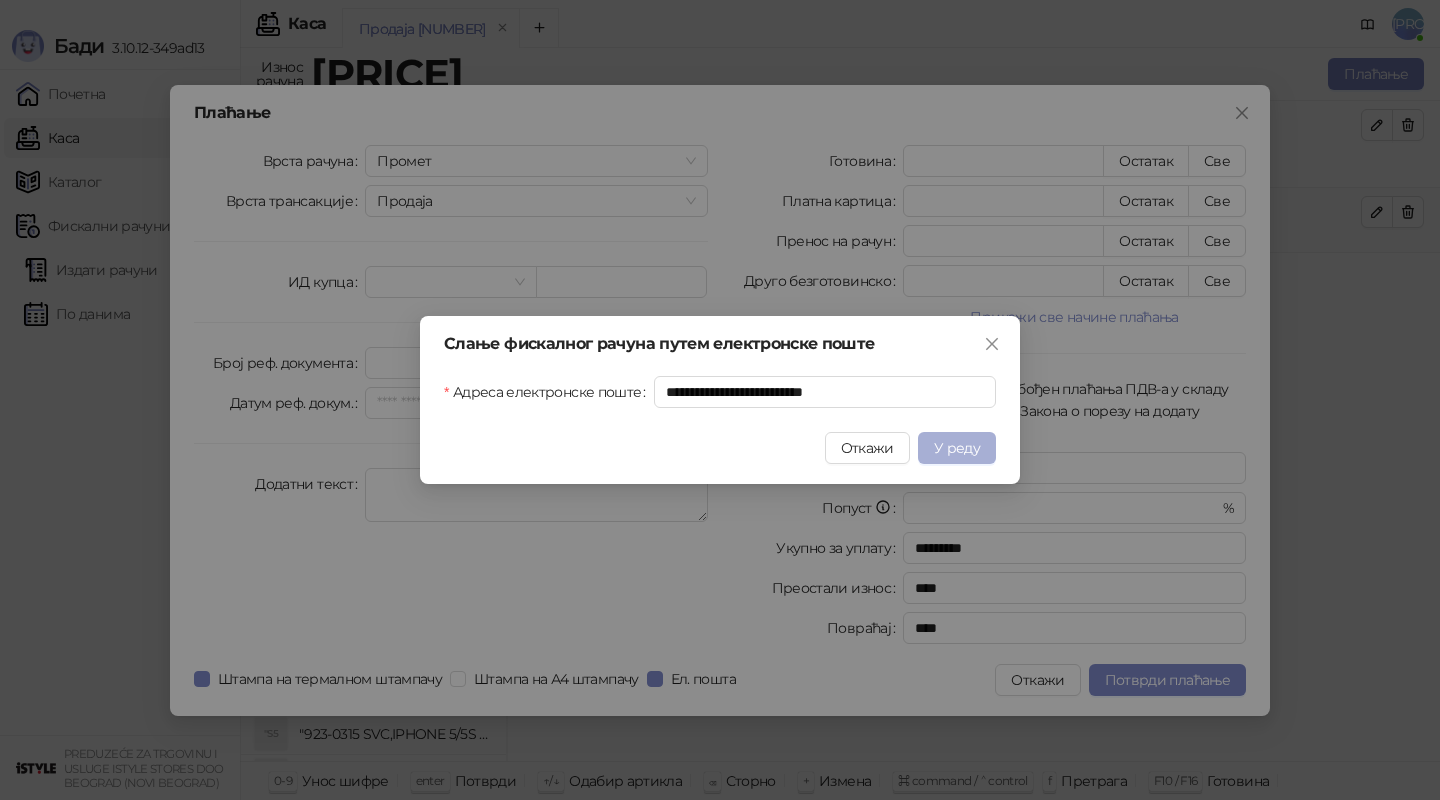 click on "У реду" at bounding box center (957, 448) 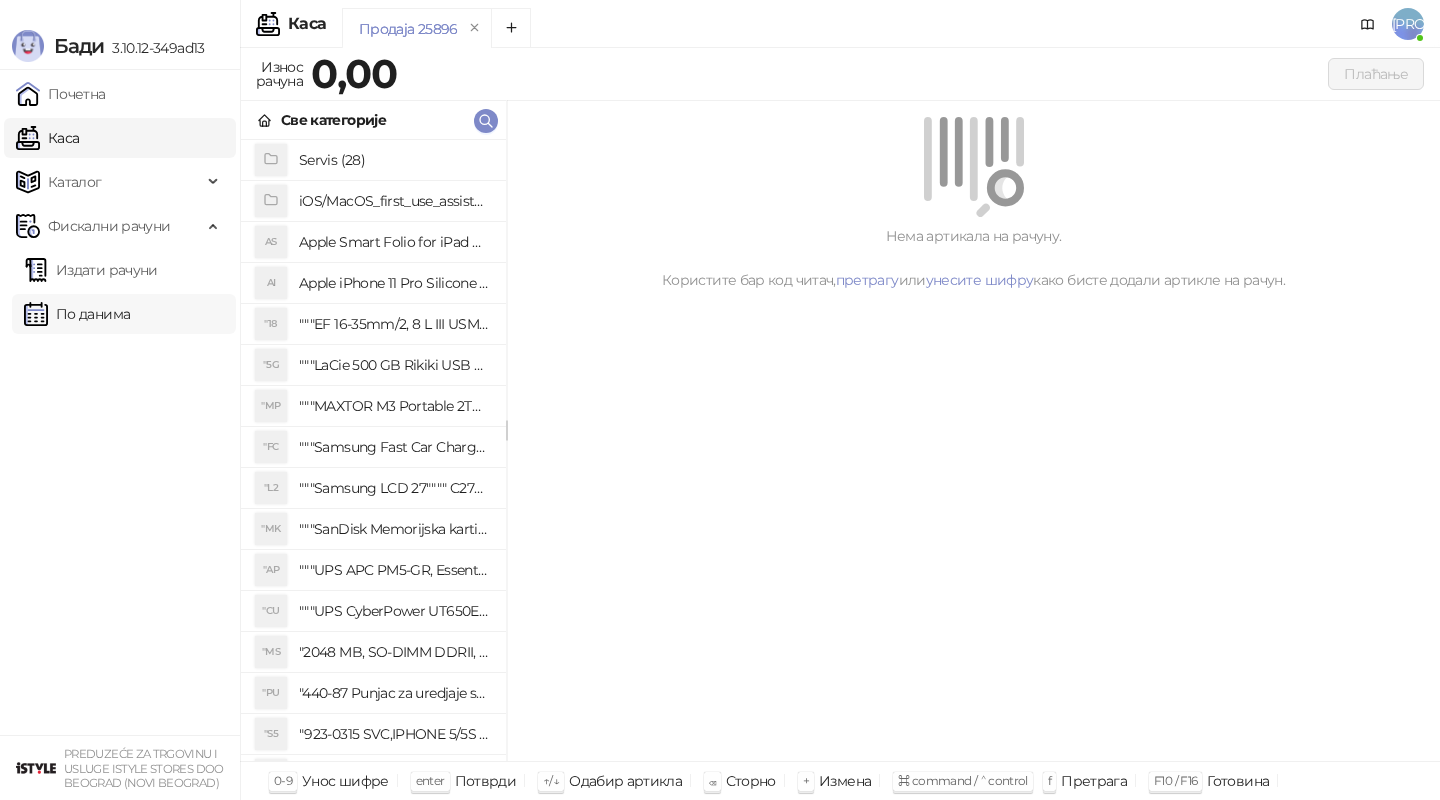 click on "По данима" at bounding box center [77, 314] 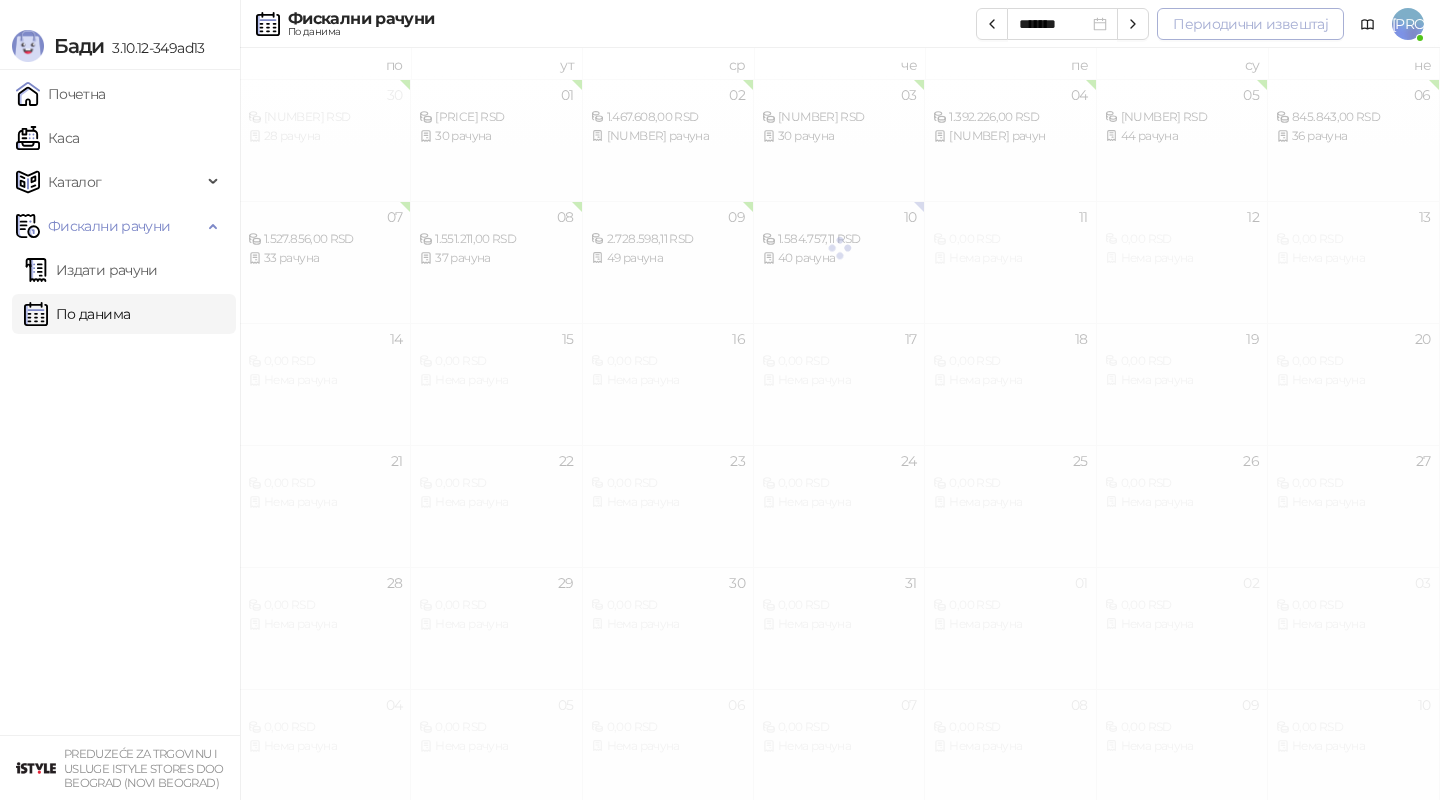 click on "Периодични извештај" at bounding box center [1250, 24] 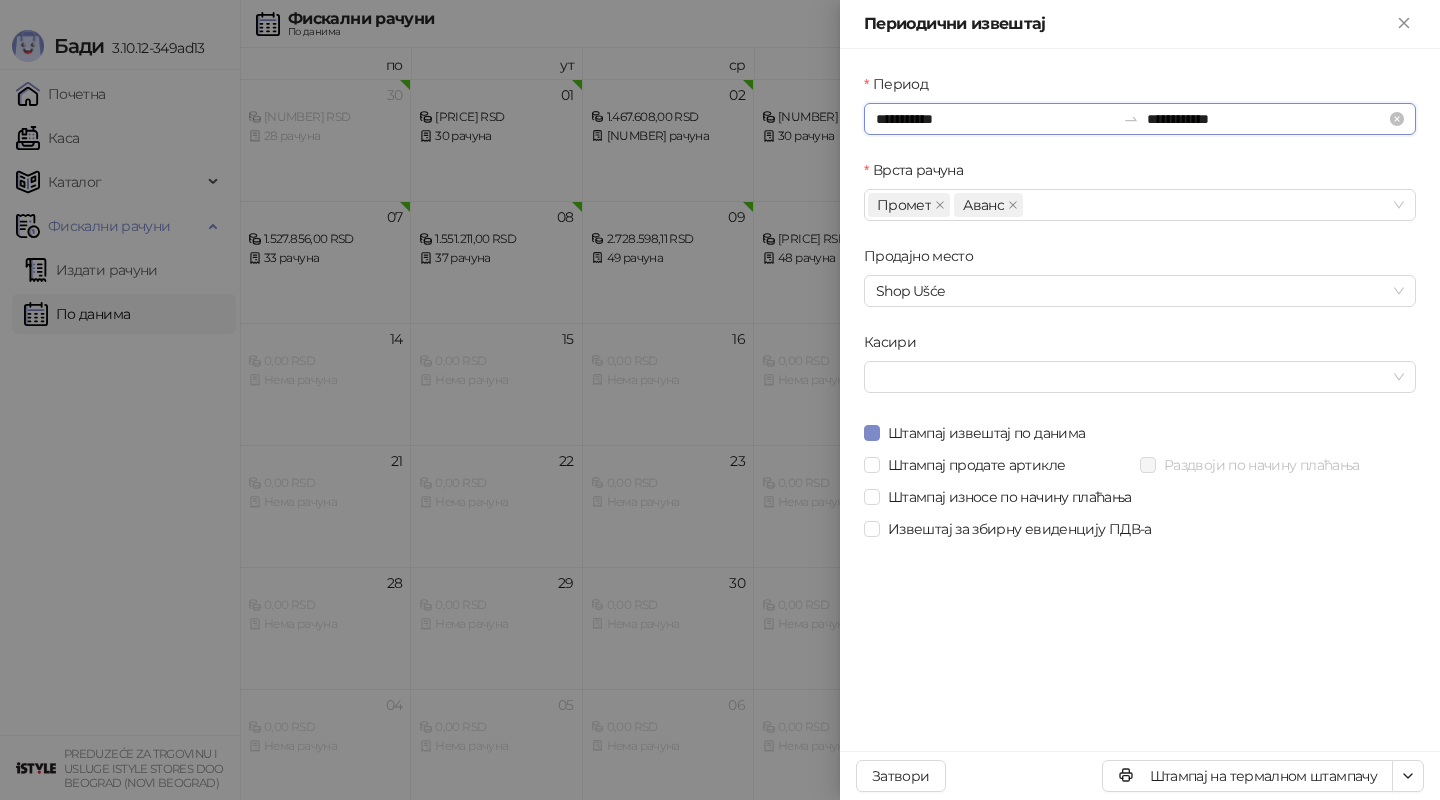click on "**********" at bounding box center (995, 119) 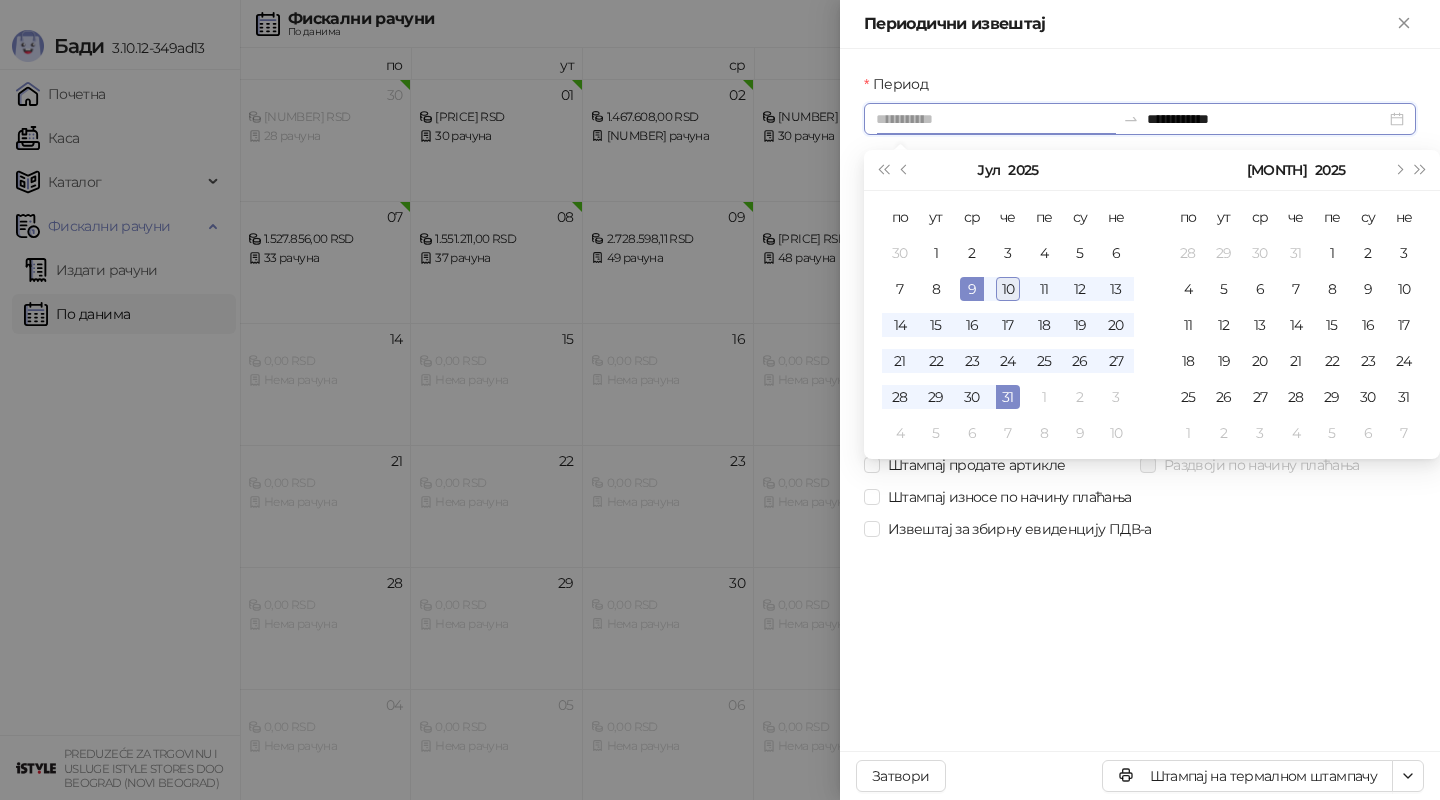type on "**********" 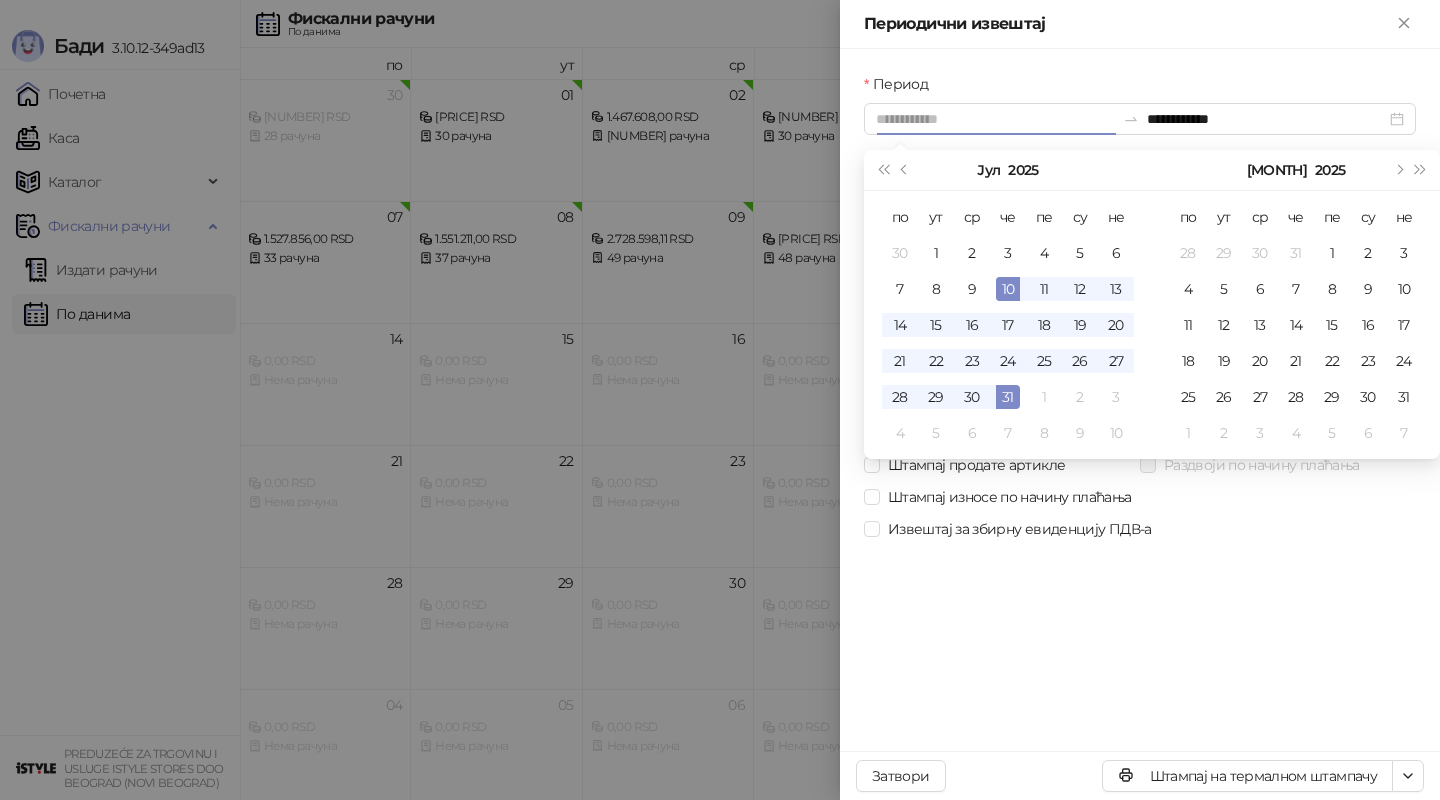 click on "10" at bounding box center [1008, 289] 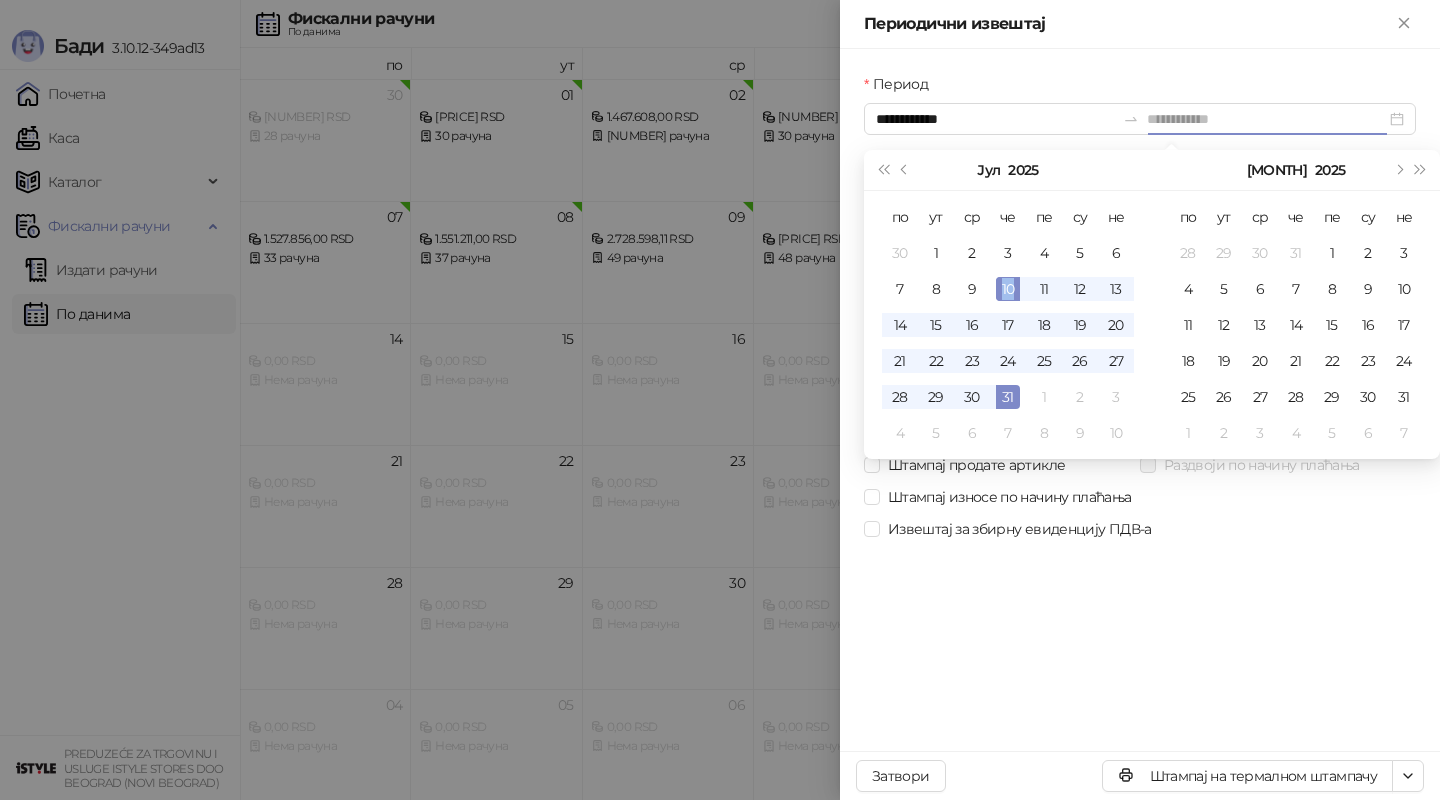 click on "10" at bounding box center (1008, 289) 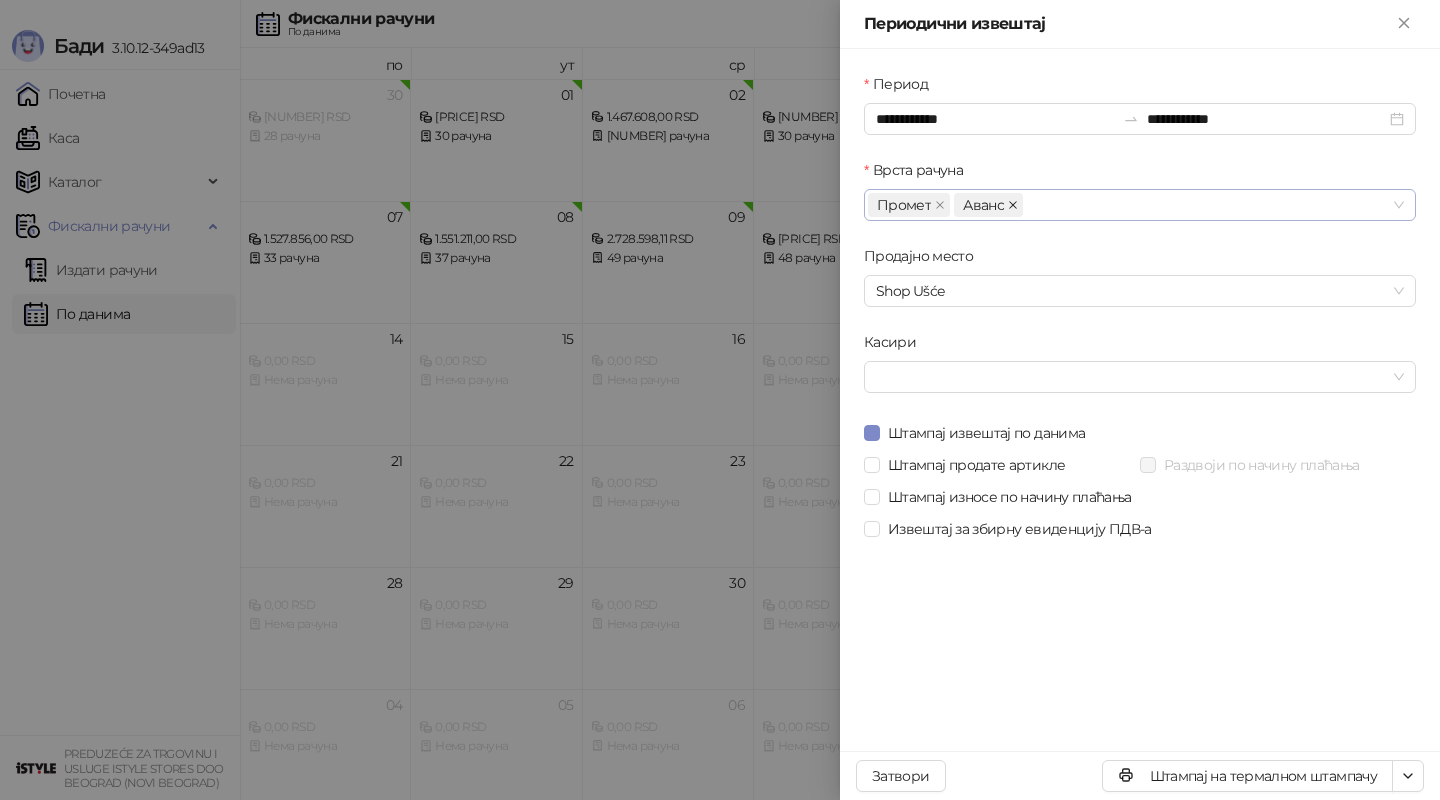 click 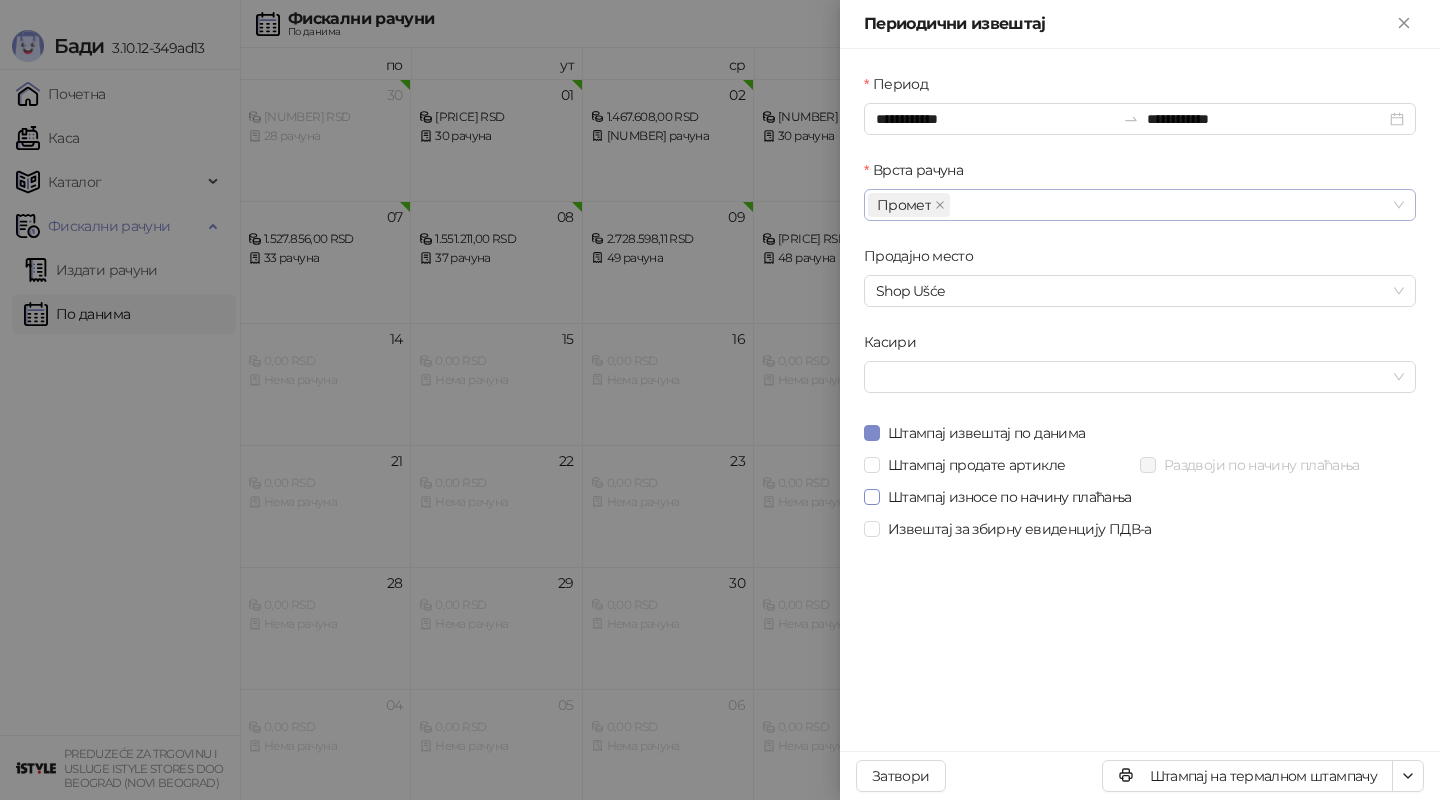 click on "Штампај износе по начину плаћања" at bounding box center [1010, 497] 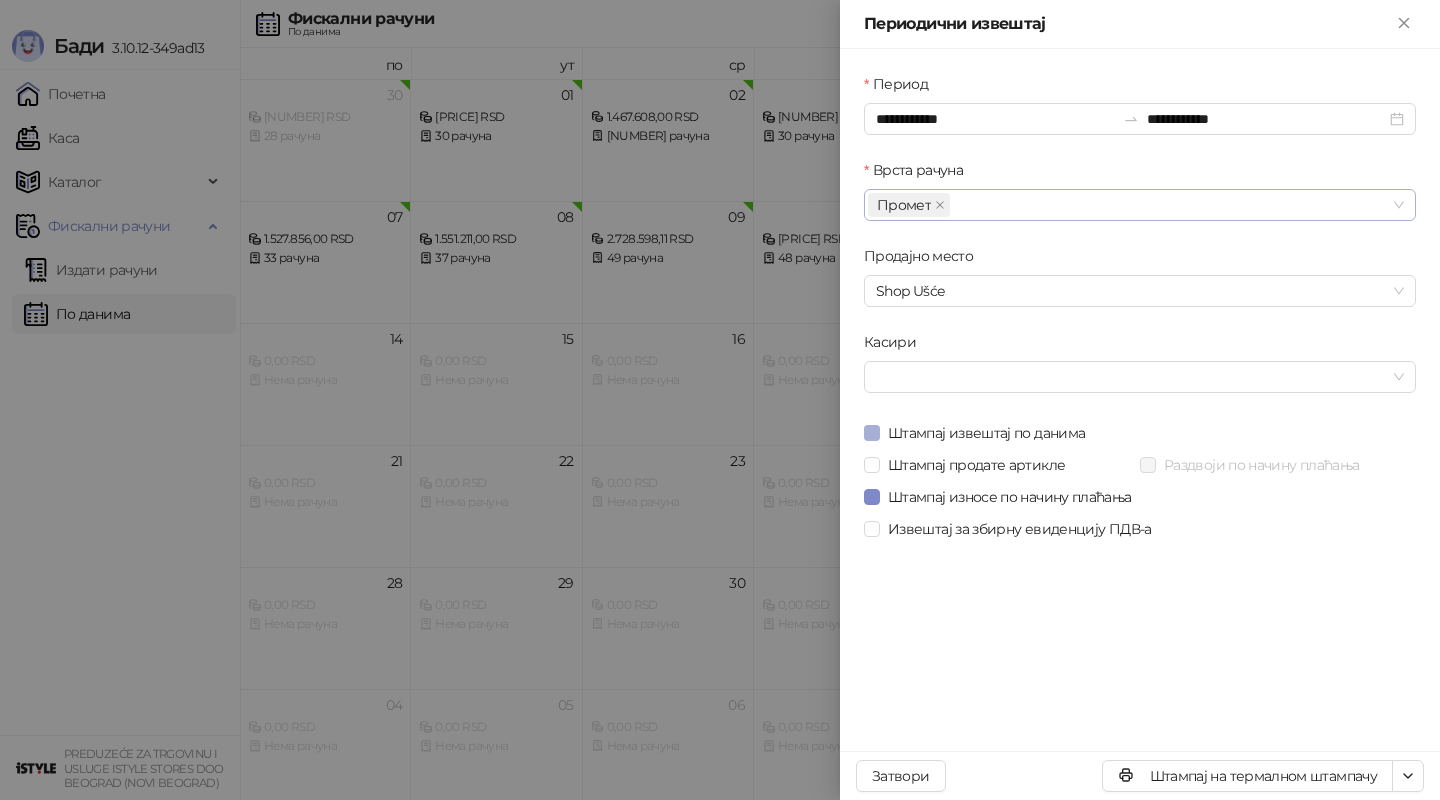 click on "Штампај извештај по данима" at bounding box center [986, 433] 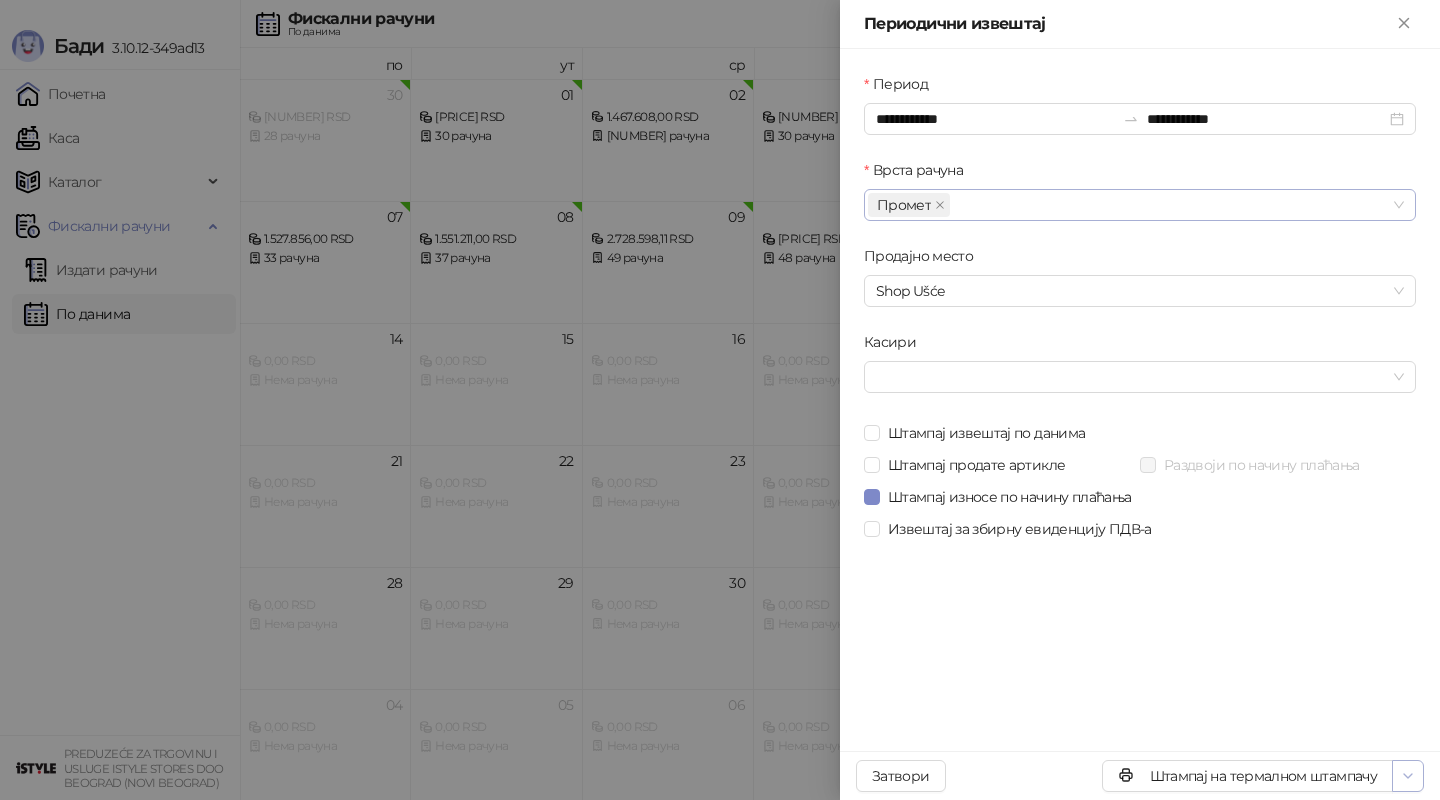click 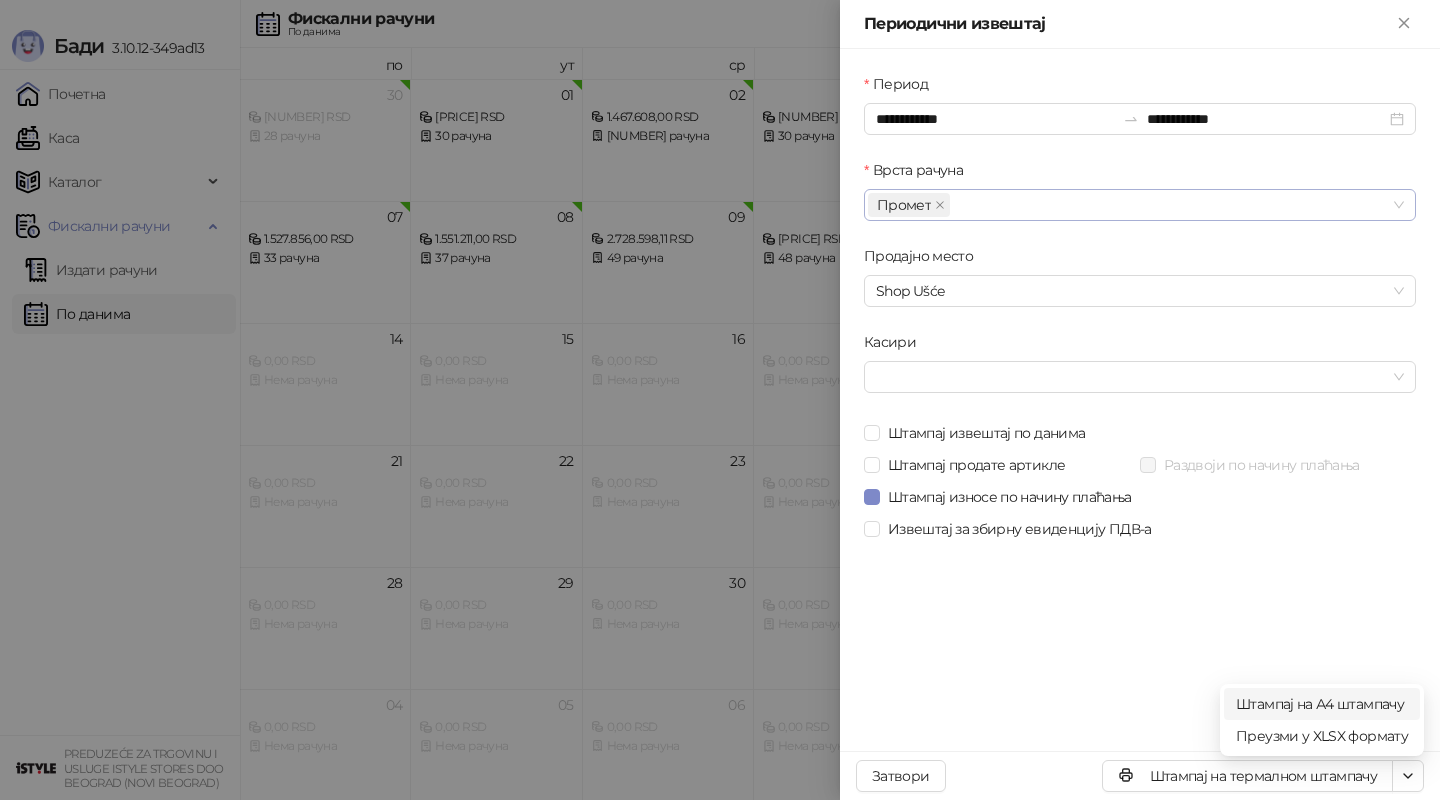 click on "Штампај на А4 штампачу" at bounding box center [1322, 704] 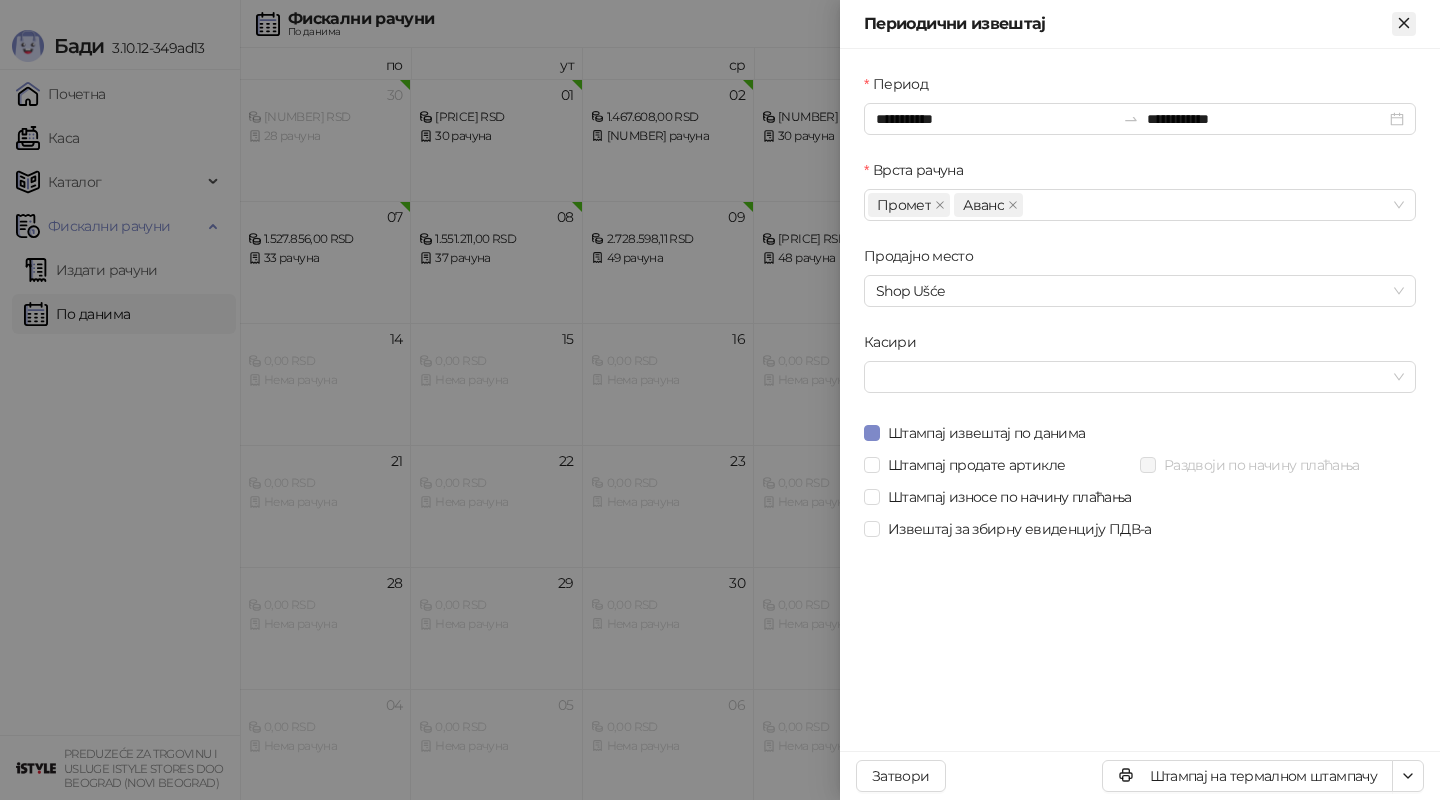 click 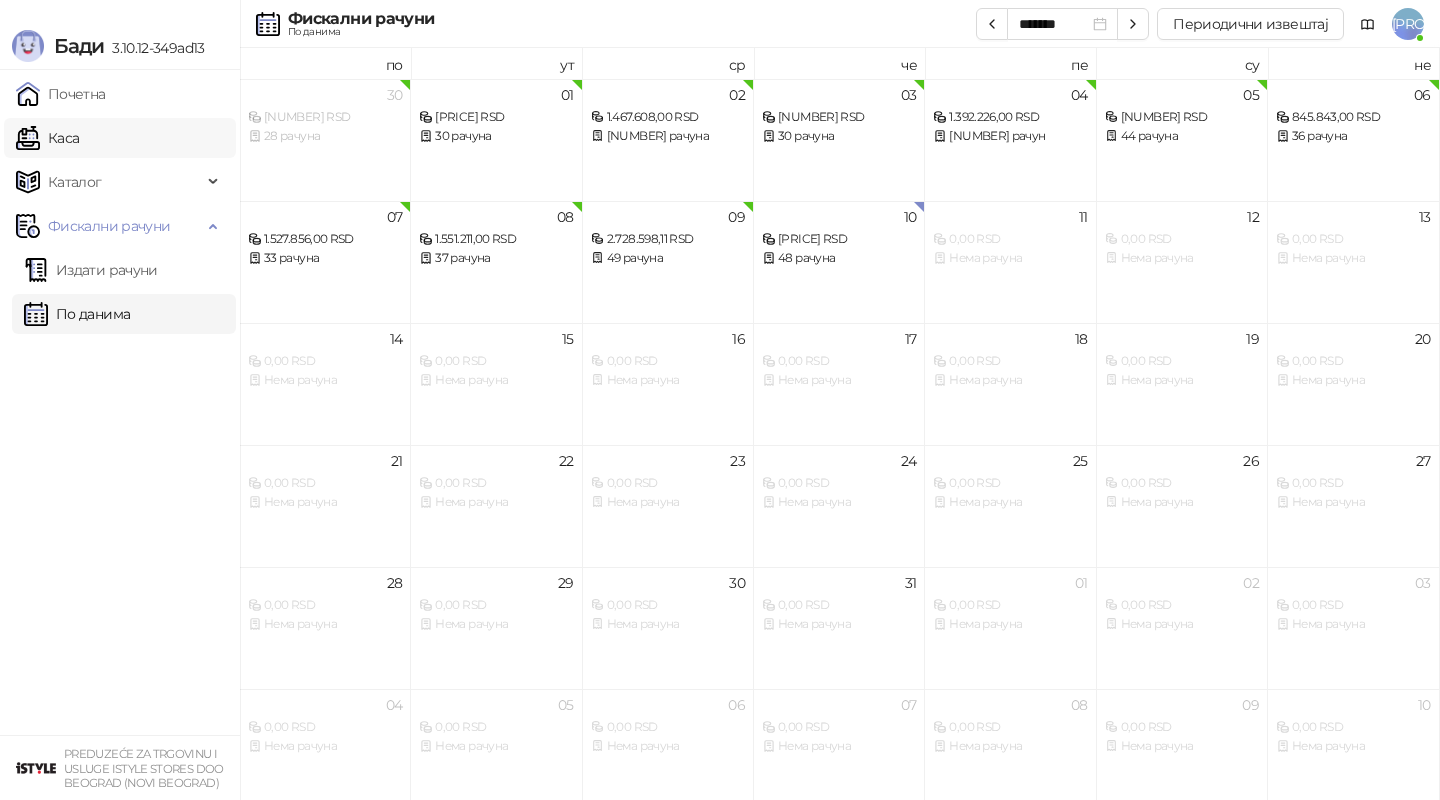 click on "Каса" at bounding box center [47, 138] 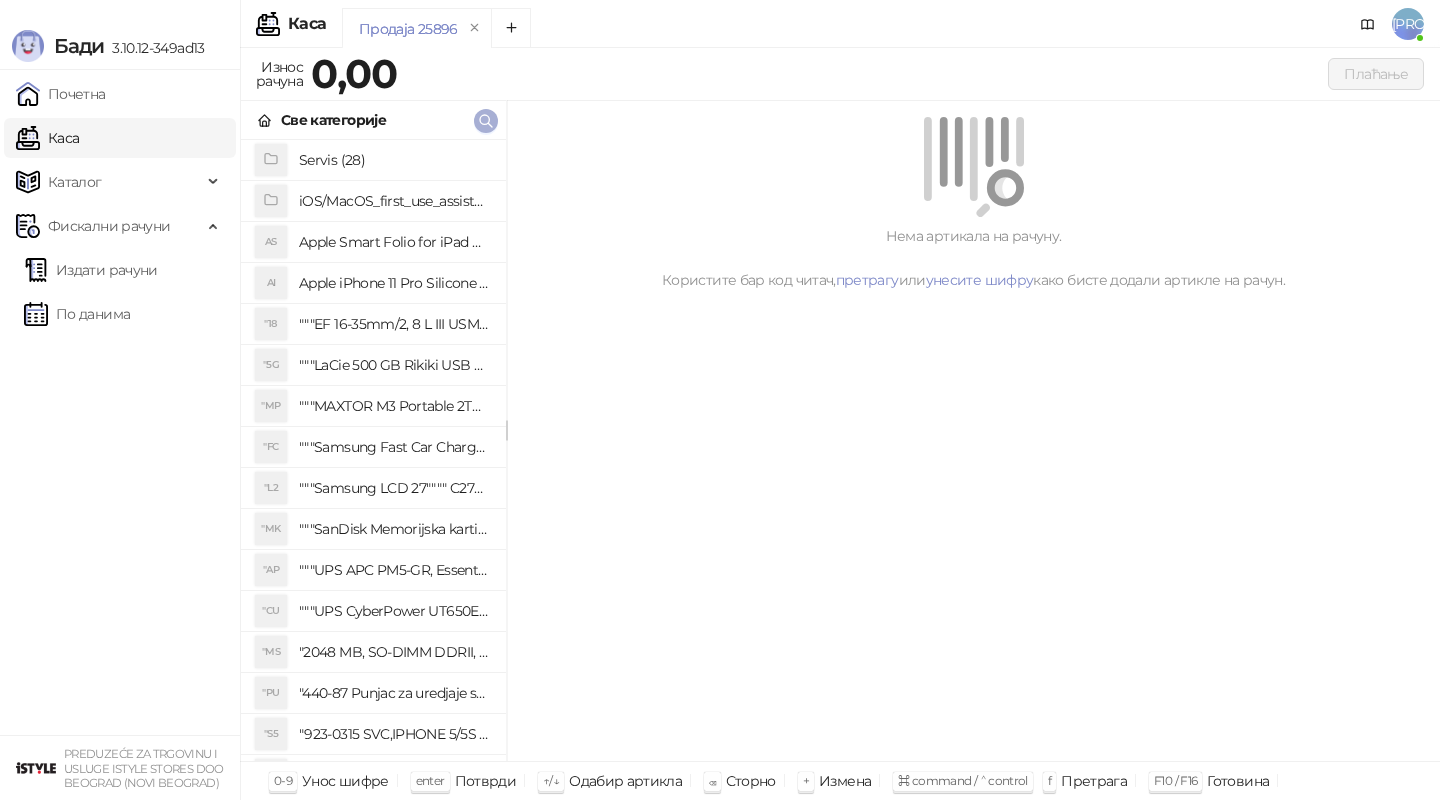 click 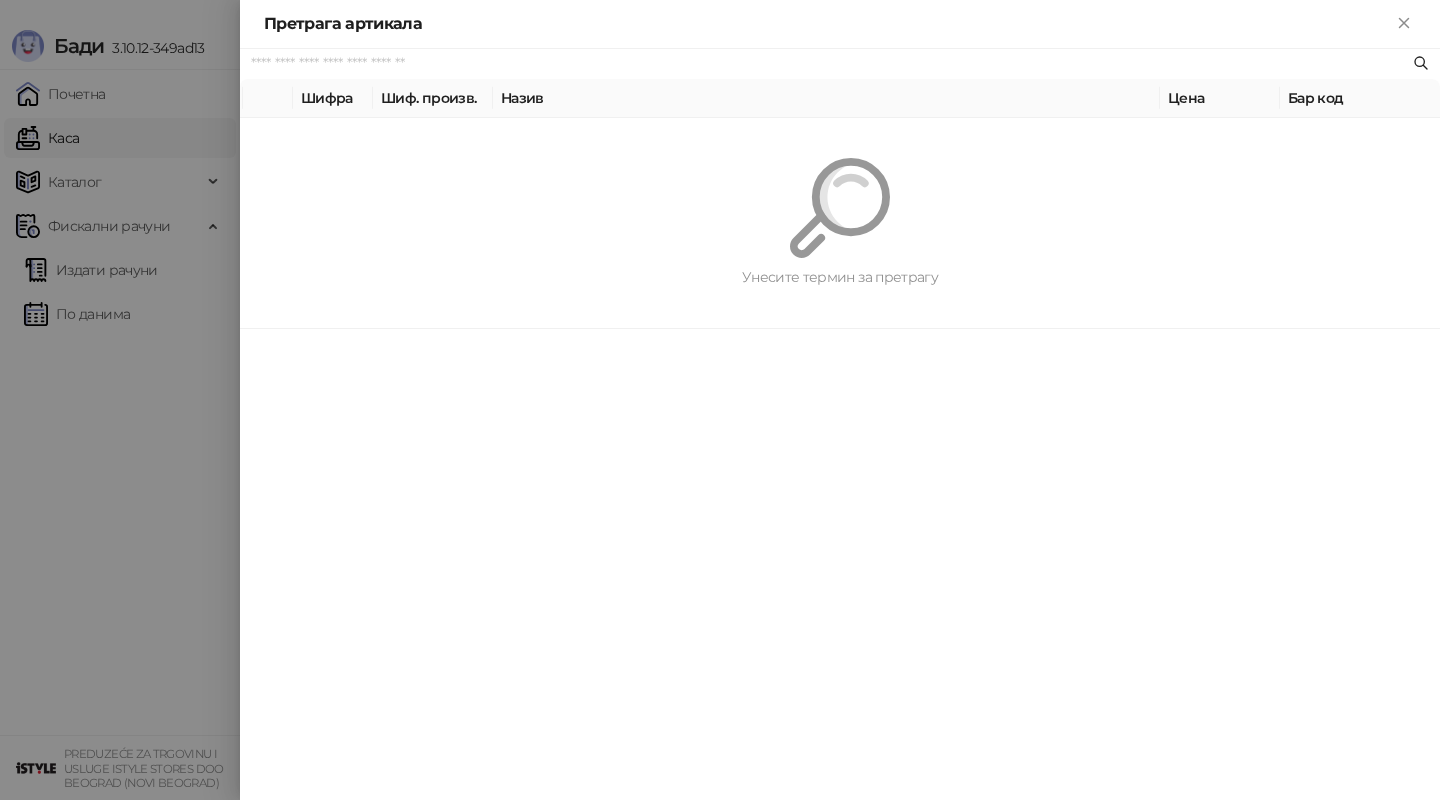 paste on "*********" 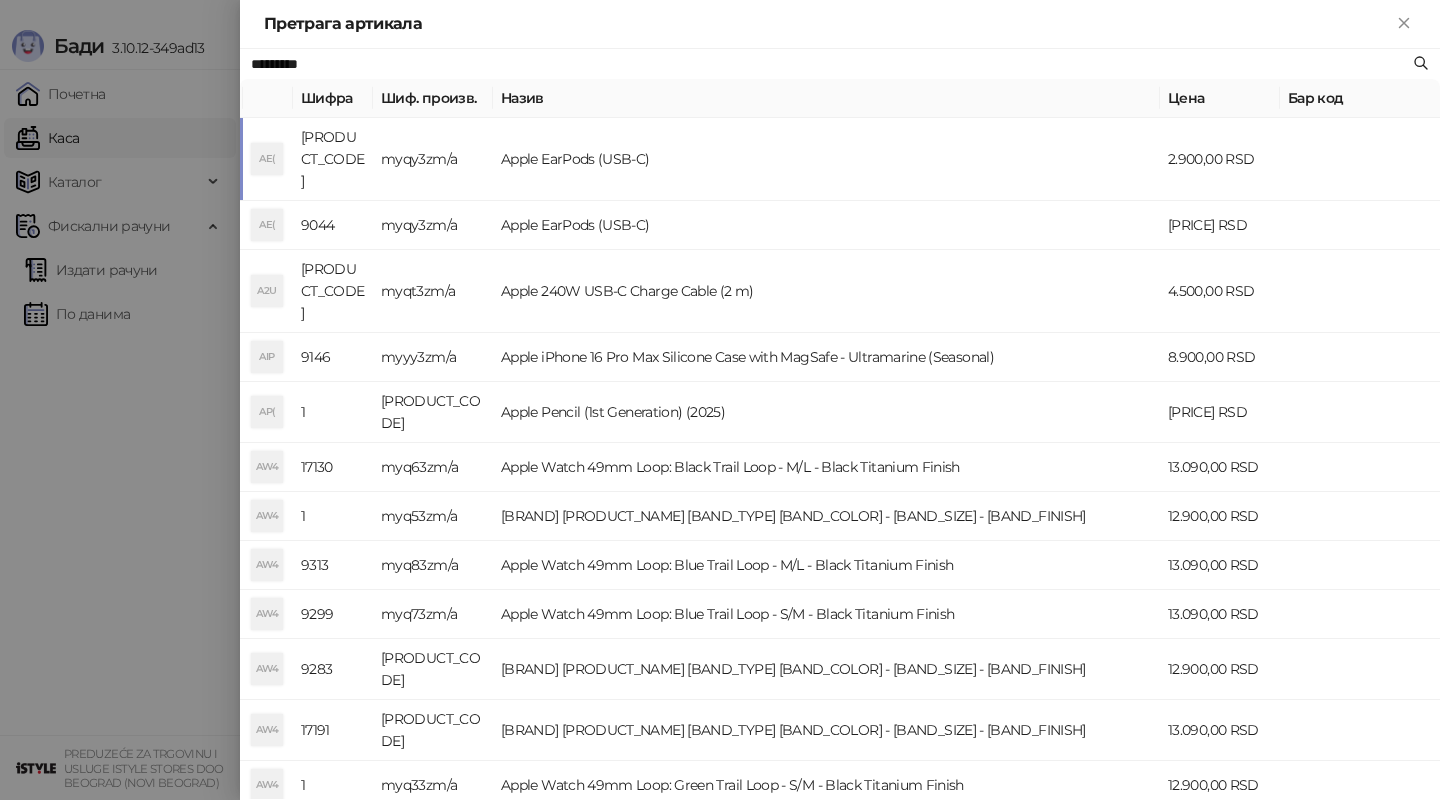 type on "*********" 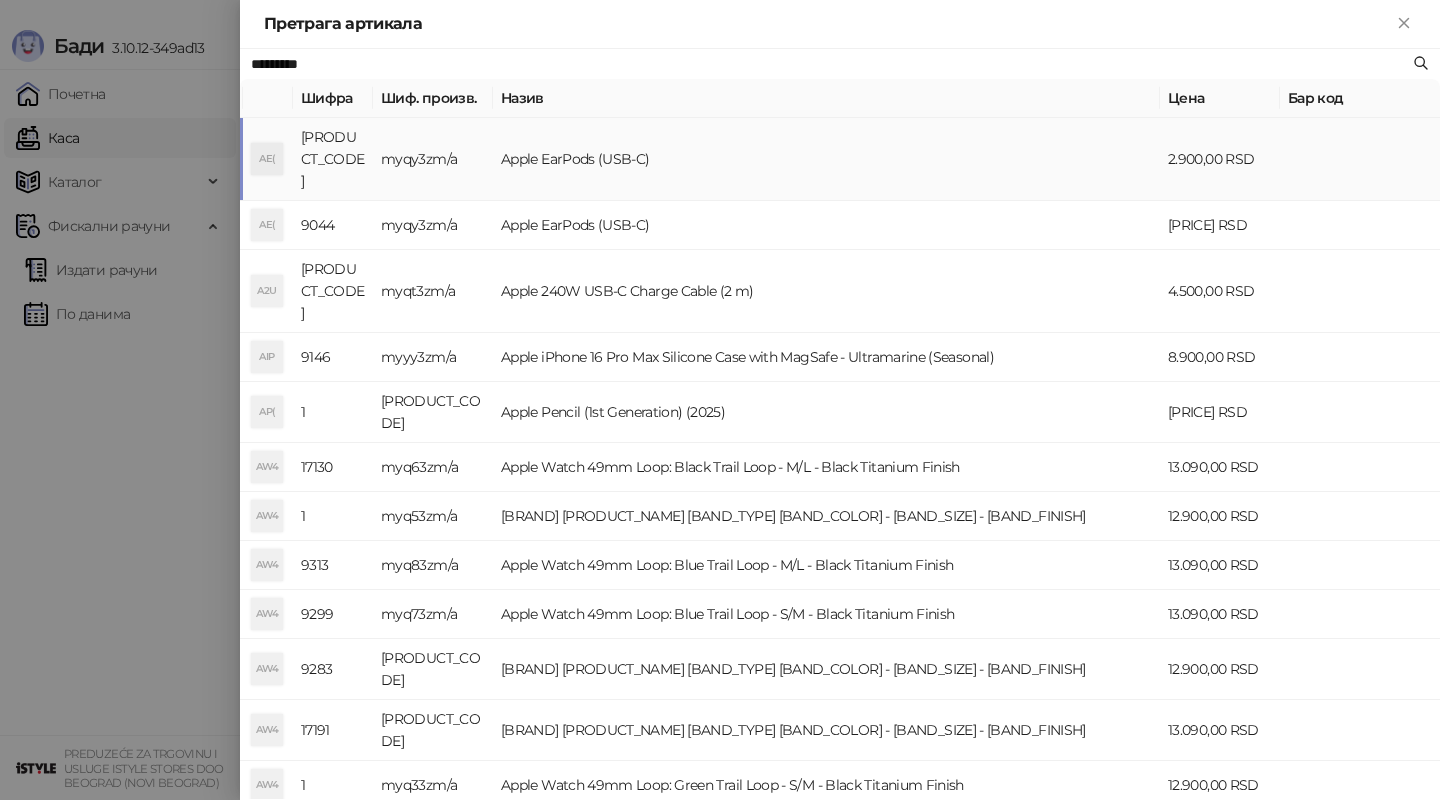 click on "Apple EarPods (USB-C)" at bounding box center [826, 159] 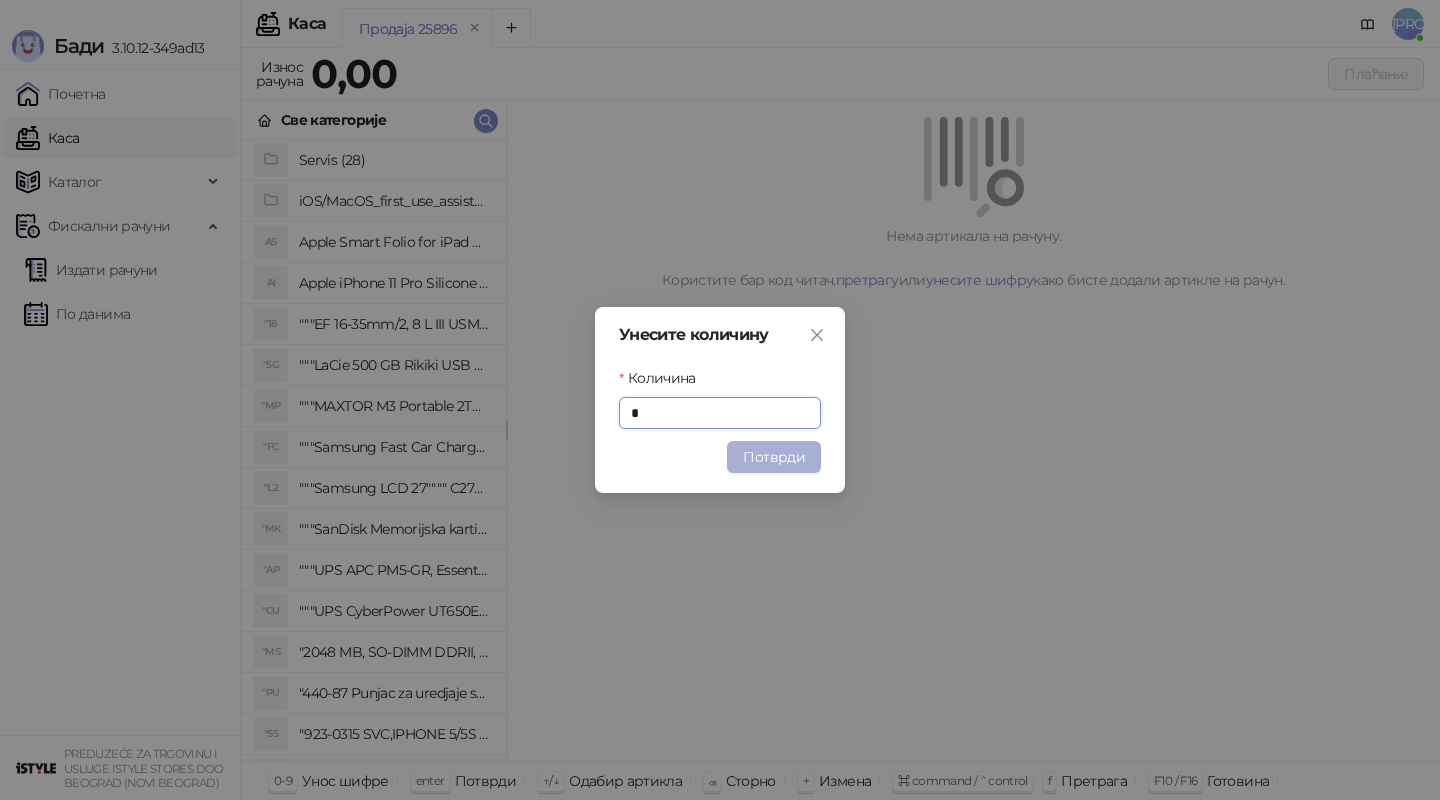 click on "Потврди" at bounding box center [774, 457] 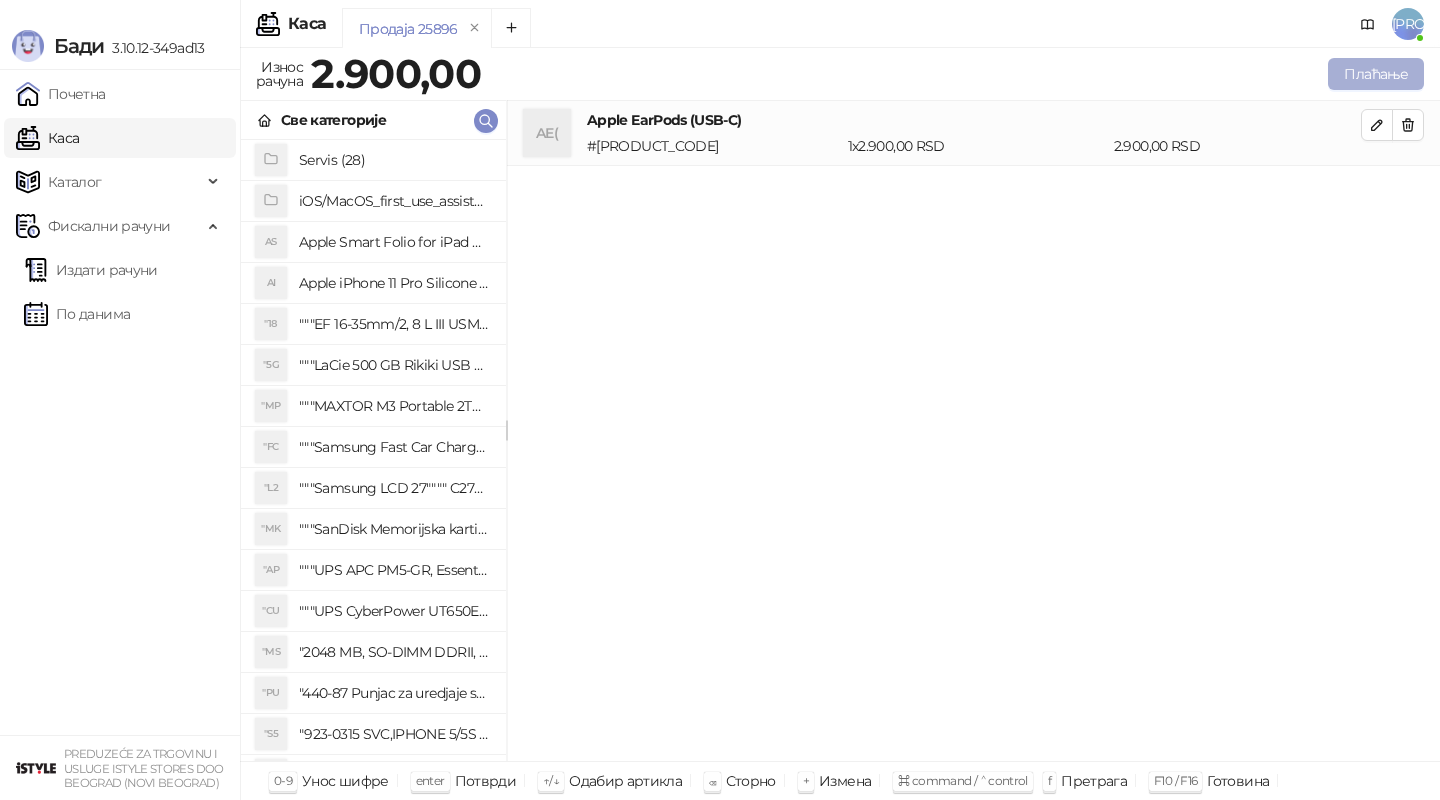 click on "Плаћање" at bounding box center (1376, 74) 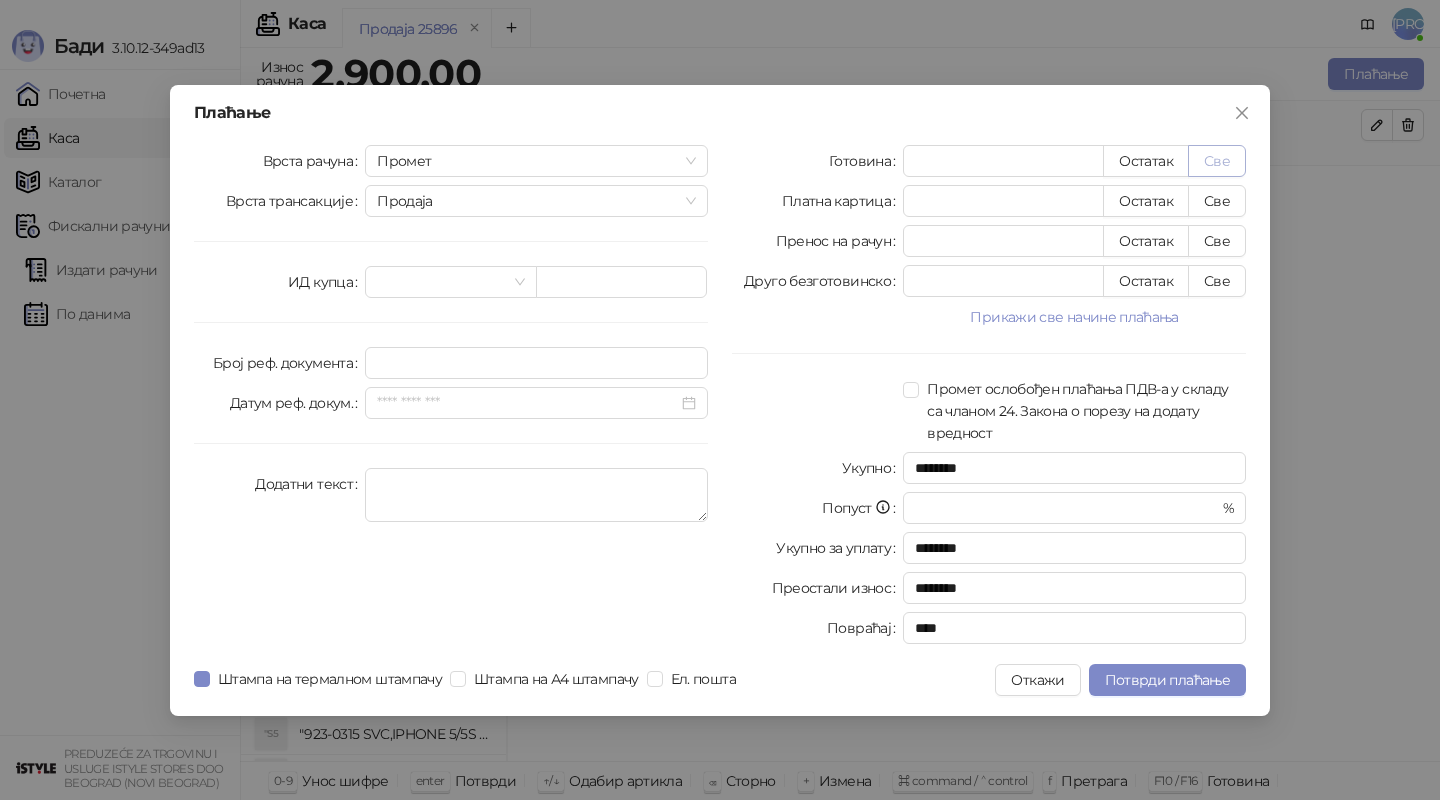 click on "Све" at bounding box center (1217, 161) 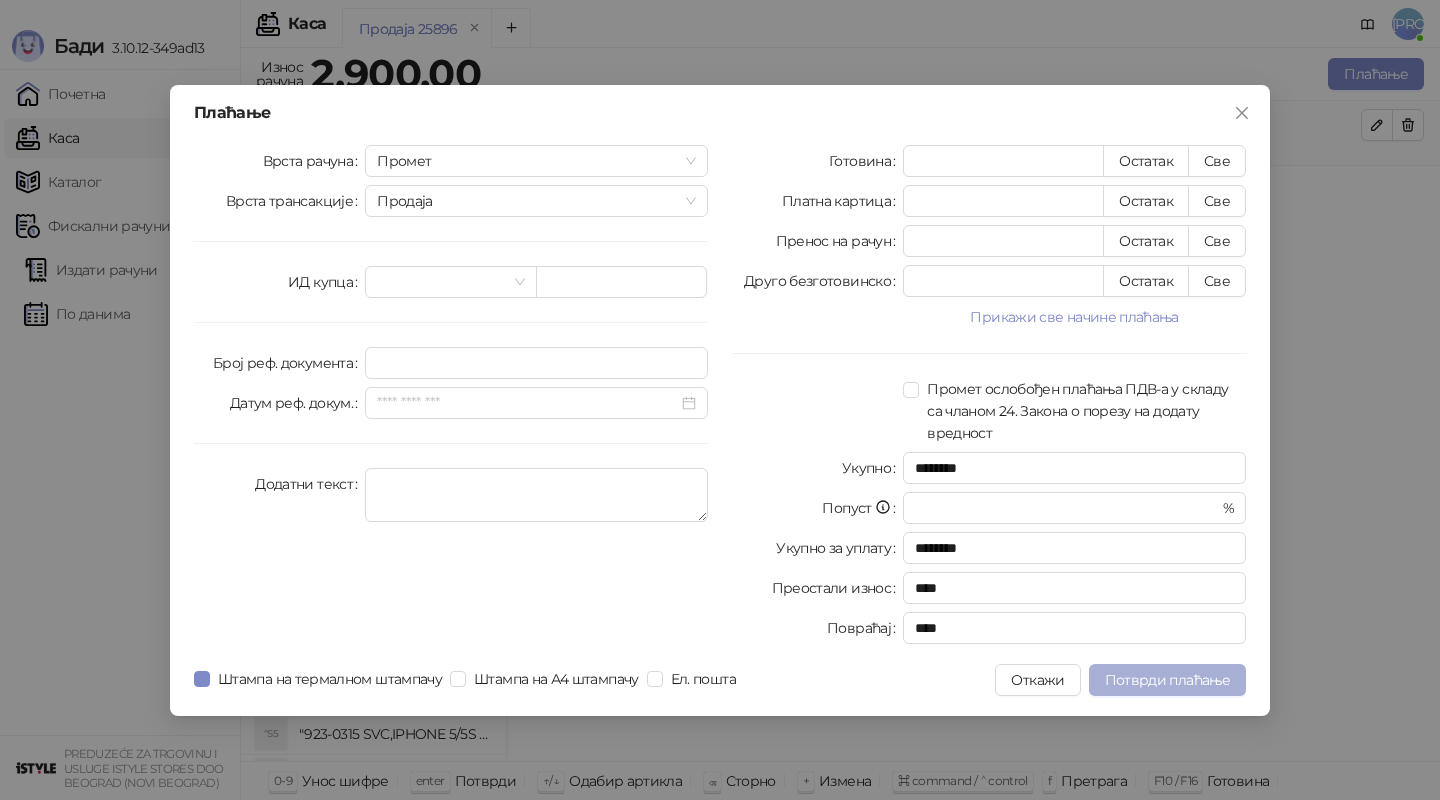 click on "Потврди плаћање" at bounding box center [1167, 680] 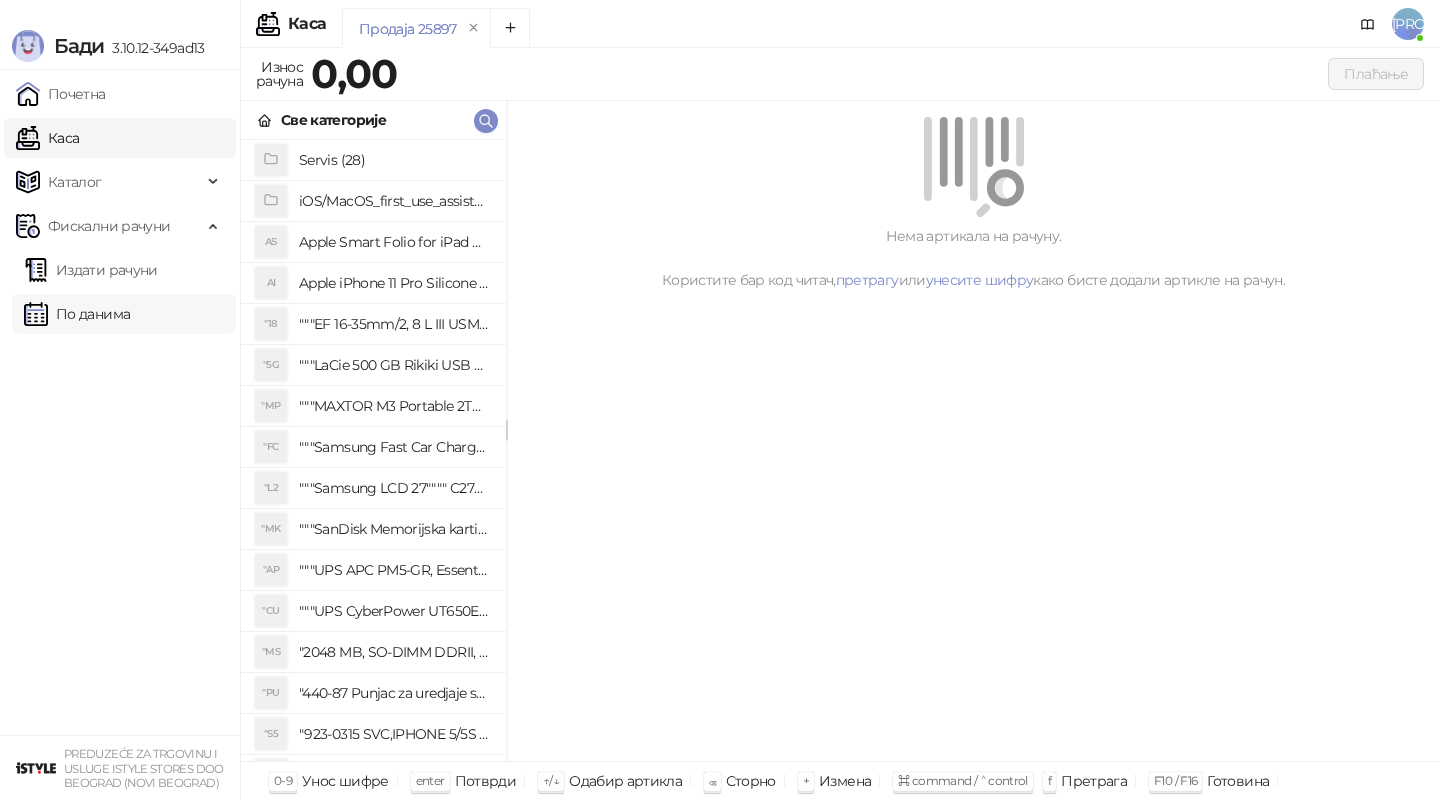 click on "По данима" at bounding box center (77, 314) 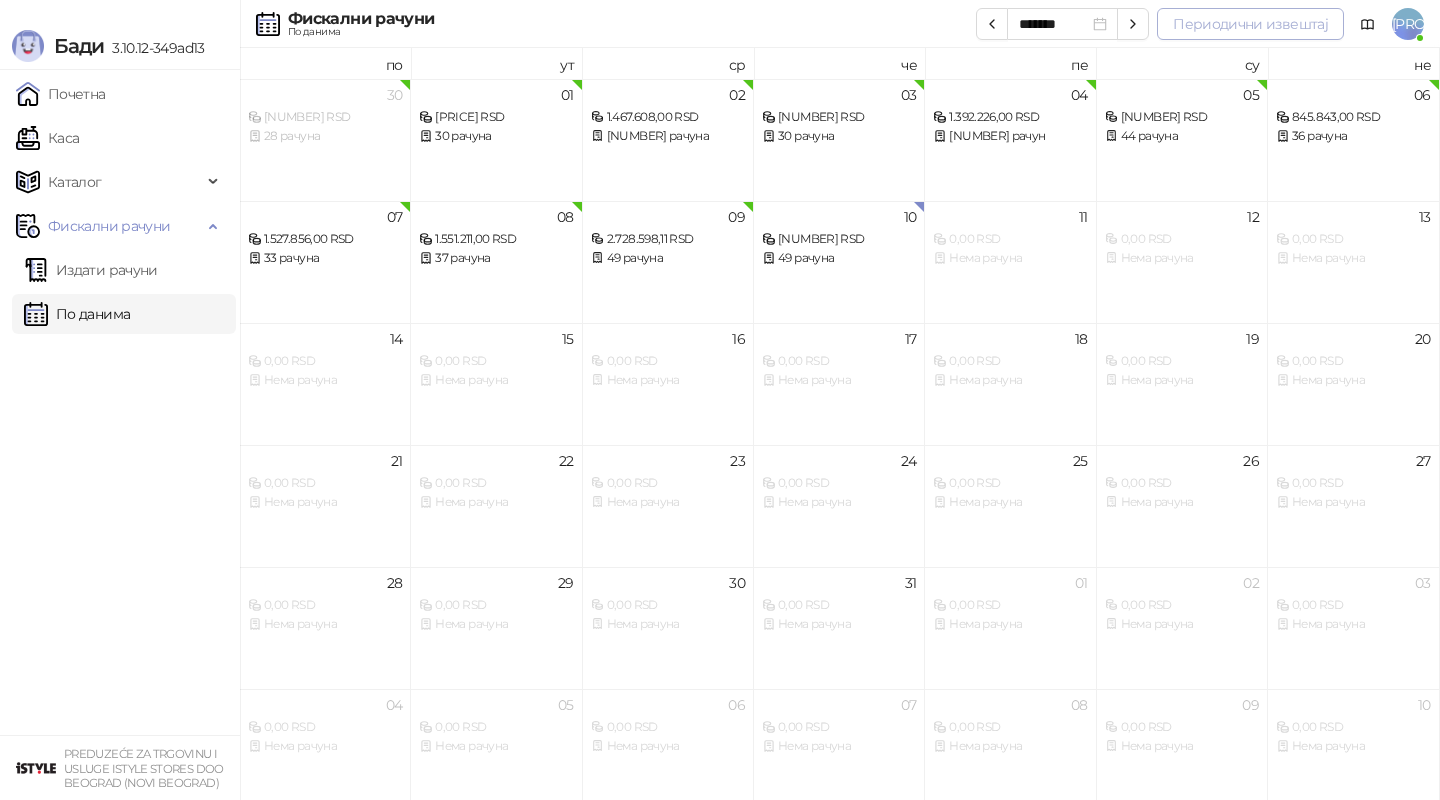 click on "Периодични извештај" at bounding box center [1250, 24] 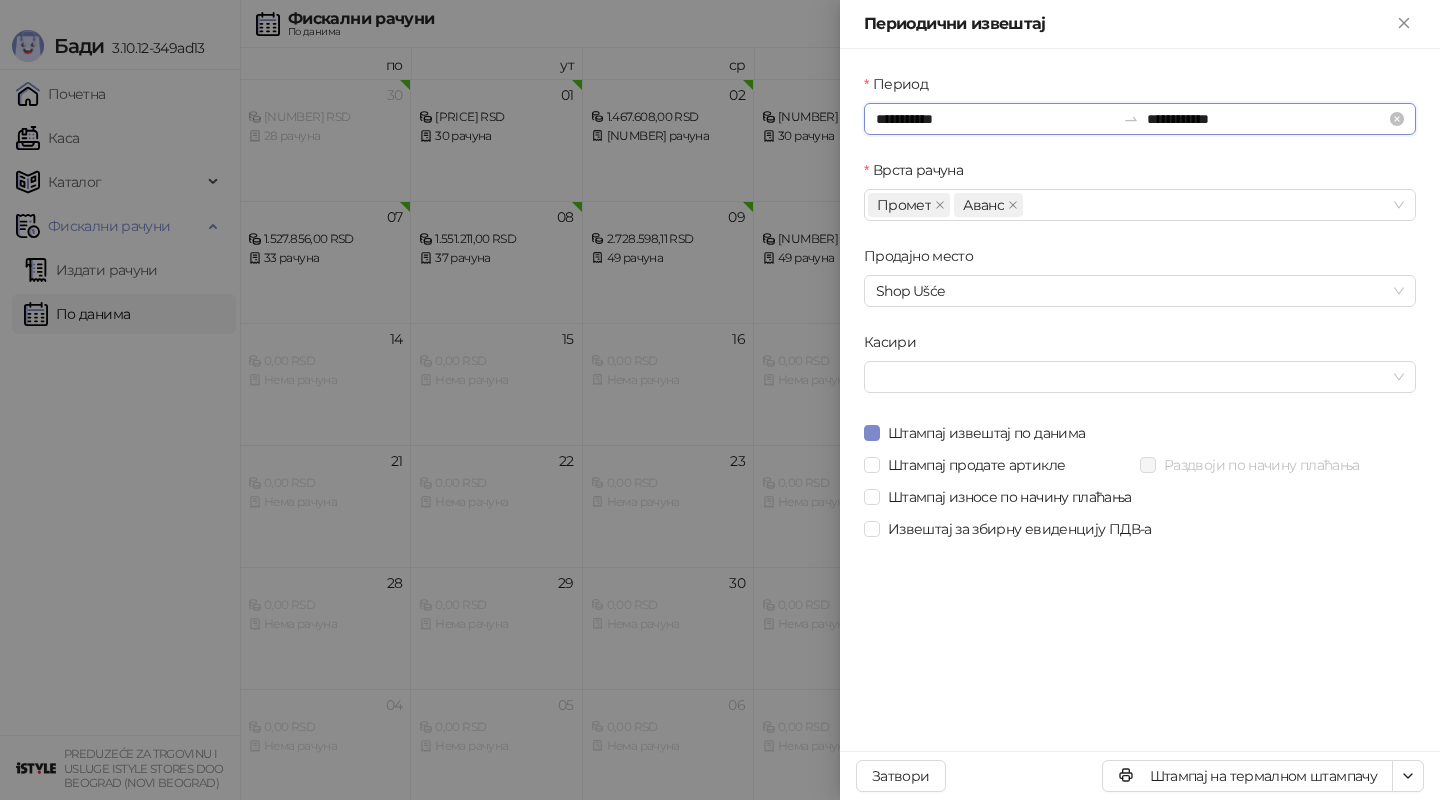 click on "**********" at bounding box center (995, 119) 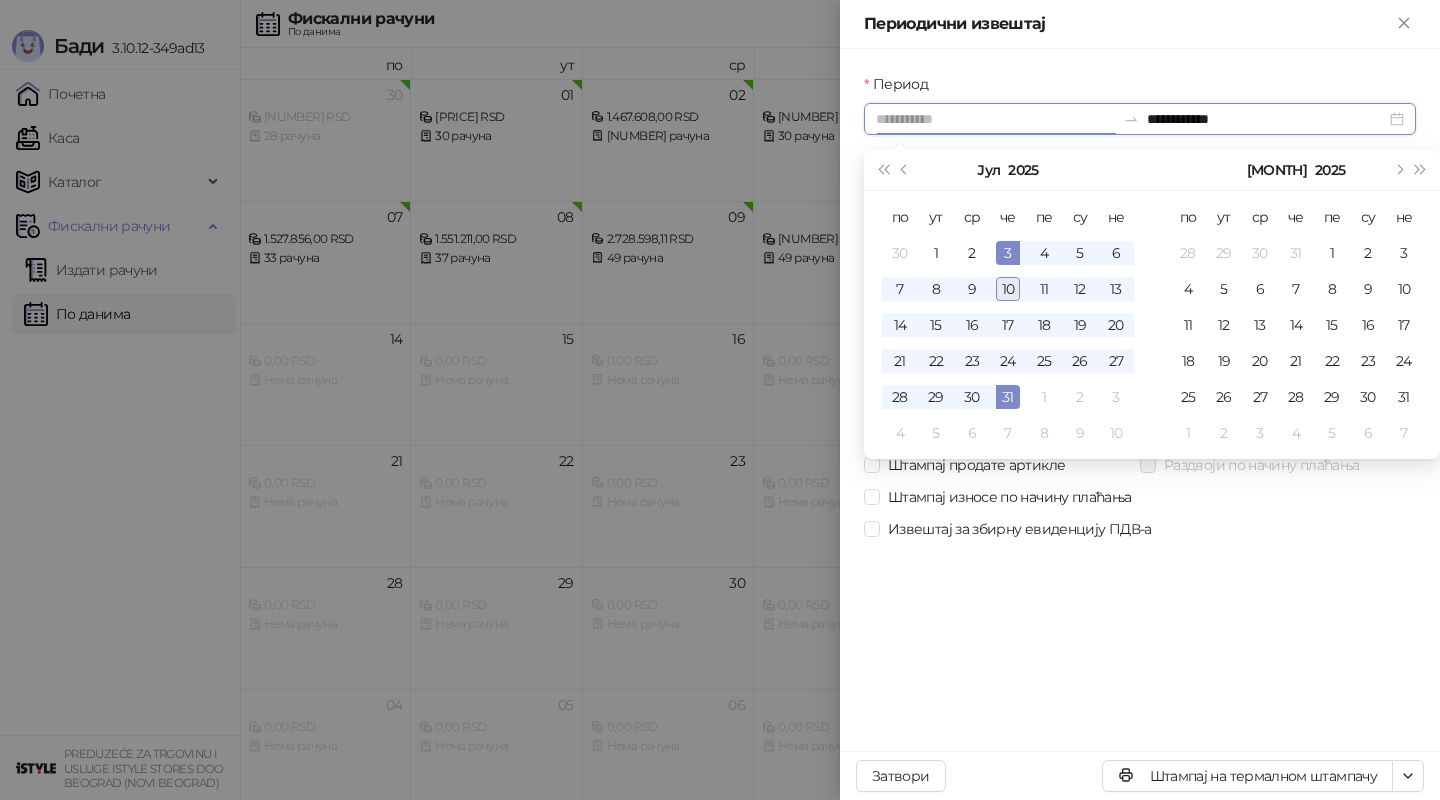 type on "**********" 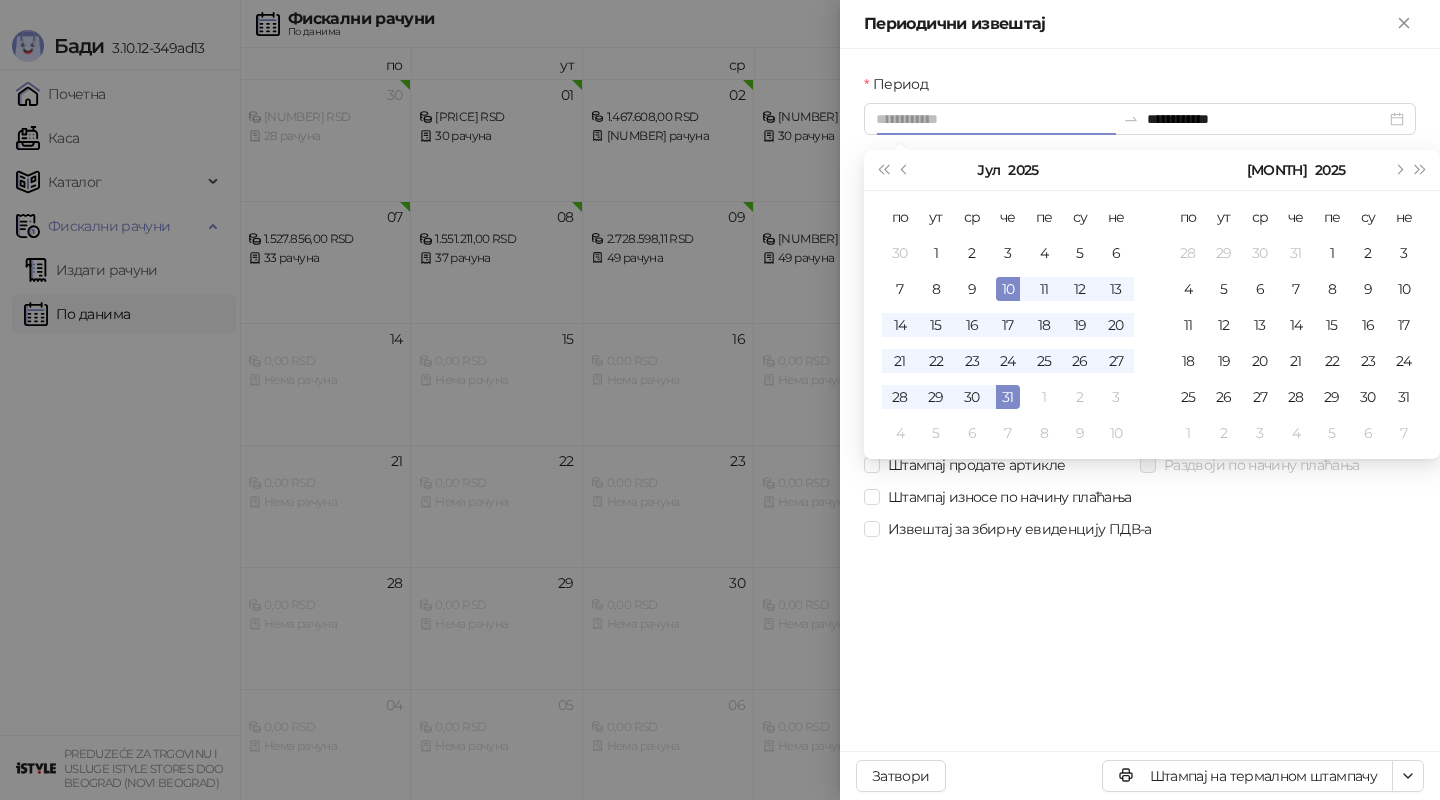 click on "10" at bounding box center [1008, 289] 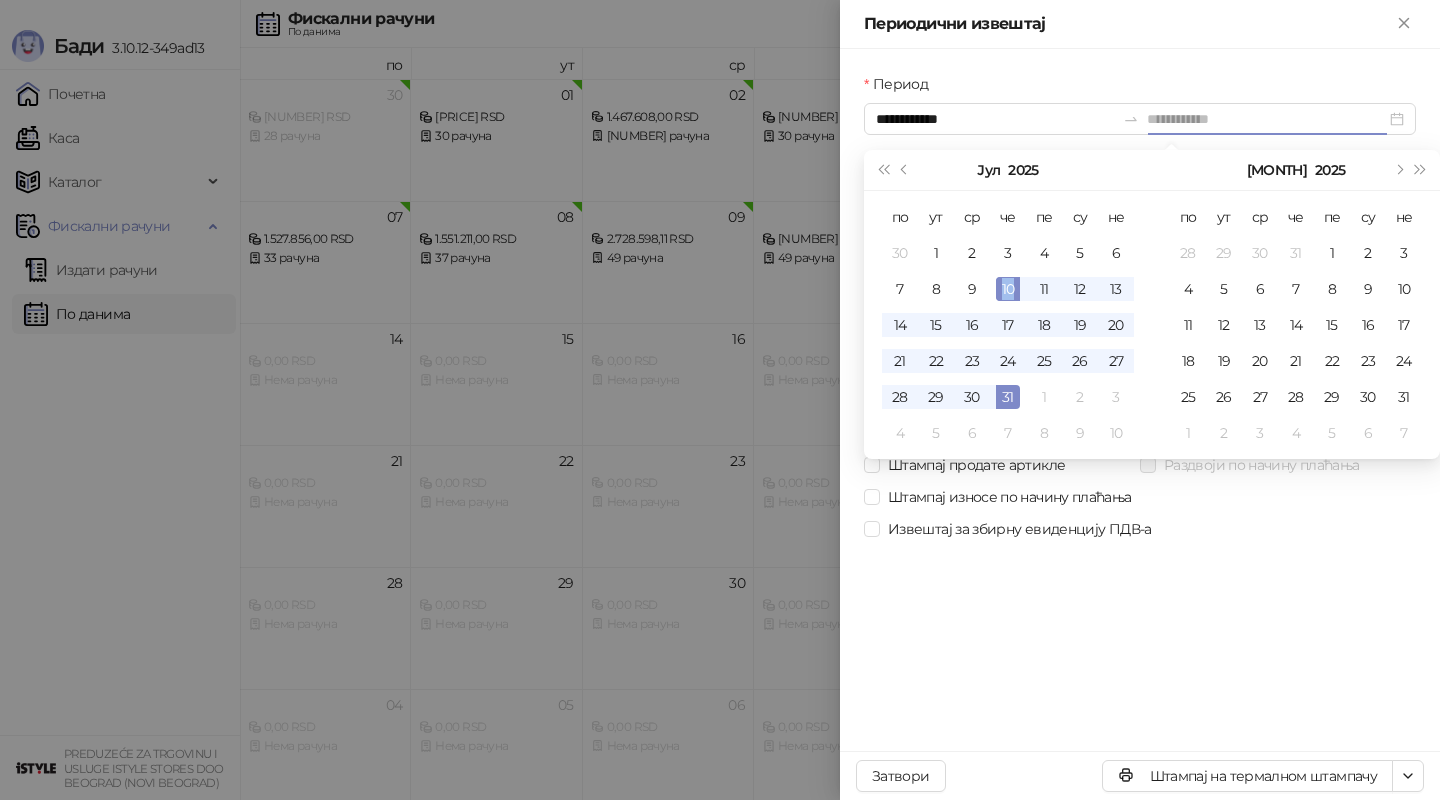 click on "10" at bounding box center [1008, 289] 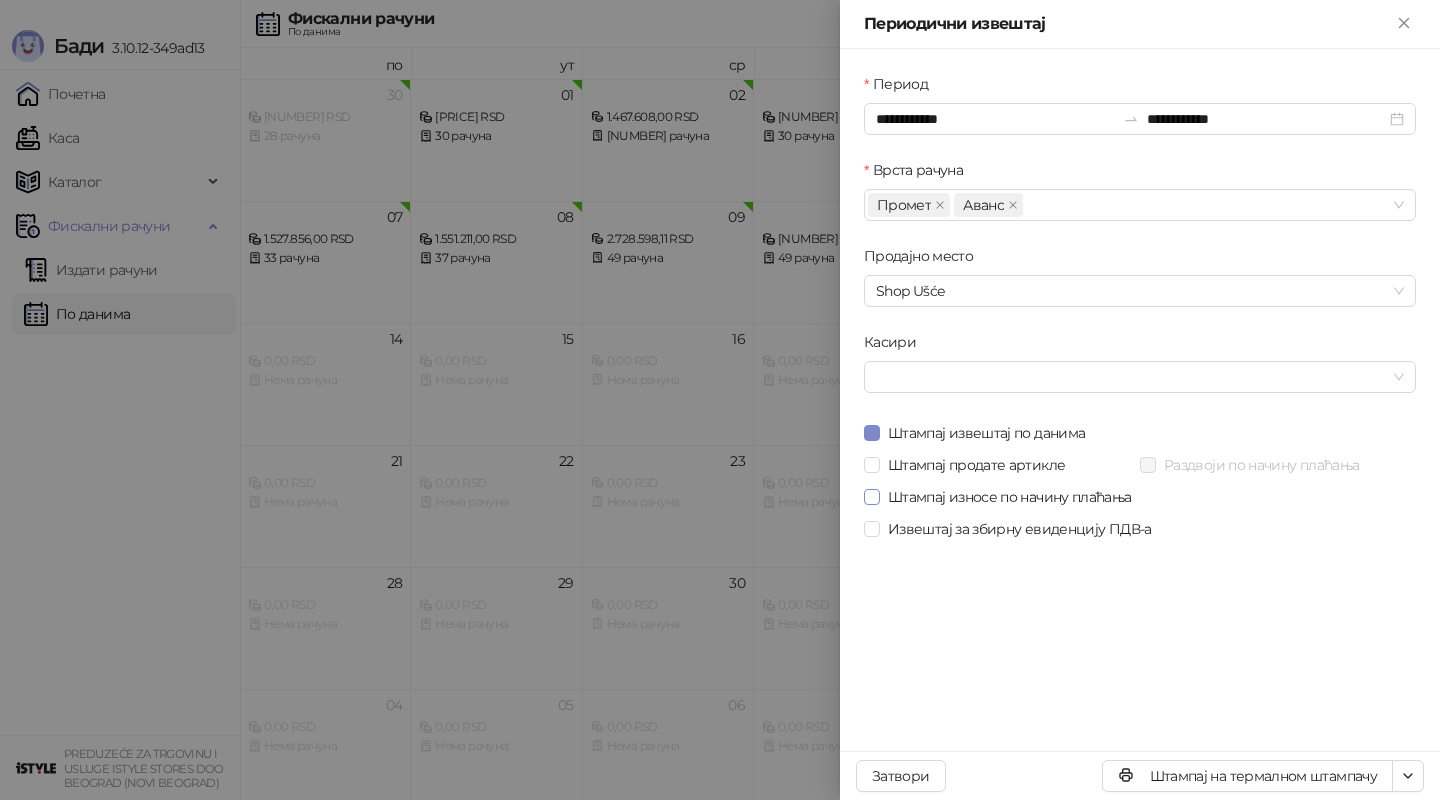 click on "Штампај износе по начину плаћања" at bounding box center [1010, 497] 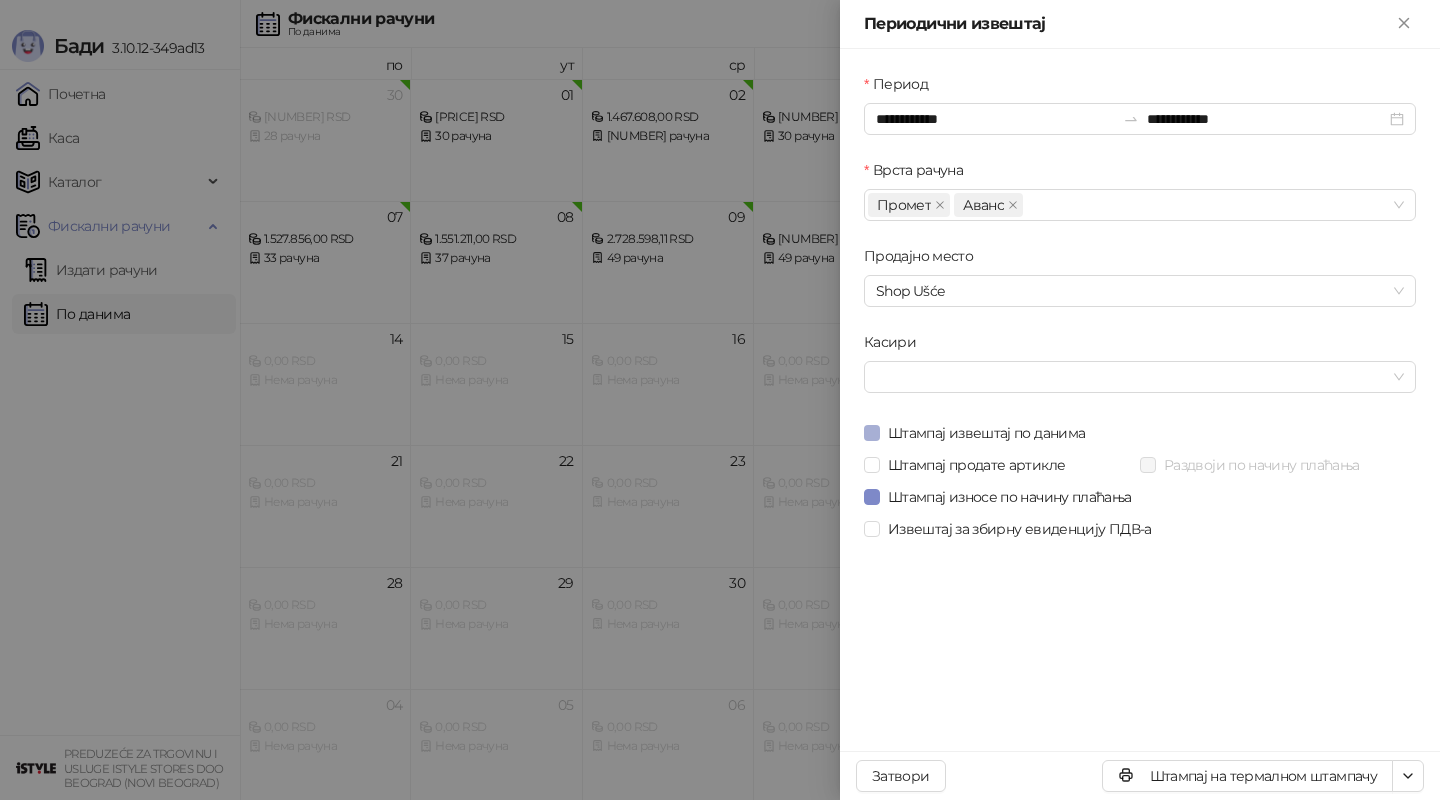 click on "Штампај извештај по данима" at bounding box center [986, 433] 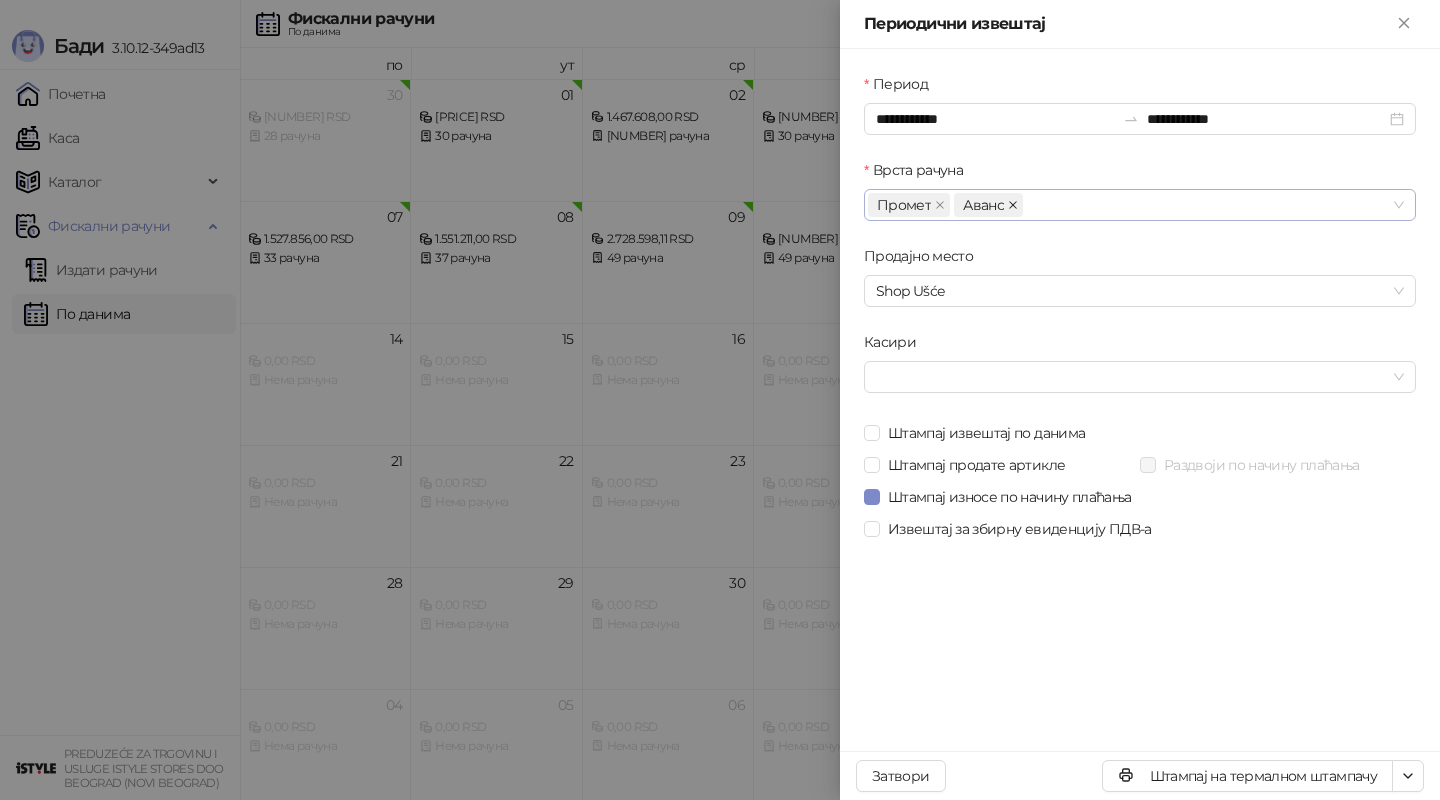 click 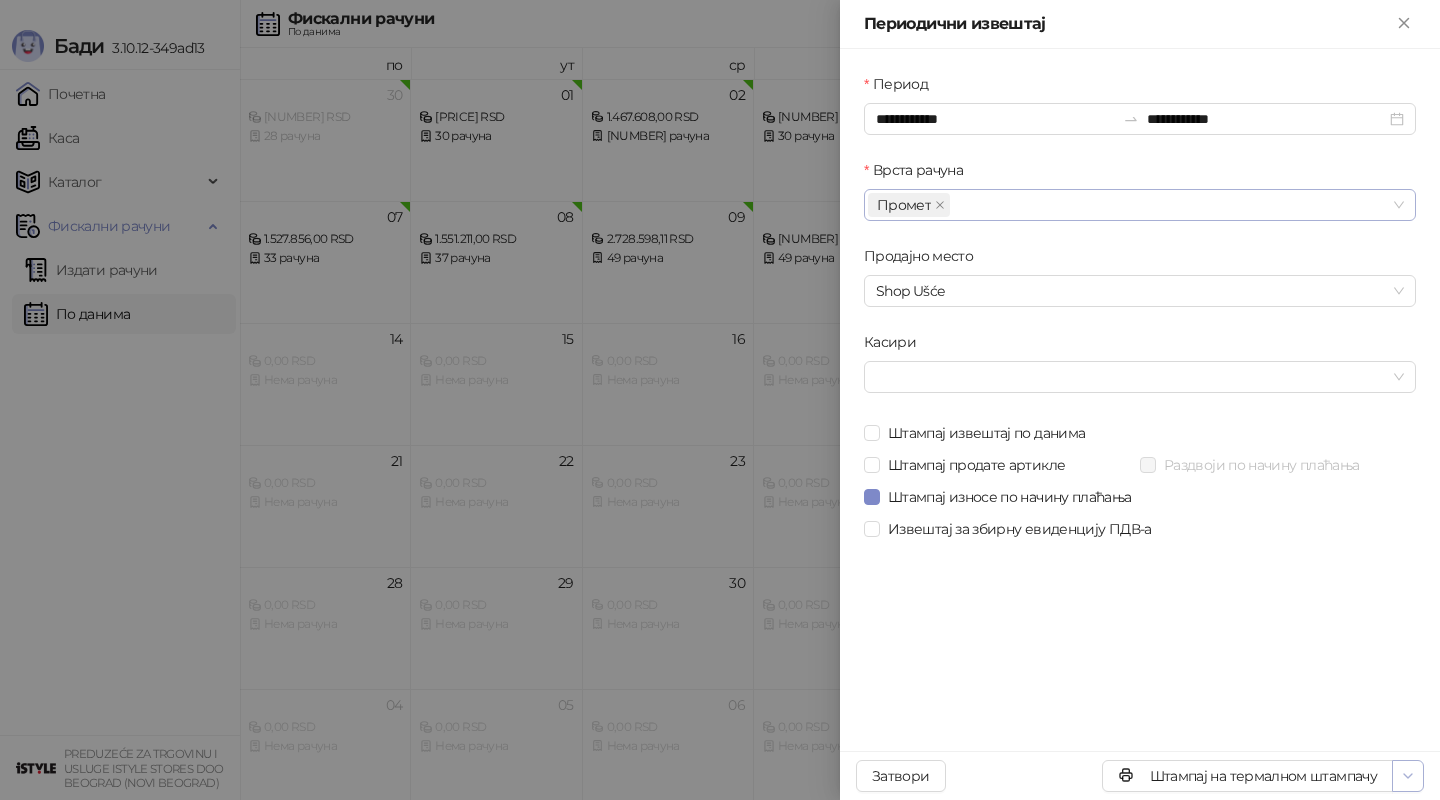 click 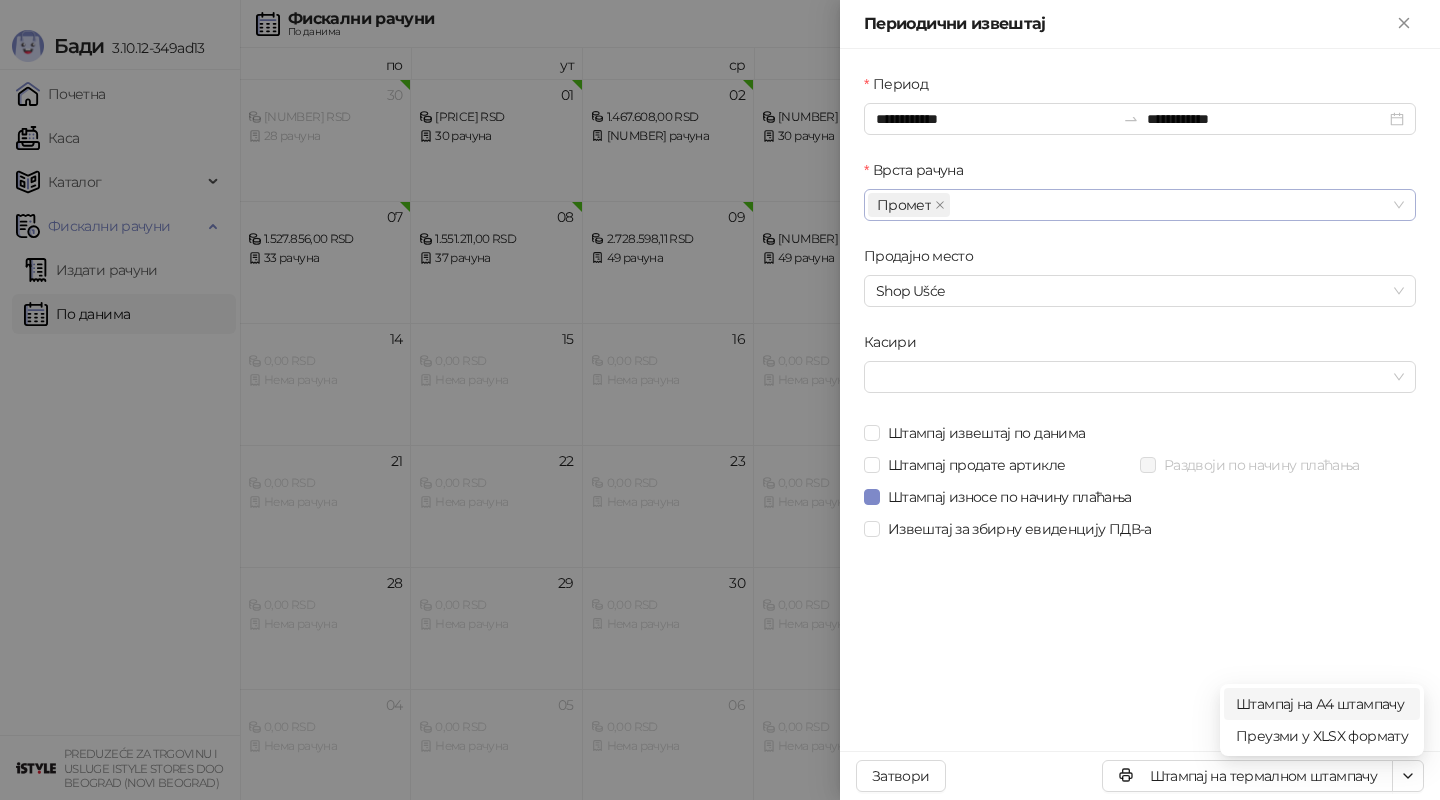 click on "Штампај на А4 штампачу" at bounding box center (1322, 704) 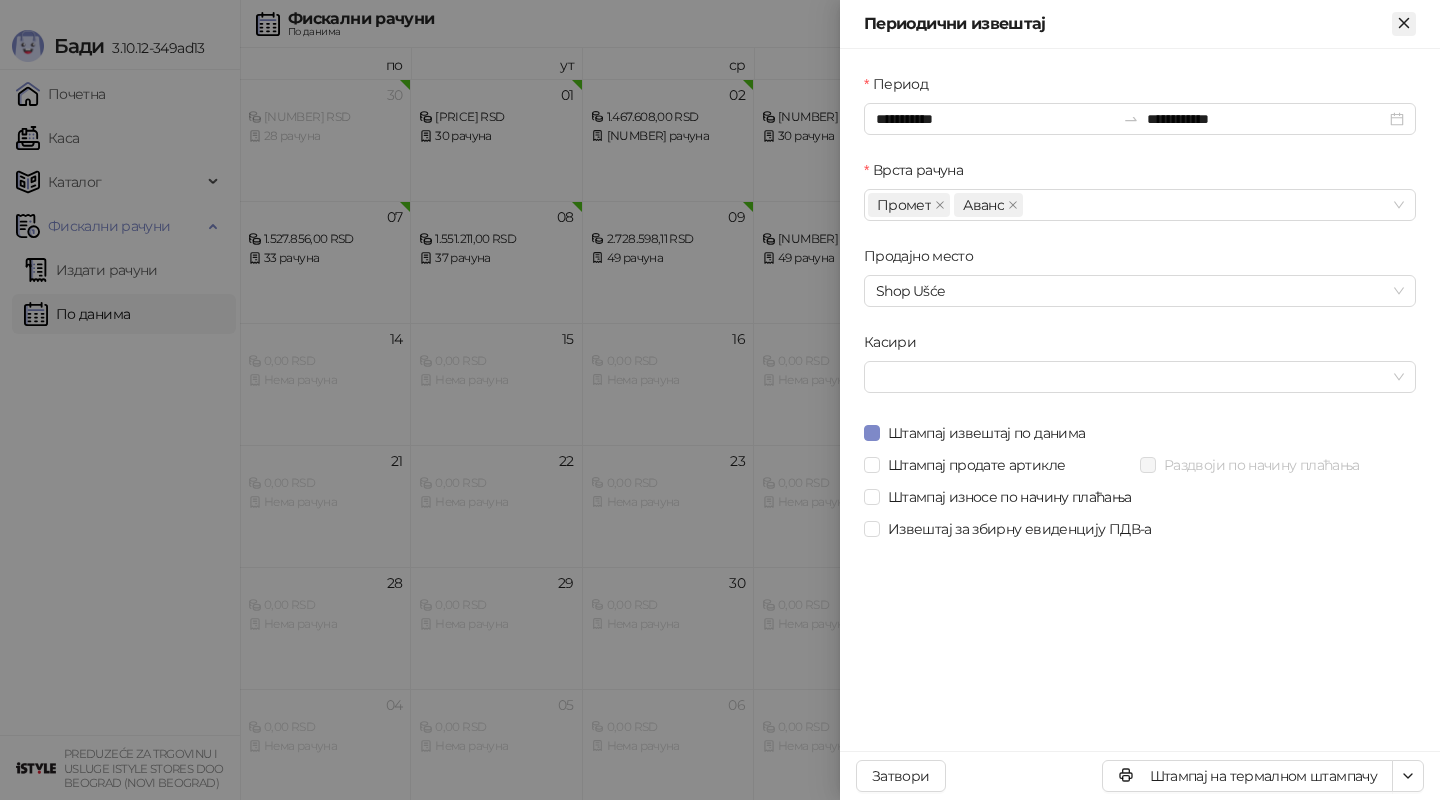 click 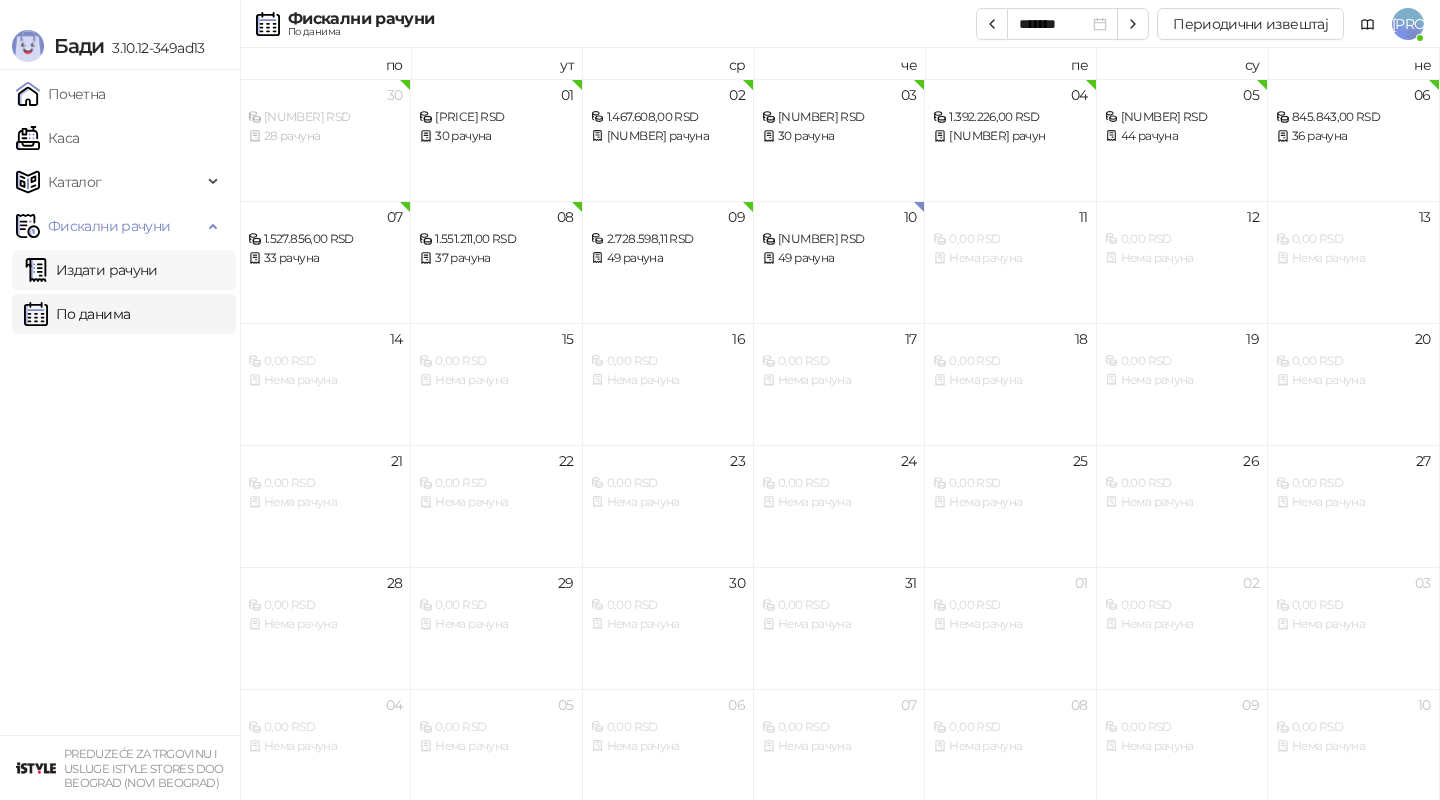 click on "Издати рачуни" at bounding box center [91, 270] 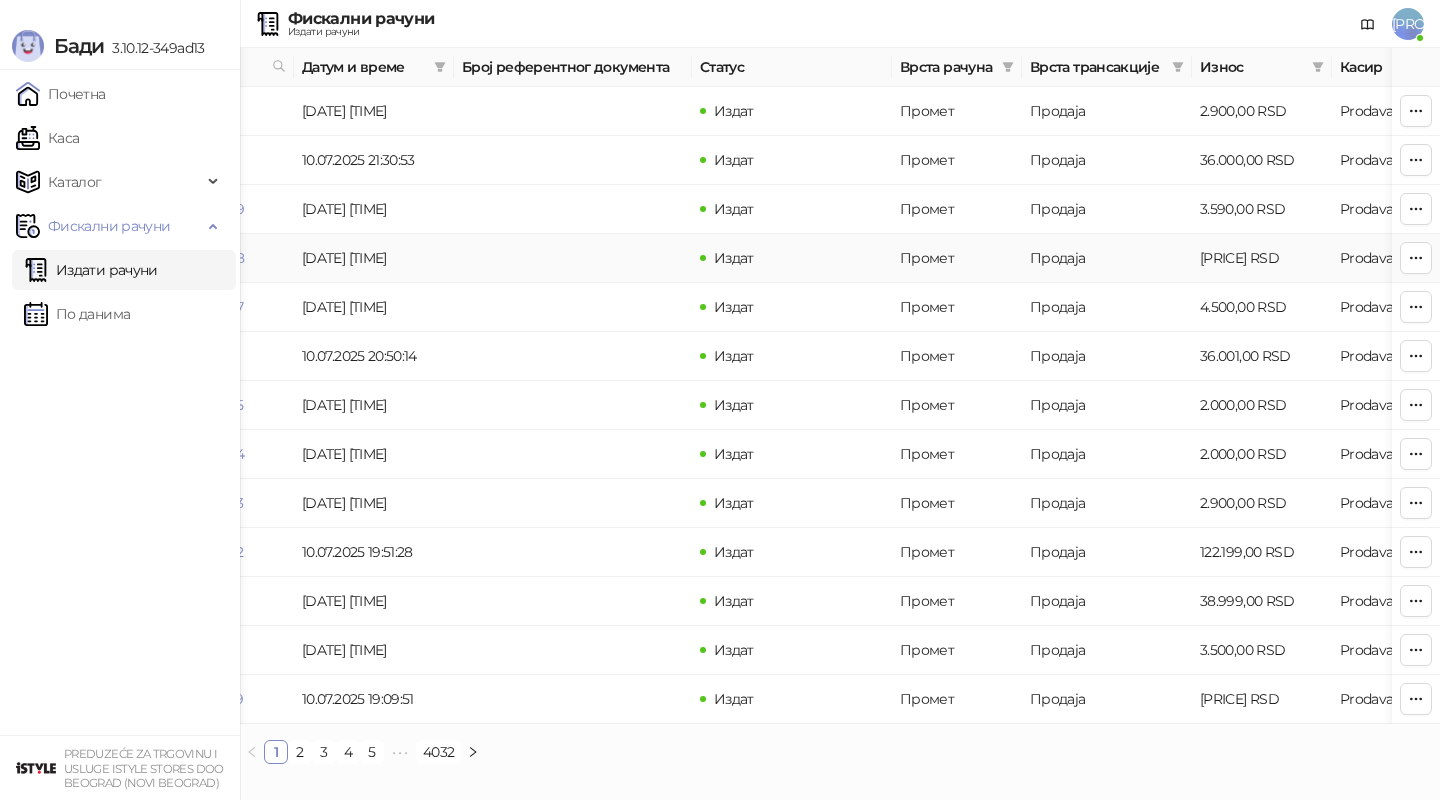scroll, scrollTop: 0, scrollLeft: 210, axis: horizontal 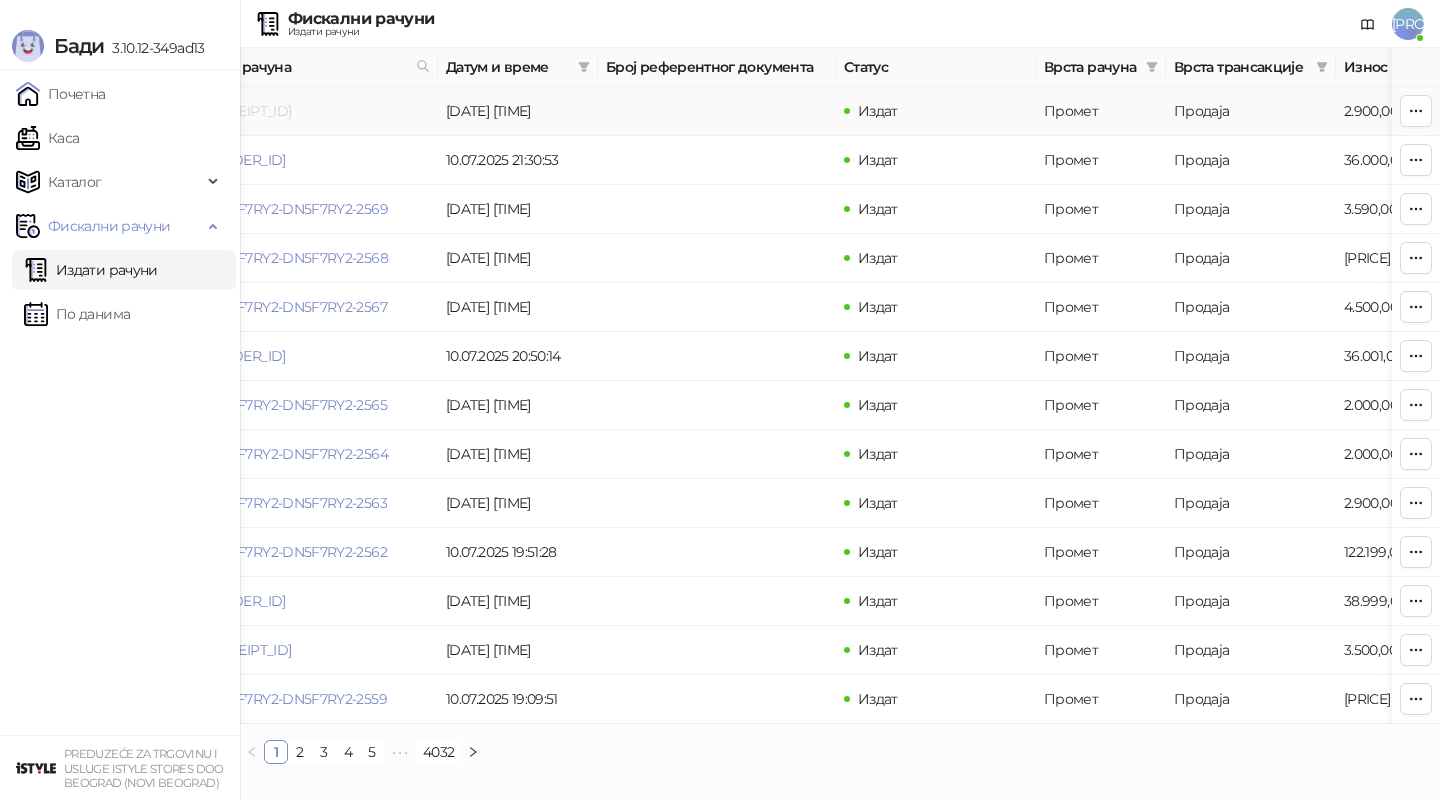 click on "[RECEIPT_ID]" at bounding box center [249, 111] 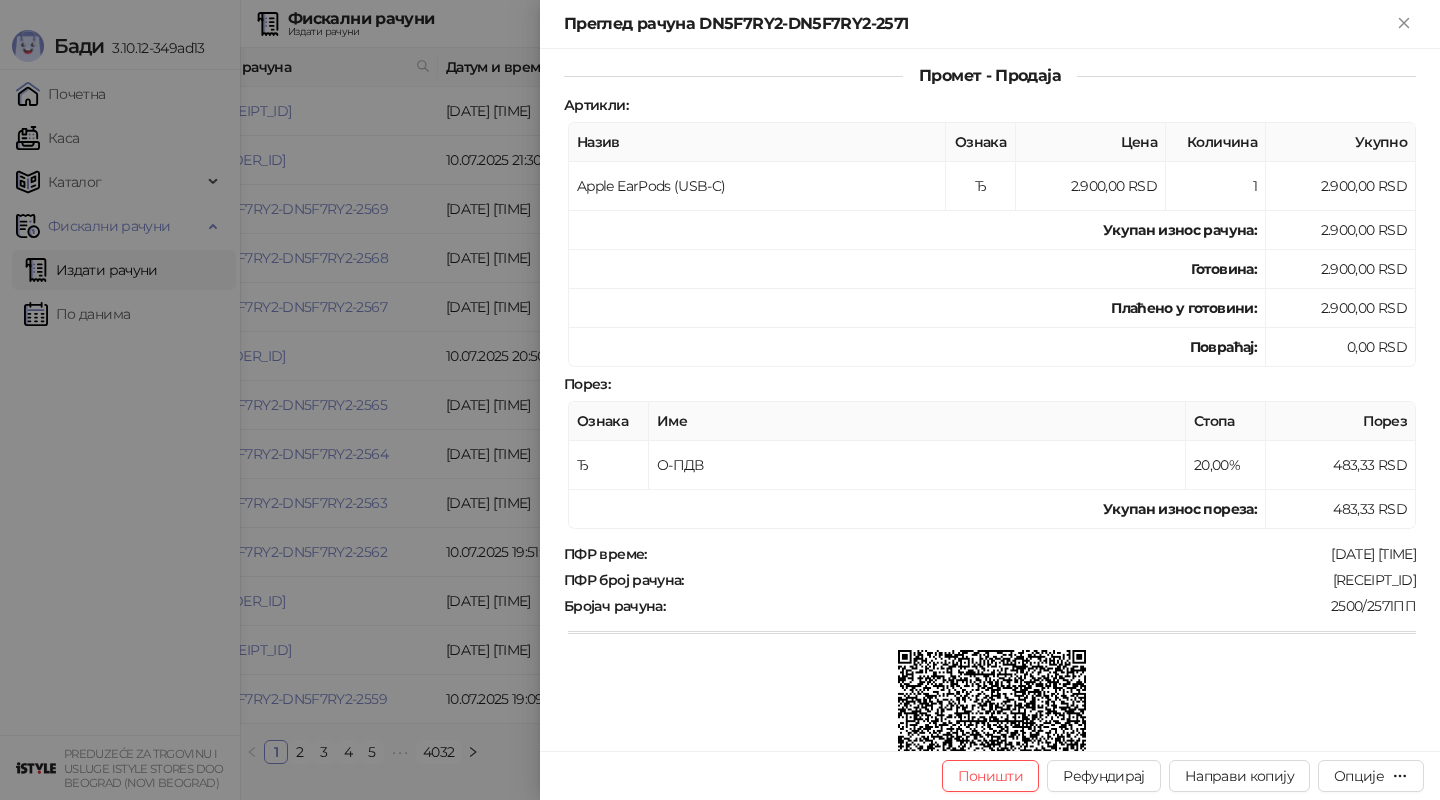 scroll, scrollTop: 233, scrollLeft: 0, axis: vertical 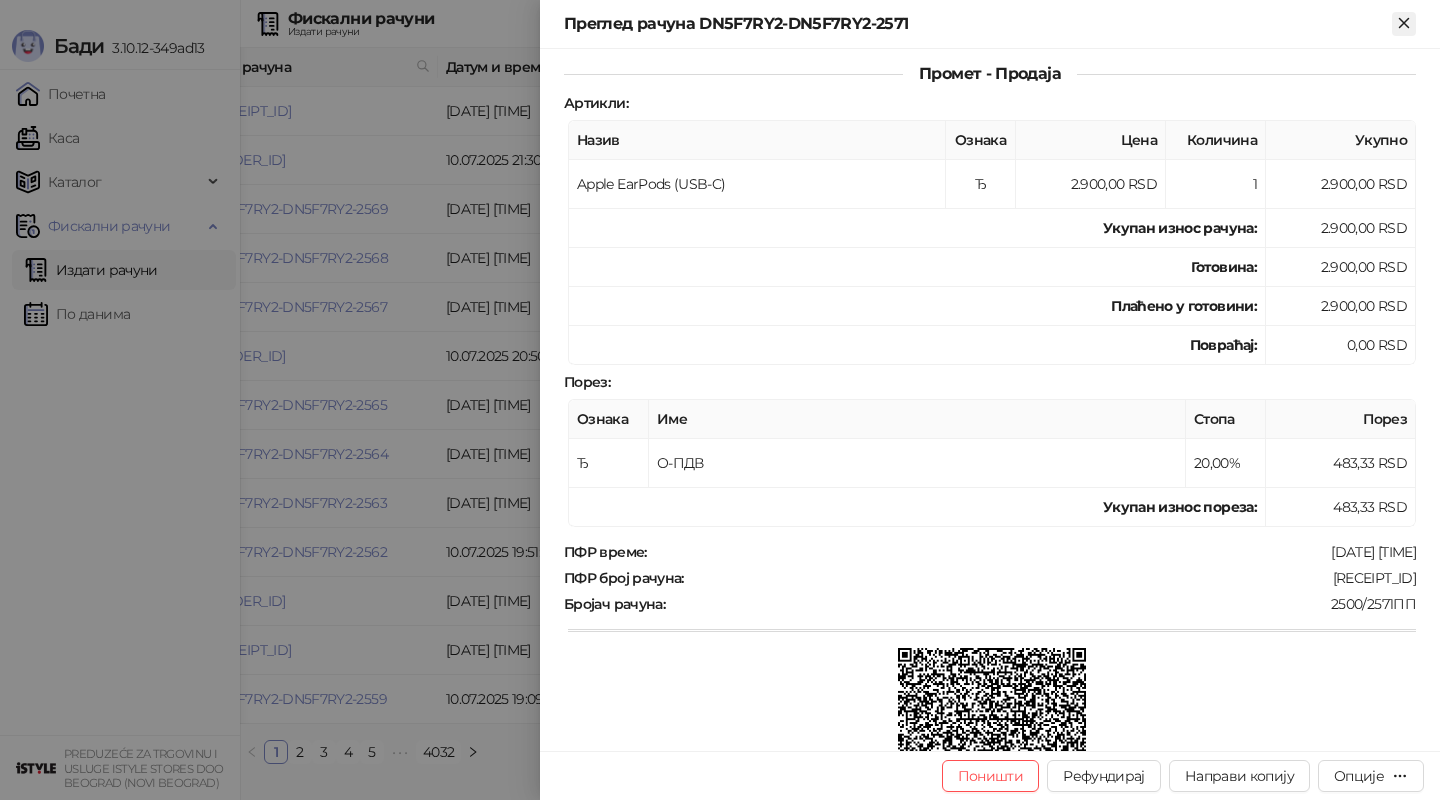 click 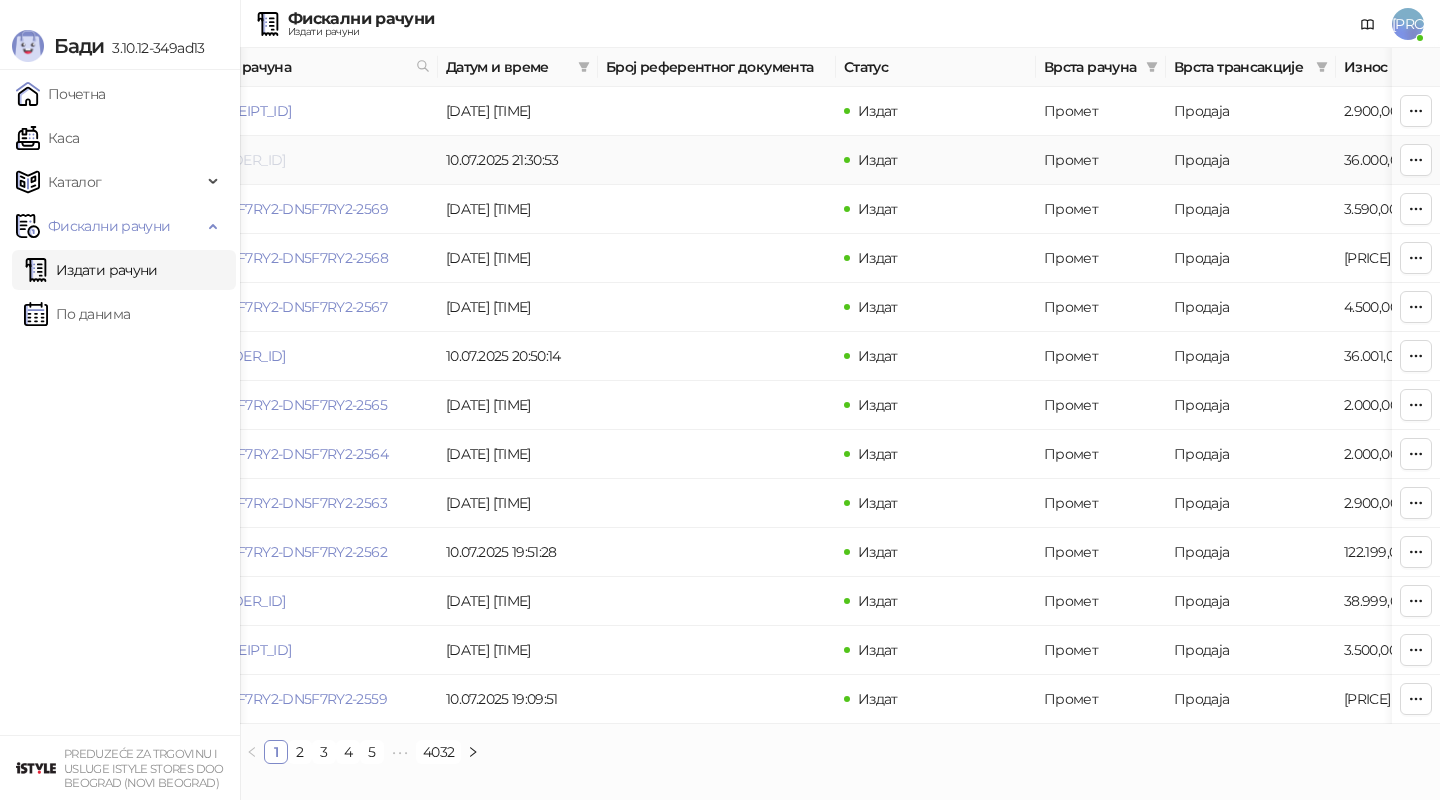 click on "[ORDER_ID]" at bounding box center [247, 160] 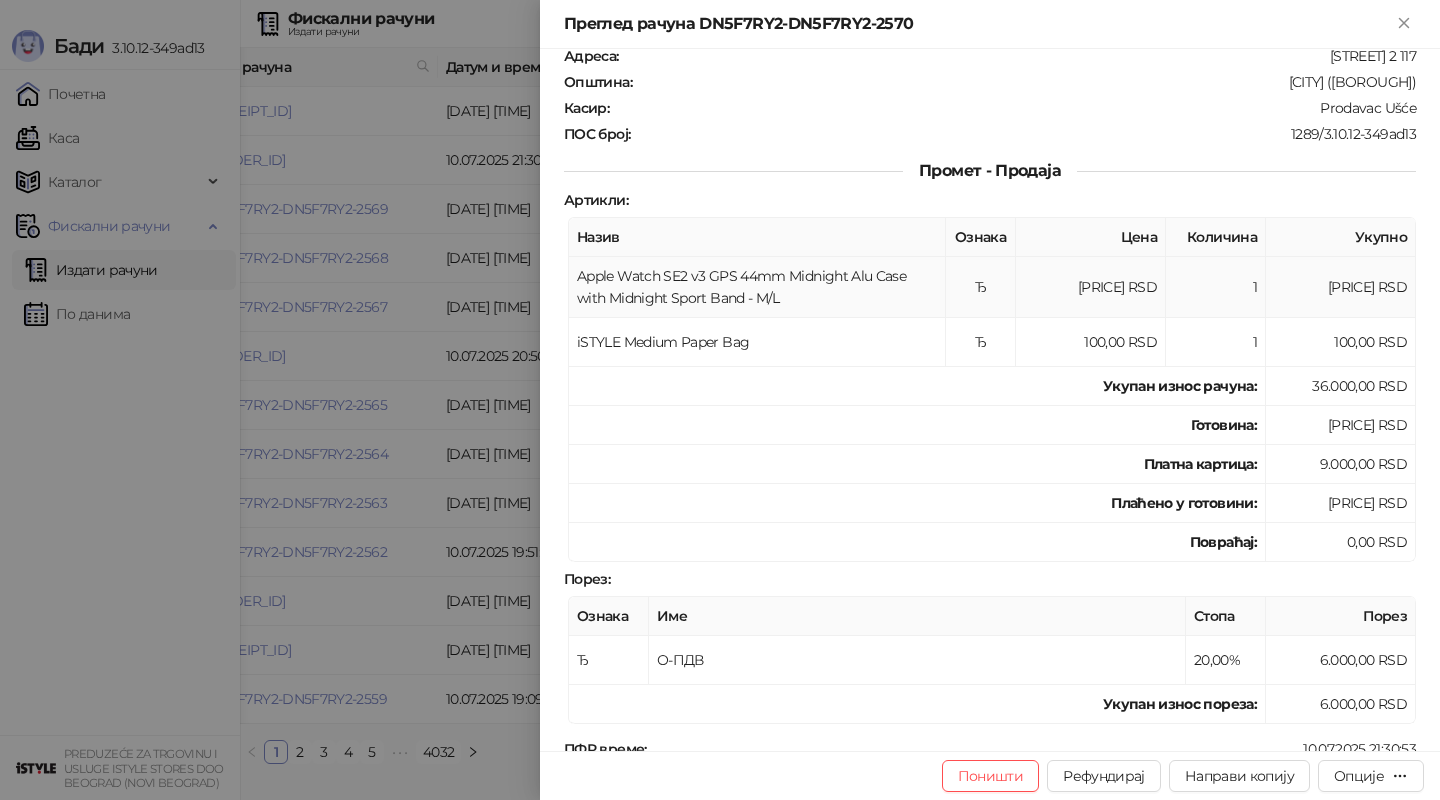 scroll, scrollTop: 138, scrollLeft: 0, axis: vertical 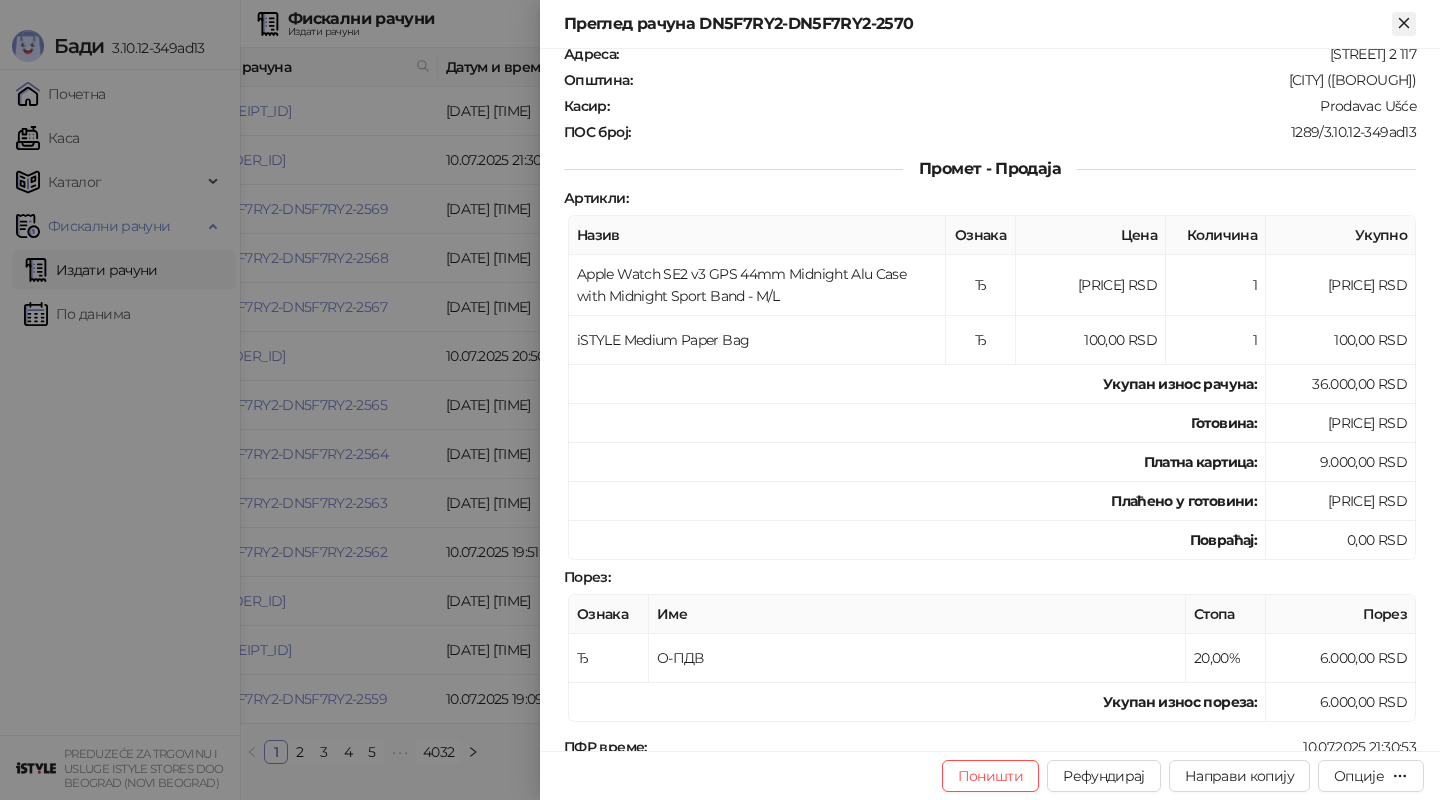 click 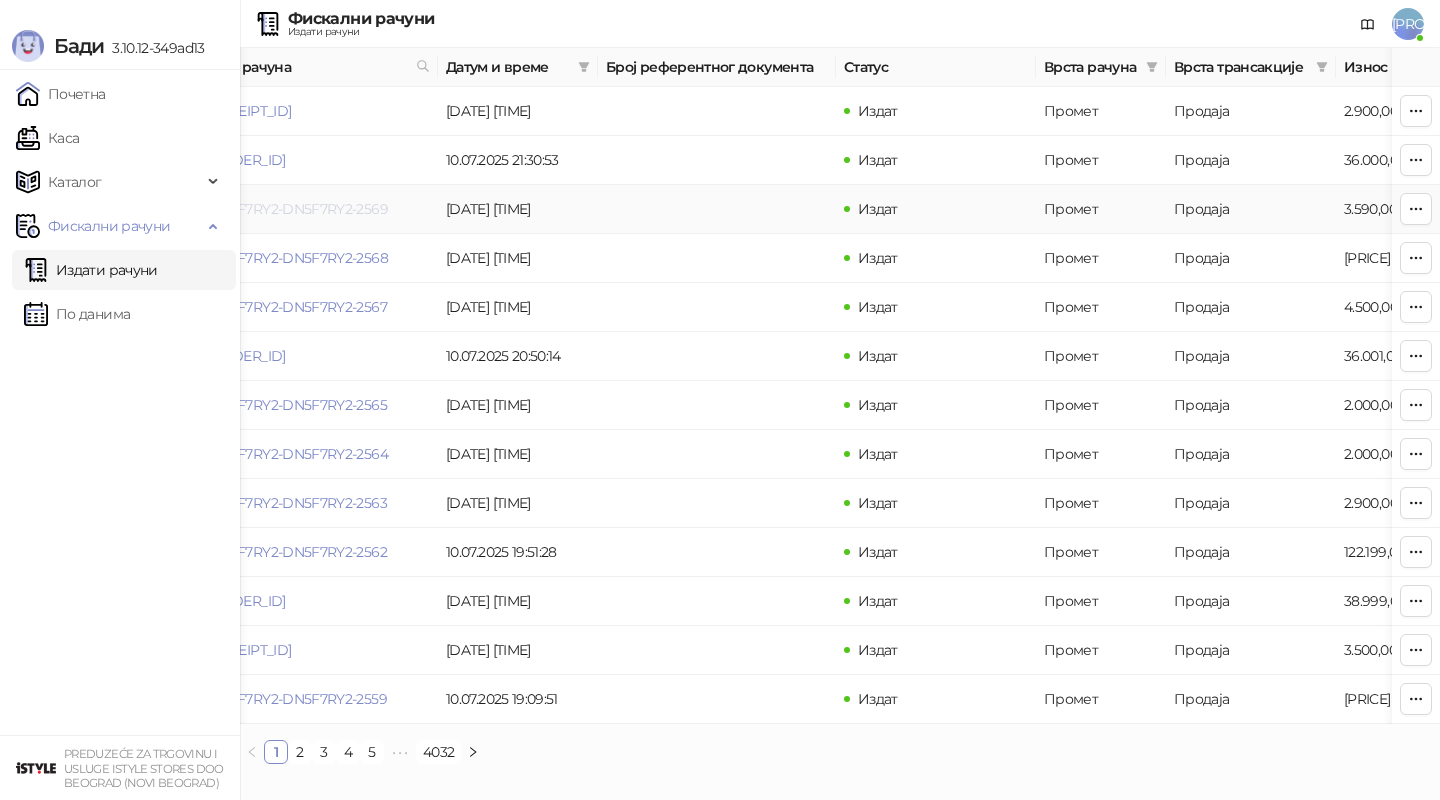 click on "DN5F7RY2-DN5F7RY2-2569" at bounding box center (298, 209) 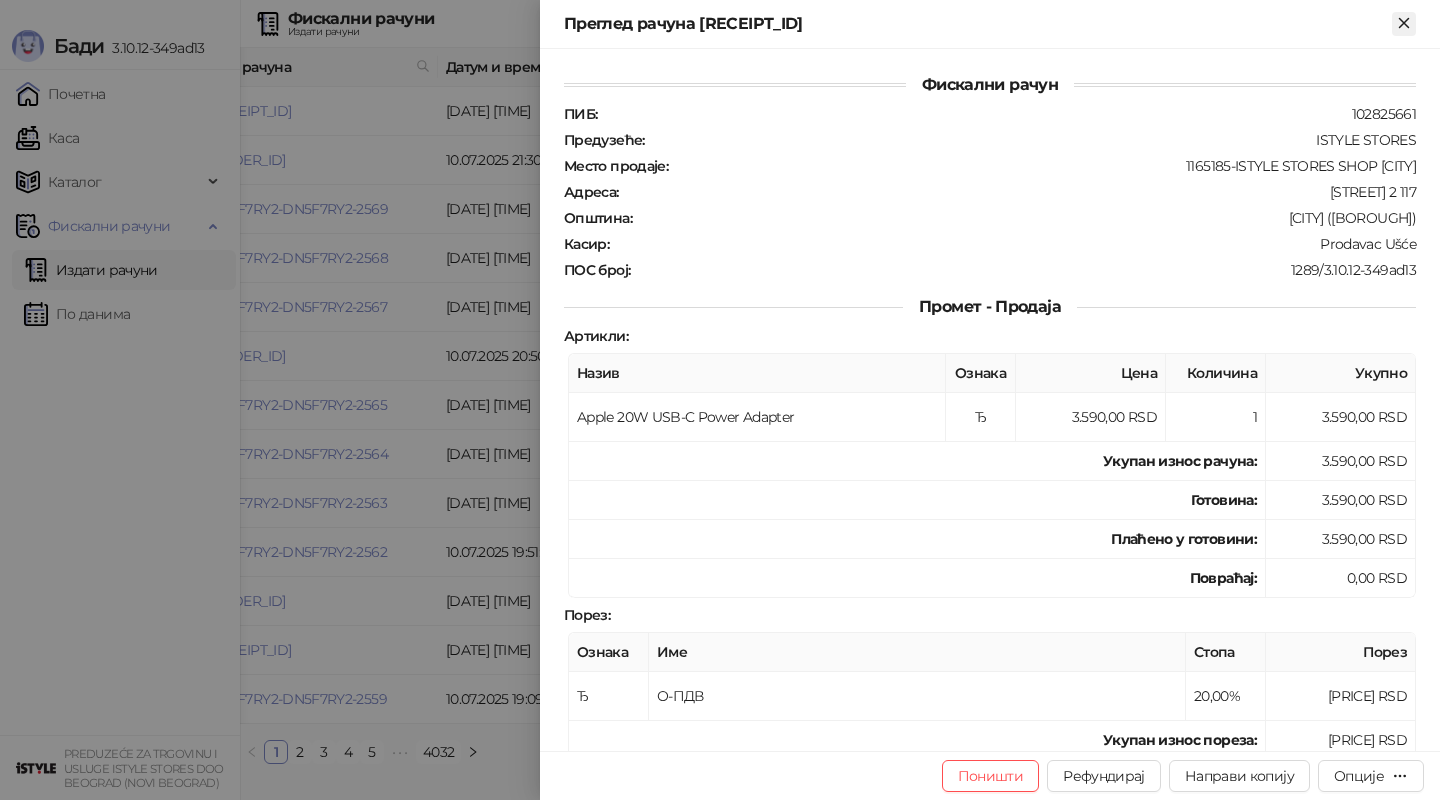click 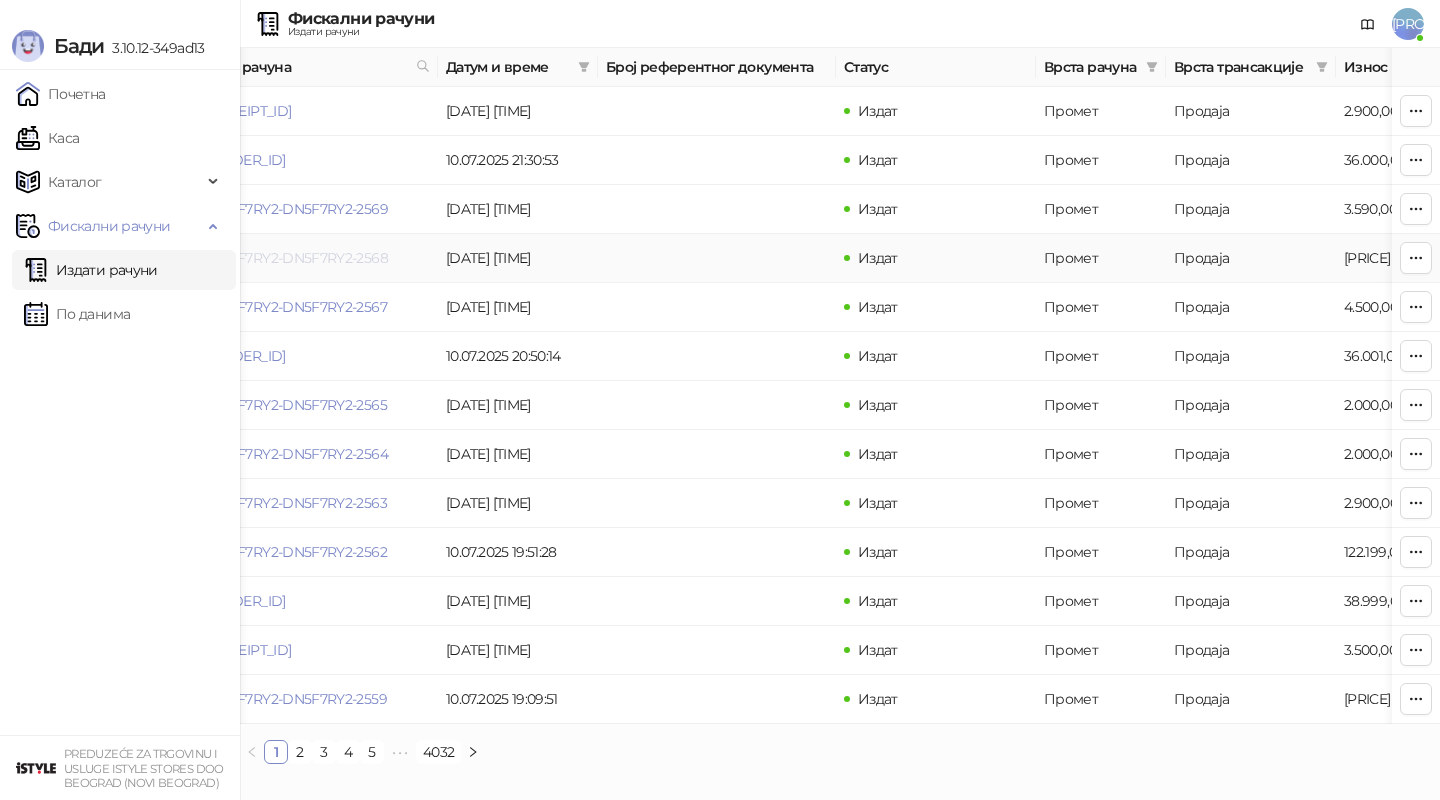 click on "DN5F7RY2-DN5F7RY2-2568" at bounding box center (298, 258) 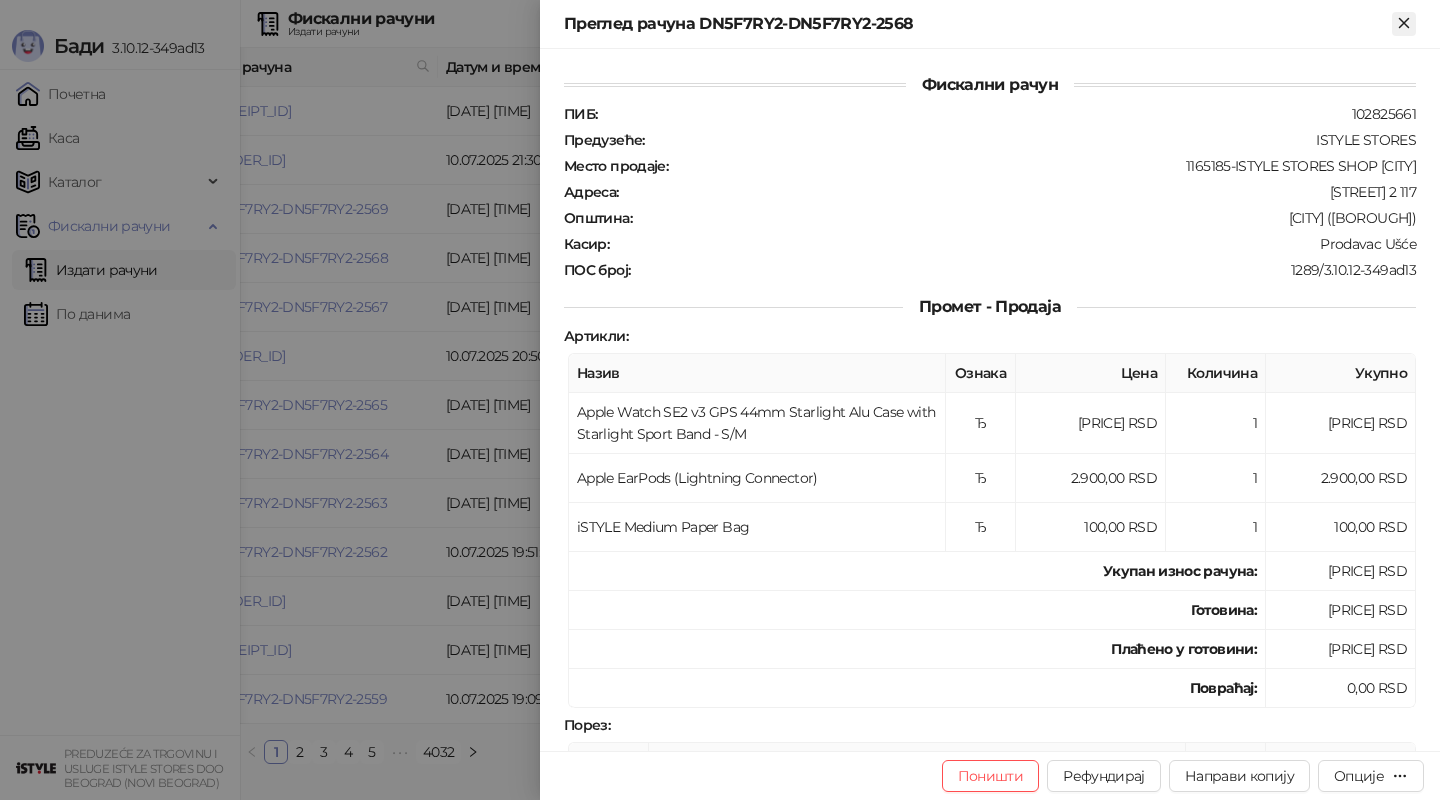 click 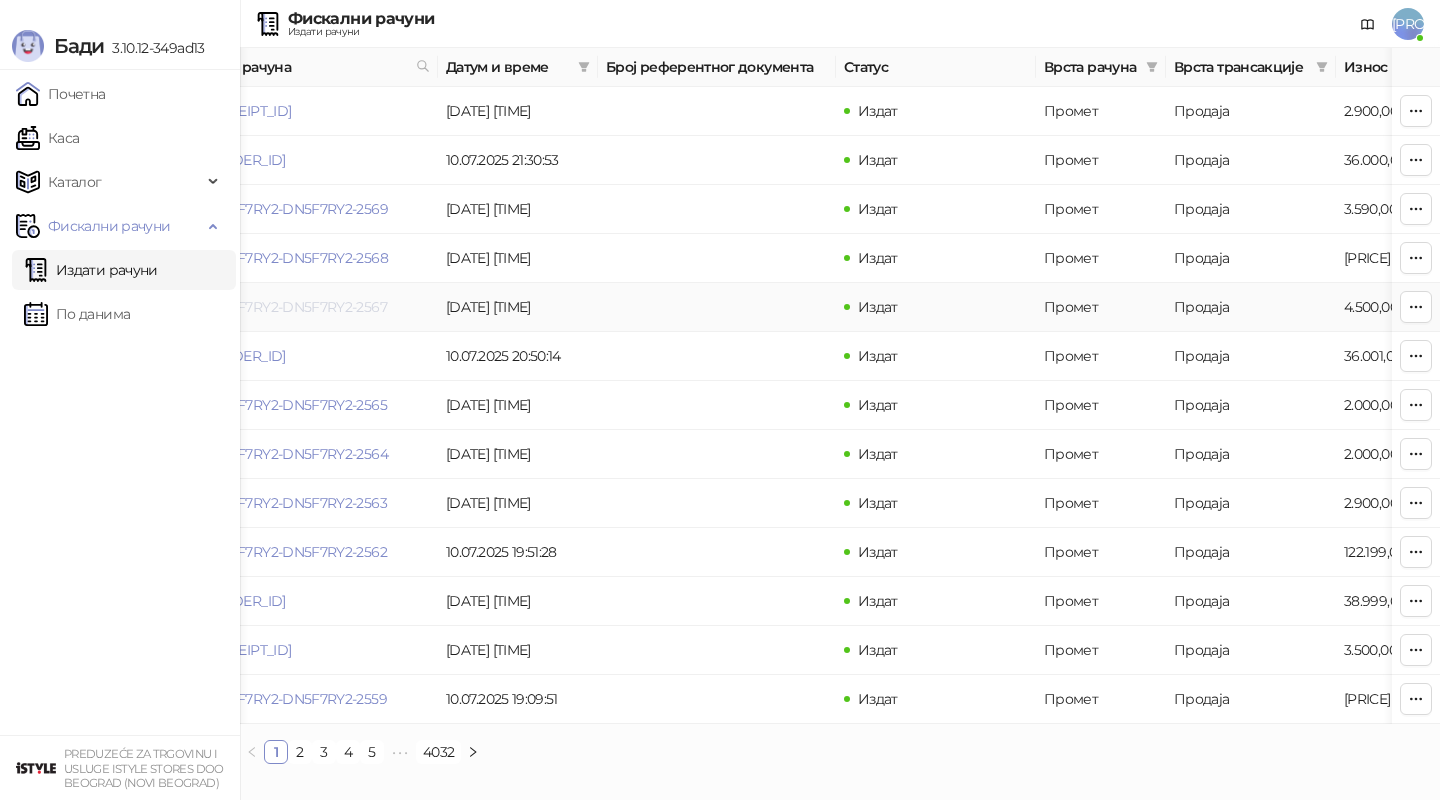 click on "DN5F7RY2-DN5F7RY2-2567" at bounding box center [297, 307] 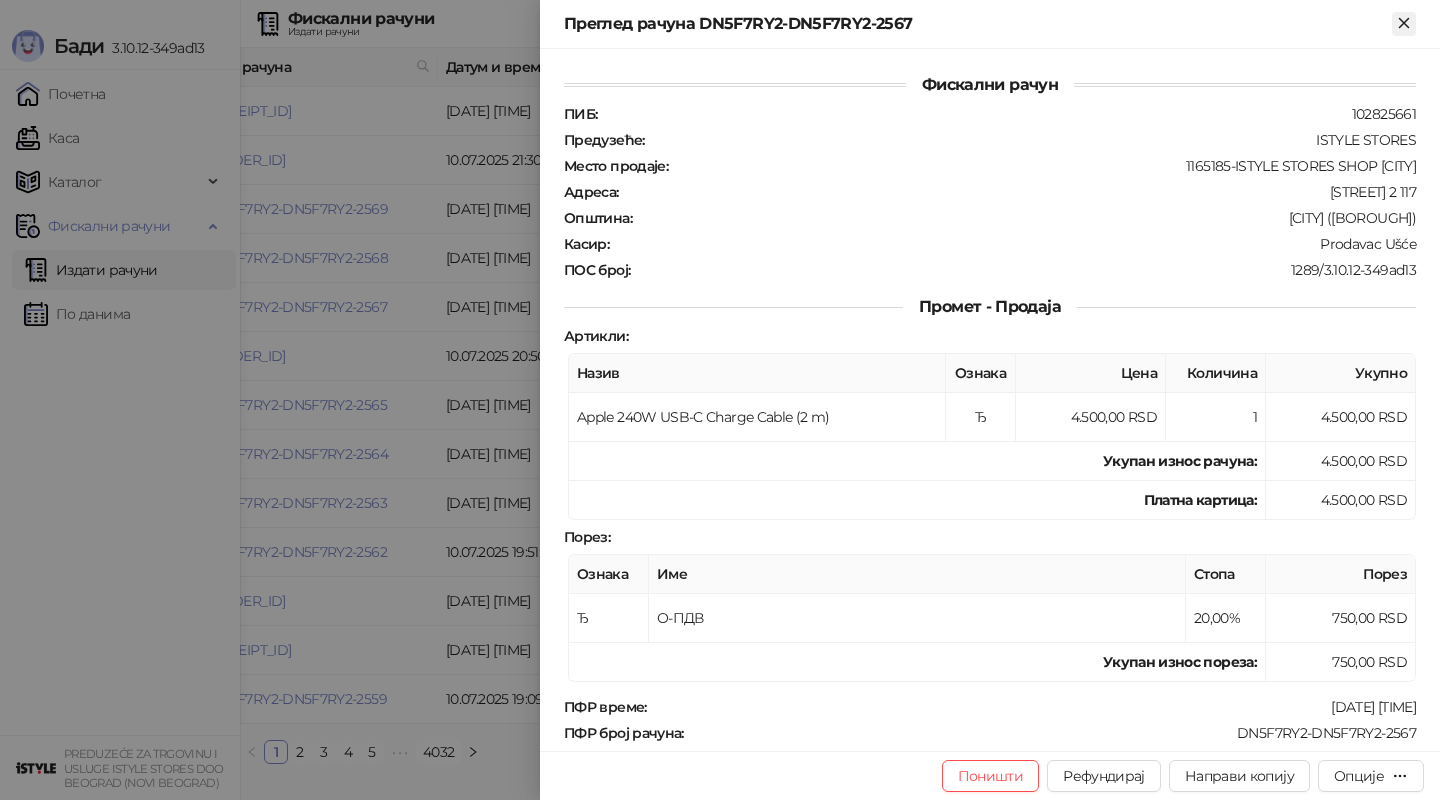 click 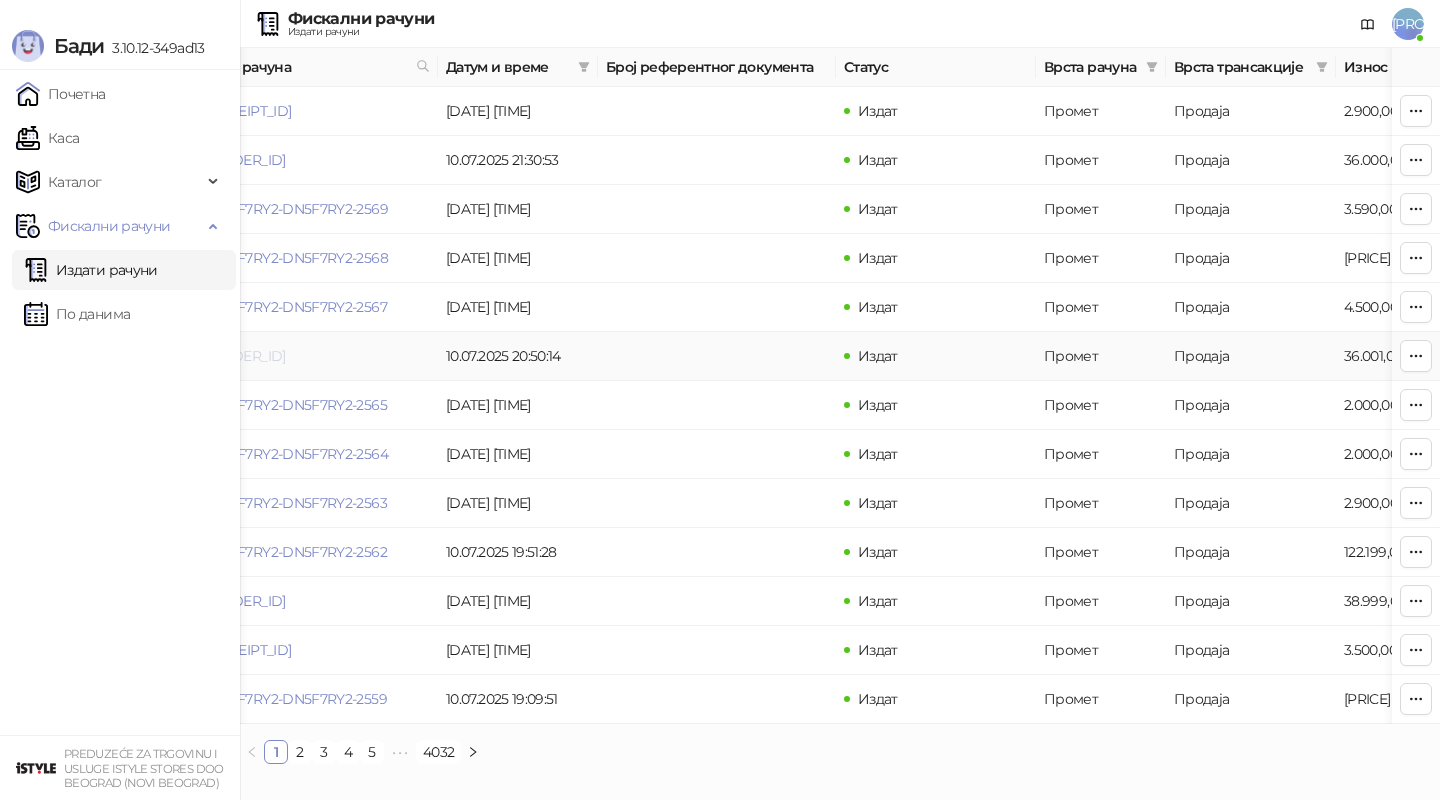 click on "[ORDER_ID]" at bounding box center [247, 356] 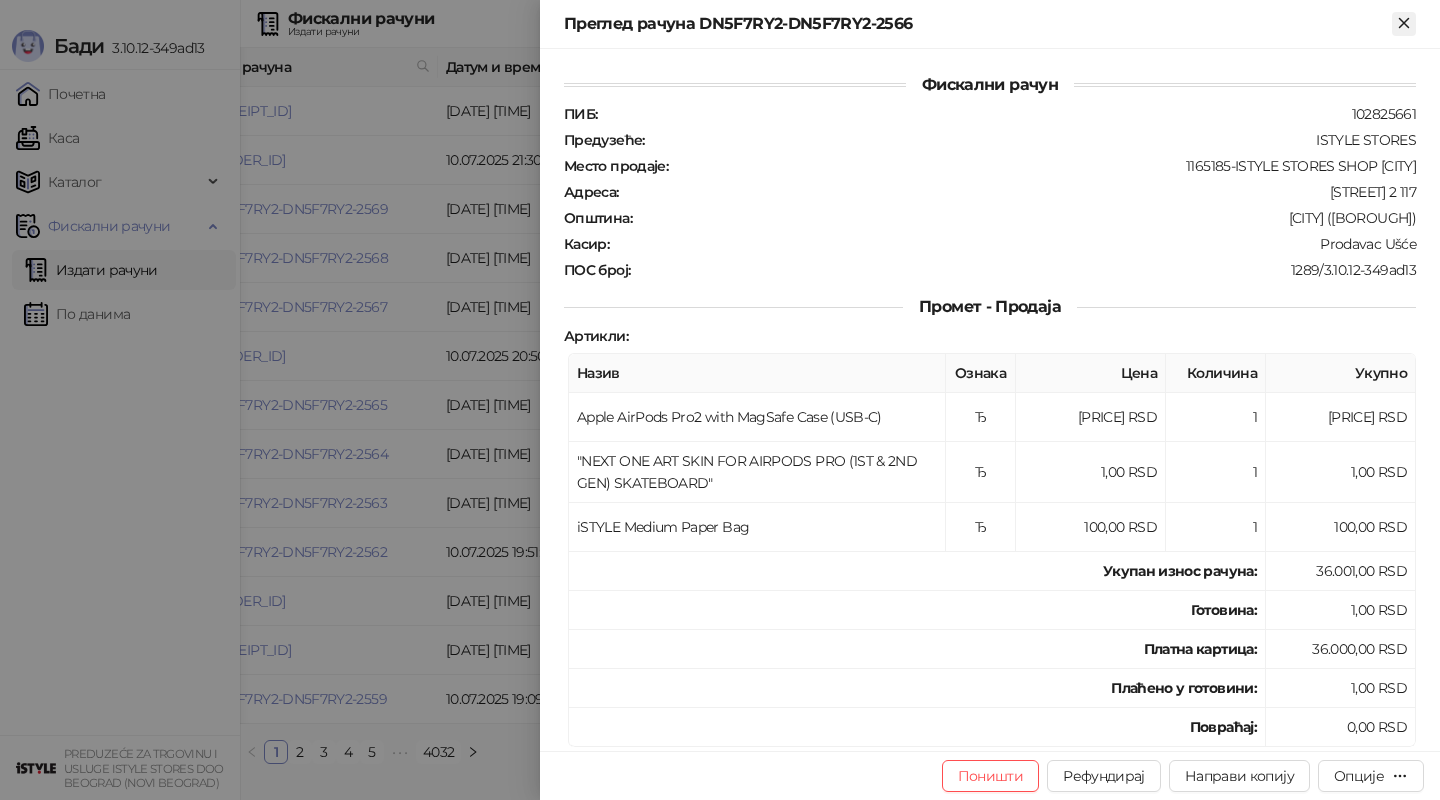 click 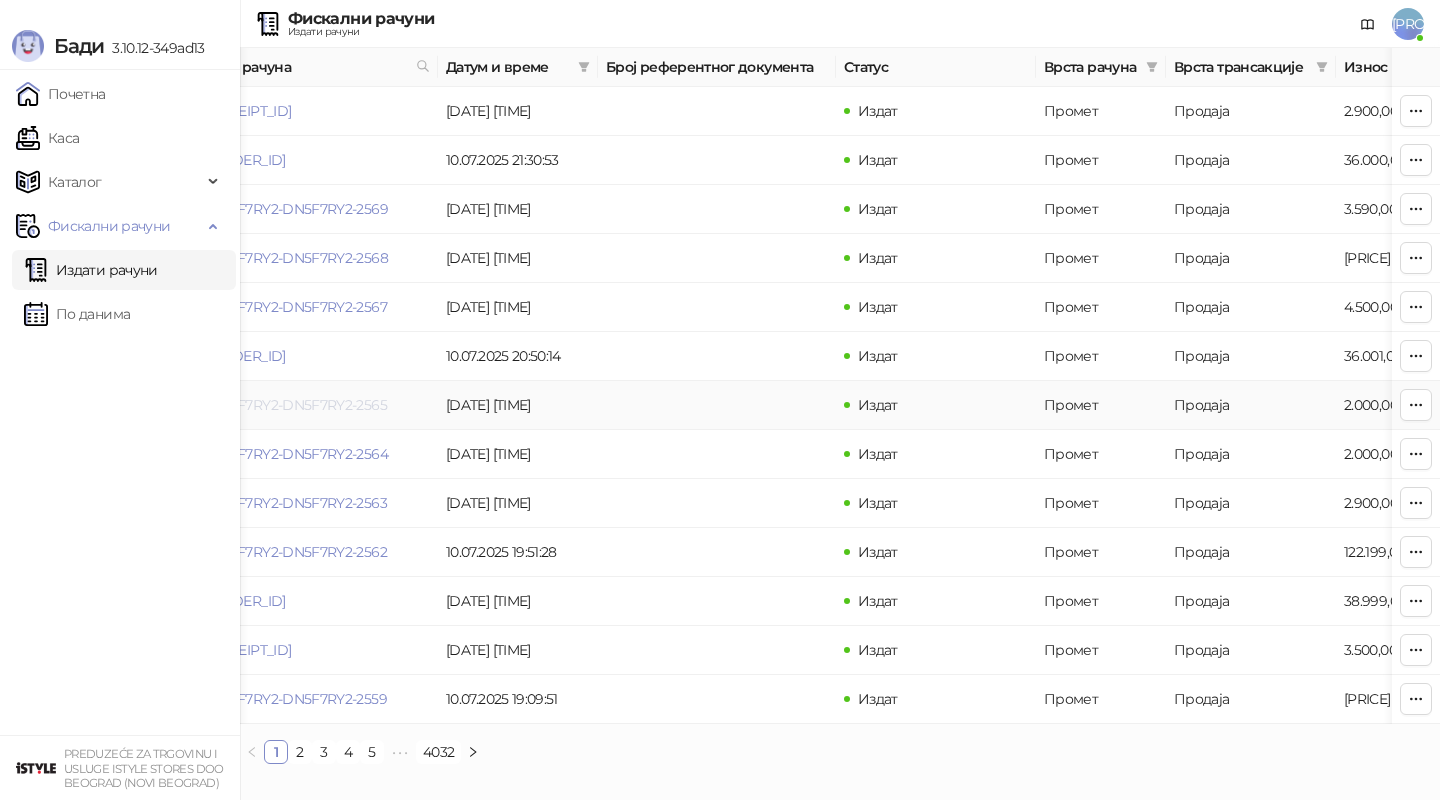 click on "DN5F7RY2-DN5F7RY2-2565" at bounding box center [297, 405] 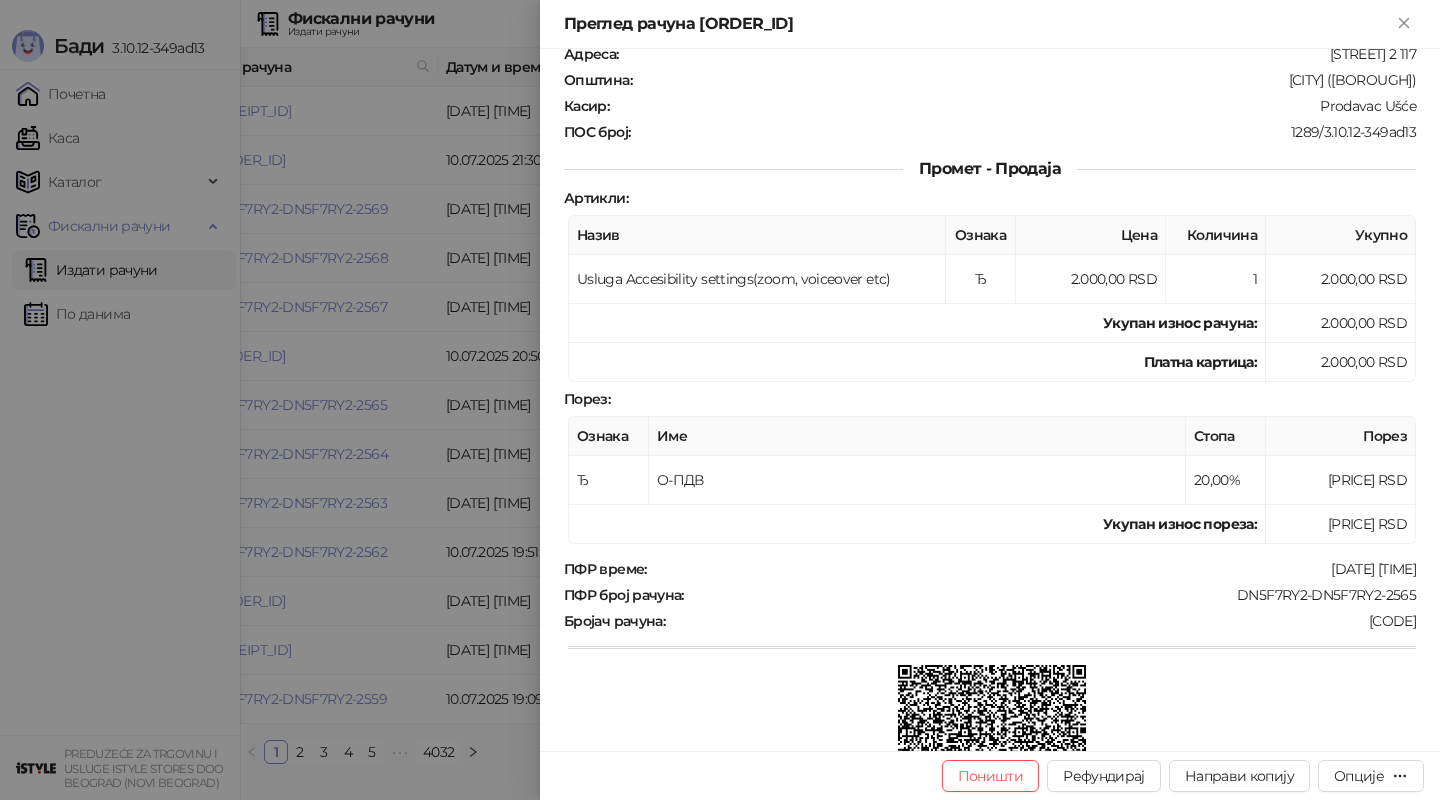 scroll, scrollTop: 143, scrollLeft: 0, axis: vertical 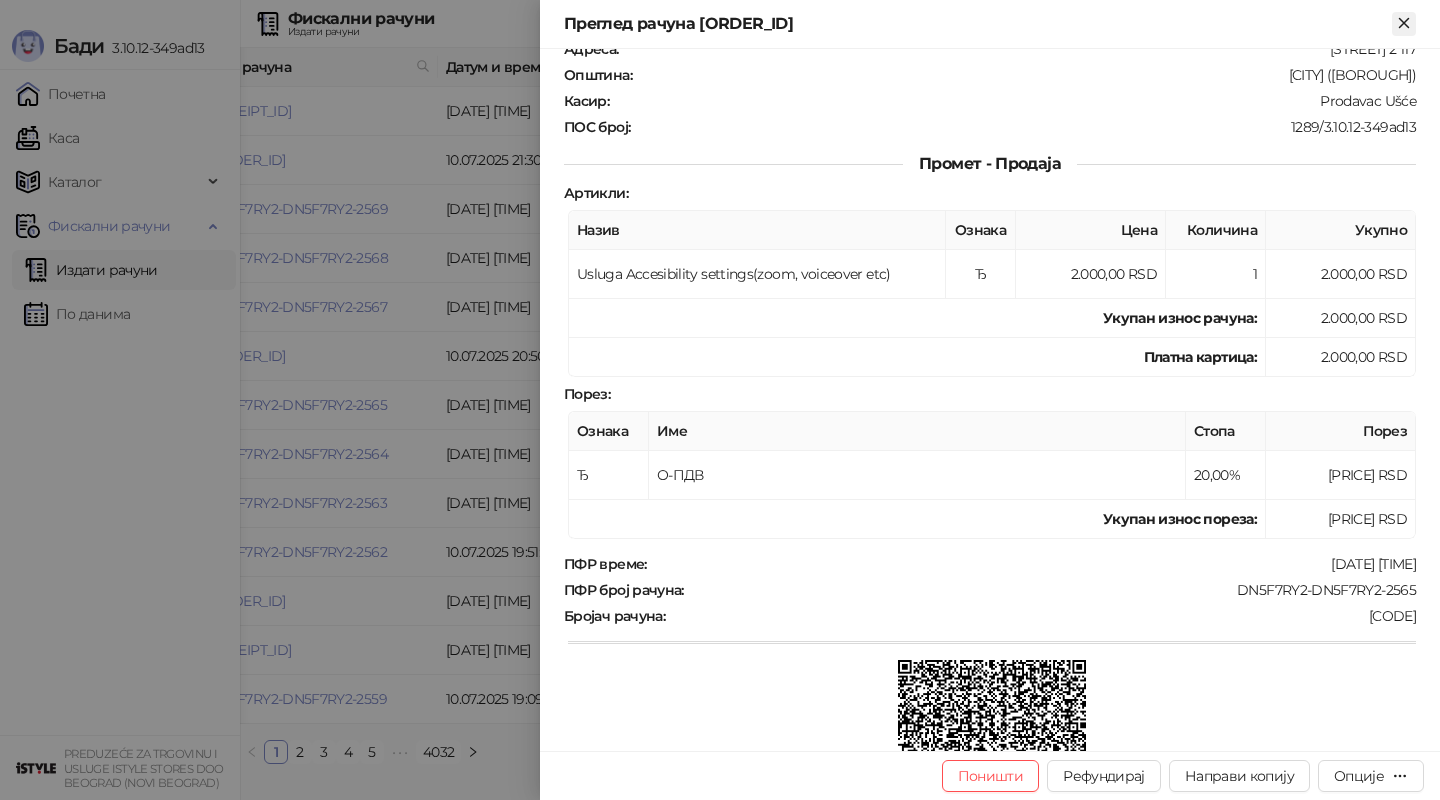 click 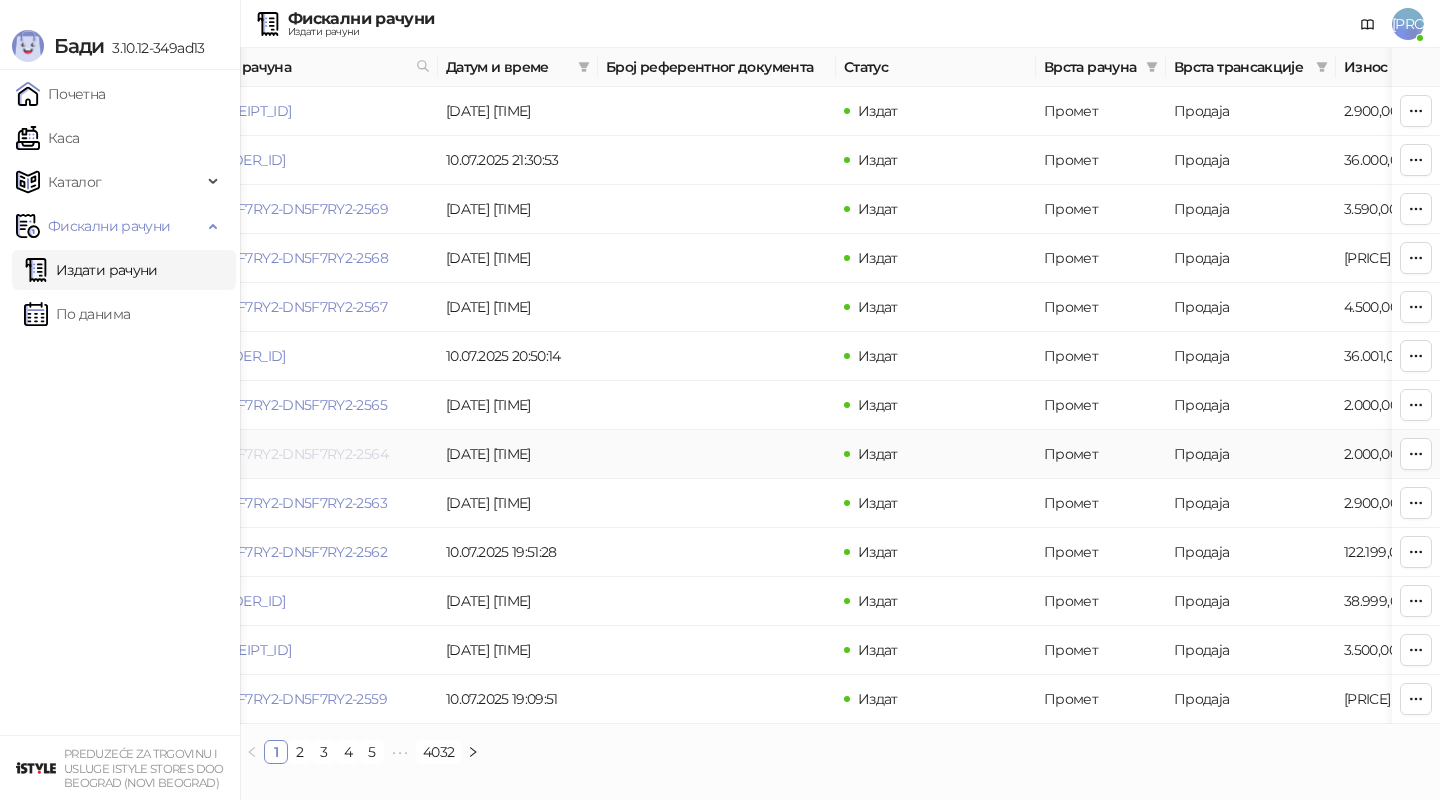 click on "DN5F7RY2-DN5F7RY2-2564" at bounding box center (298, 454) 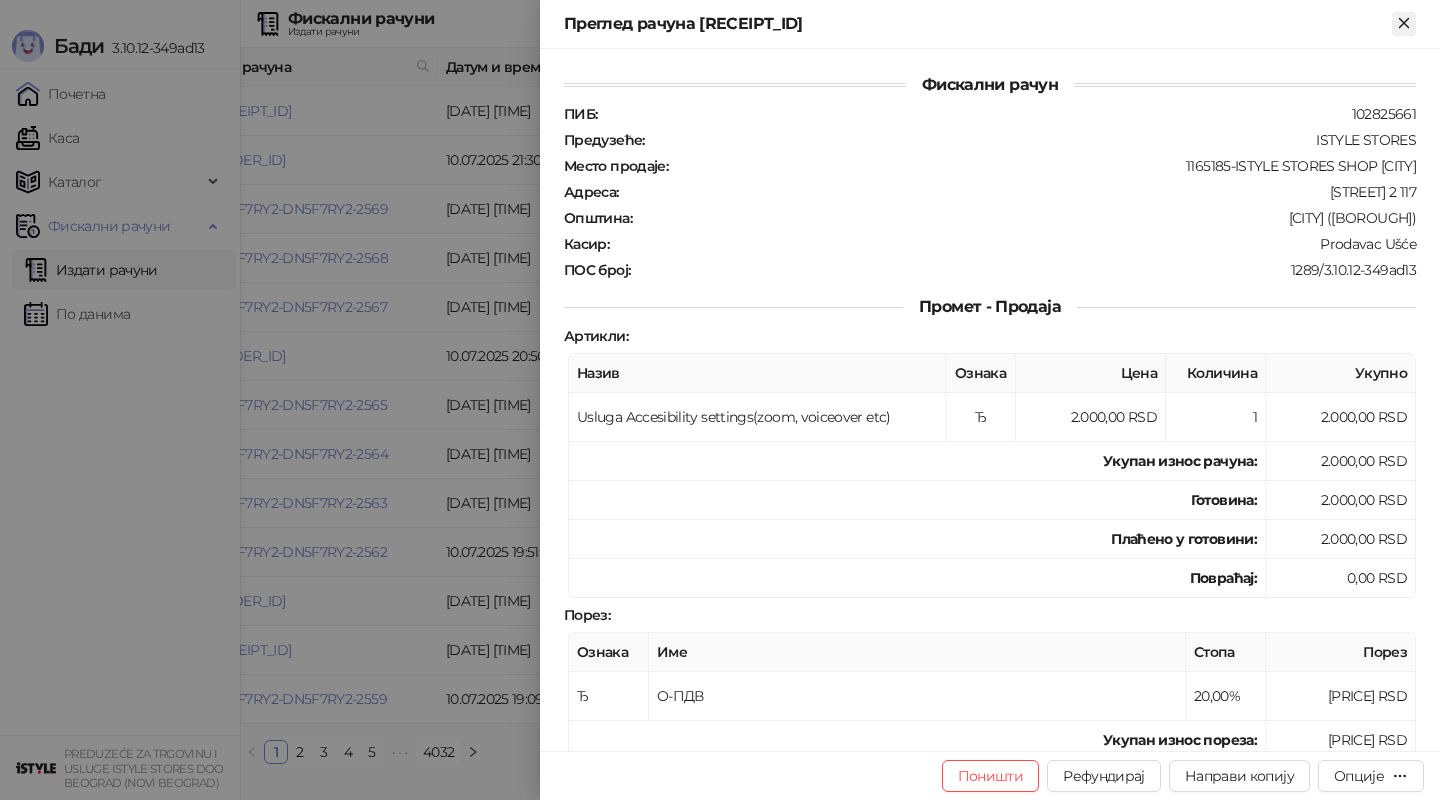 click 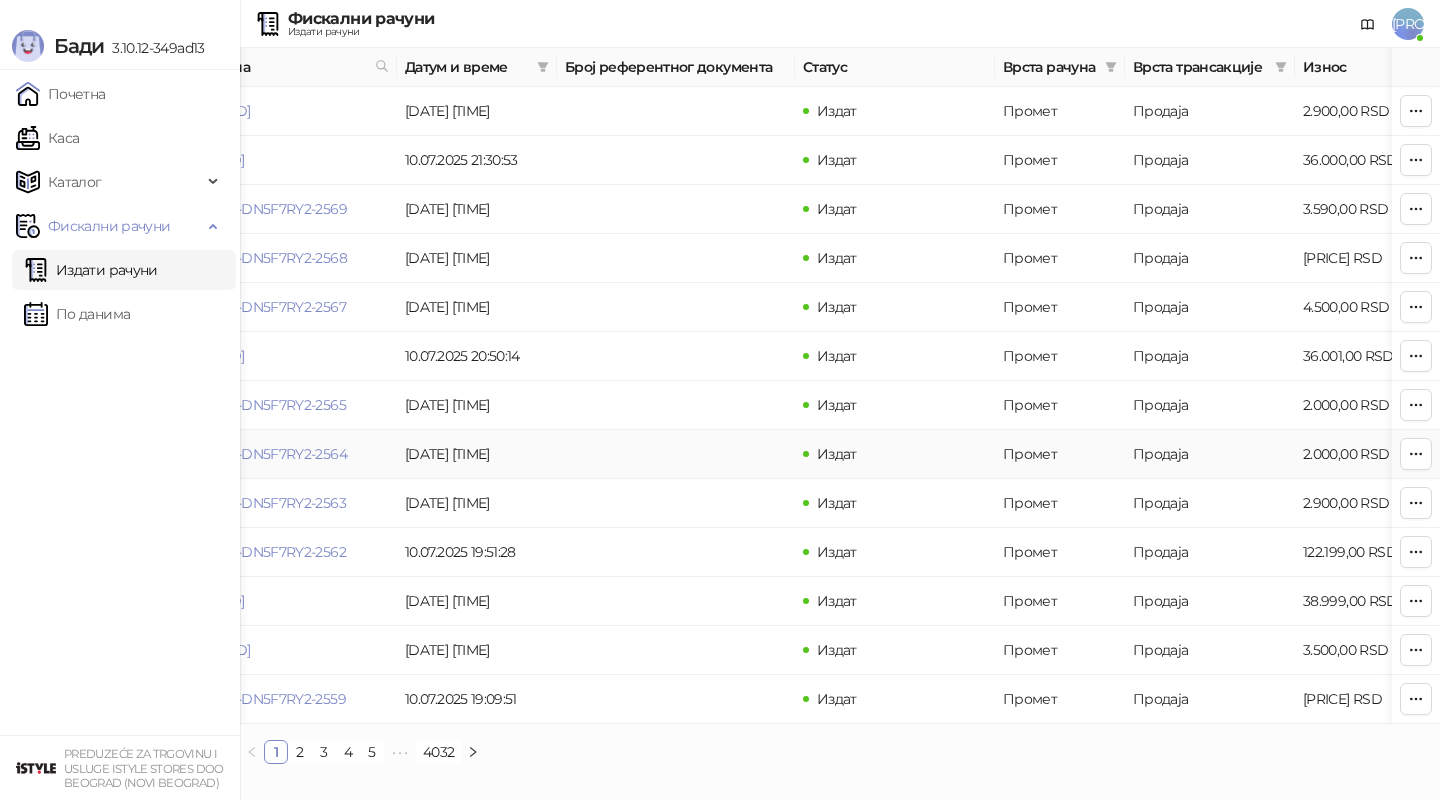 scroll, scrollTop: 0, scrollLeft: 74, axis: horizontal 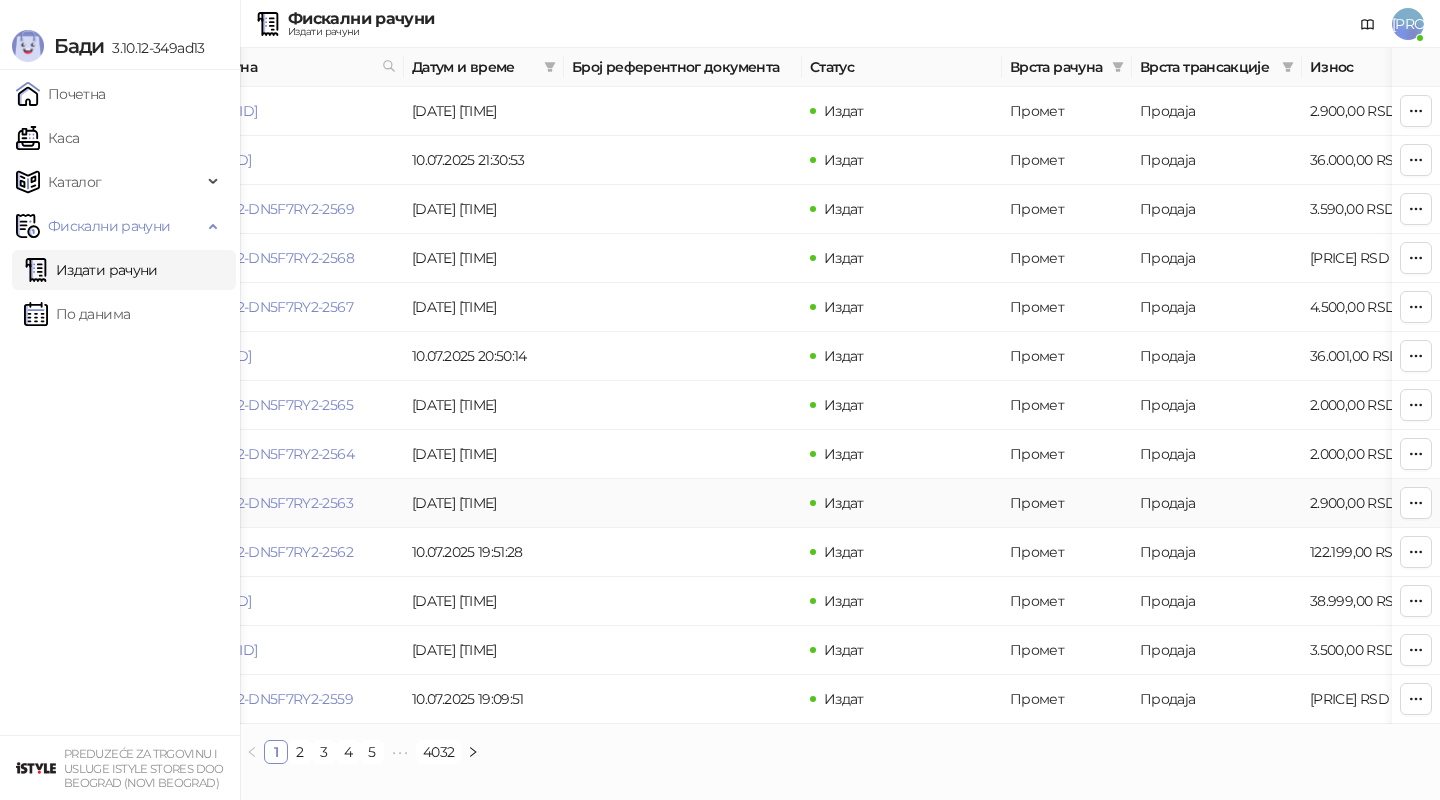 click on "DN5F7RY2-DN5F7RY2-2563" at bounding box center [285, 503] 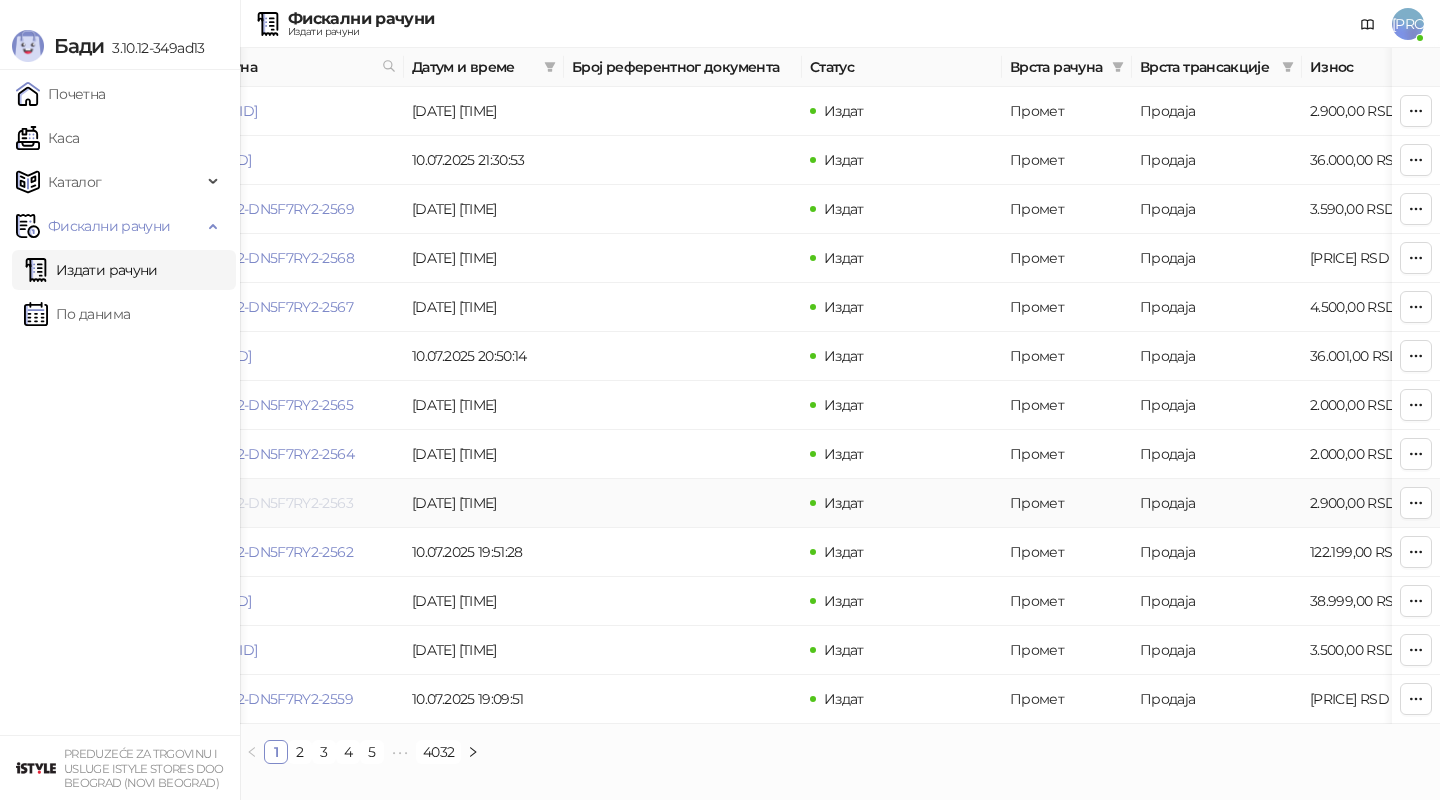 click on "DN5F7RY2-DN5F7RY2-2563" at bounding box center (263, 503) 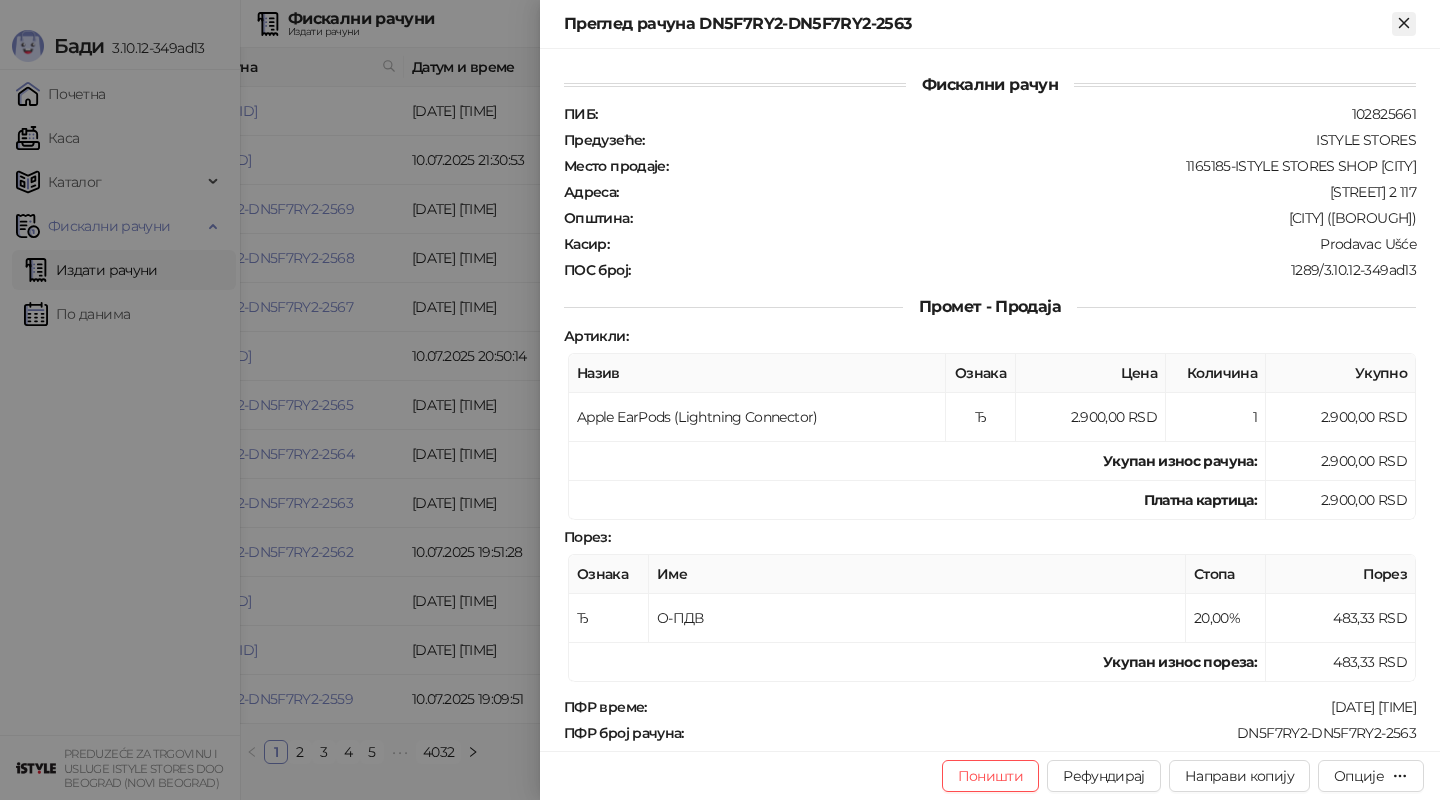 click 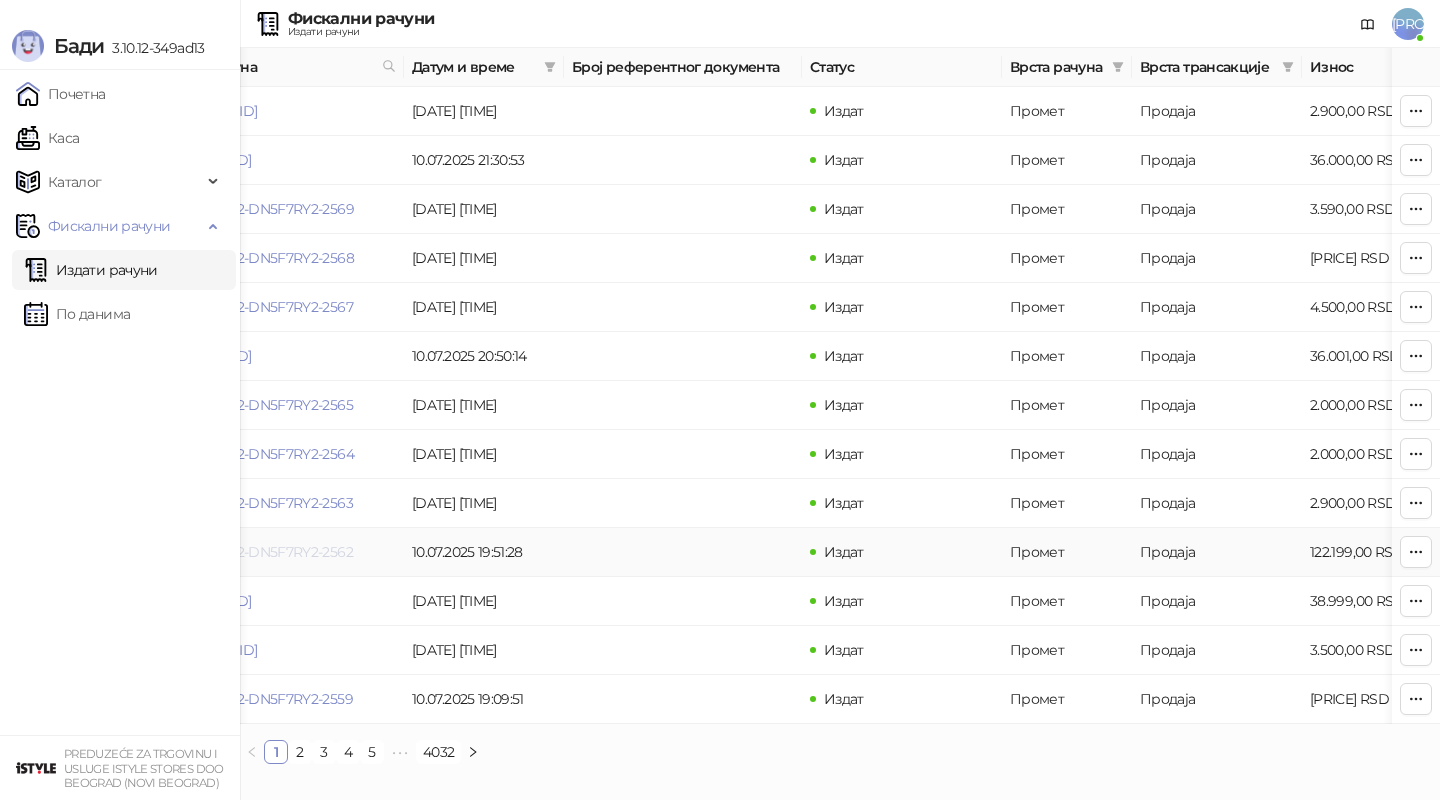 click on "DN5F7RY2-DN5F7RY2-2562" at bounding box center [263, 552] 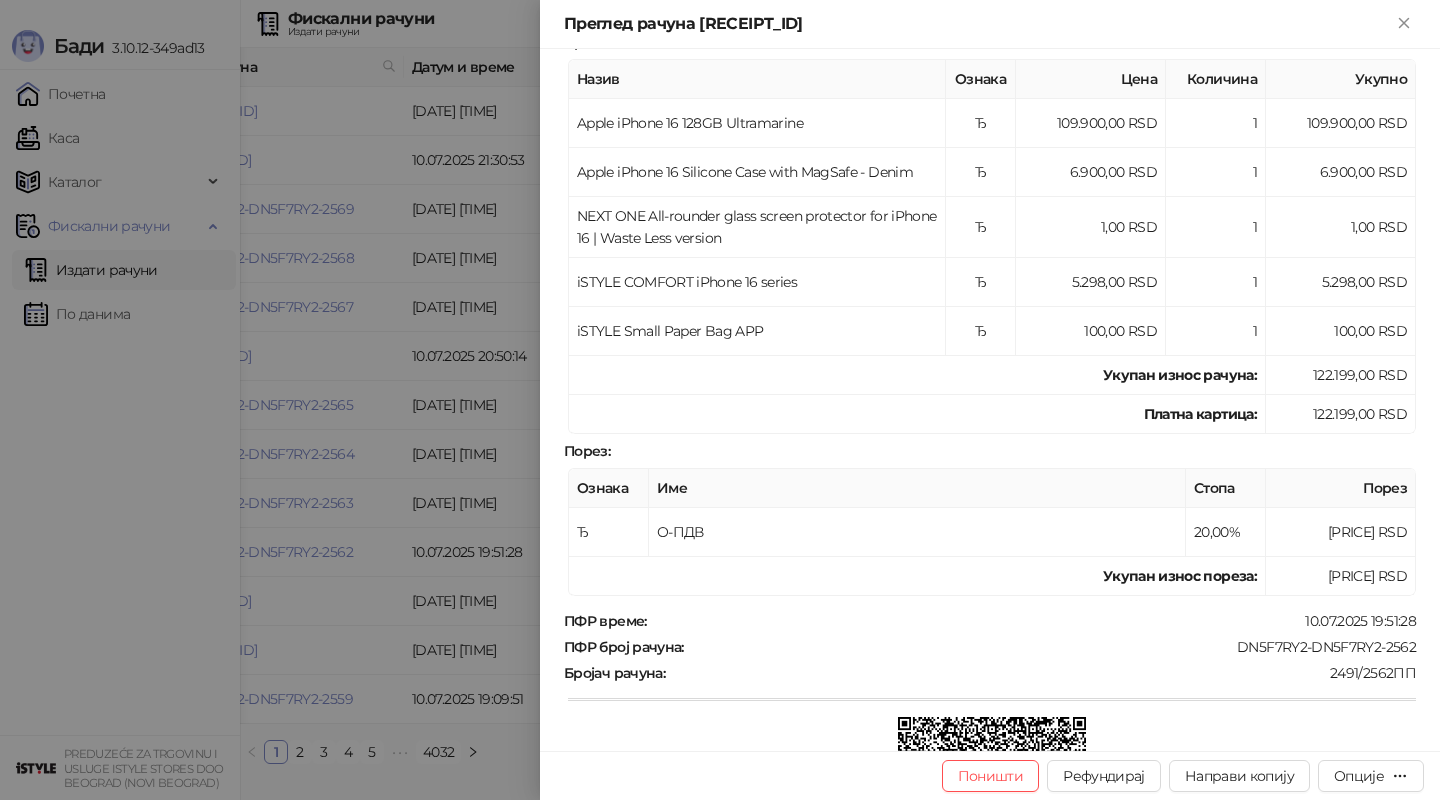 scroll, scrollTop: 324, scrollLeft: 0, axis: vertical 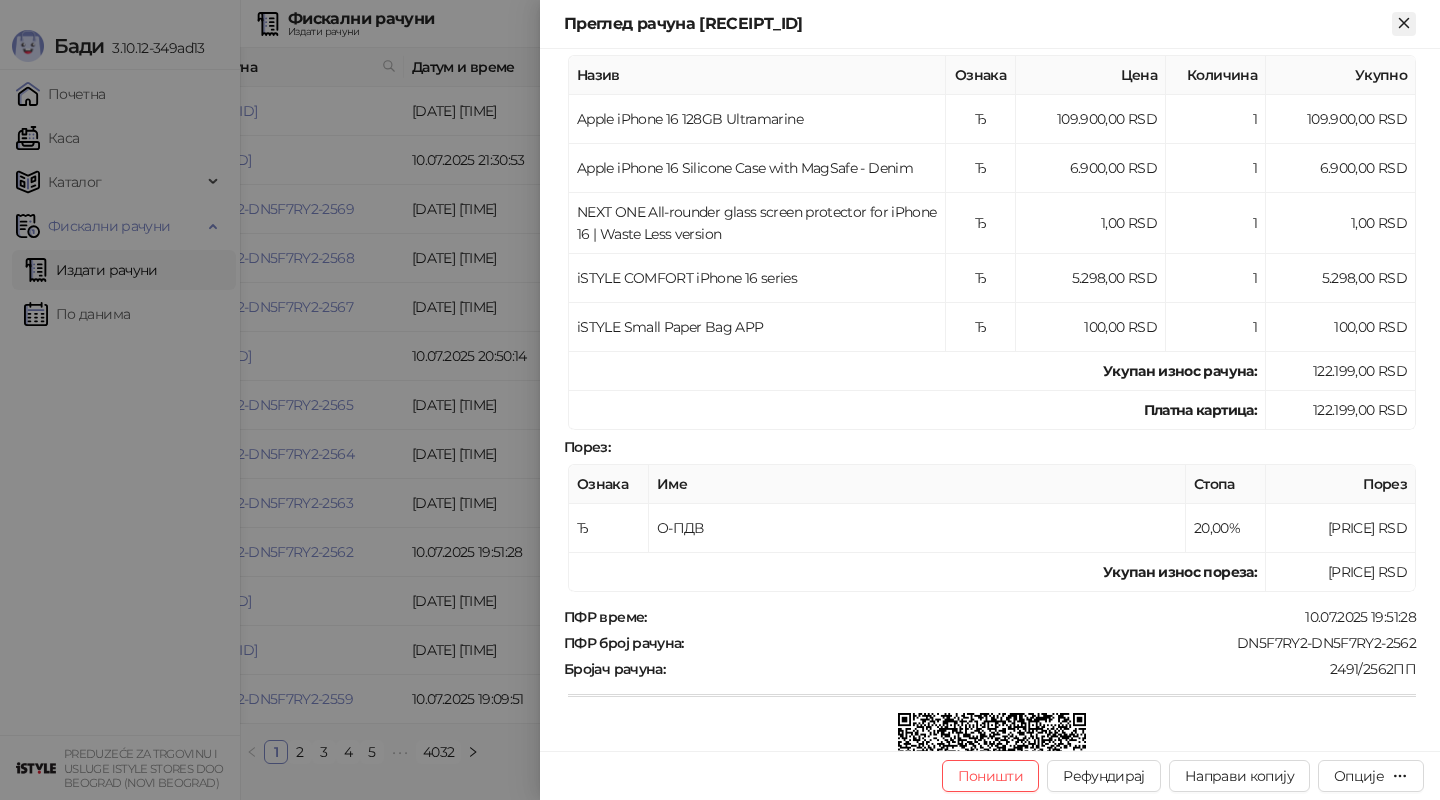 click 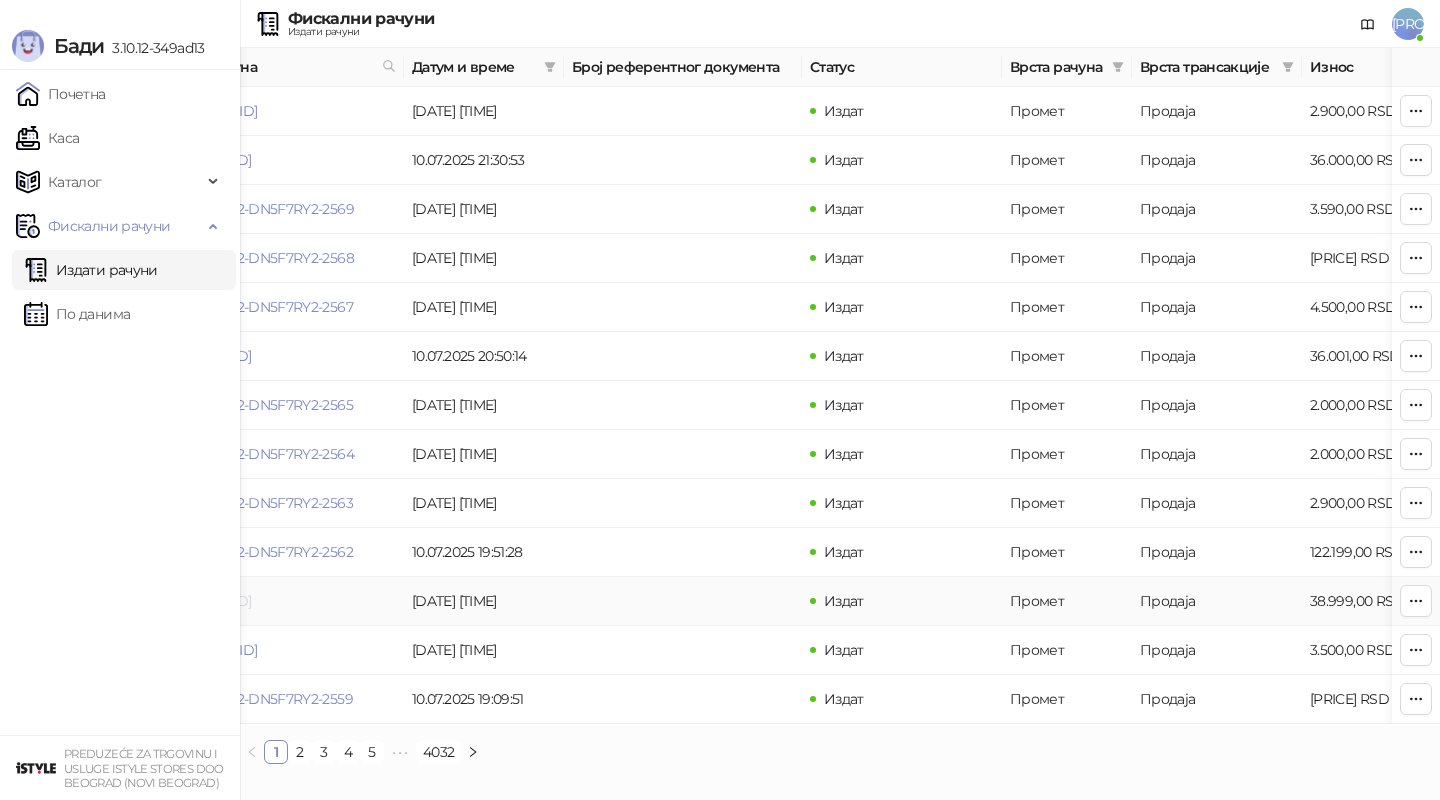 click on "[ORDER_ID]" at bounding box center (213, 601) 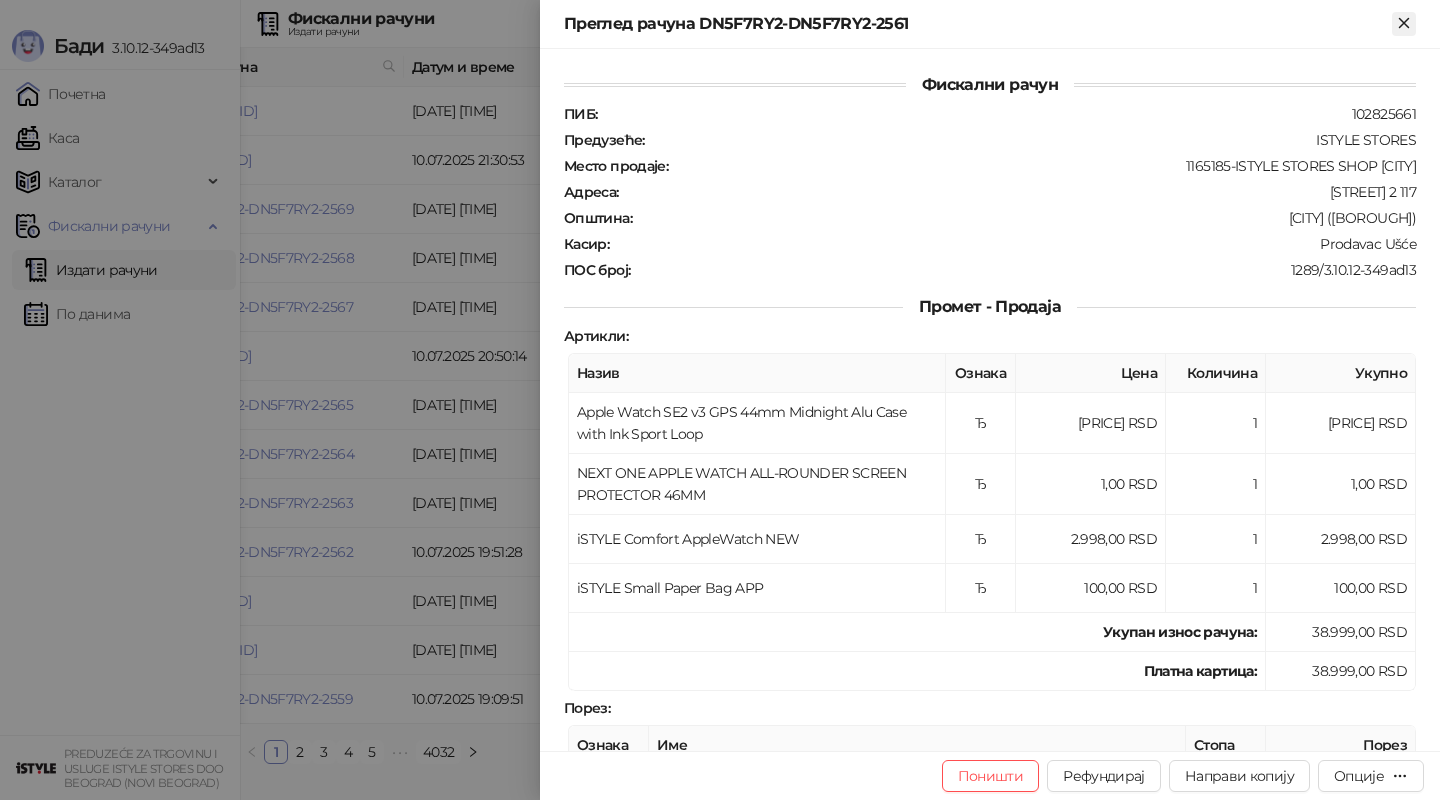 click 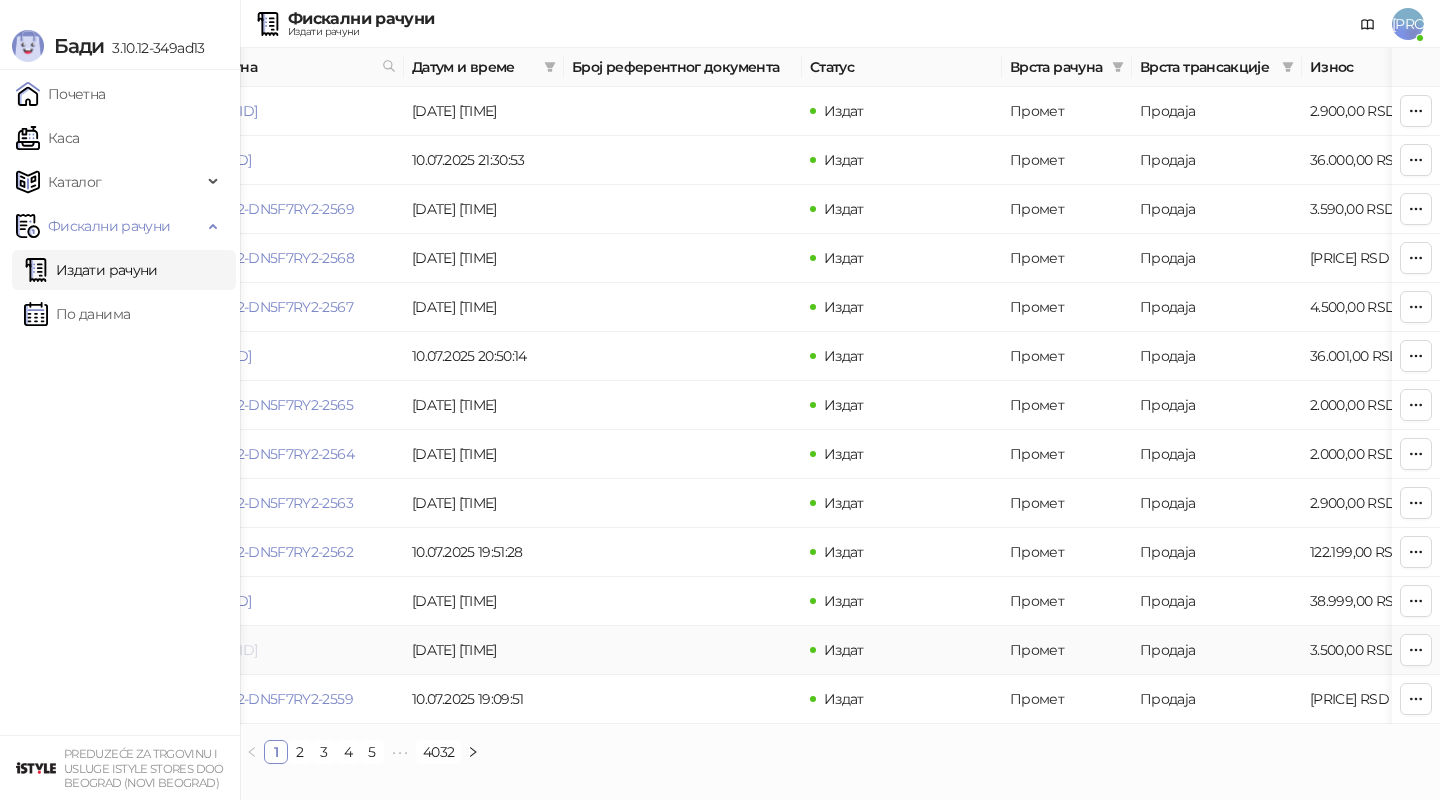 click on "[RECEIPT_ID]" at bounding box center [215, 650] 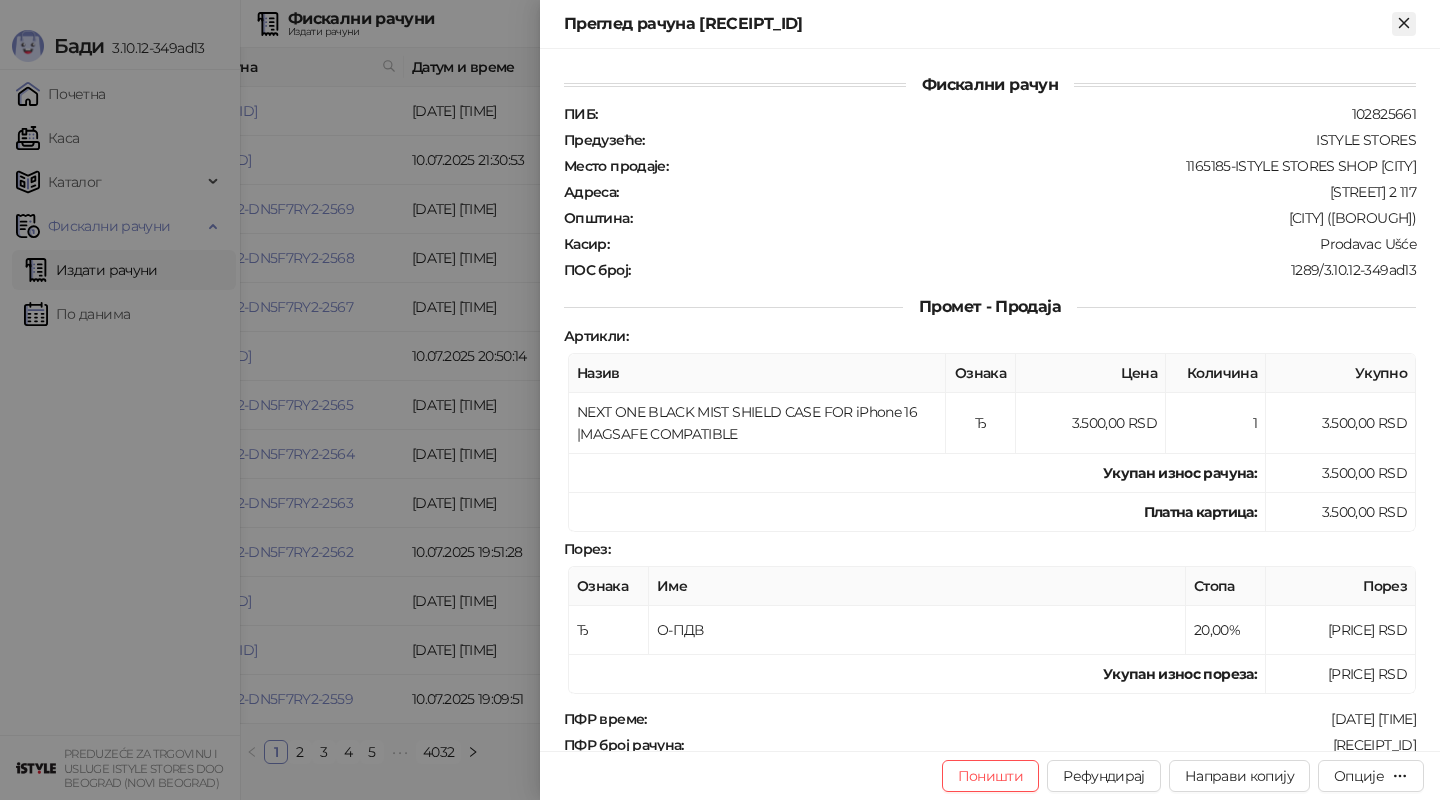 click 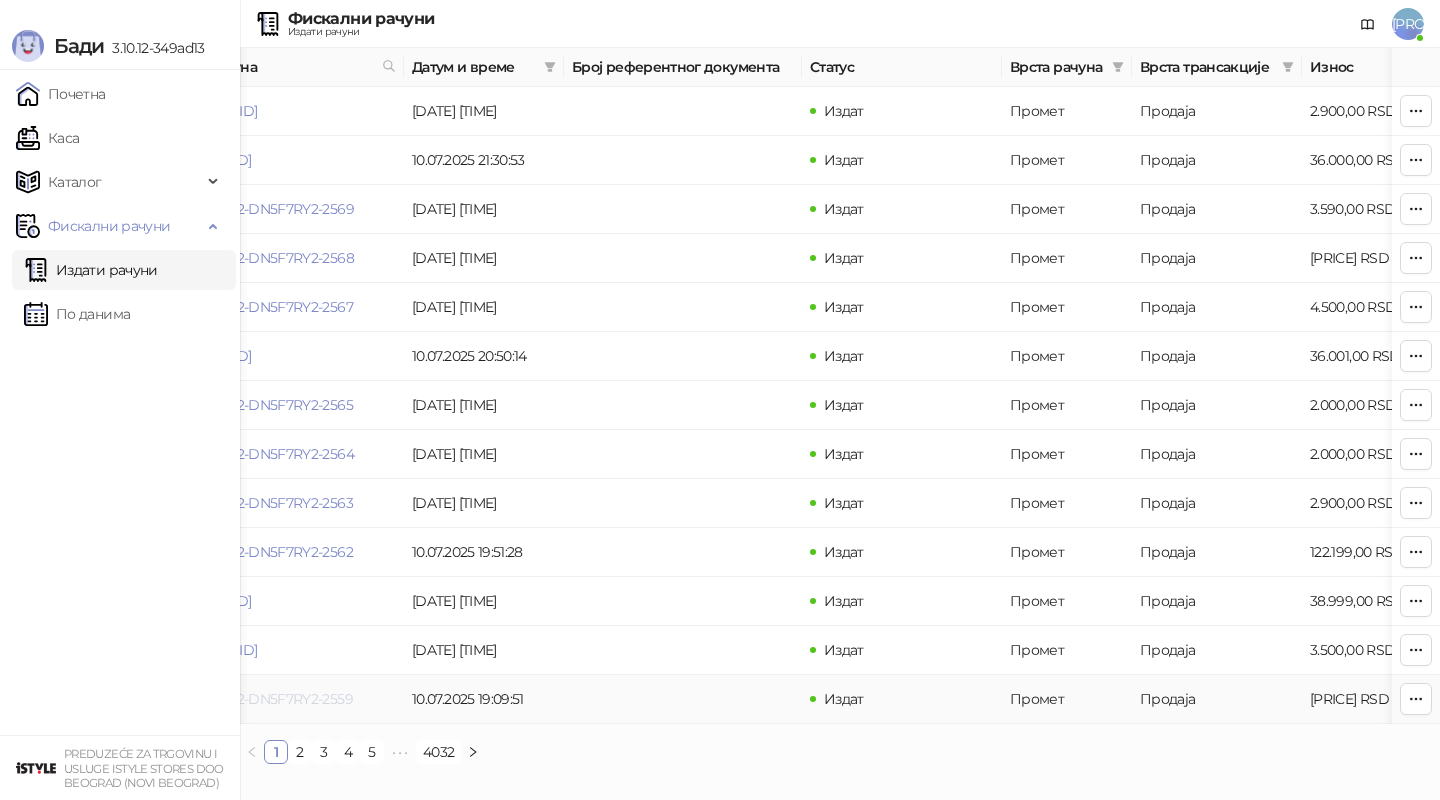 click on "DN5F7RY2-DN5F7RY2-2559" at bounding box center (263, 699) 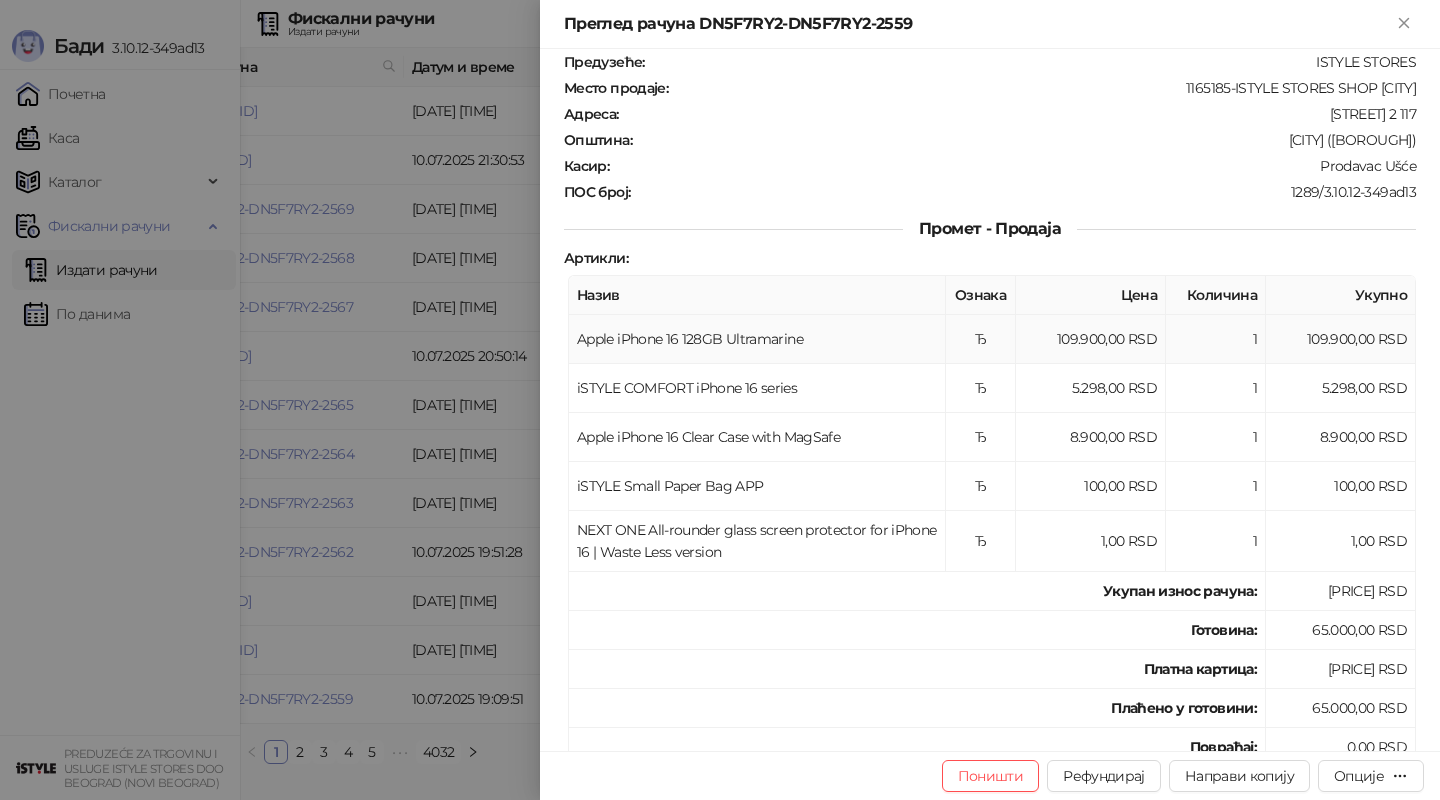 scroll, scrollTop: 79, scrollLeft: 0, axis: vertical 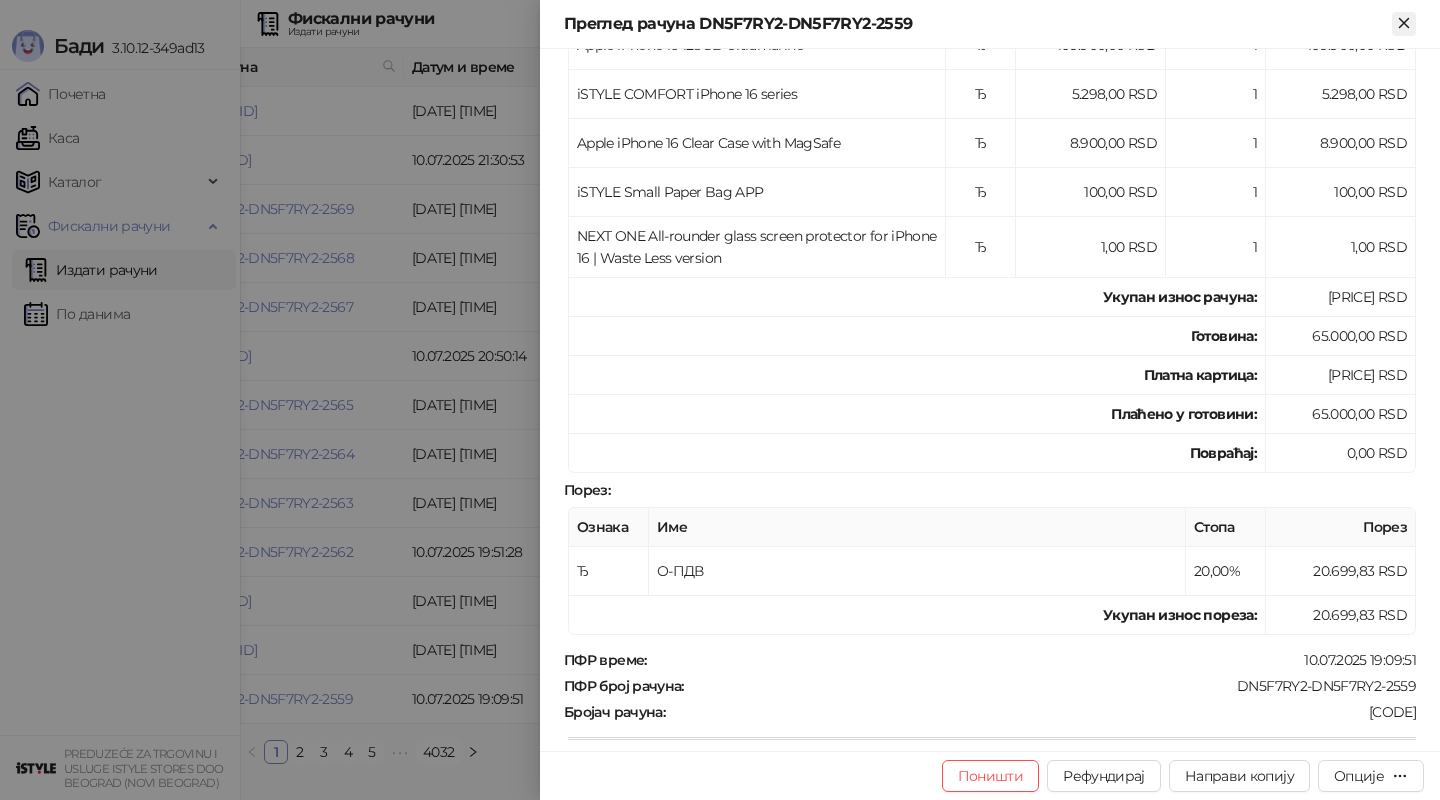 click 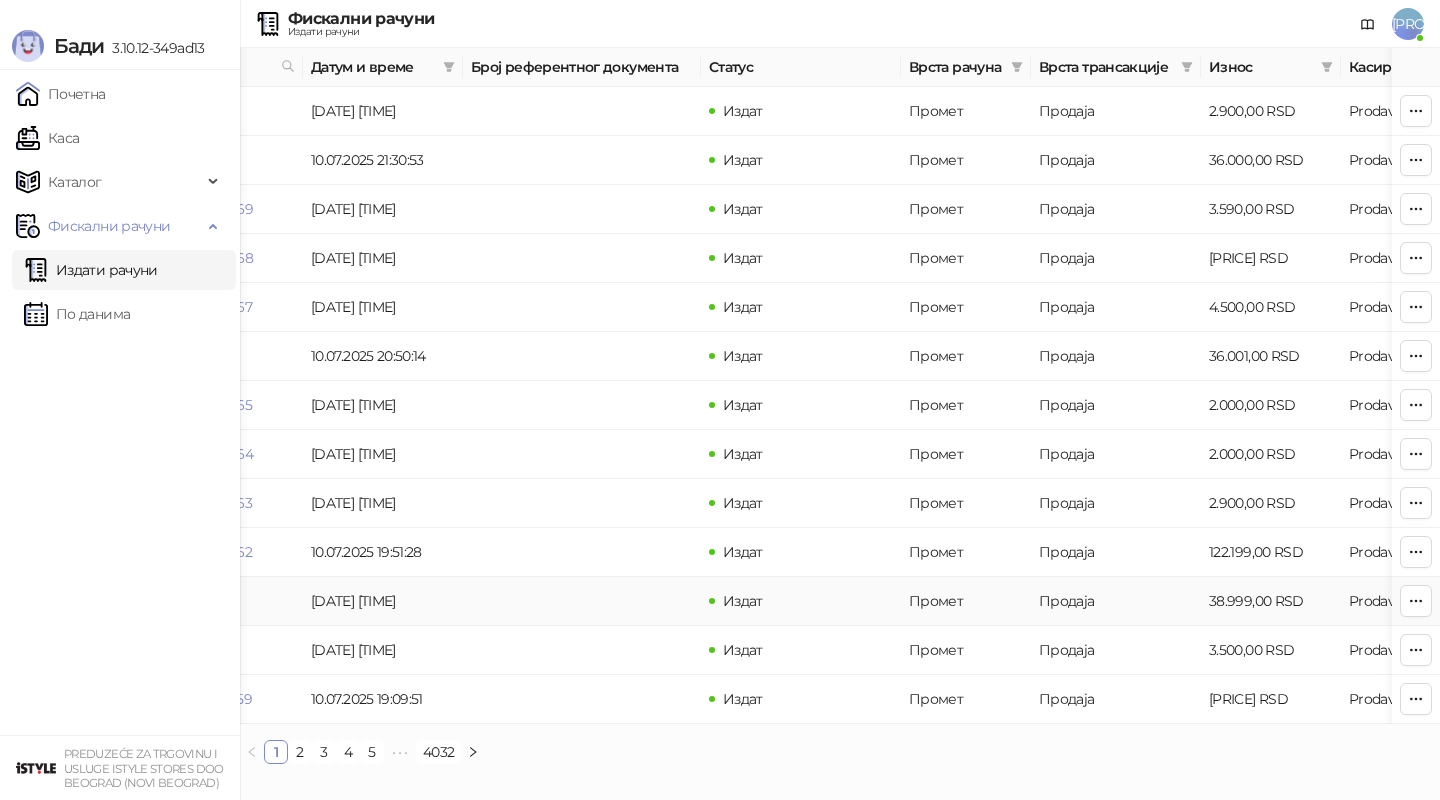 scroll, scrollTop: 0, scrollLeft: 191, axis: horizontal 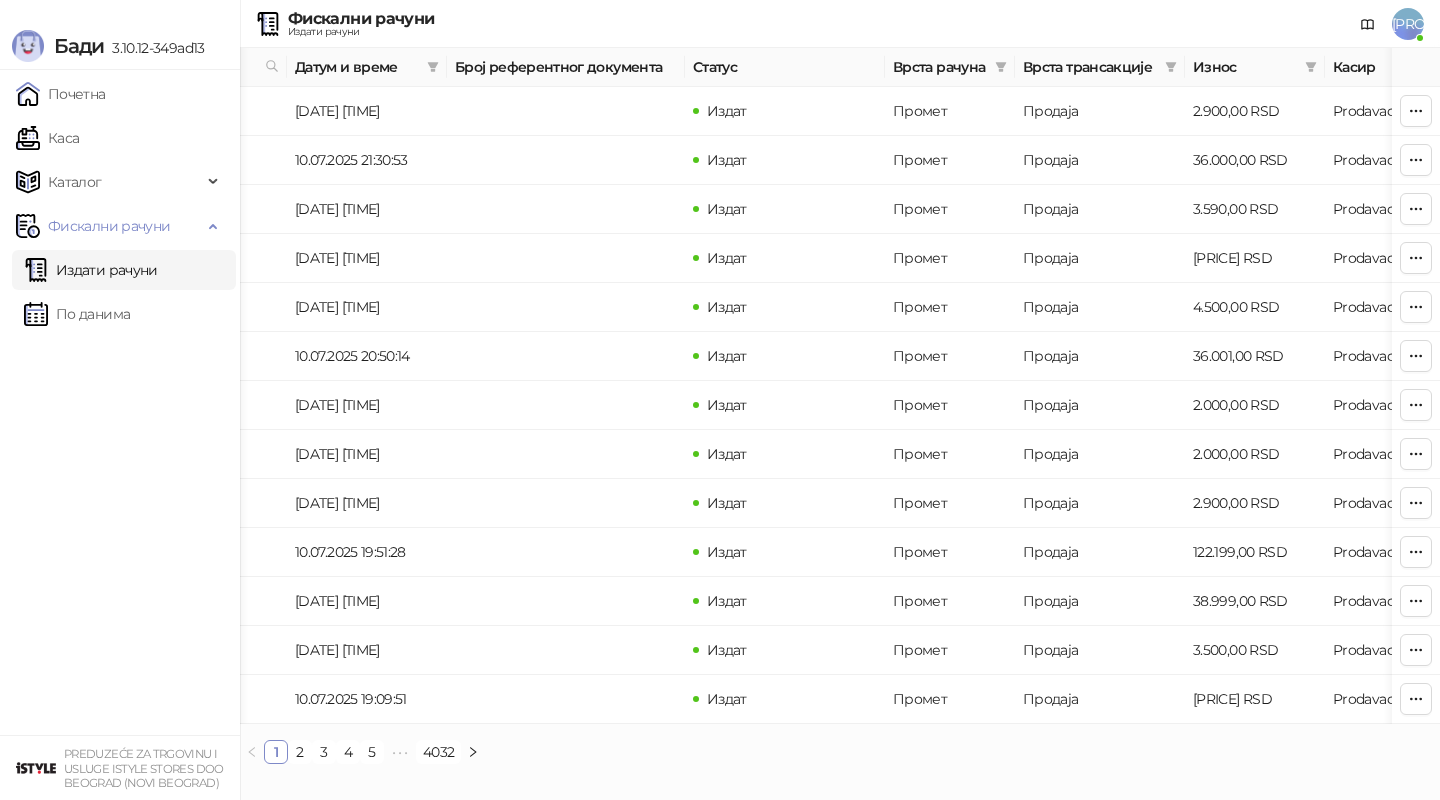 click on "Број референтног документа" at bounding box center (566, 67) 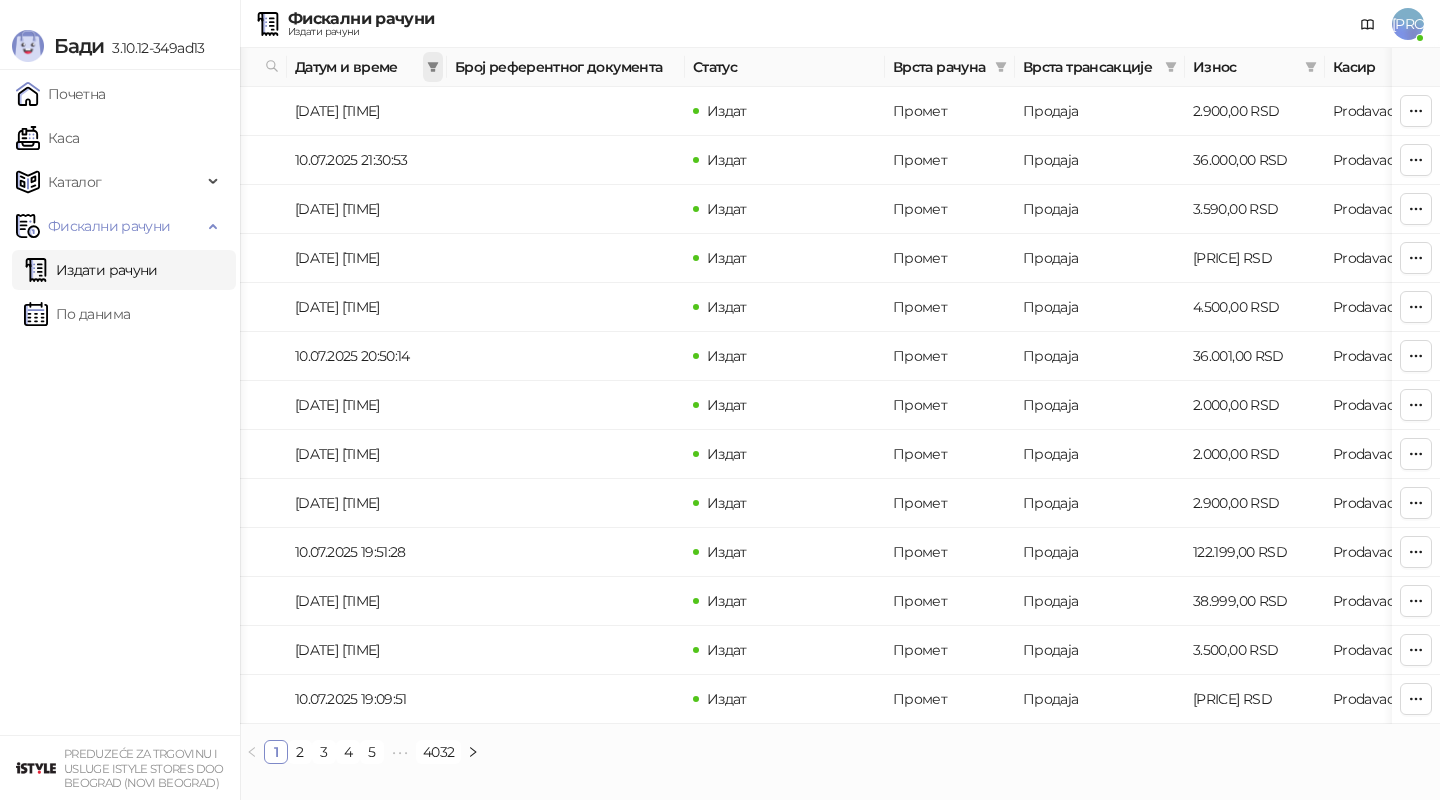 click 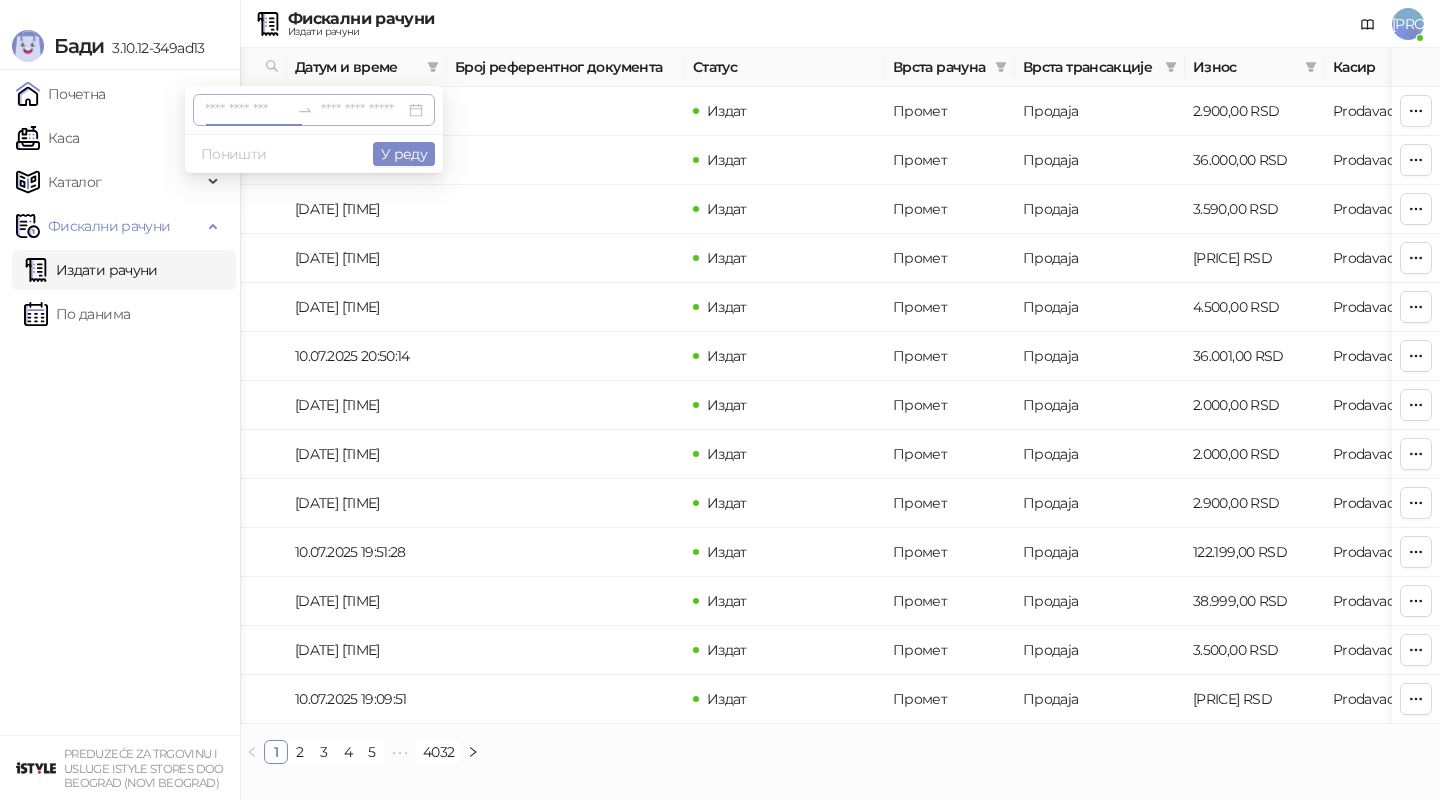 click at bounding box center [247, 110] 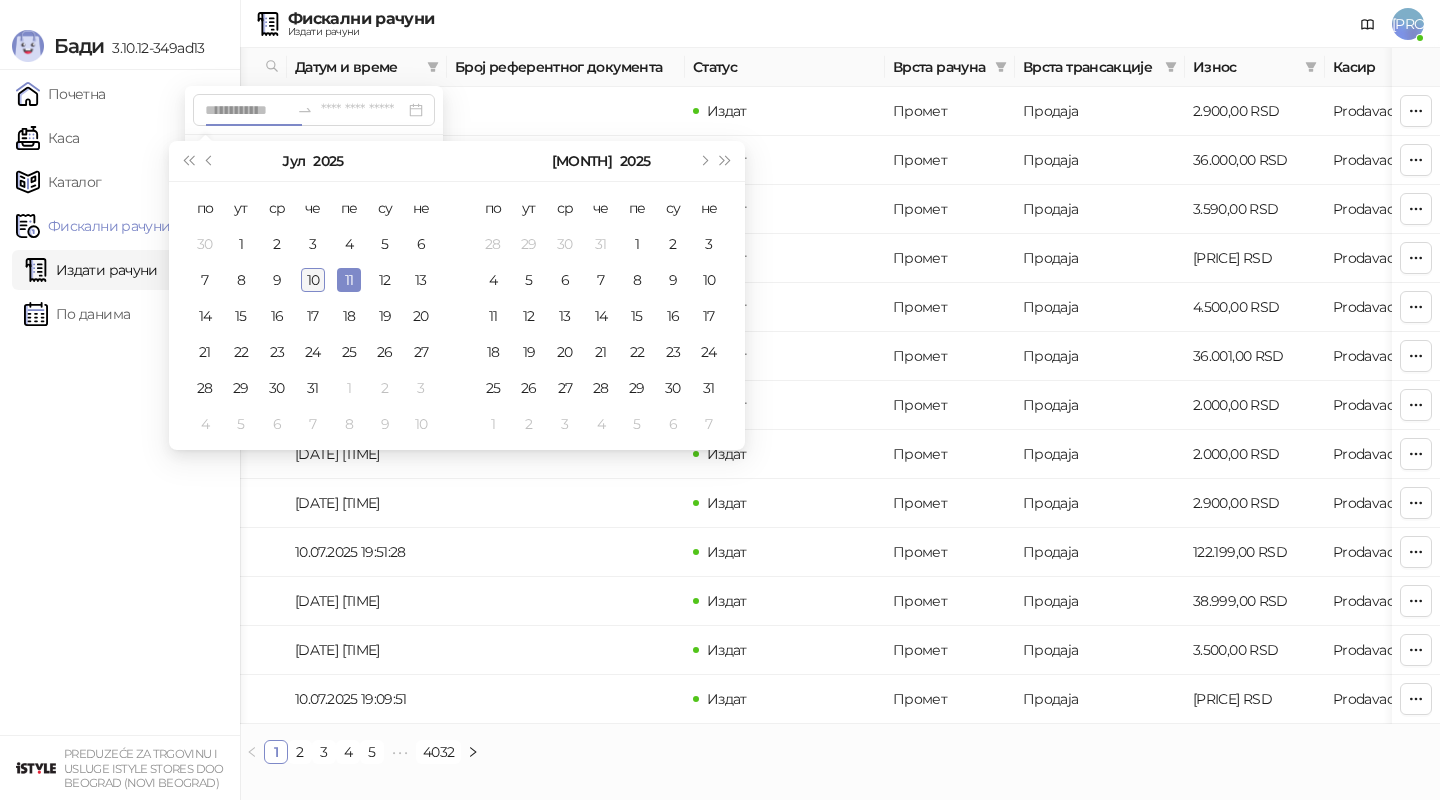 type on "**********" 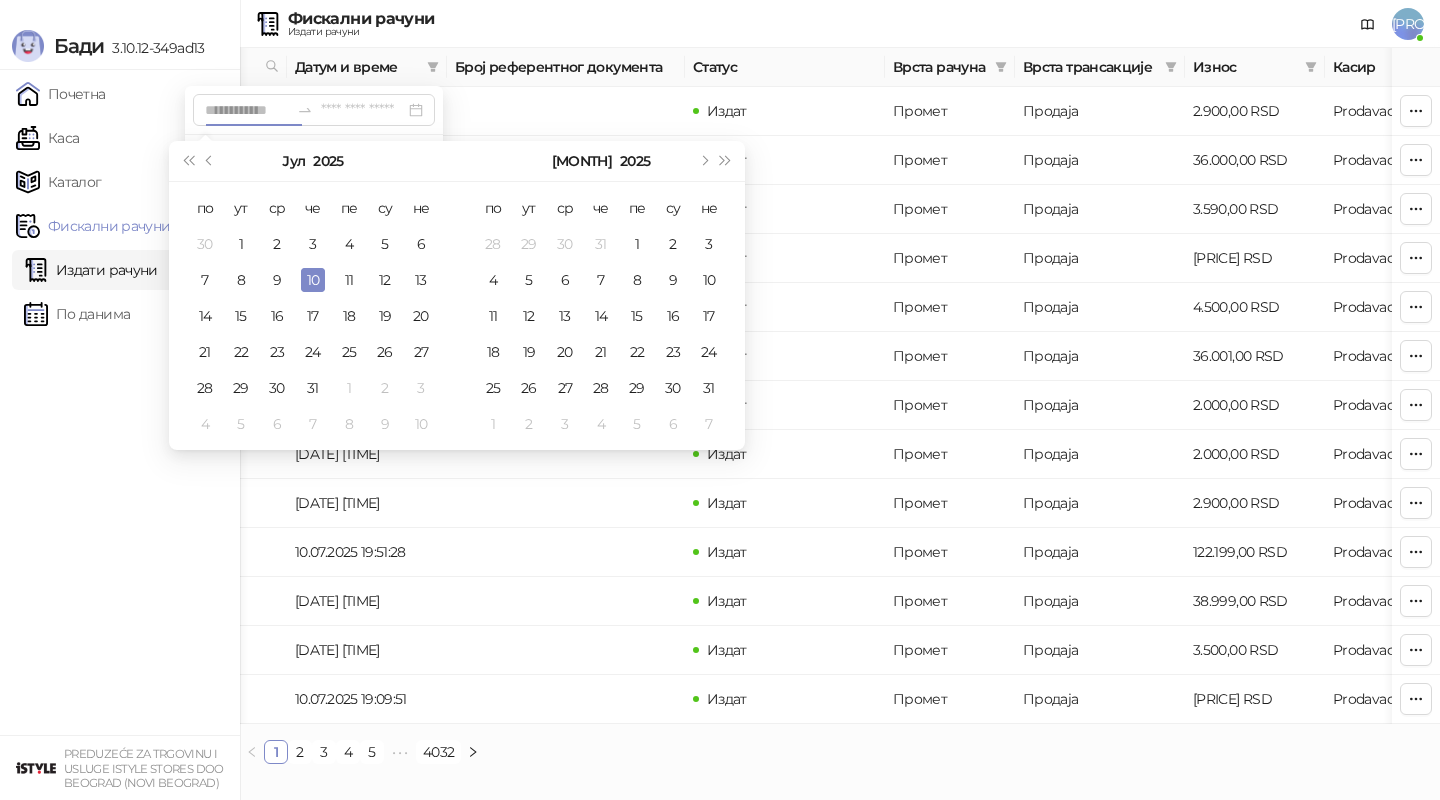 click on "10" at bounding box center (313, 280) 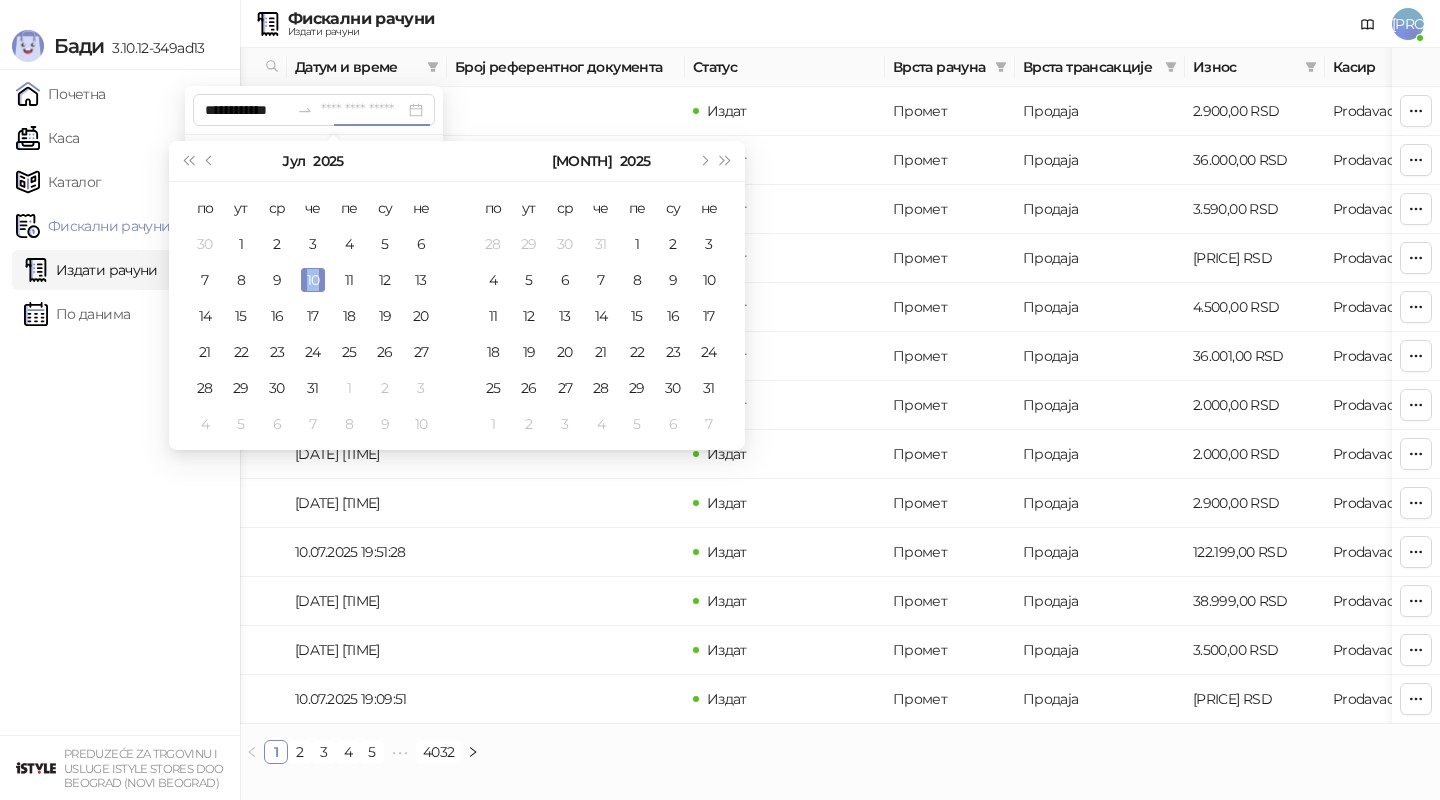 click on "10" at bounding box center [313, 280] 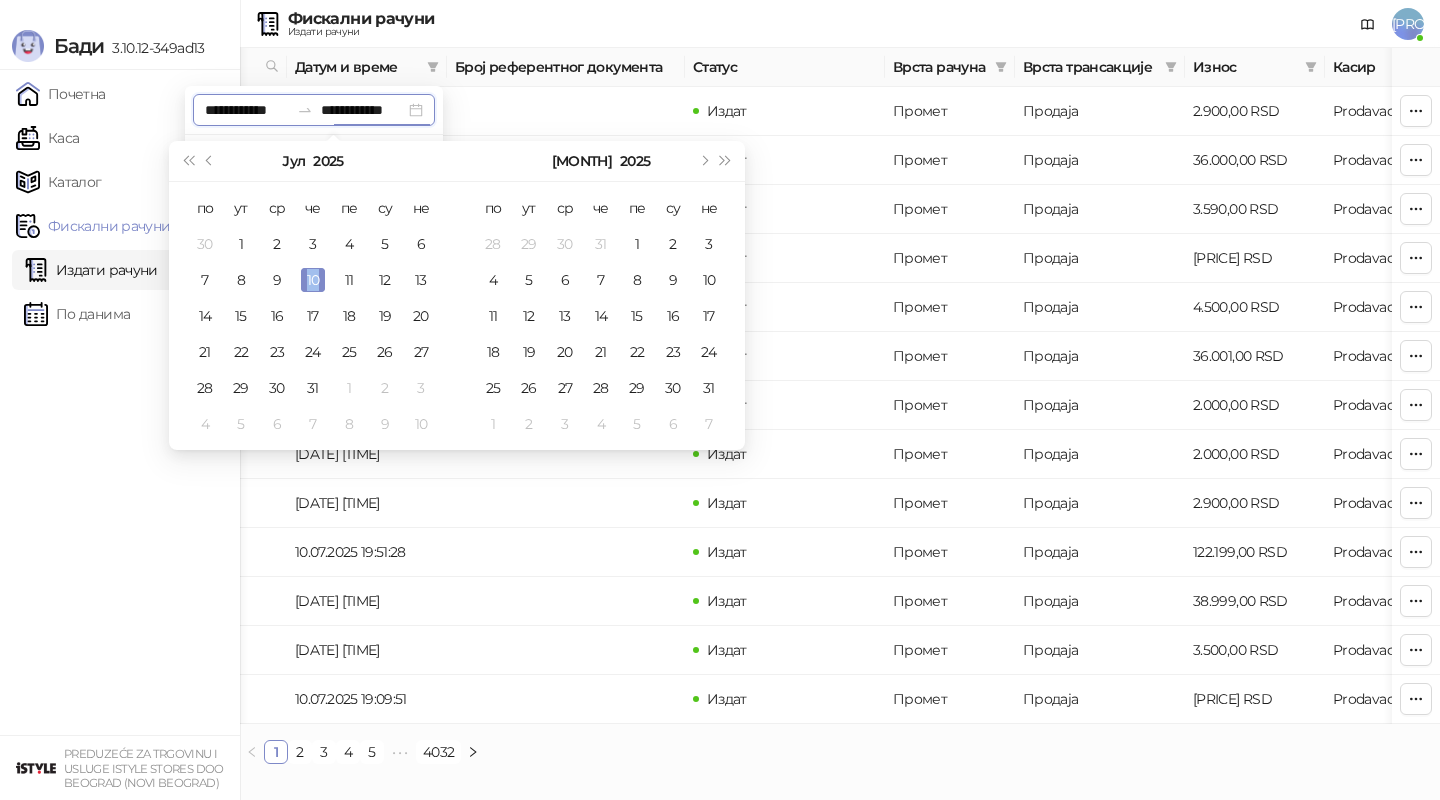 type on "**********" 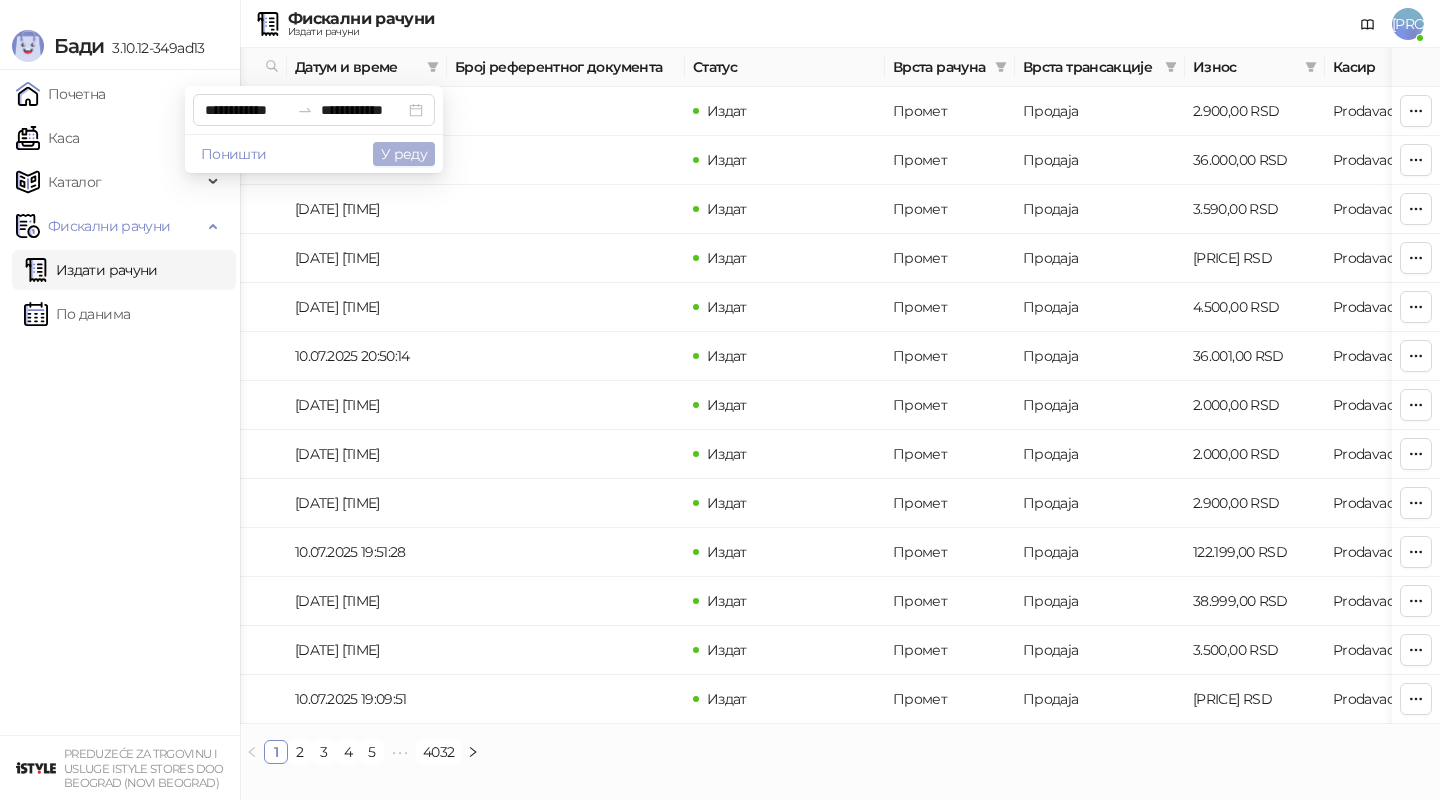 click on "У реду" at bounding box center [404, 154] 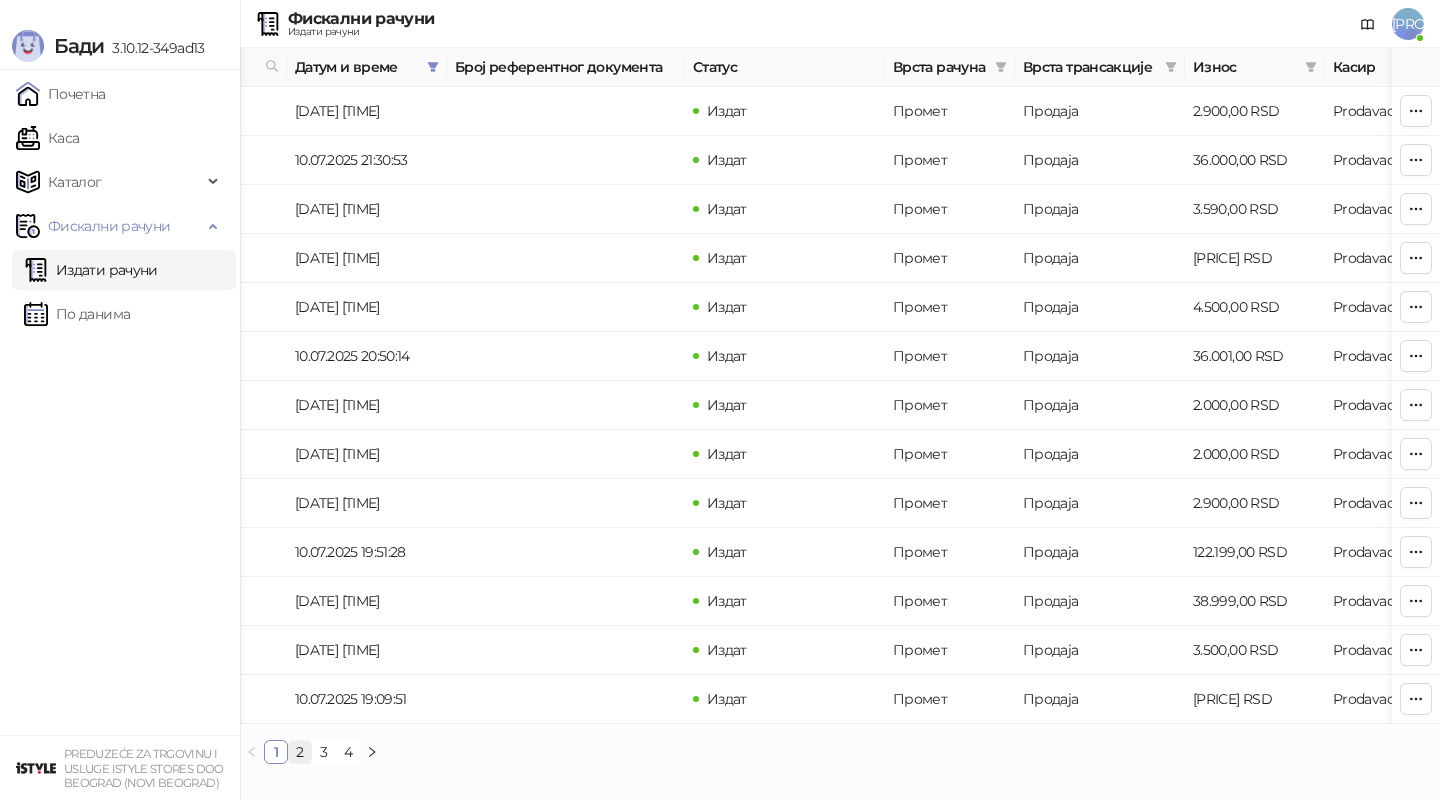 click on "2" at bounding box center [300, 752] 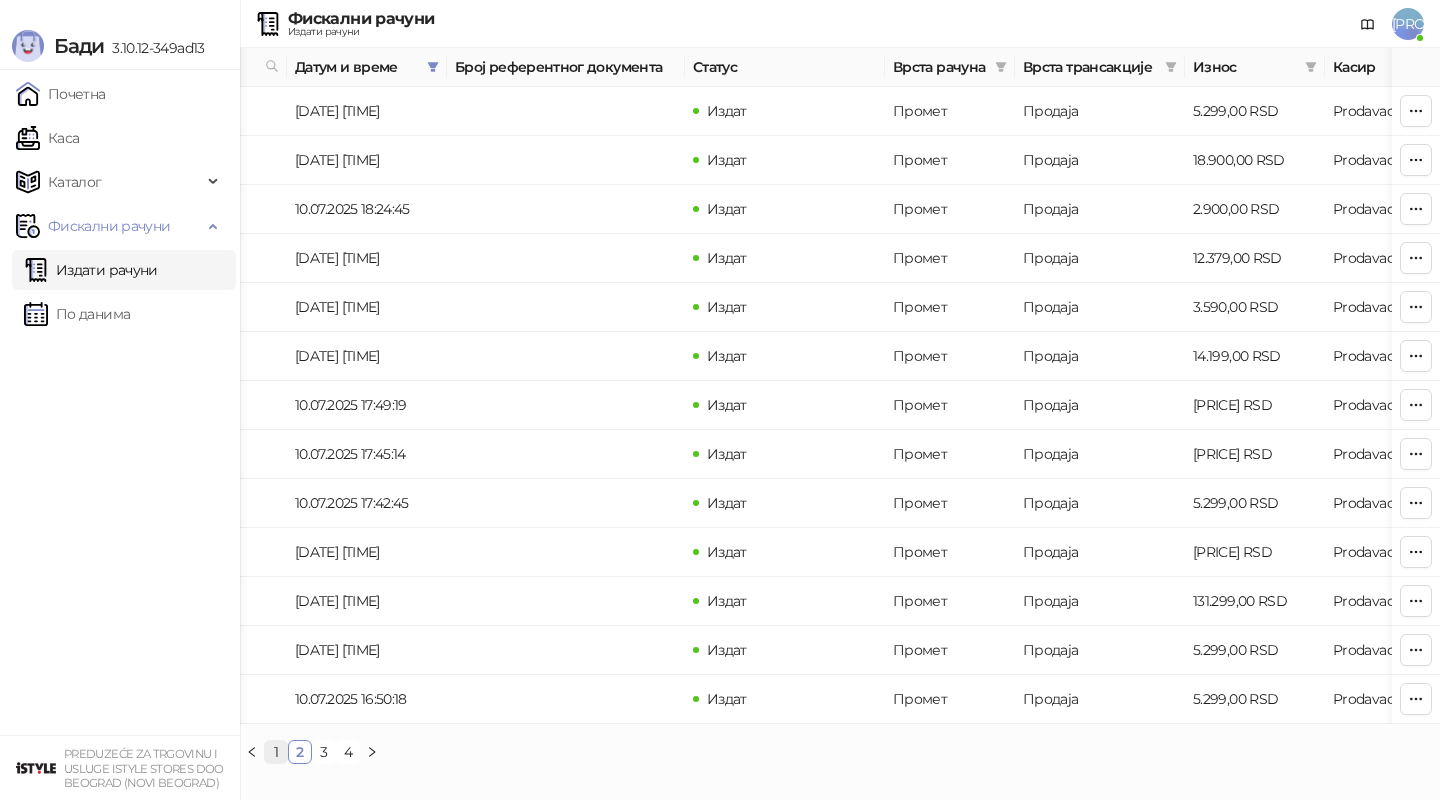 click on "1" at bounding box center [276, 752] 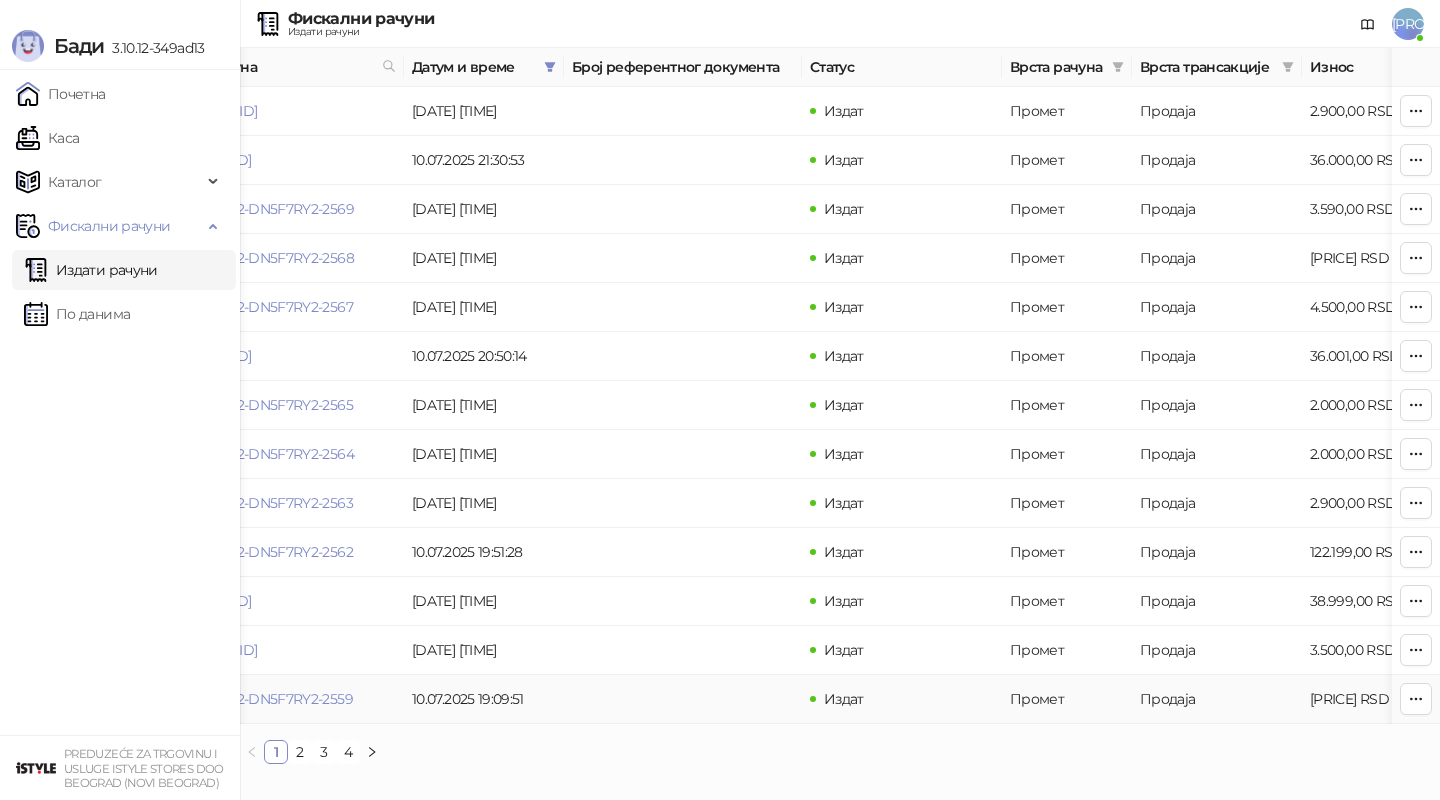 scroll, scrollTop: 0, scrollLeft: 0, axis: both 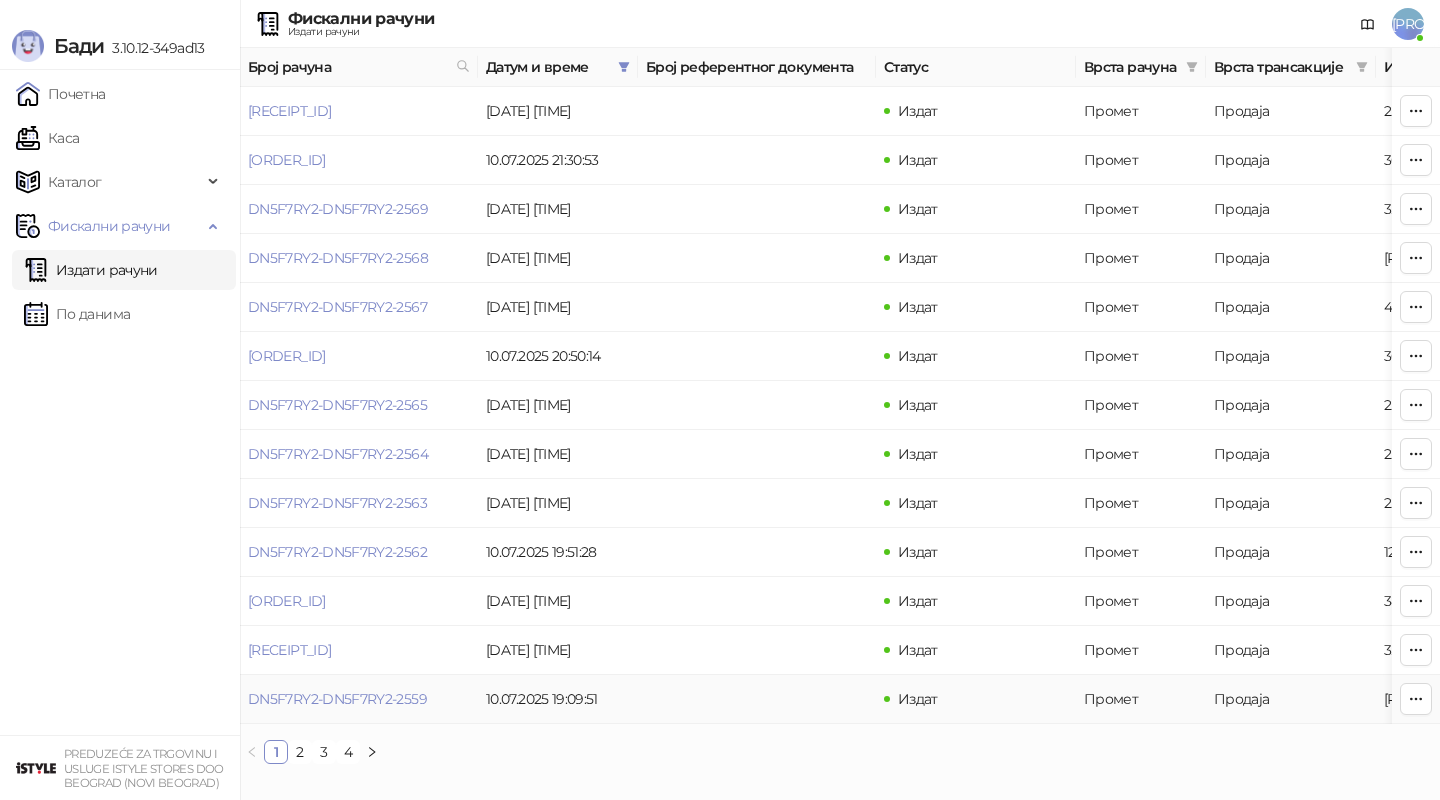 click on "DN5F7RY2-DN5F7RY2-2559" at bounding box center [337, 699] 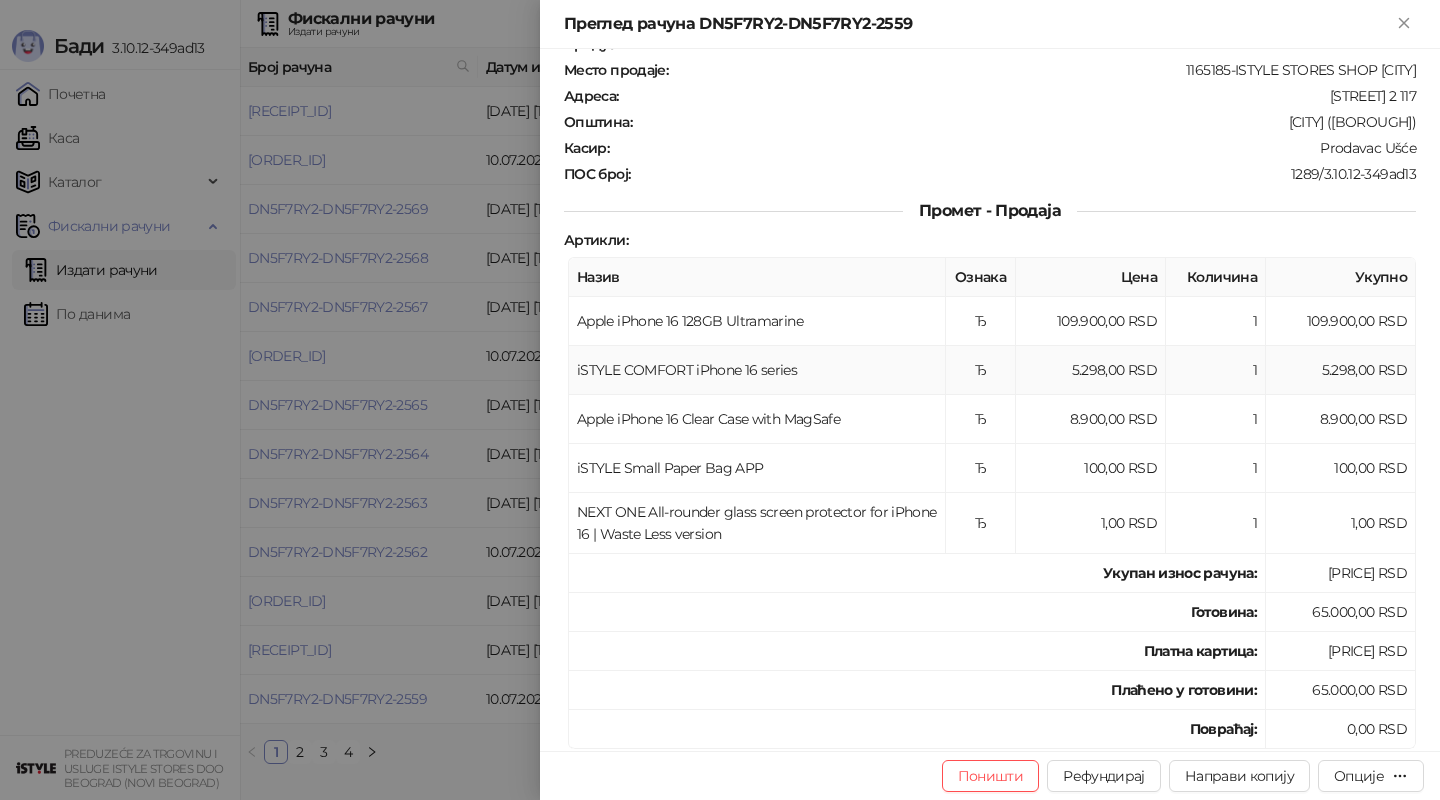 scroll, scrollTop: 102, scrollLeft: 0, axis: vertical 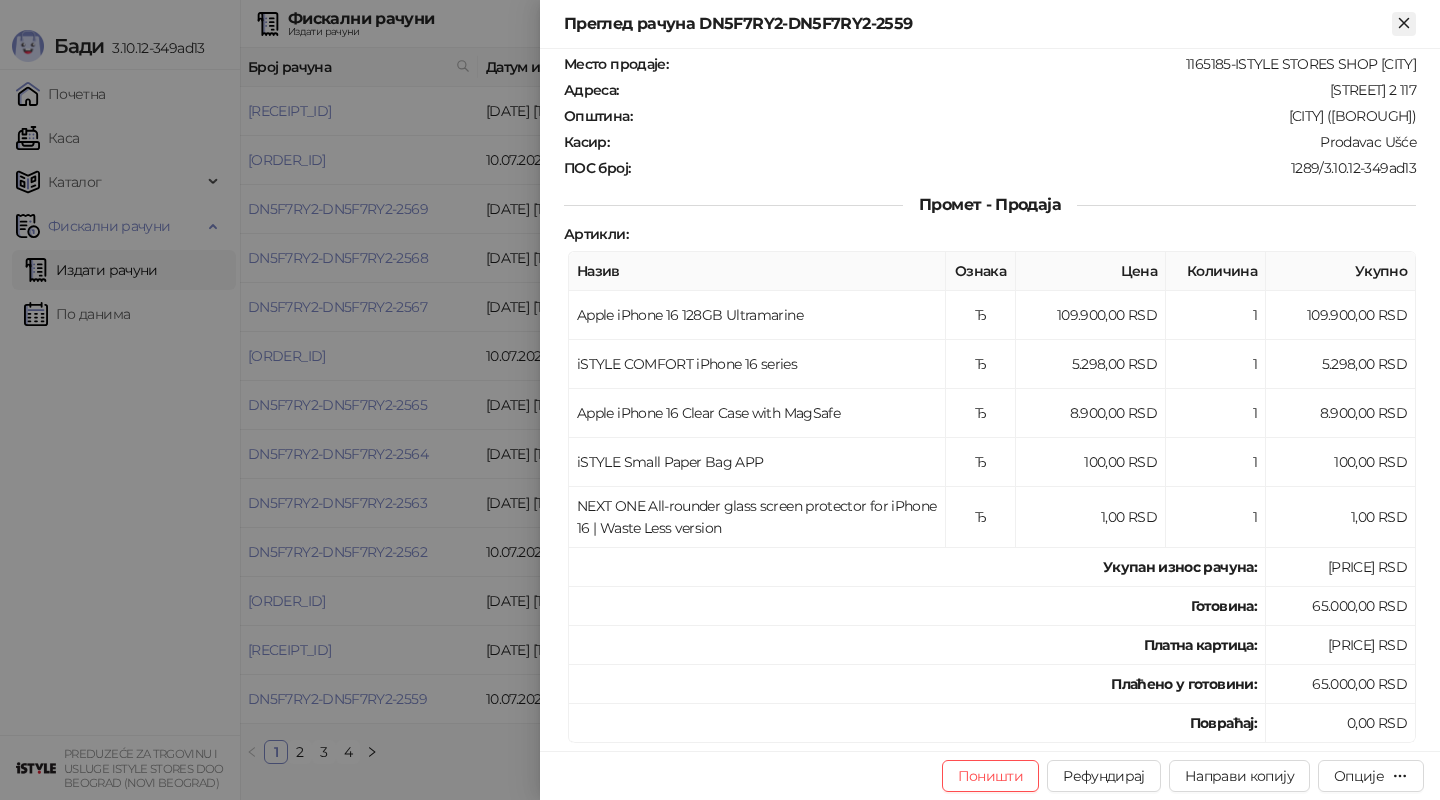 click 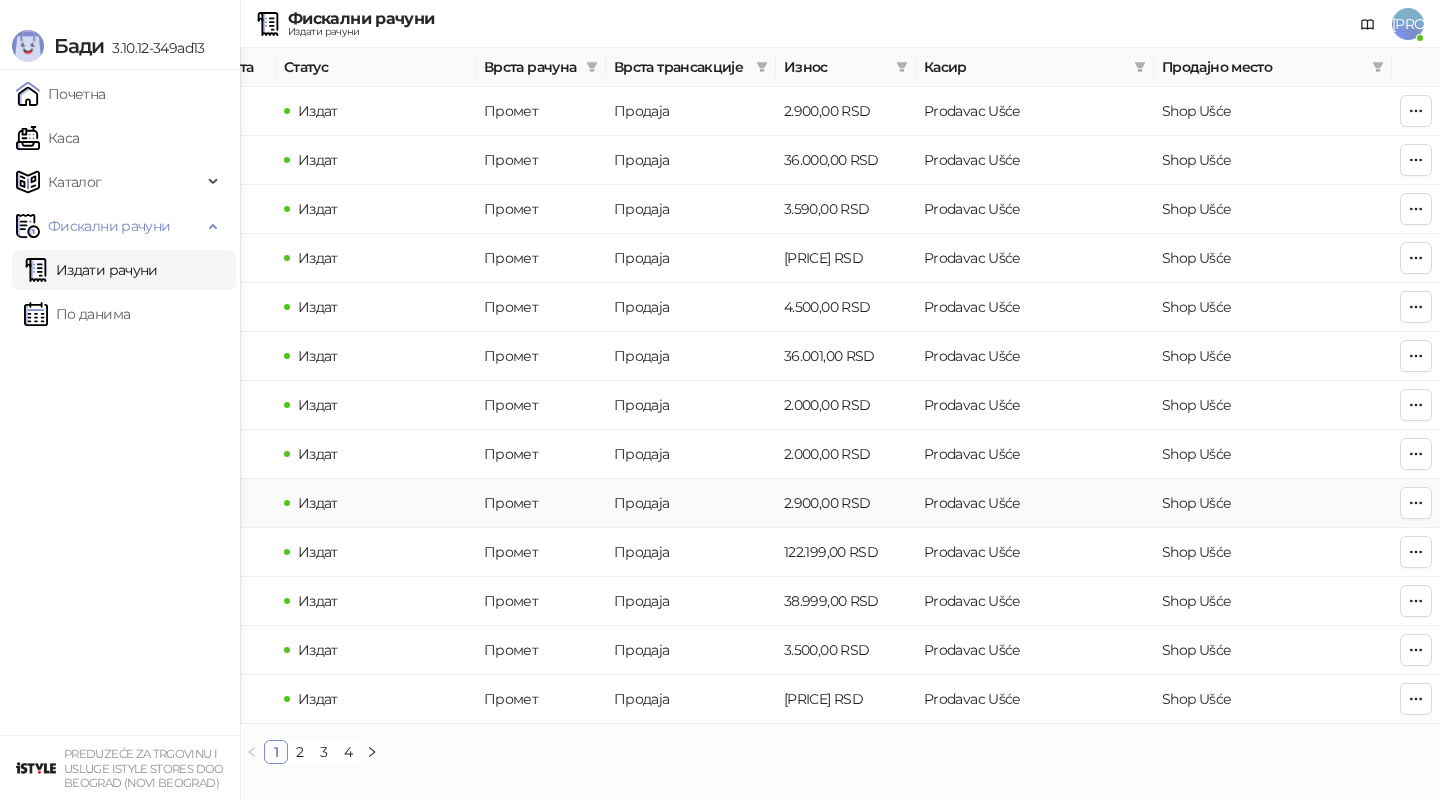 scroll, scrollTop: 0, scrollLeft: 0, axis: both 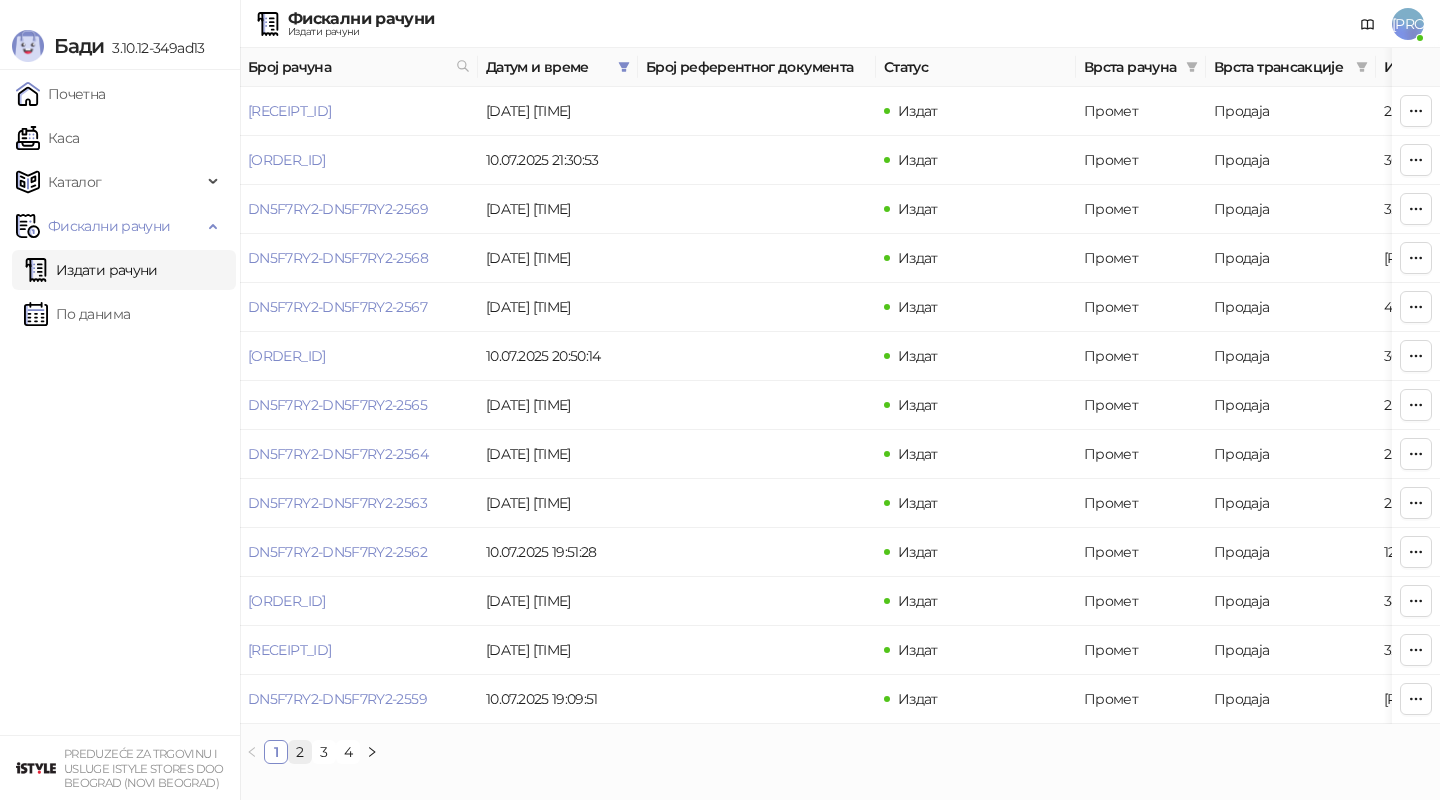 click on "2" at bounding box center (300, 752) 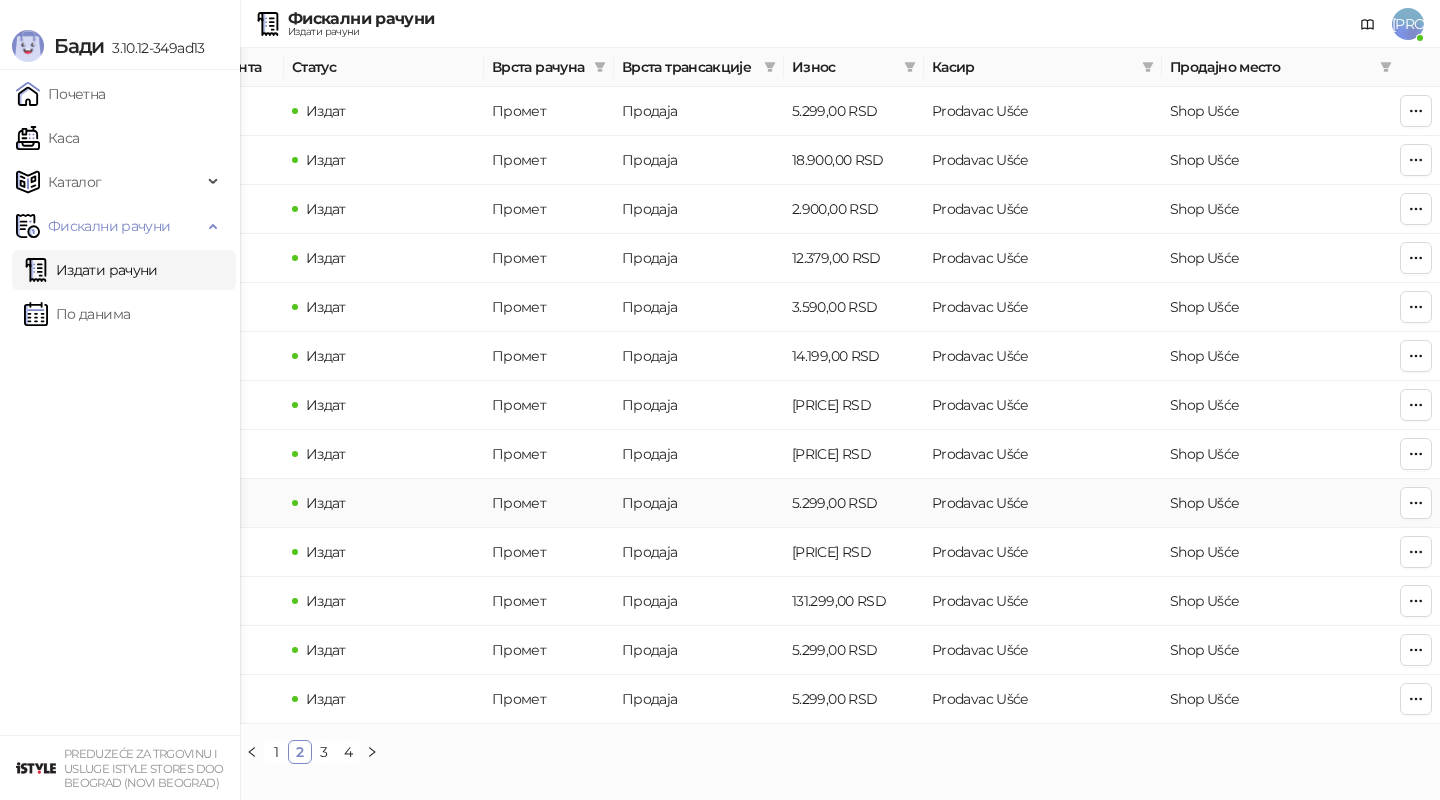 scroll, scrollTop: 0, scrollLeft: 600, axis: horizontal 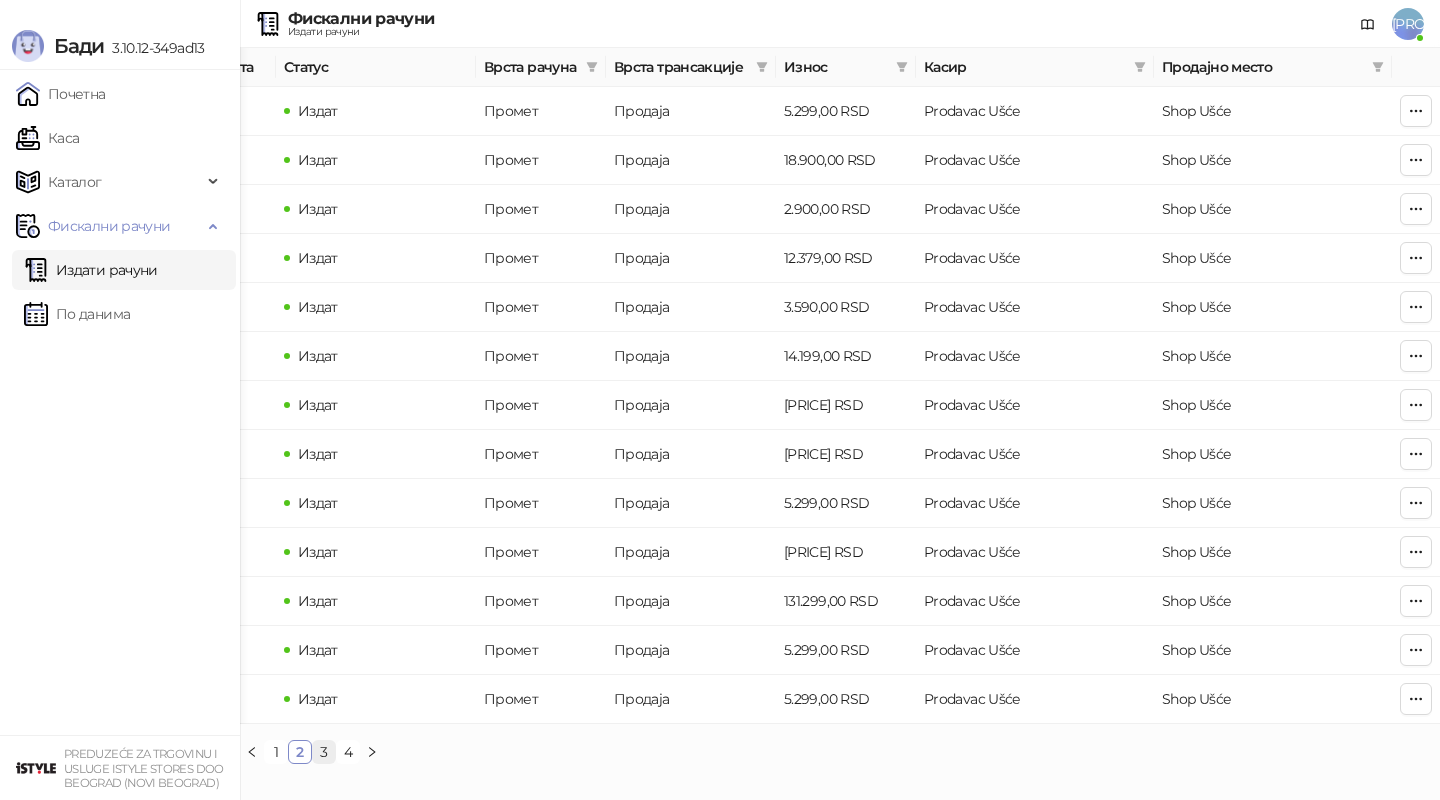 click on "3" at bounding box center (324, 752) 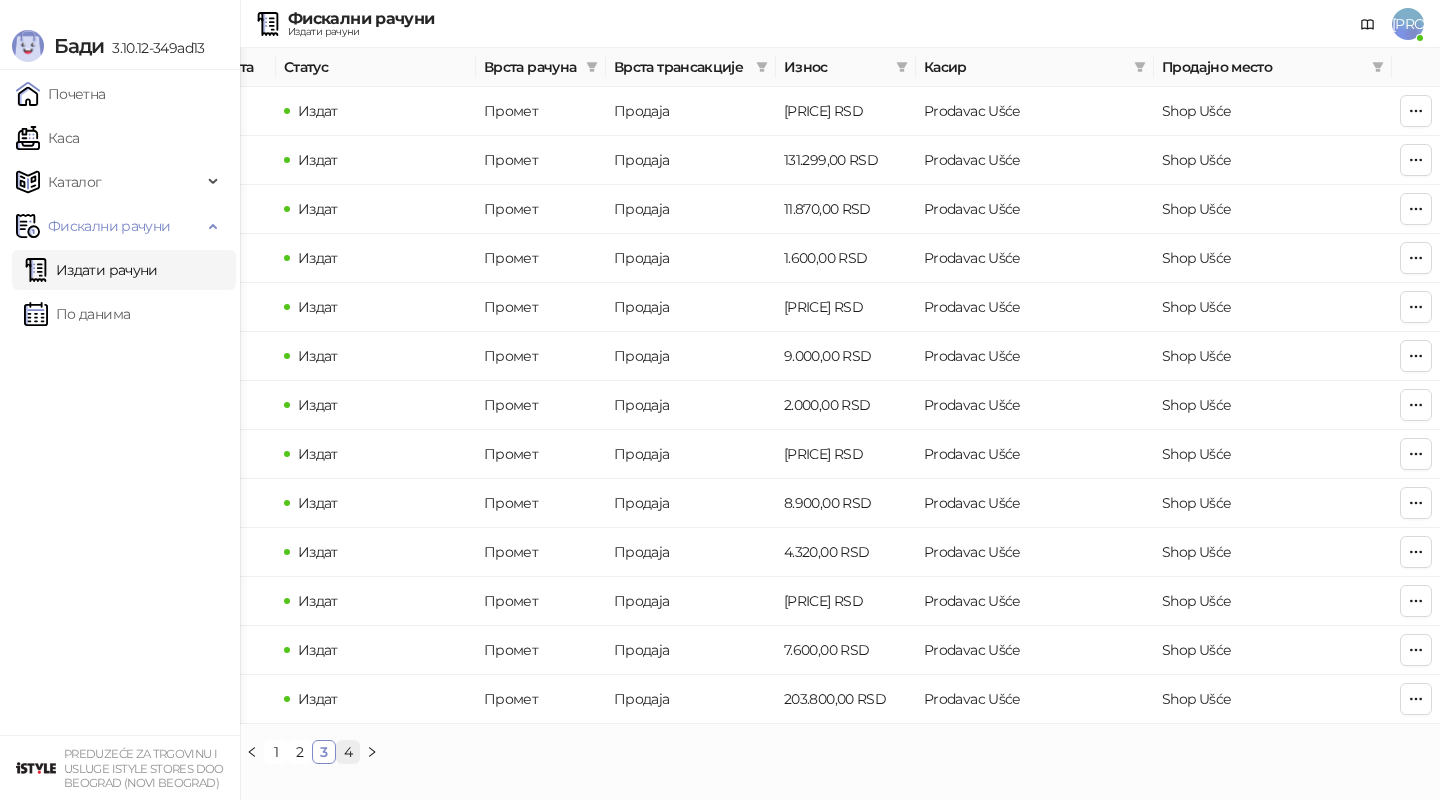 click on "4" at bounding box center [348, 752] 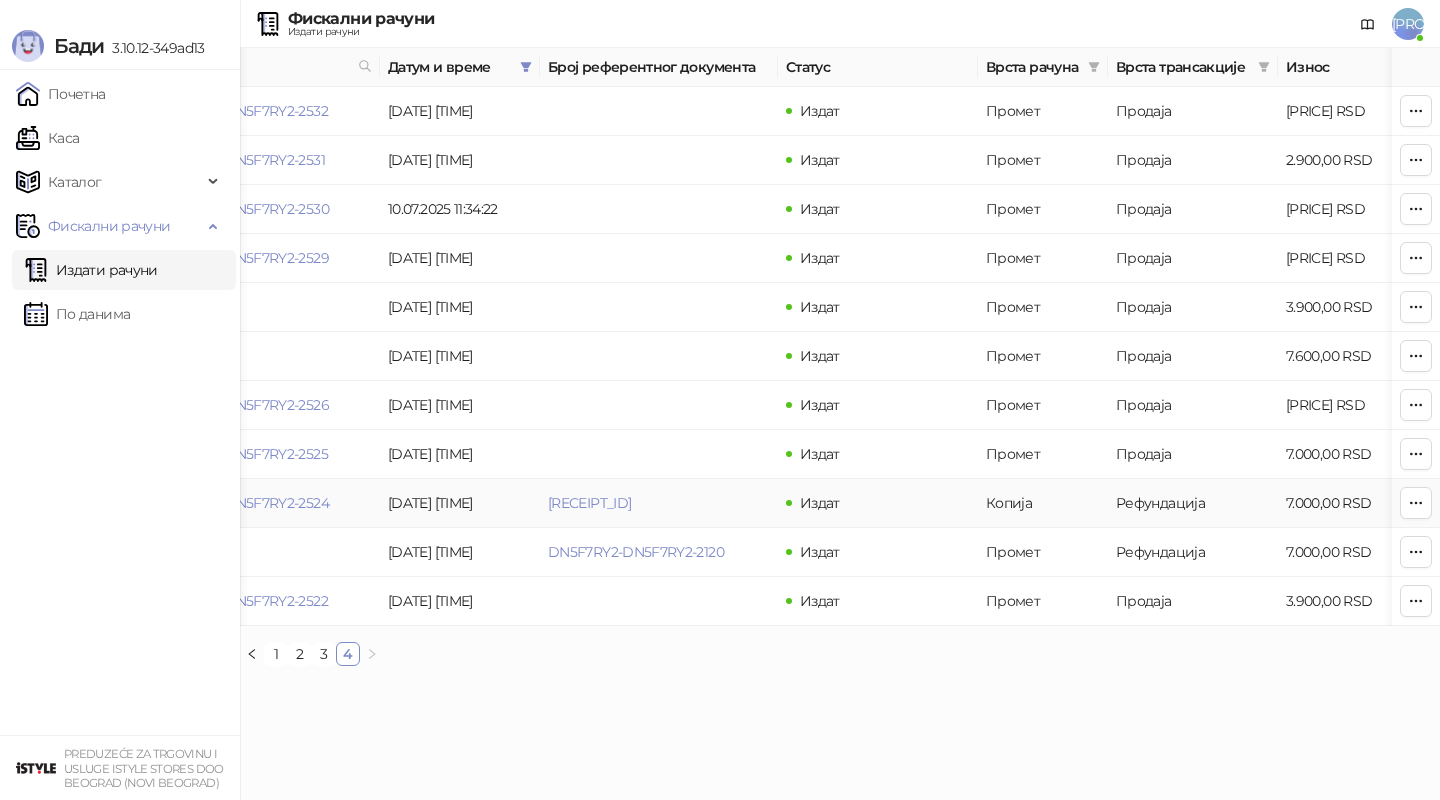 scroll, scrollTop: 0, scrollLeft: 0, axis: both 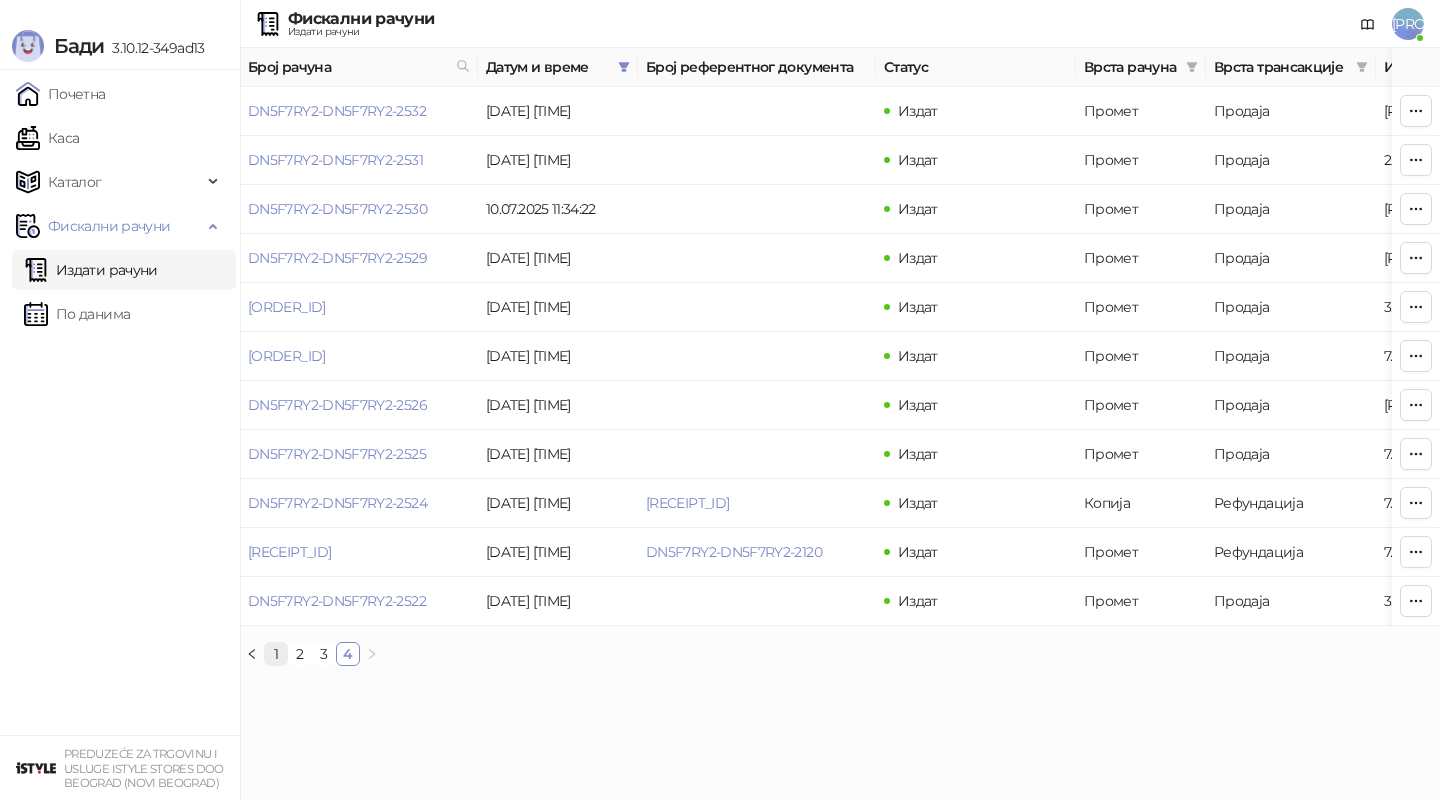 click on "1" at bounding box center [276, 654] 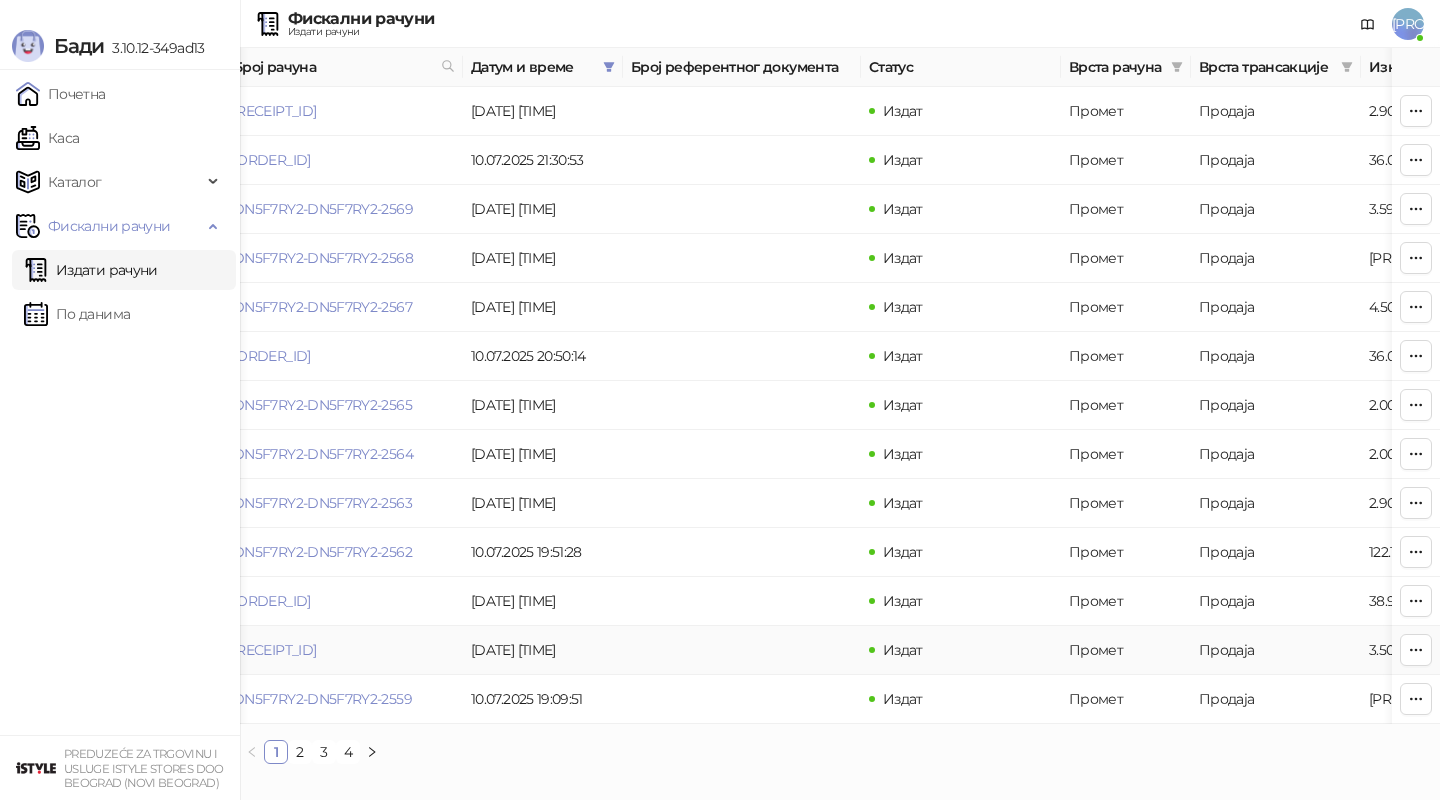 scroll, scrollTop: 0, scrollLeft: 0, axis: both 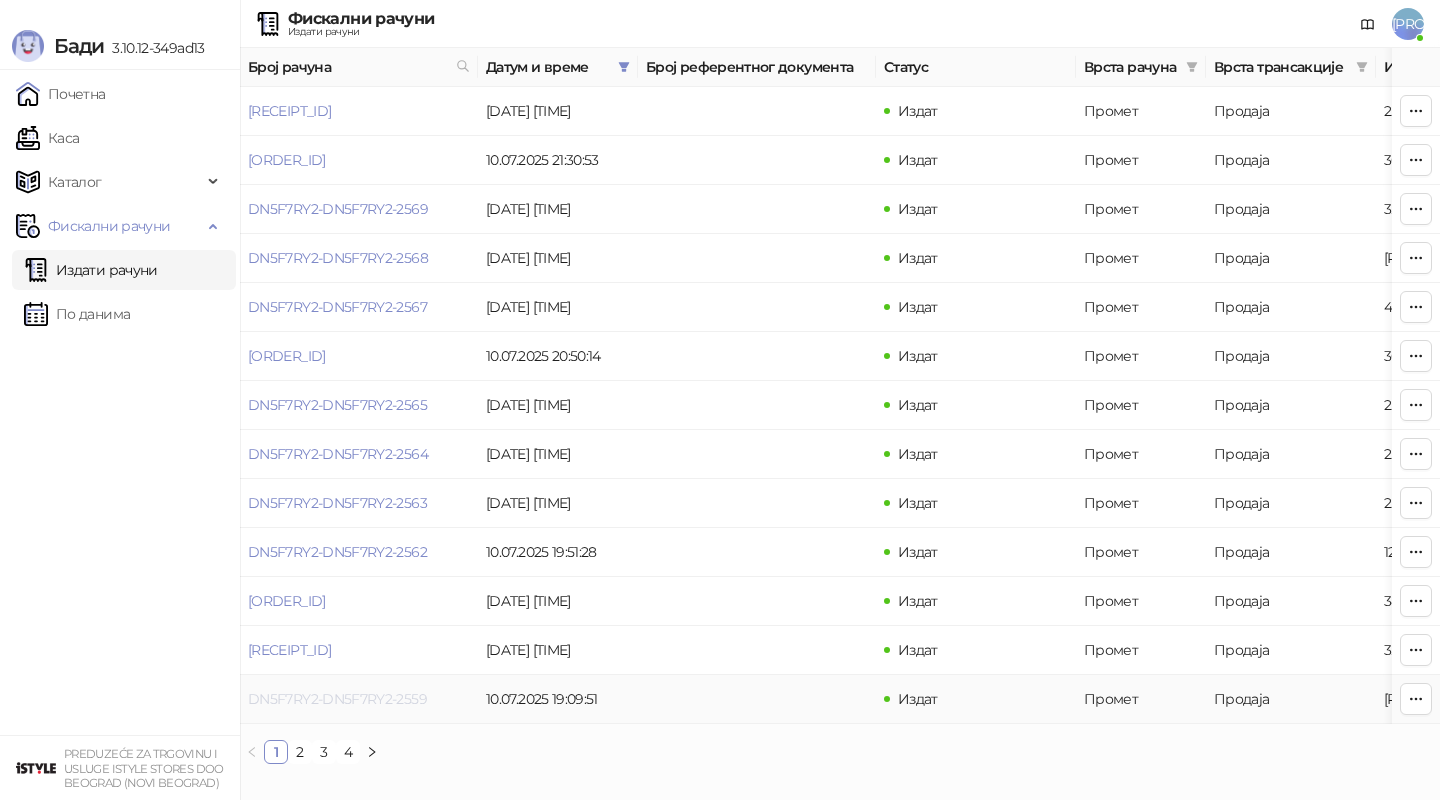 click on "DN5F7RY2-DN5F7RY2-2559" at bounding box center (337, 699) 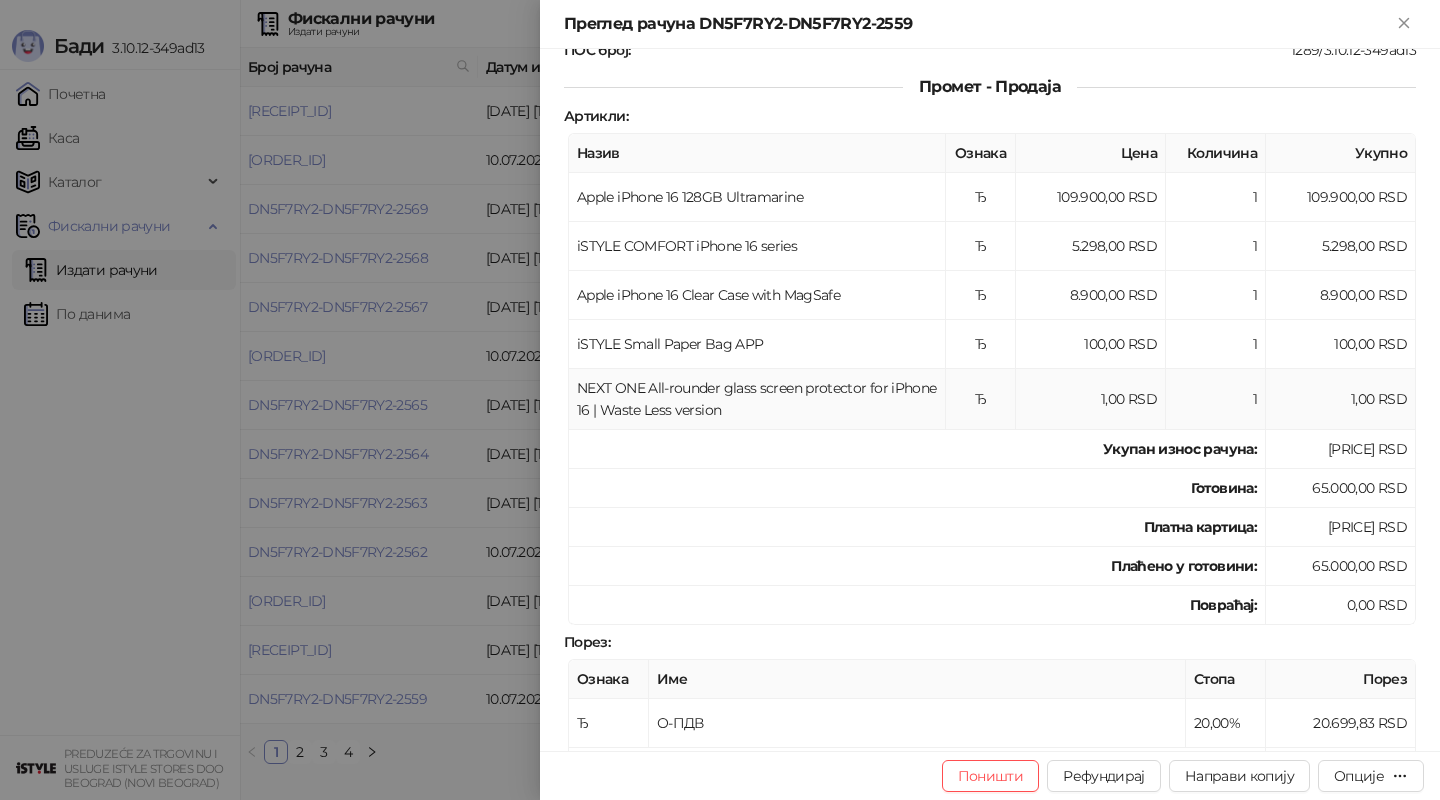 scroll, scrollTop: 225, scrollLeft: 0, axis: vertical 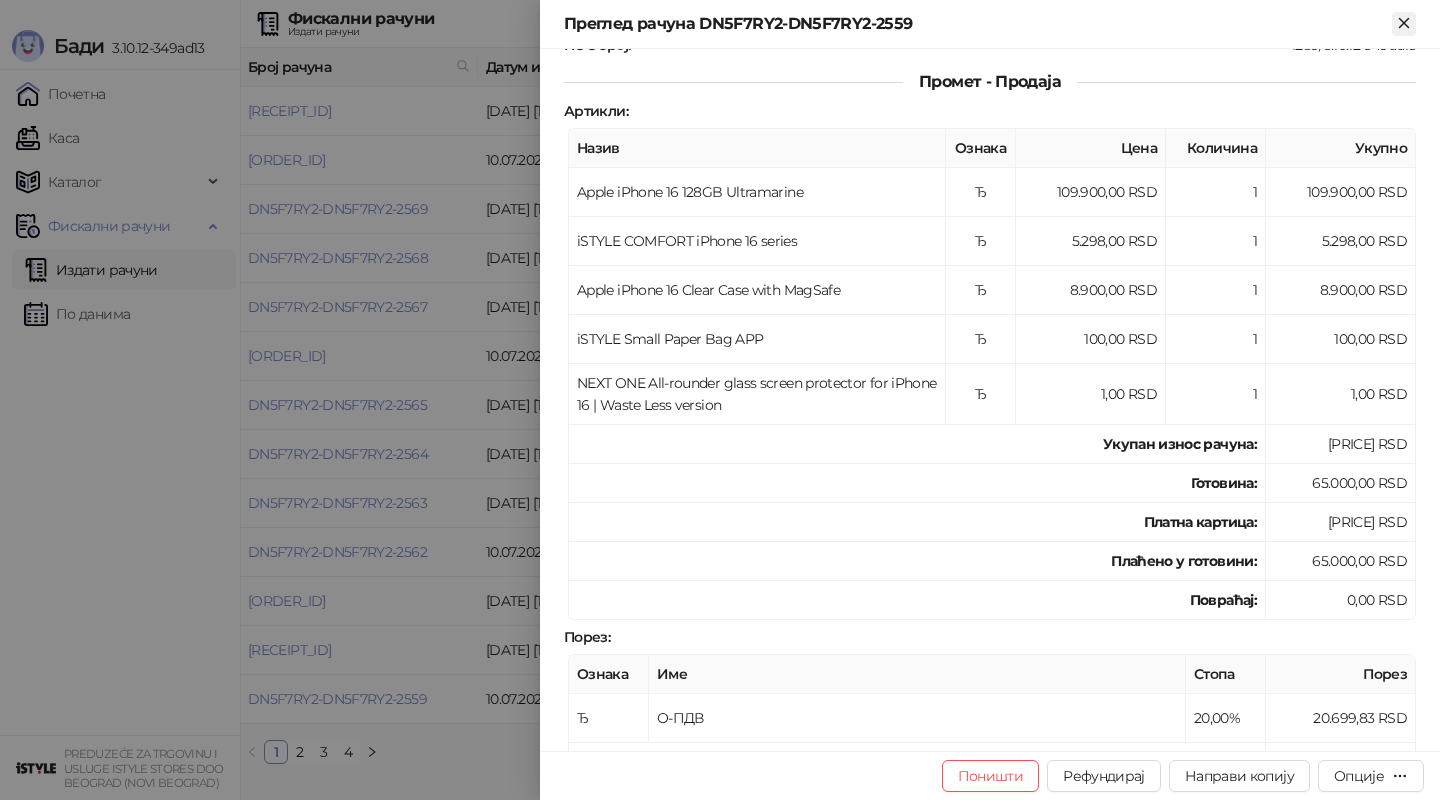 click 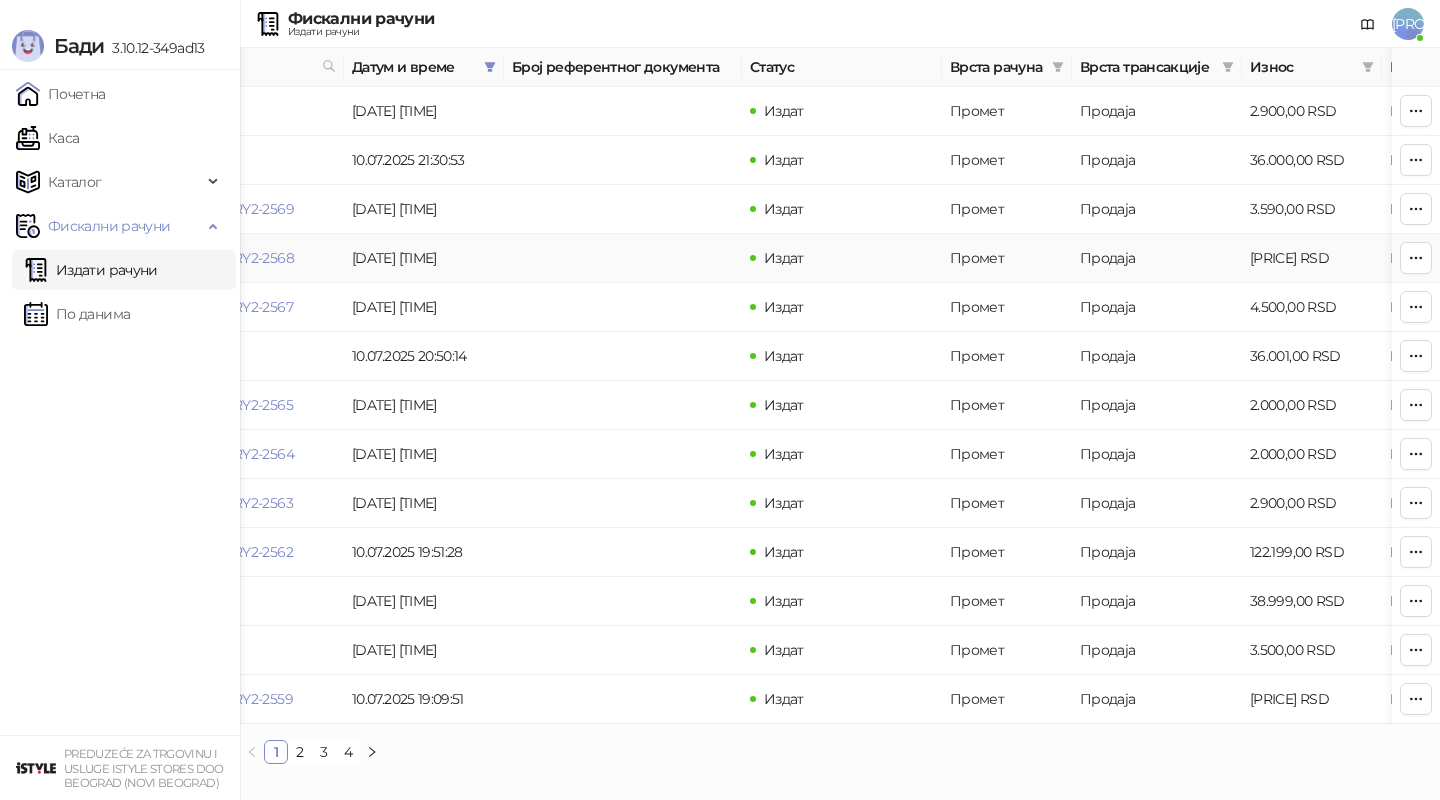 scroll, scrollTop: 0, scrollLeft: 154, axis: horizontal 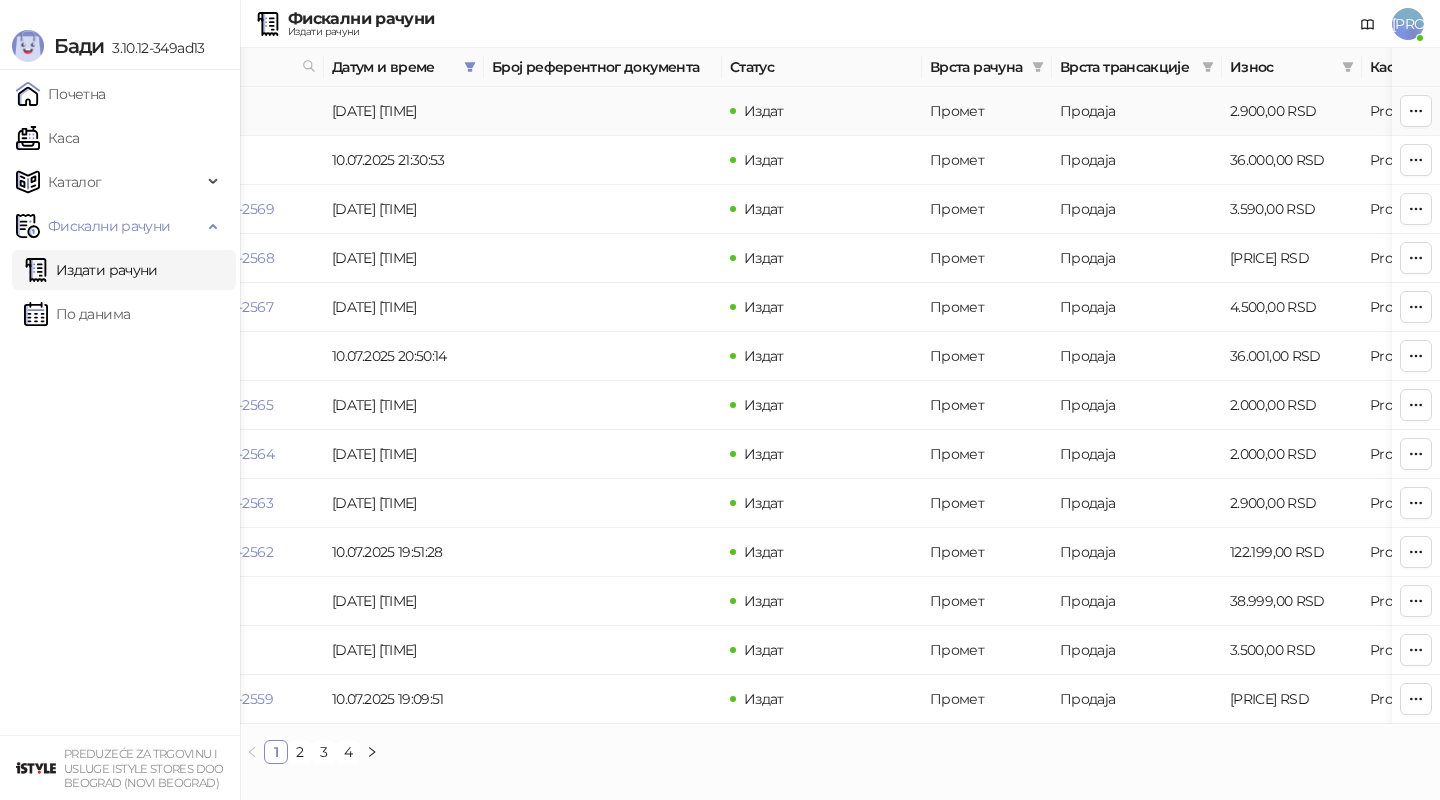 click on "[RECEIPT_ID]" at bounding box center [135, 111] 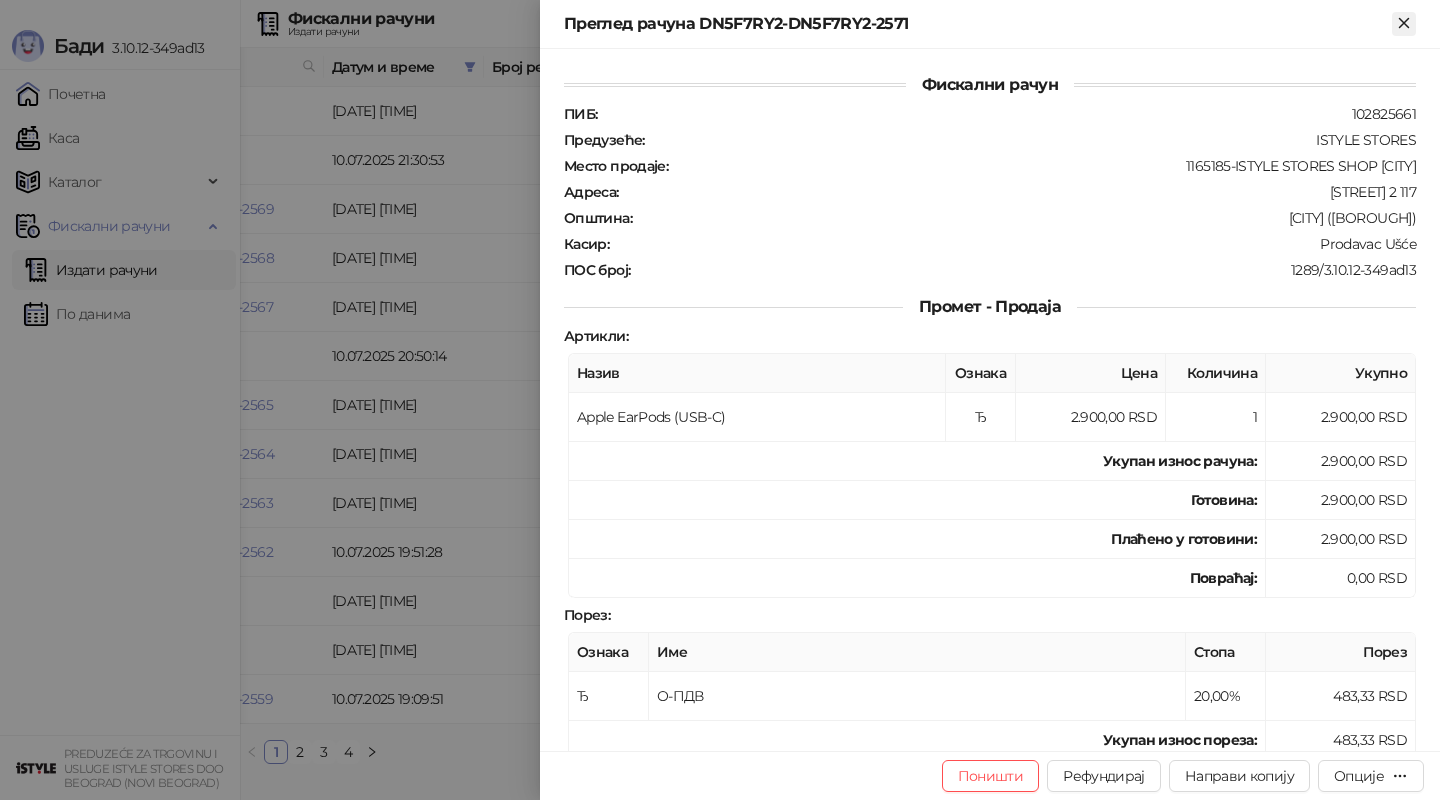 click 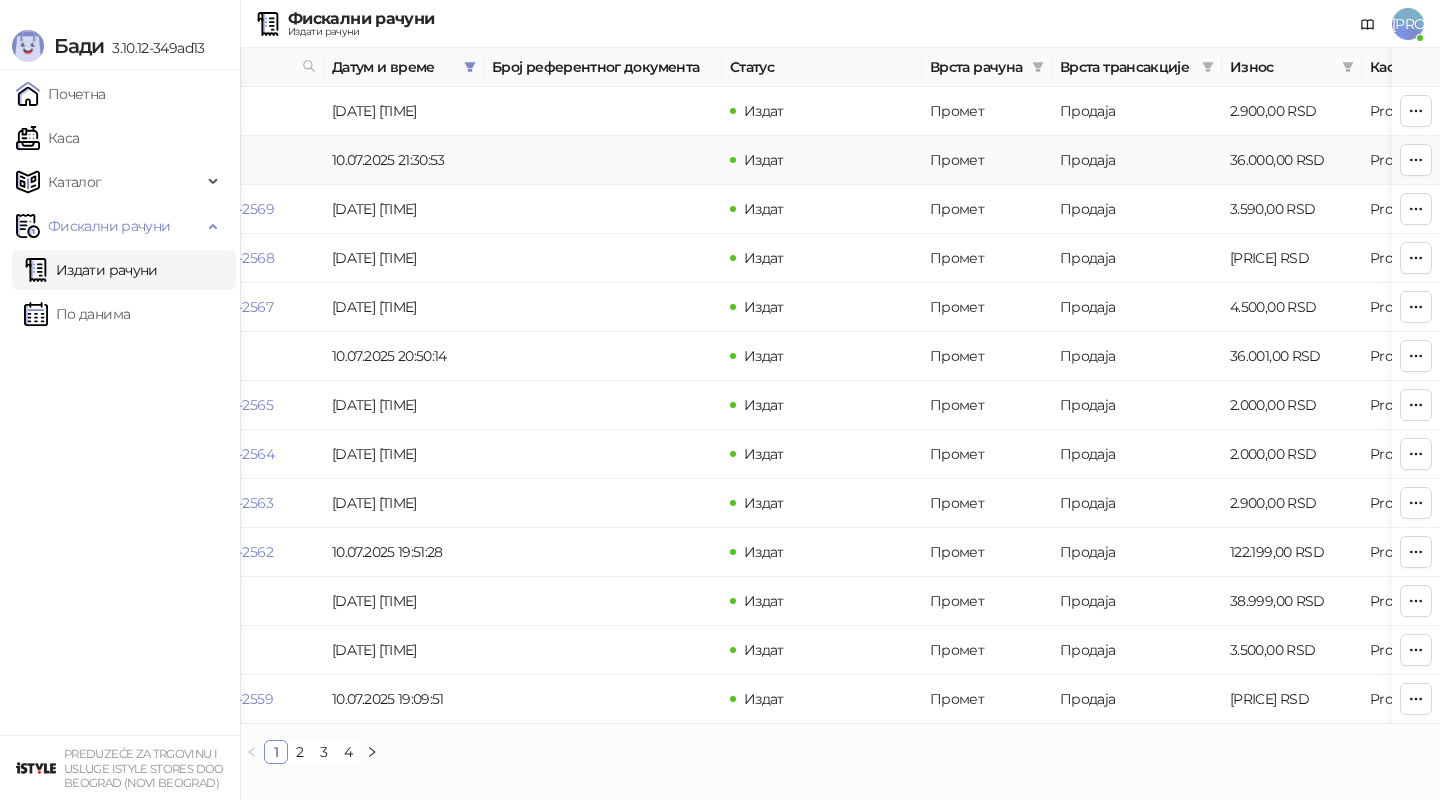 click on "[ORDER_ID]" at bounding box center (133, 160) 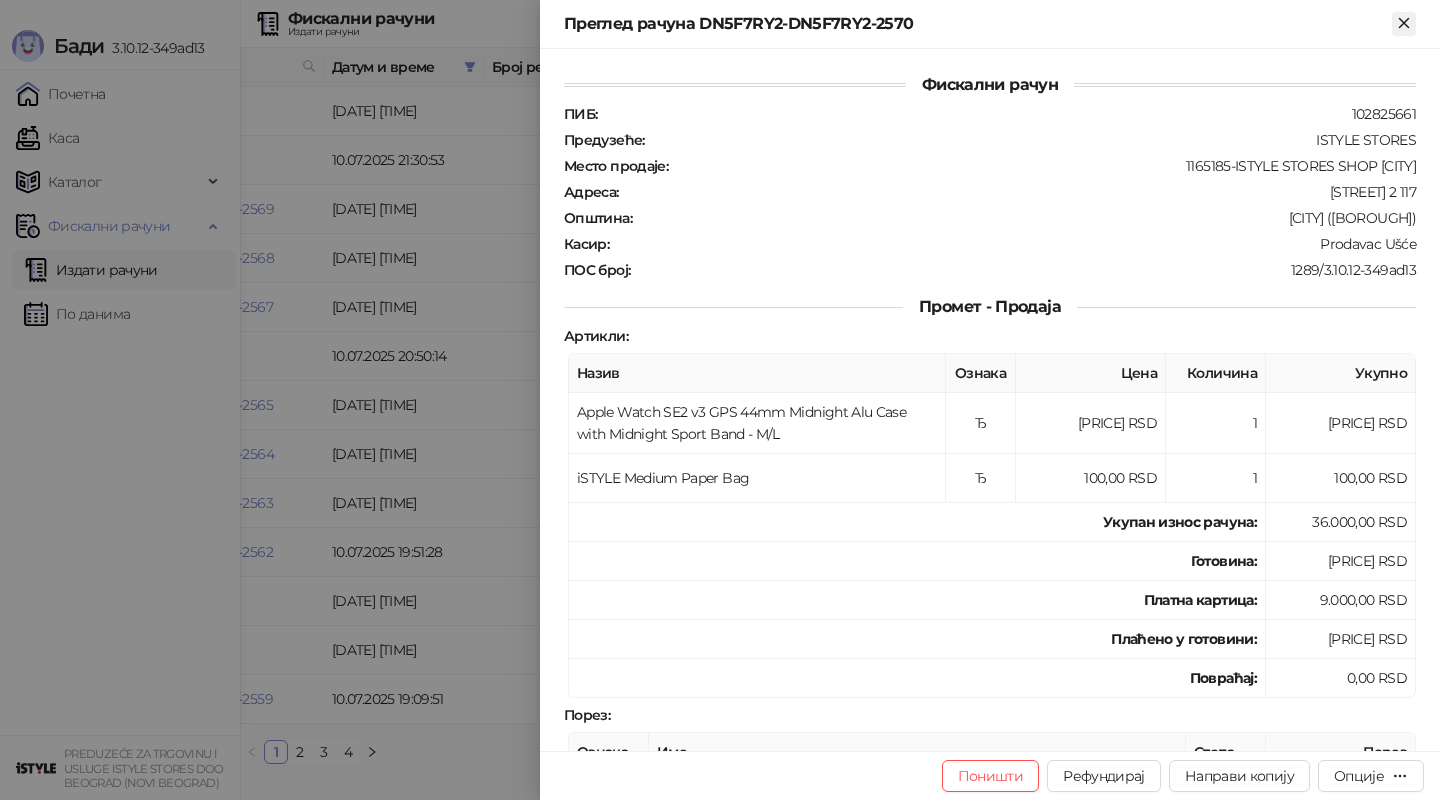 click 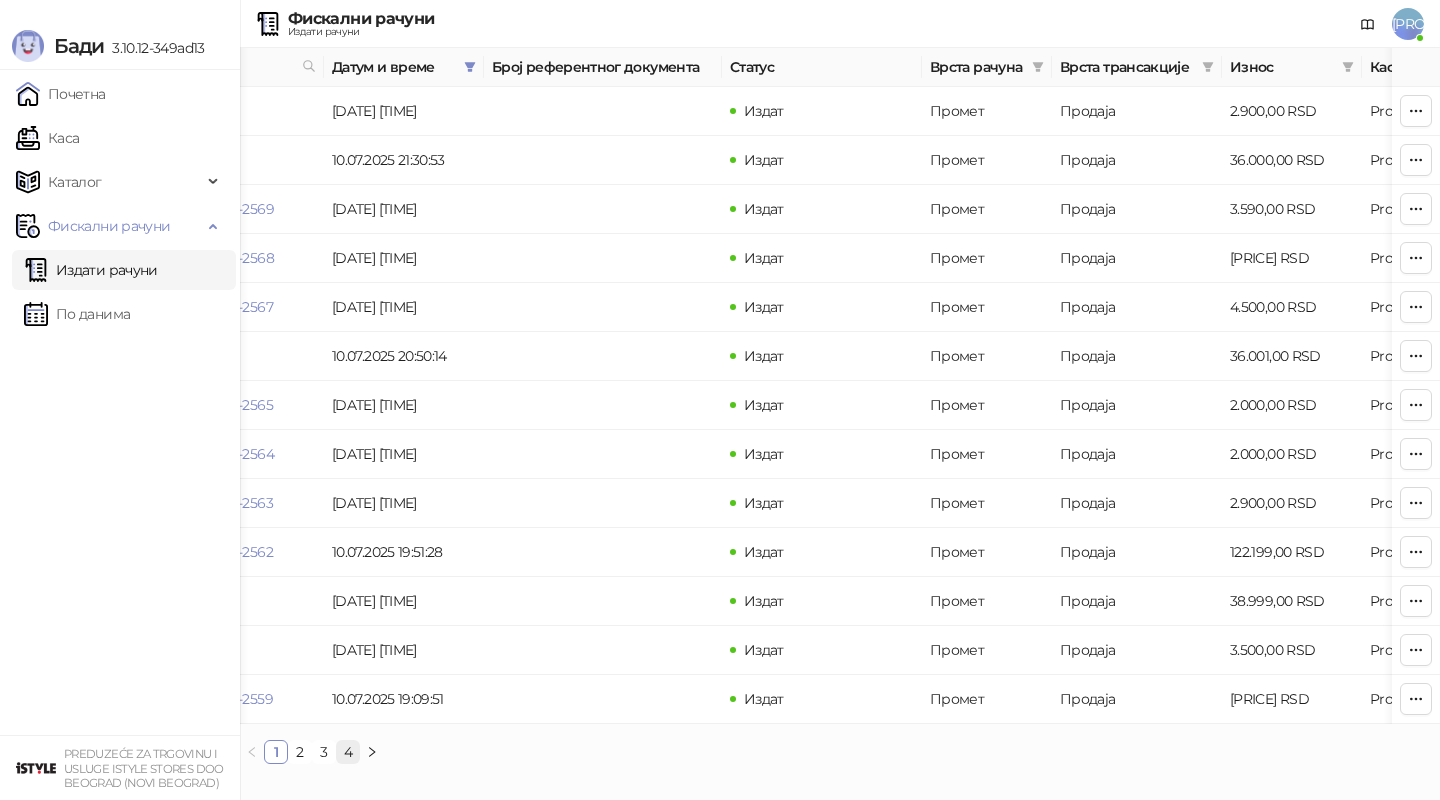 click on "4" at bounding box center [348, 752] 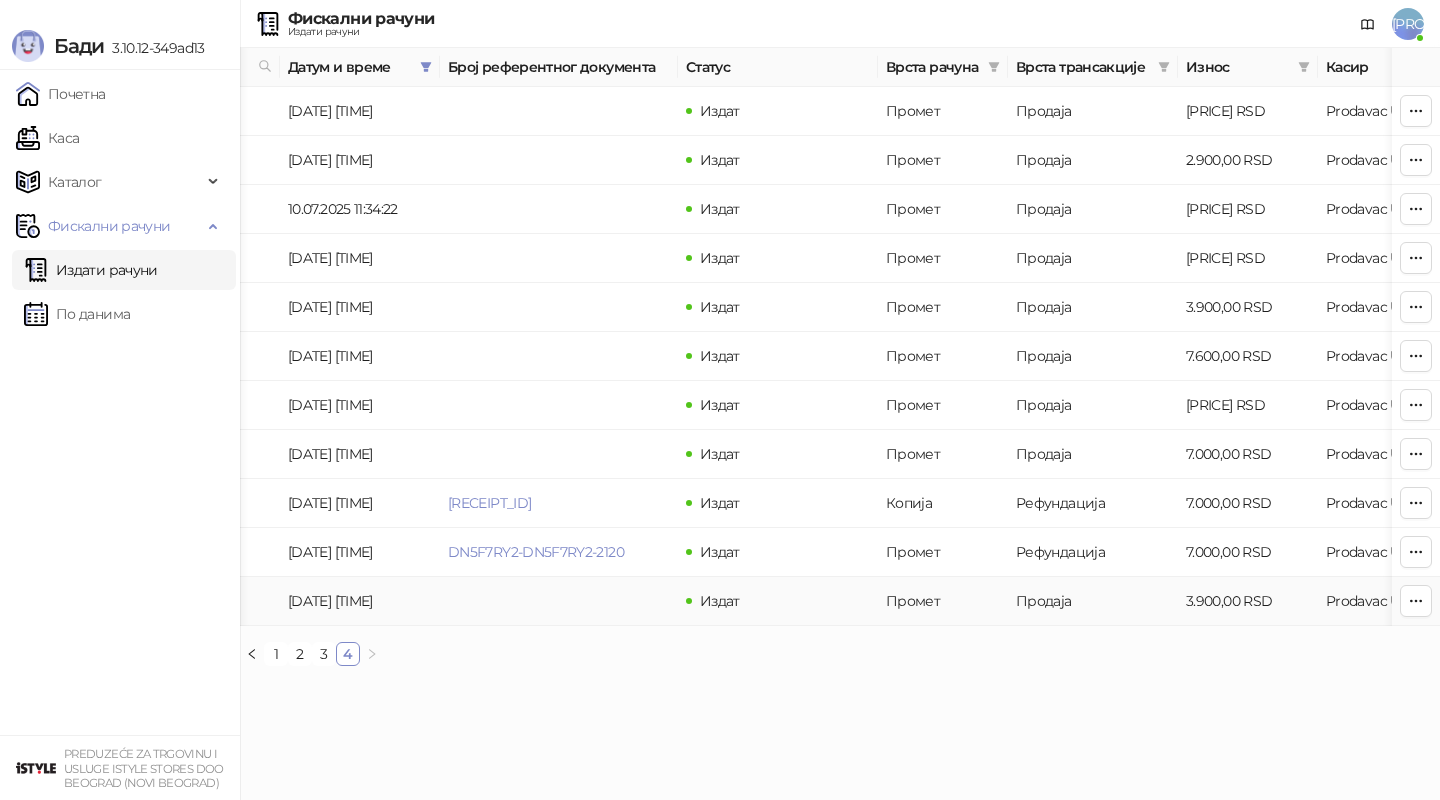 scroll, scrollTop: 0, scrollLeft: 0, axis: both 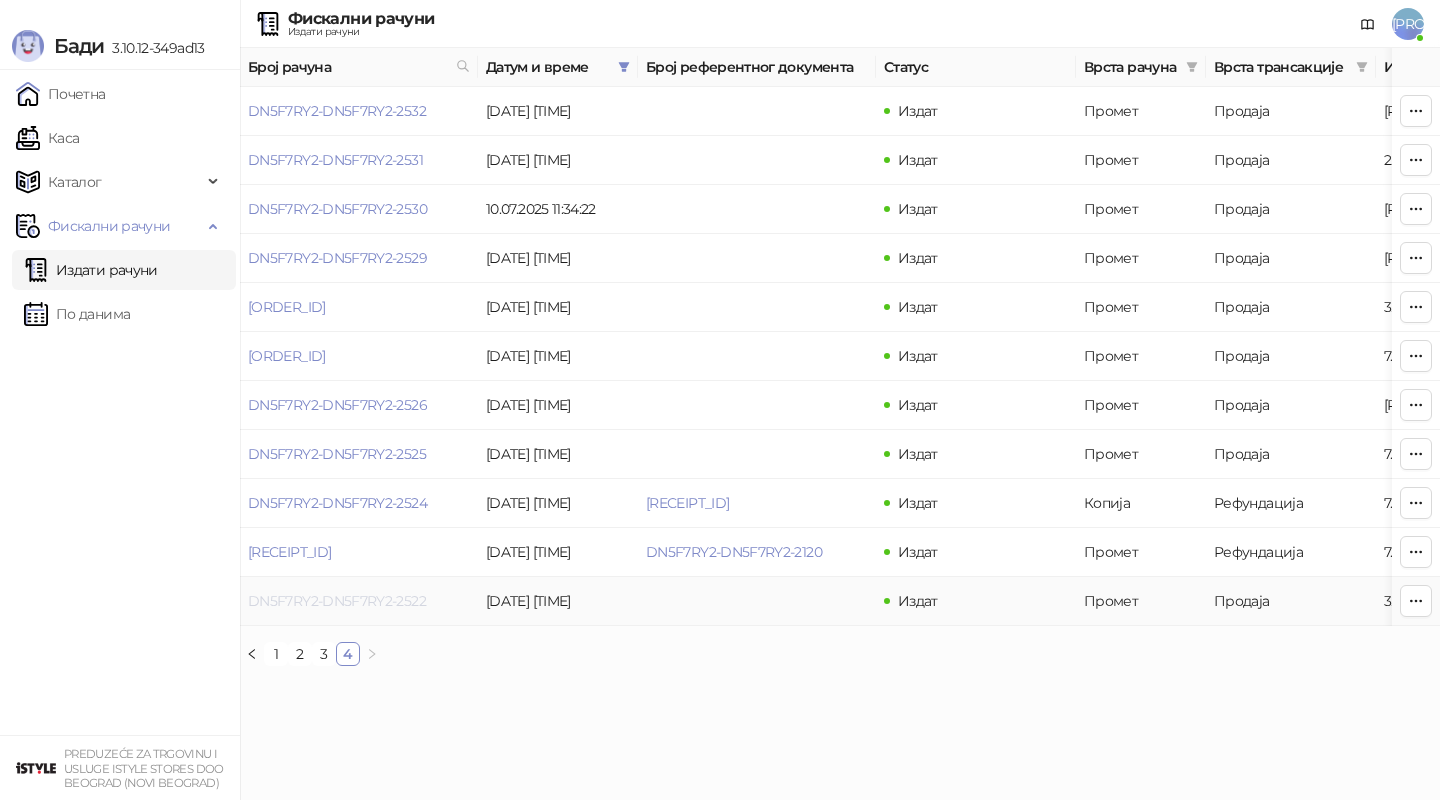 click on "DN5F7RY2-DN5F7RY2-2522" at bounding box center (337, 601) 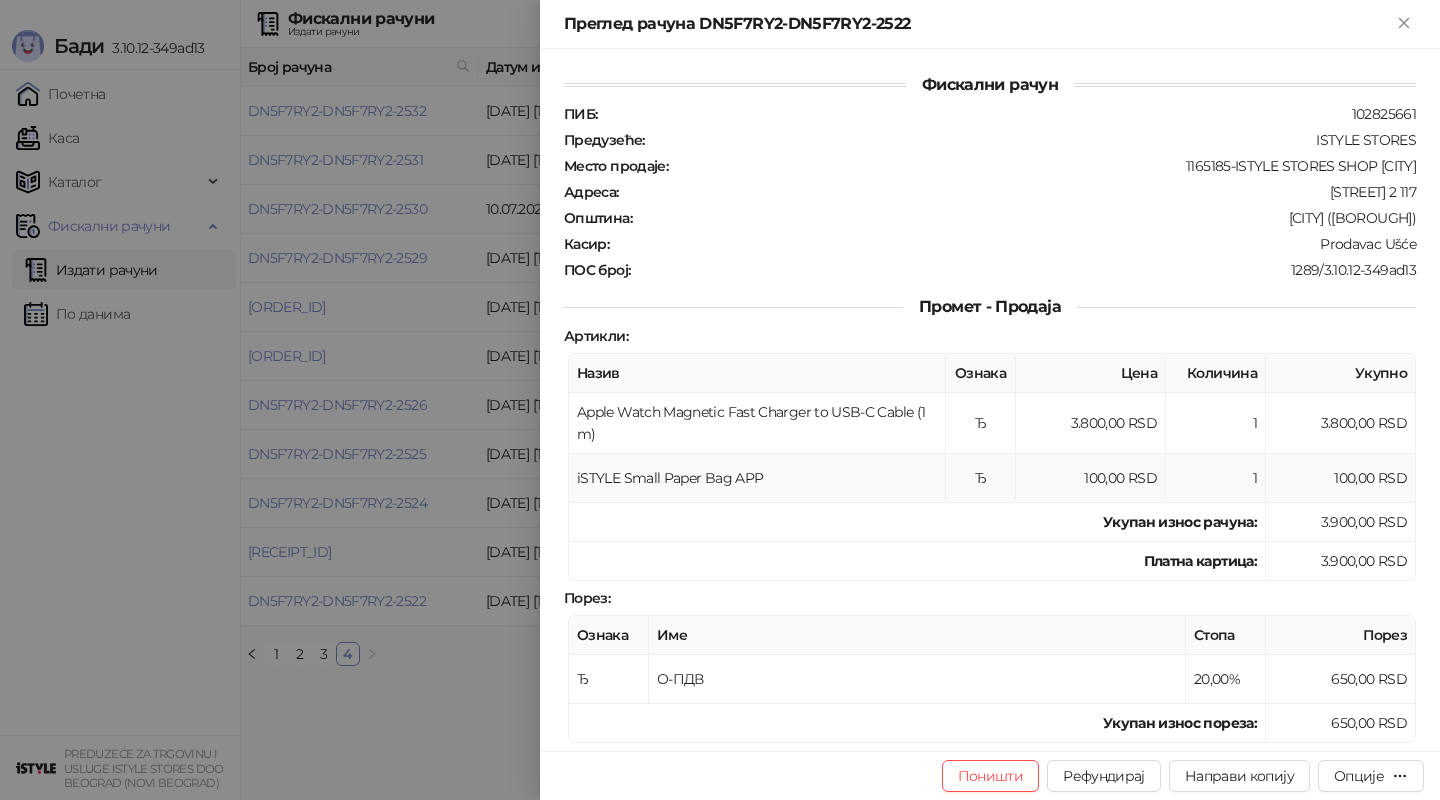 scroll, scrollTop: 85, scrollLeft: 0, axis: vertical 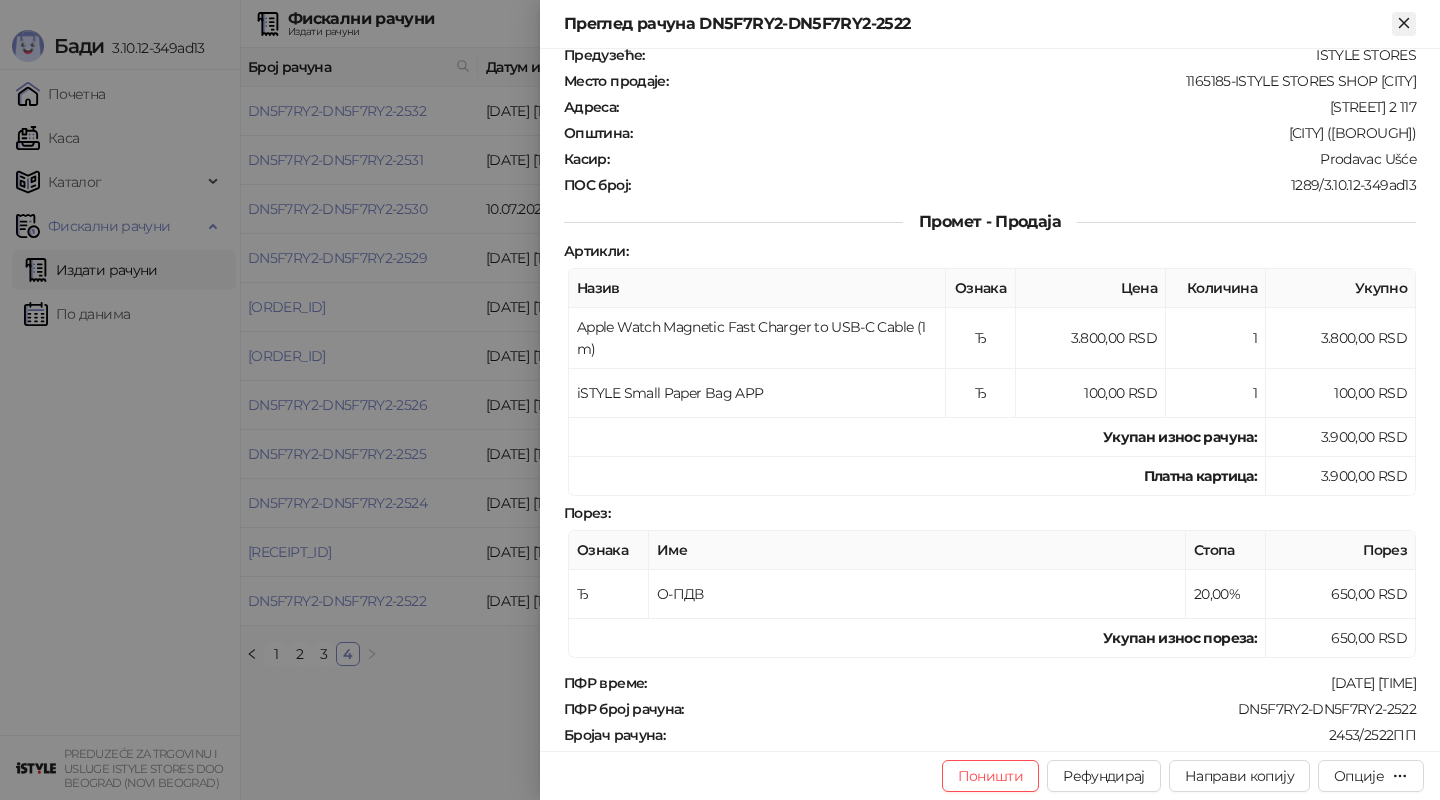 click 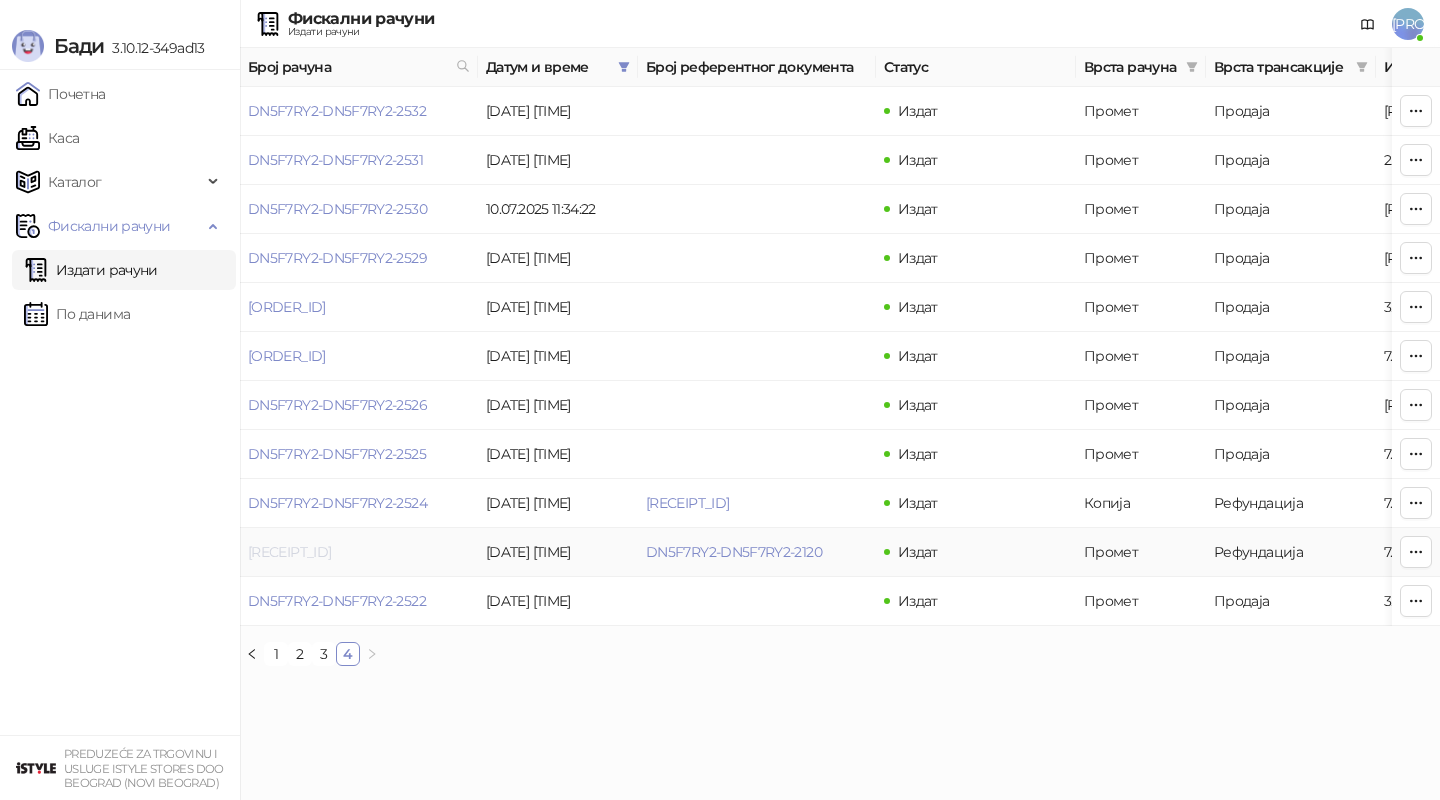click on "[RECEIPT_ID]" at bounding box center [289, 552] 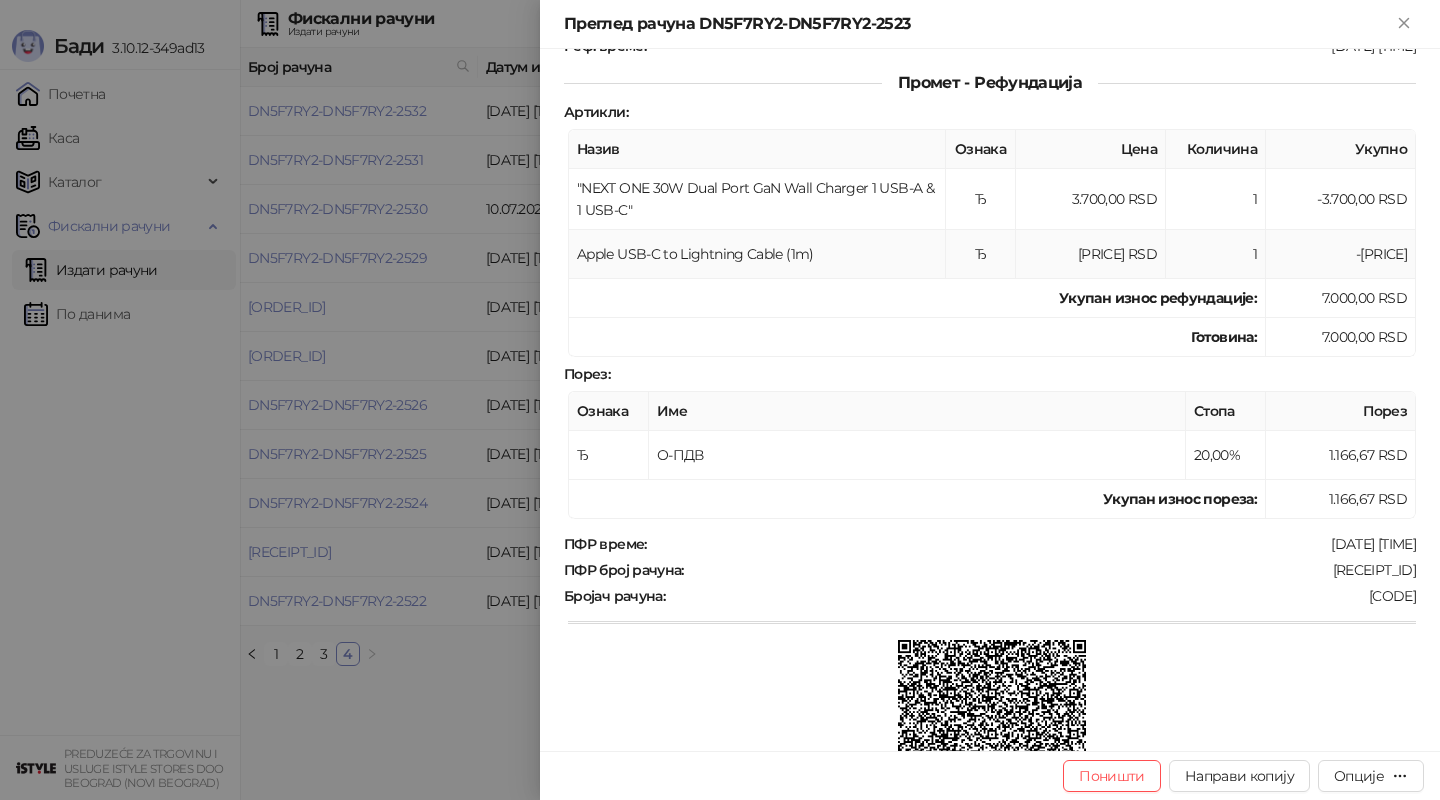 scroll, scrollTop: 304, scrollLeft: 0, axis: vertical 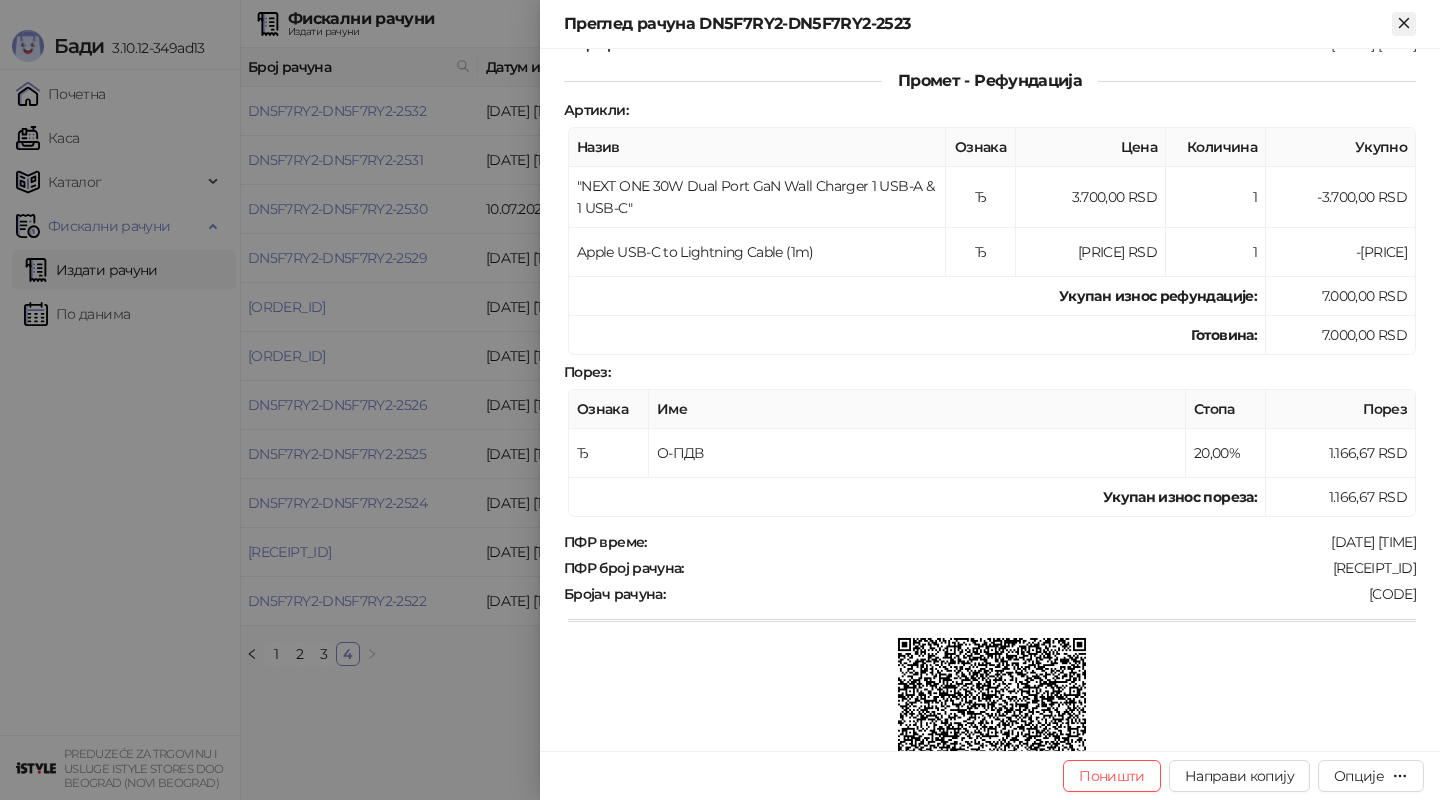 click 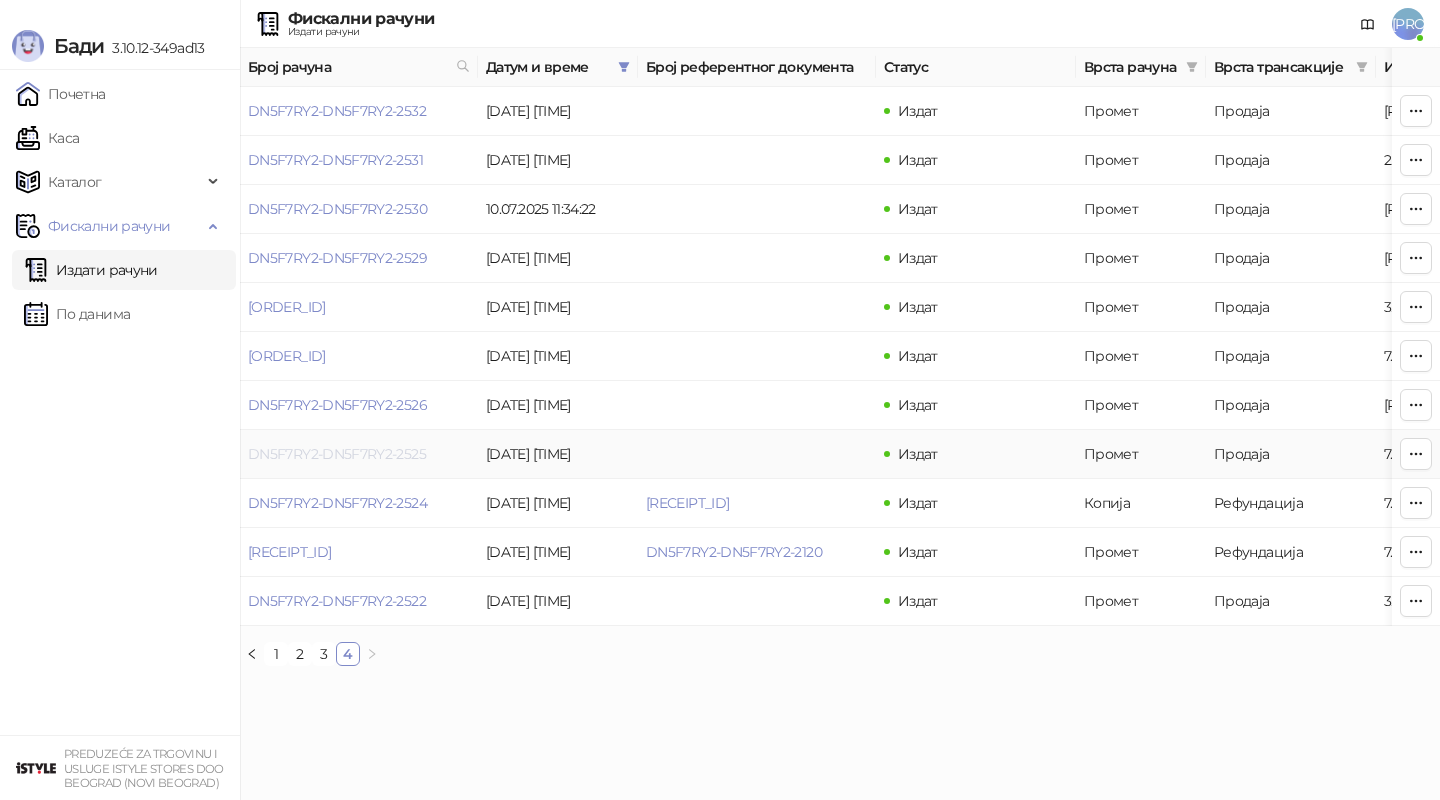 click on "DN5F7RY2-DN5F7RY2-2525" at bounding box center (337, 454) 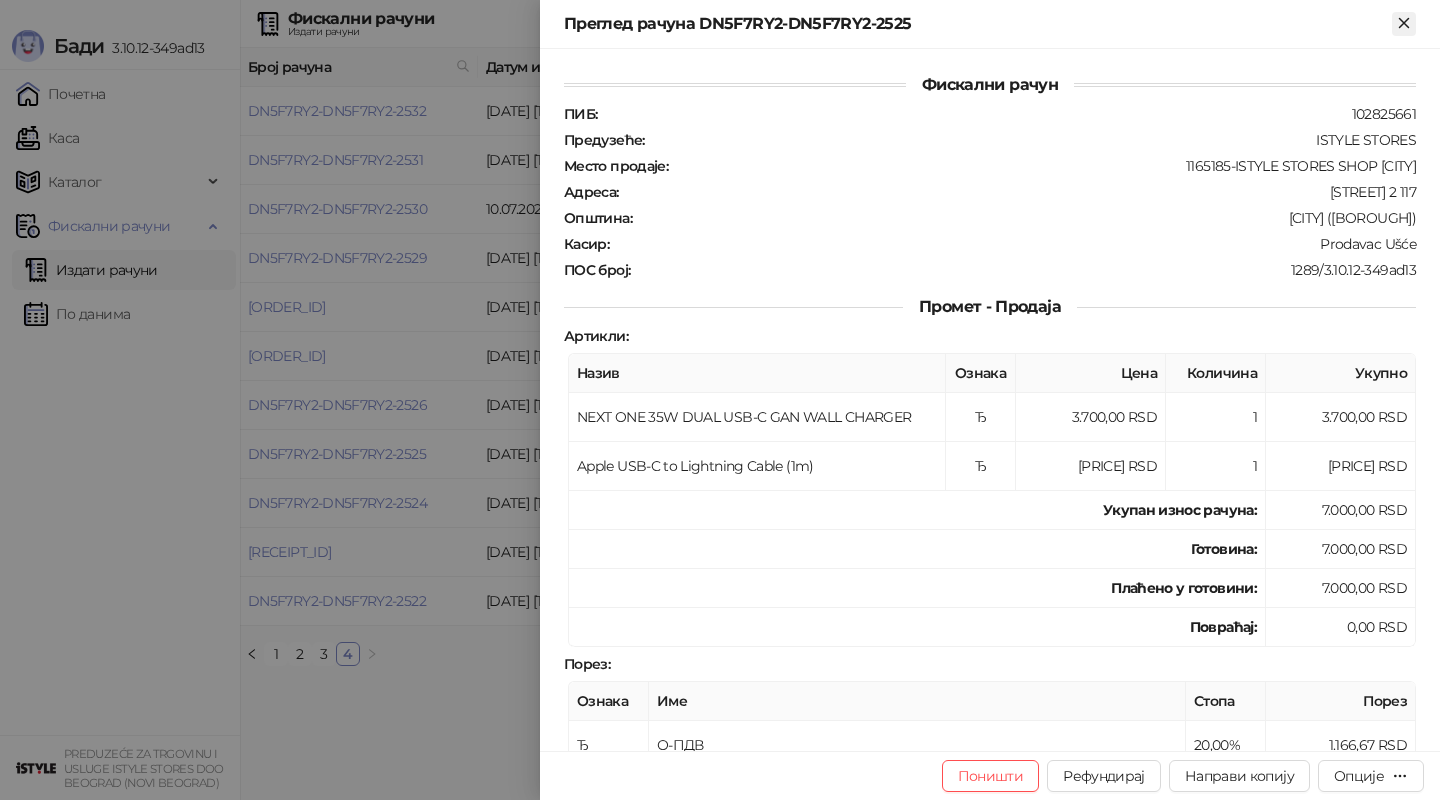 click 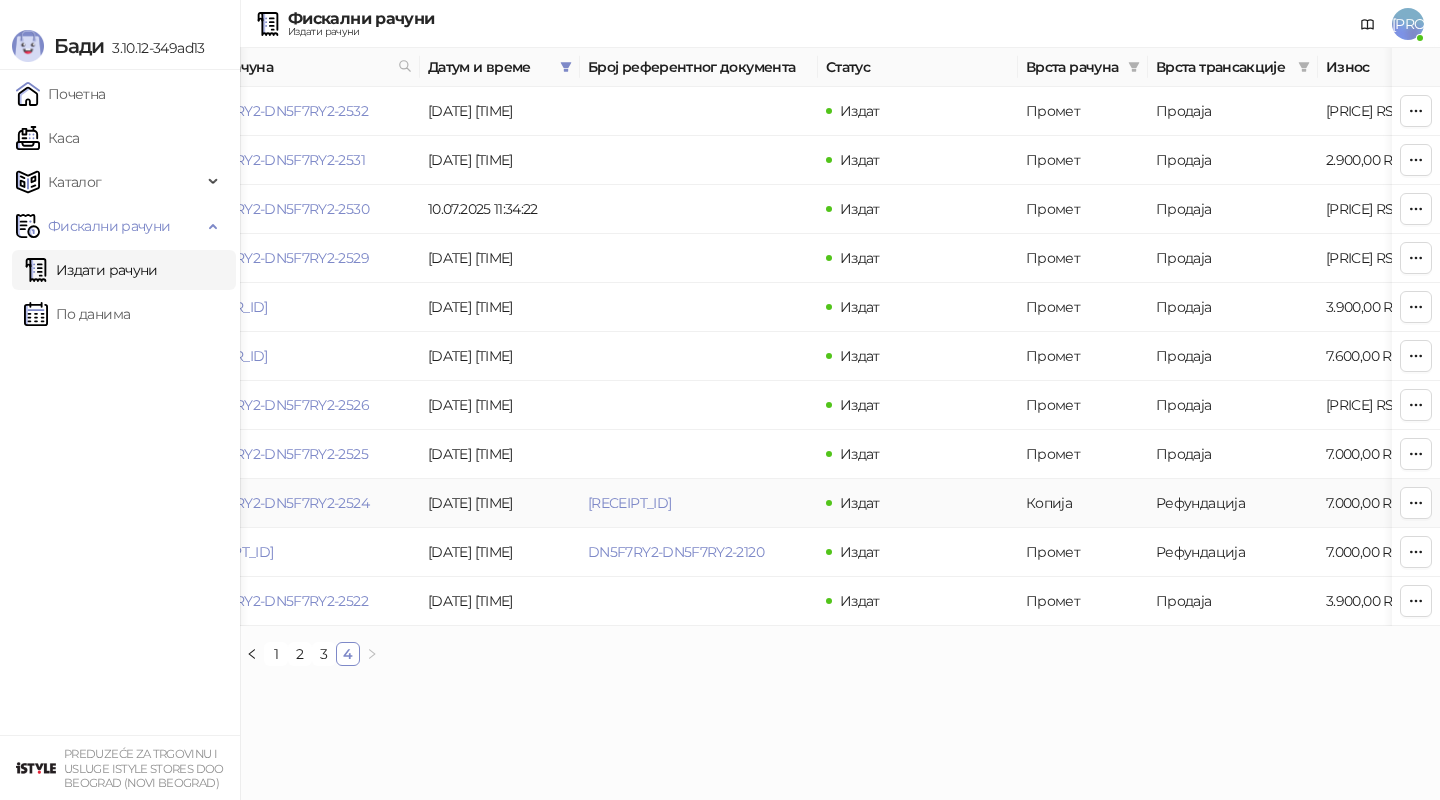 scroll, scrollTop: 0, scrollLeft: 0, axis: both 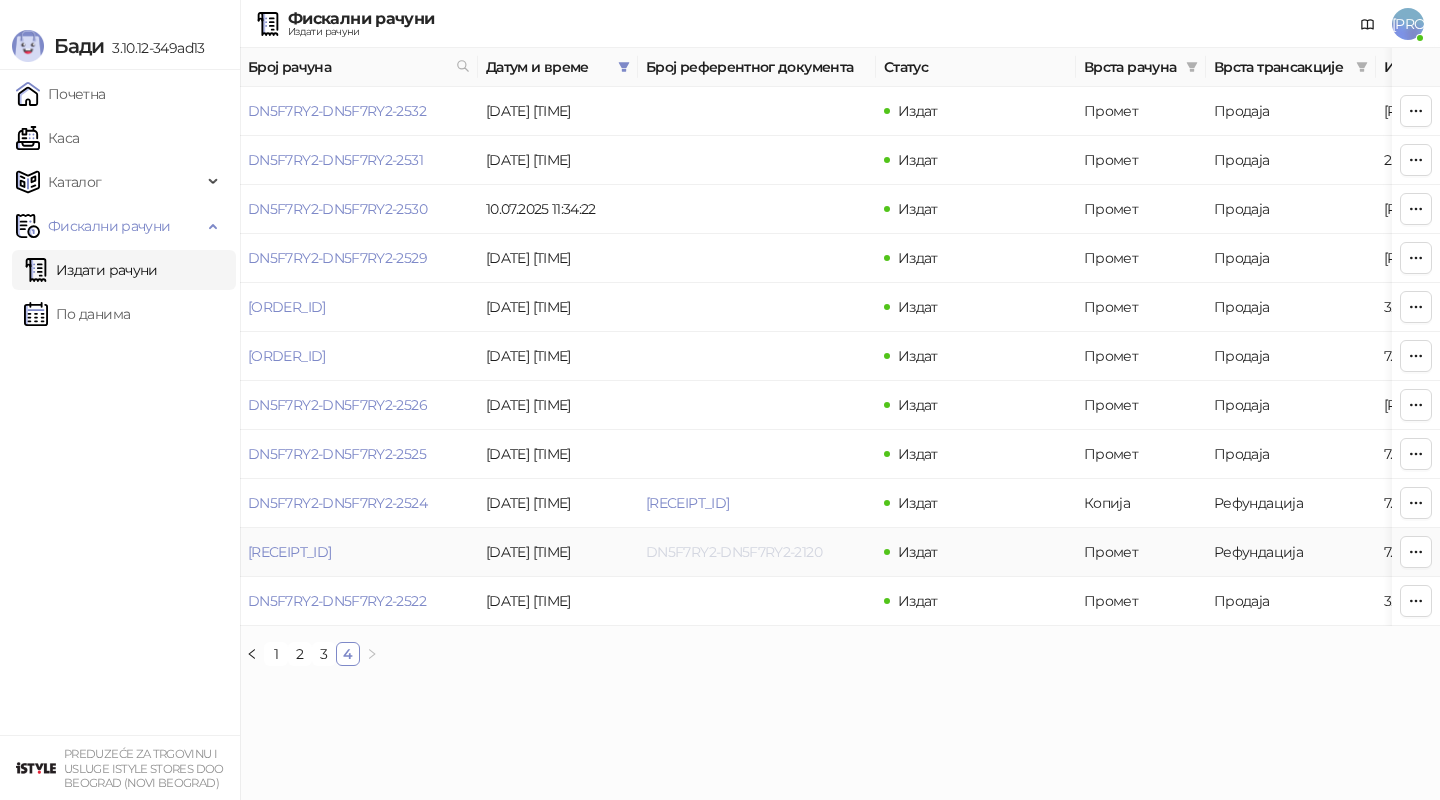 click on "DN5F7RY2-DN5F7RY2-2120" at bounding box center (734, 552) 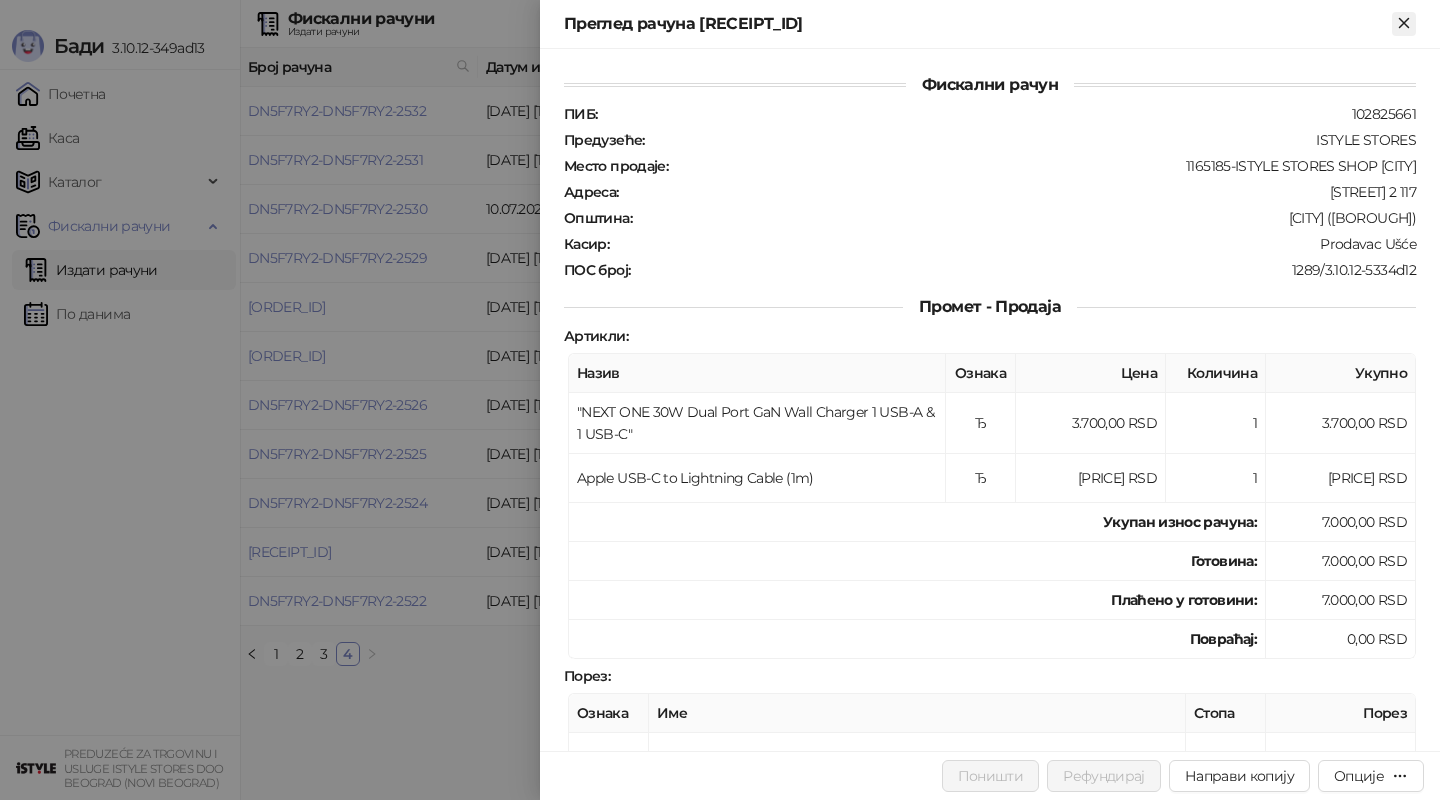 click 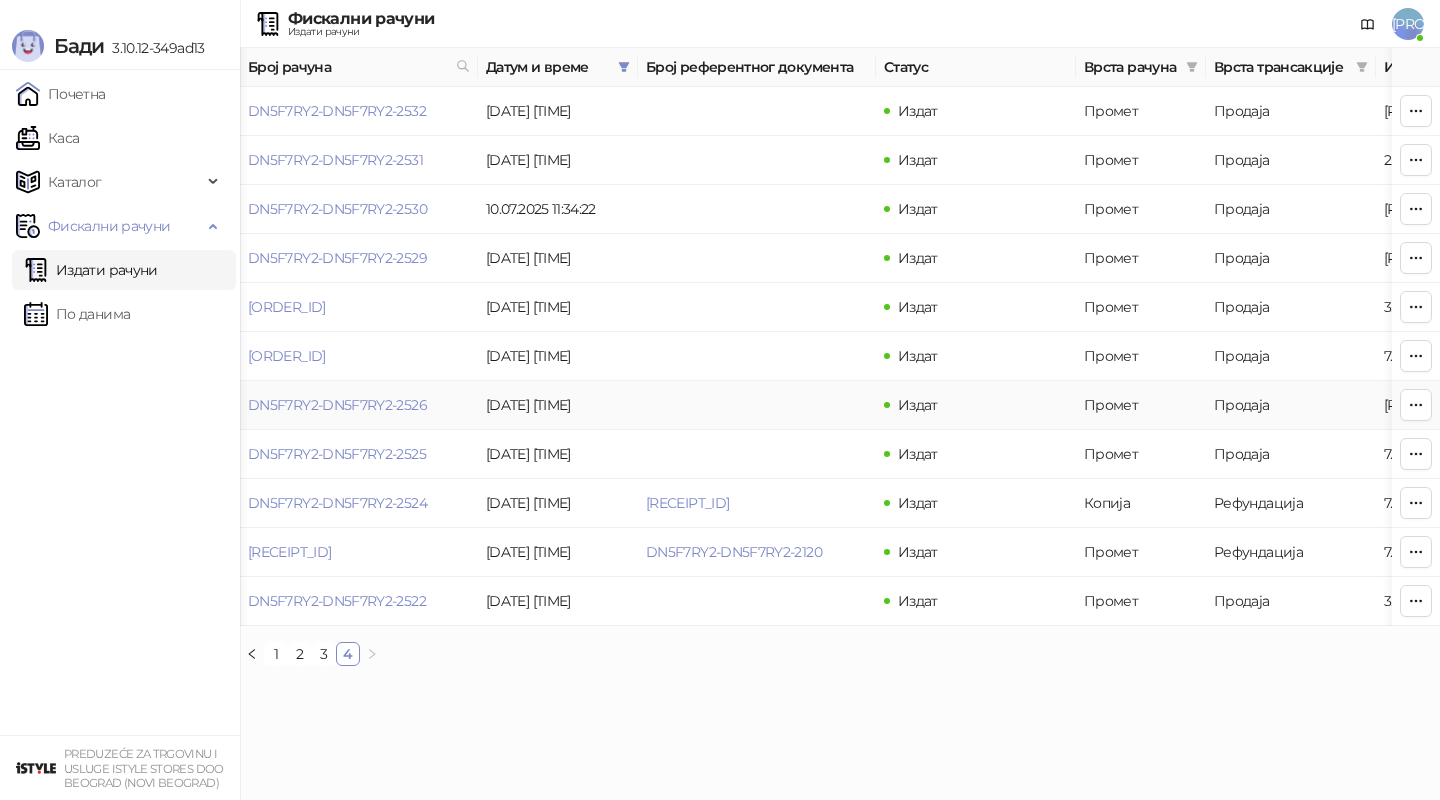 scroll, scrollTop: 0, scrollLeft: 55, axis: horizontal 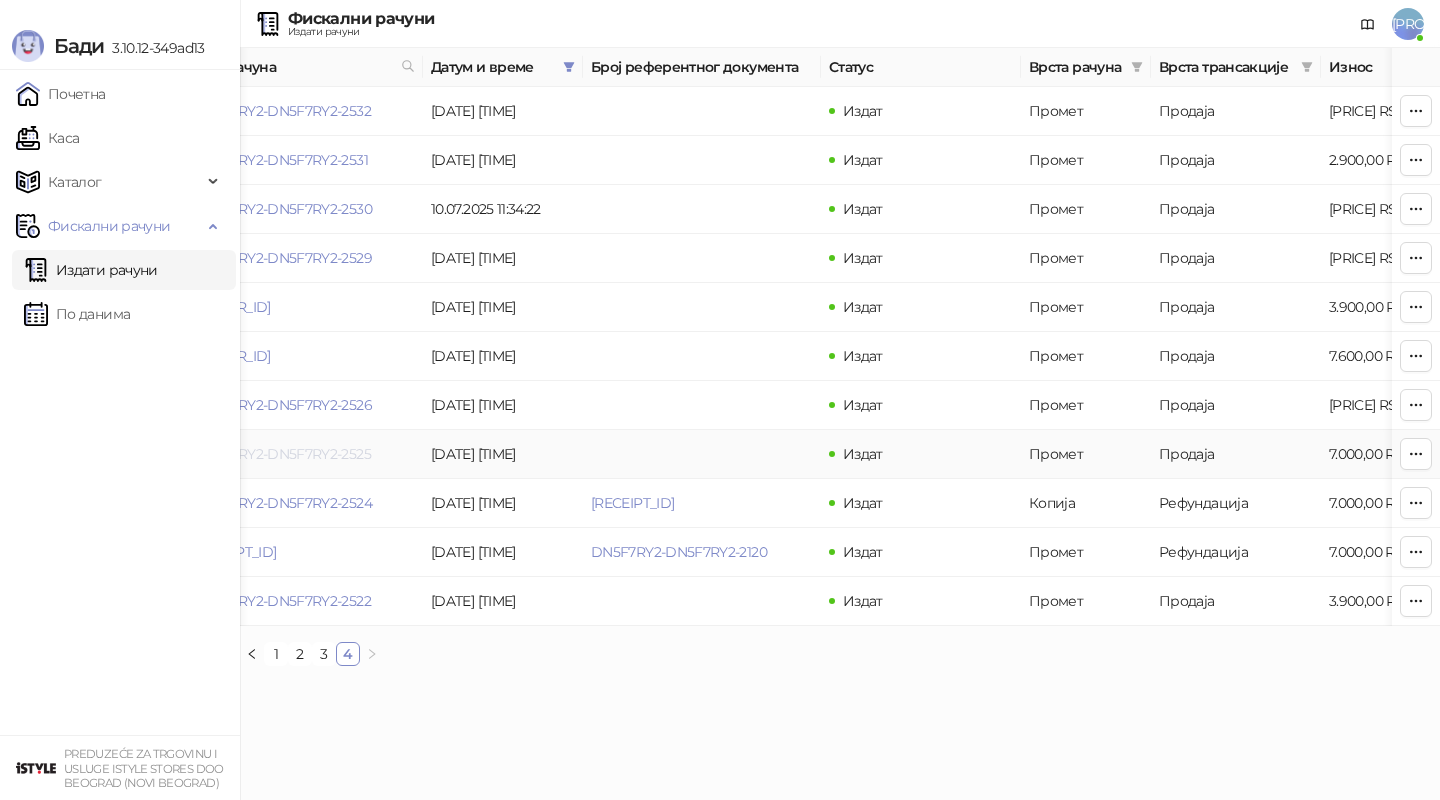 click on "DN5F7RY2-DN5F7RY2-2525" at bounding box center [282, 454] 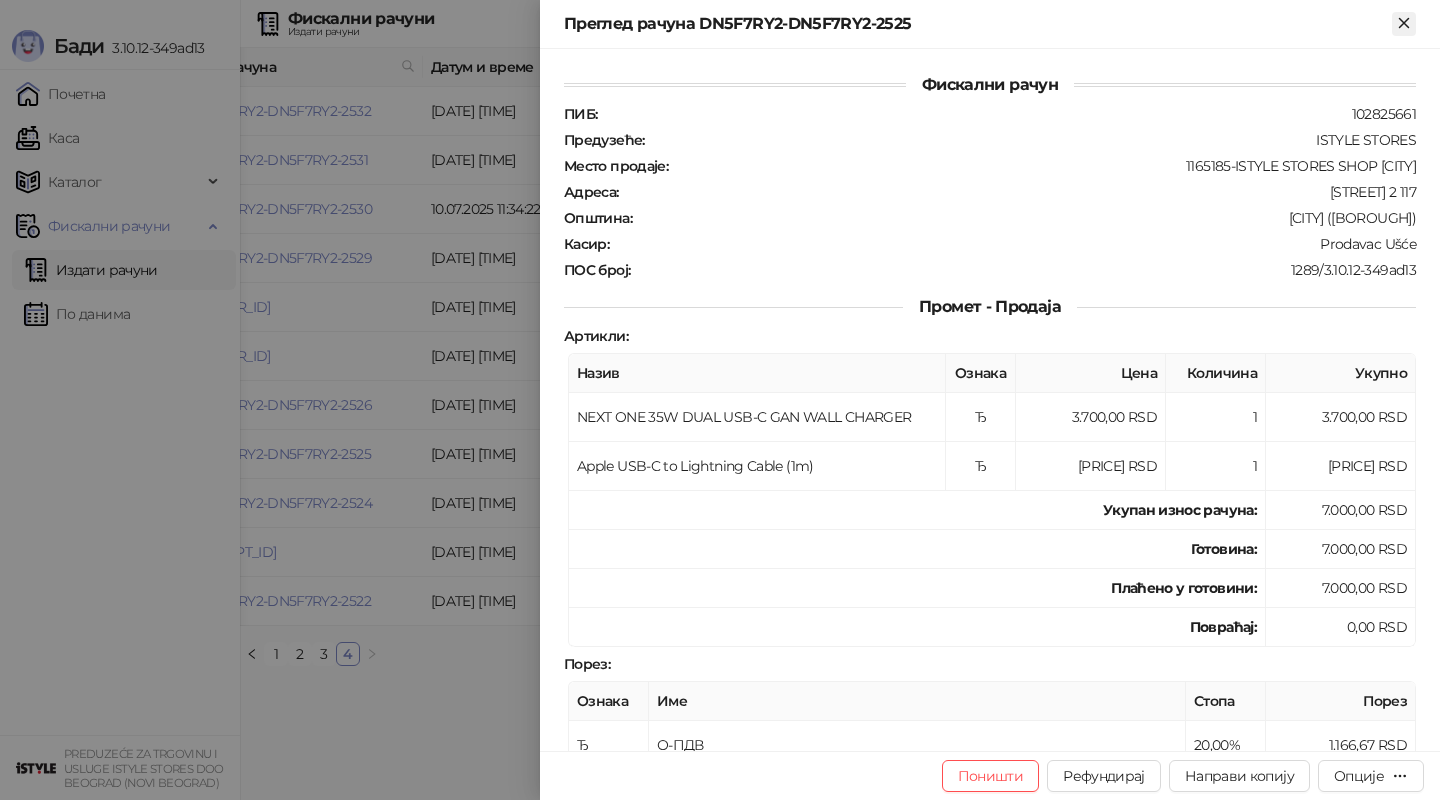 click 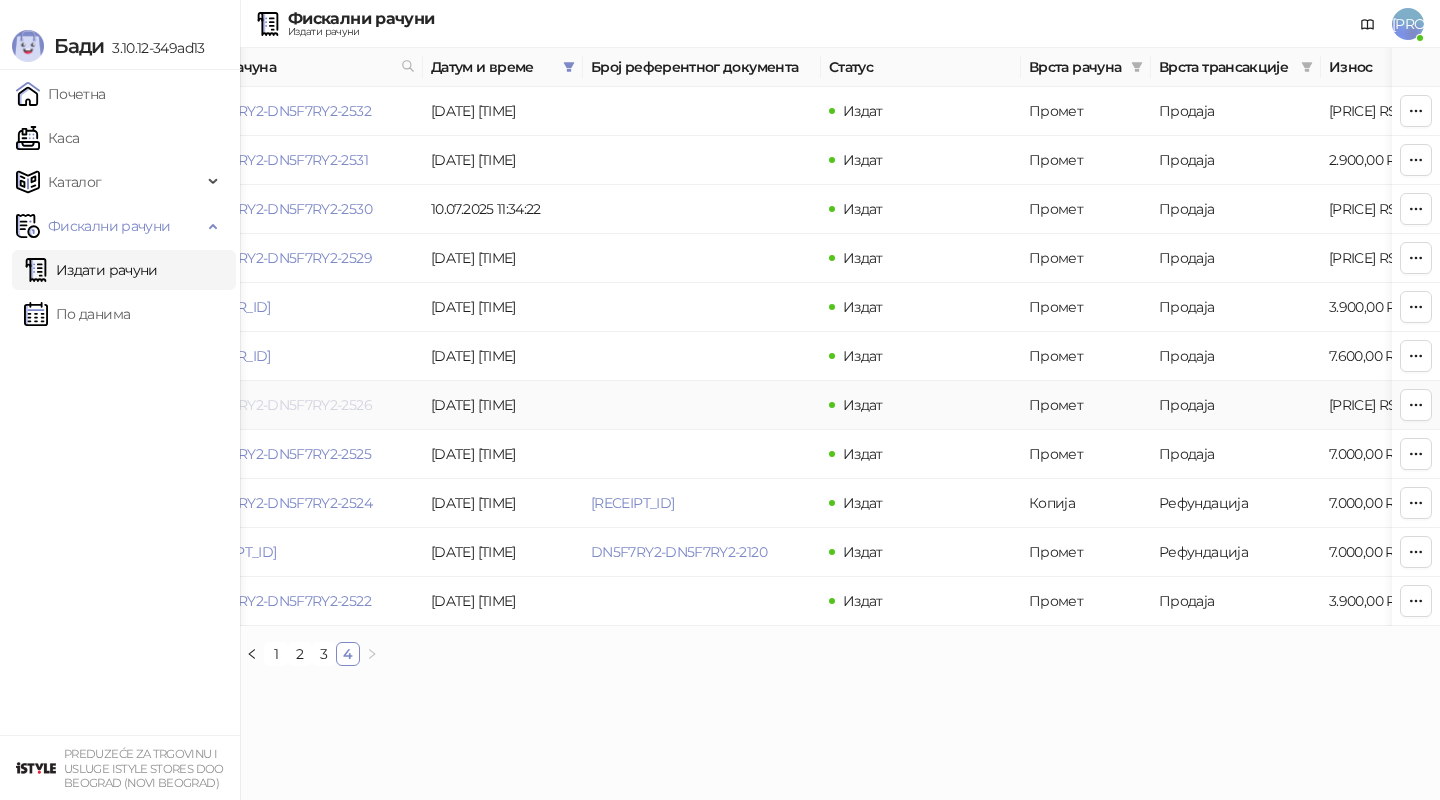 click on "DN5F7RY2-DN5F7RY2-2526" at bounding box center [282, 405] 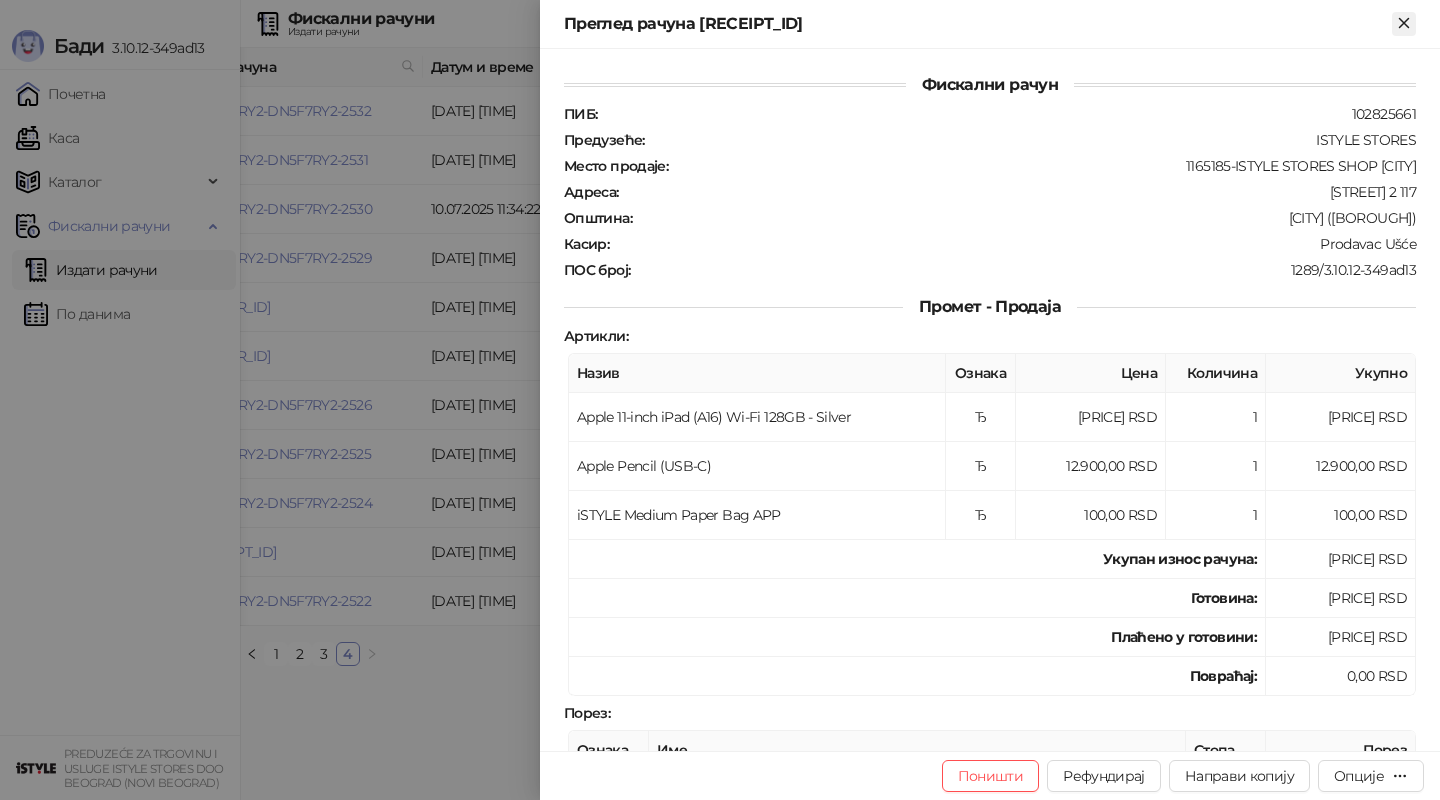 click 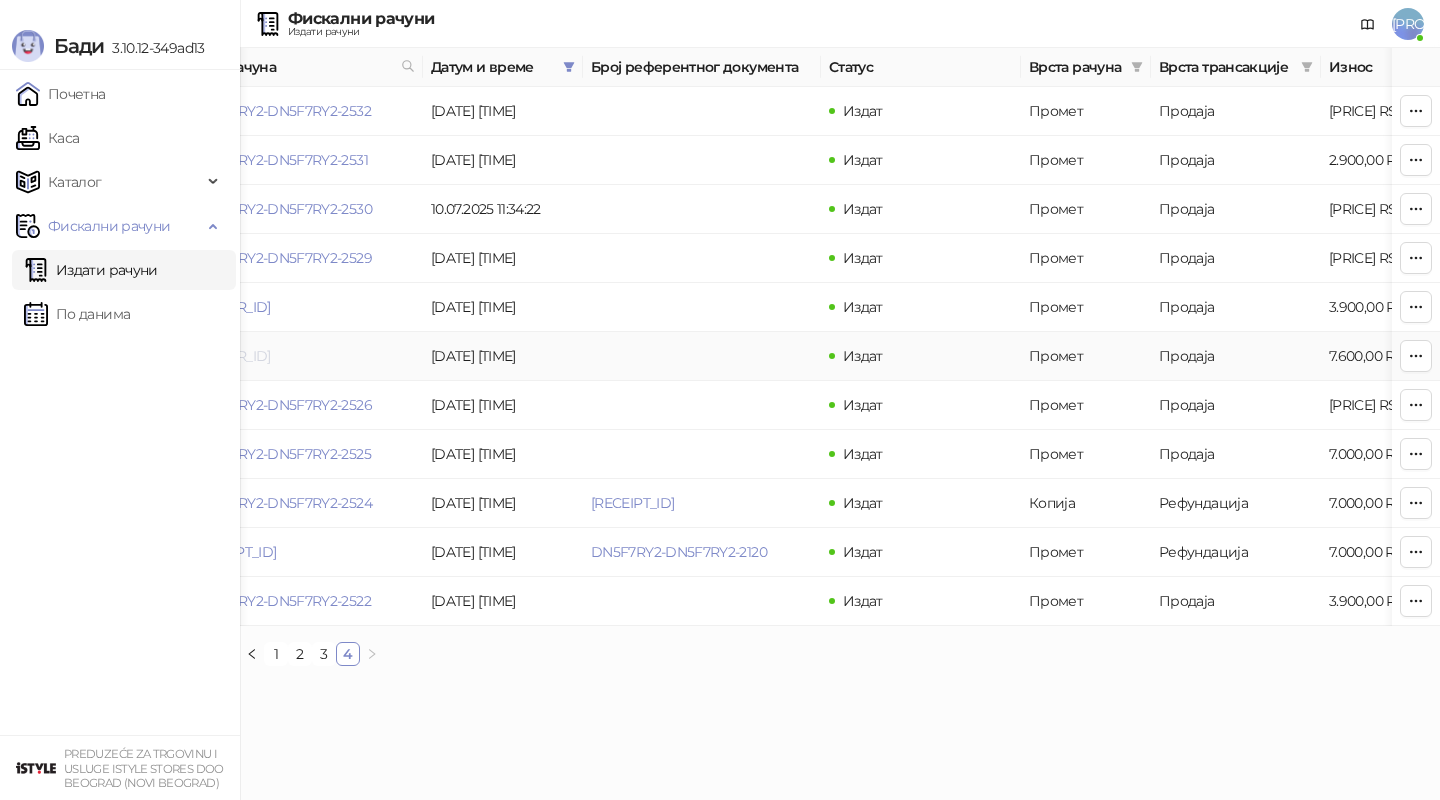 click on "[ORDER_ID]" at bounding box center [232, 356] 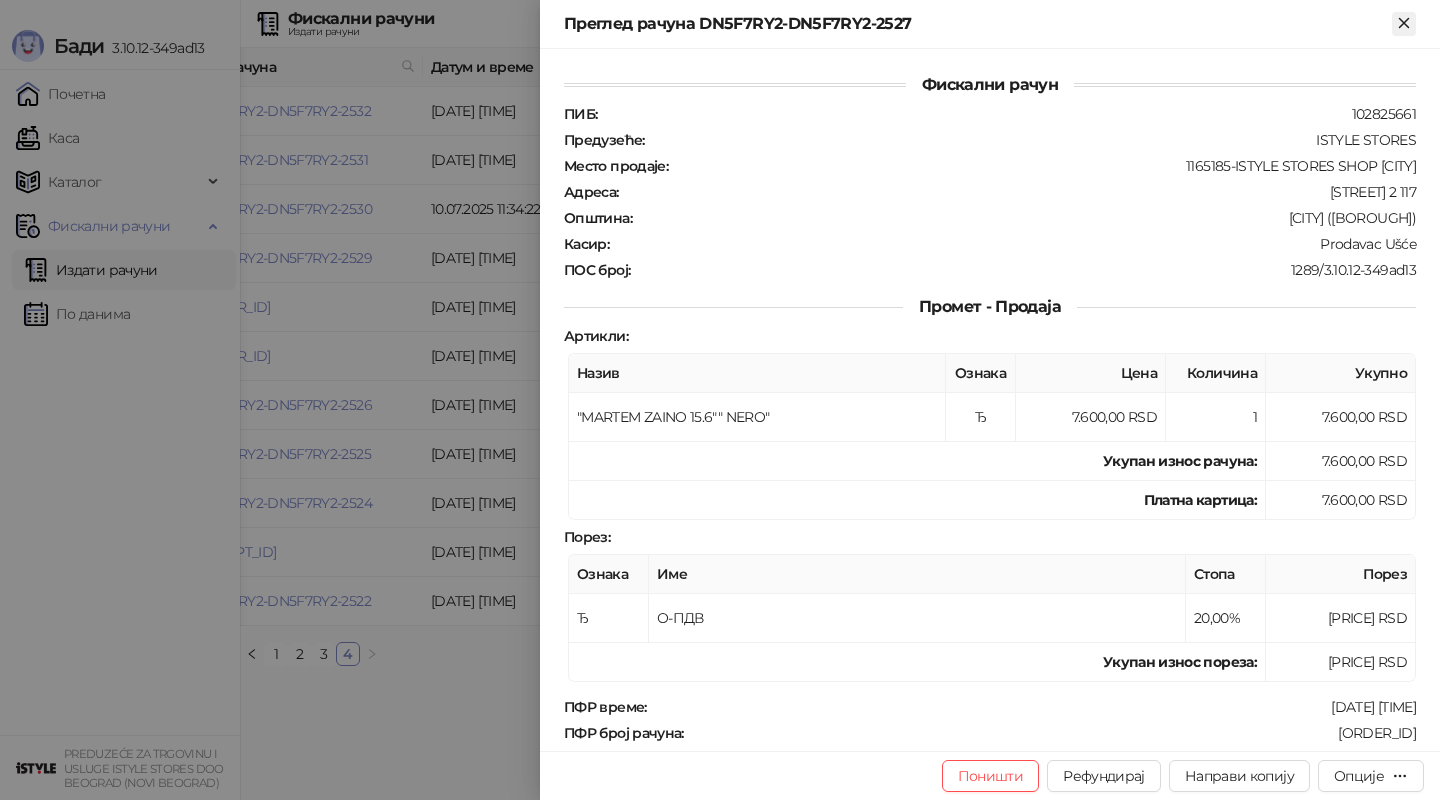 click 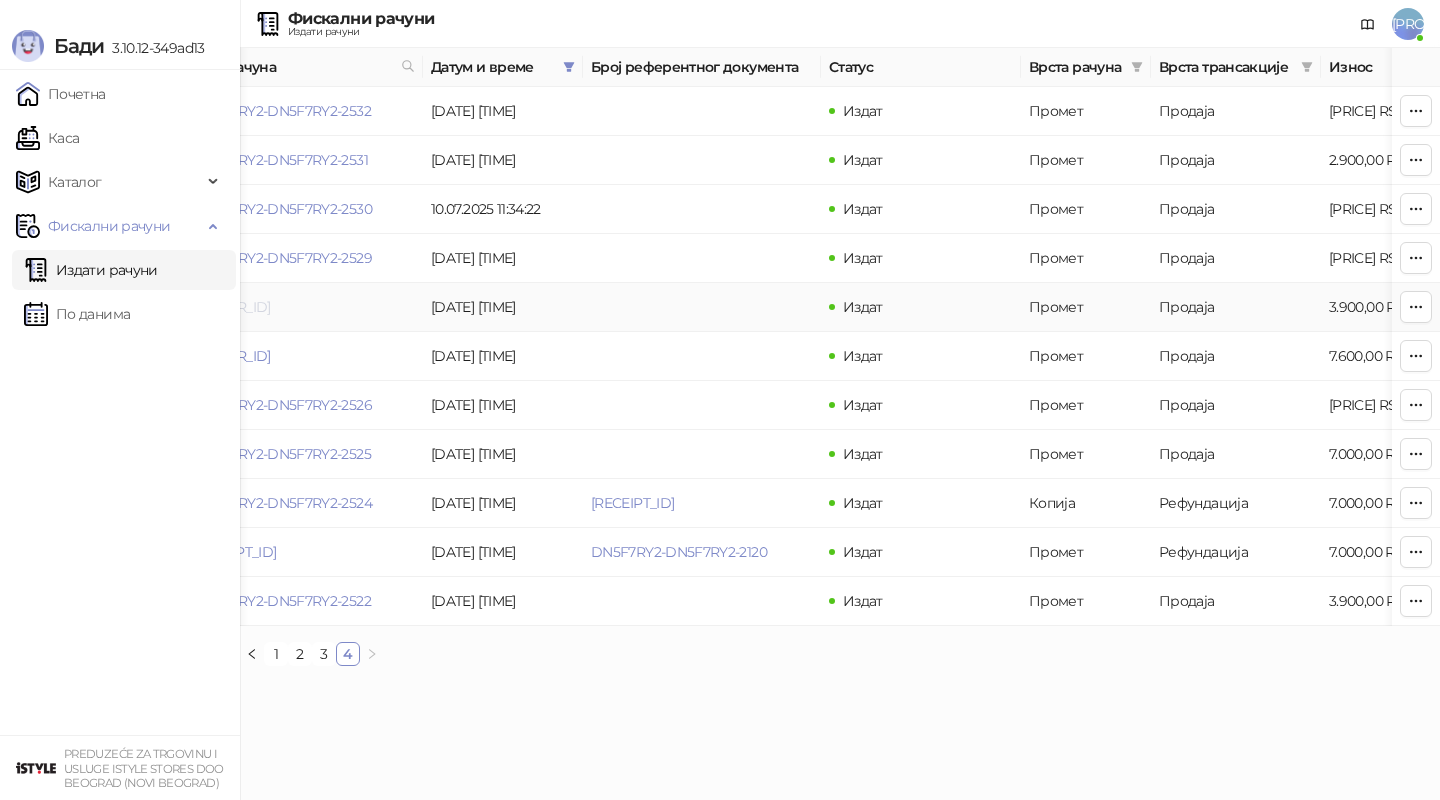 click on "[ORDER_ID]" at bounding box center (232, 307) 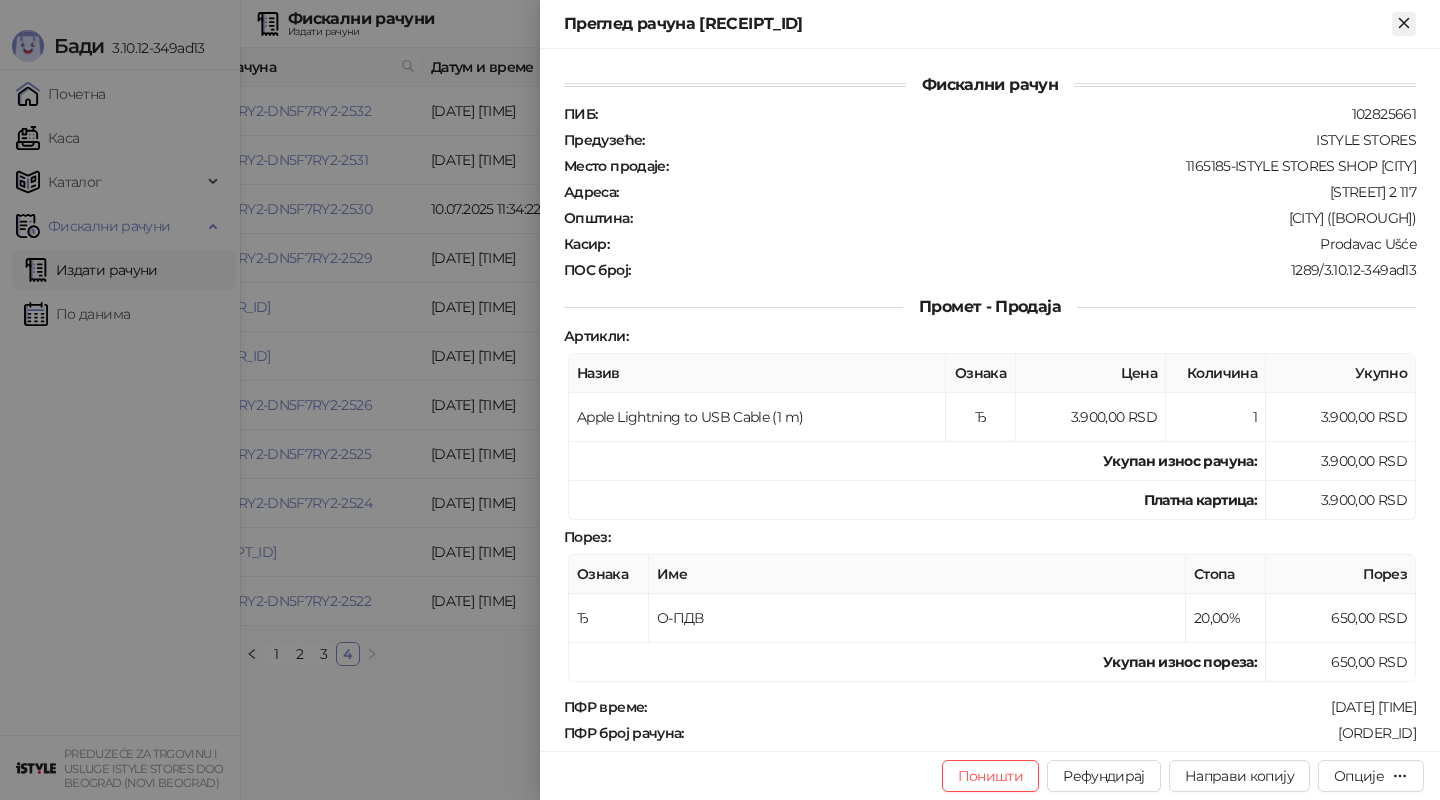 click 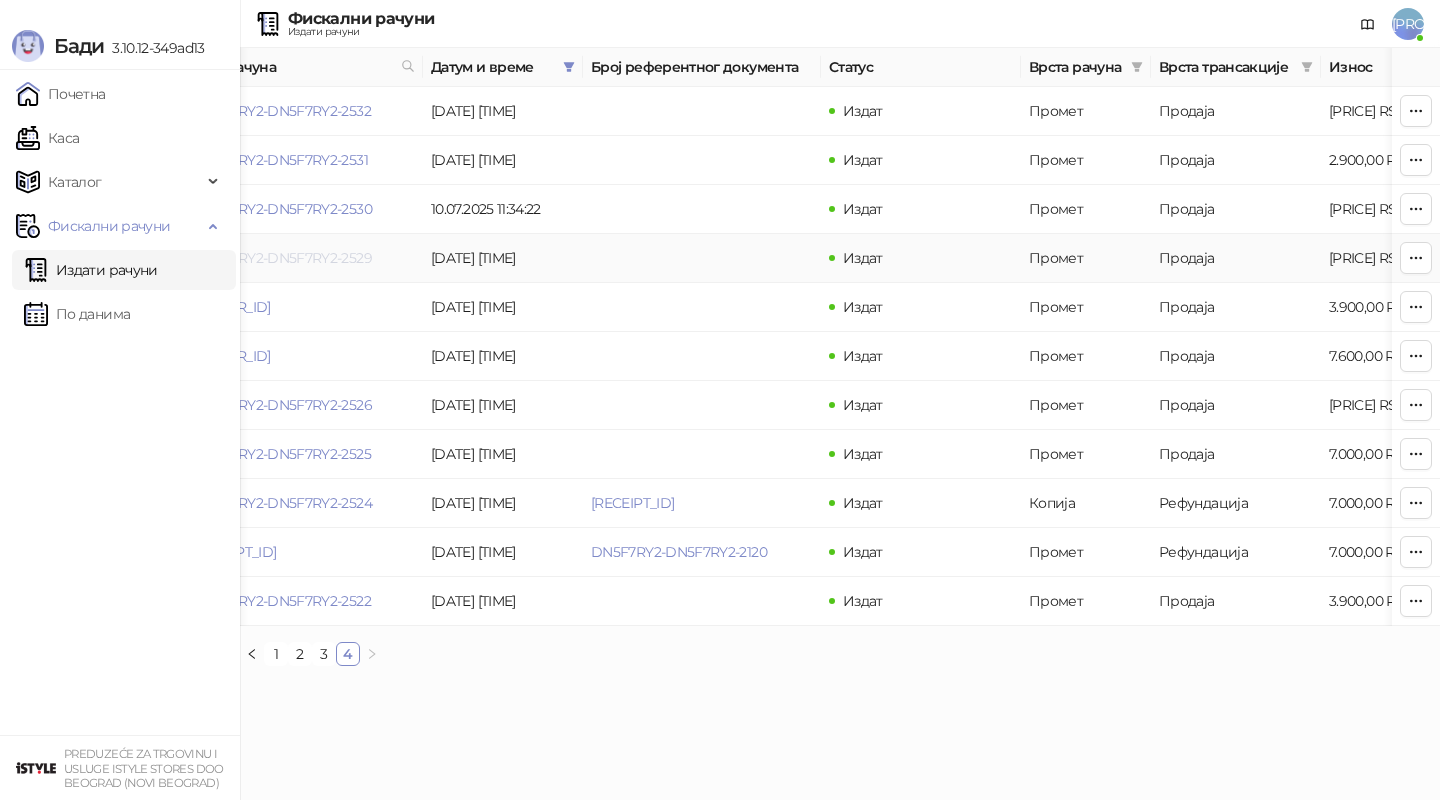 click on "DN5F7RY2-DN5F7RY2-2529" at bounding box center (282, 258) 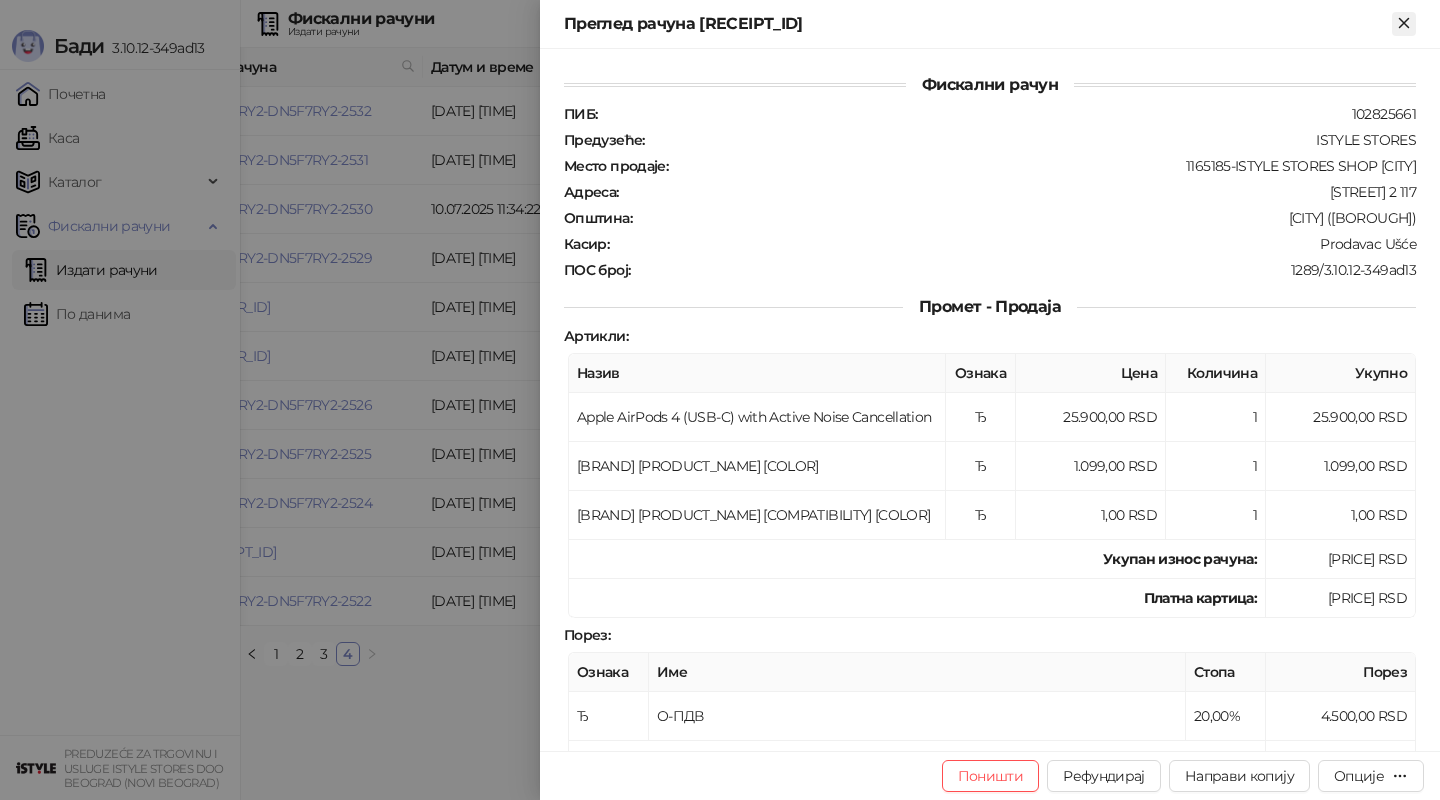 click 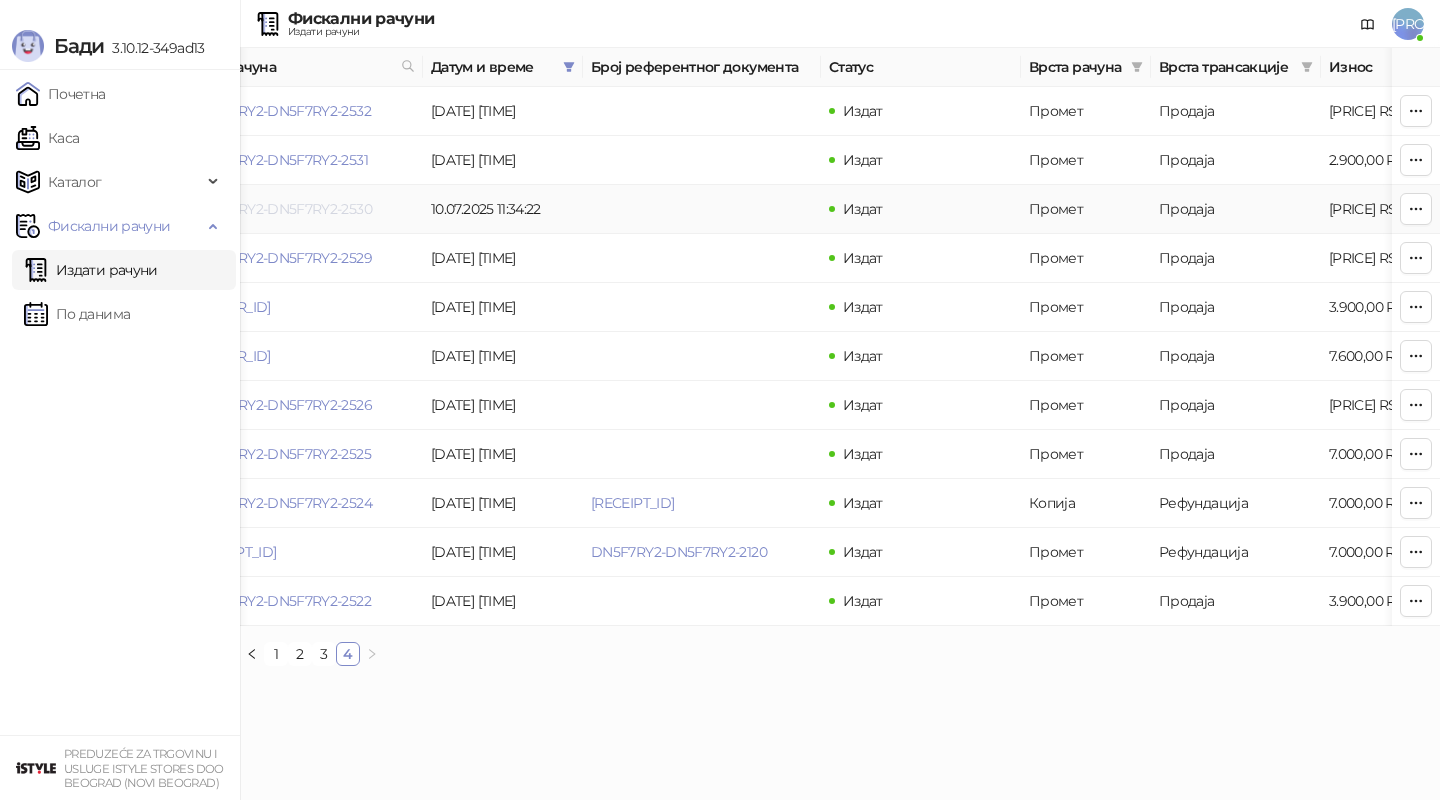 click on "DN5F7RY2-DN5F7RY2-2530" at bounding box center [282, 209] 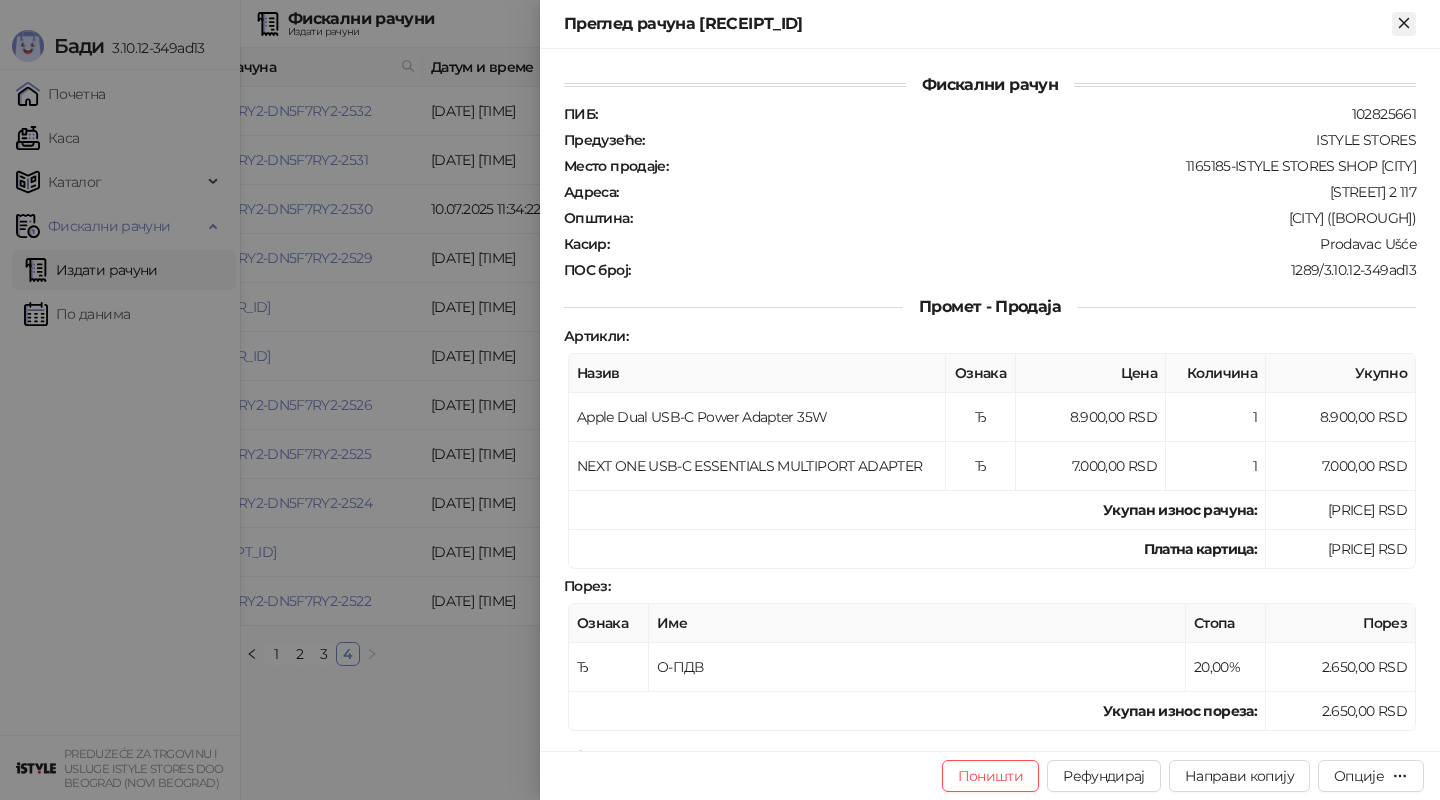 click 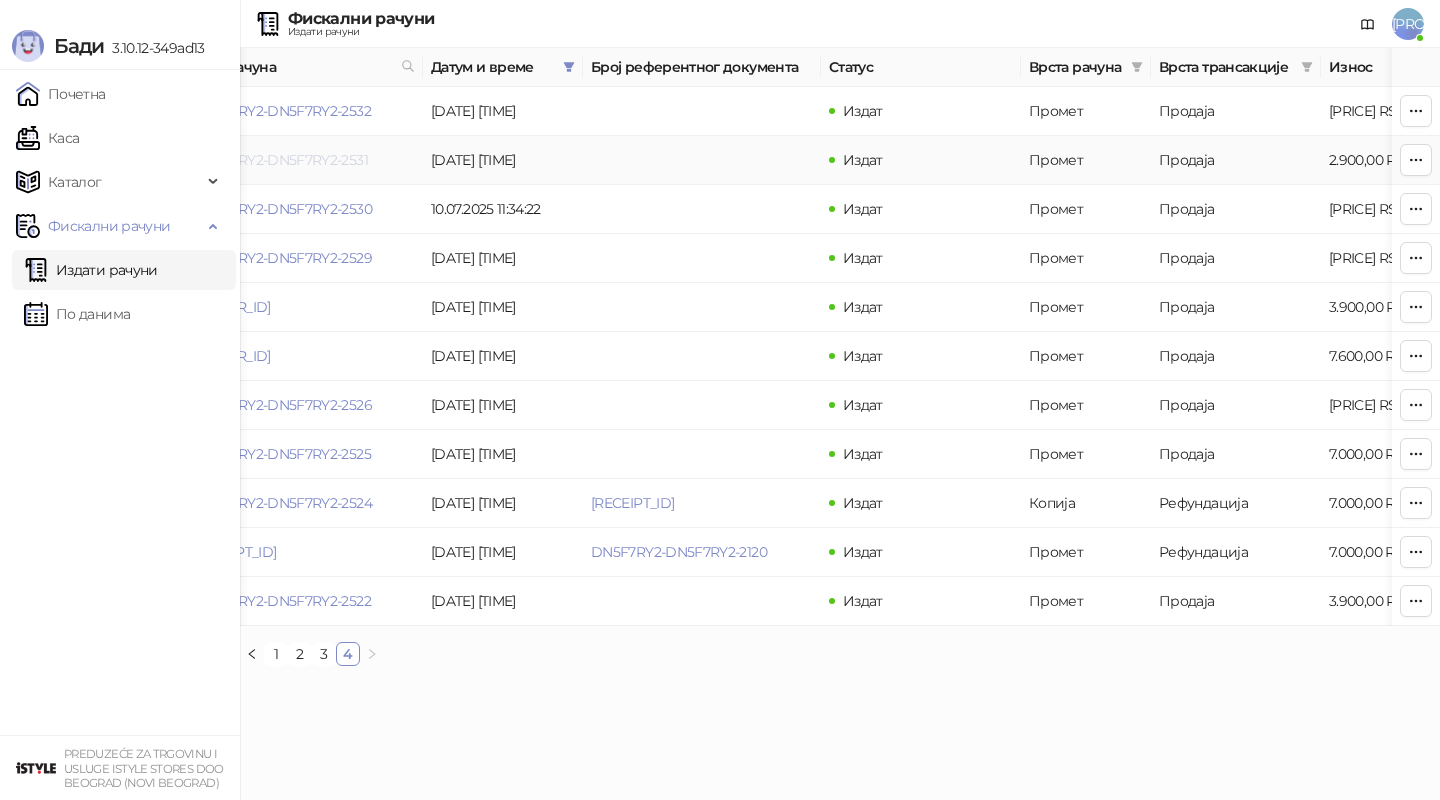 click on "DN5F7RY2-DN5F7RY2-2531" at bounding box center (280, 160) 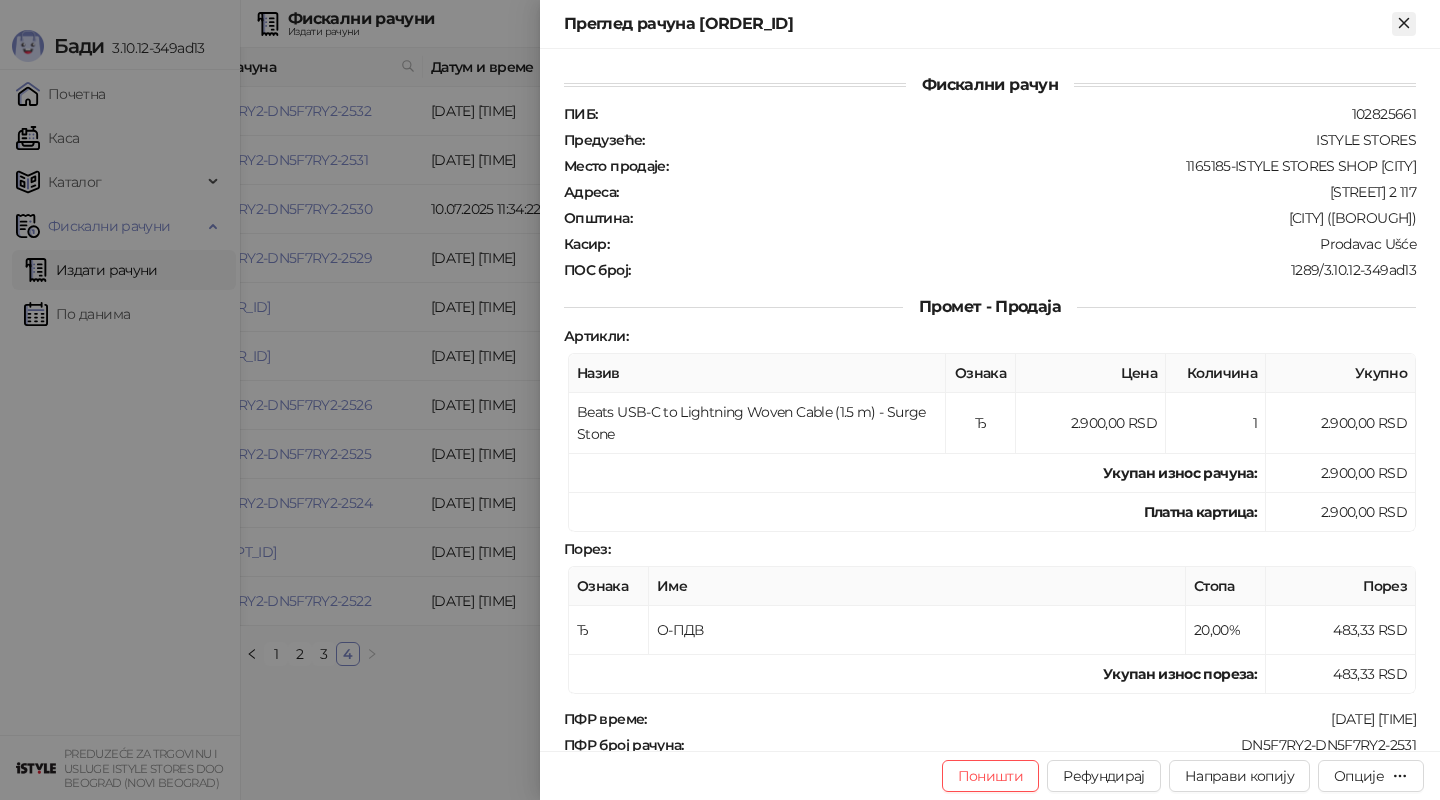 click 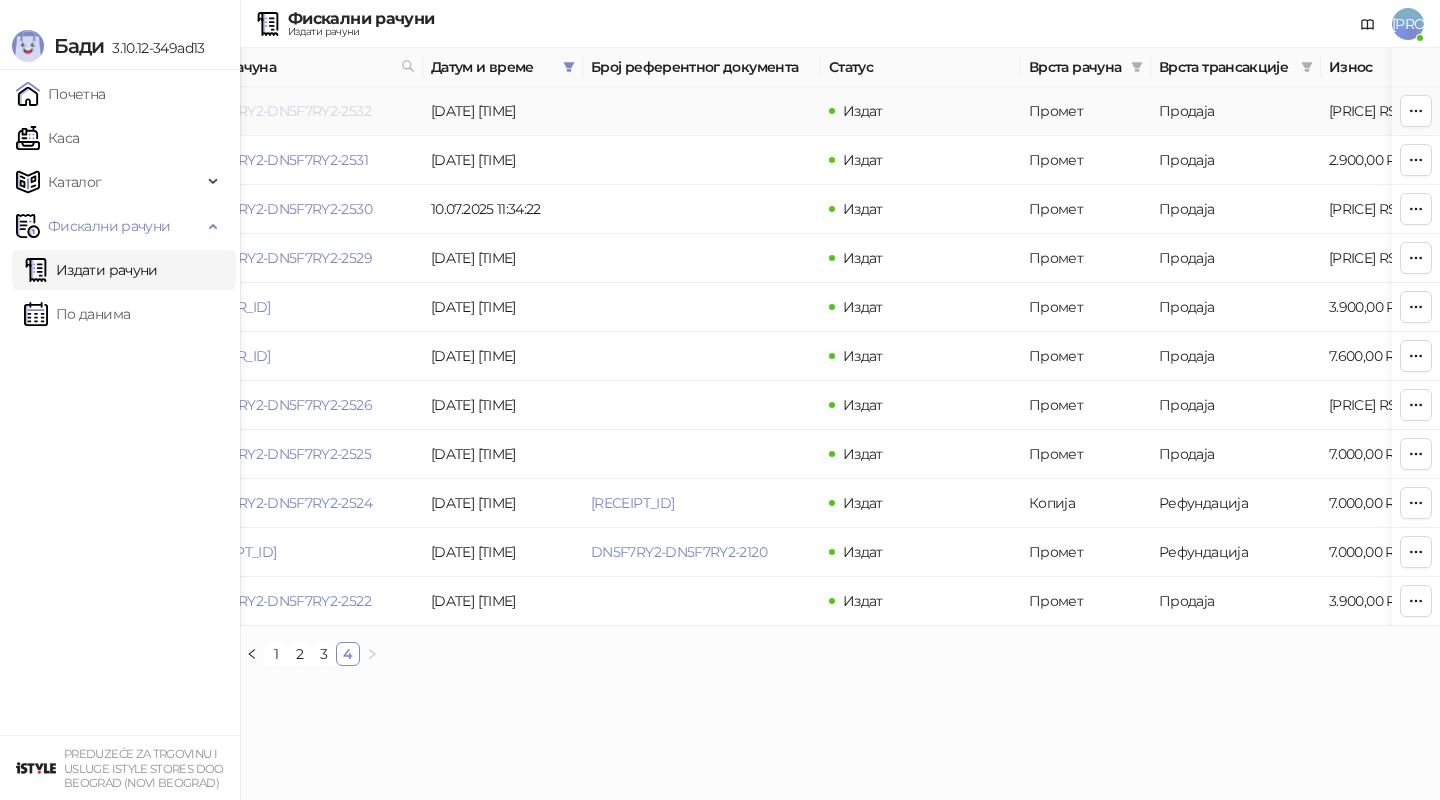 click on "DN5F7RY2-DN5F7RY2-2532" at bounding box center (282, 111) 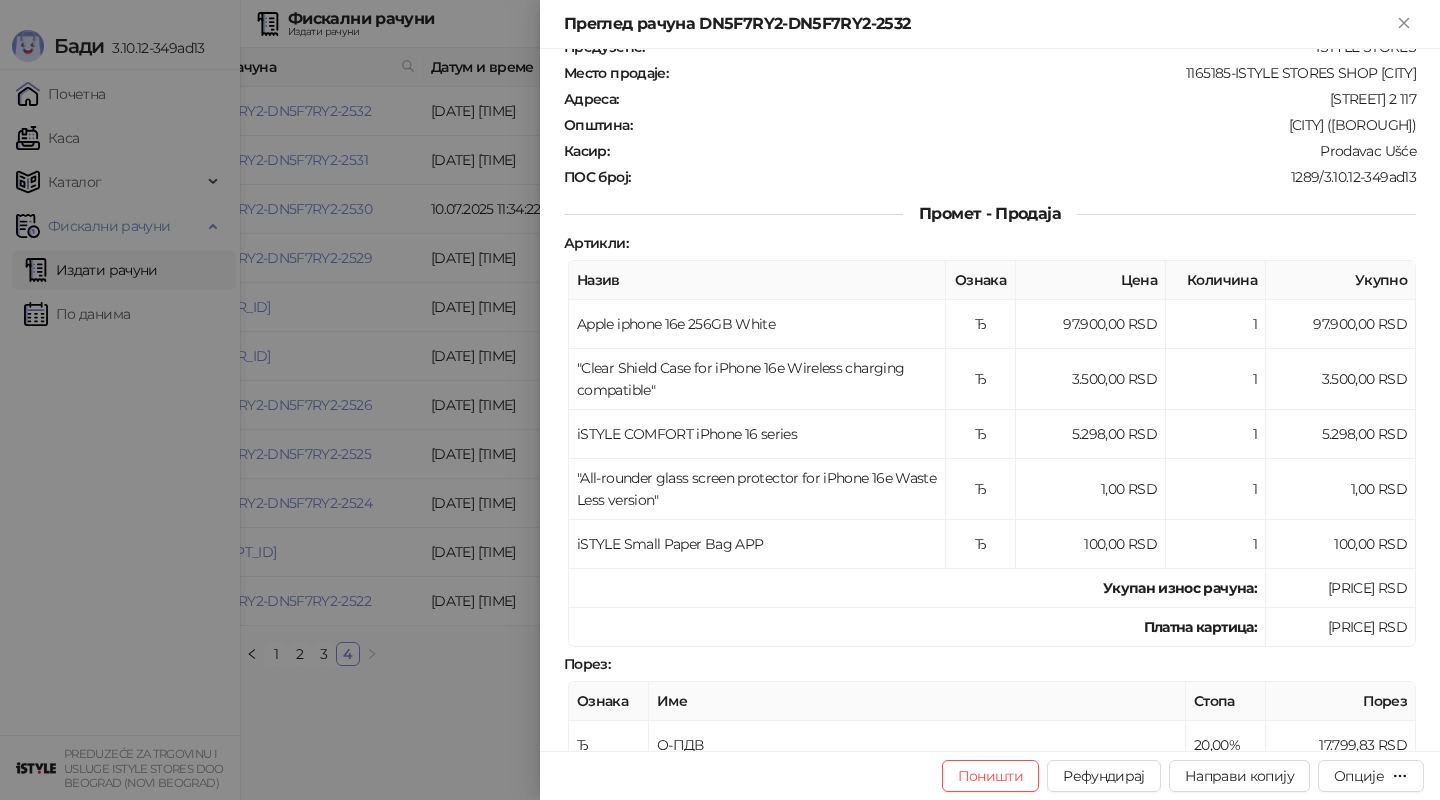 scroll, scrollTop: 95, scrollLeft: 0, axis: vertical 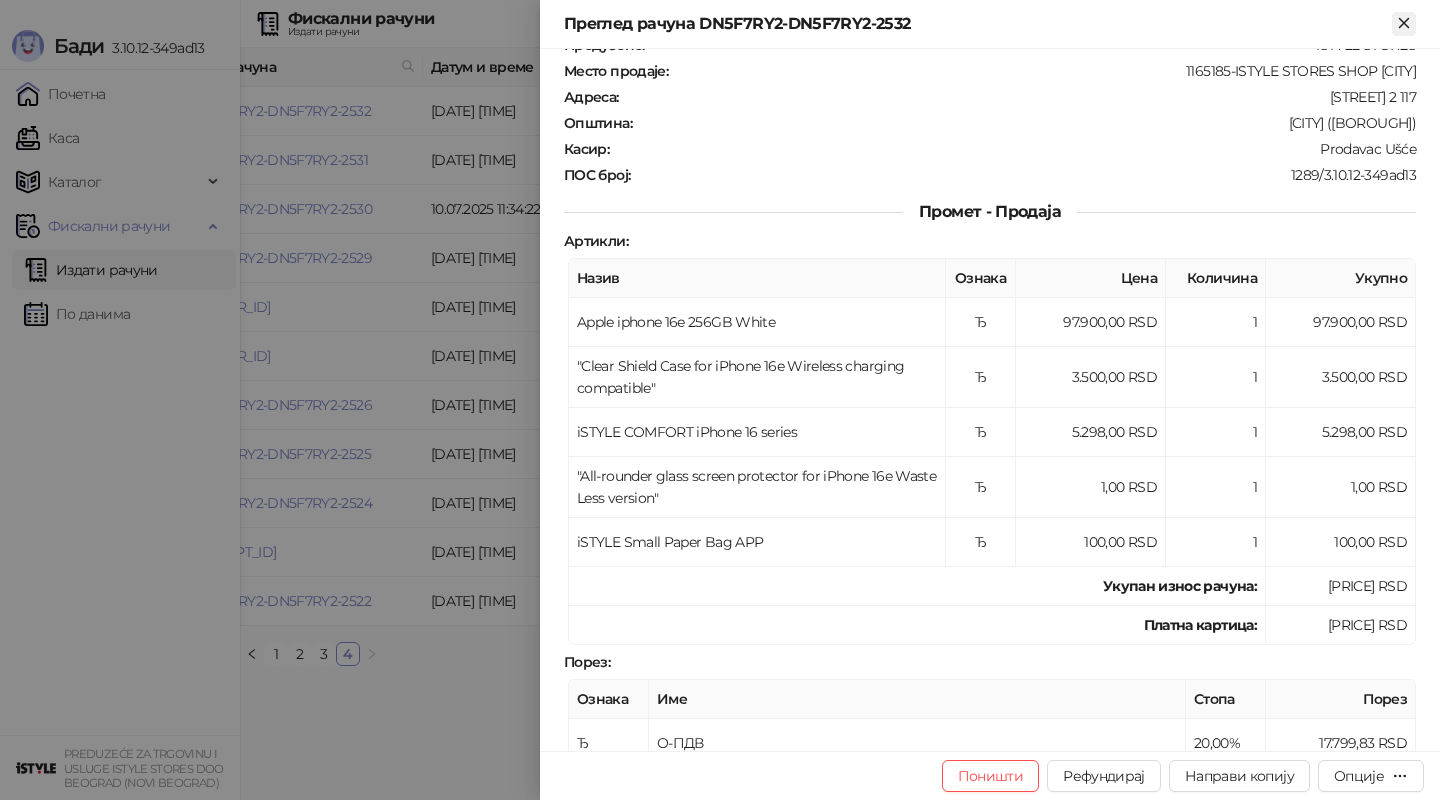 click 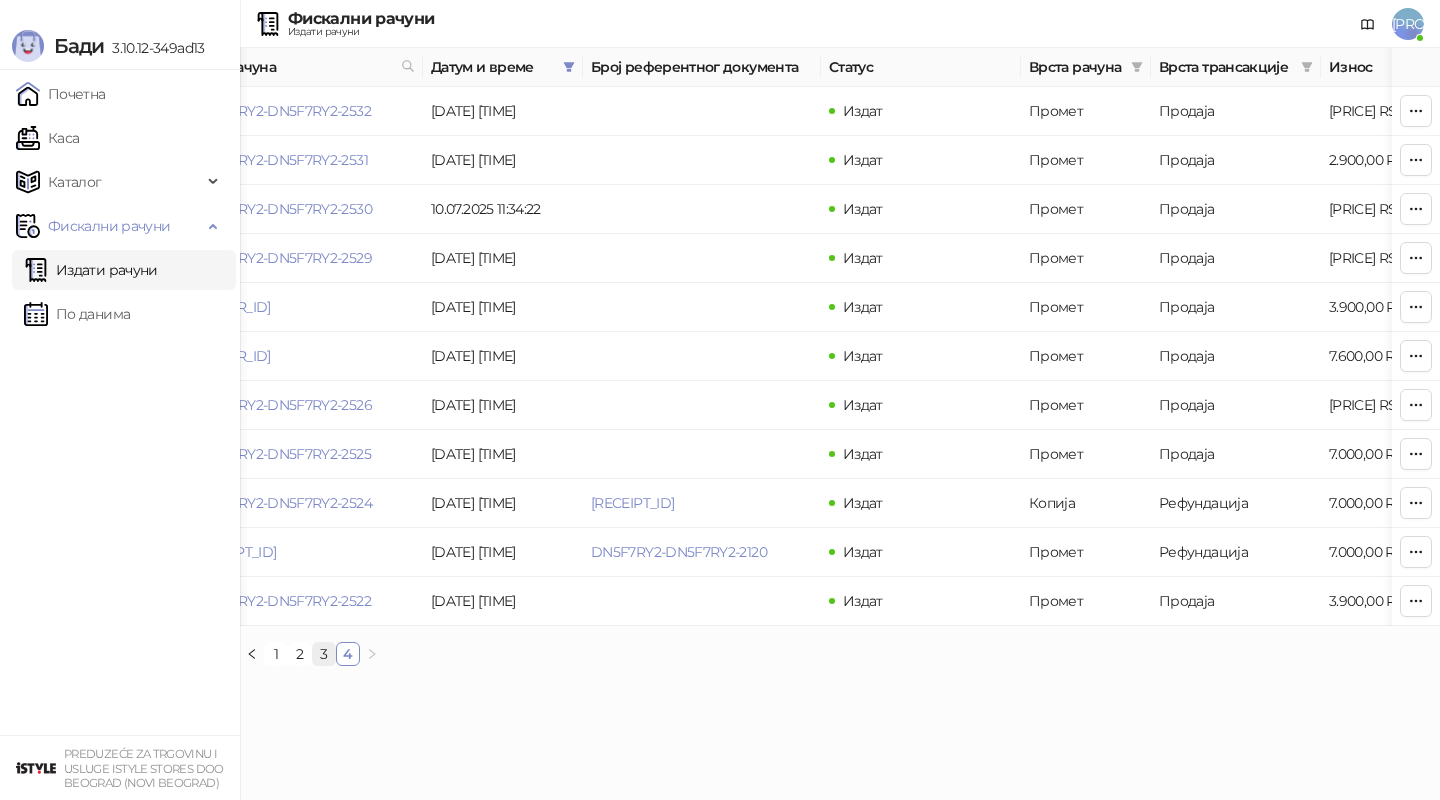 click on "3" at bounding box center [324, 654] 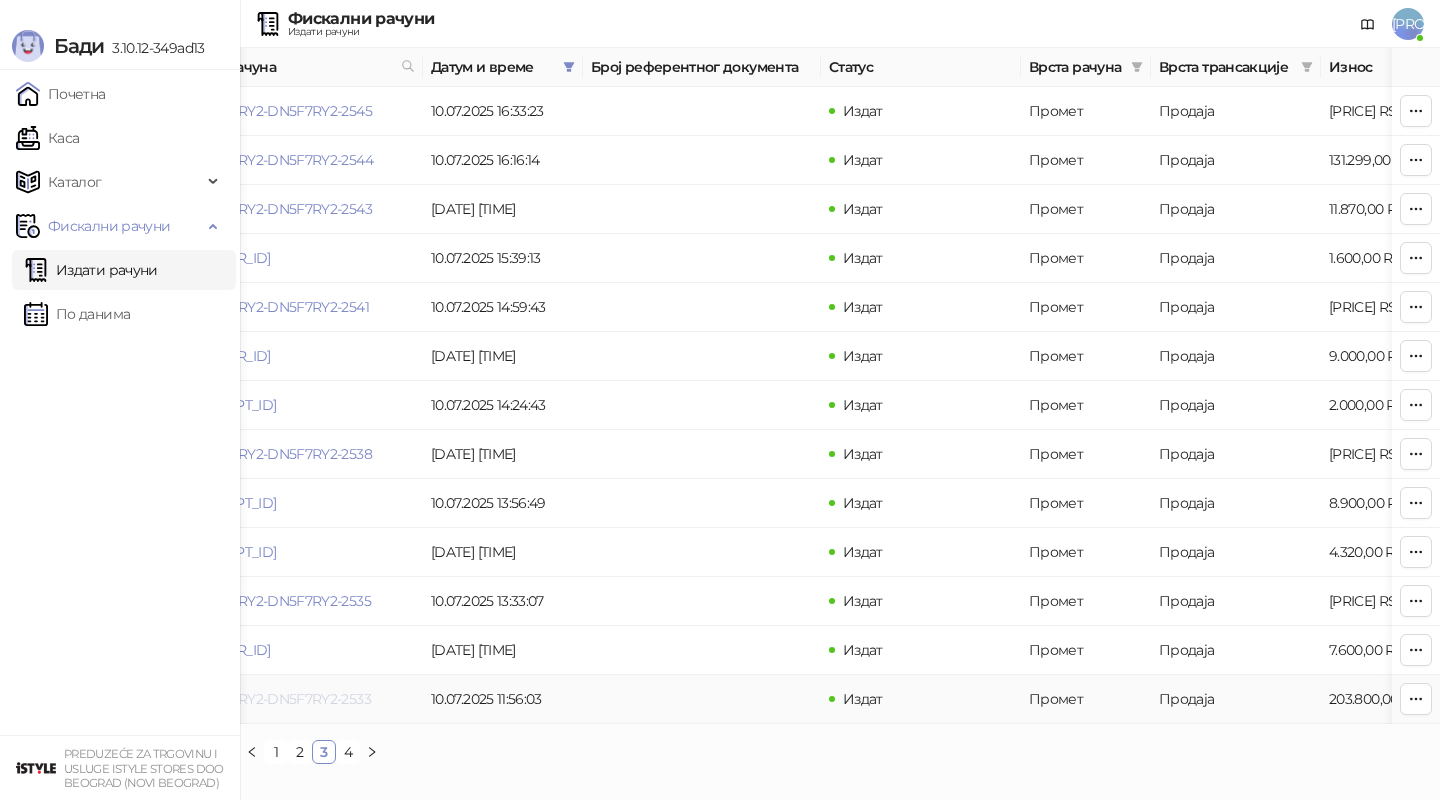 click on "DN5F7RY2-DN5F7RY2-2533" at bounding box center [282, 699] 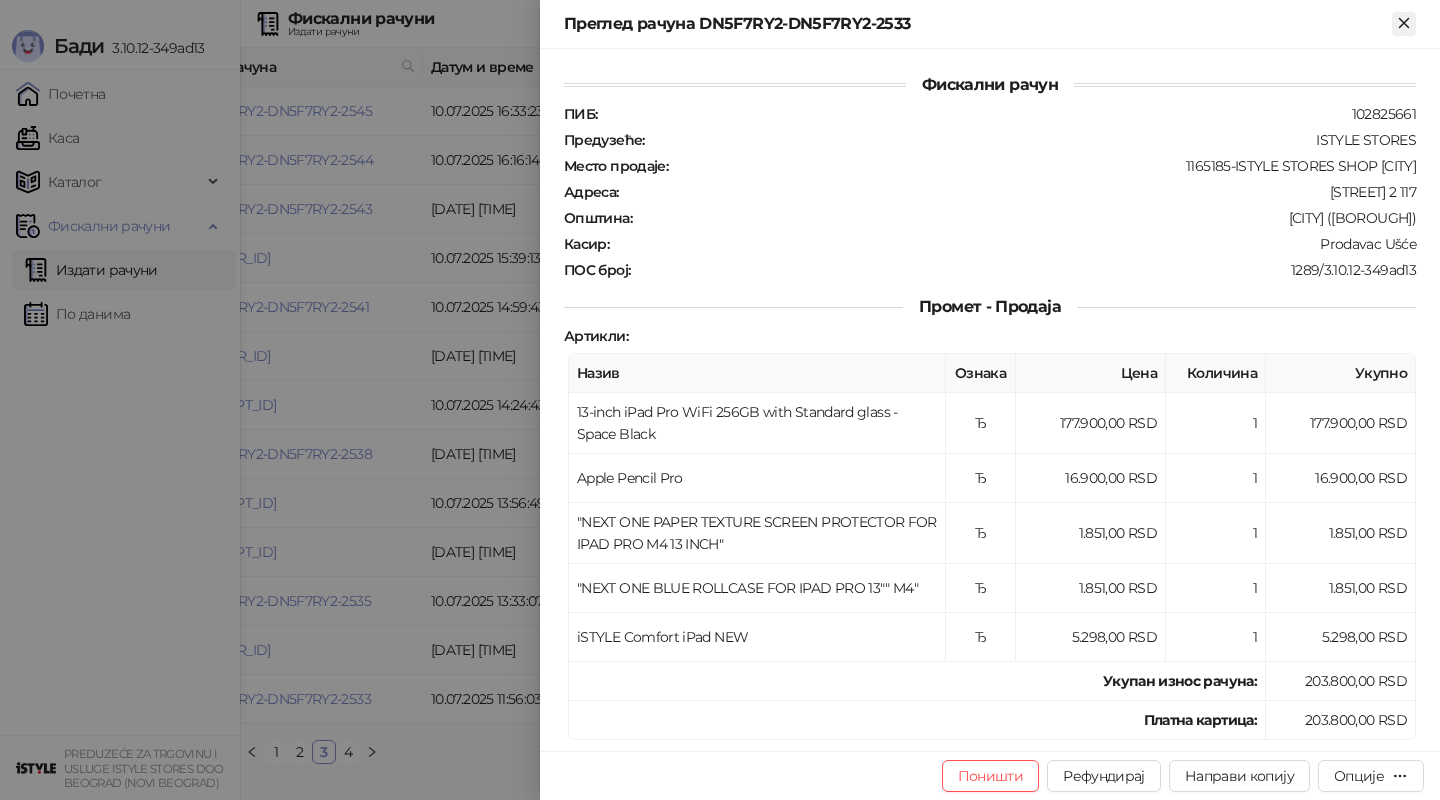 click 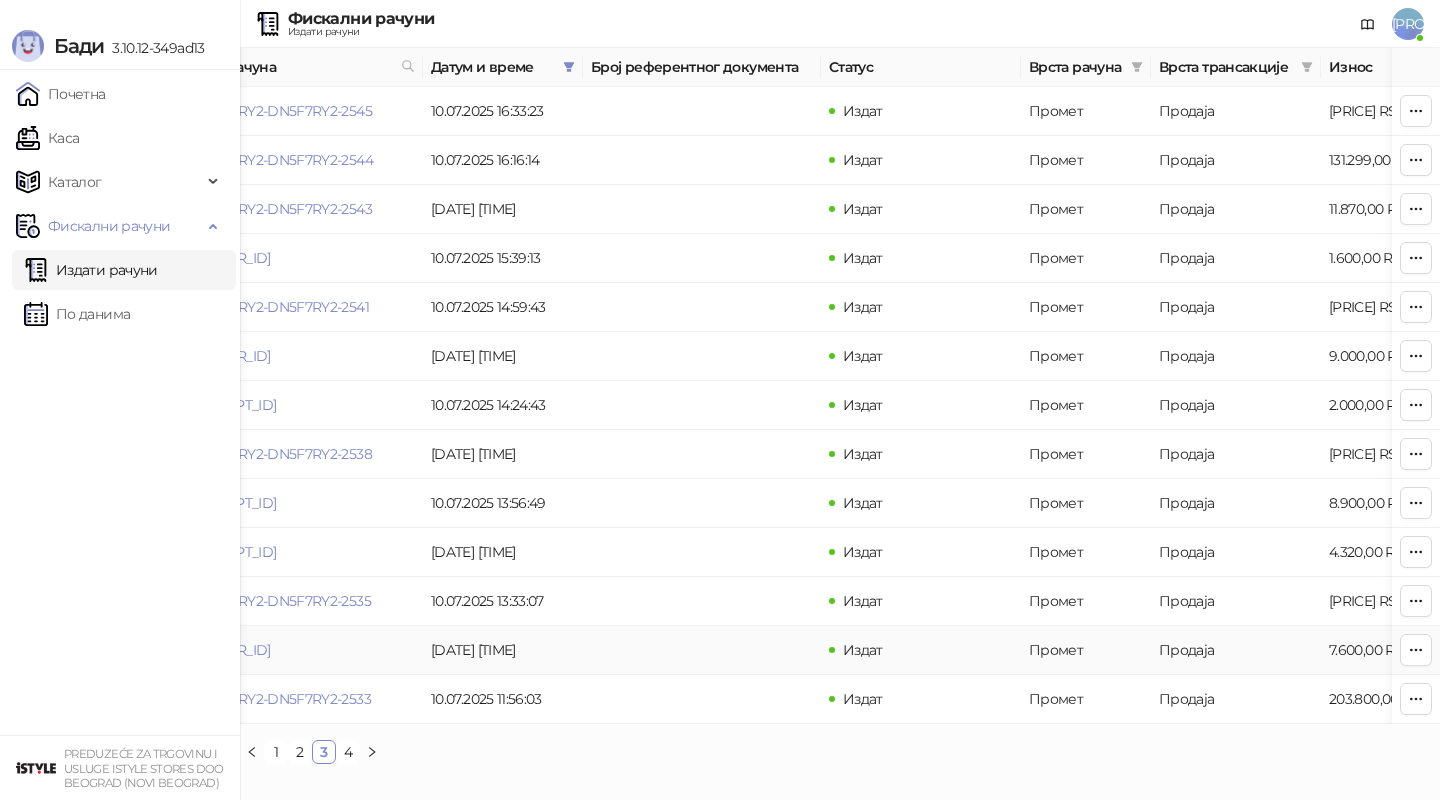 click on "[ORDER_ID]" at bounding box center [304, 650] 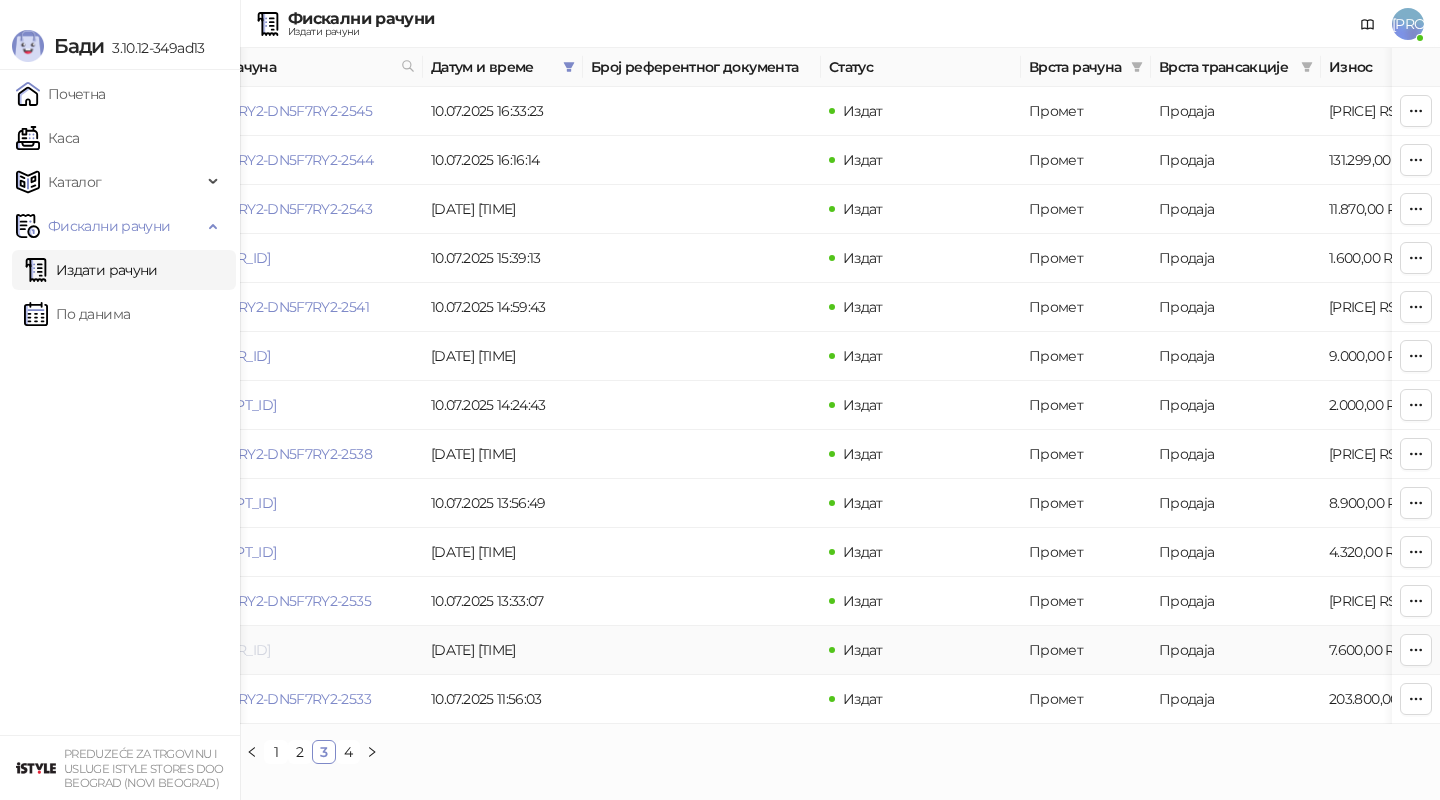 click on "[ORDER_ID]" at bounding box center (232, 650) 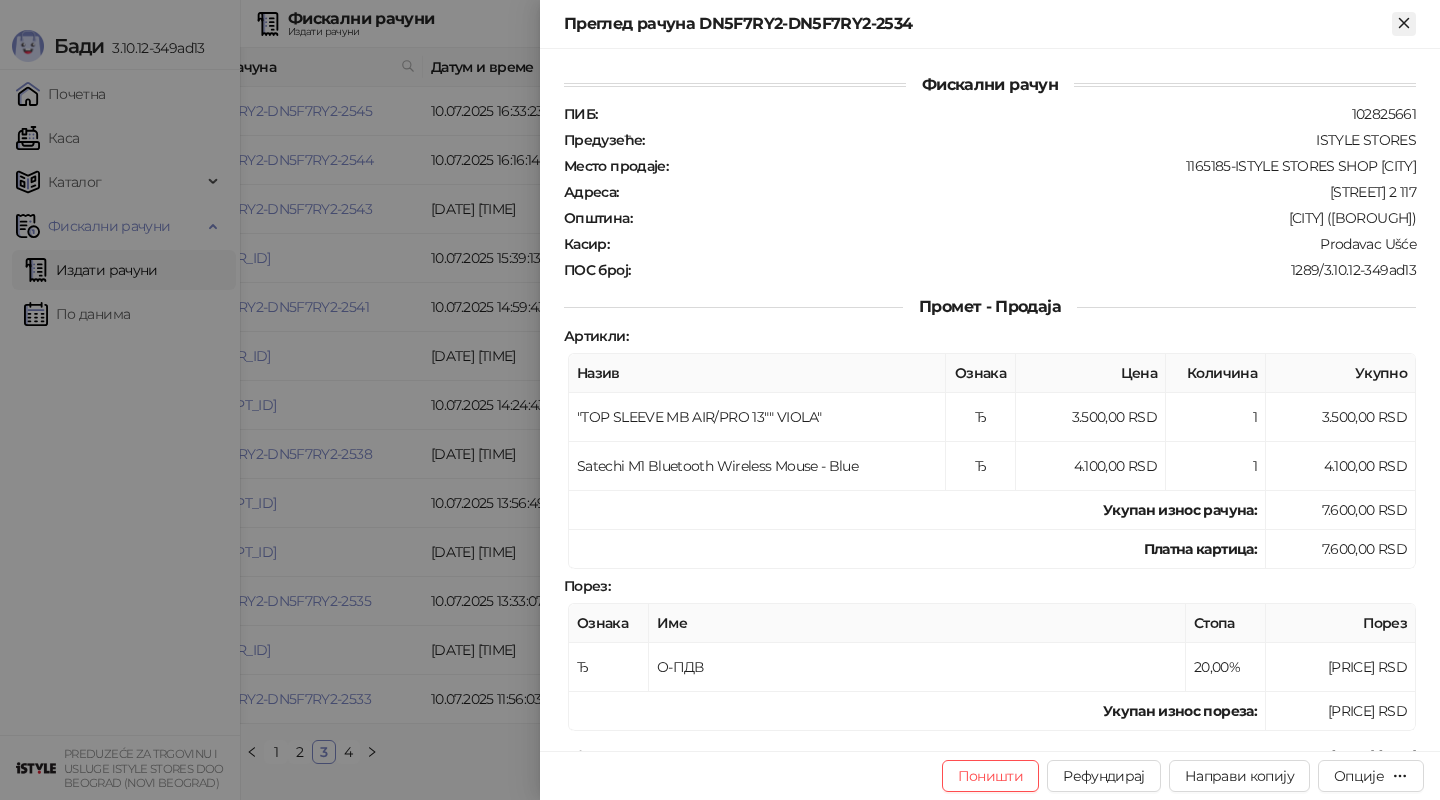 click 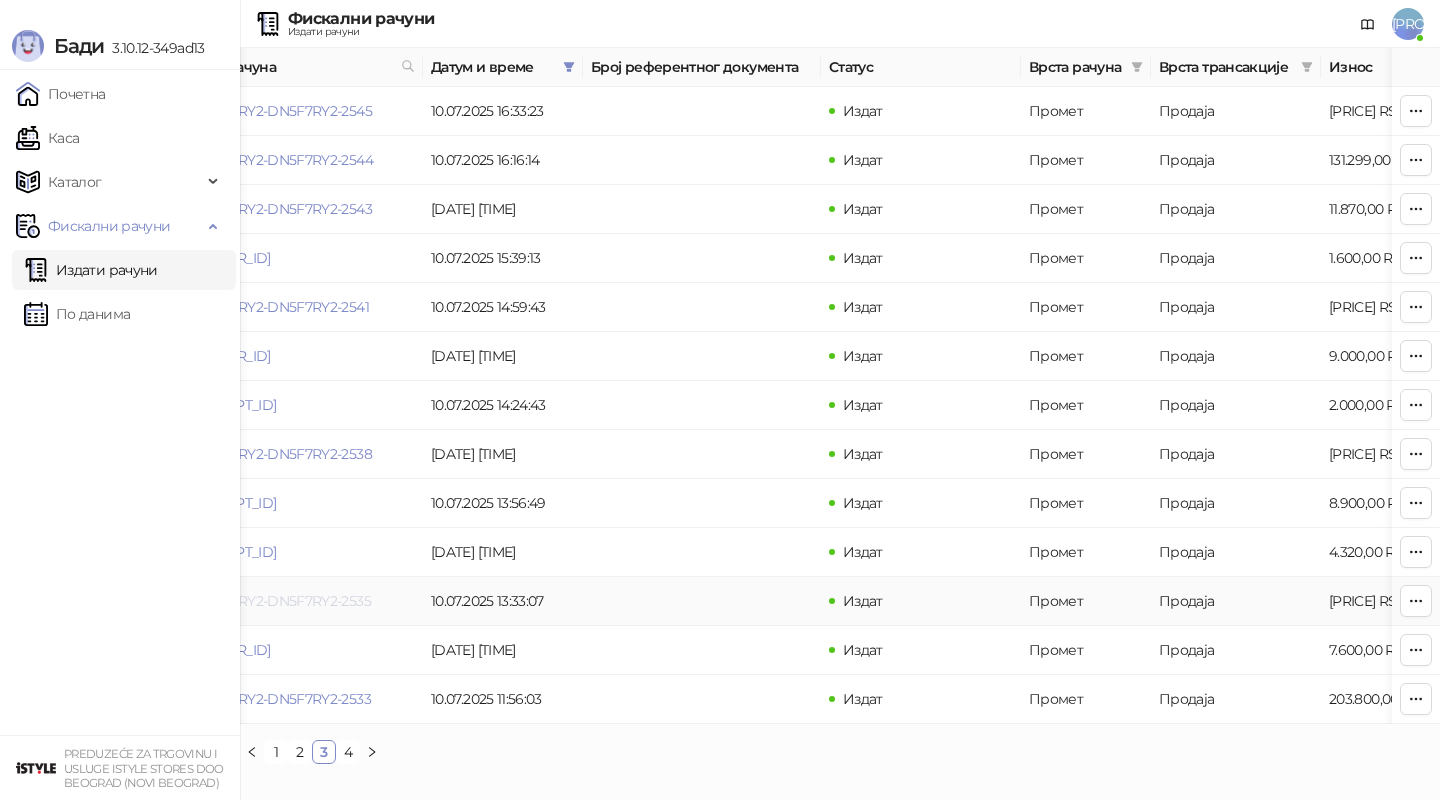 click on "DN5F7RY2-DN5F7RY2-2535" at bounding box center (282, 601) 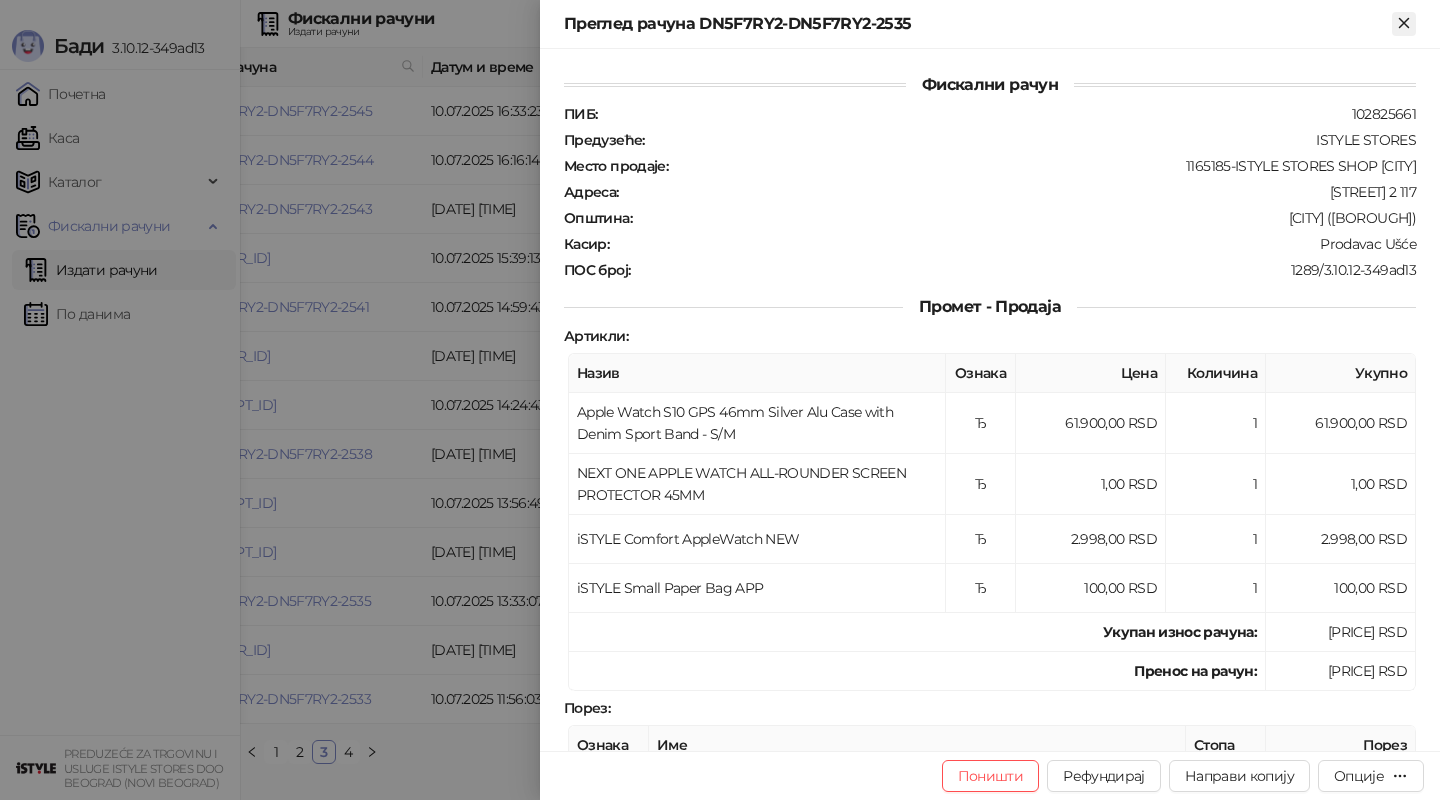 click 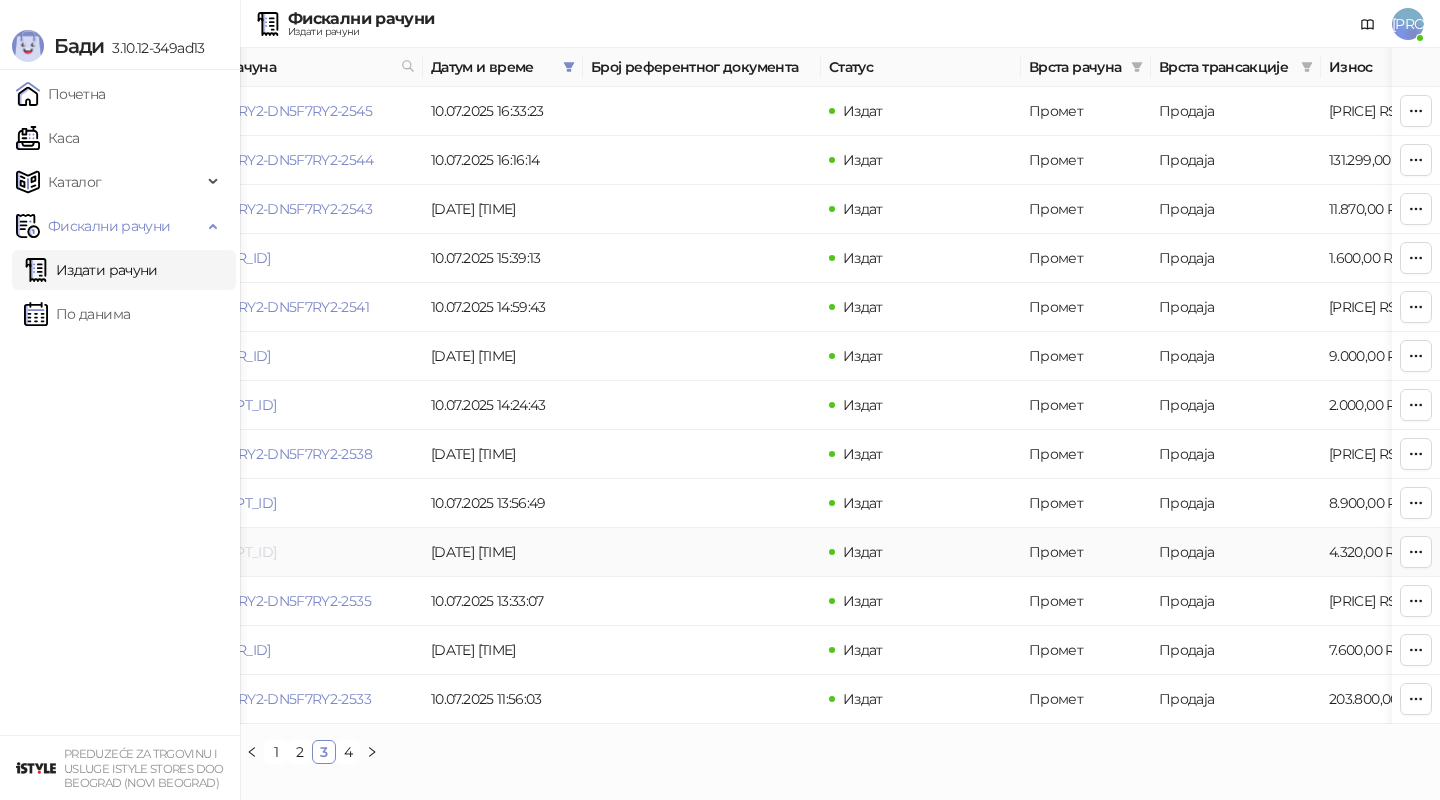 click on "[RECEIPT_ID]" at bounding box center [234, 552] 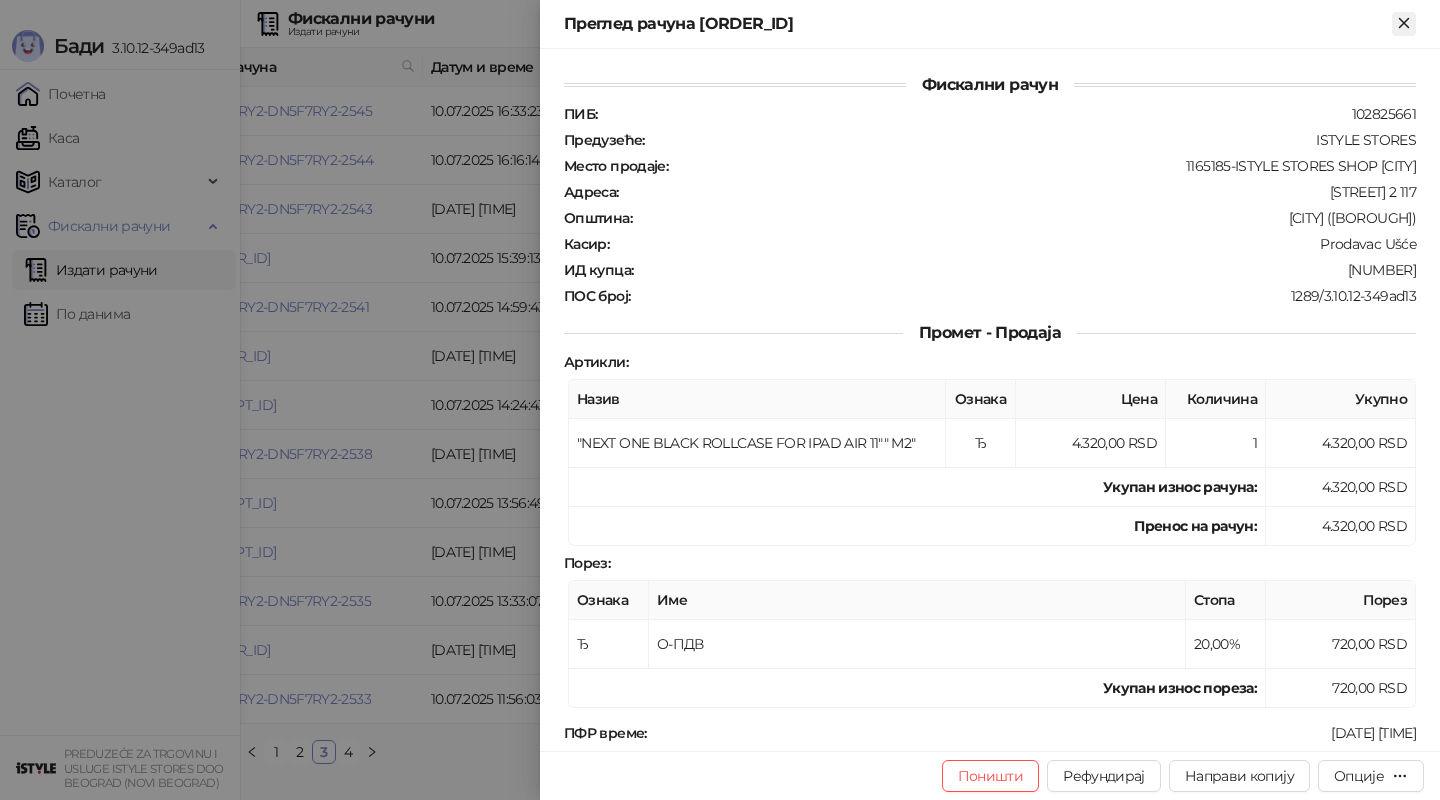 click 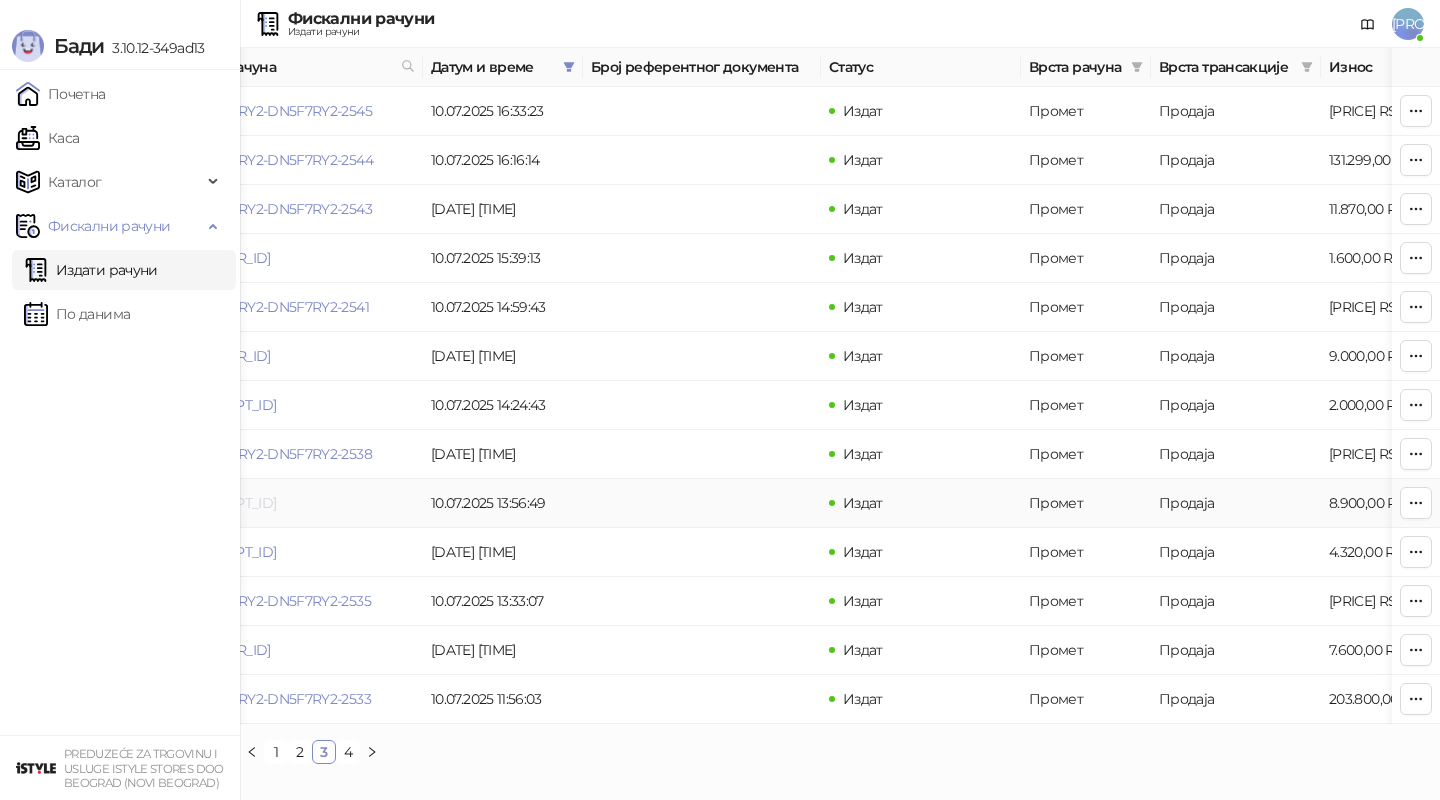 click on "[RECEIPT_ID]" at bounding box center [234, 503] 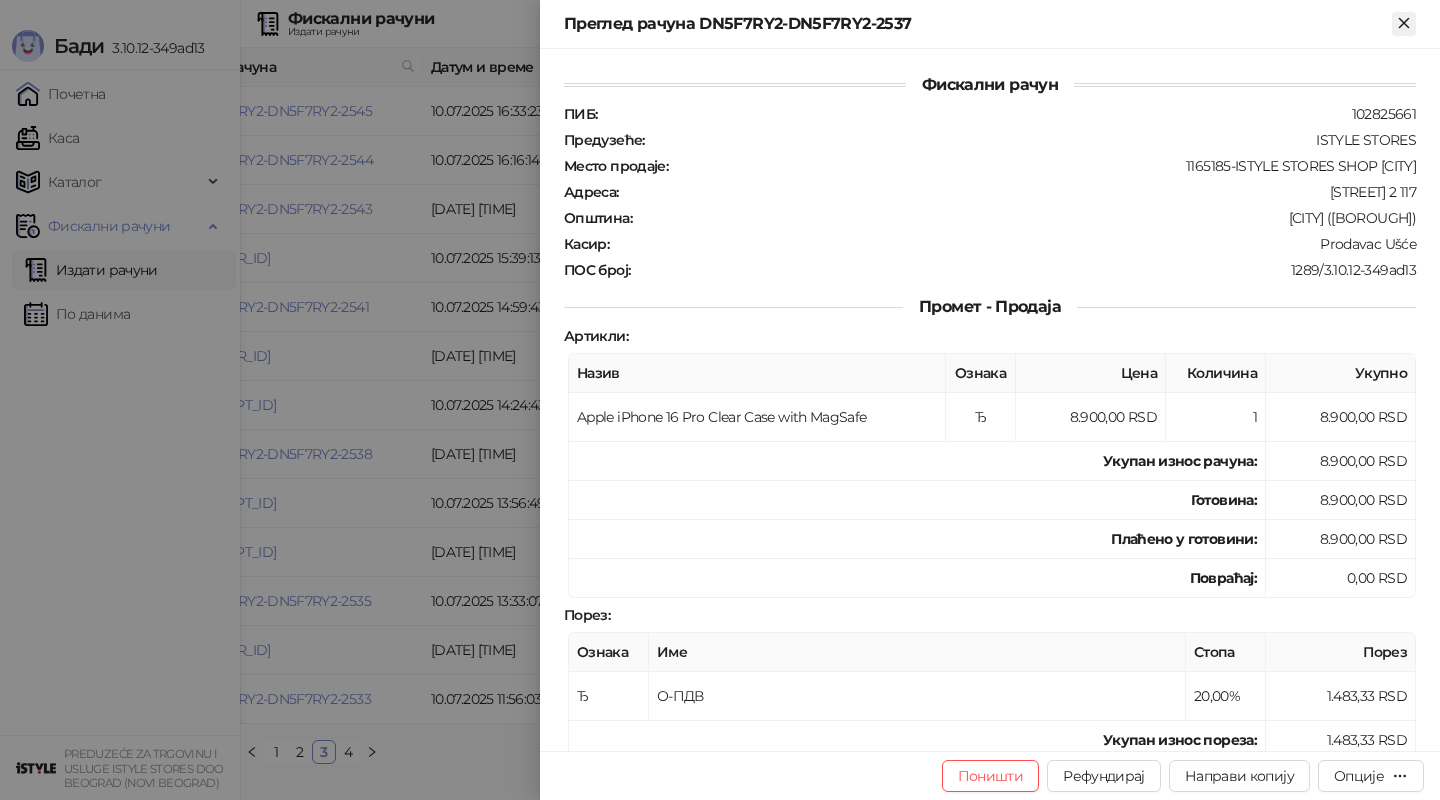 click 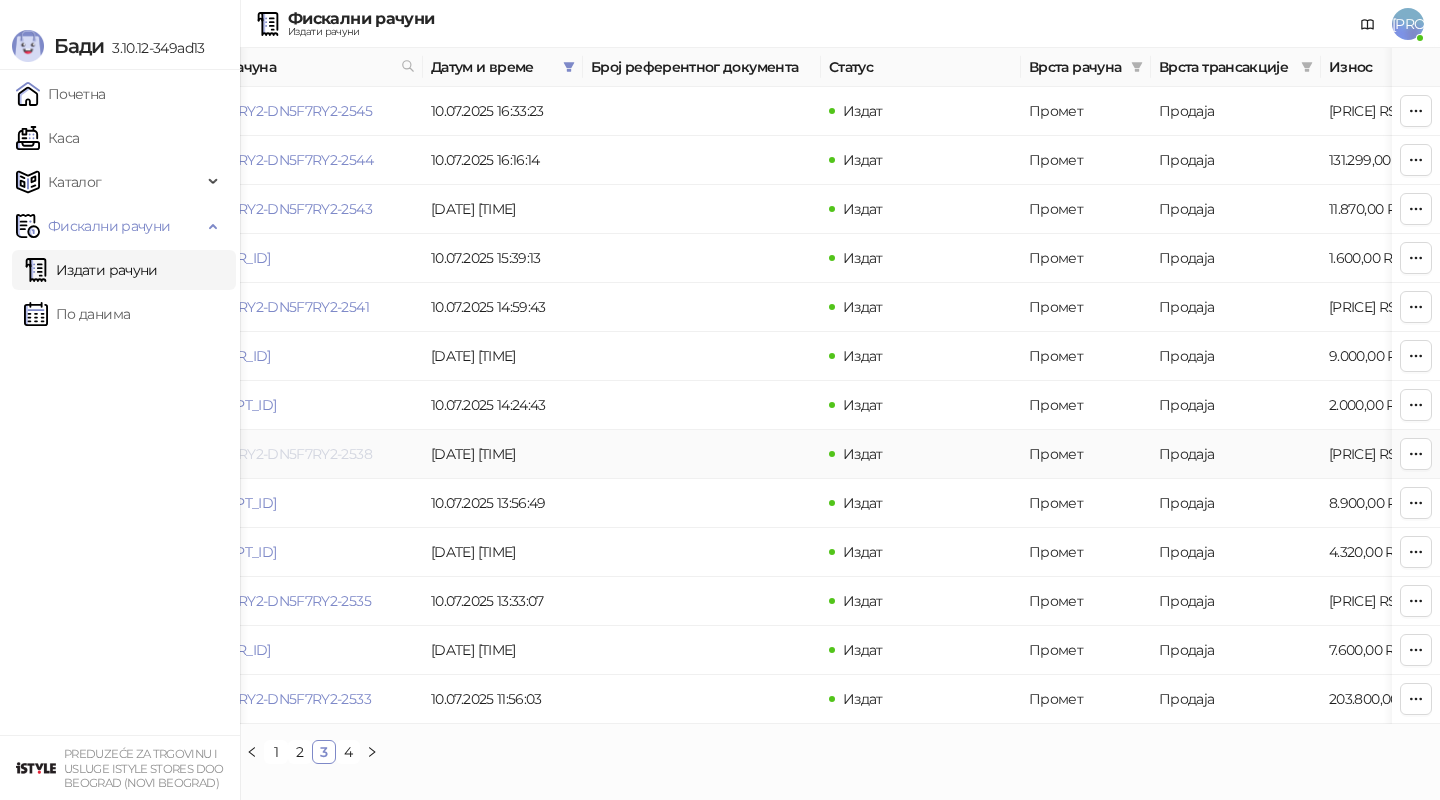 click on "DN5F7RY2-DN5F7RY2-2538" at bounding box center (282, 454) 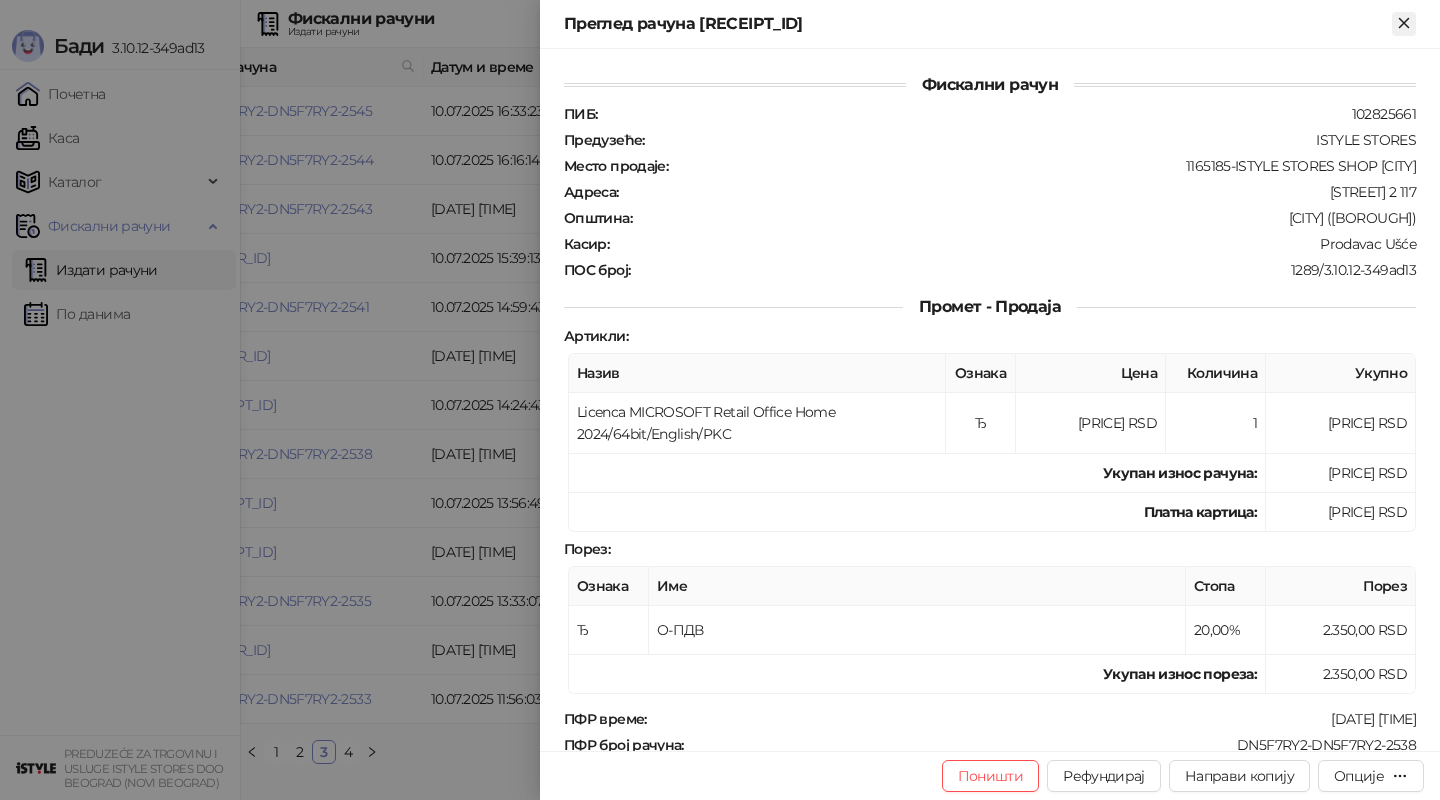 click 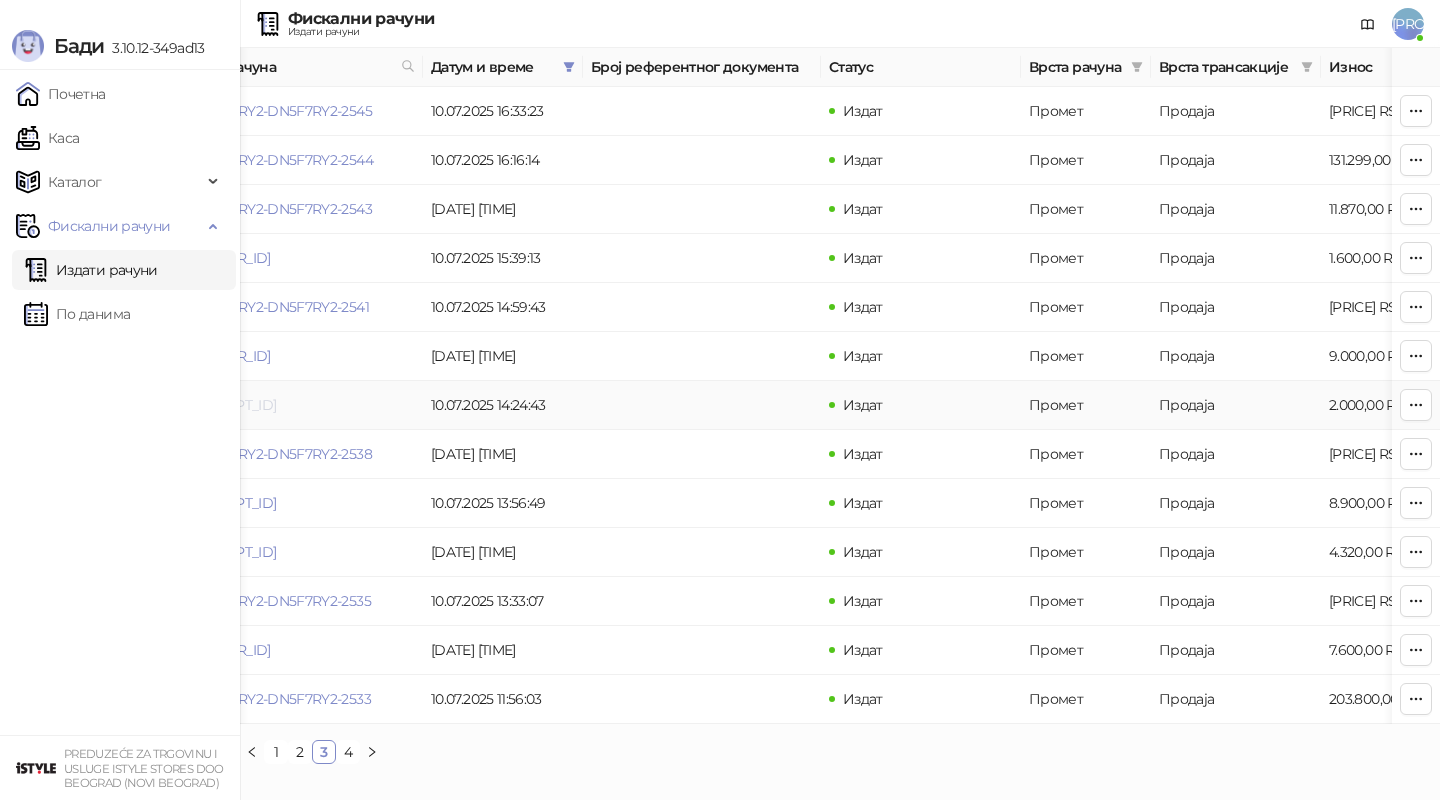 click on "[RECEIPT_ID]" at bounding box center (234, 405) 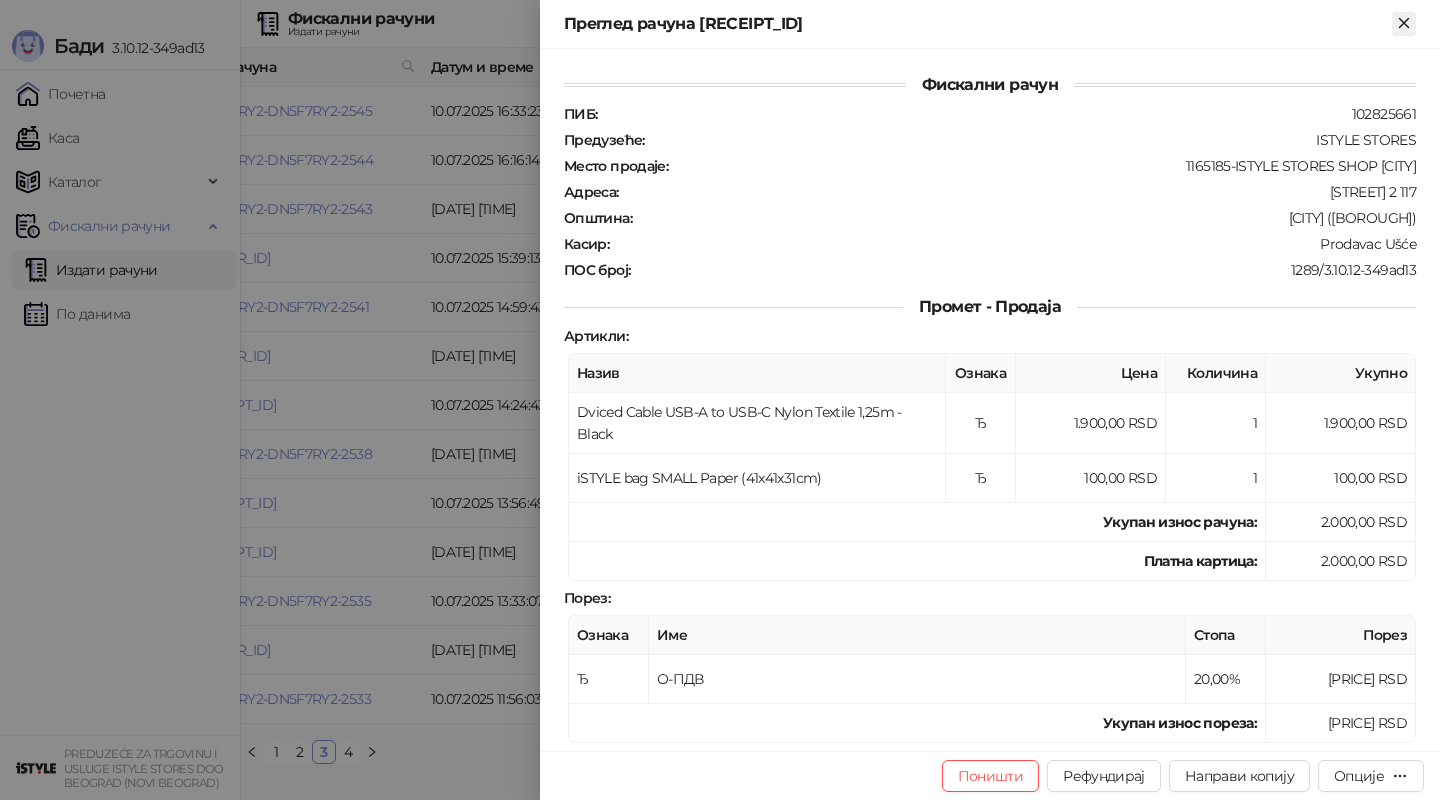 click 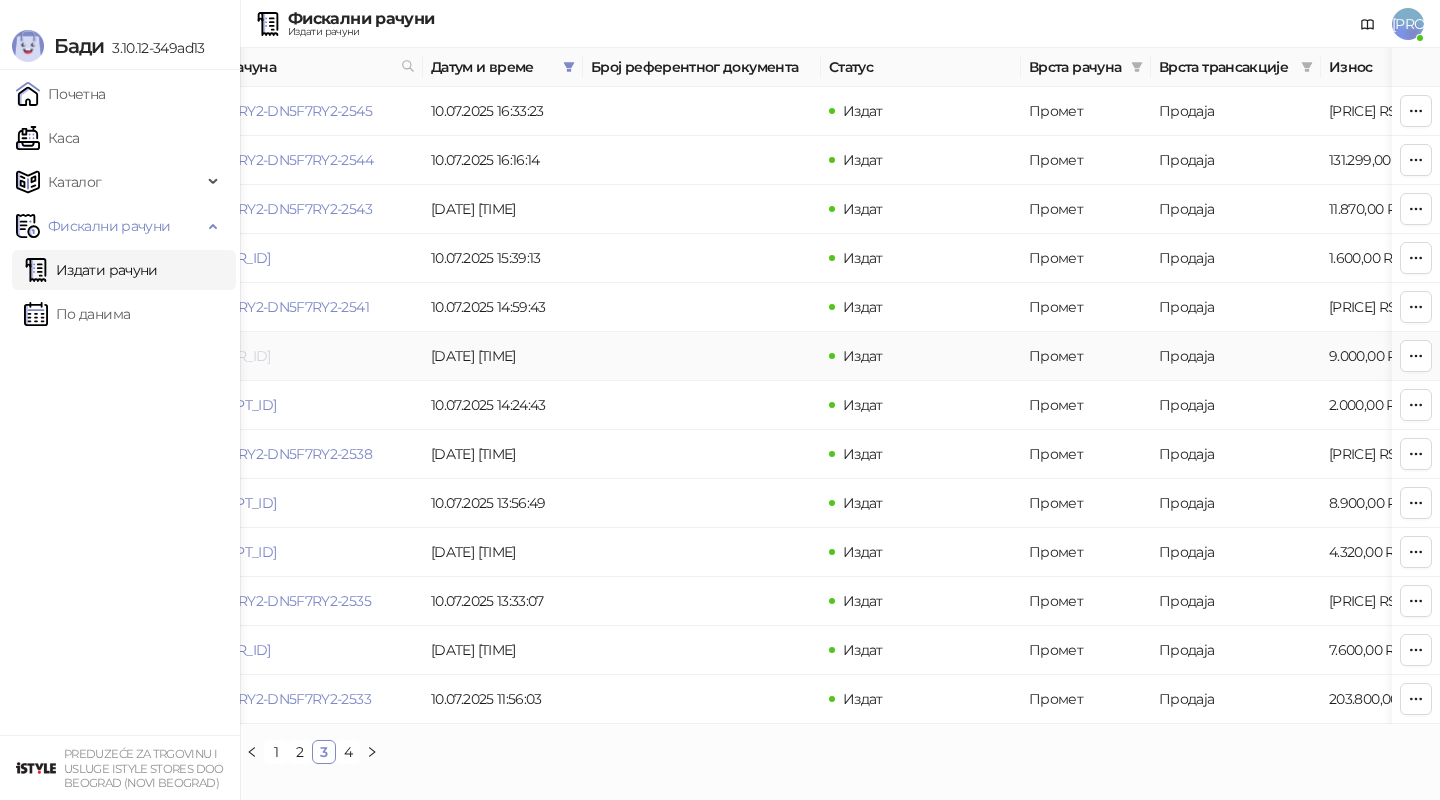 click on "[ORDER_ID]" at bounding box center (232, 356) 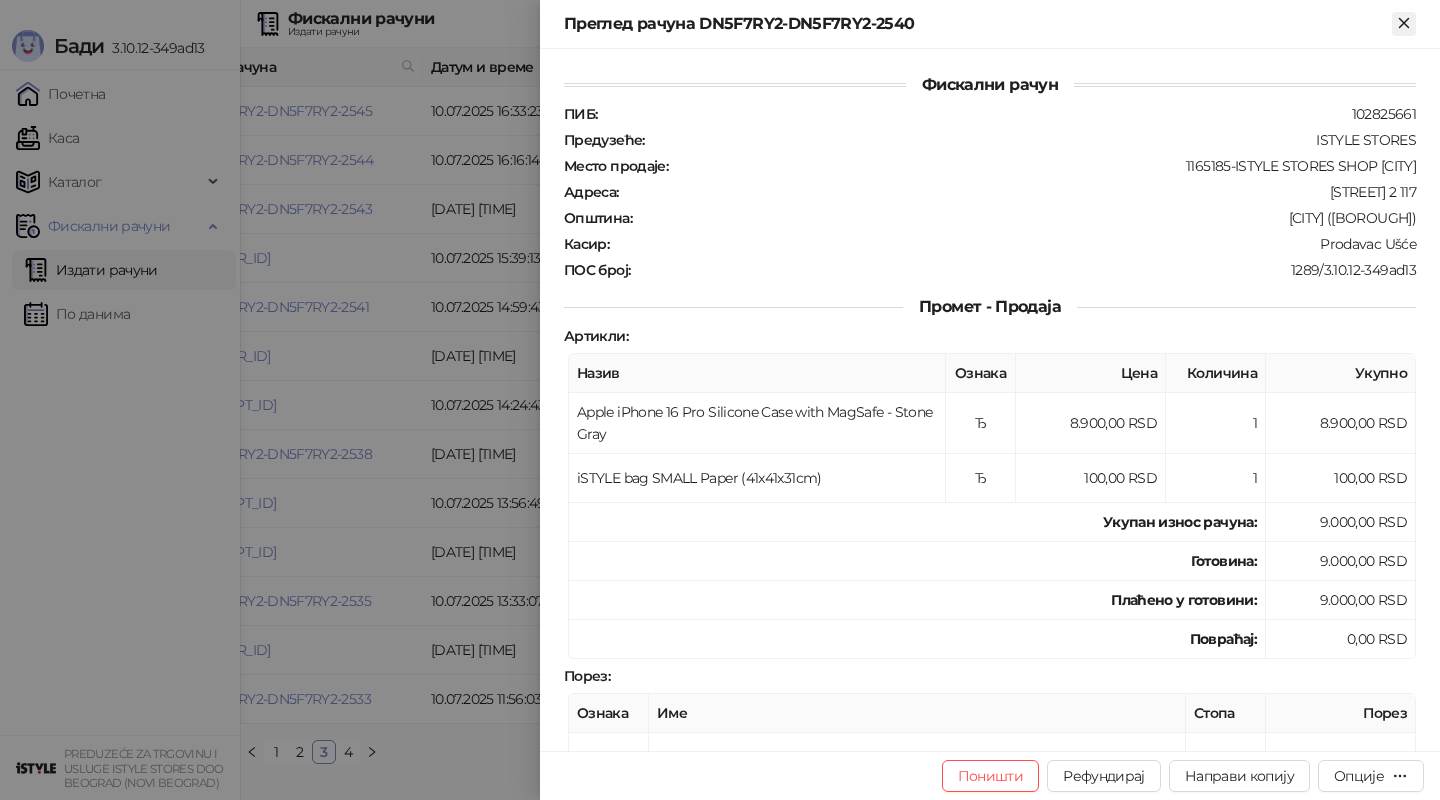 click 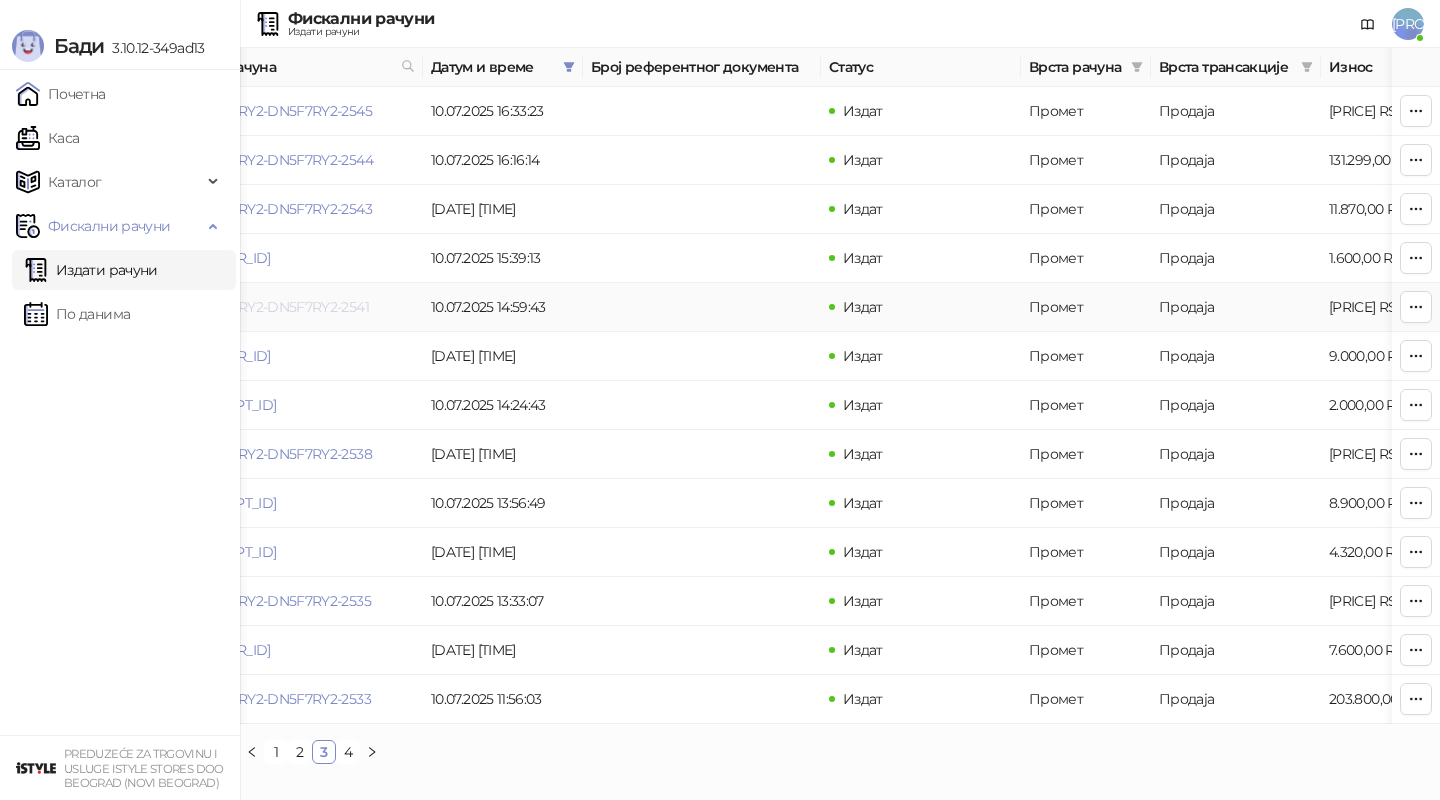 click on "DN5F7RY2-DN5F7RY2-2541" at bounding box center (281, 307) 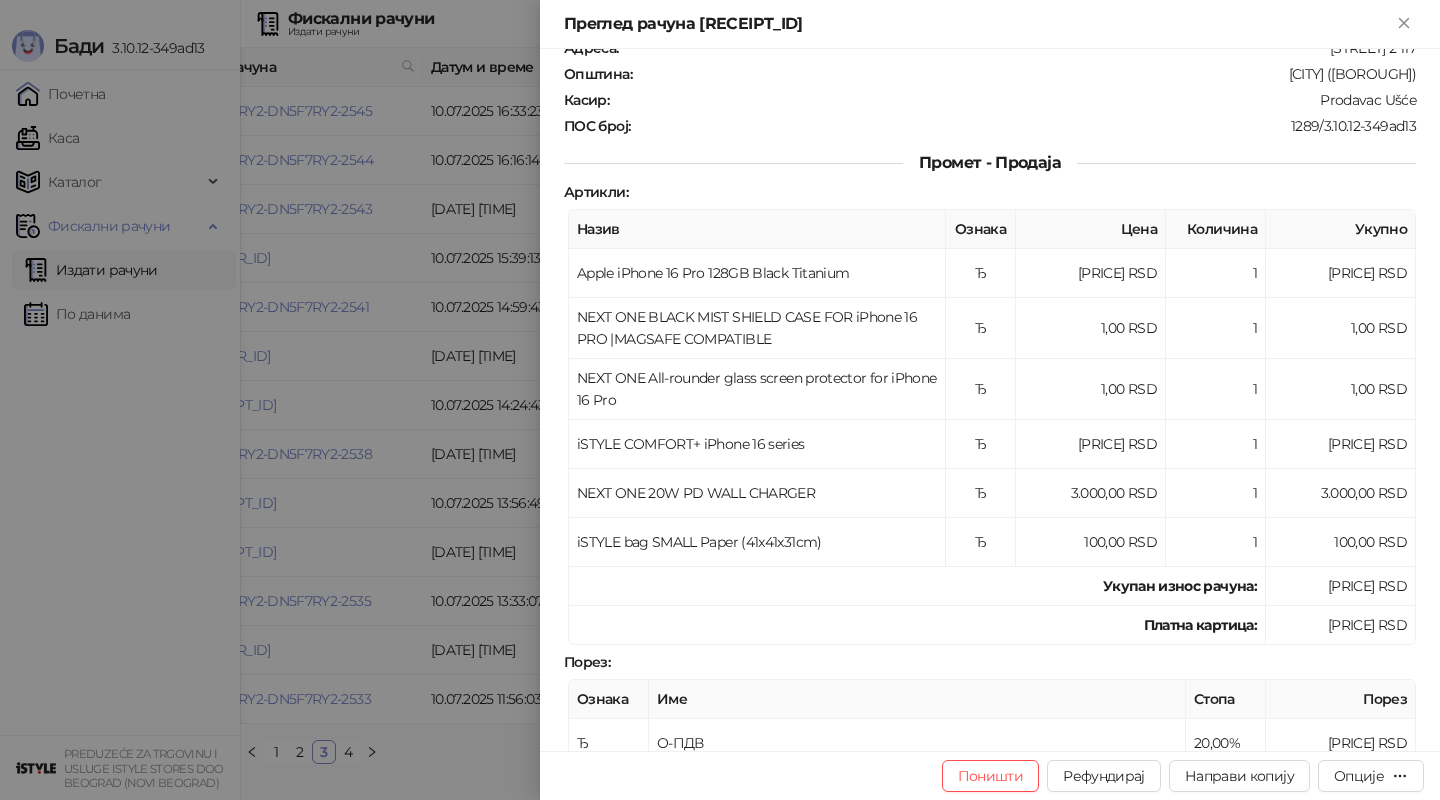 scroll, scrollTop: 151, scrollLeft: 0, axis: vertical 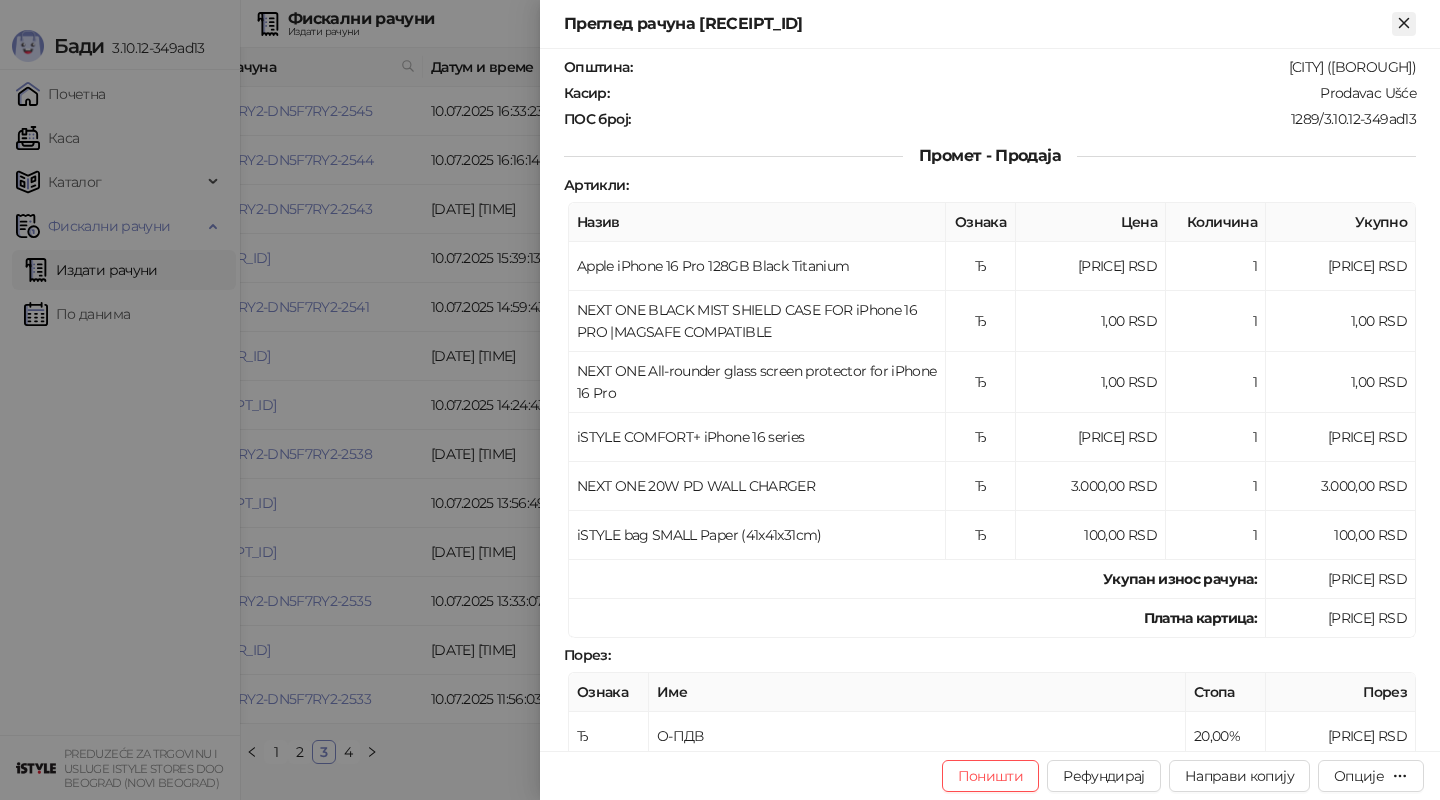 click 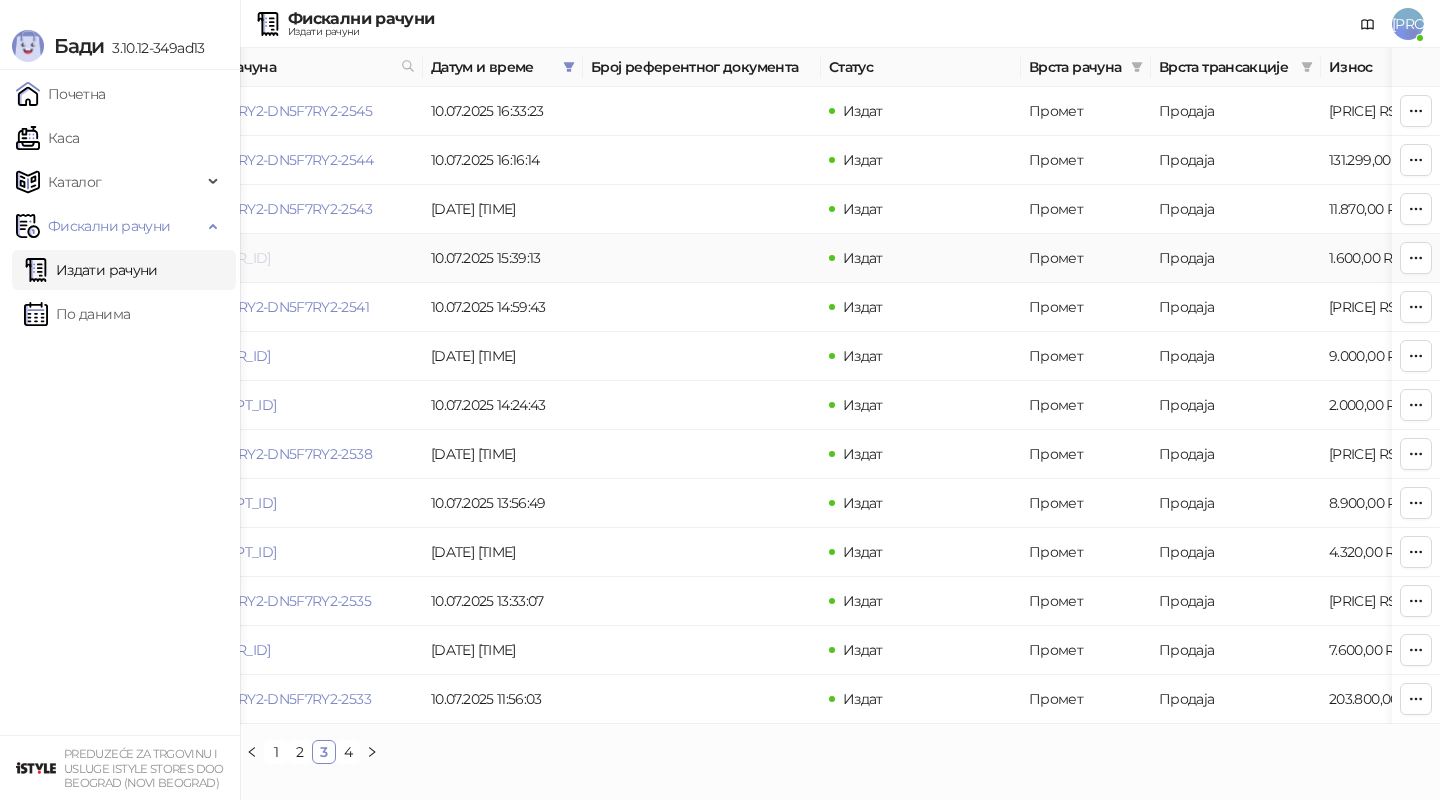 click on "[ORDER_ID]" at bounding box center (232, 258) 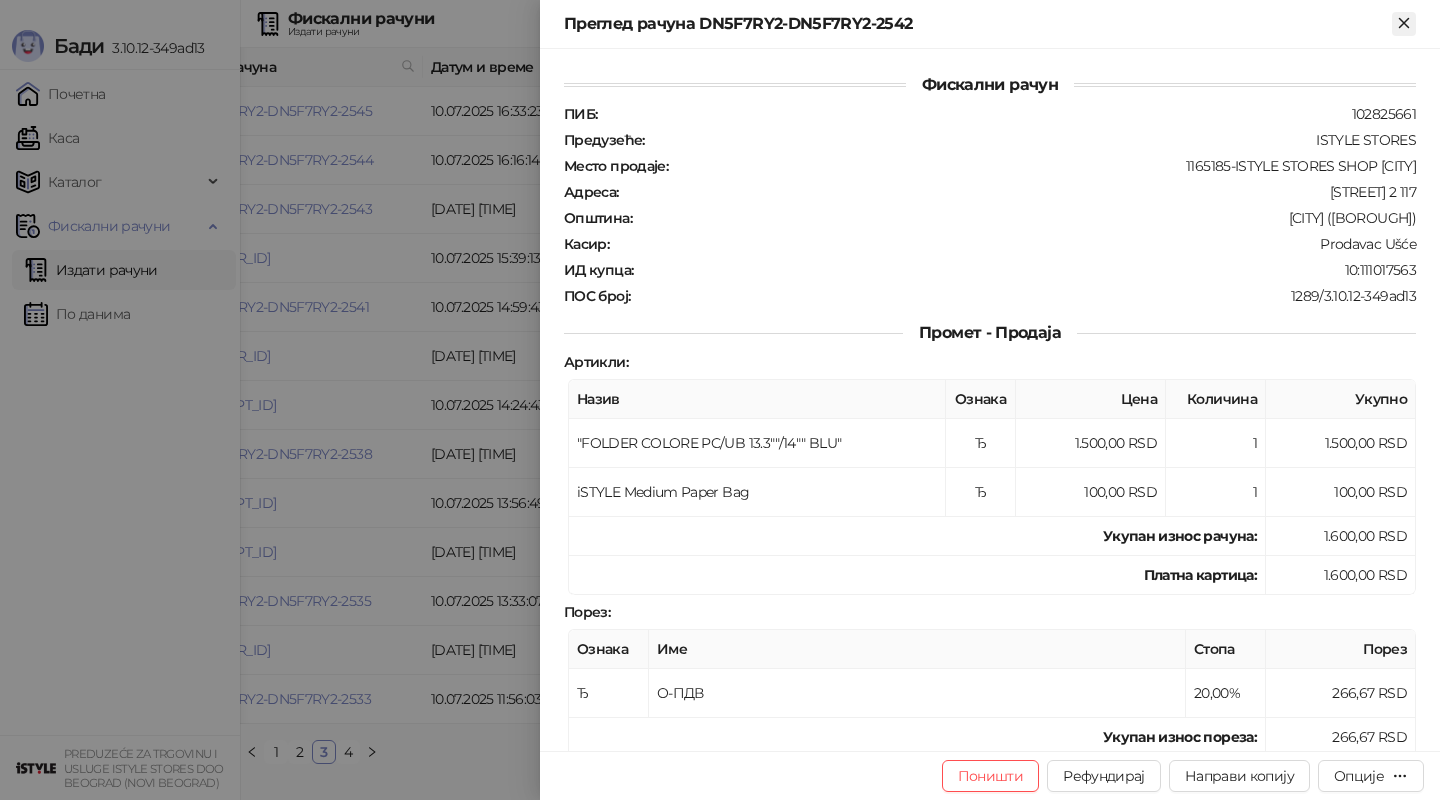 click 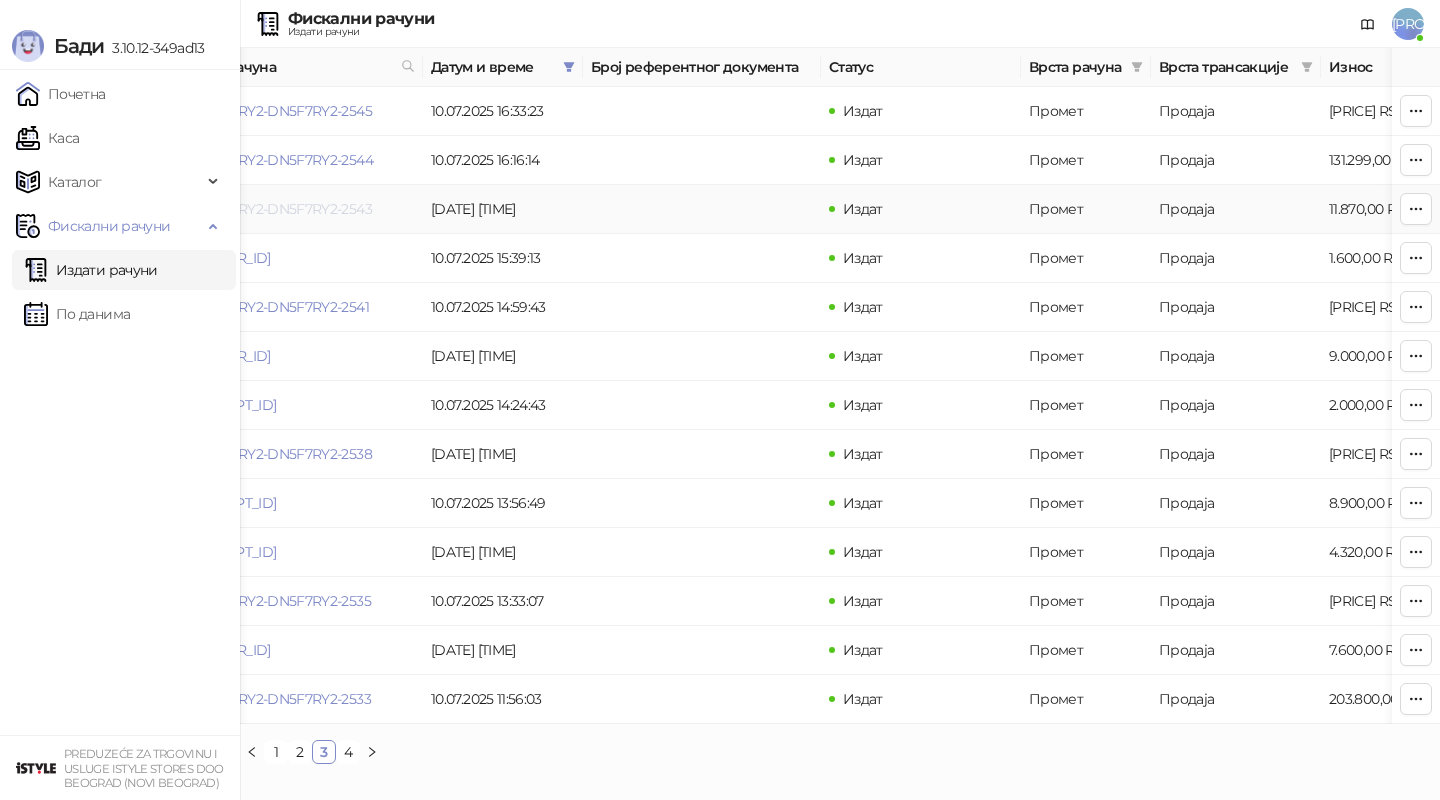 click on "DN5F7RY2-DN5F7RY2-2543" at bounding box center (282, 209) 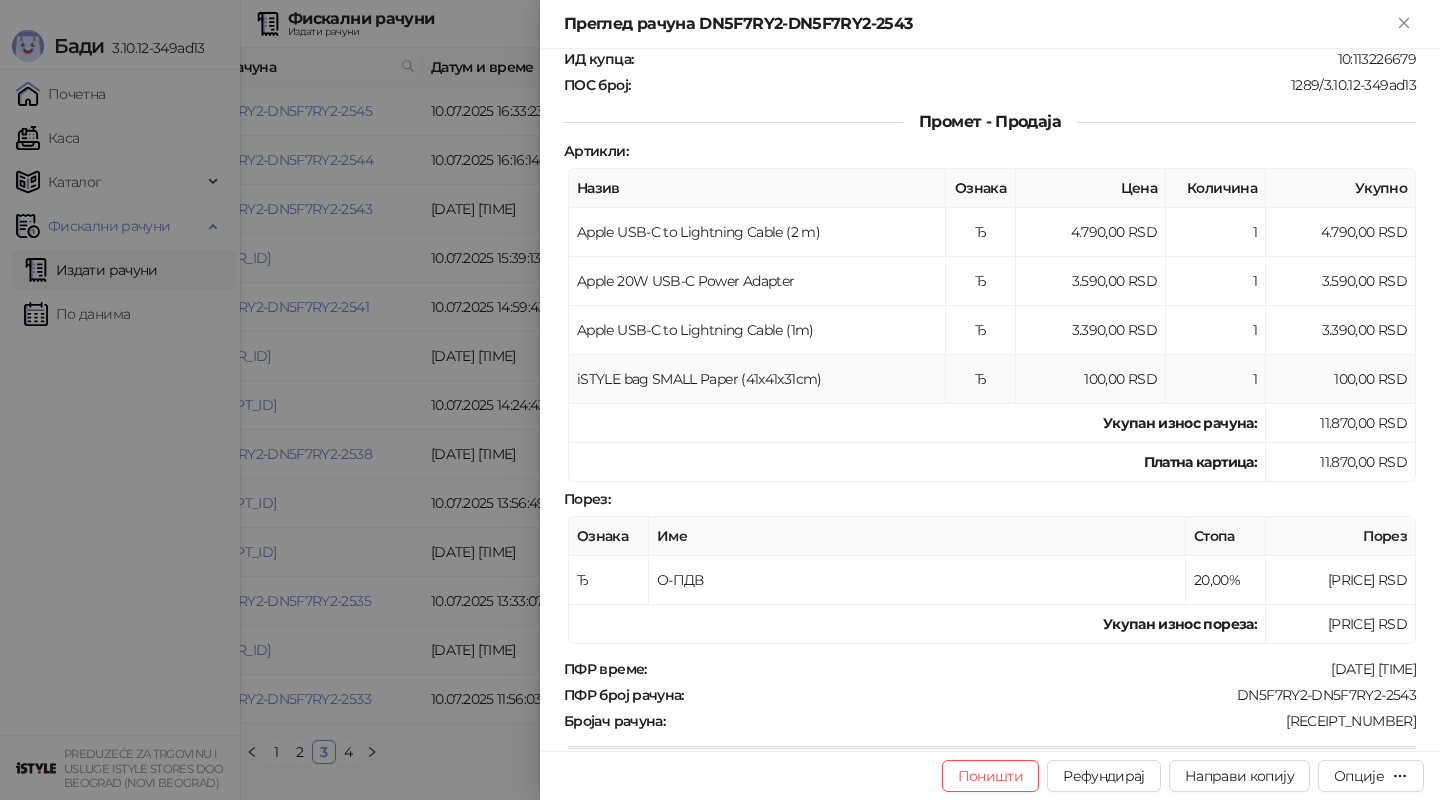 scroll, scrollTop: 314, scrollLeft: 0, axis: vertical 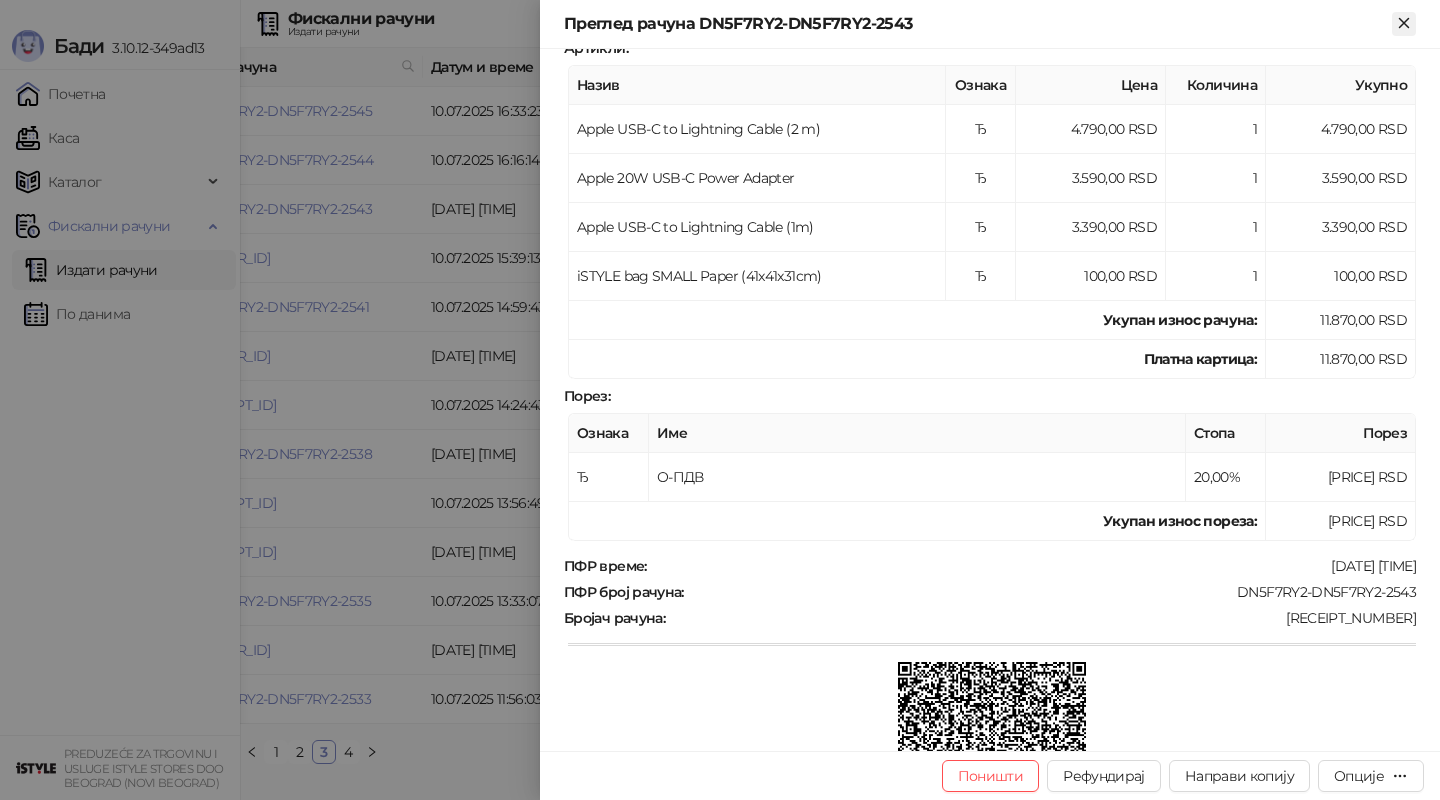 click 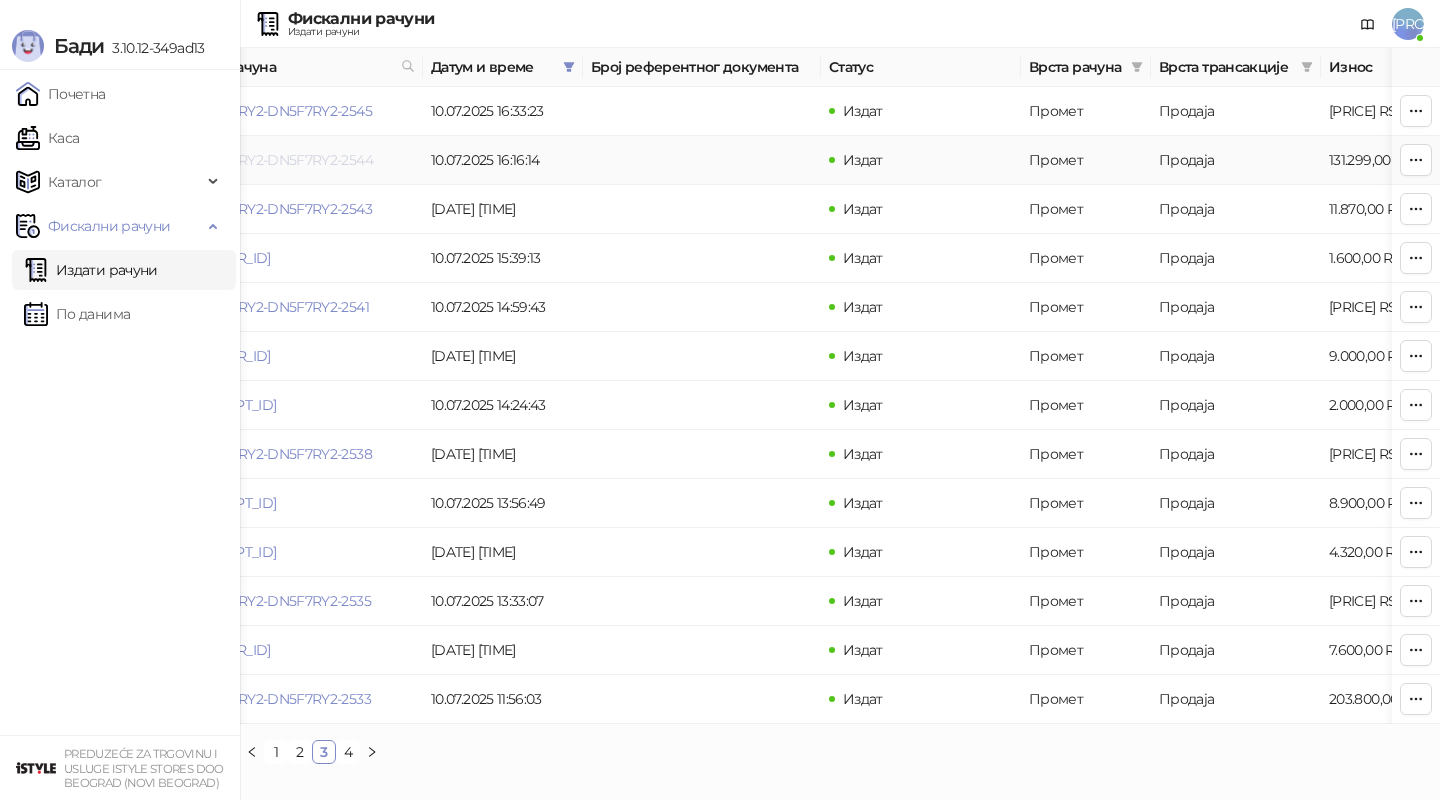 click on "DN5F7RY2-DN5F7RY2-2544" at bounding box center [283, 160] 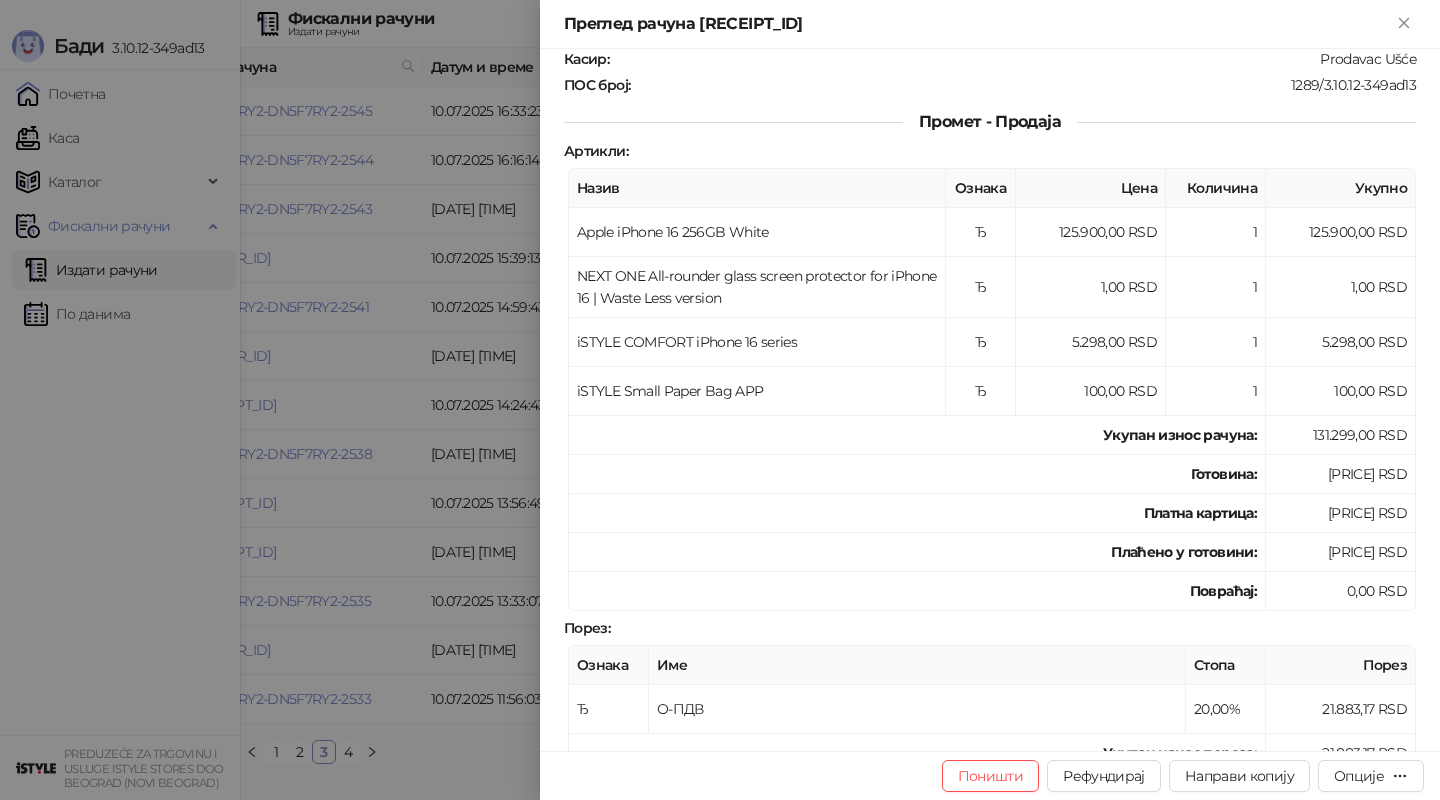 scroll, scrollTop: 187, scrollLeft: 0, axis: vertical 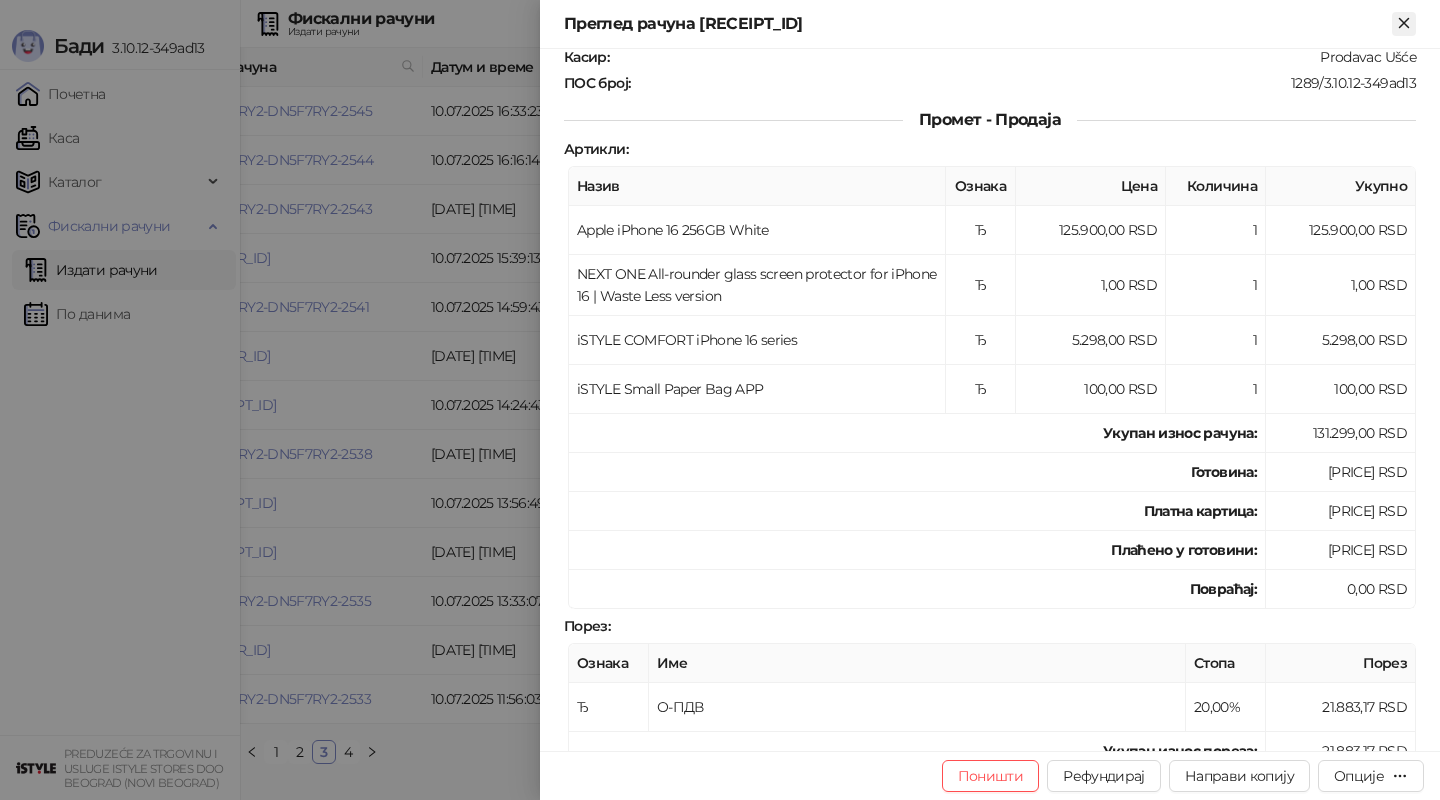 click 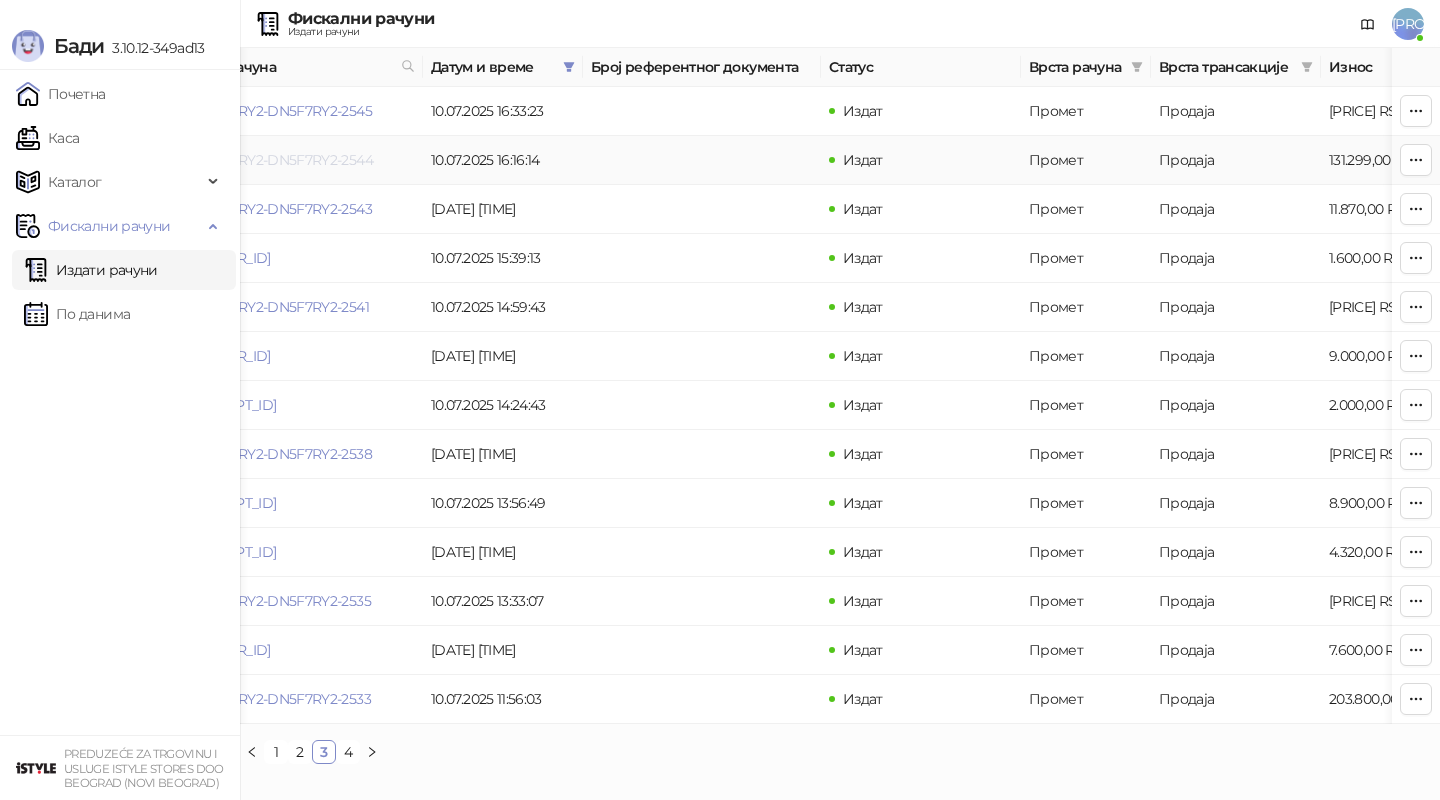 click on "DN5F7RY2-DN5F7RY2-2544" at bounding box center (283, 160) 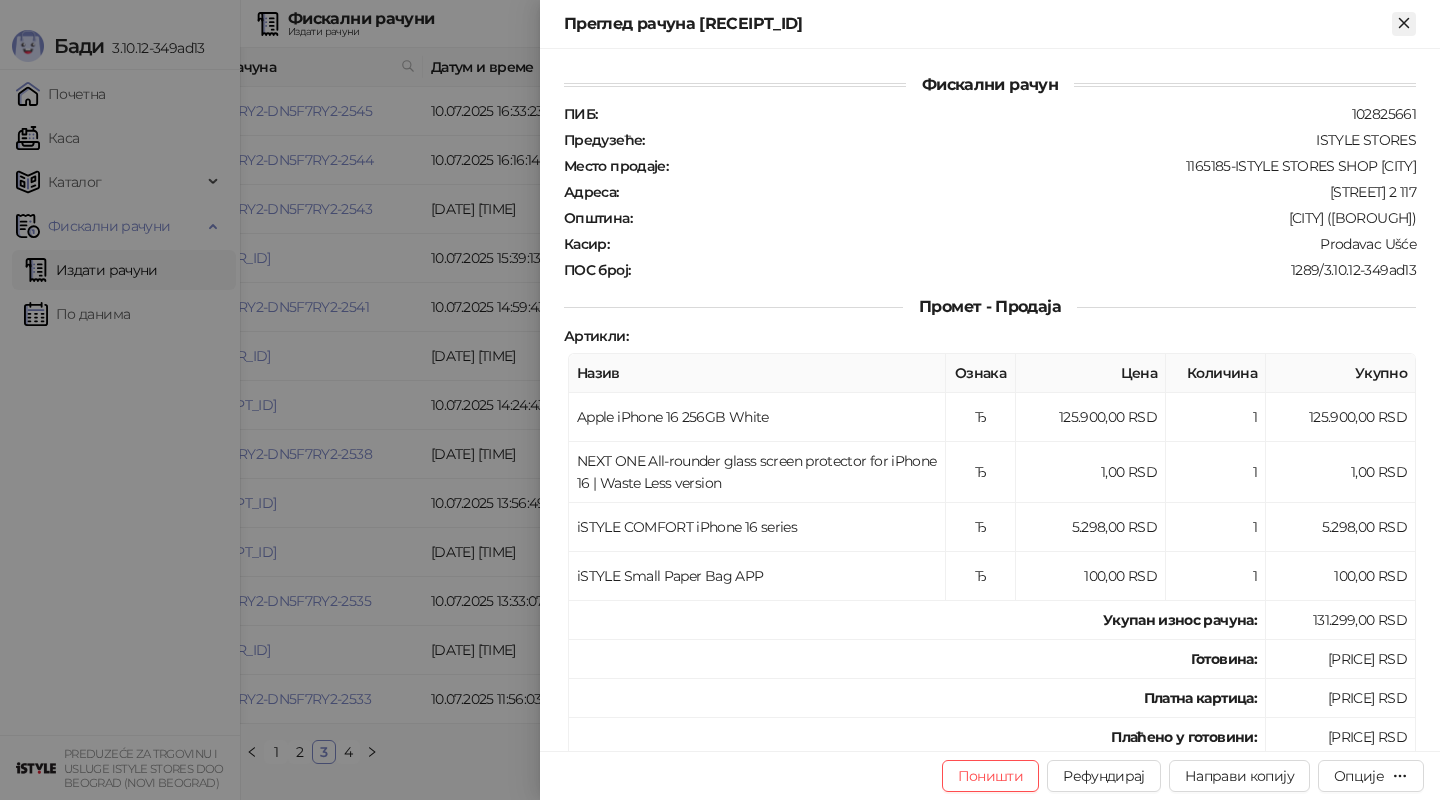 click 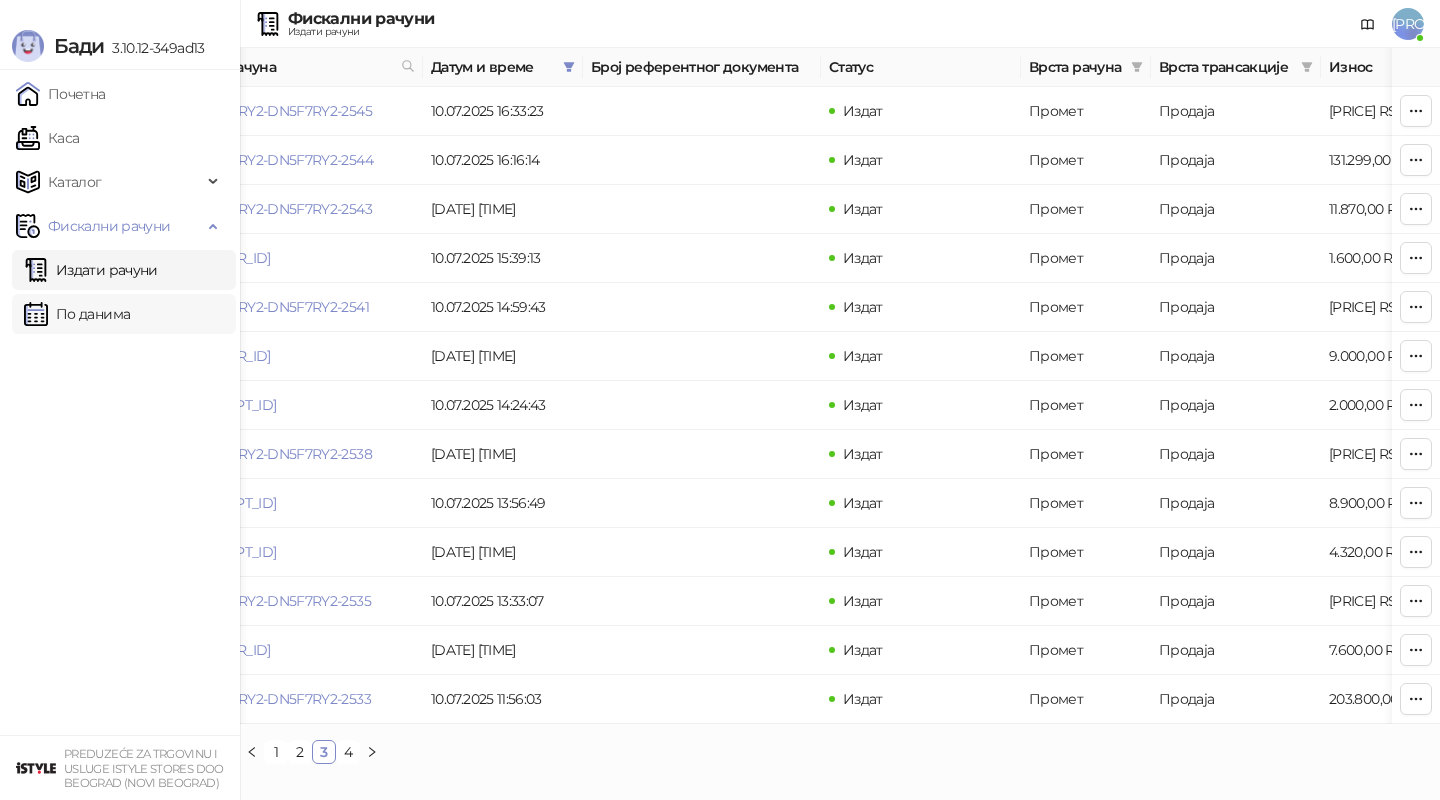 click on "По данима" at bounding box center [77, 314] 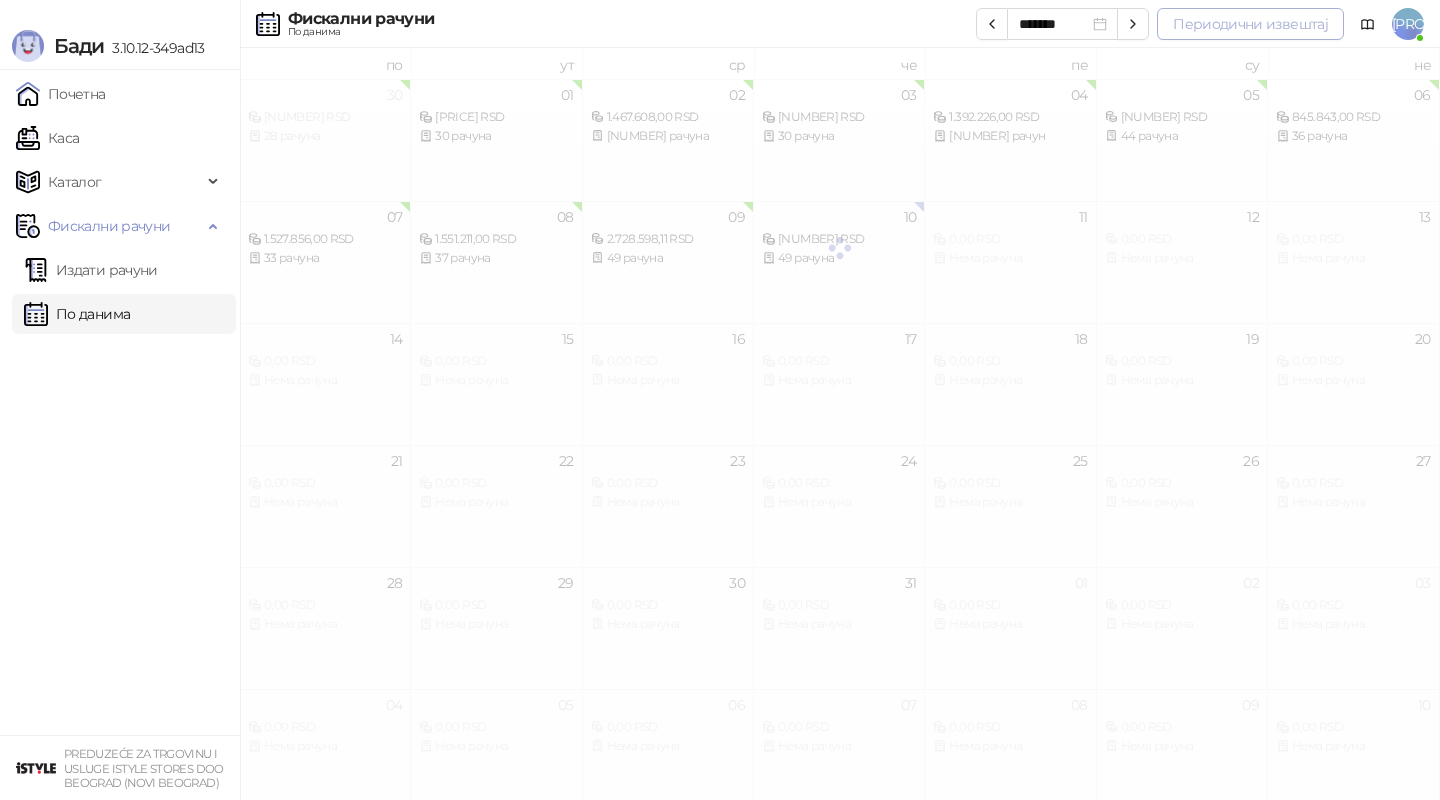 click on "Периодични извештај" at bounding box center (1250, 24) 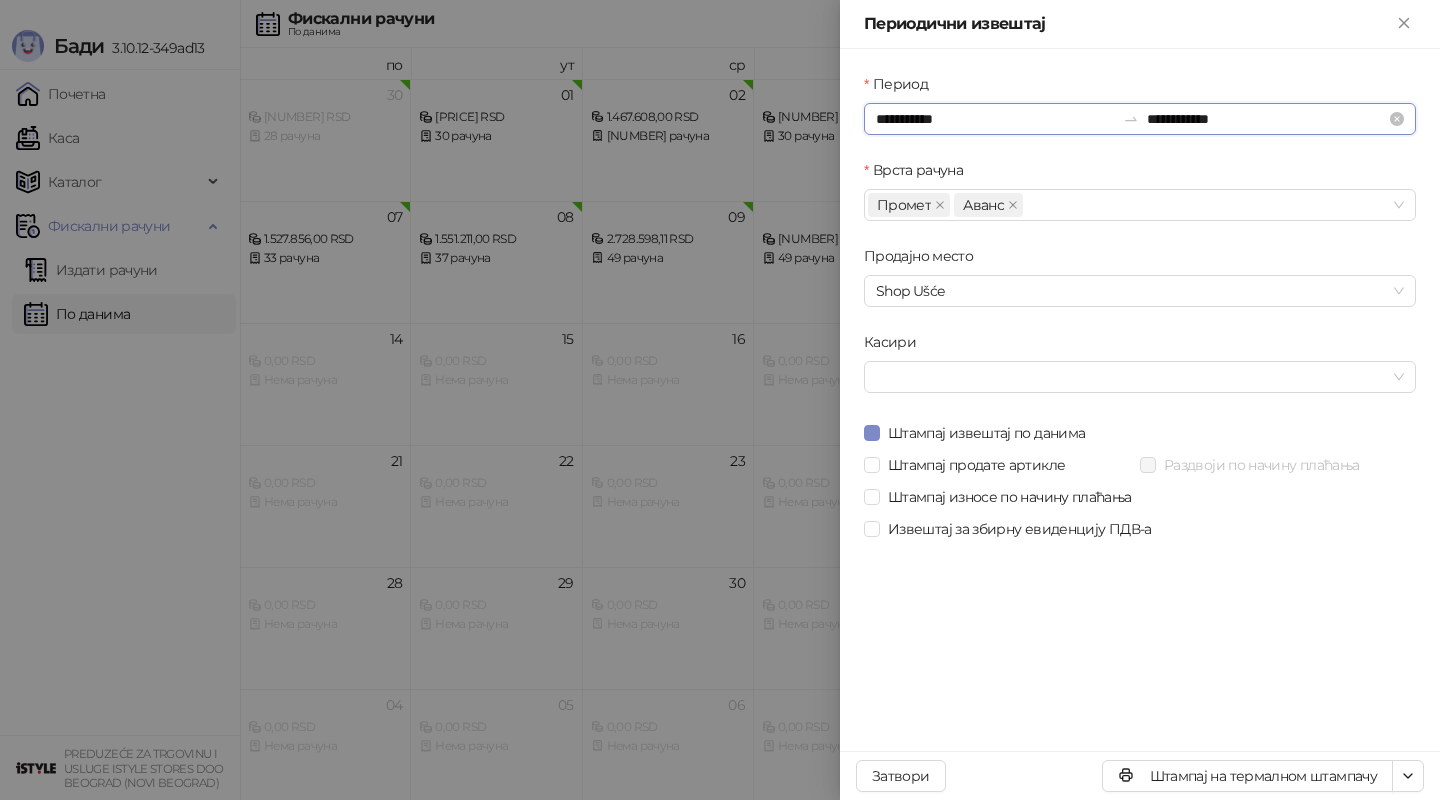 click on "**********" at bounding box center (995, 119) 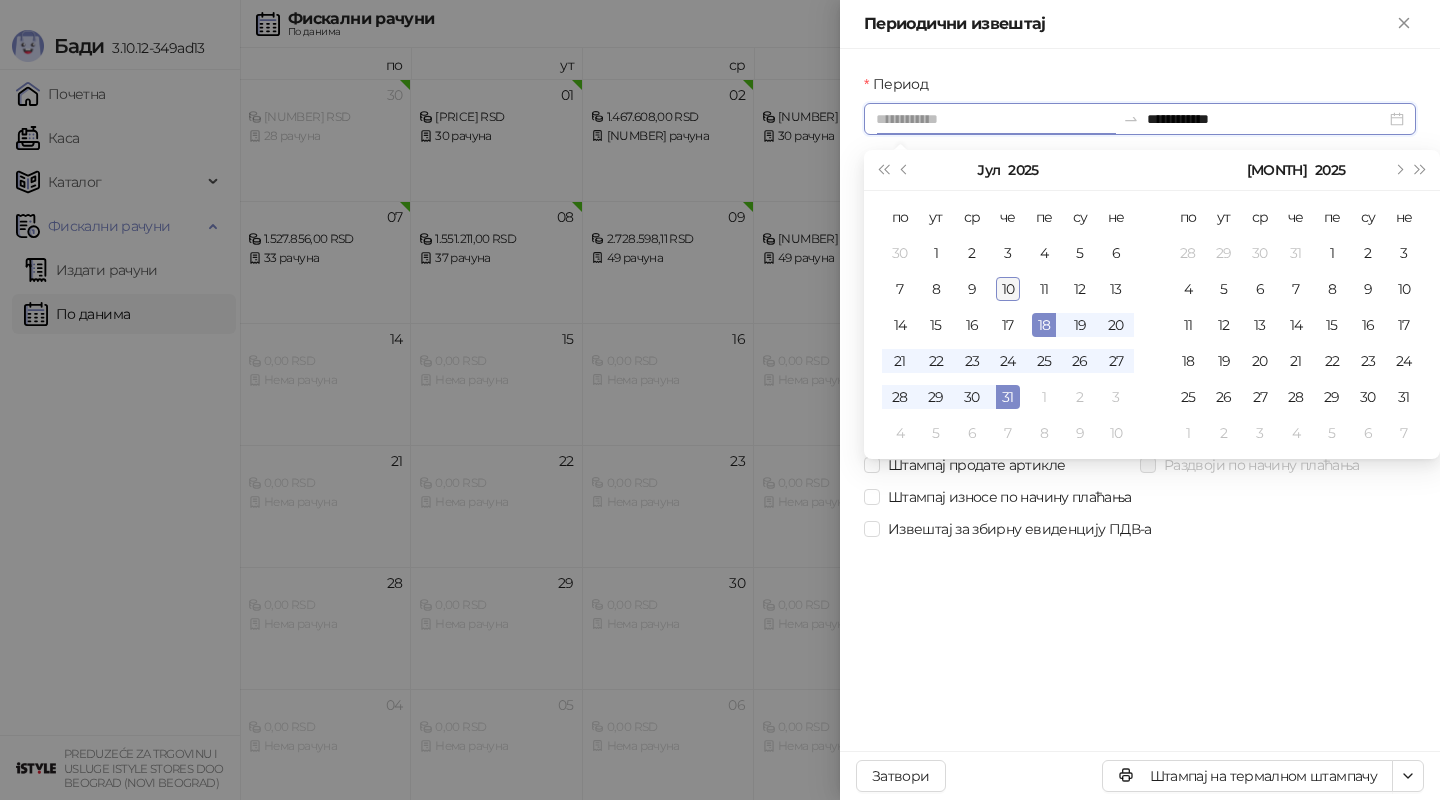 type on "**********" 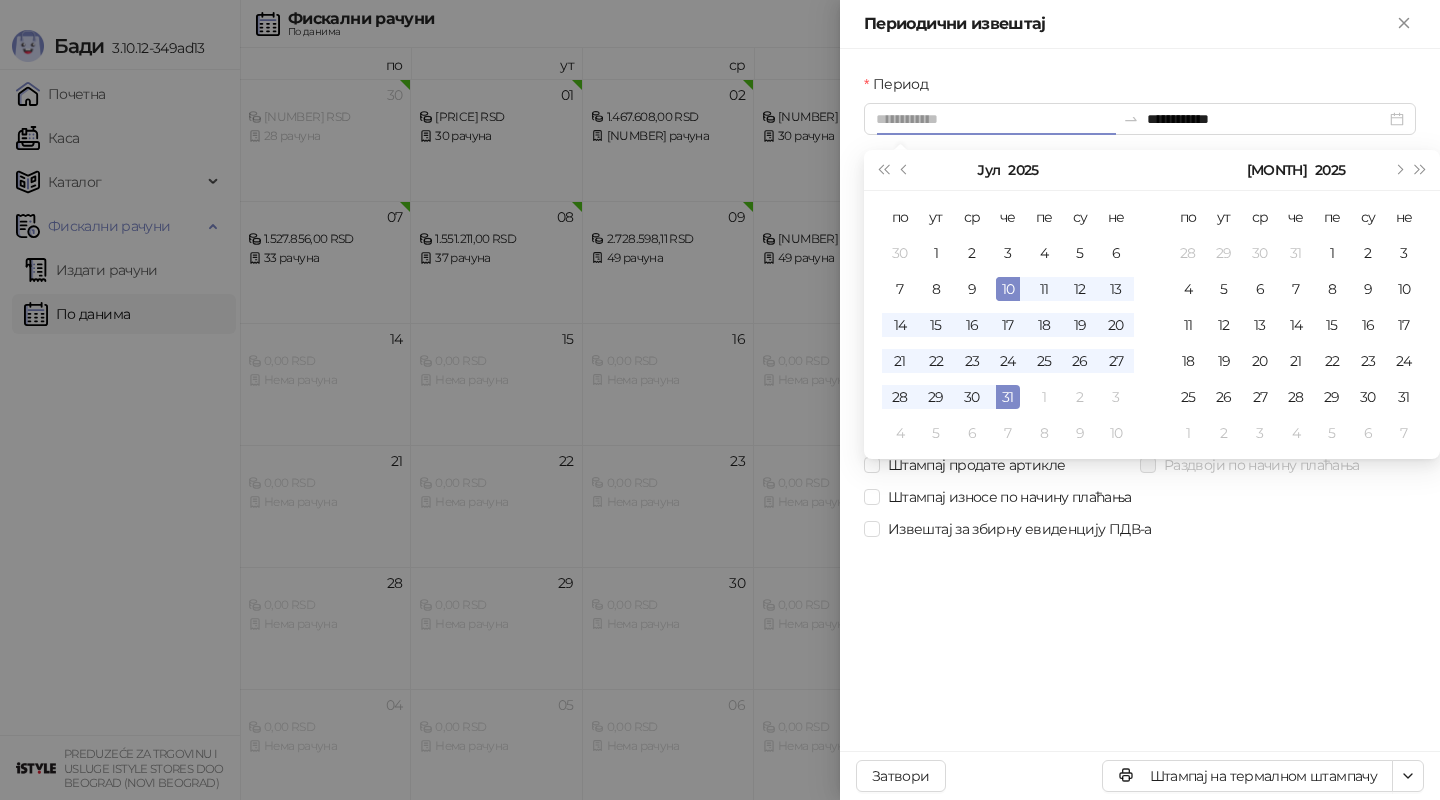 click on "10" at bounding box center [1008, 289] 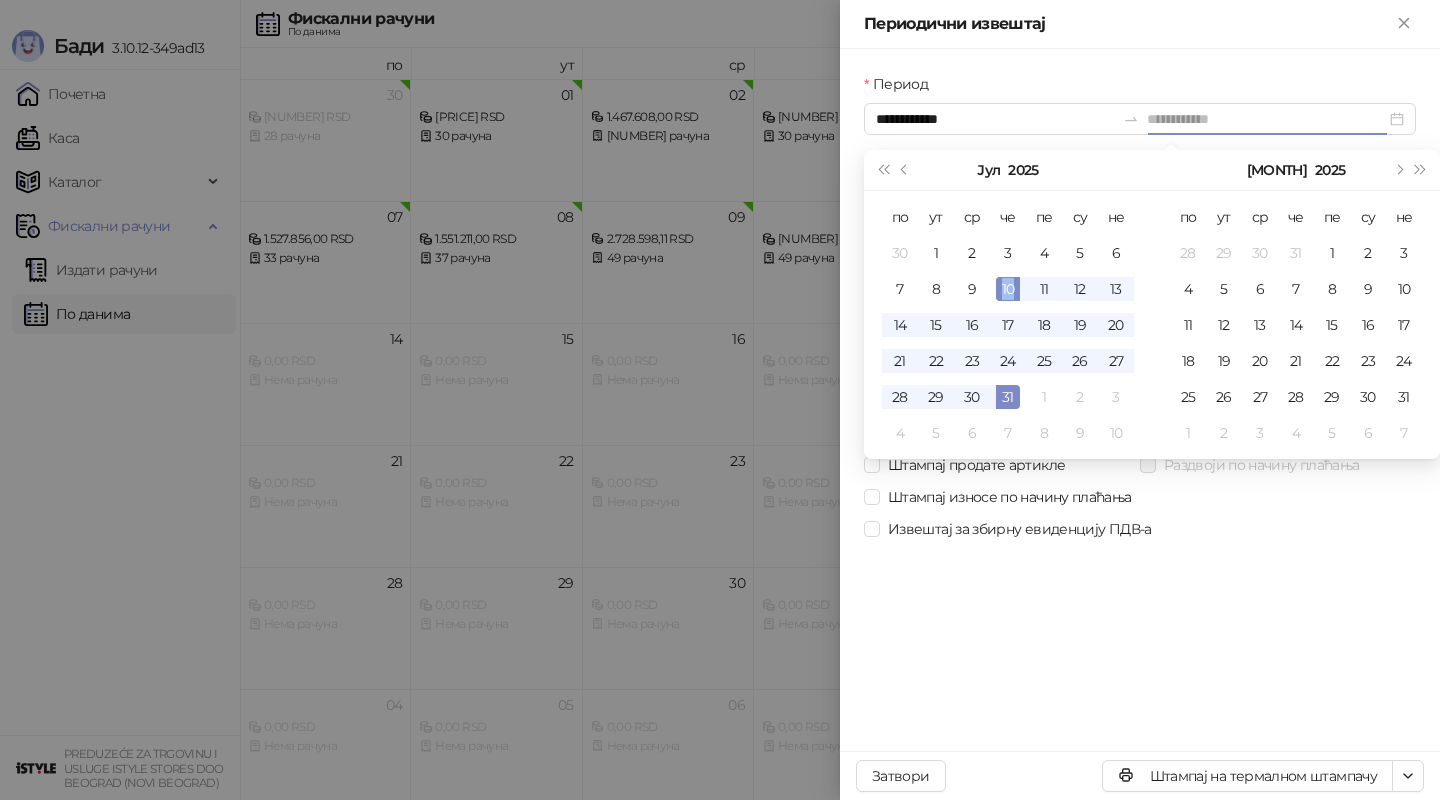 click on "10" at bounding box center [1008, 289] 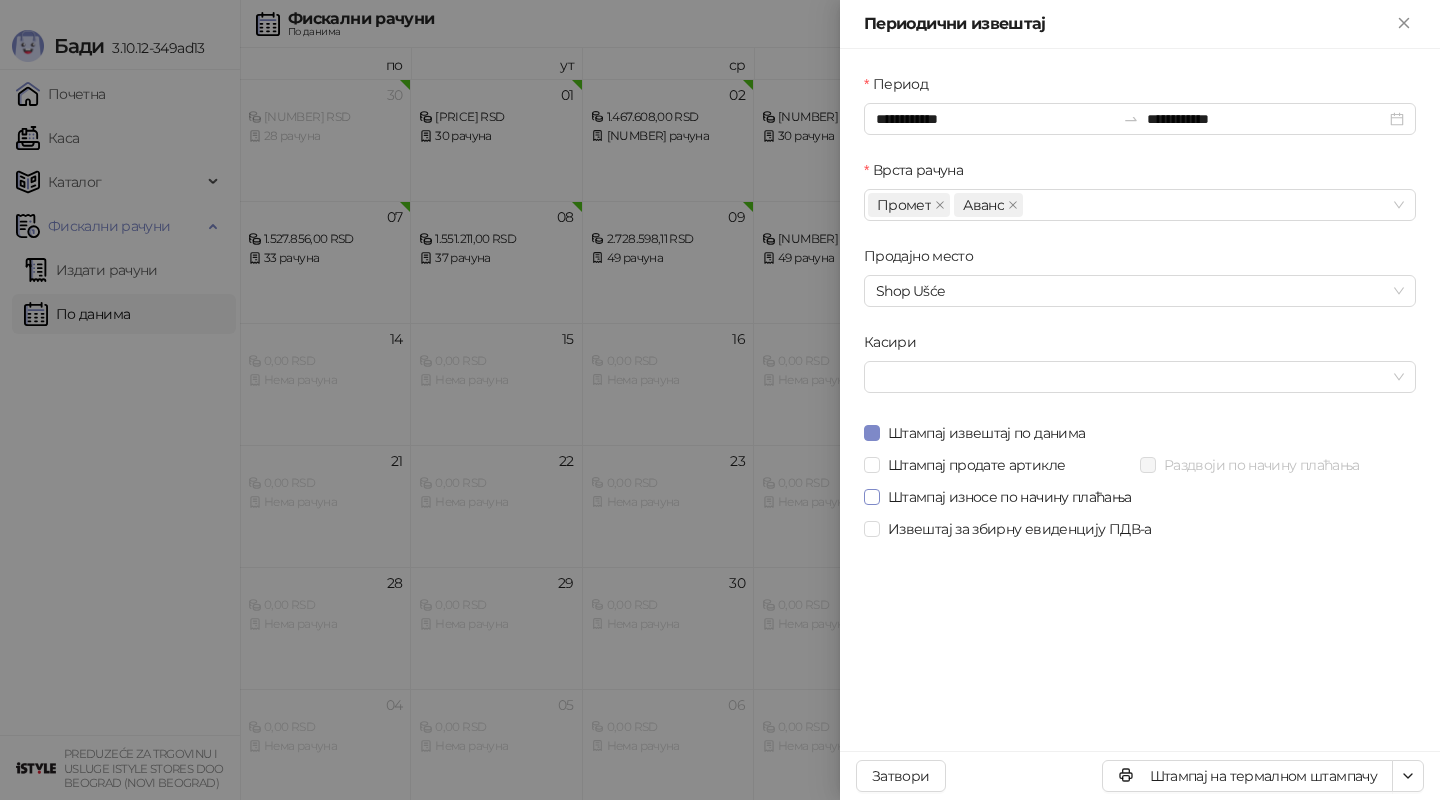 click on "Штампај износе по начину плаћања" at bounding box center [1010, 497] 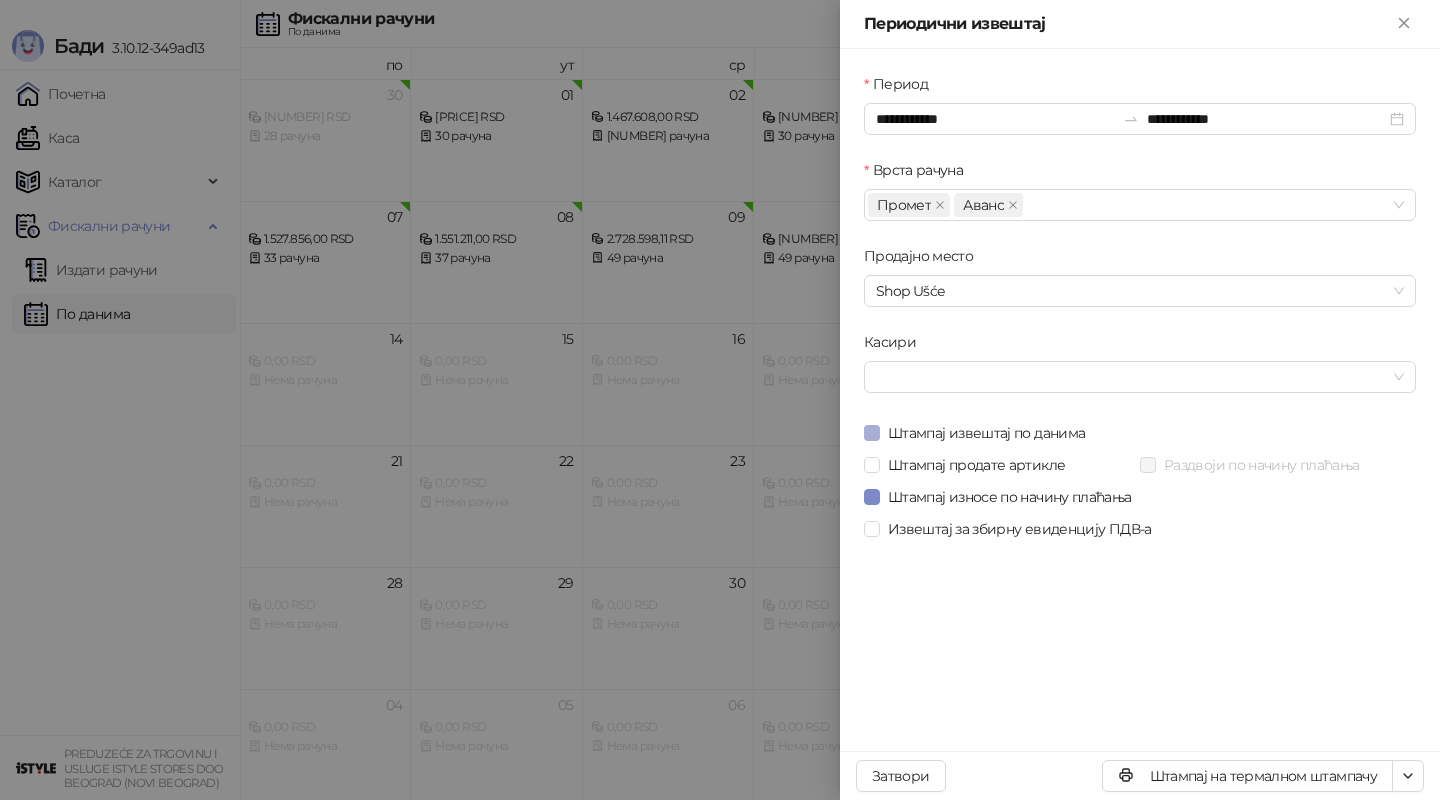 click on "Штампај извештај по данима" at bounding box center (986, 433) 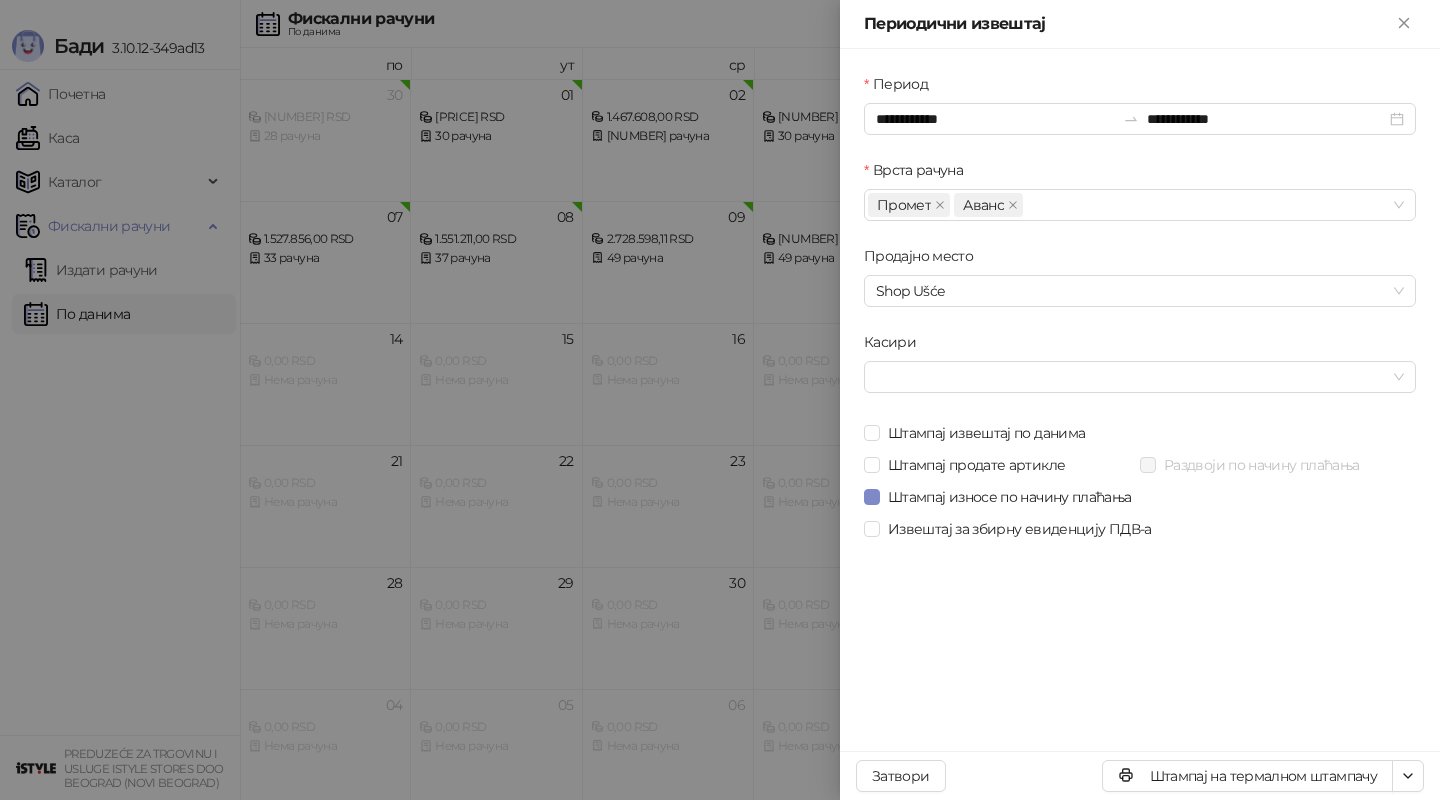 click on "Штампај на термалном штампачу Затвори" at bounding box center [1140, 775] 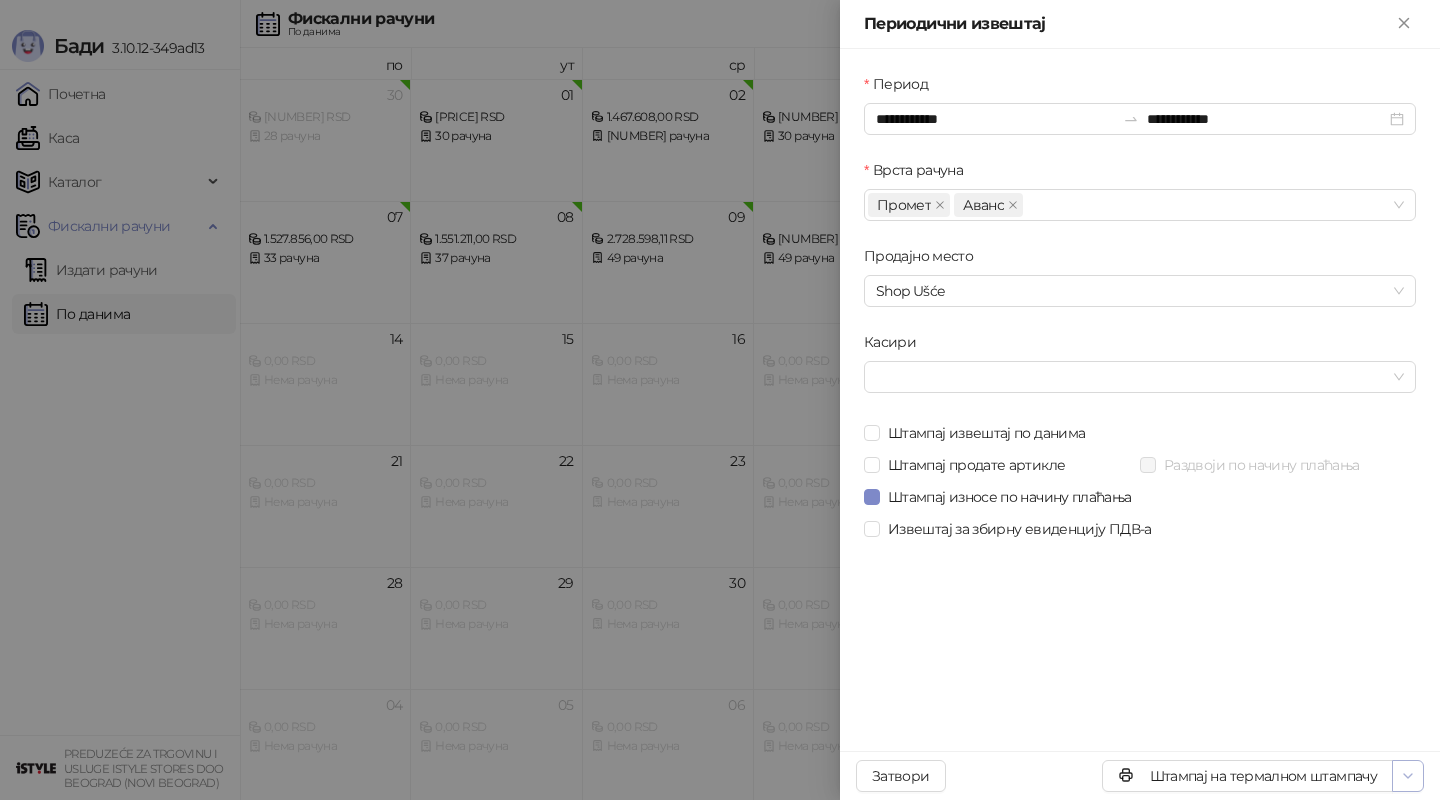click 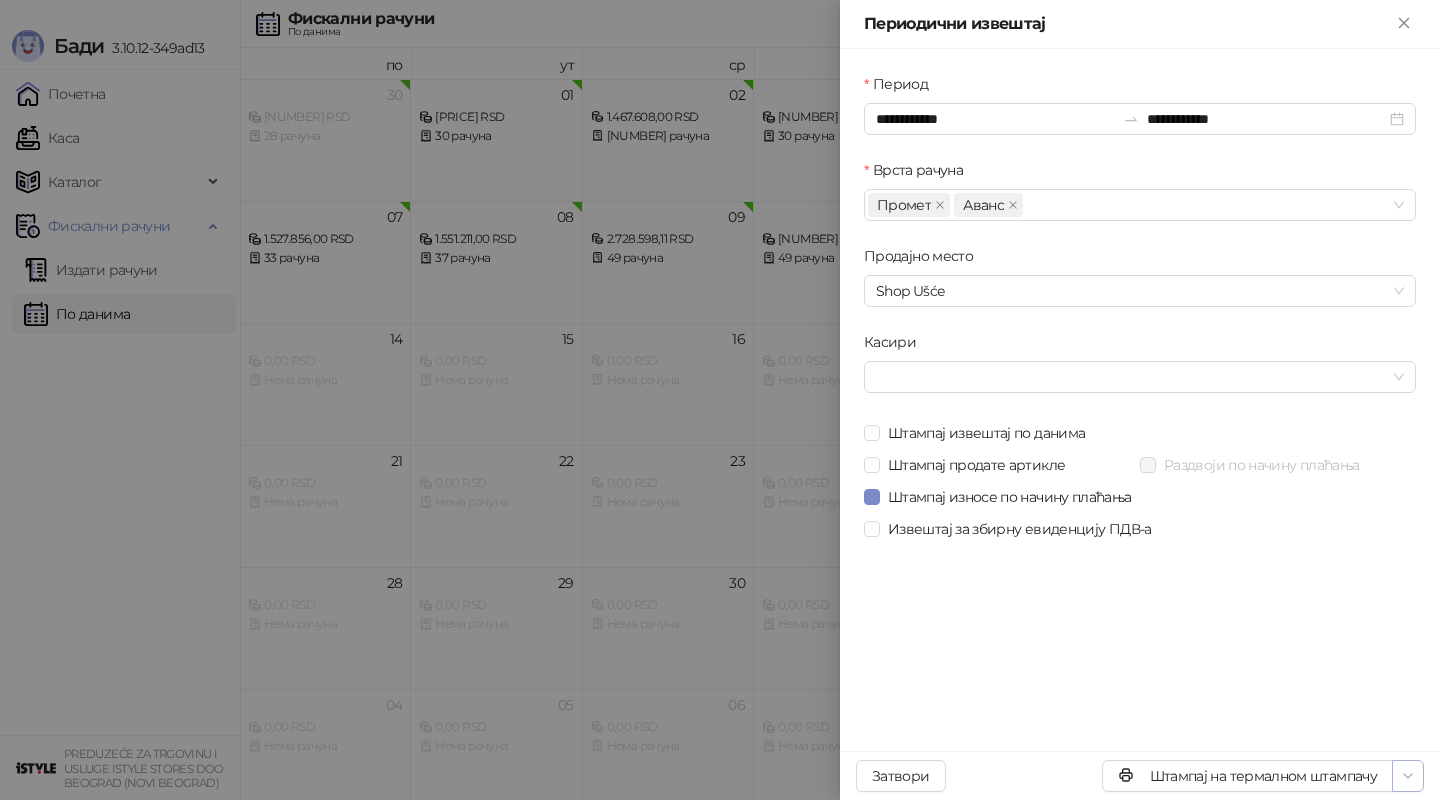 click 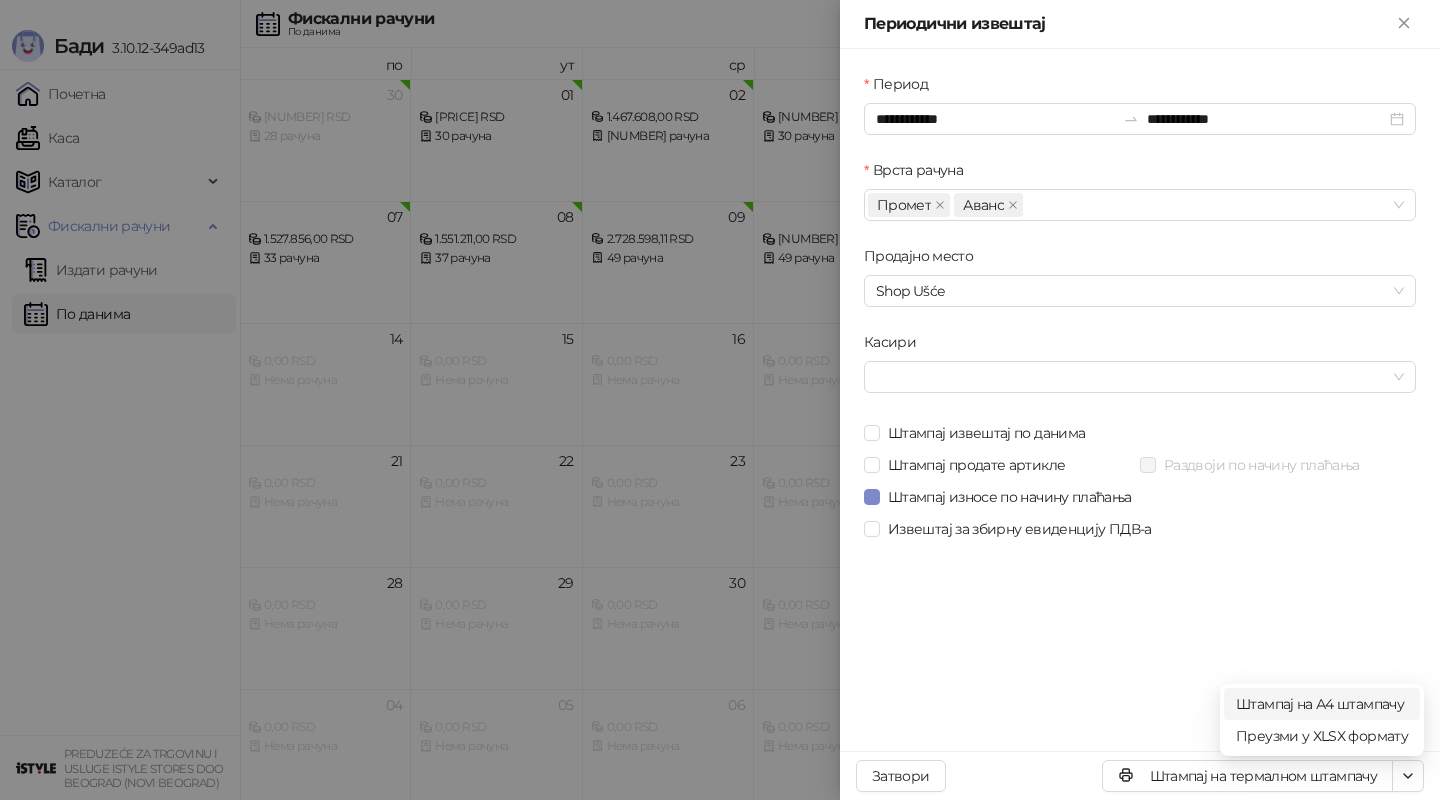click on "Штампај на А4 штампачу" at bounding box center (1322, 704) 